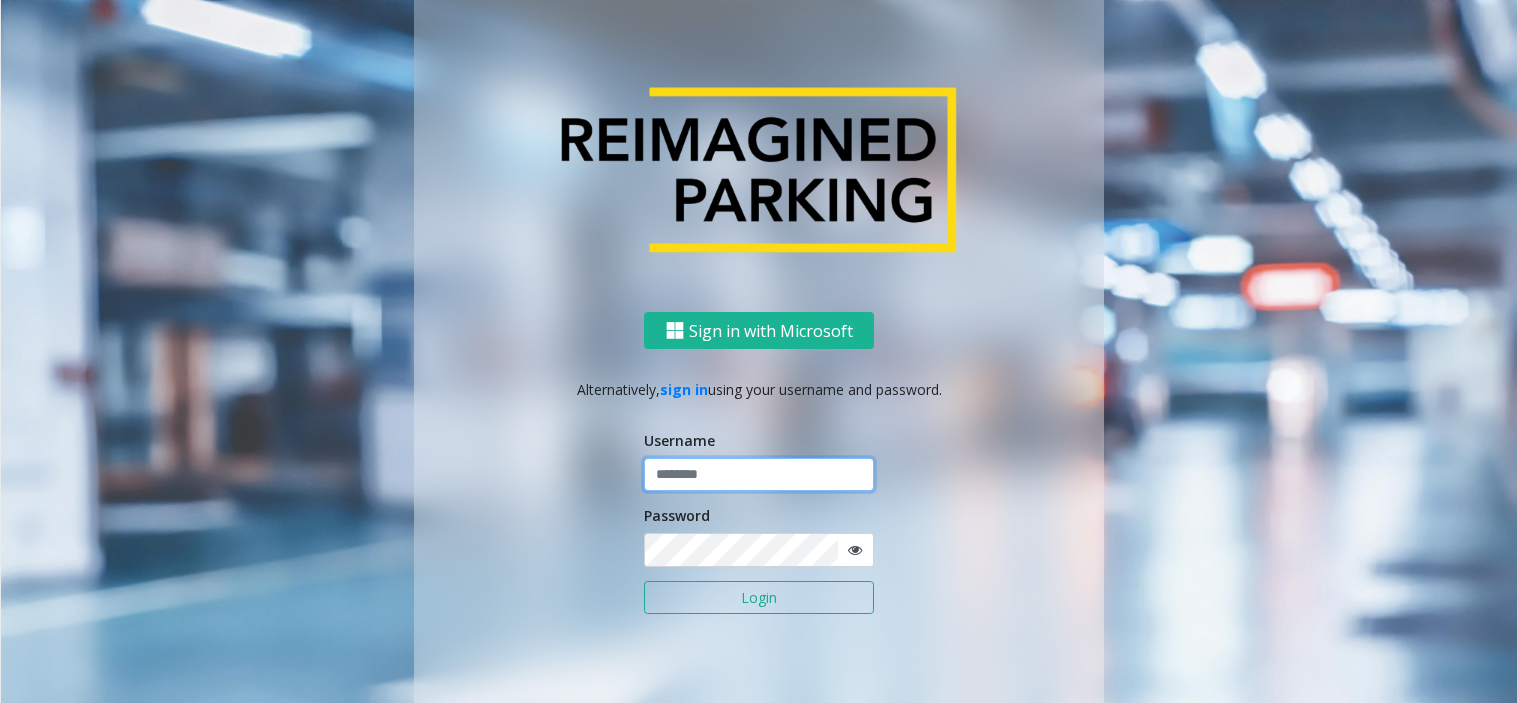 scroll, scrollTop: 0, scrollLeft: 0, axis: both 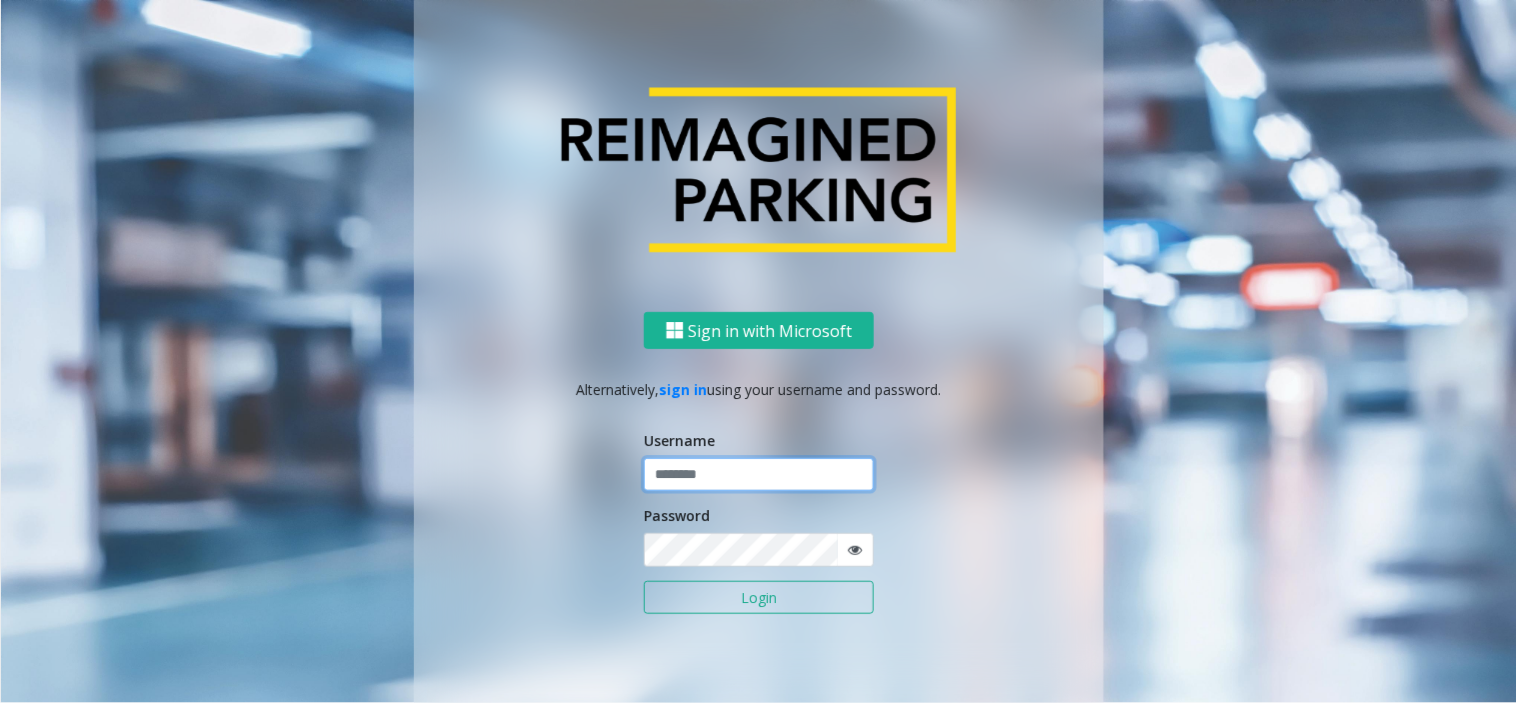 click 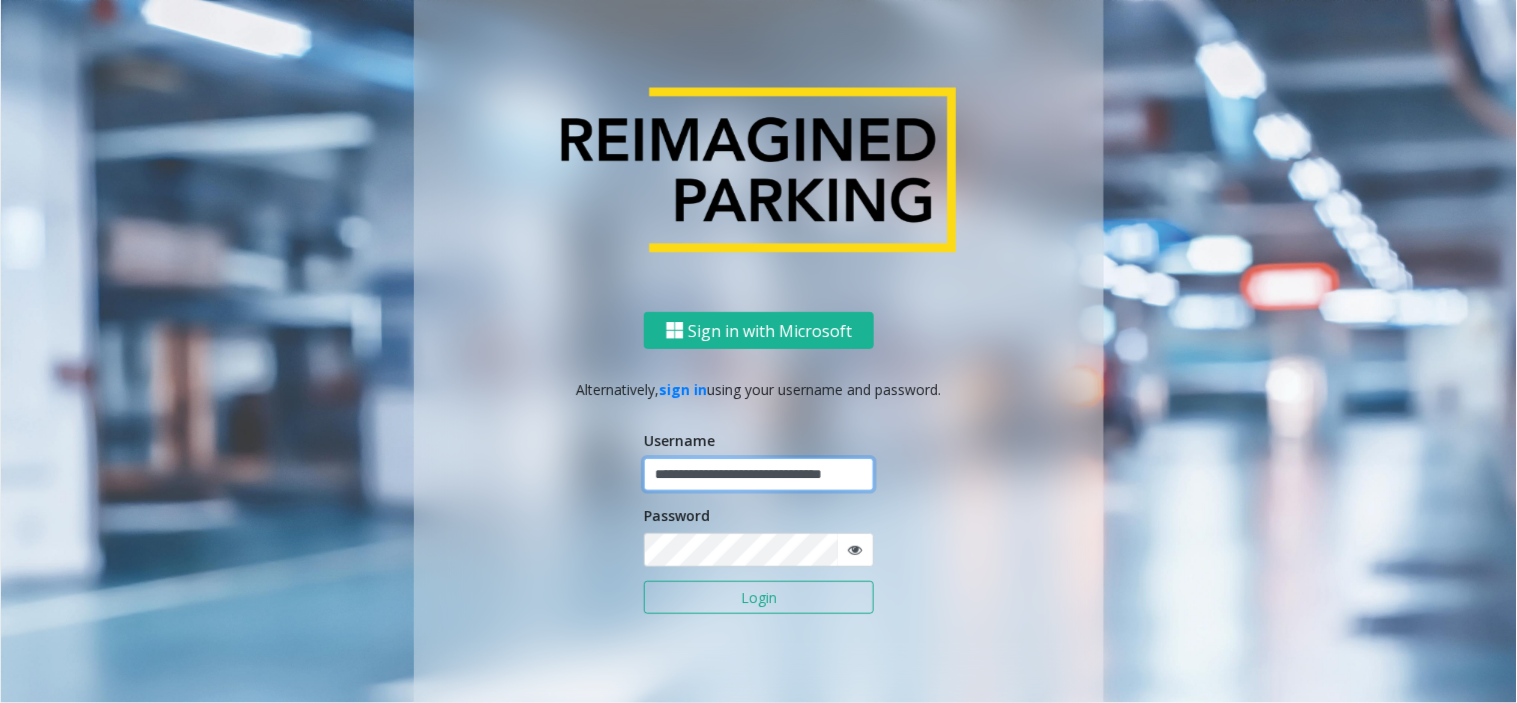 scroll, scrollTop: 0, scrollLeft: 32, axis: horizontal 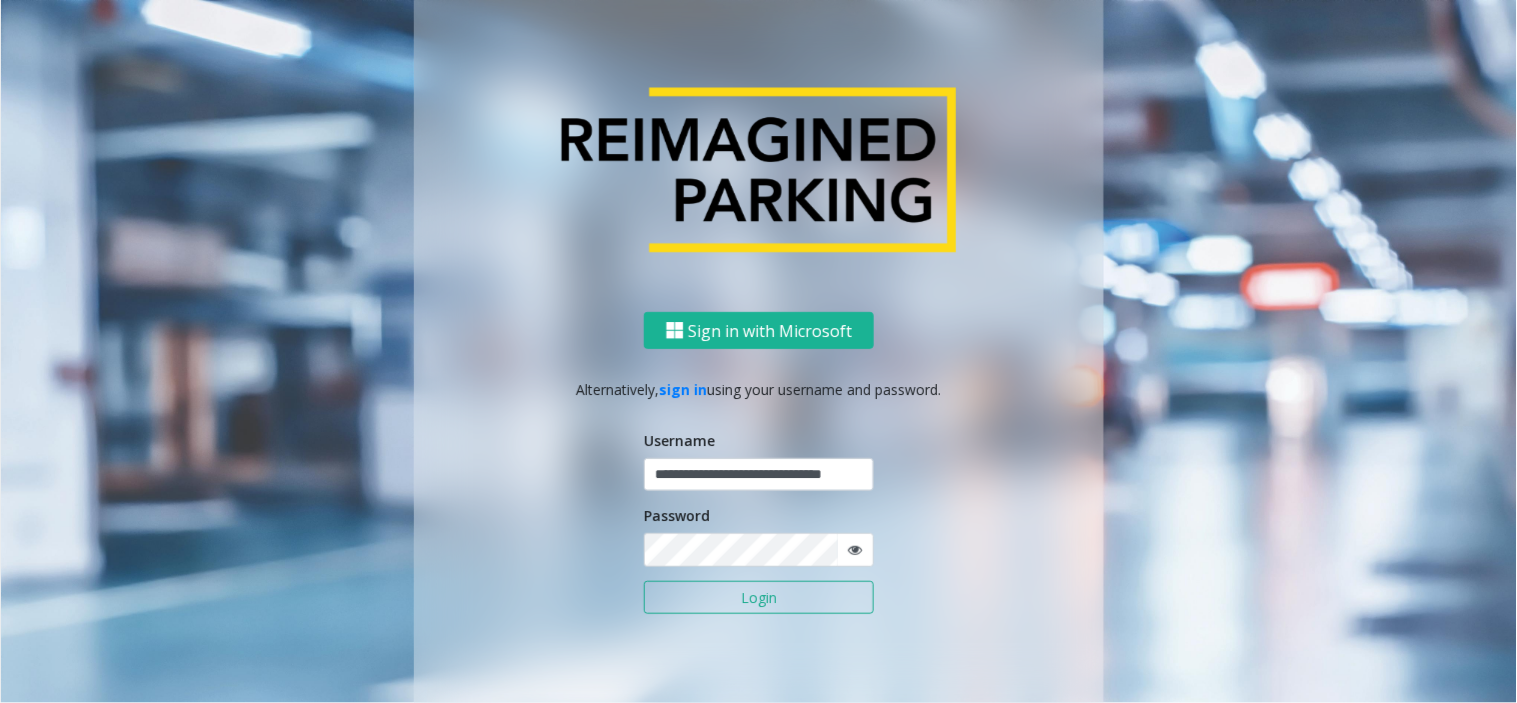 click on "**********" 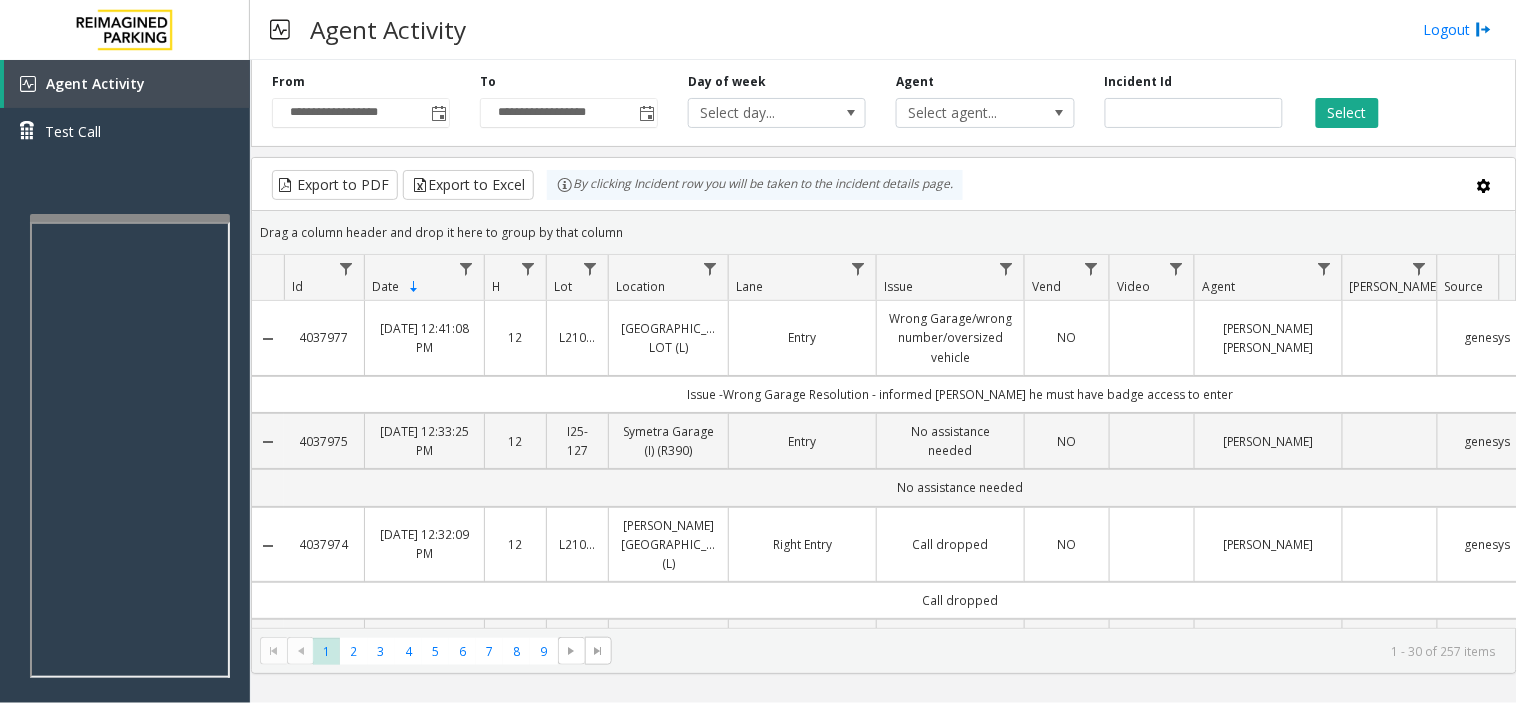 click on "Issue -Wrong Garage
Resolution - informed parker he must have badge access to enter" 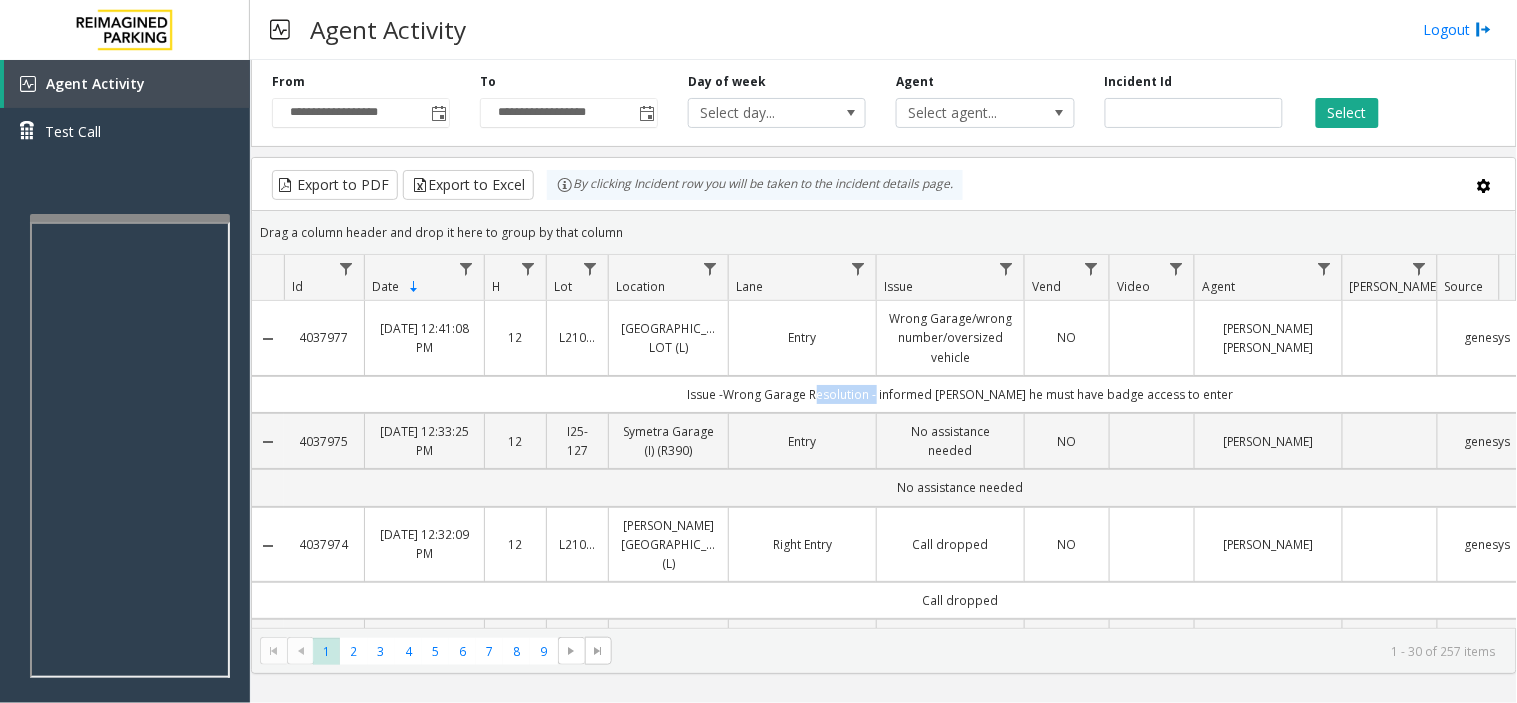 click on "Issue -Wrong Garage
Resolution - informed parker he must have badge access to enter" 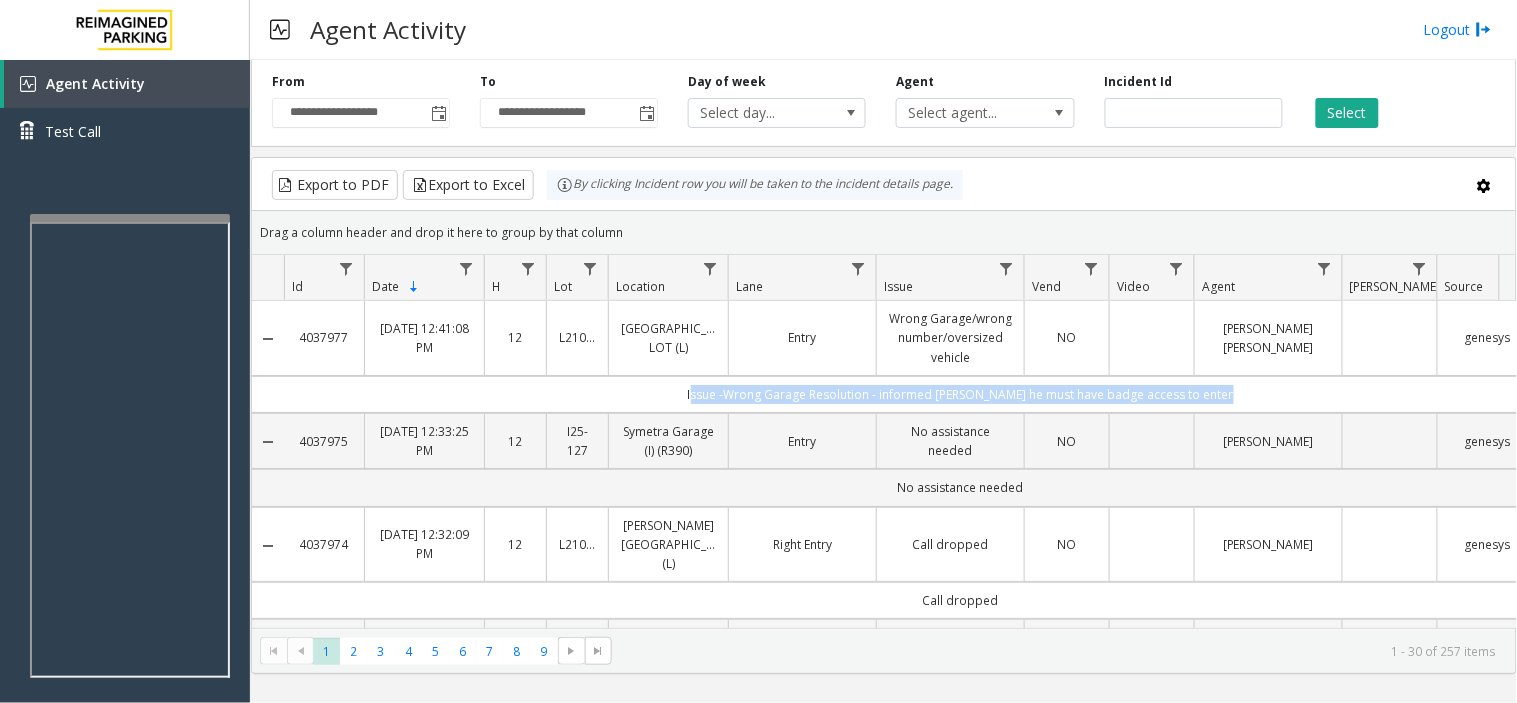 click on "Issue -Wrong Garage
Resolution - informed parker he must have badge access to enter" 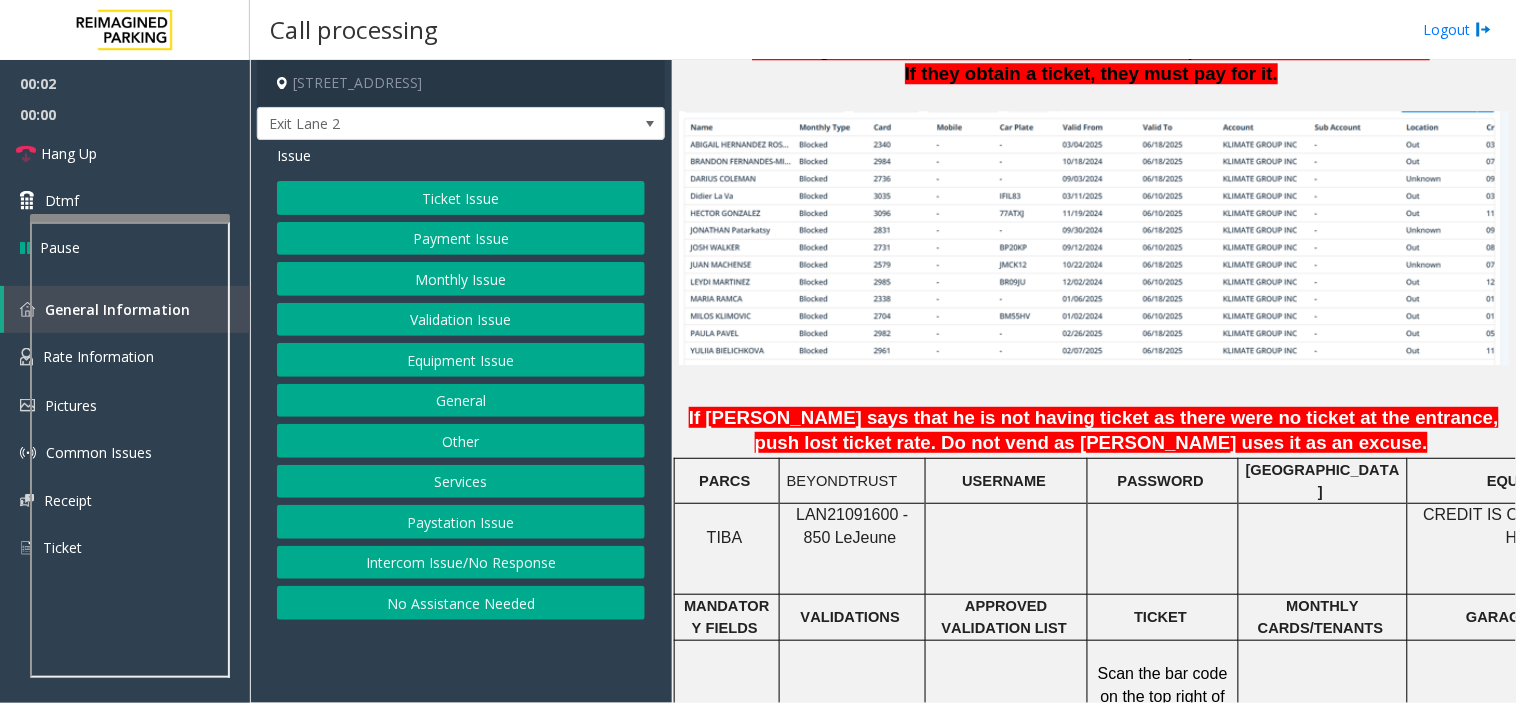 scroll, scrollTop: 1444, scrollLeft: 0, axis: vertical 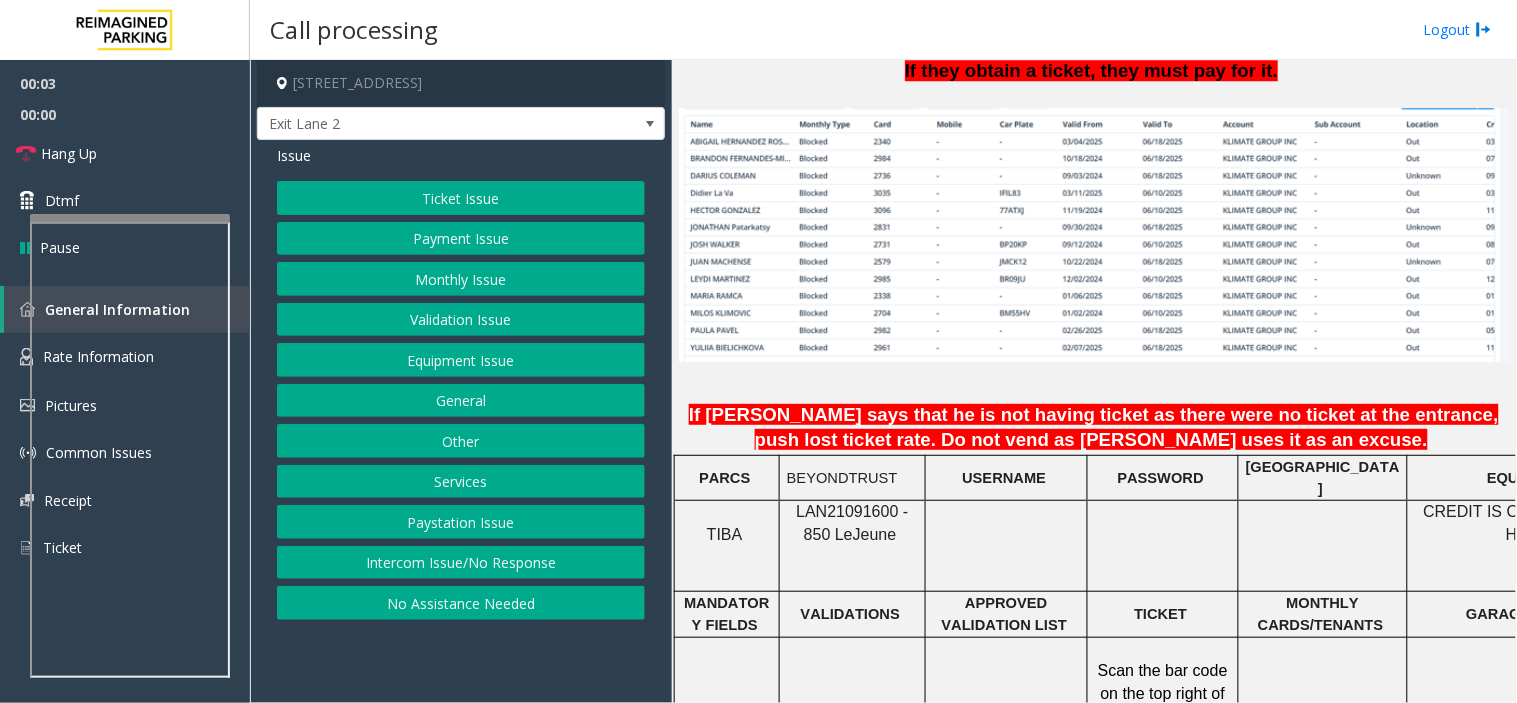 click on "LAN21091600 - 850 Le" 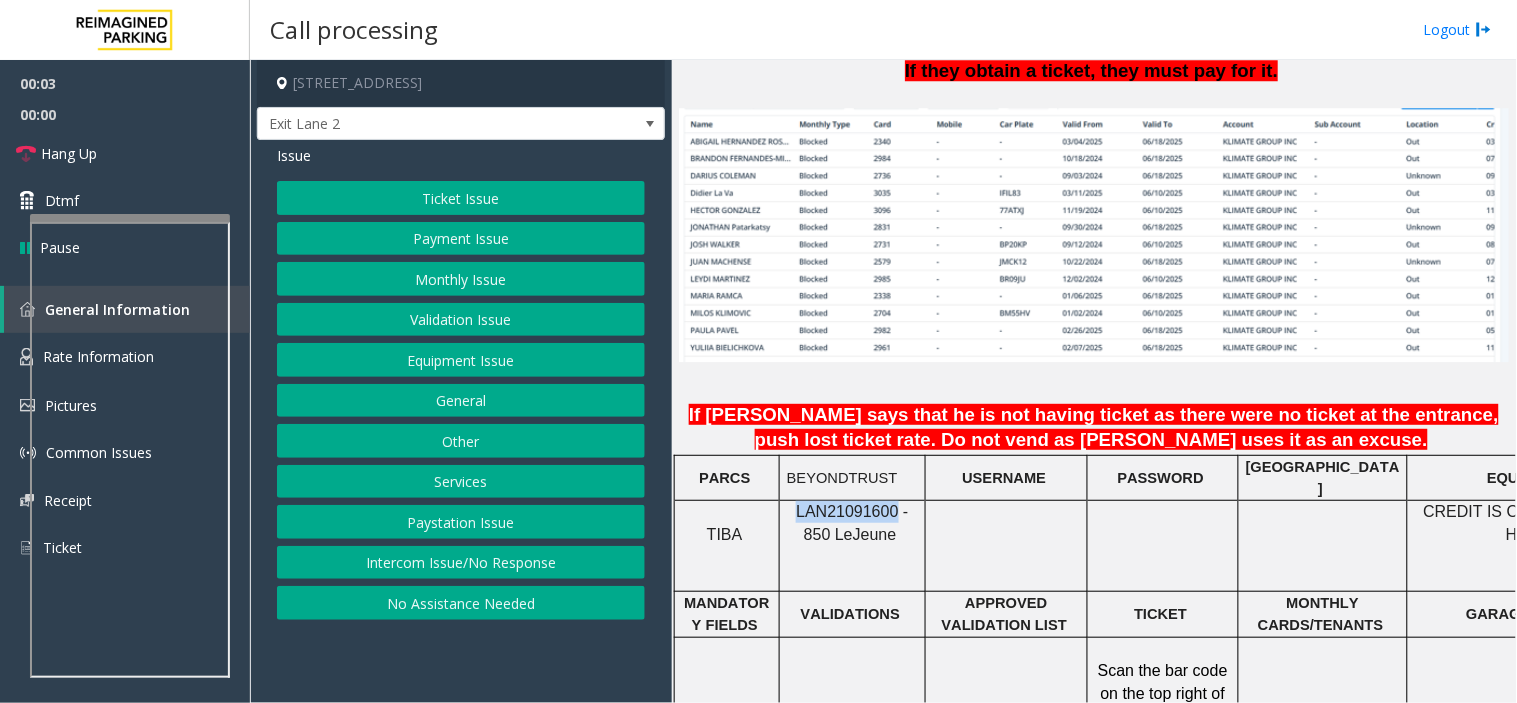 click on "LAN21091600 - 850 Le" 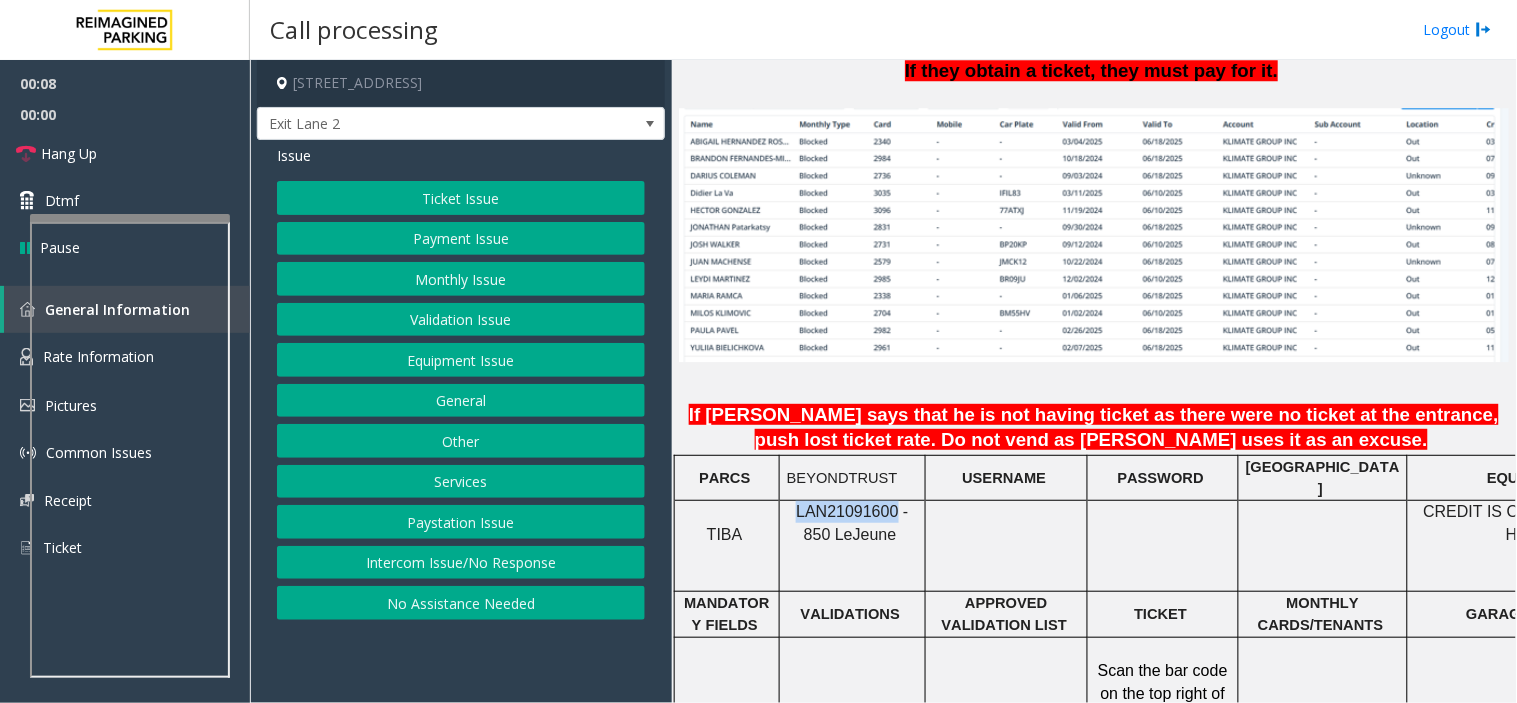 click on "LAN21091600 - 850 Le" 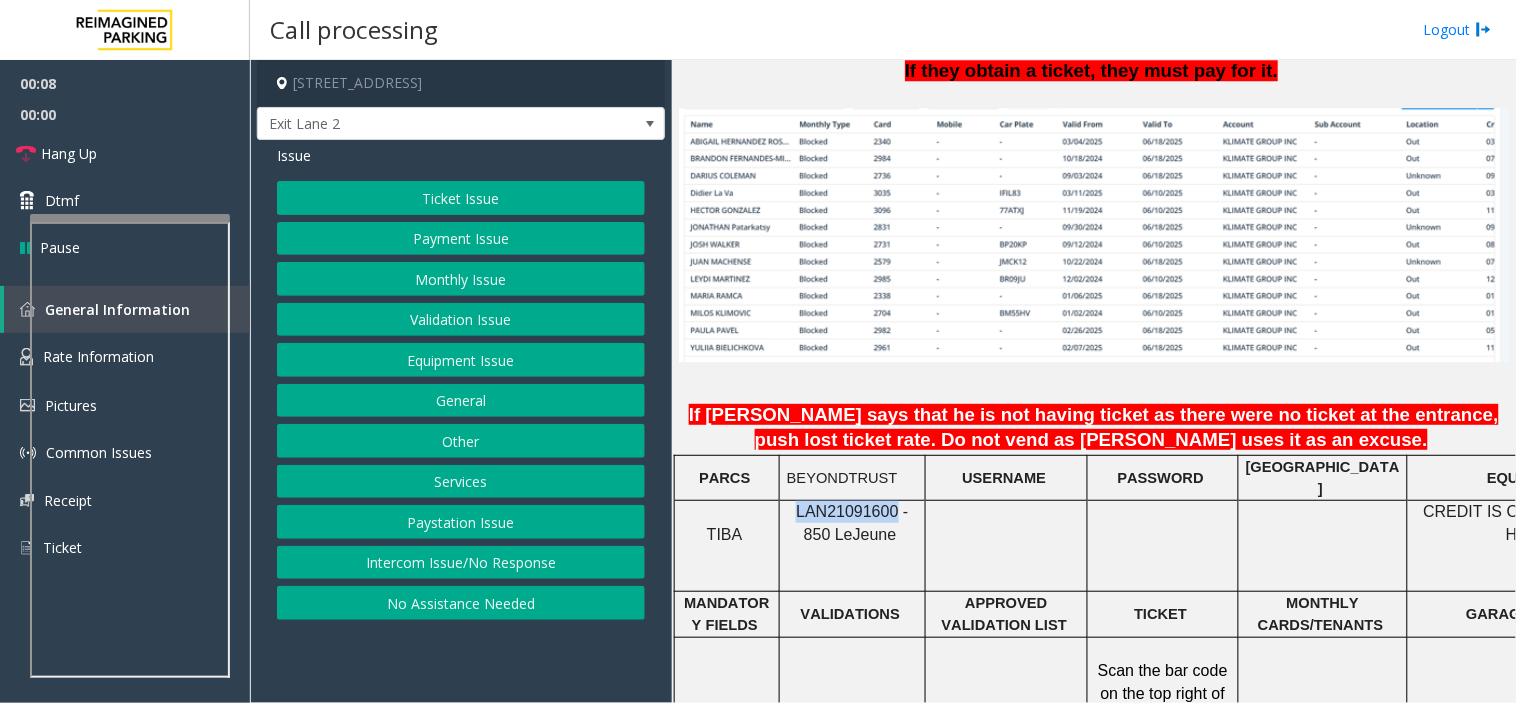 click on "LAN21091600 - 850 Le" 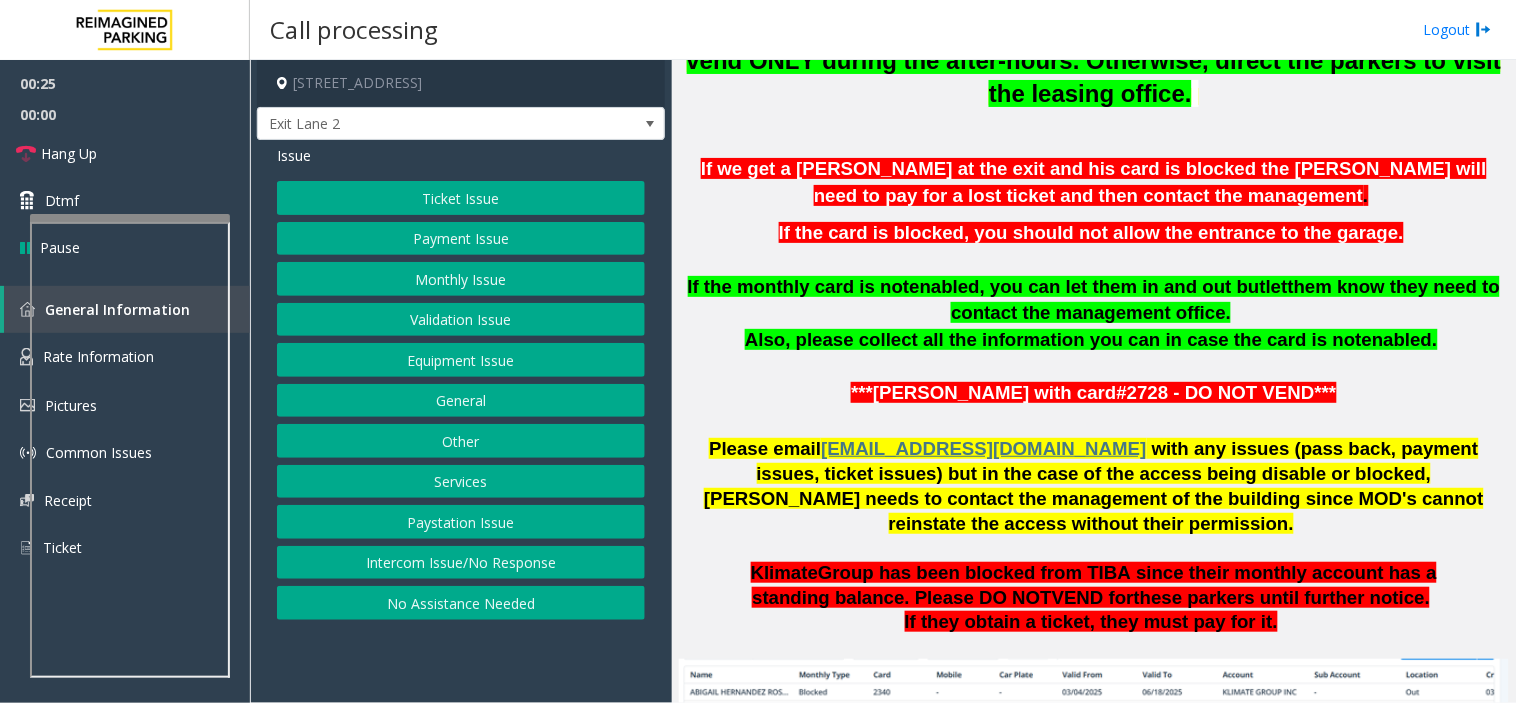 scroll, scrollTop: 888, scrollLeft: 0, axis: vertical 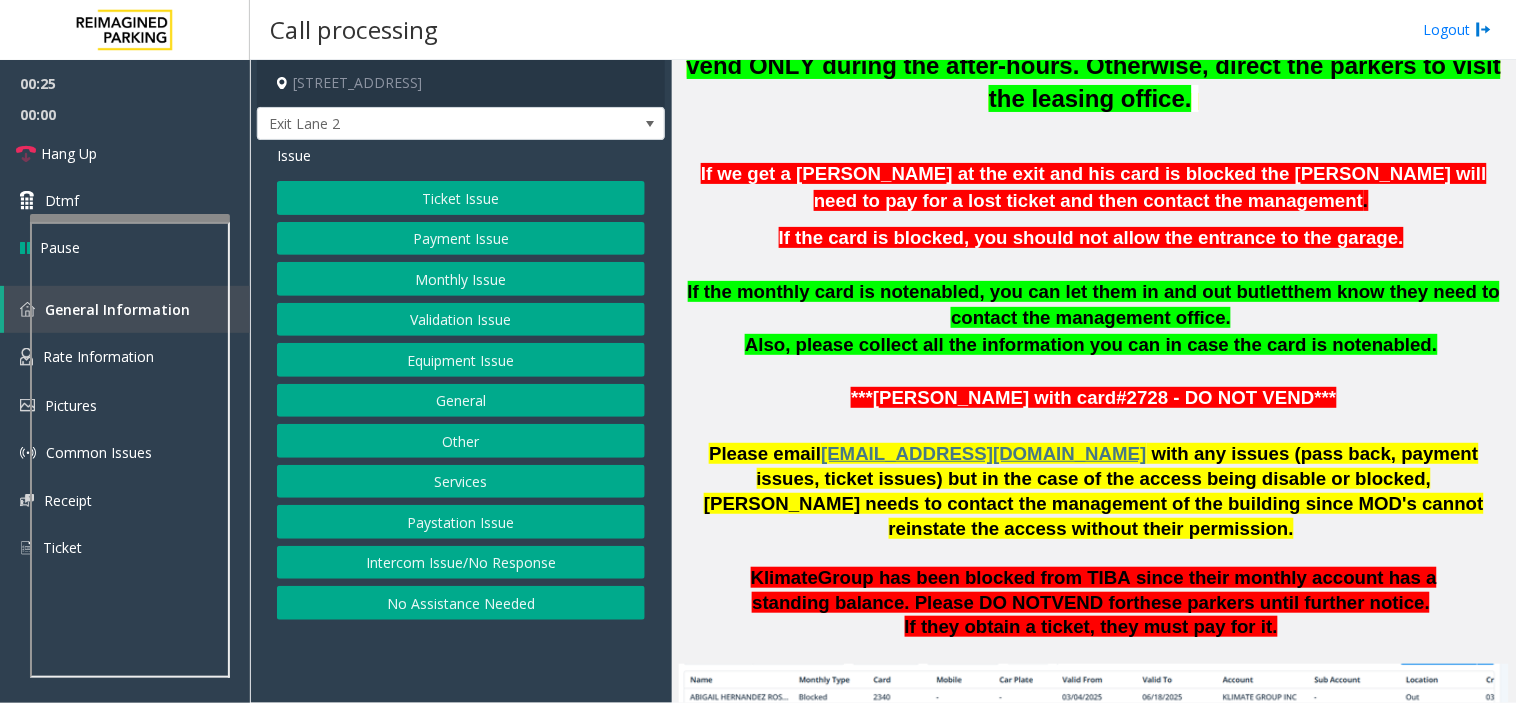 click on "with any issues (pass back, payment issues, ticket issues) but in the case of the access being disable or blocked, parker needs to contact the management of the building since MOD's cannot reinstate the access without their permission." 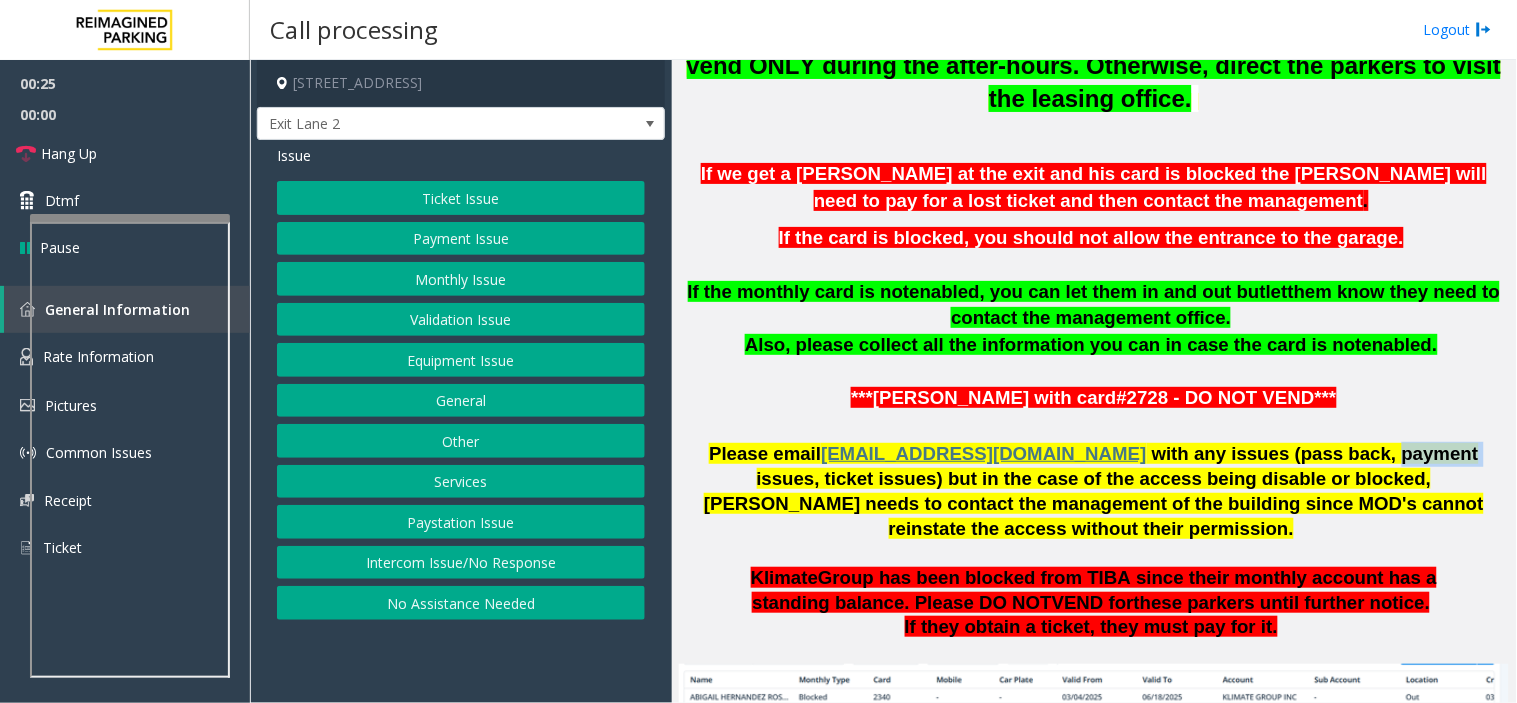 click on "with any issues (pass back, payment issues, ticket issues) but in the case of the access being disable or blocked, parker needs to contact the management of the building since MOD's cannot reinstate the access without their permission." 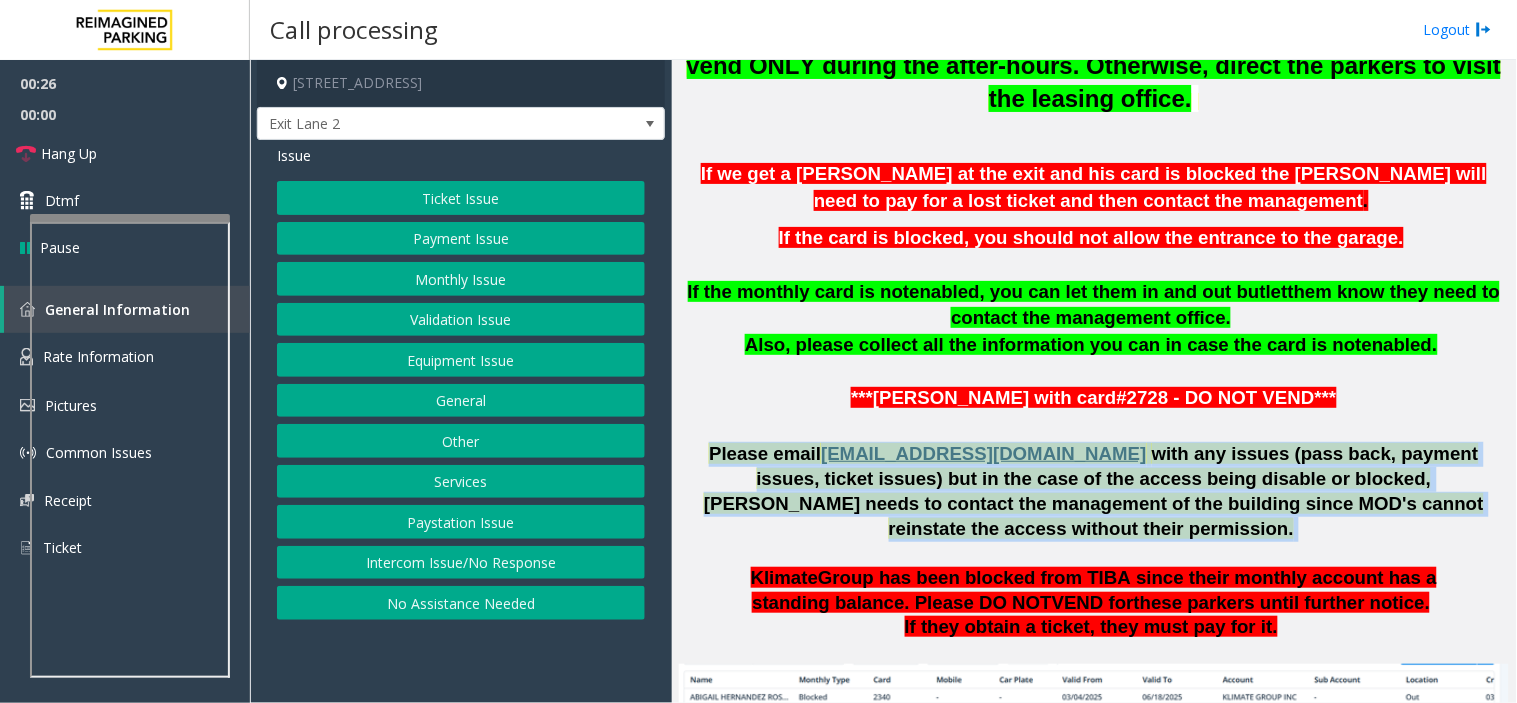 click on "with any issues (pass back, payment issues, ticket issues) but in the case of the access being disable or blocked, parker needs to contact the management of the building since MOD's cannot reinstate the access without their permission." 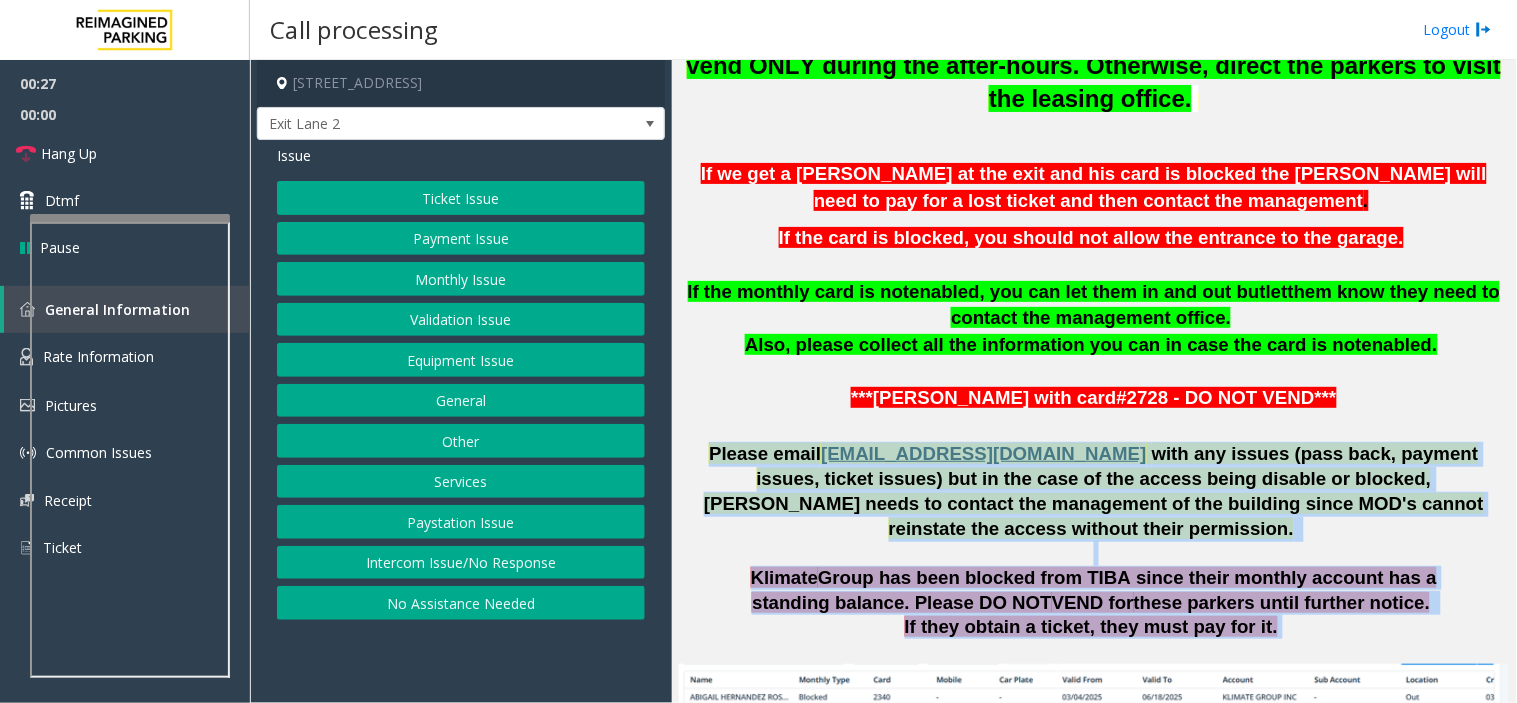 drag, startPoint x: 1274, startPoint y: 432, endPoint x: 1282, endPoint y: 563, distance: 131.24405 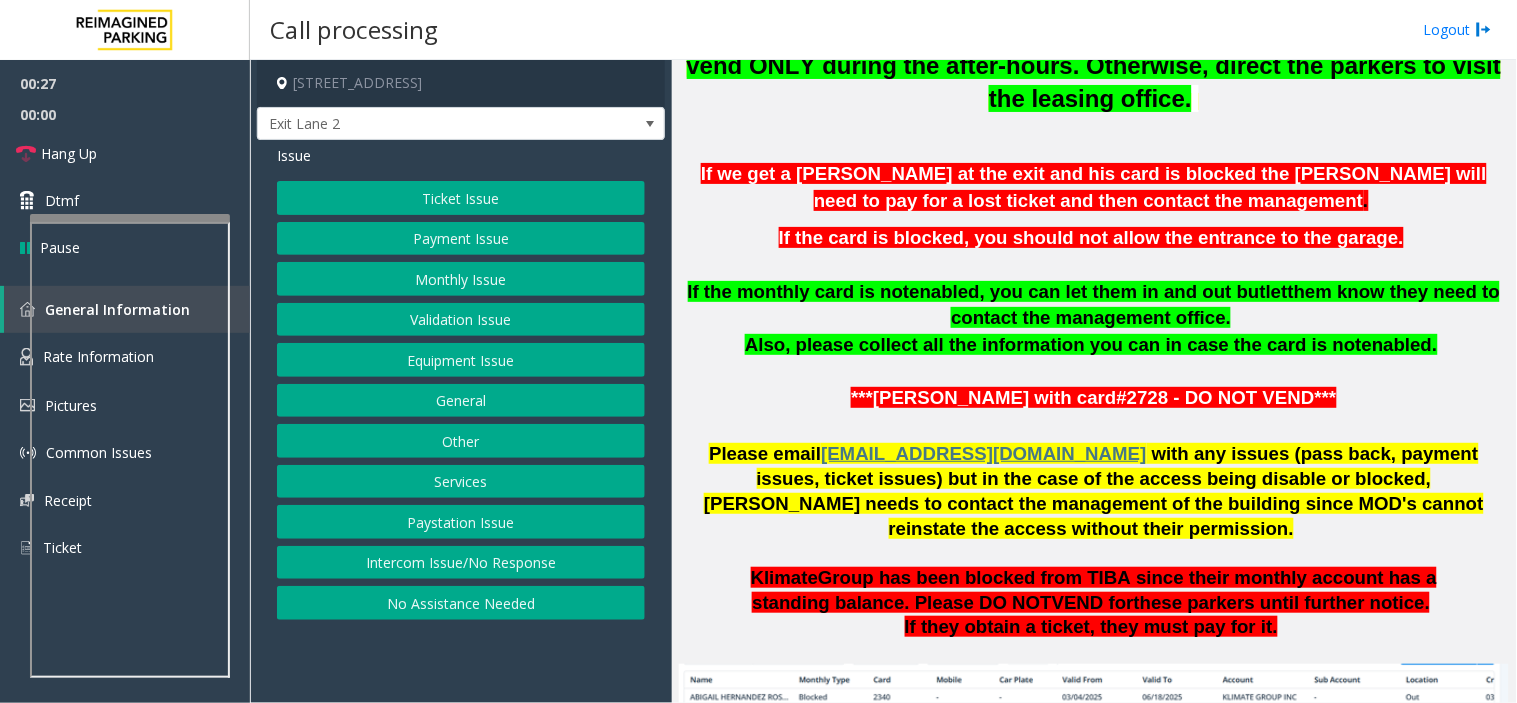 click on "If they obtain a ticket, they must pay for it." 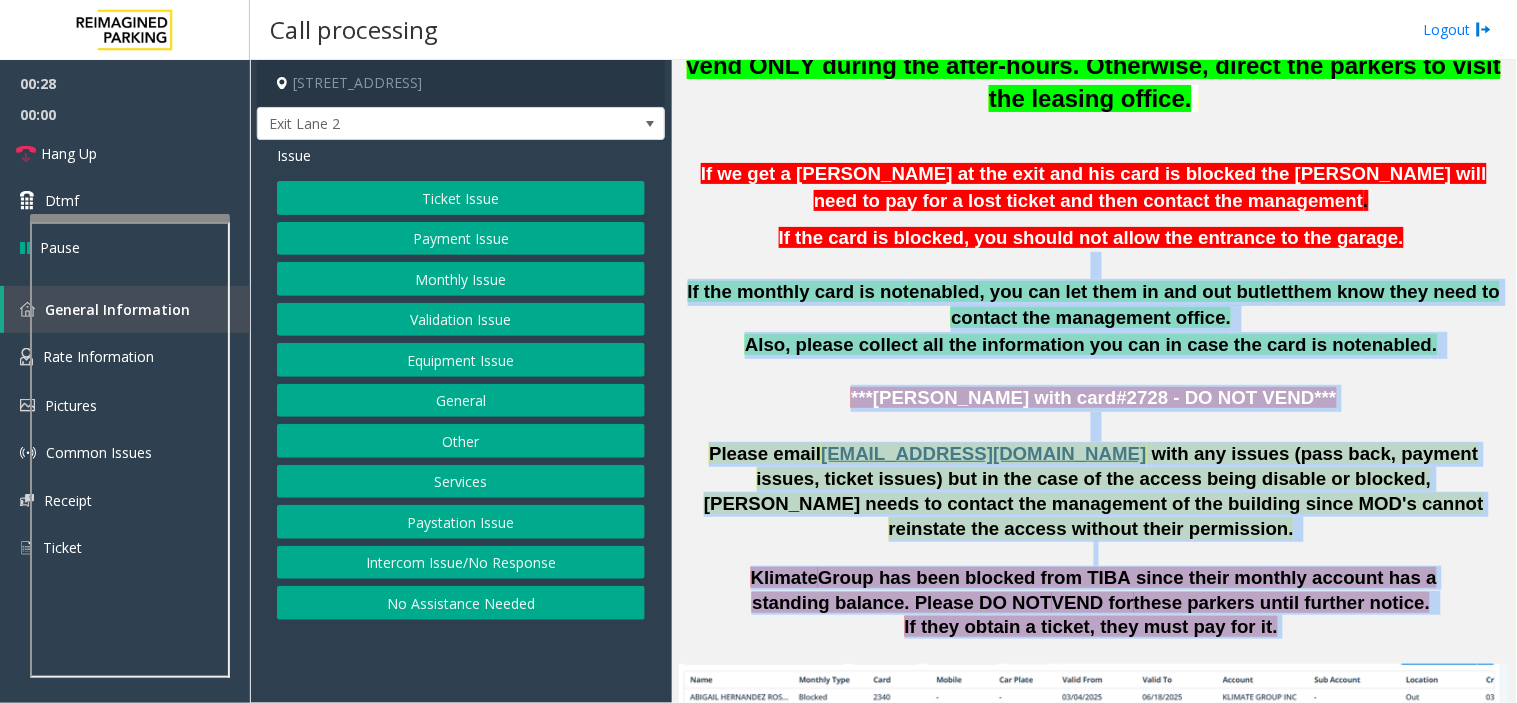 drag, startPoint x: 1282, startPoint y: 563, endPoint x: 956, endPoint y: 234, distance: 463.1598 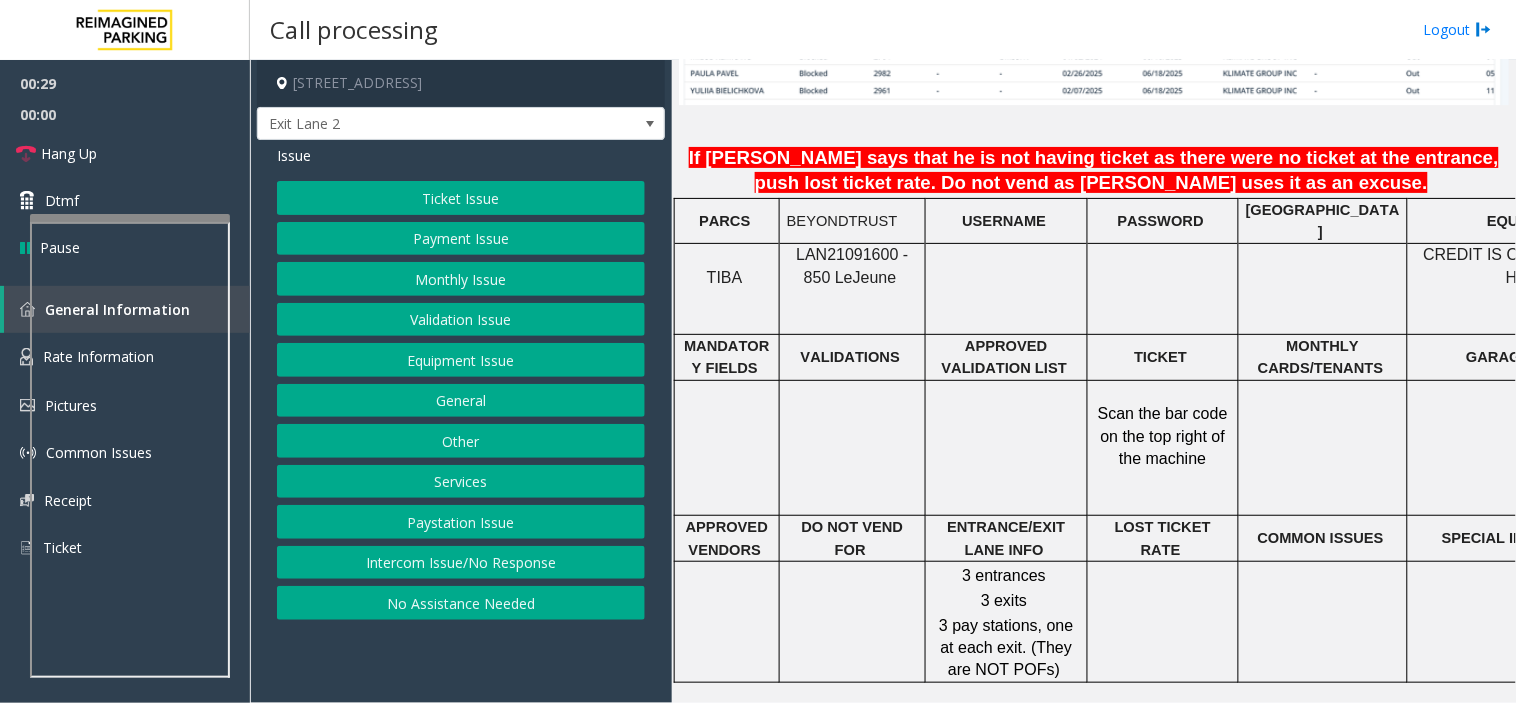 scroll, scrollTop: 1666, scrollLeft: 0, axis: vertical 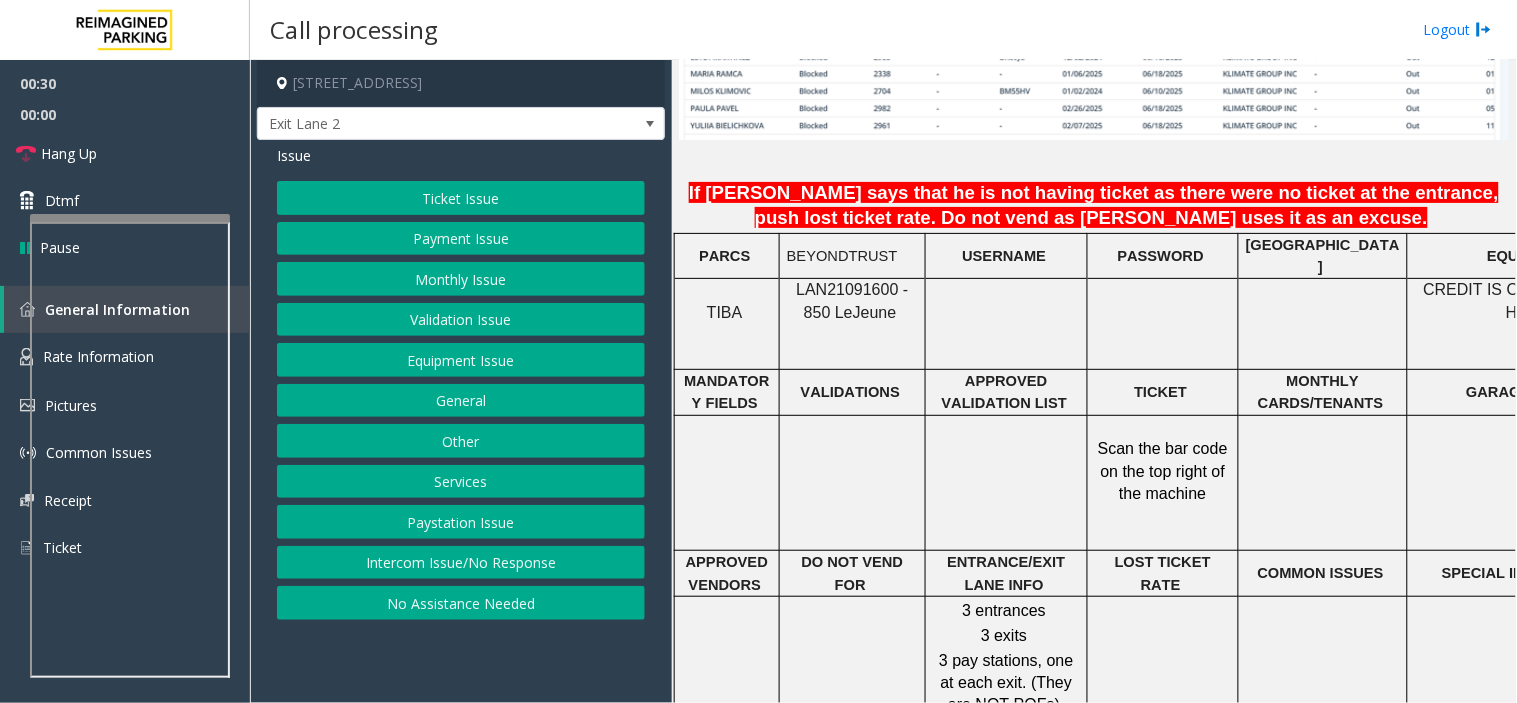 click on "3 entrances" 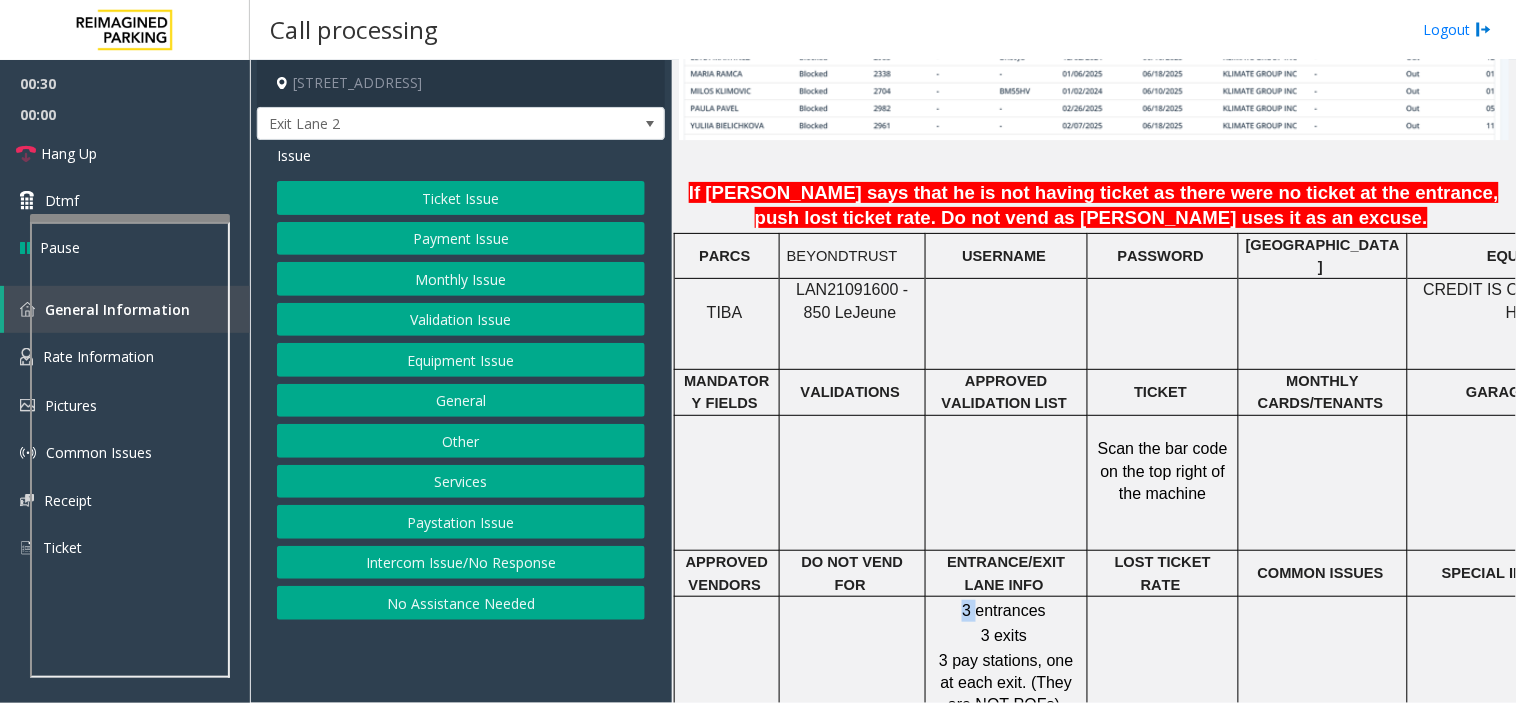 click on "3 entrances" 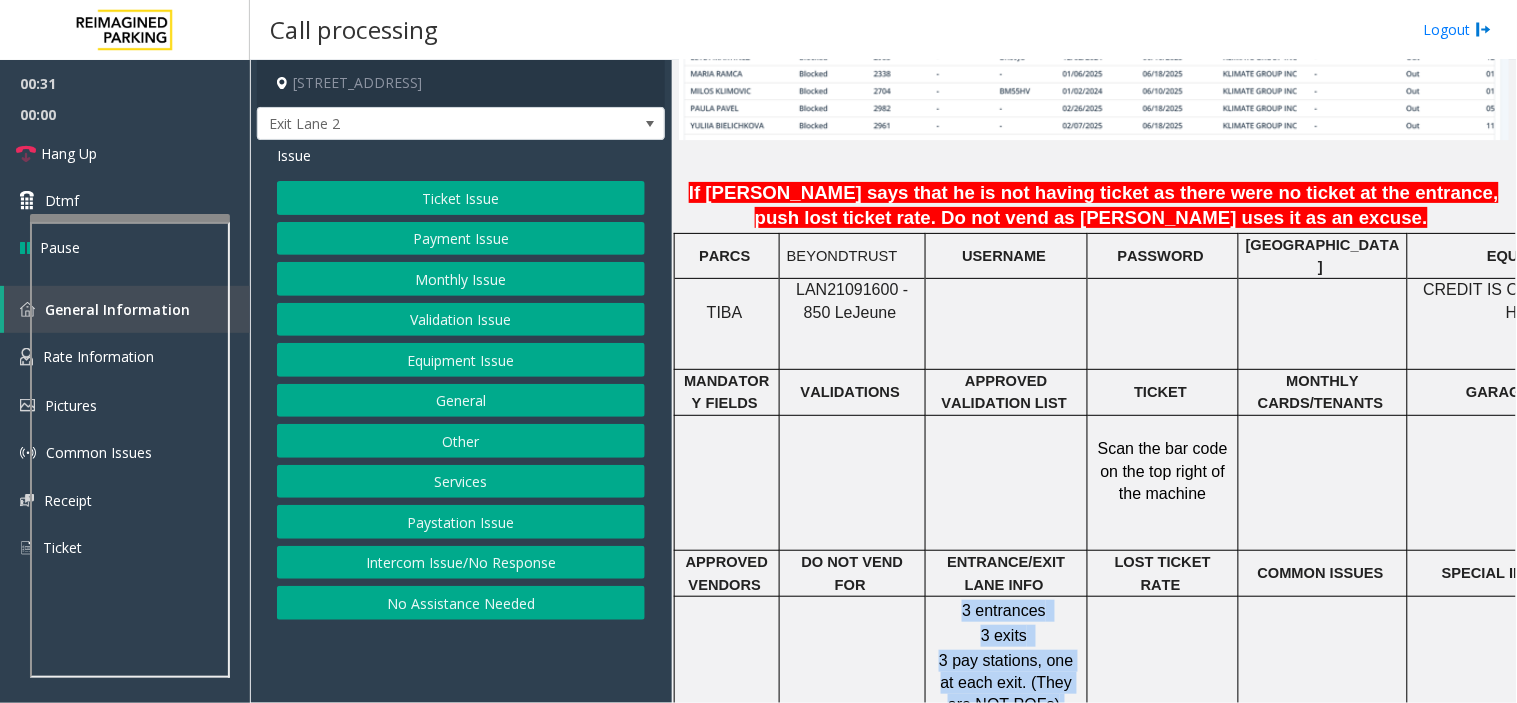 drag, startPoint x: 967, startPoint y: 542, endPoint x: 1032, endPoint y: 637, distance: 115.10864 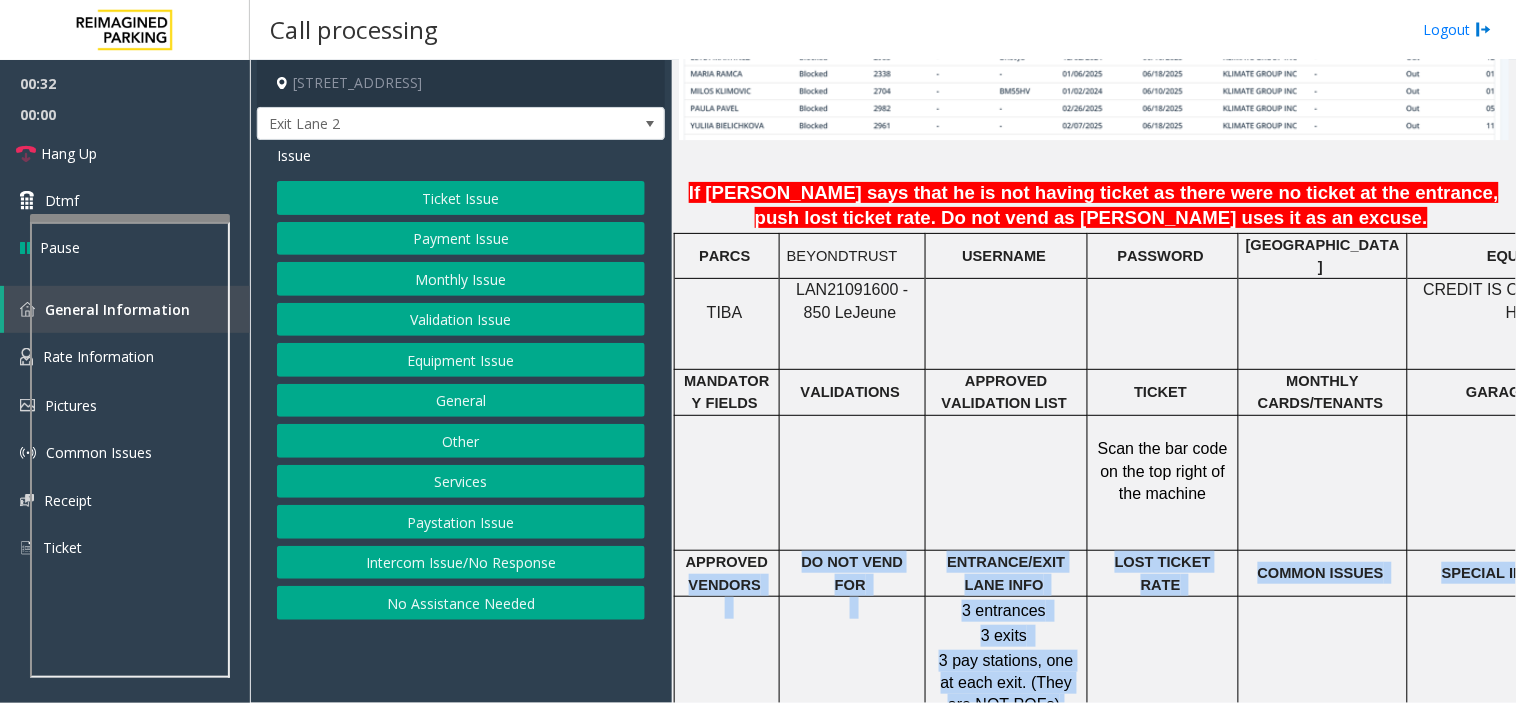 drag, startPoint x: 1047, startPoint y: 631, endPoint x: 760, endPoint y: 497, distance: 316.7412 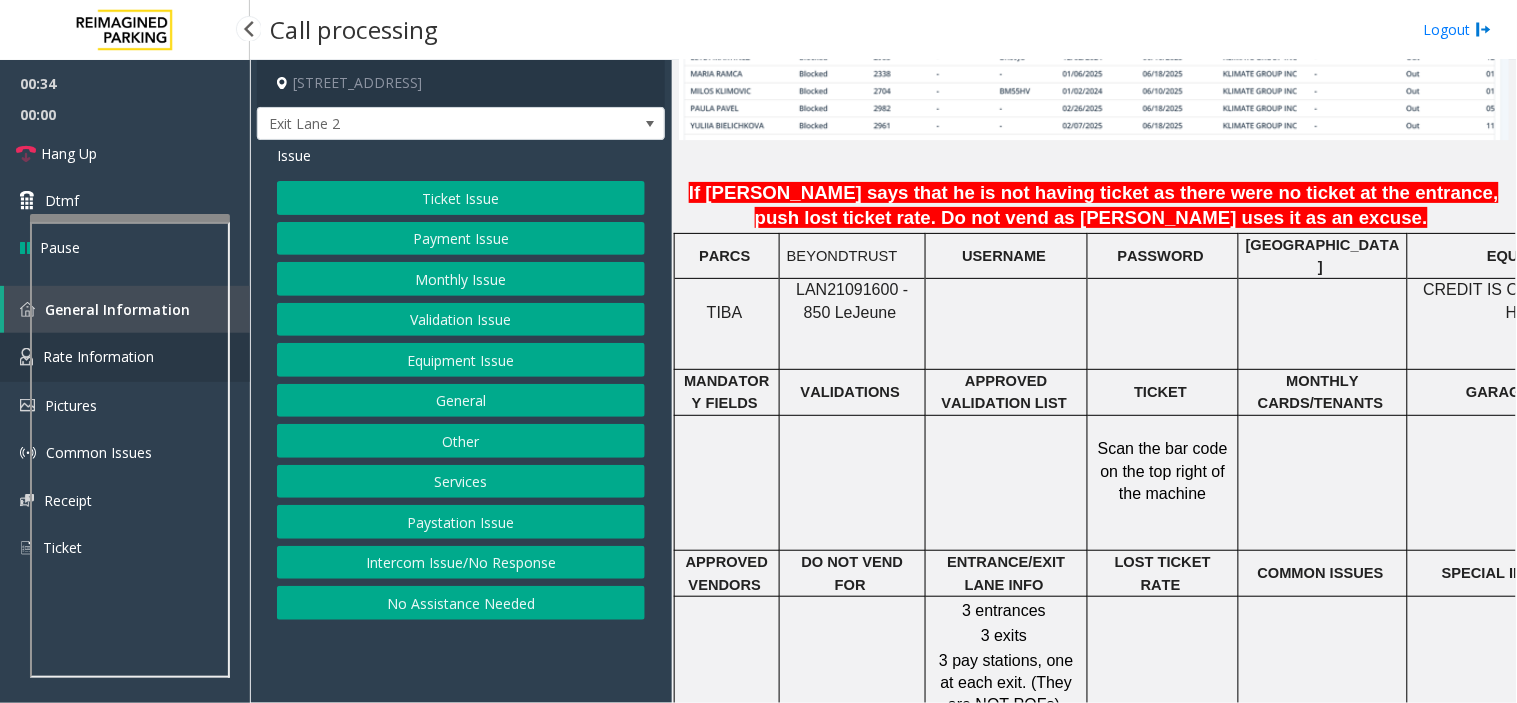 click at bounding box center [26, 357] 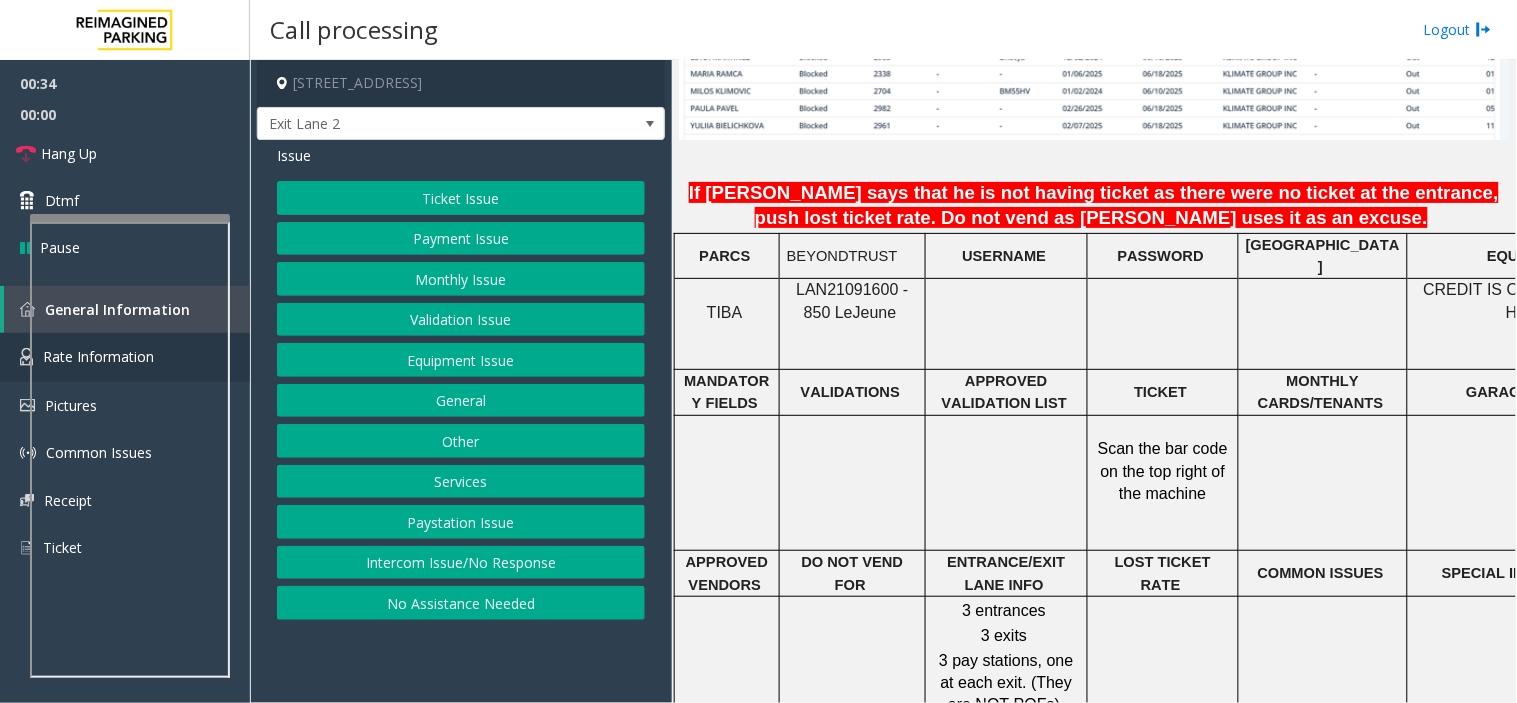 scroll, scrollTop: 16, scrollLeft: 0, axis: vertical 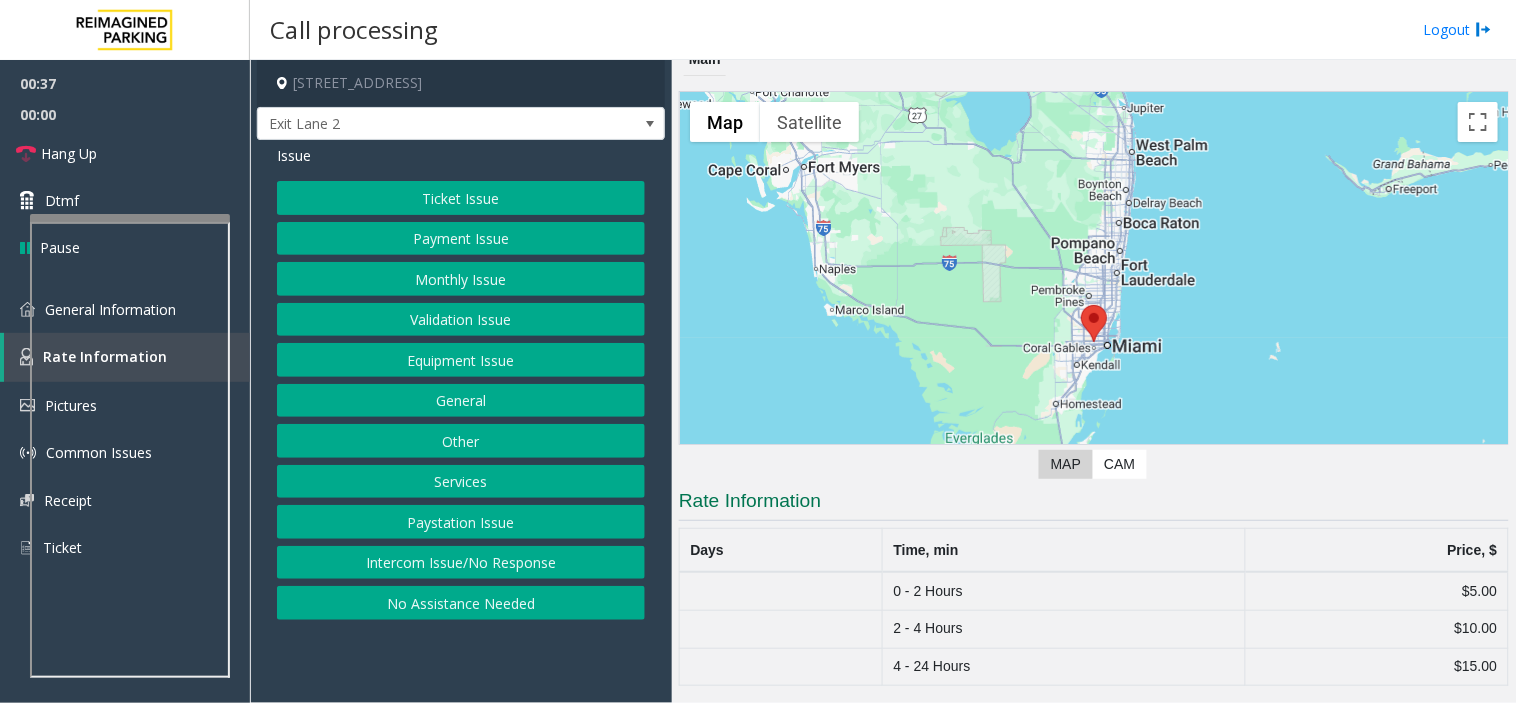 click on "Ticket Issue" 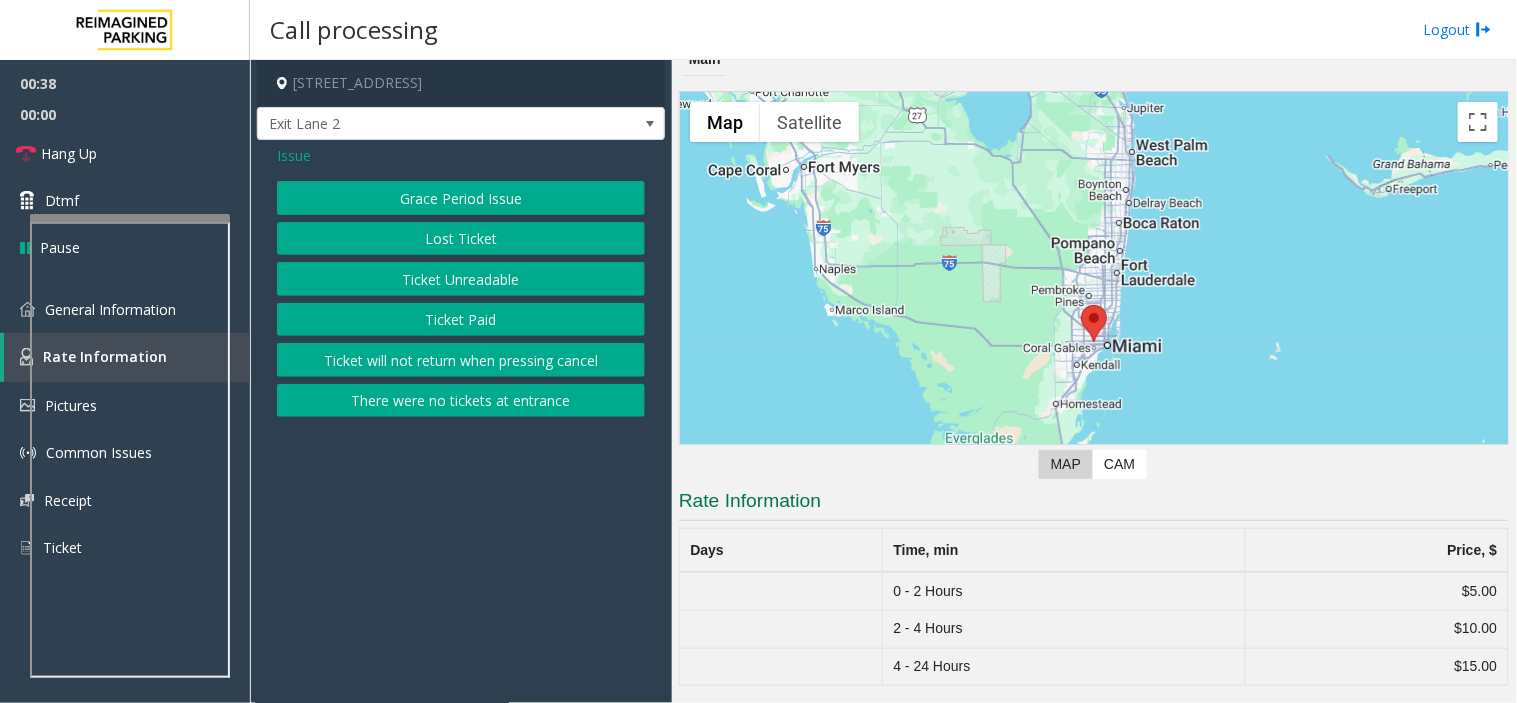 click on "Lost Ticket" 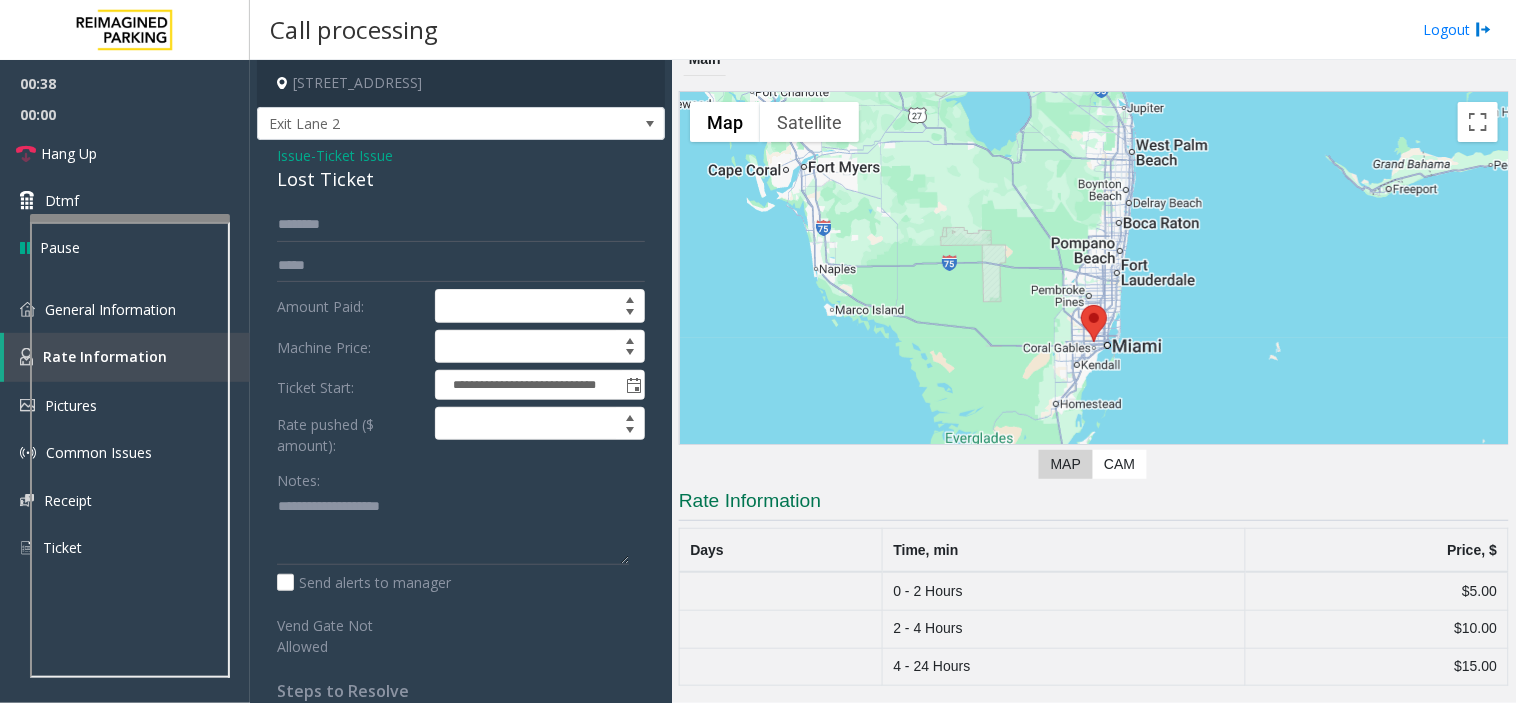 click 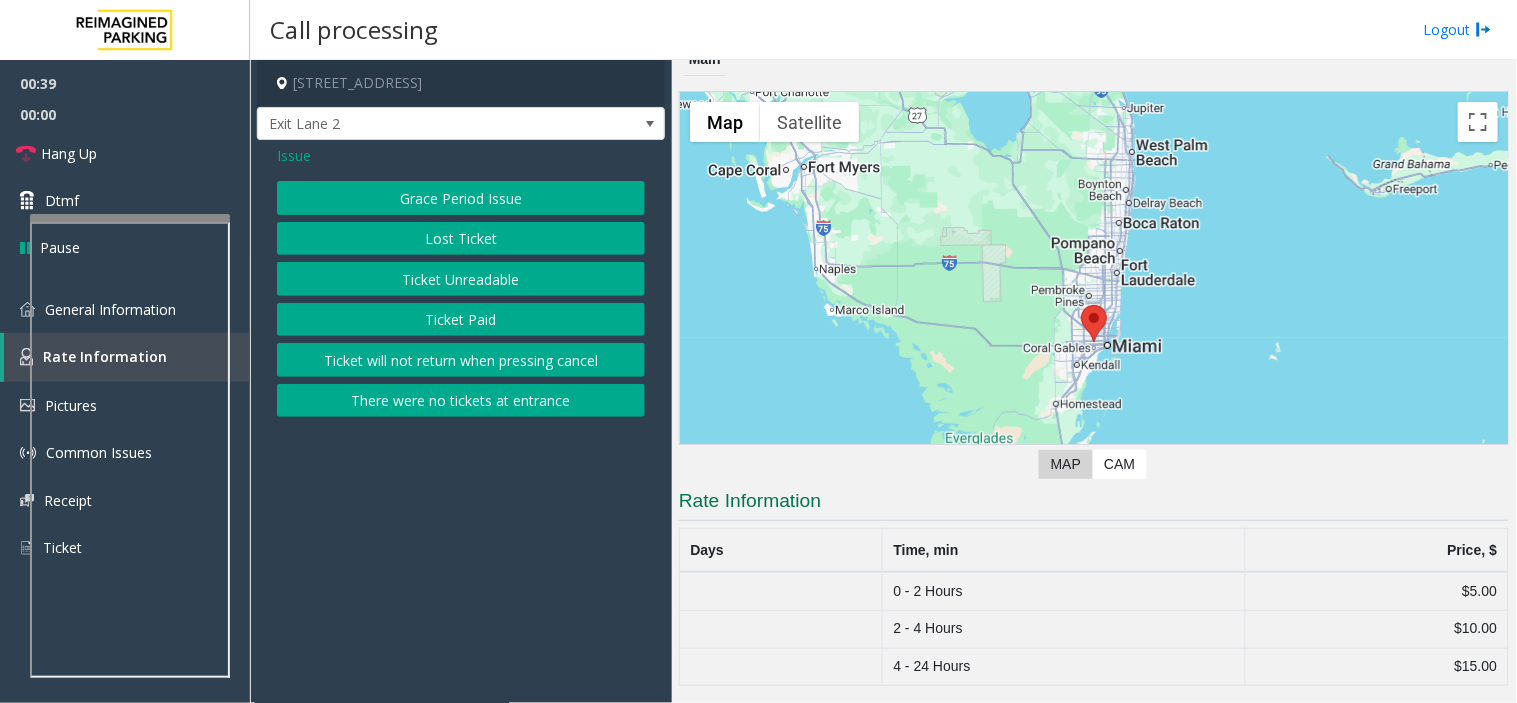 click on "Issue" 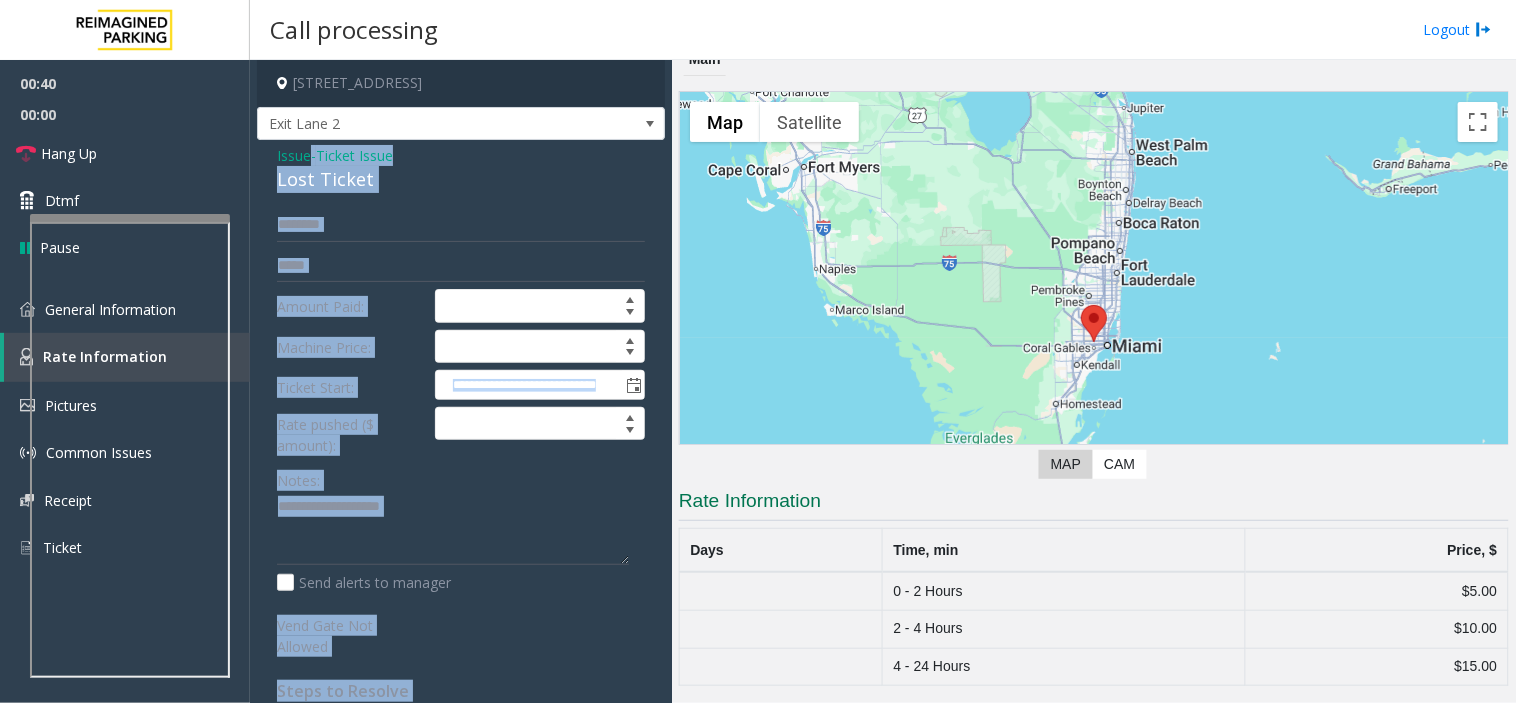 click on "Lost Ticket" 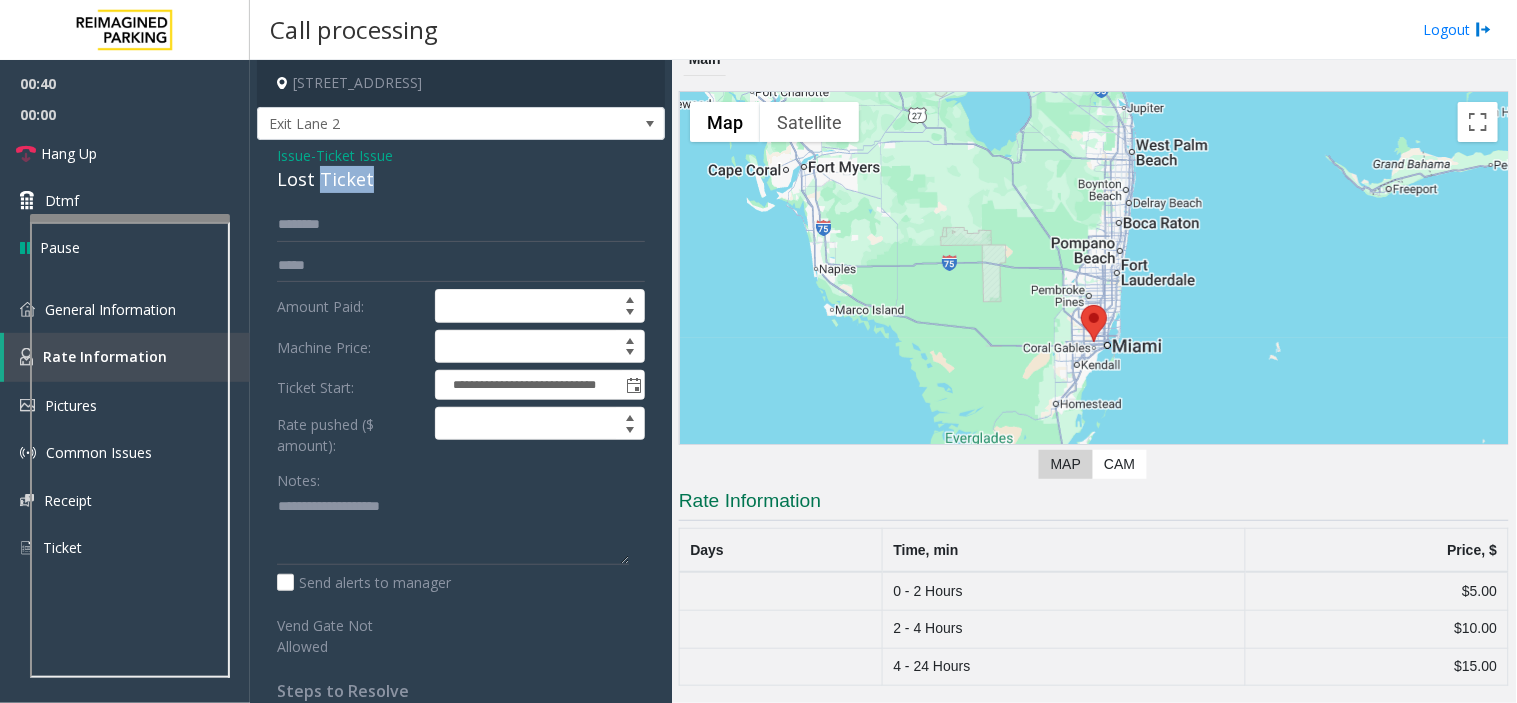 click on "Lost Ticket" 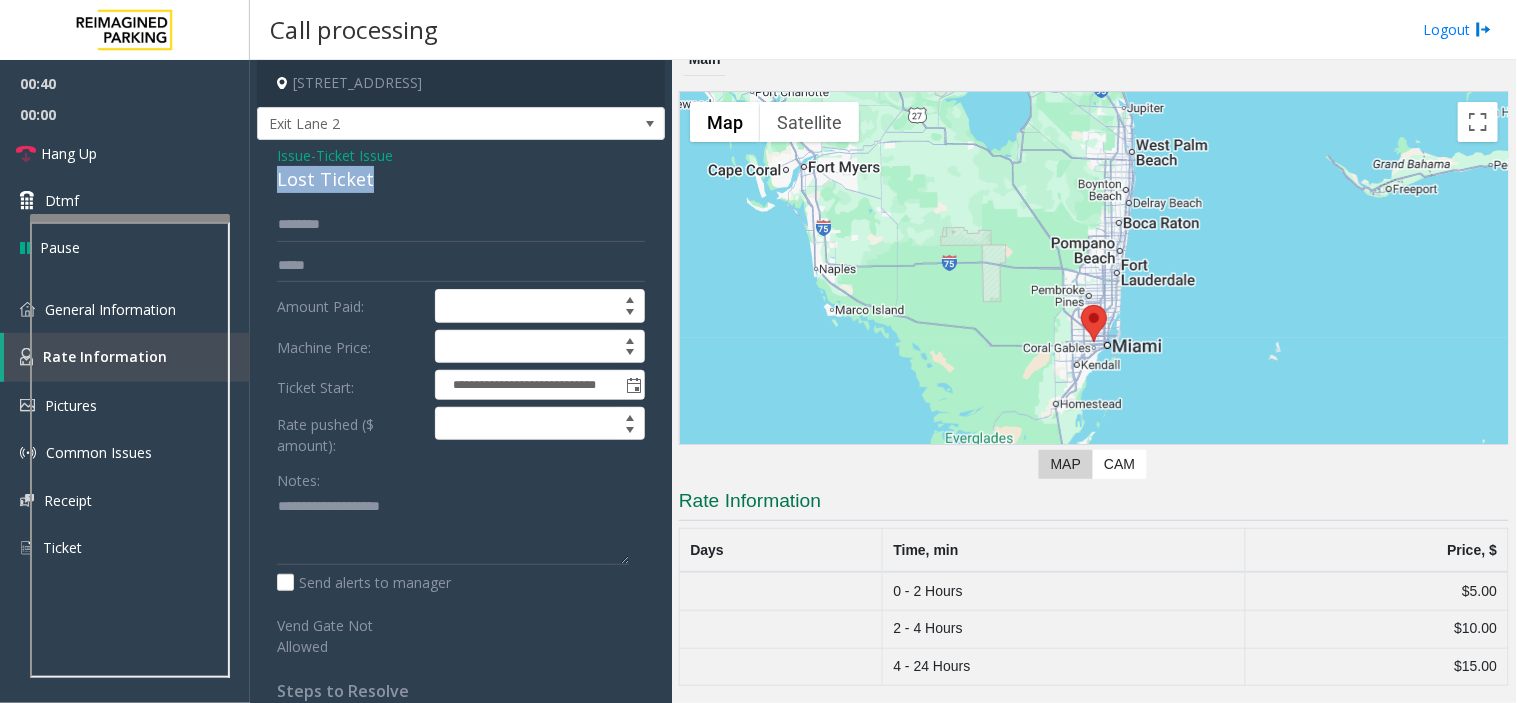 click on "Lost Ticket" 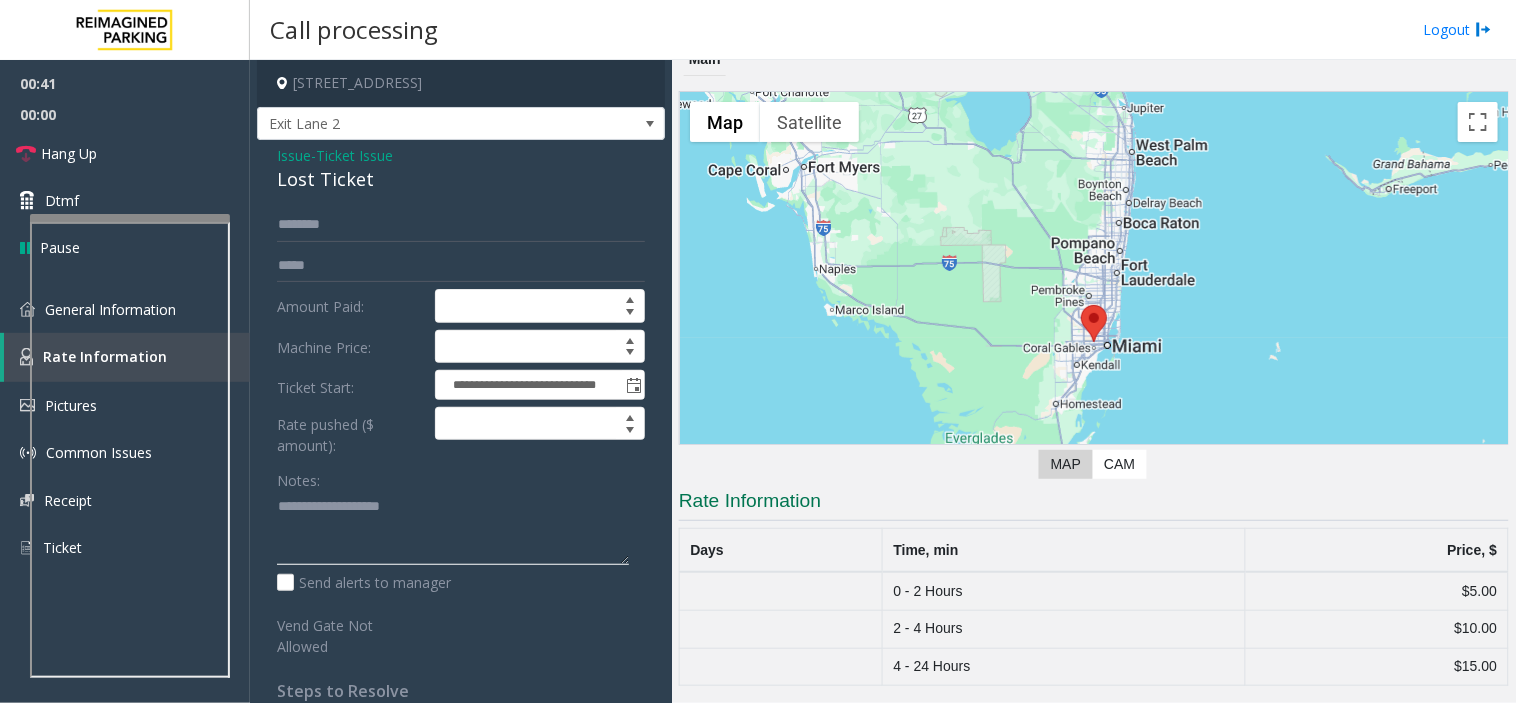 click 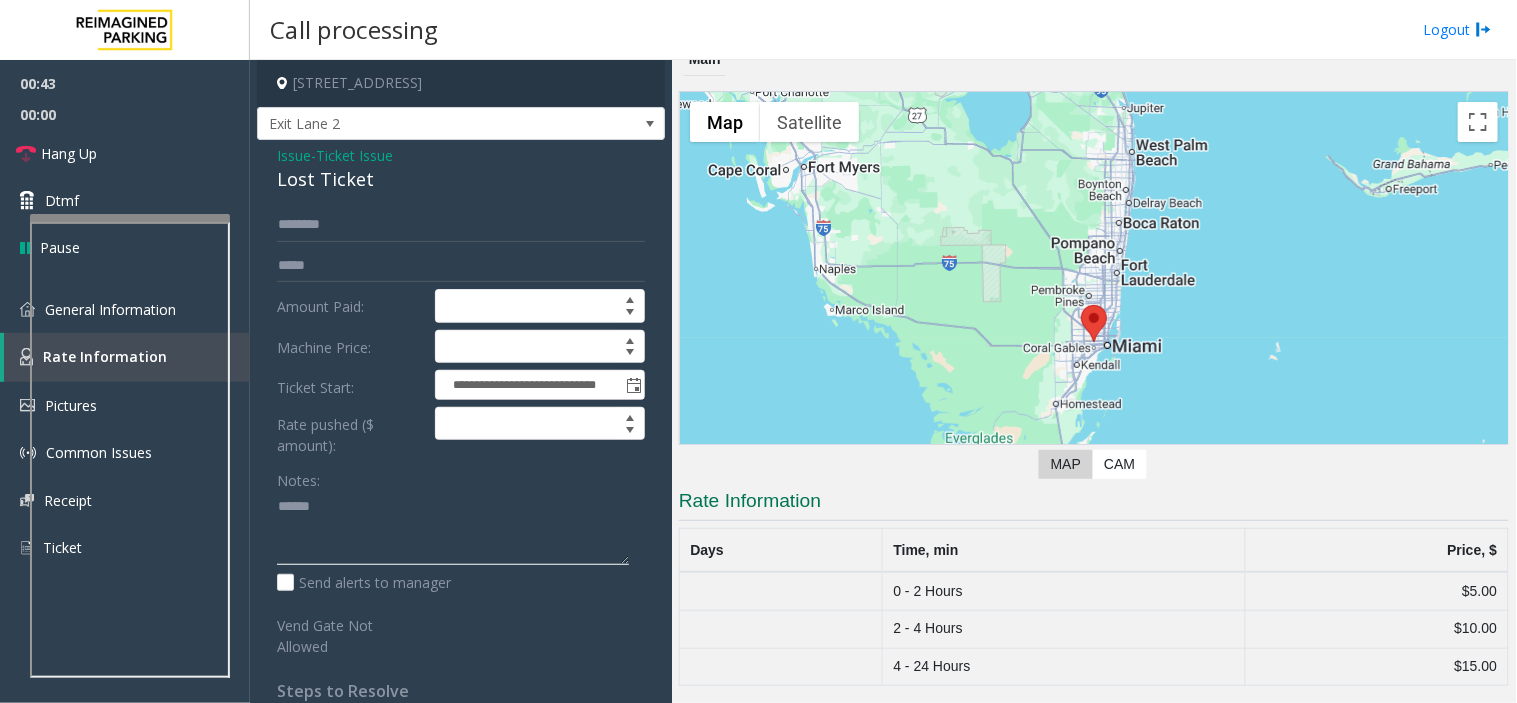 paste on "**********" 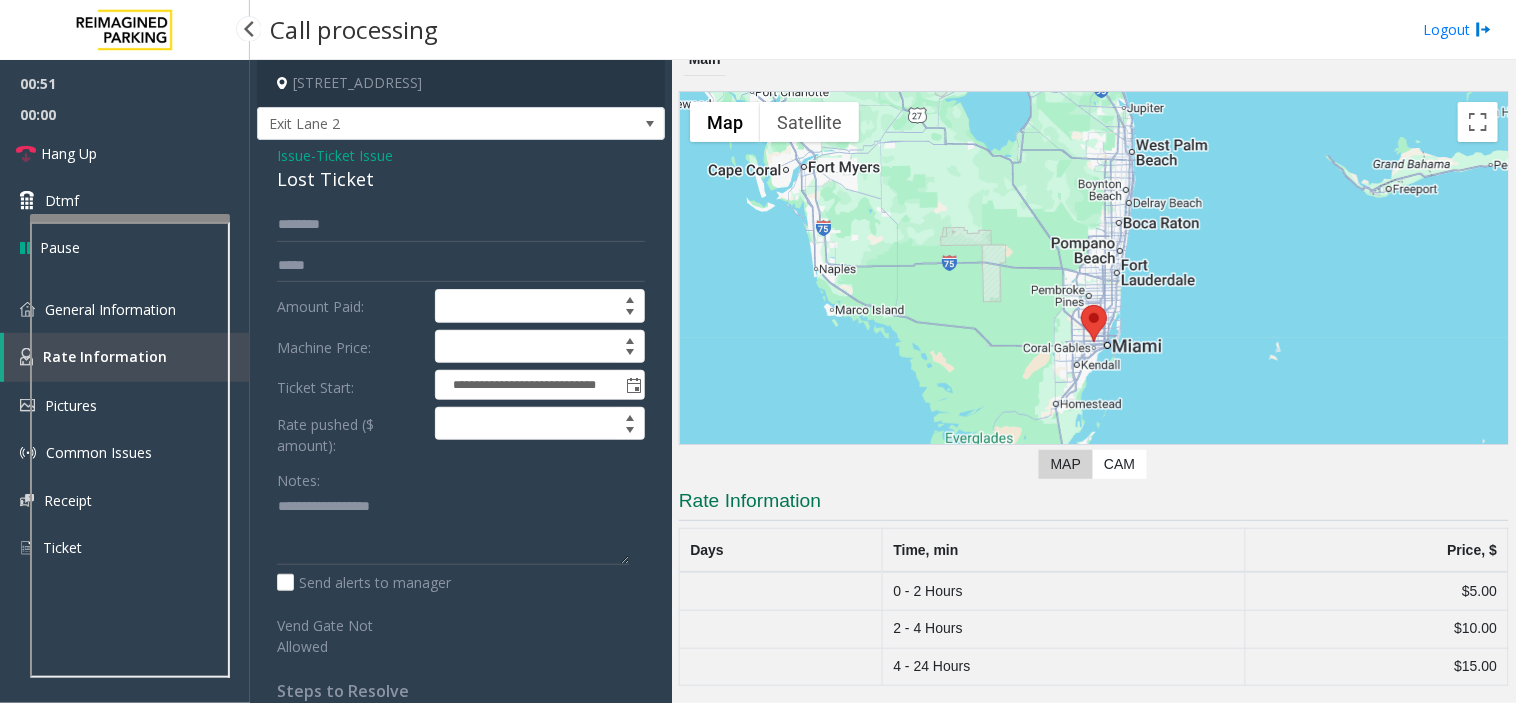 click on "00:00" at bounding box center [125, 114] 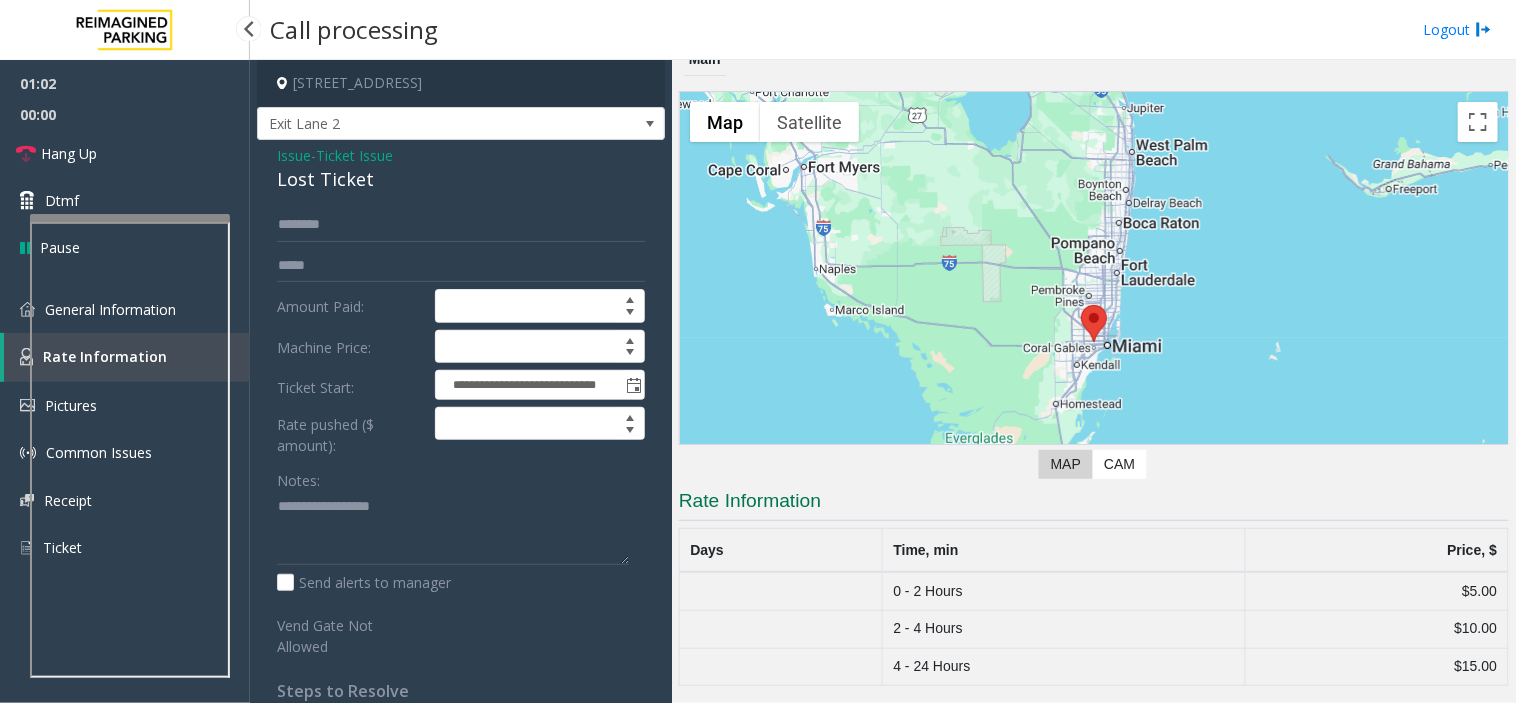 click on "Rate Information" at bounding box center (127, 357) 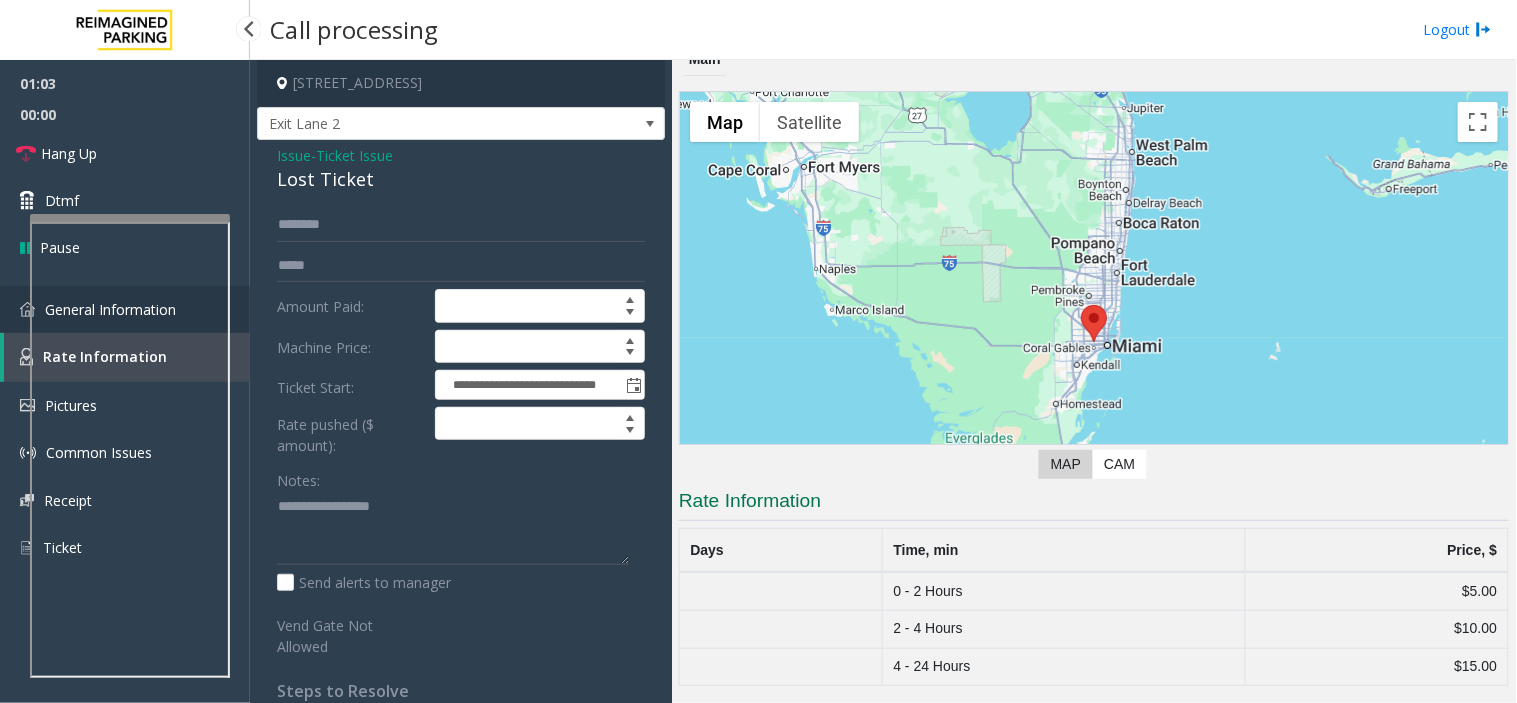 click on "General Information" at bounding box center (125, 309) 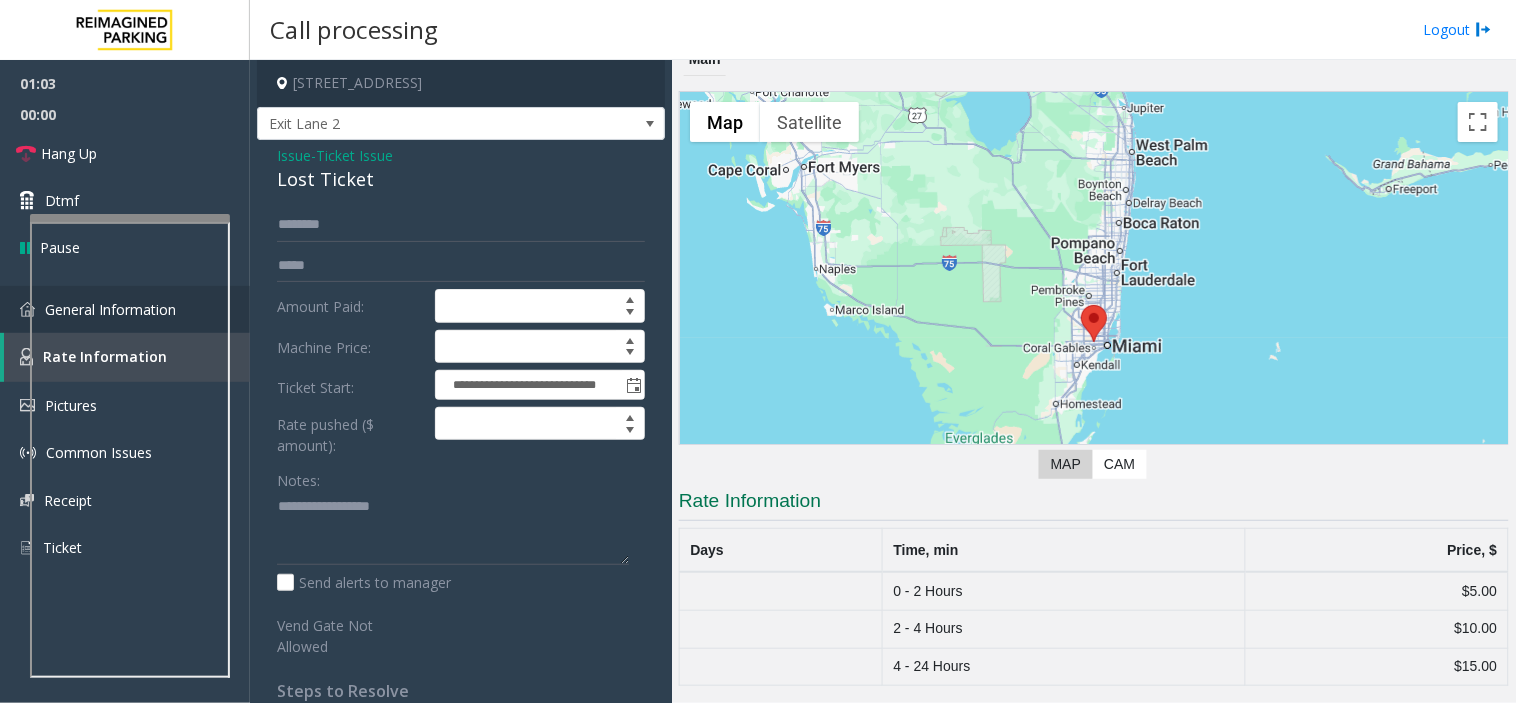scroll, scrollTop: 1666, scrollLeft: 0, axis: vertical 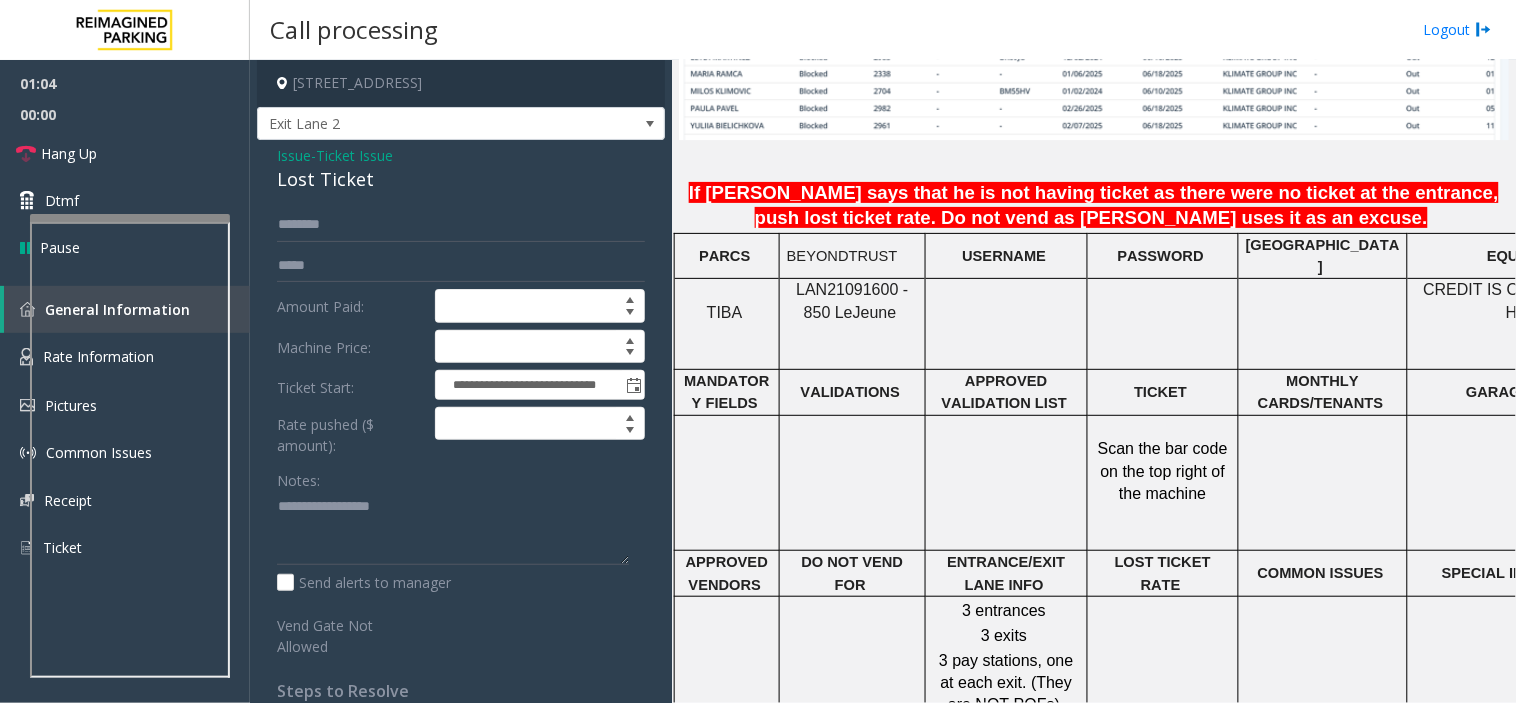 click on "Scan the bar code on the top right of the machine" 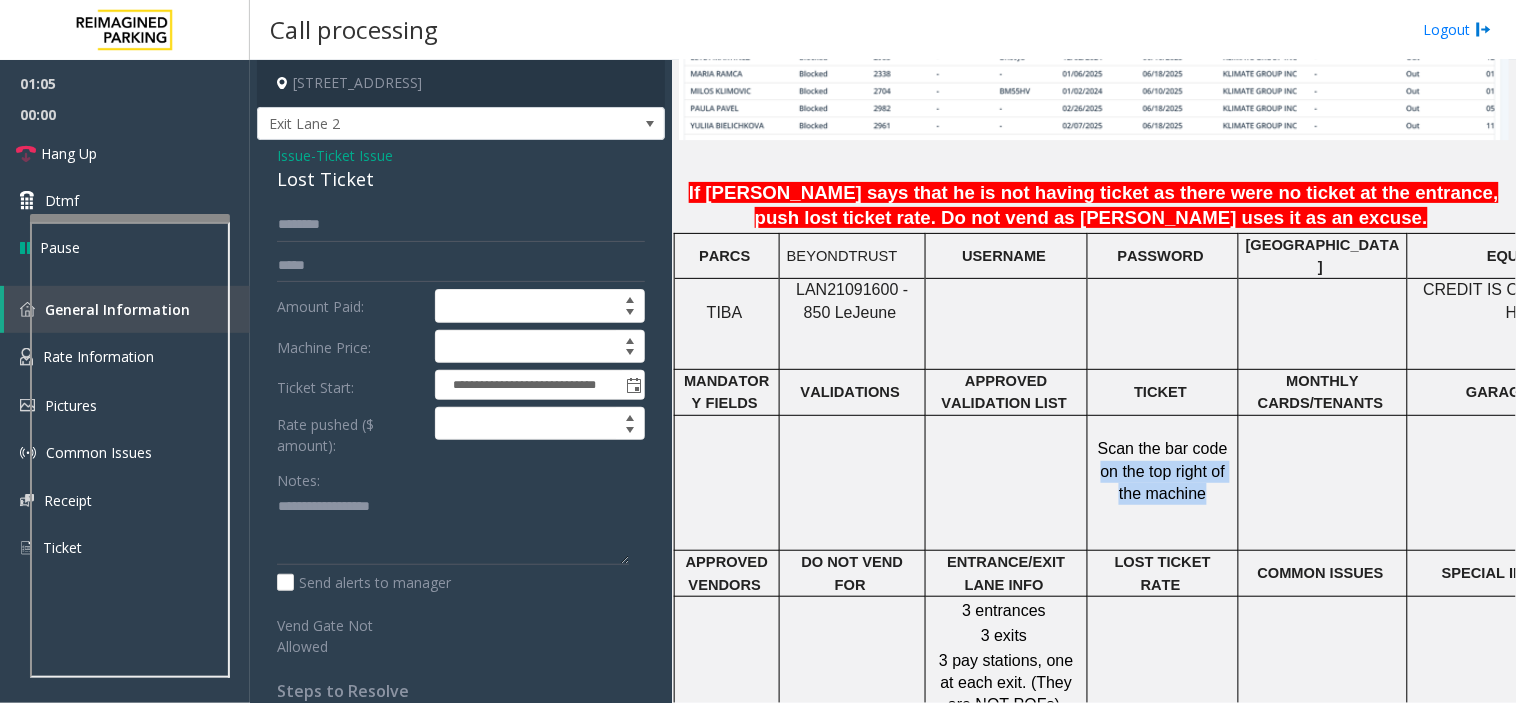 drag, startPoint x: 1106, startPoint y: 396, endPoint x: 1175, endPoint y: 440, distance: 81.8352 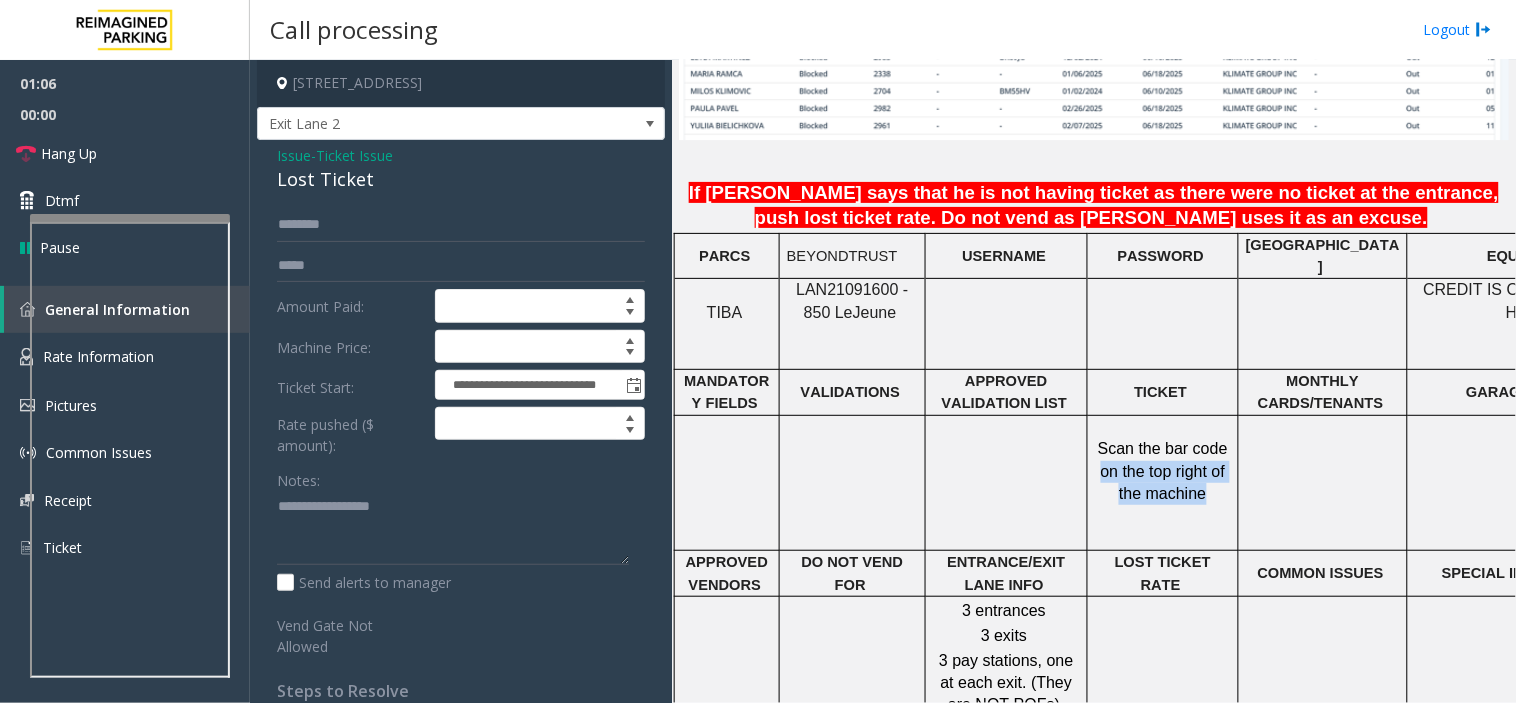 click on "Scan the bar code on the top right of the machine" 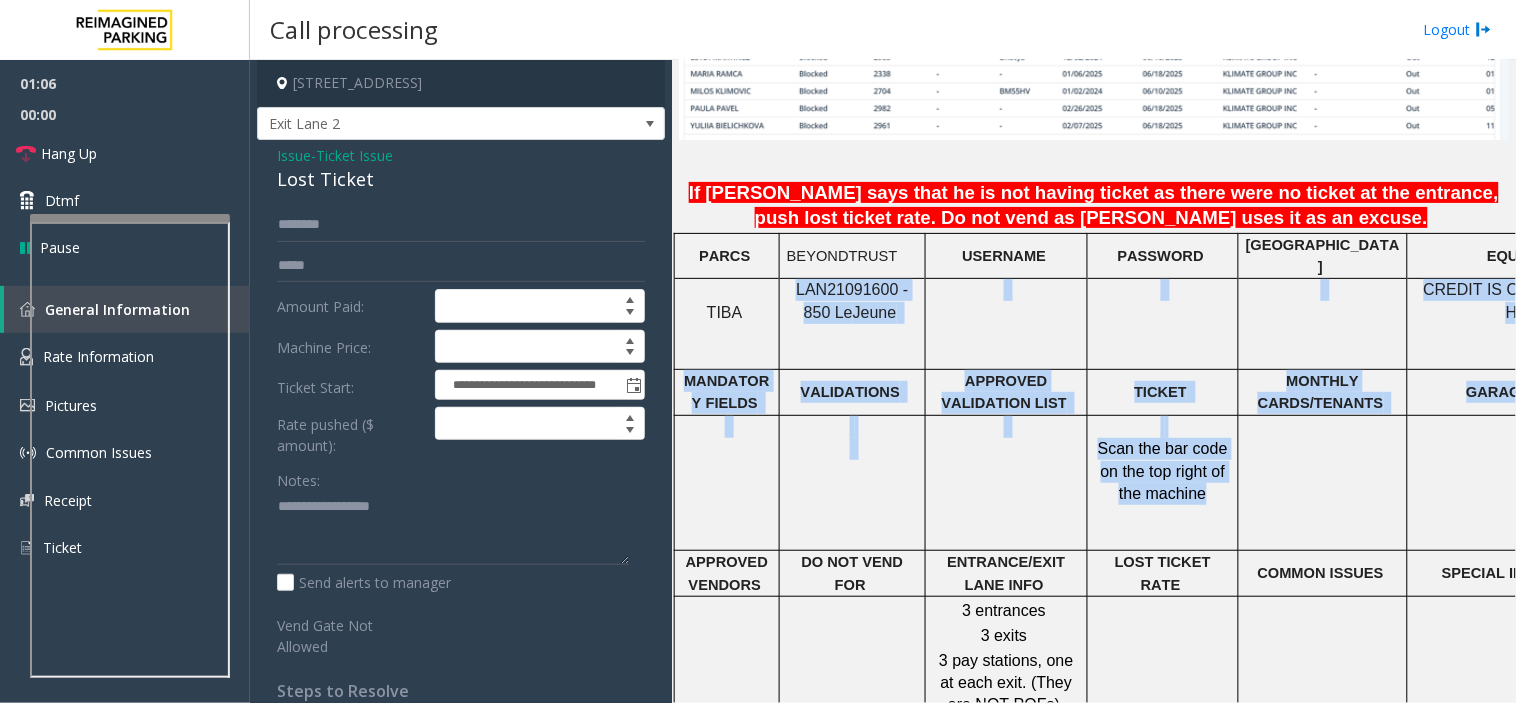 drag, startPoint x: 1175, startPoint y: 440, endPoint x: 792, endPoint y: 225, distance: 439.21976 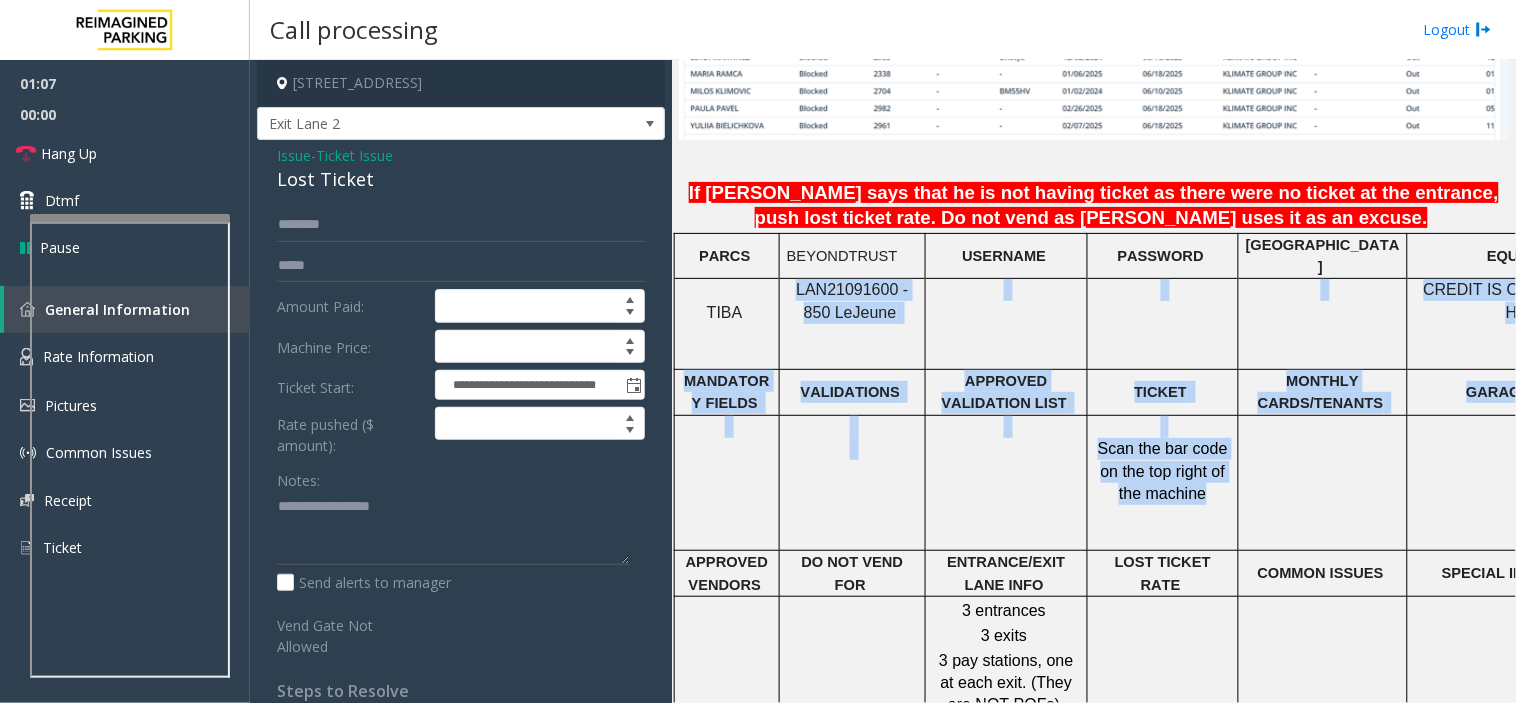 click on "LAN21091600 - 850 Le" 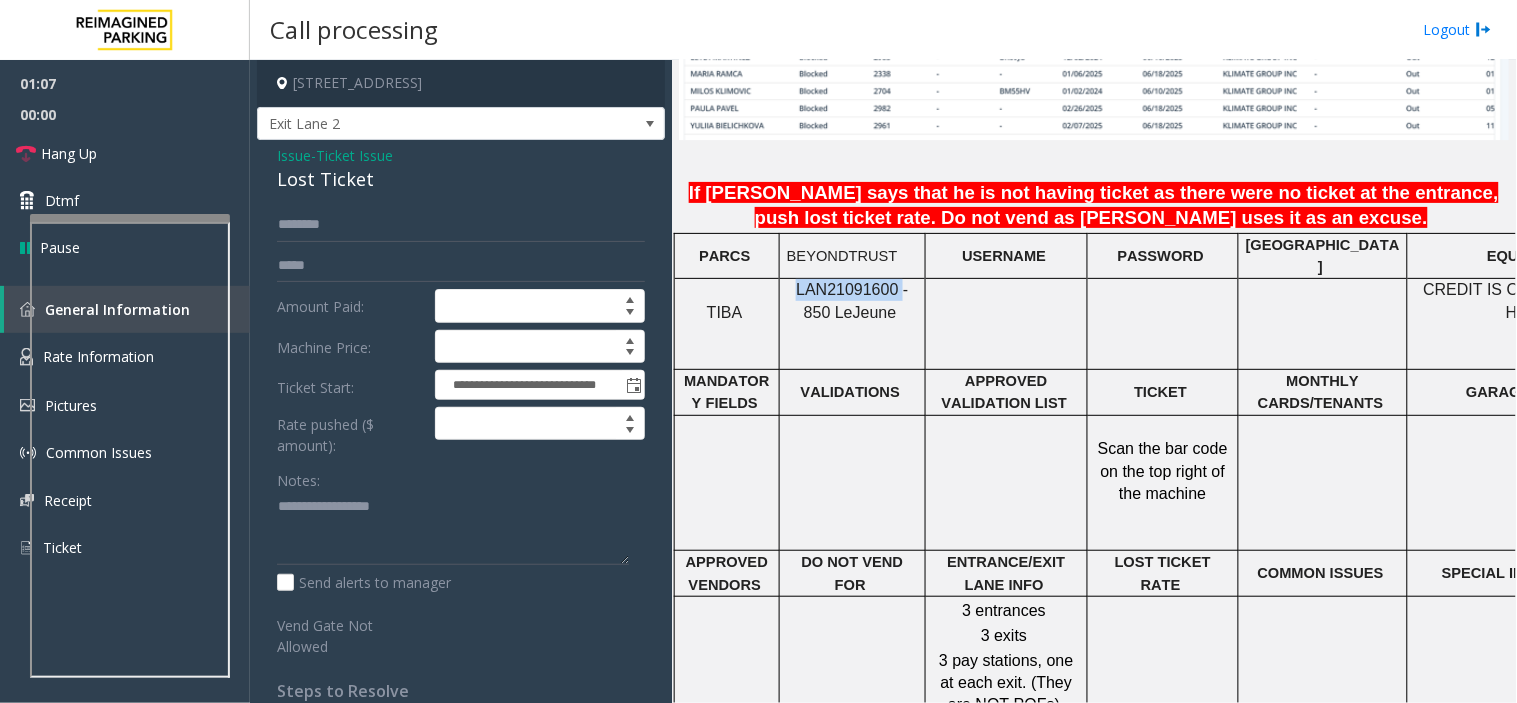 click on "LAN21091600 - 850 Le" 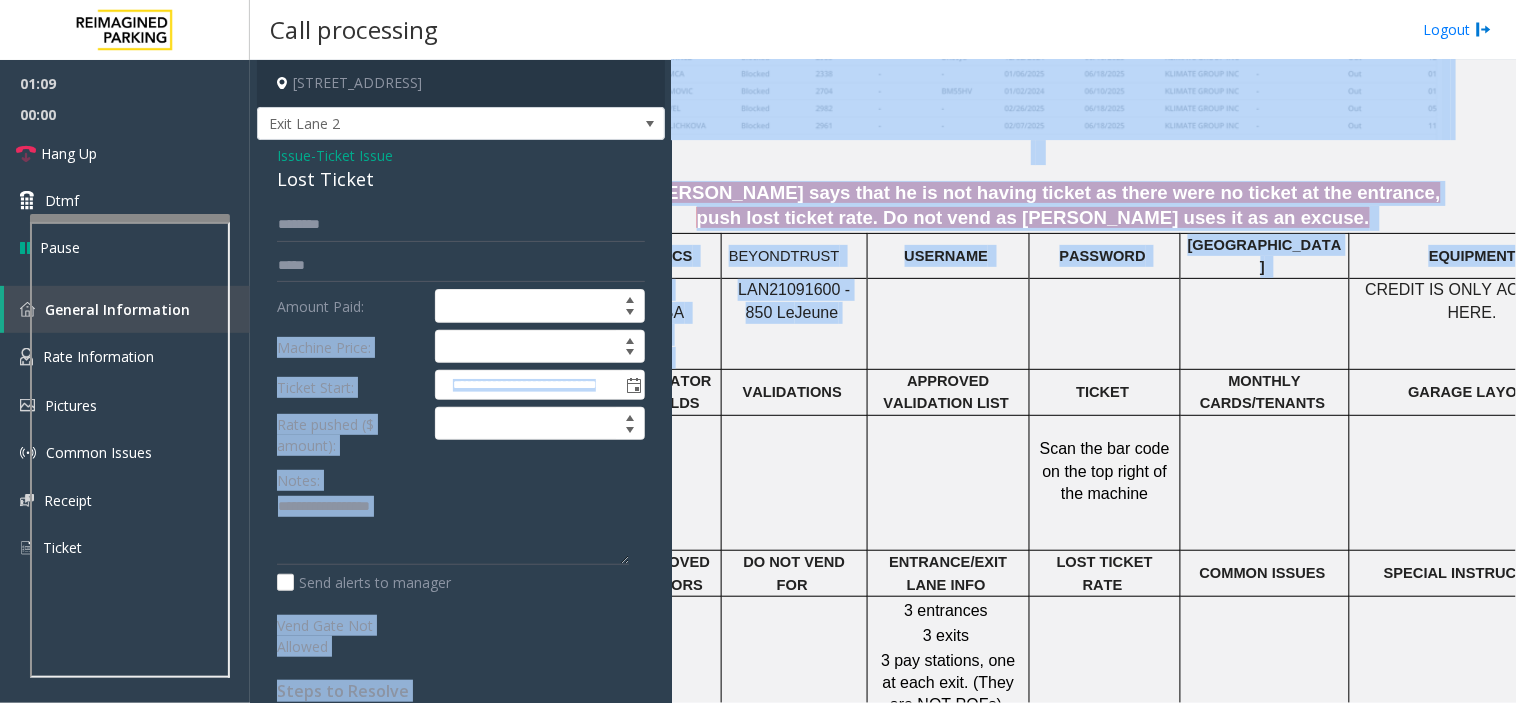 scroll, scrollTop: 1666, scrollLeft: 0, axis: vertical 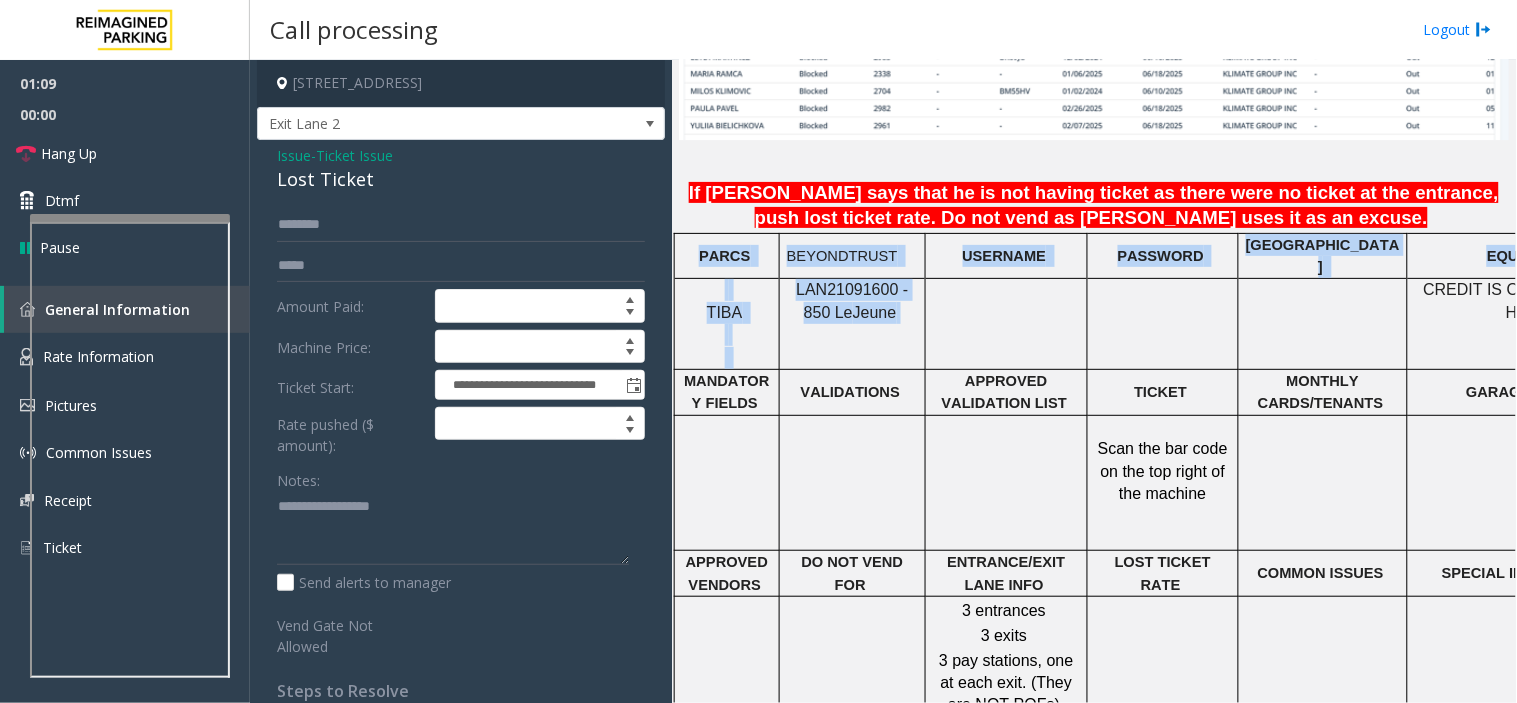 drag, startPoint x: 792, startPoint y: 225, endPoint x: 722, endPoint y: 172, distance: 87.80091 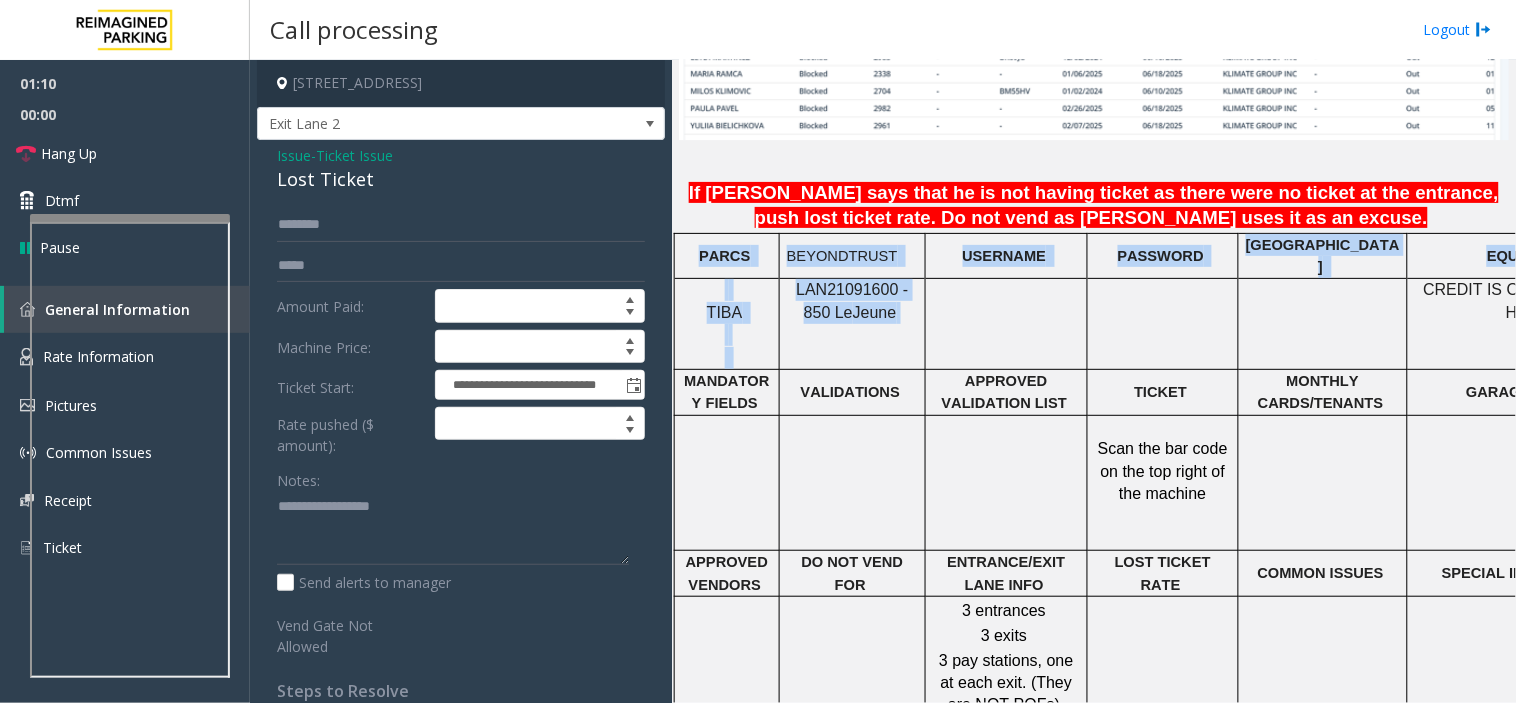 click on "PARCS" 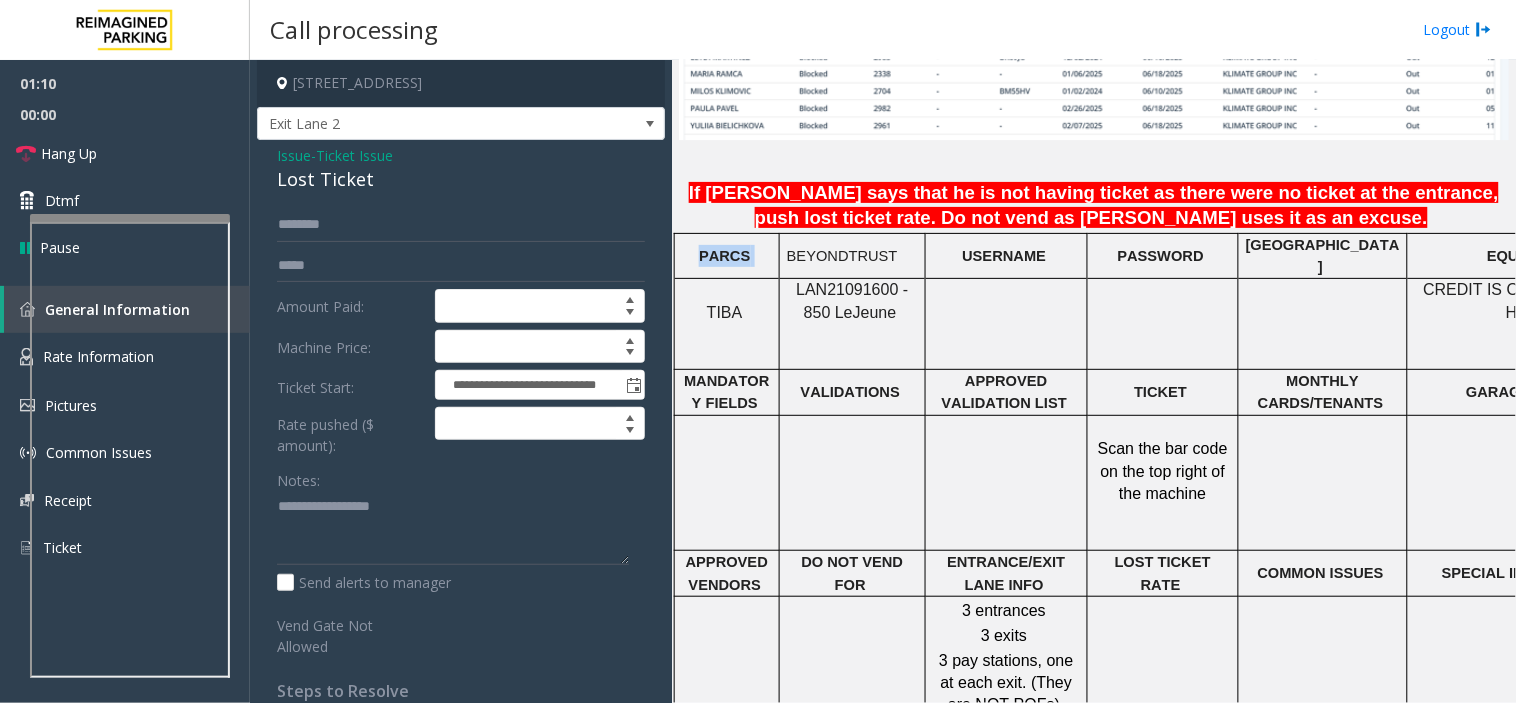 click on "PARCS" 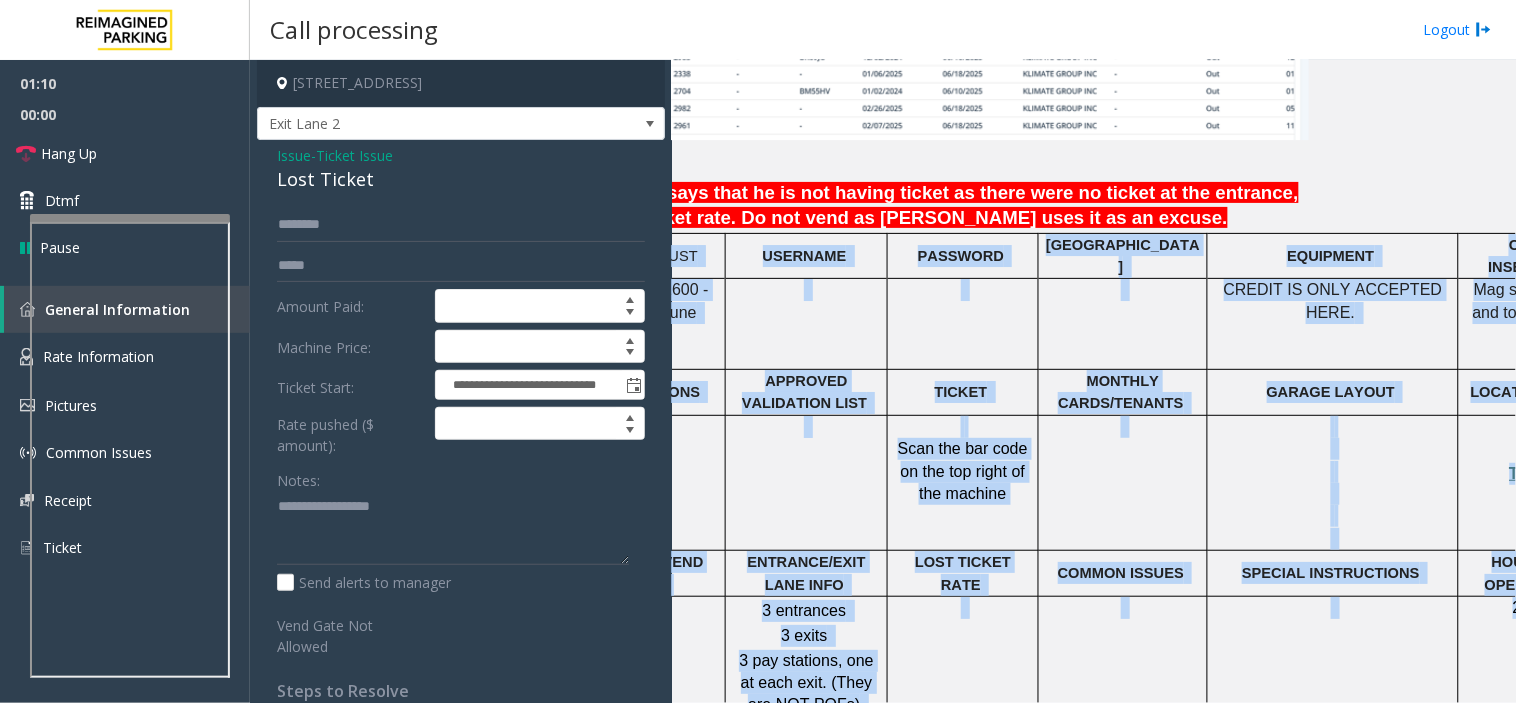 scroll, scrollTop: 1666, scrollLeft: 303, axis: both 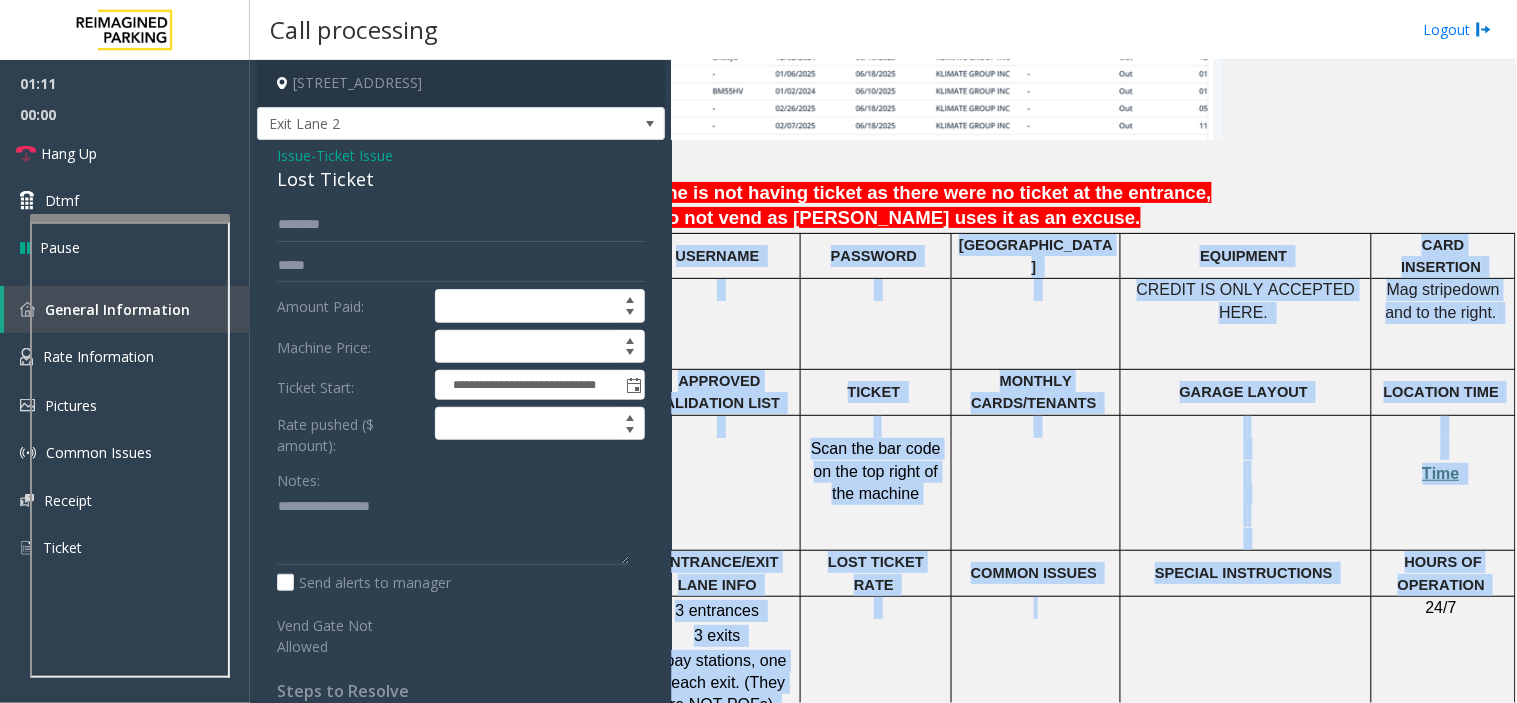 drag, startPoint x: 722, startPoint y: 172, endPoint x: 951, endPoint y: 561, distance: 451.40005 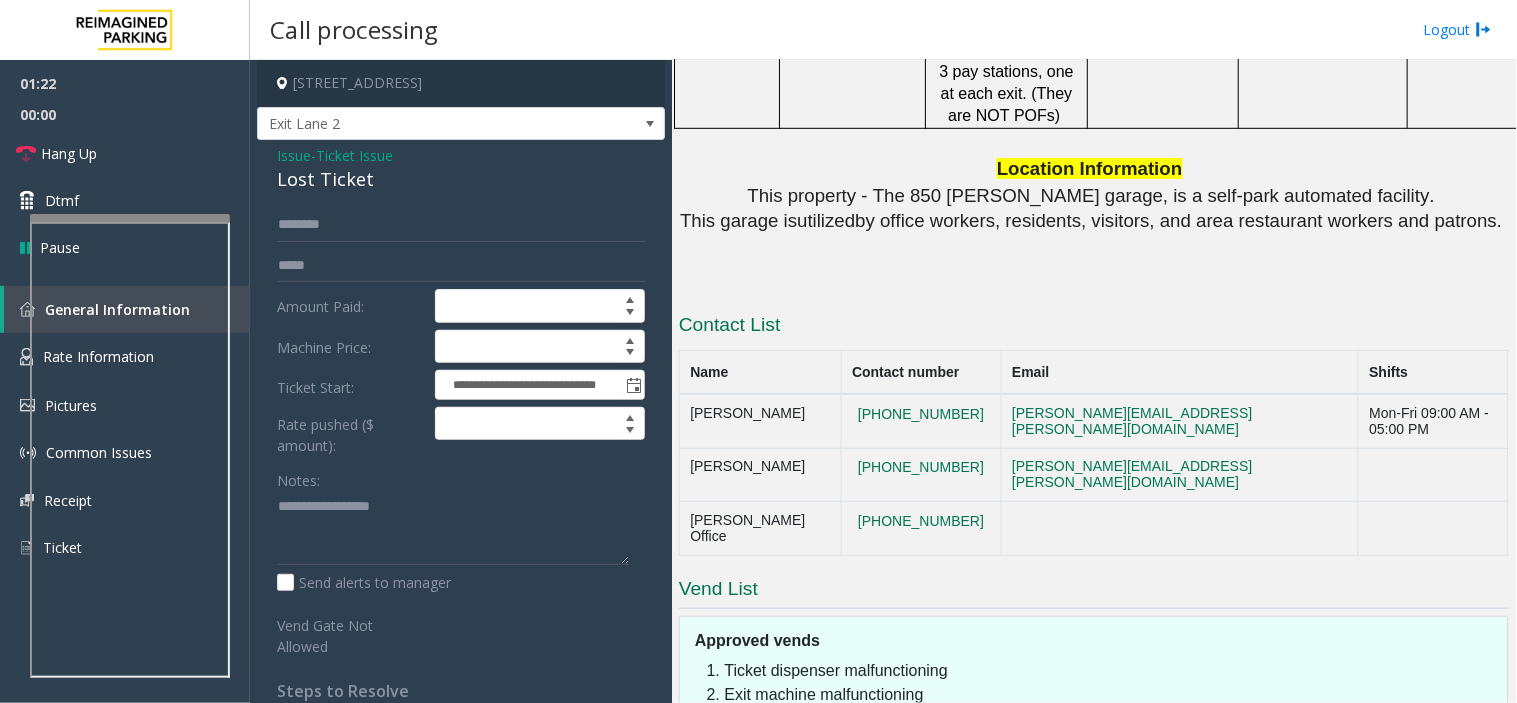 scroll, scrollTop: 2368, scrollLeft: 0, axis: vertical 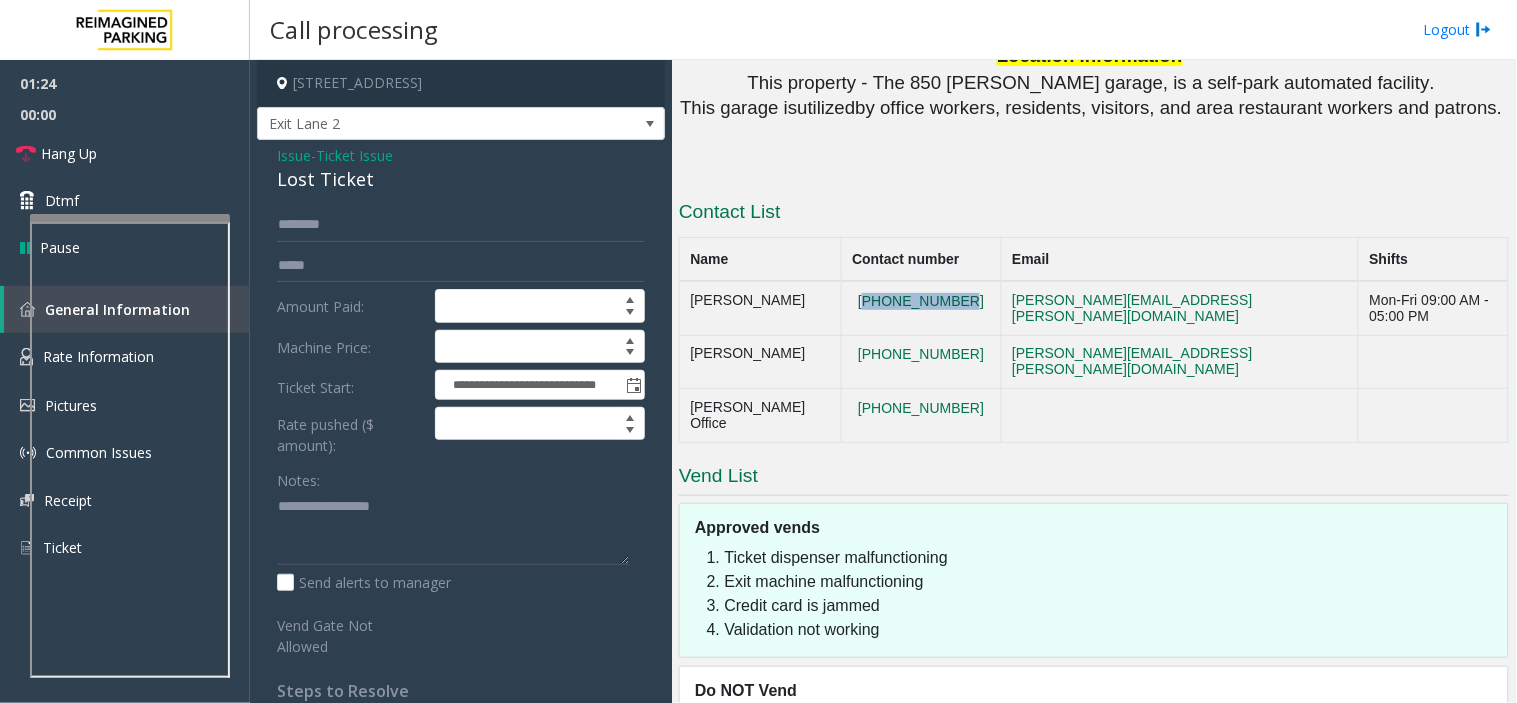 drag, startPoint x: 957, startPoint y: 232, endPoint x: 841, endPoint y: 231, distance: 116.00431 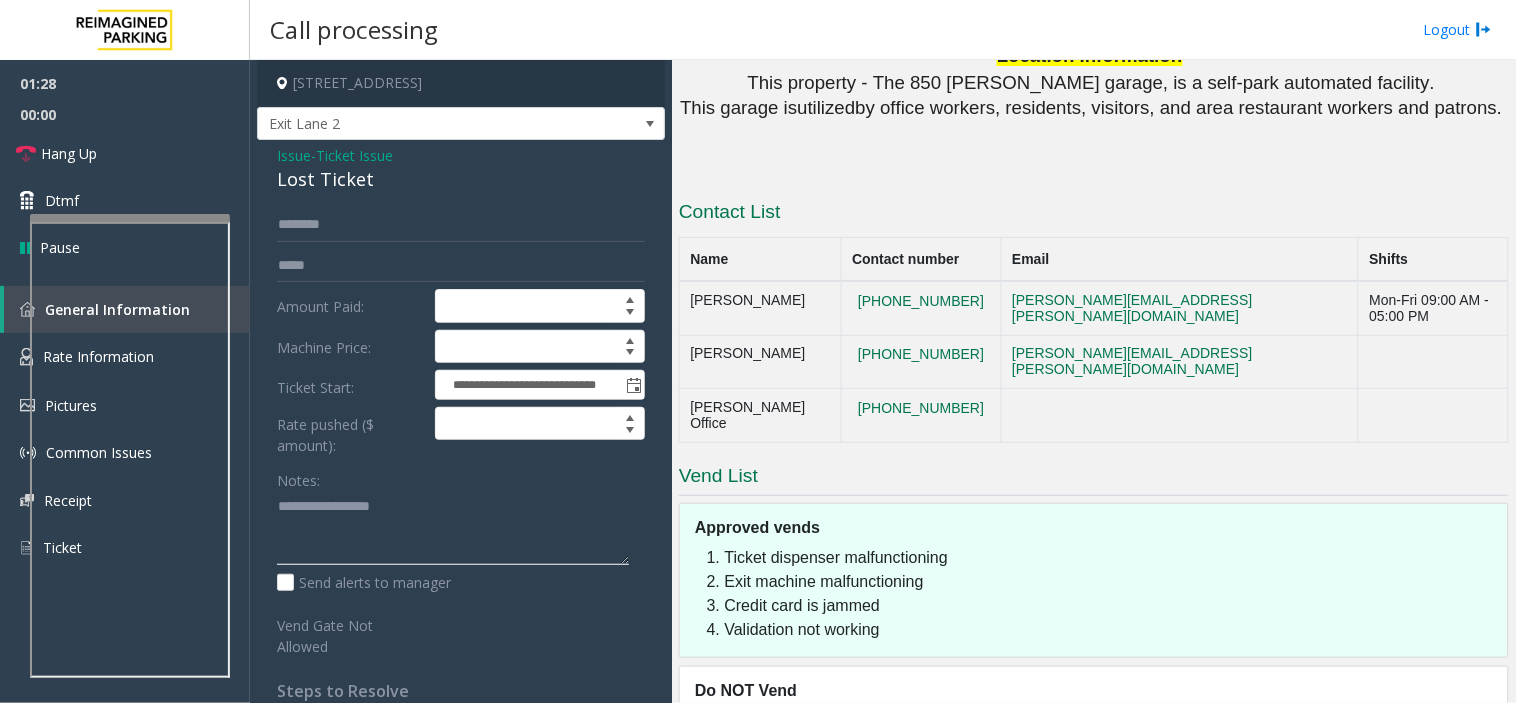 click 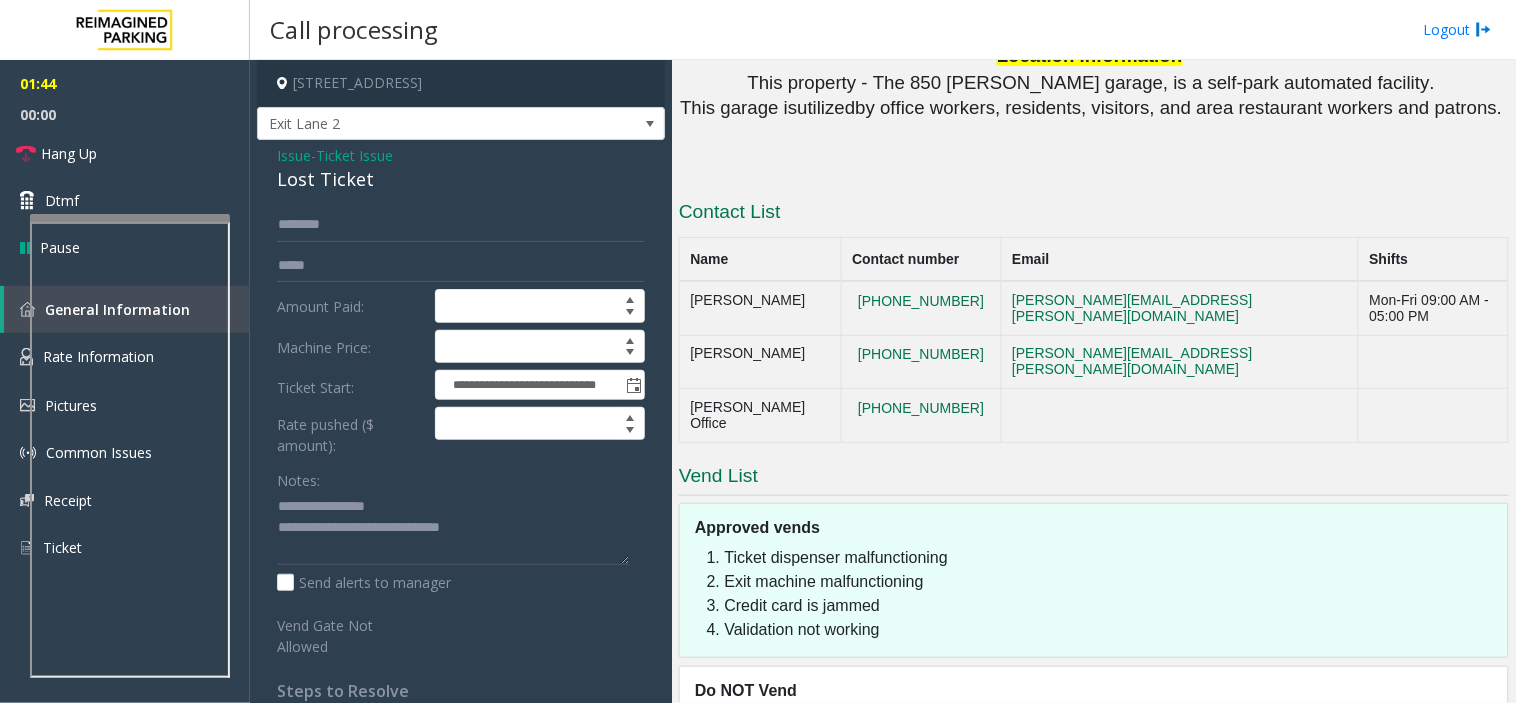 click on "Approved vends" 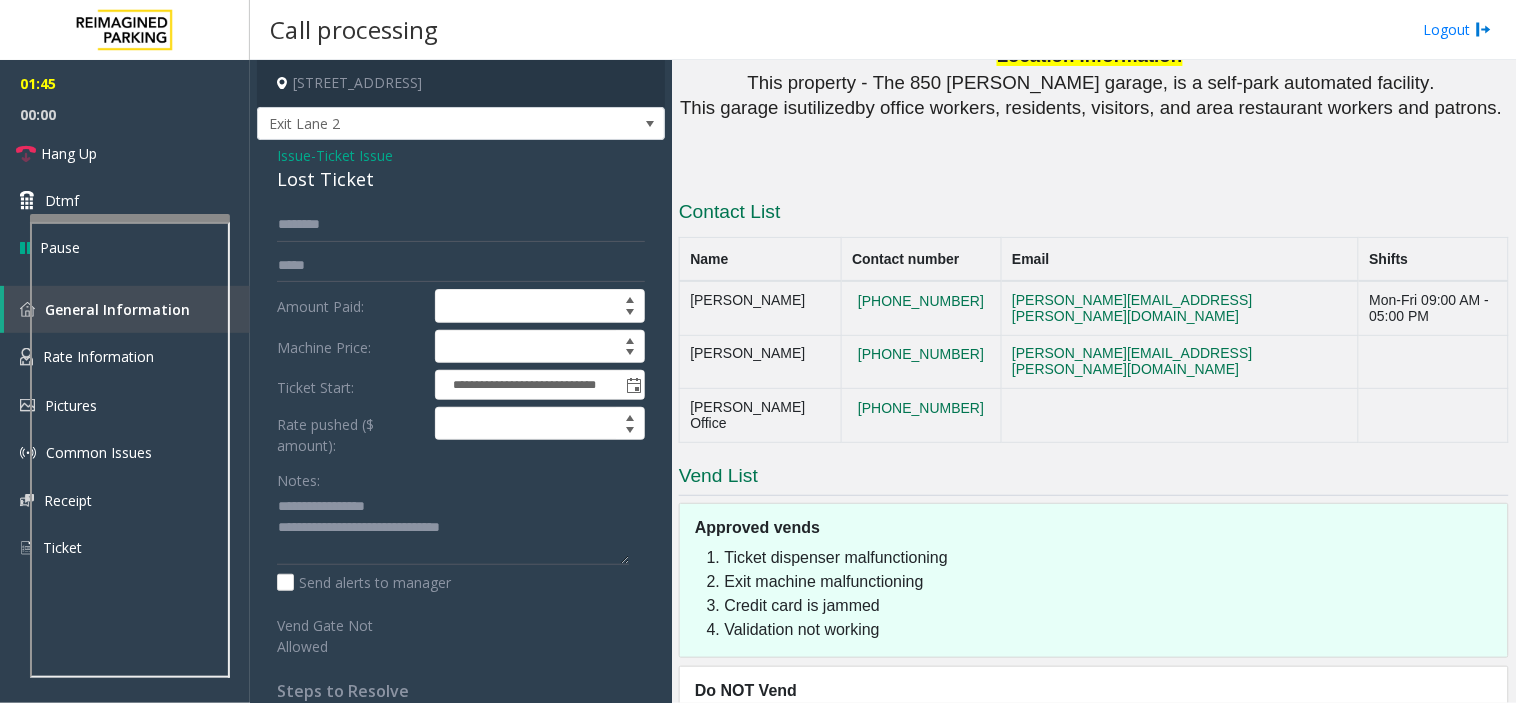 click on "Approved vends" 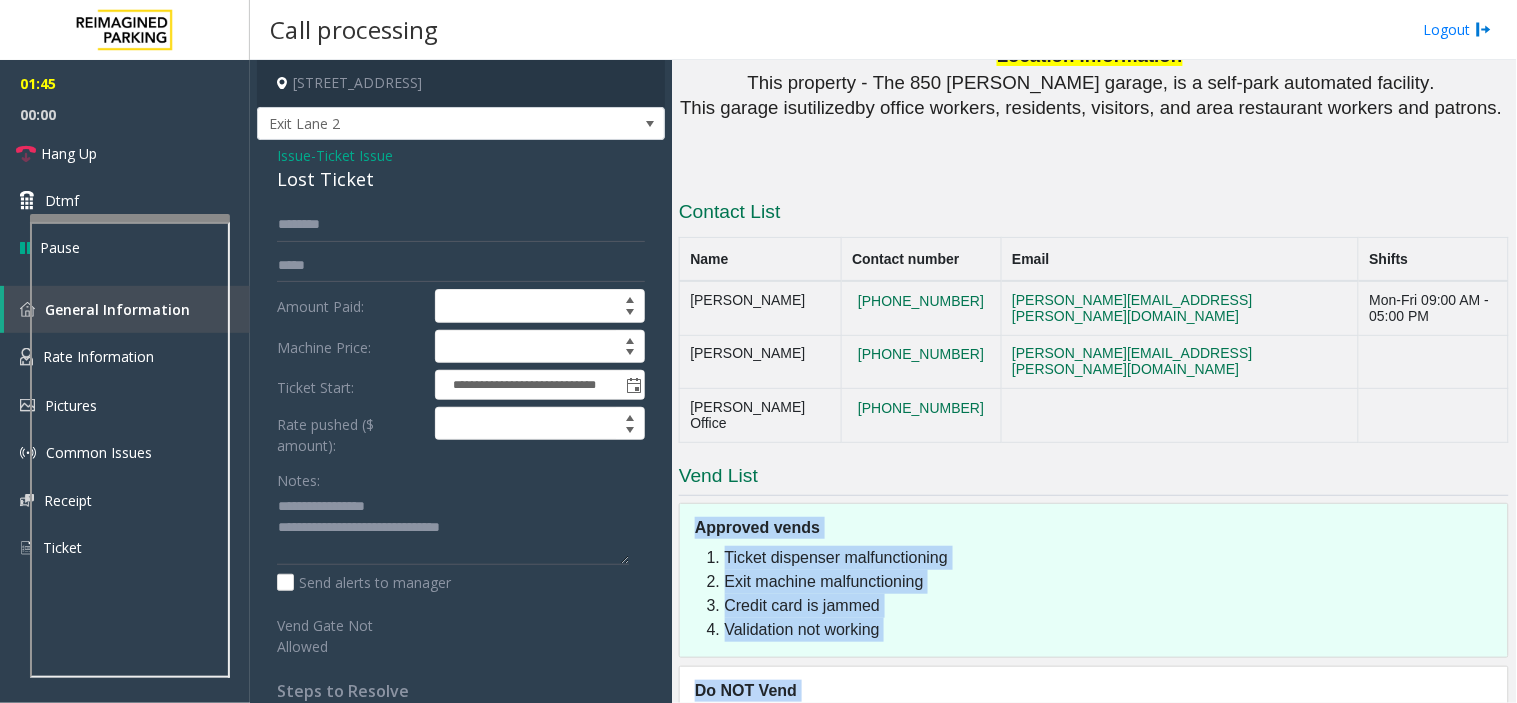 drag, startPoint x: 990, startPoint y: 413, endPoint x: 1166, endPoint y: 704, distance: 340.0838 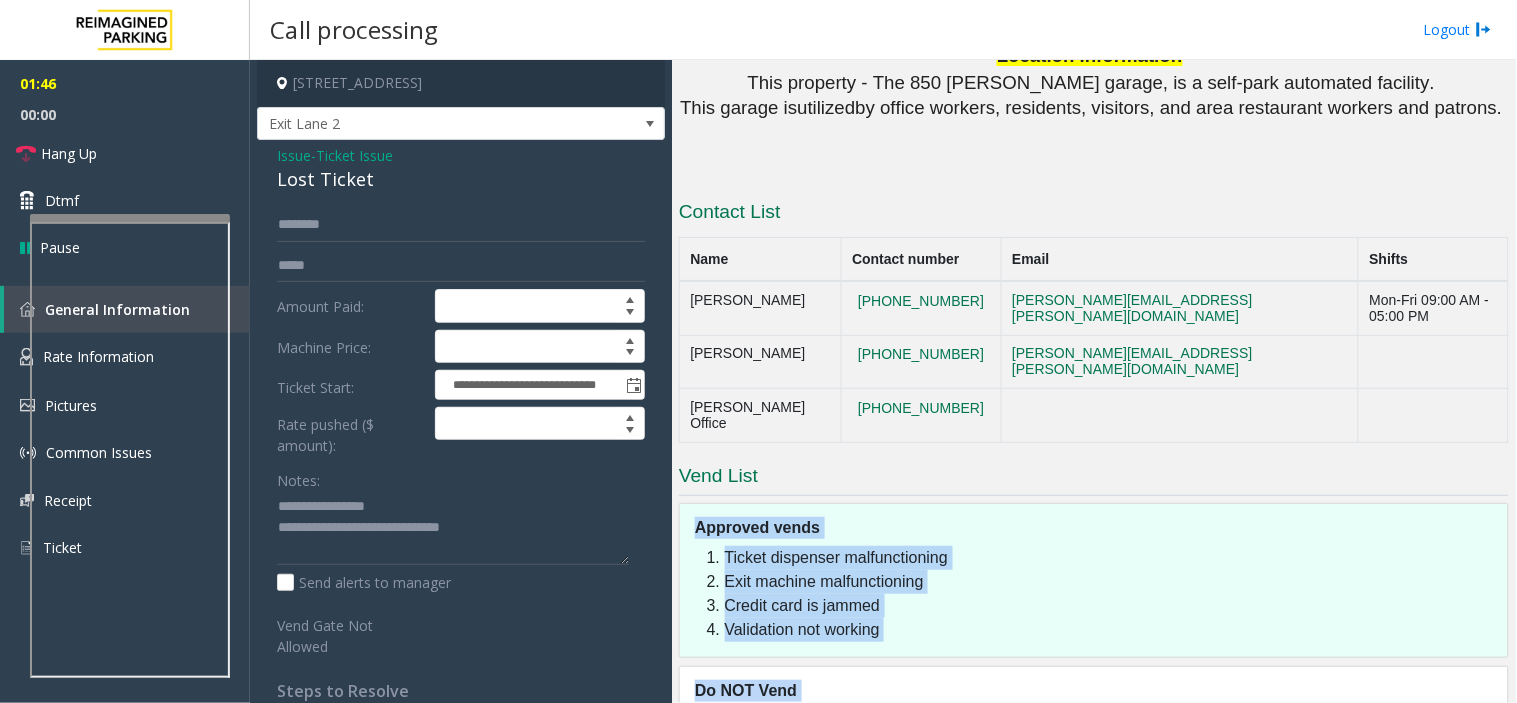 click on "Validation not working" 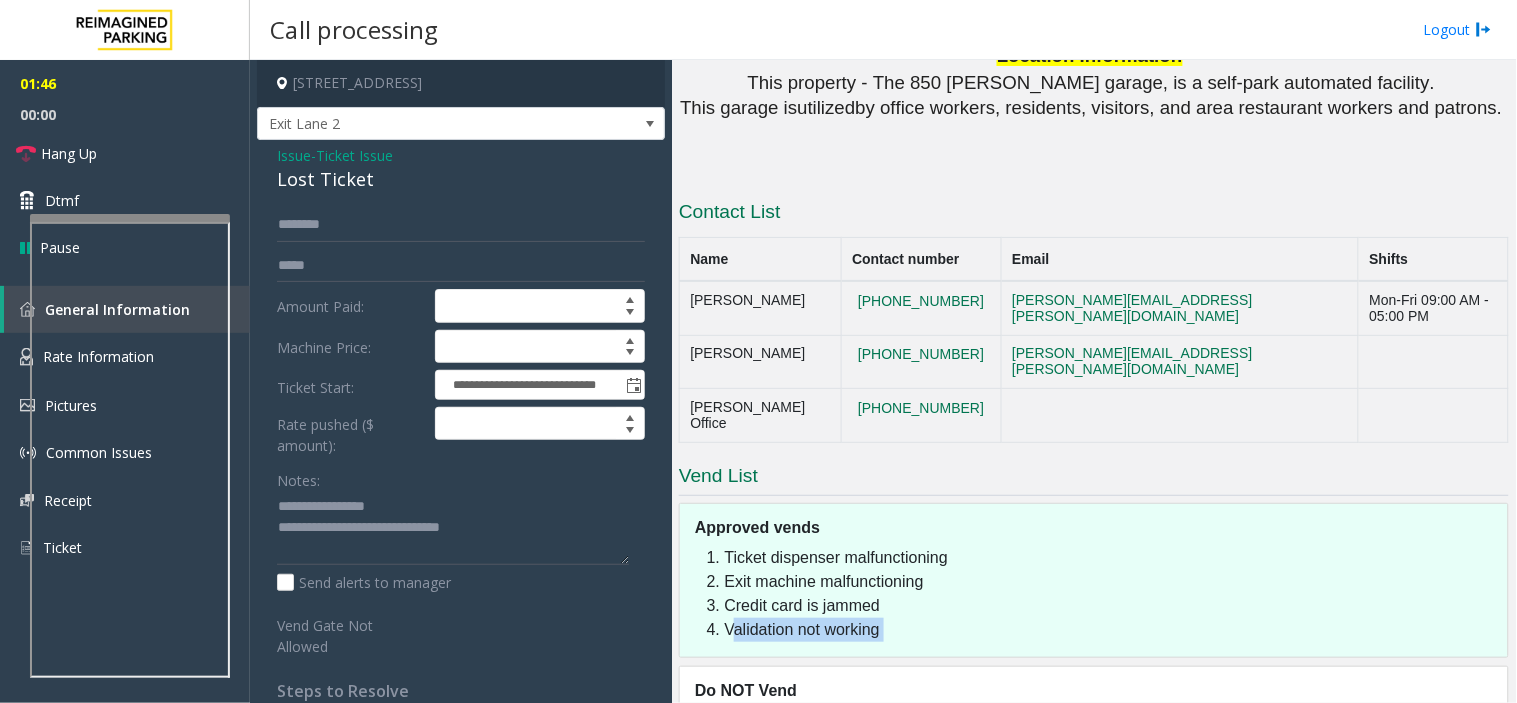 click on "Validation not working" 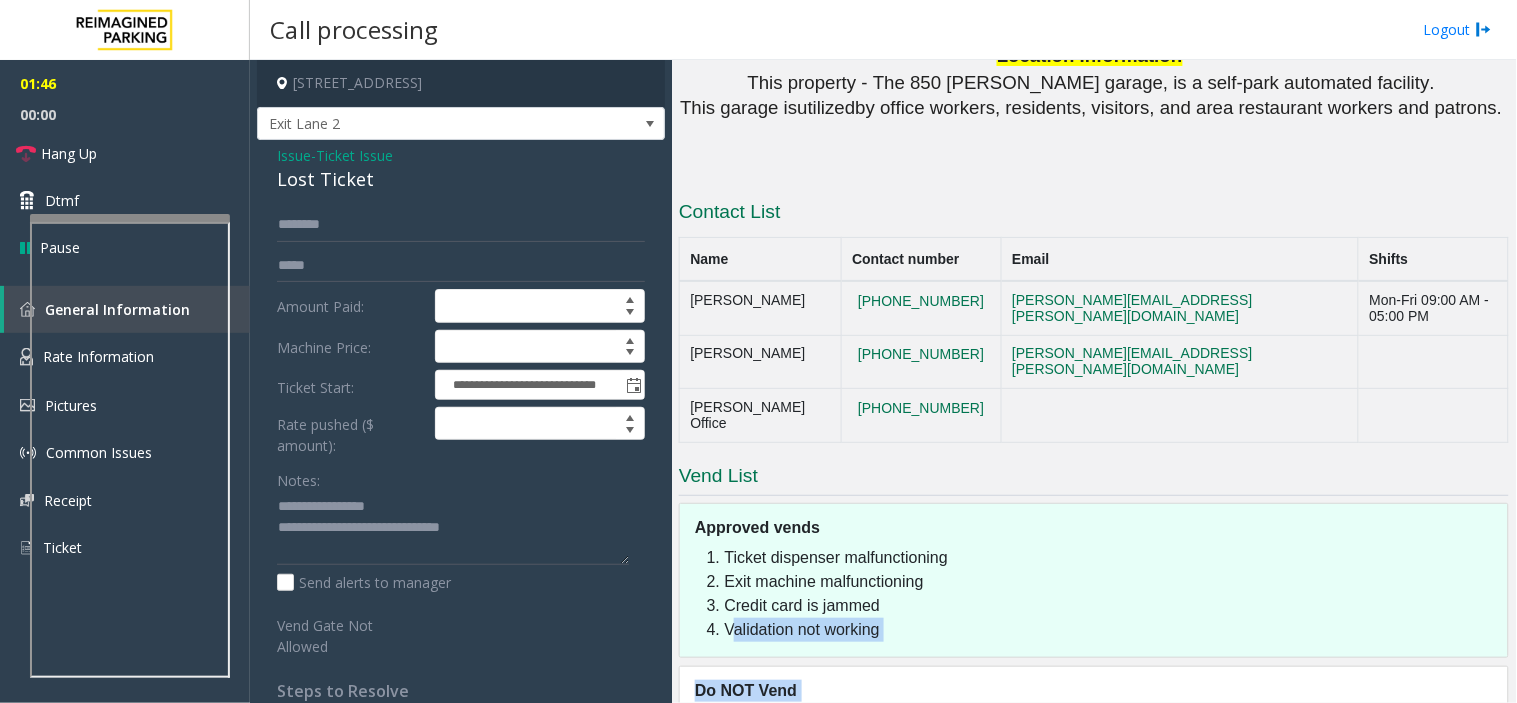 drag, startPoint x: 1023, startPoint y: 527, endPoint x: 1096, endPoint y: 608, distance: 109.041275 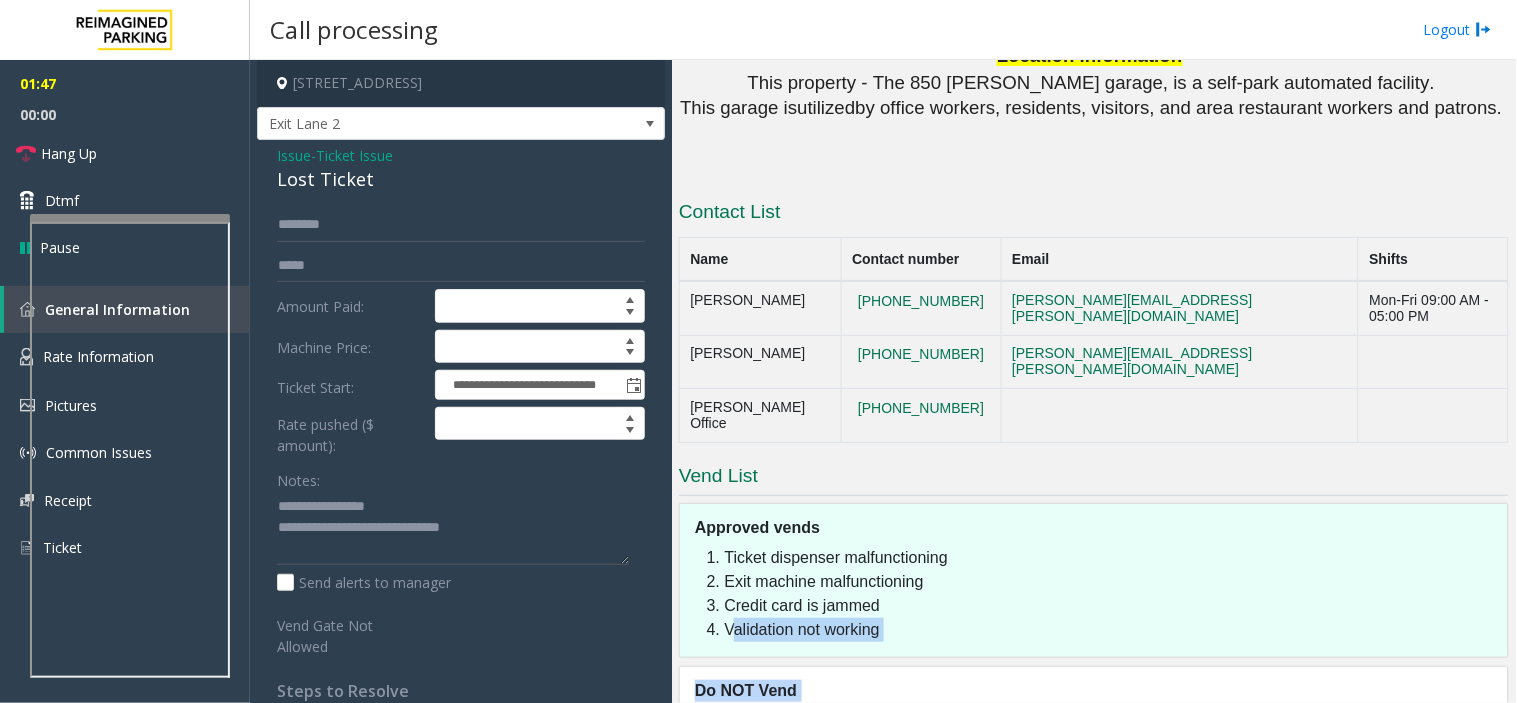 click on ""*If in doubt, please contact the MOD. Otherwise, use best judgement when to vend gate if specific scenario is not described below.  Always attempt to collect payment
when able to."" 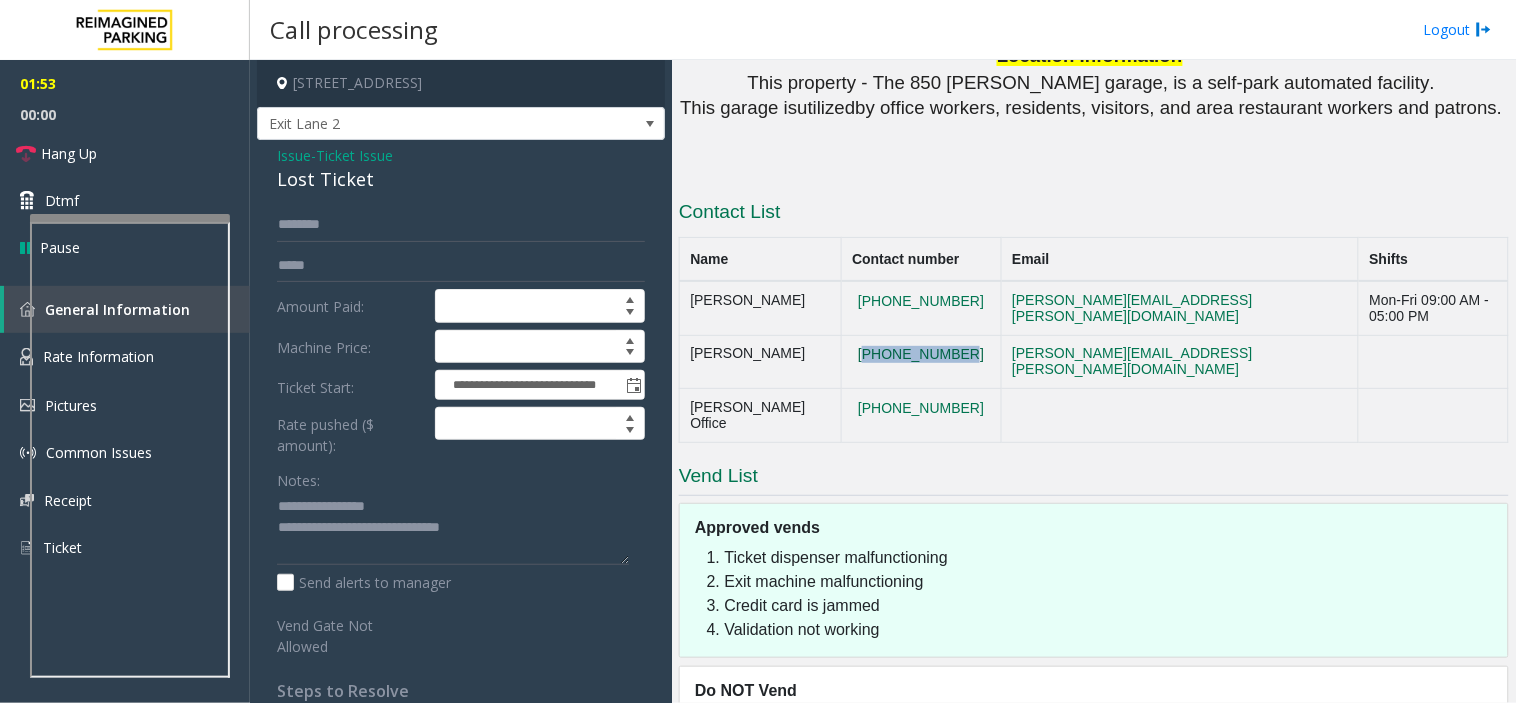 drag, startPoint x: 954, startPoint y: 278, endPoint x: 847, endPoint y: 281, distance: 107.042046 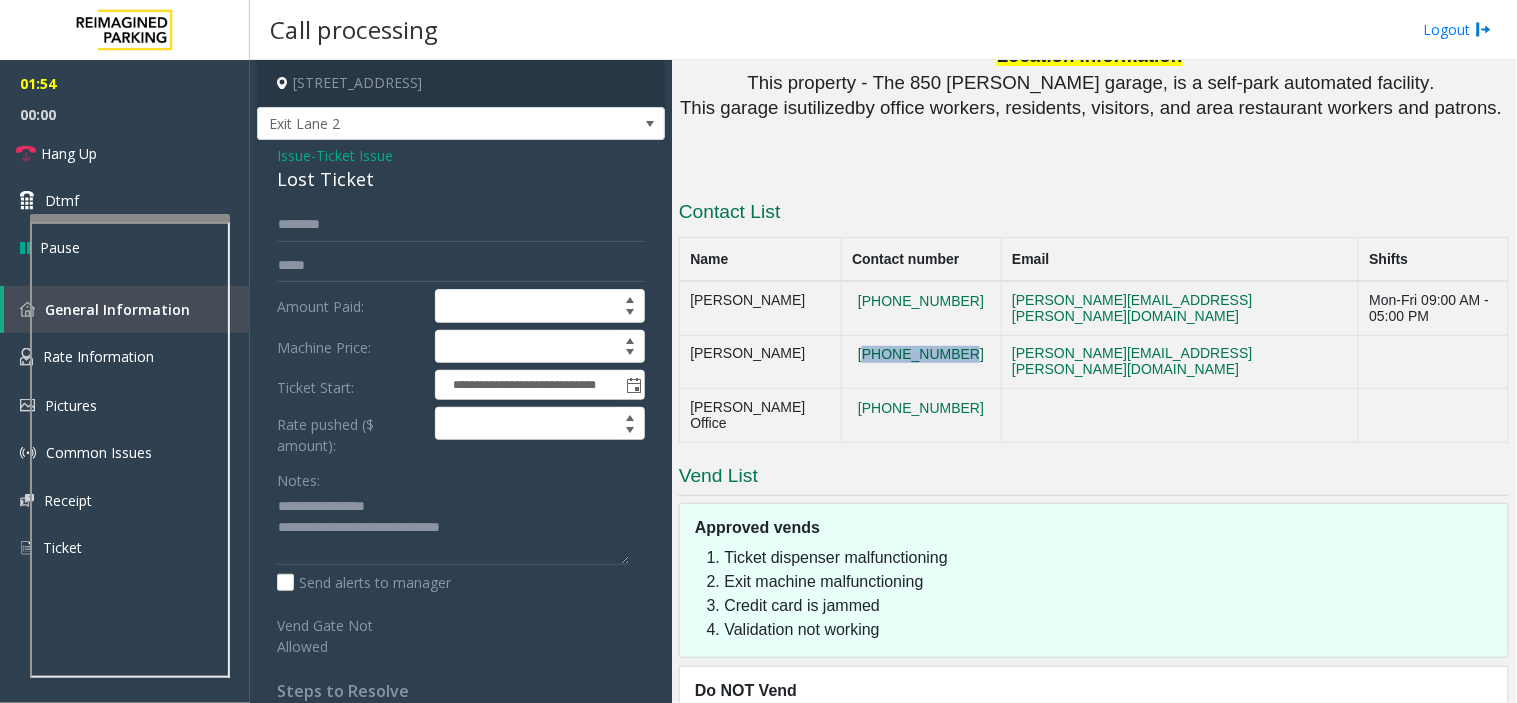 copy on "786-558-6066" 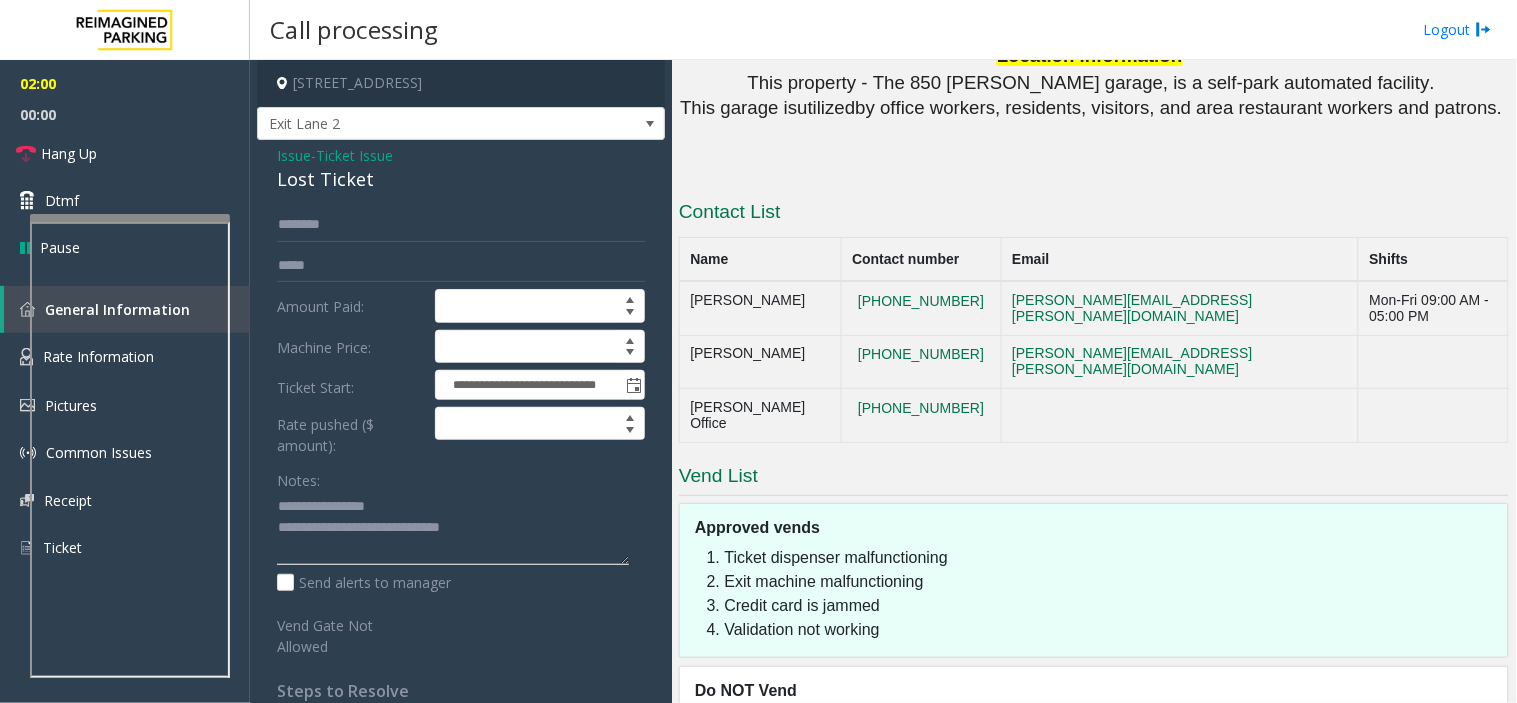 click 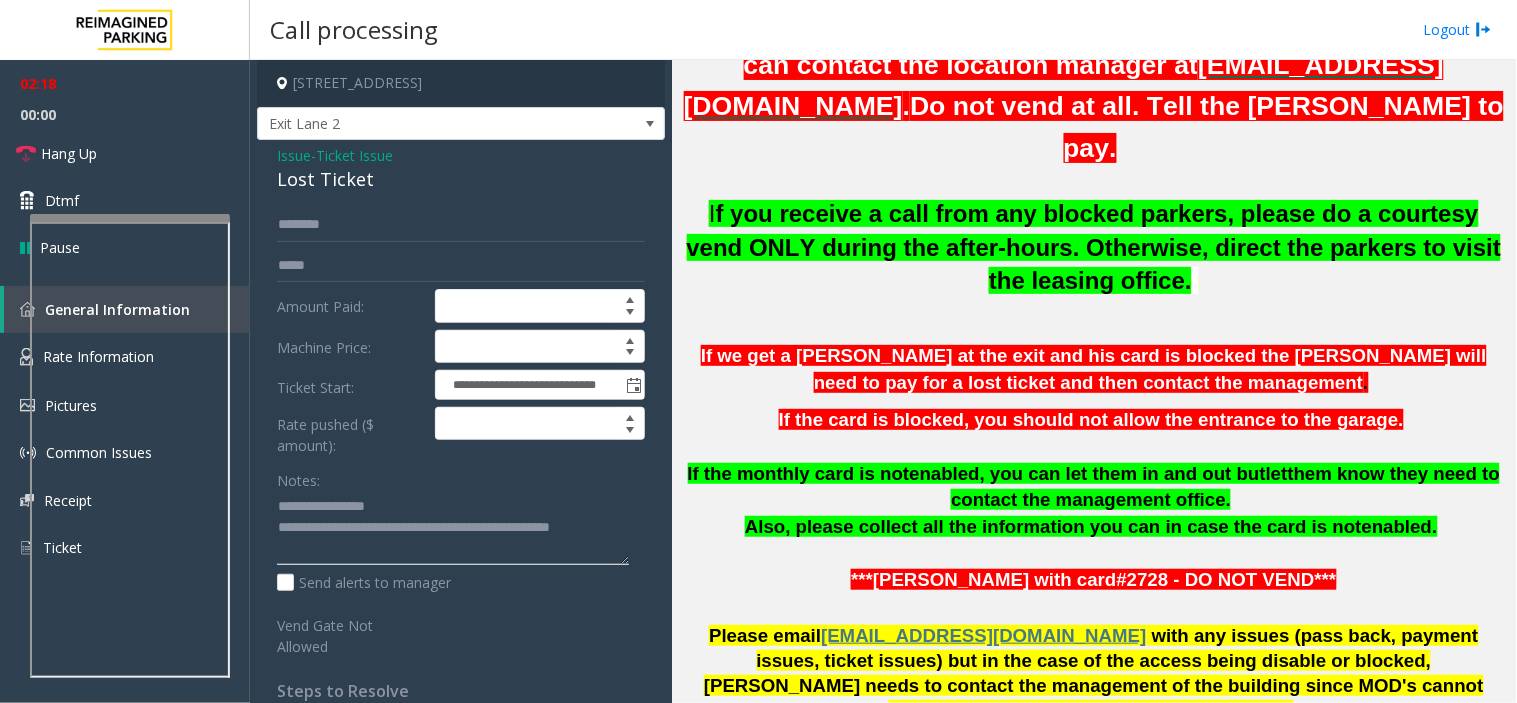 scroll, scrollTop: 702, scrollLeft: 0, axis: vertical 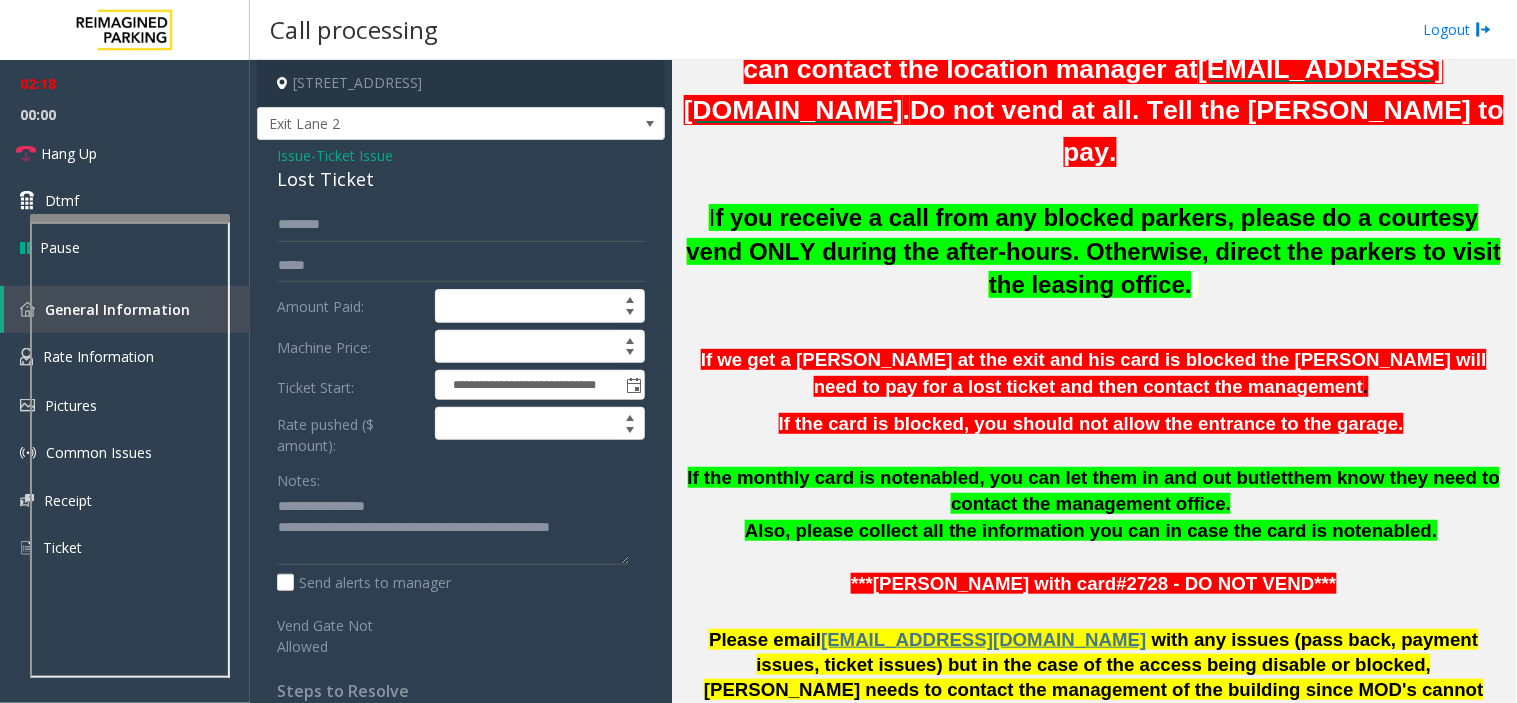 click 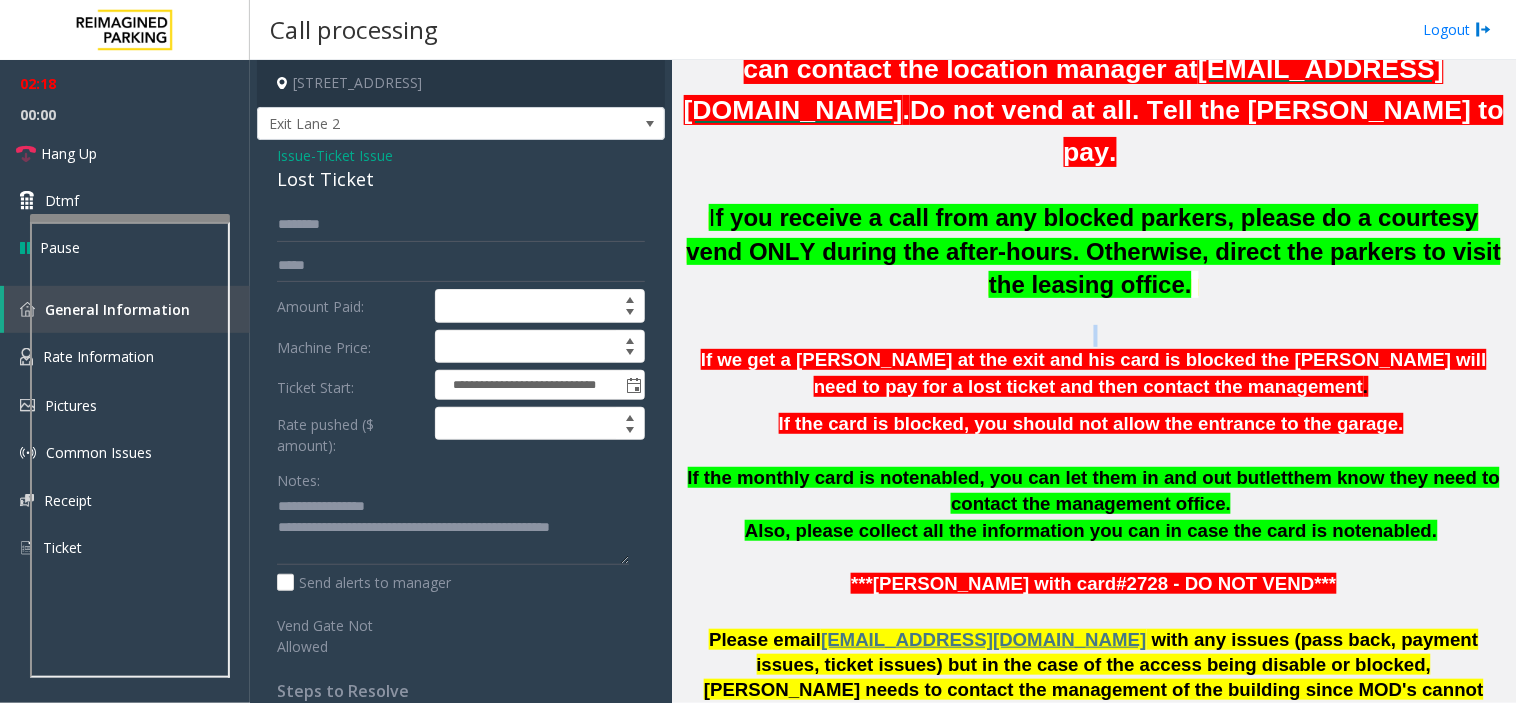 click 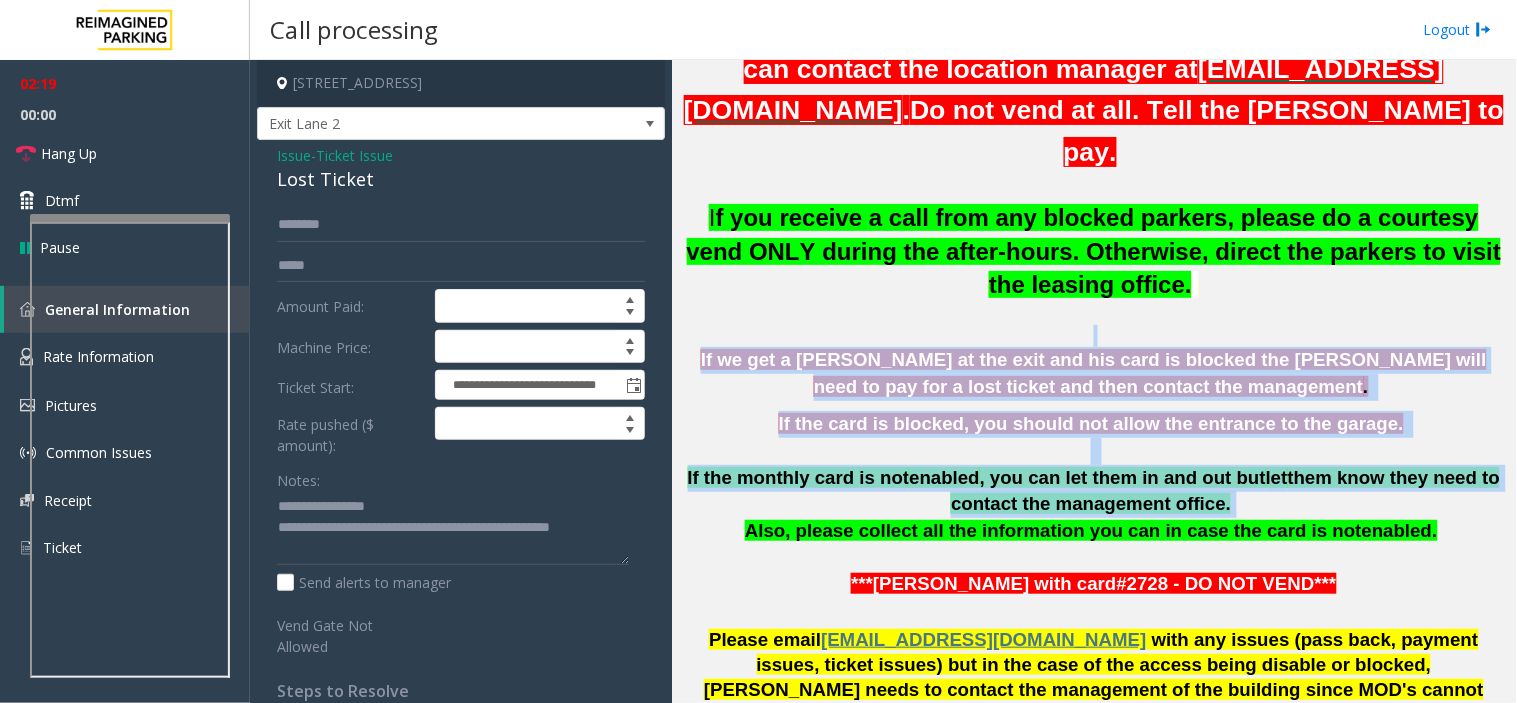 drag, startPoint x: 1023, startPoint y: 296, endPoint x: 1268, endPoint y: 464, distance: 297.06732 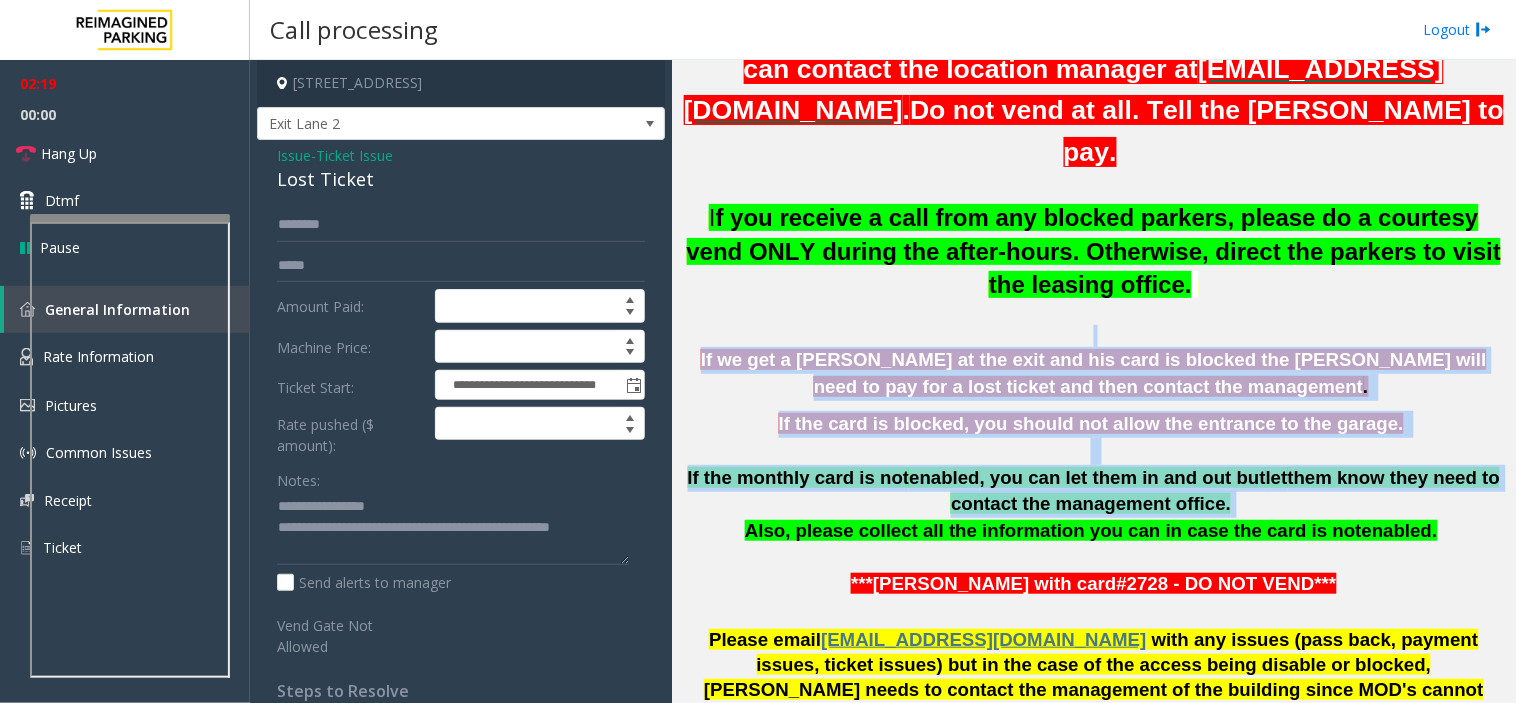 click on "Updated by Jyoti Teotia - 6th March 2025.  If customers cannot be found as monthly parkers in  server,  ask the customer to pay for exit & if they need  reimbursement  they can contact the location manager at  850lejeune@reimaginedparking.com .  Do not vend at all. Tell the parker to pay.   I f you receive a call from any blocked parkers, please do a courtesy vend ONLY during the after-hours. Otherwise, direct the parkers to visit the leasing office.   If we get a parker at the exit and his card is blocked the parker will need to pay for a lost ticket and then contact the management .   If the card is blocked, you should not allow the entrance to the garage.     If the monthly card is not  enabled , you can let them in and out but  let  them know they need to contact the management office.   Also, please collect all the information you can in case the card is not  enabled .   ***Ashley Auringer with card#2728 - DO NOT VEND***" 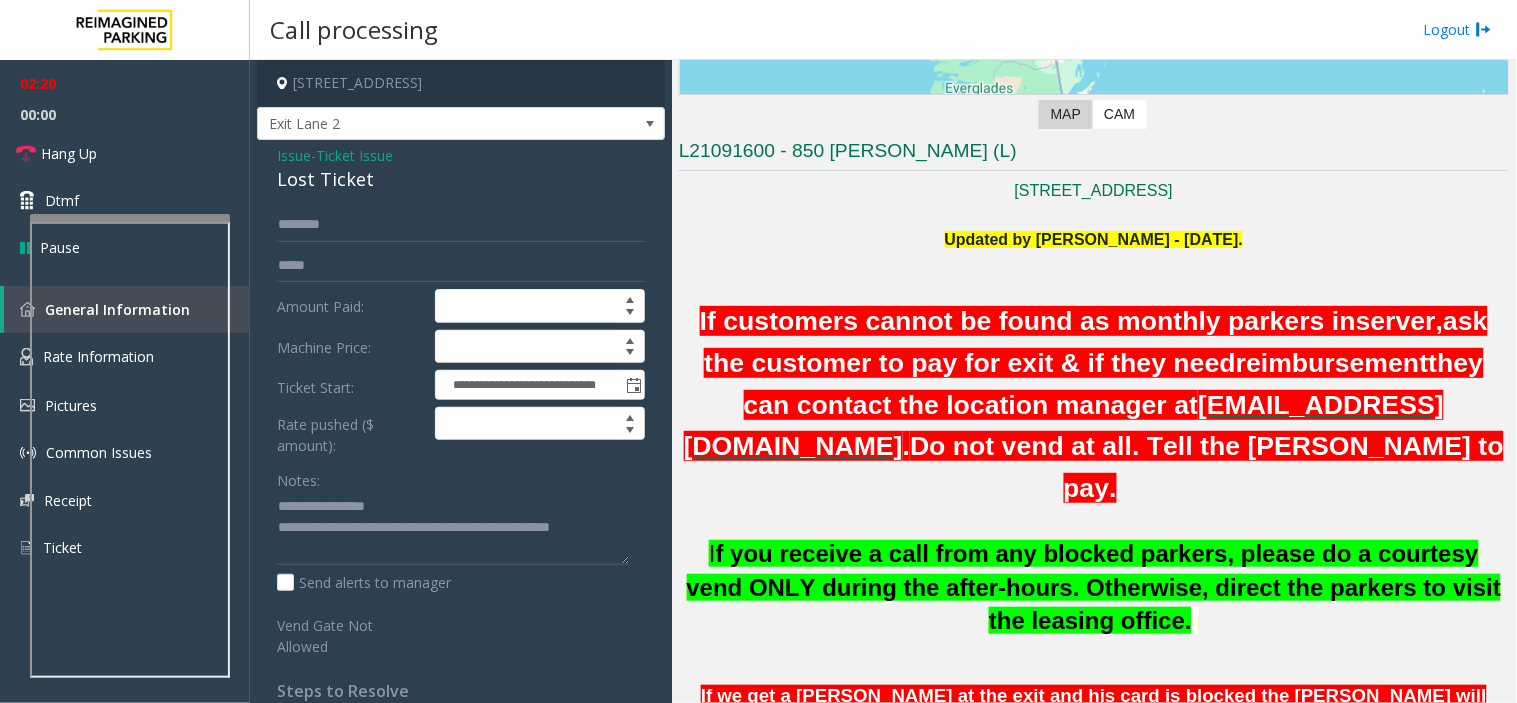 scroll, scrollTop: 146, scrollLeft: 0, axis: vertical 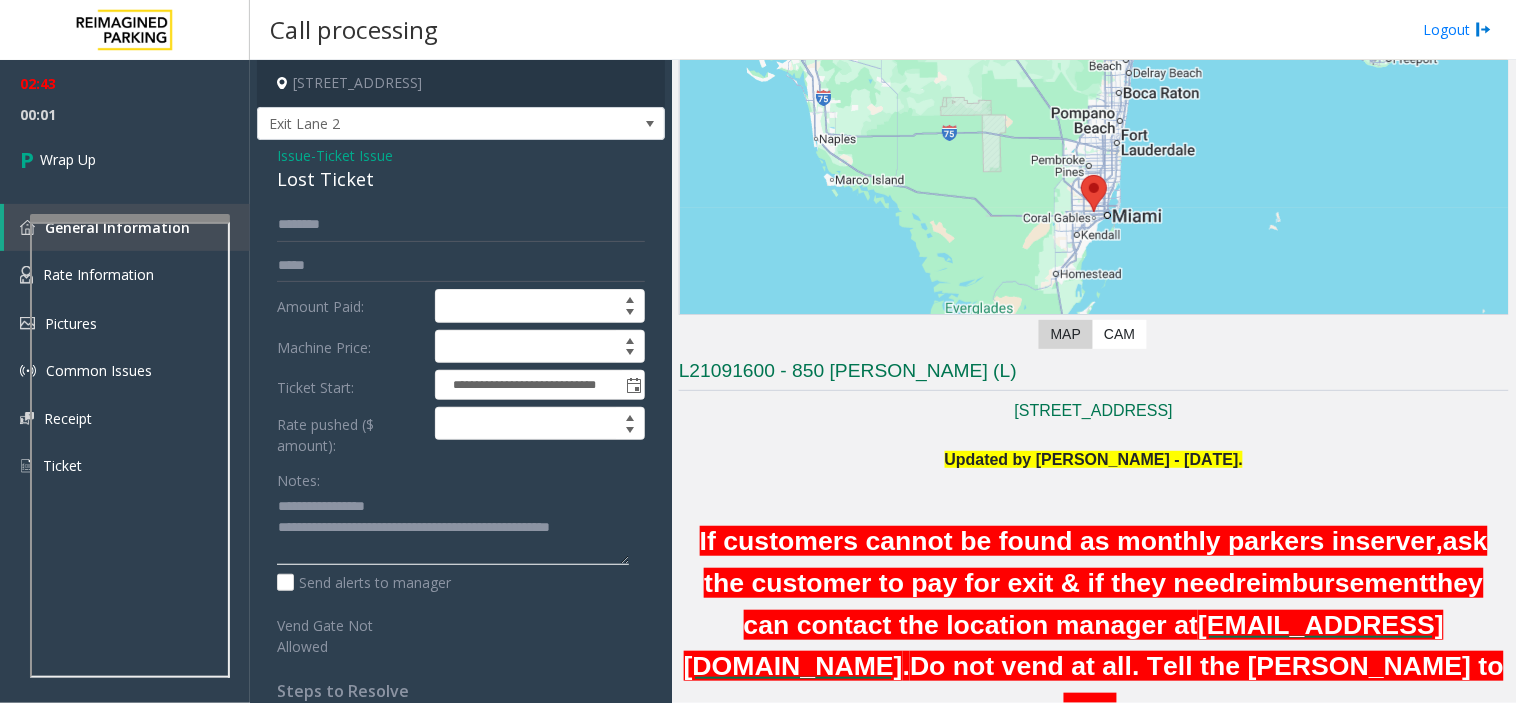 click 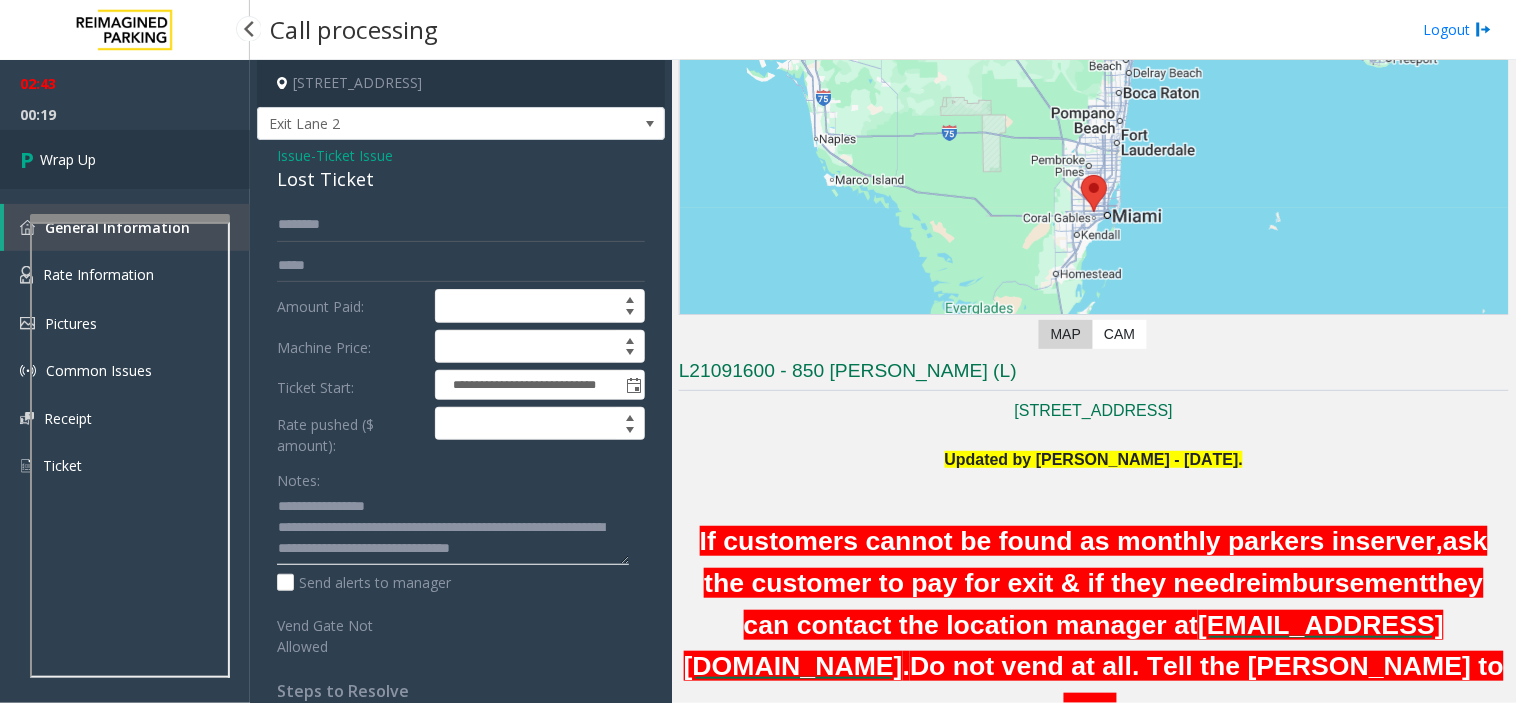 type on "**********" 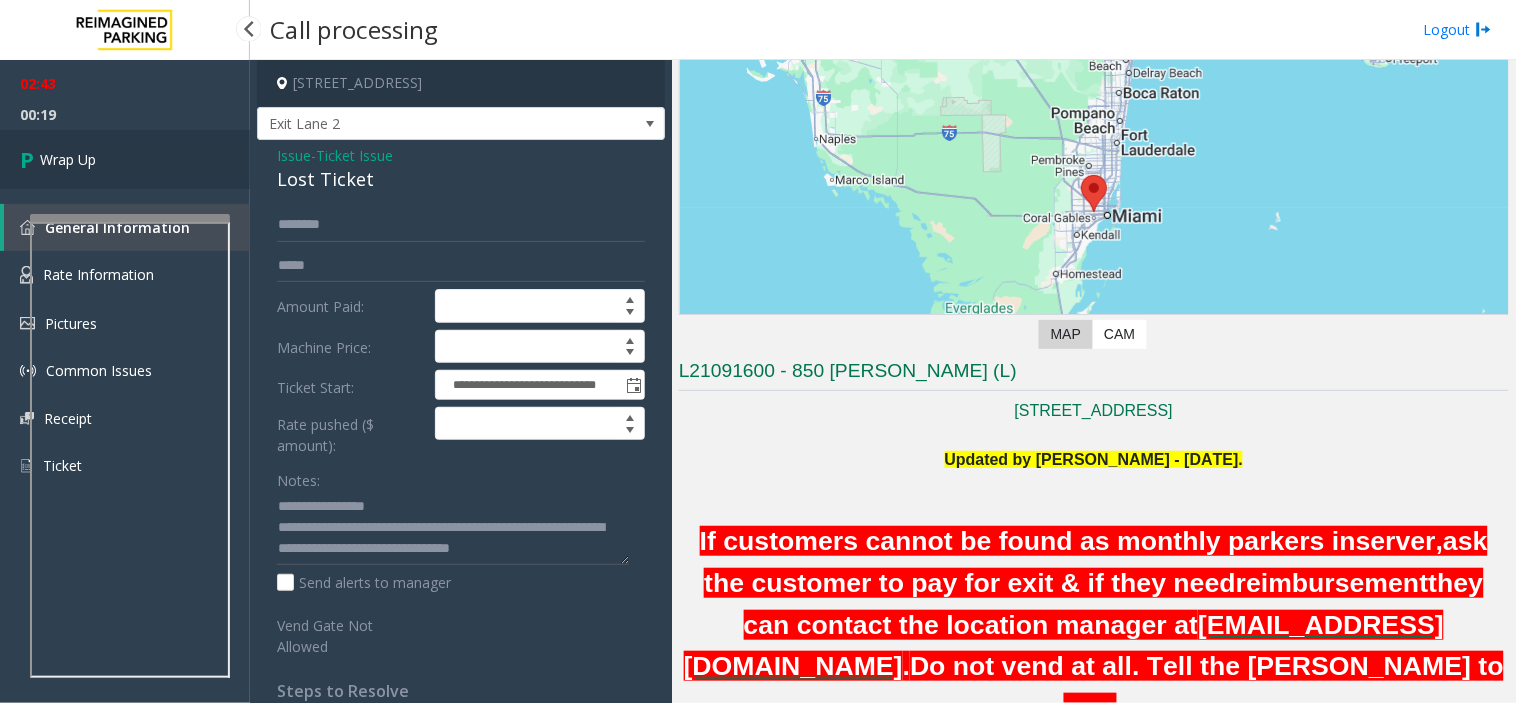 click on "Wrap Up" at bounding box center (68, 159) 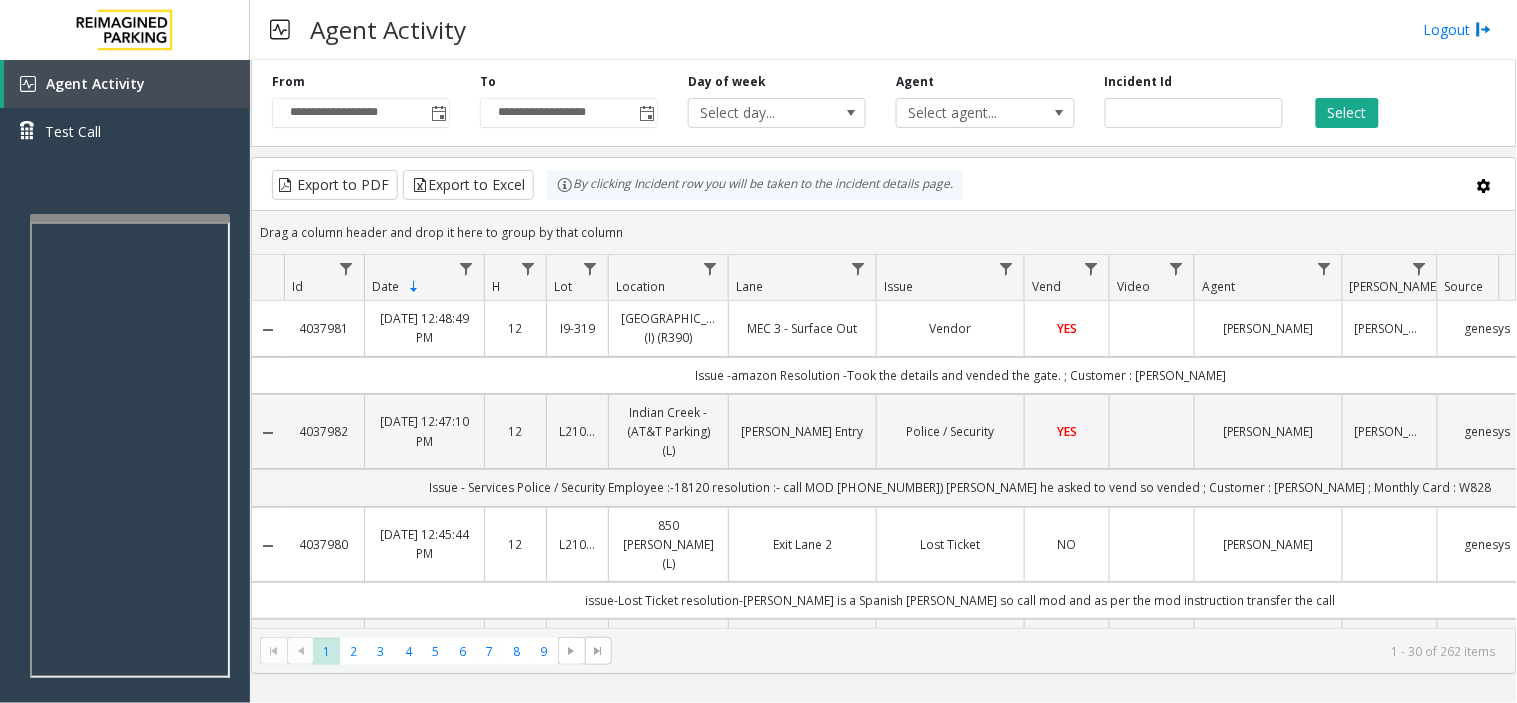 click on "From" 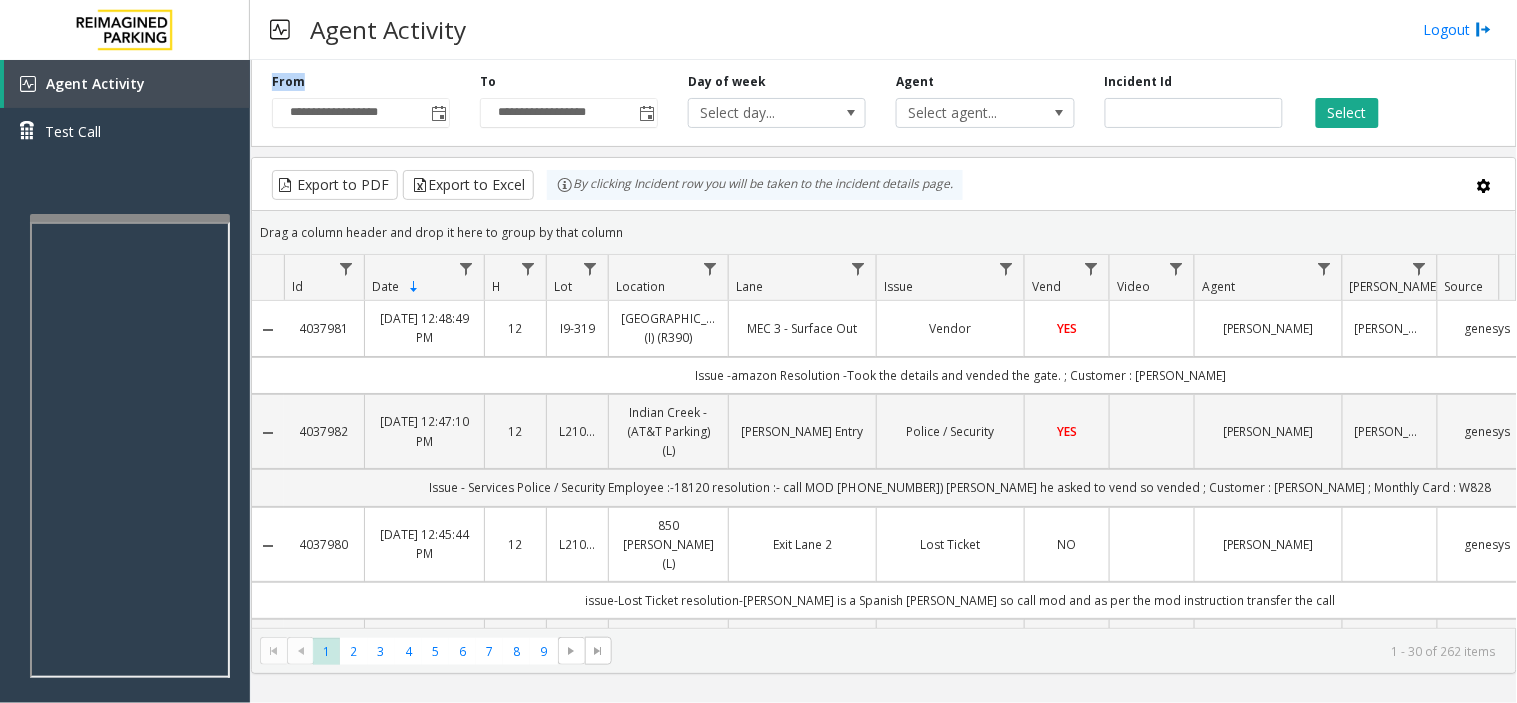 click on "From" 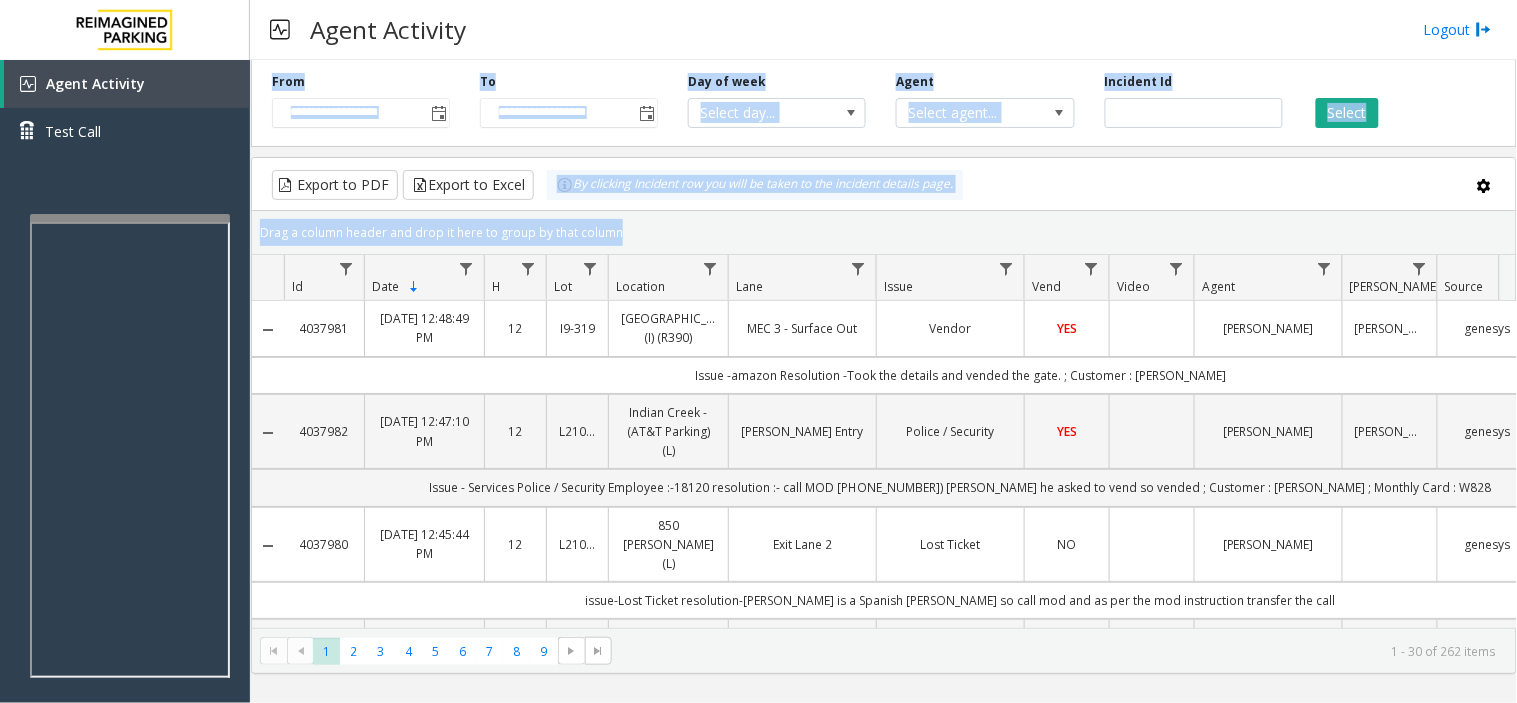 drag, startPoint x: 282, startPoint y: 77, endPoint x: 1483, endPoint y: 211, distance: 1208.4523 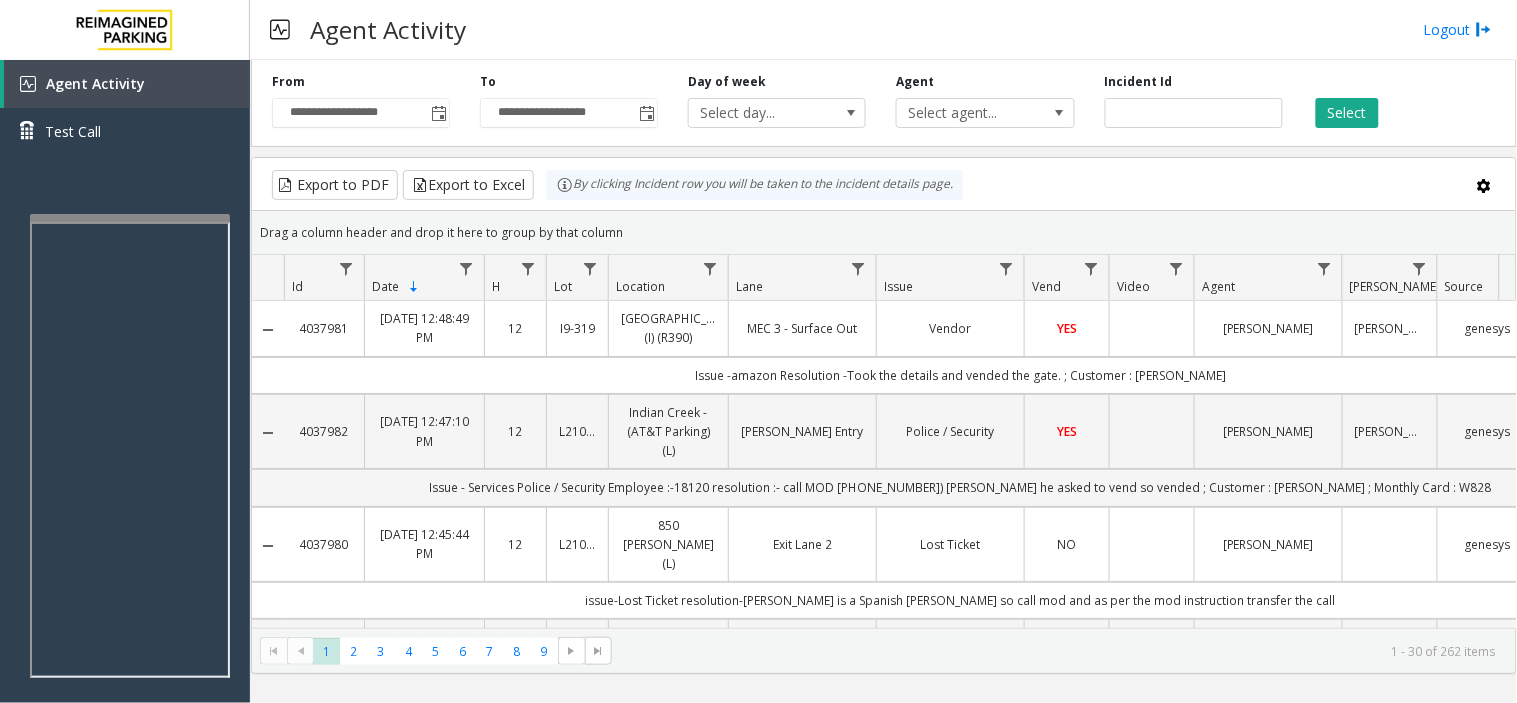 click on "Export to PDF  Export to Excel By clicking Incident row you will be taken to the incident details page." 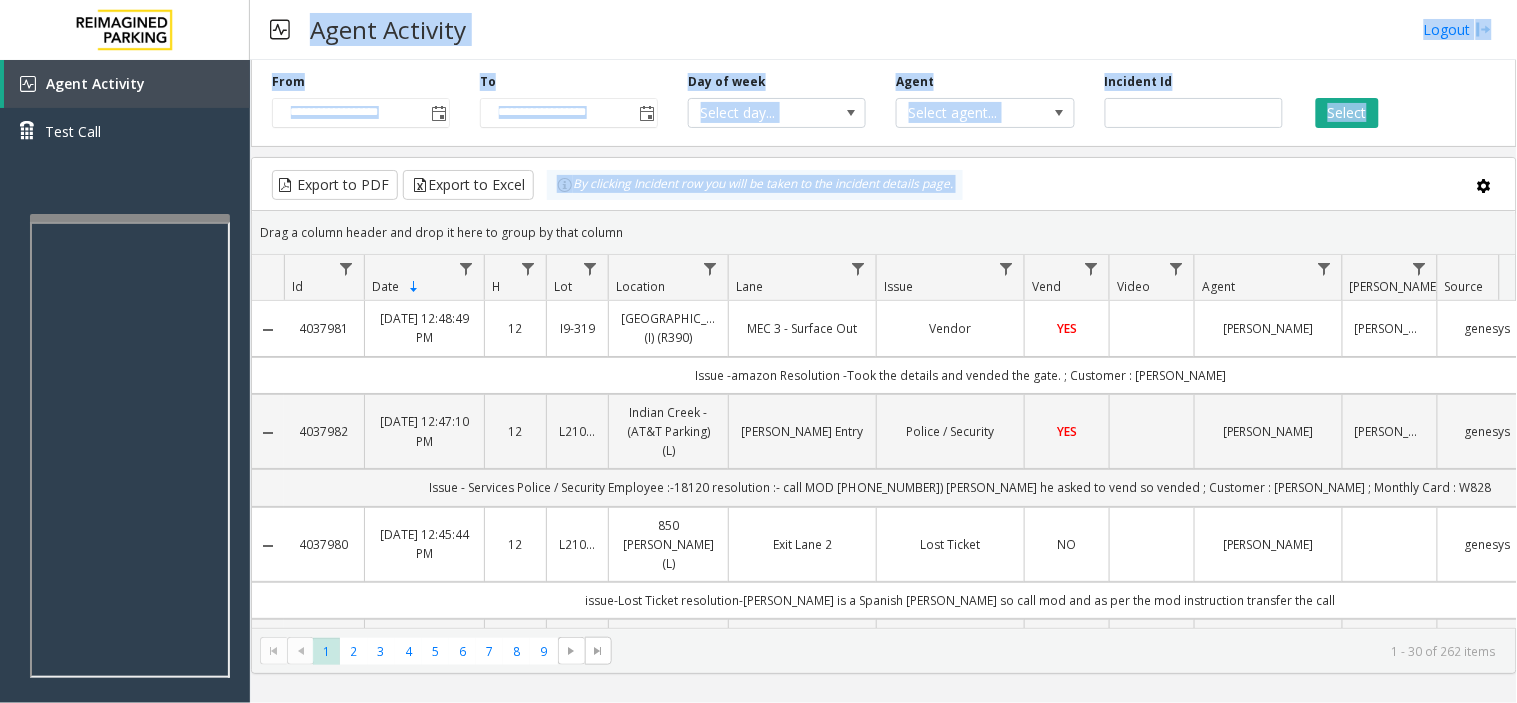 drag, startPoint x: 1477, startPoint y: 210, endPoint x: 346, endPoint y: 35, distance: 1144.4589 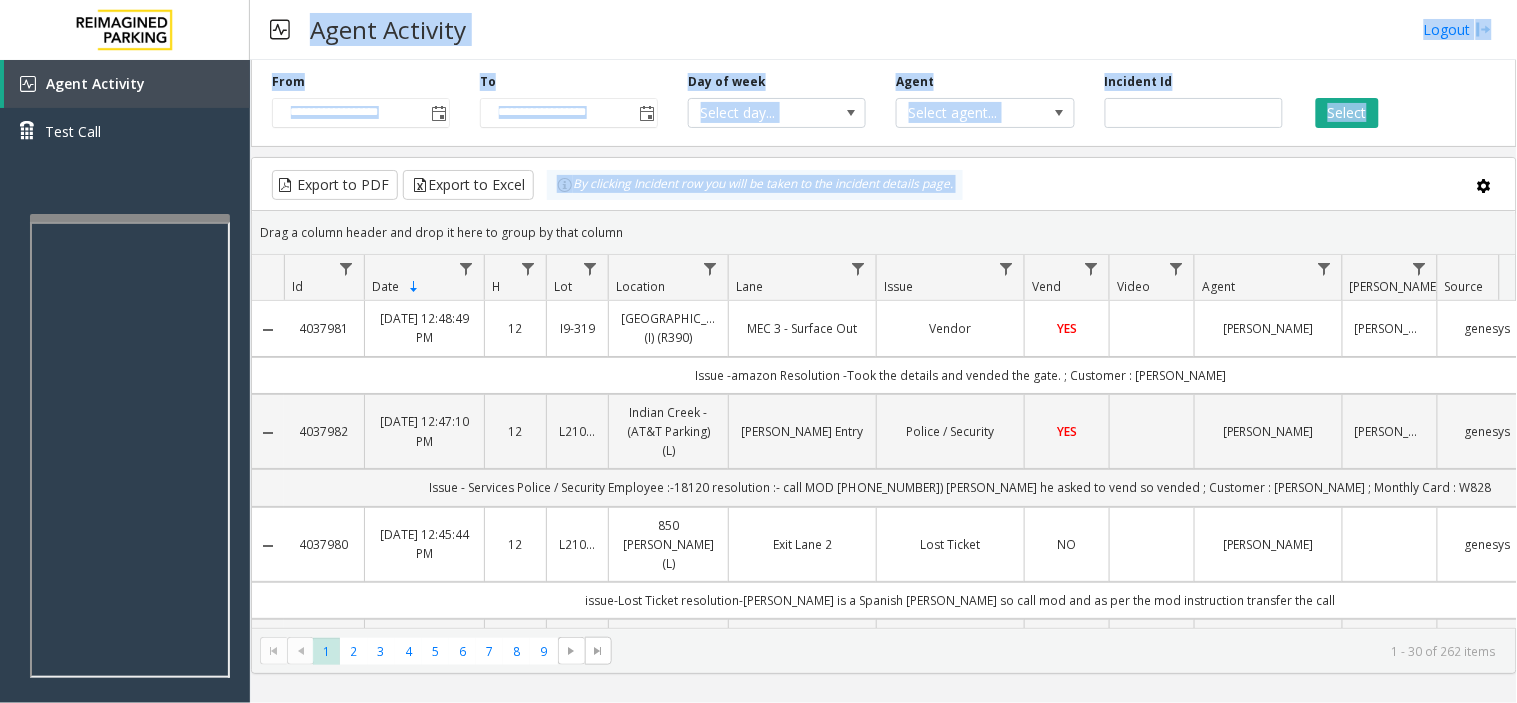 click on "Agent Activity Logout" at bounding box center (883, 30) 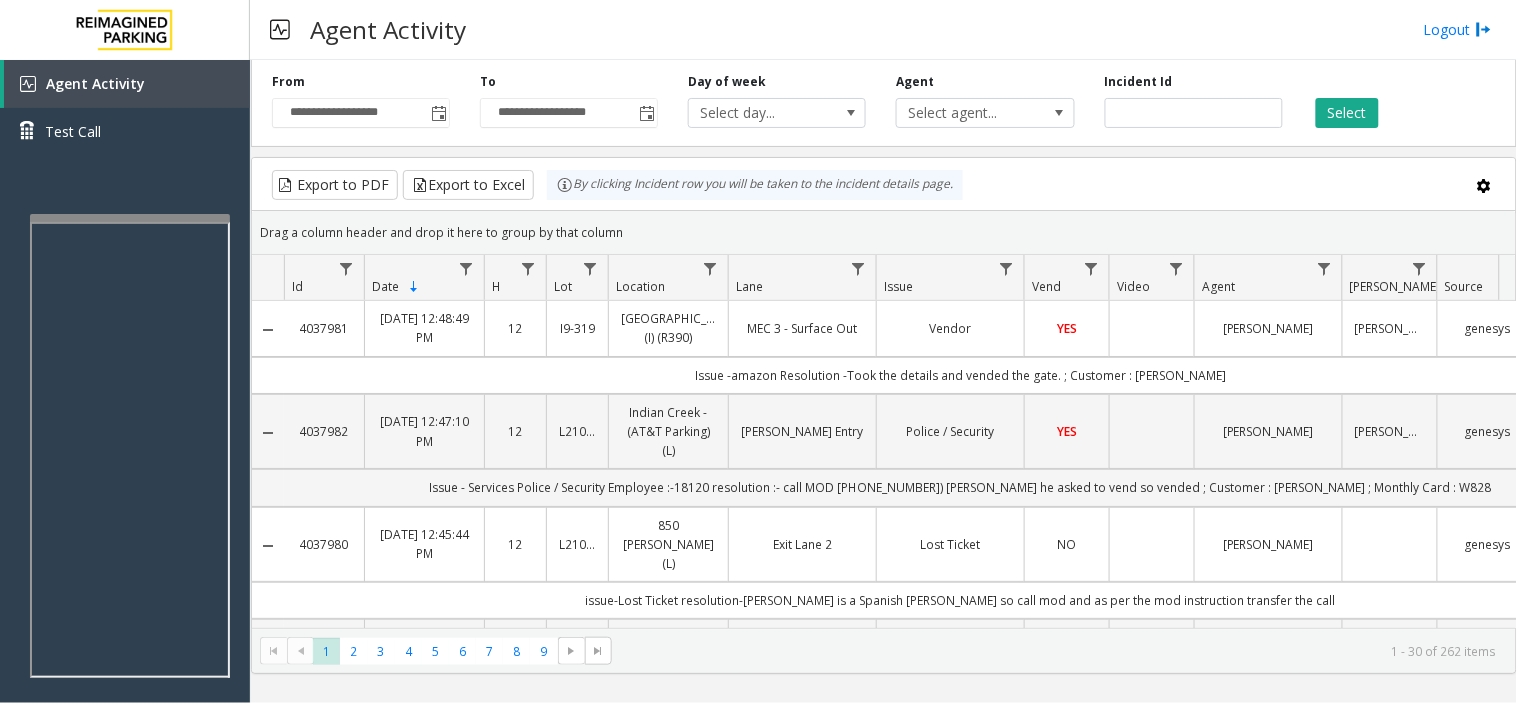 click on "Agent Activity Logout" at bounding box center (883, 30) 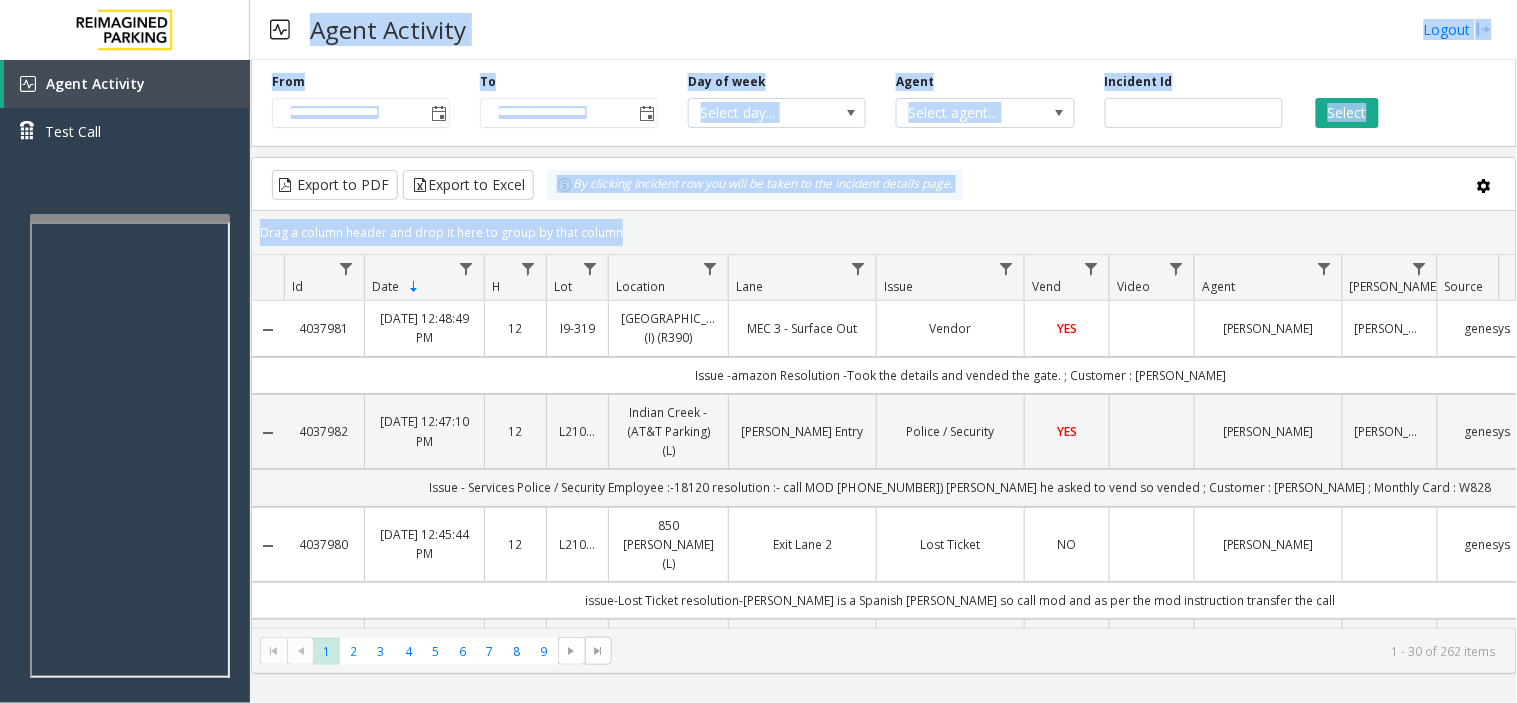 drag, startPoint x: 523, startPoint y: 24, endPoint x: 1515, endPoint y: 225, distance: 1012.15857 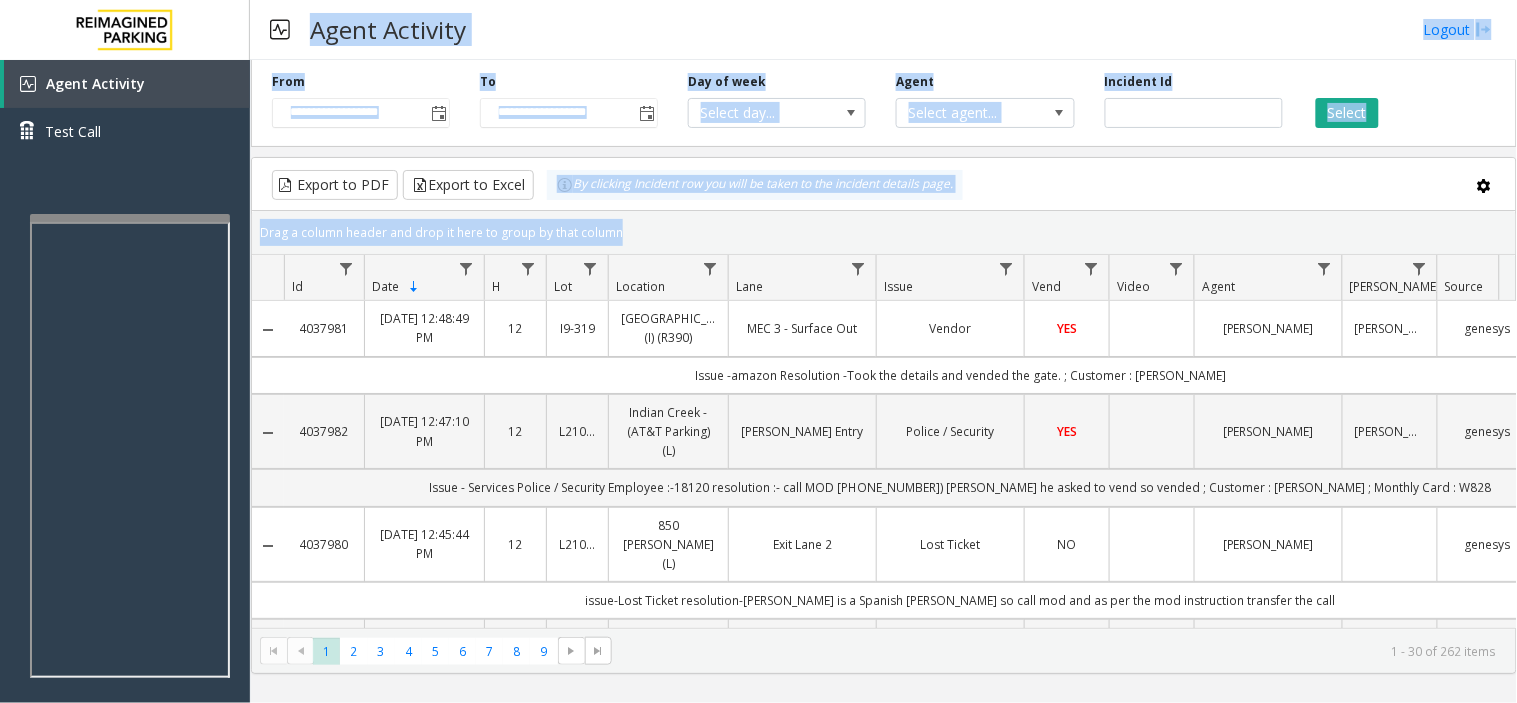 click on "Agent Activity Logout" at bounding box center [883, 30] 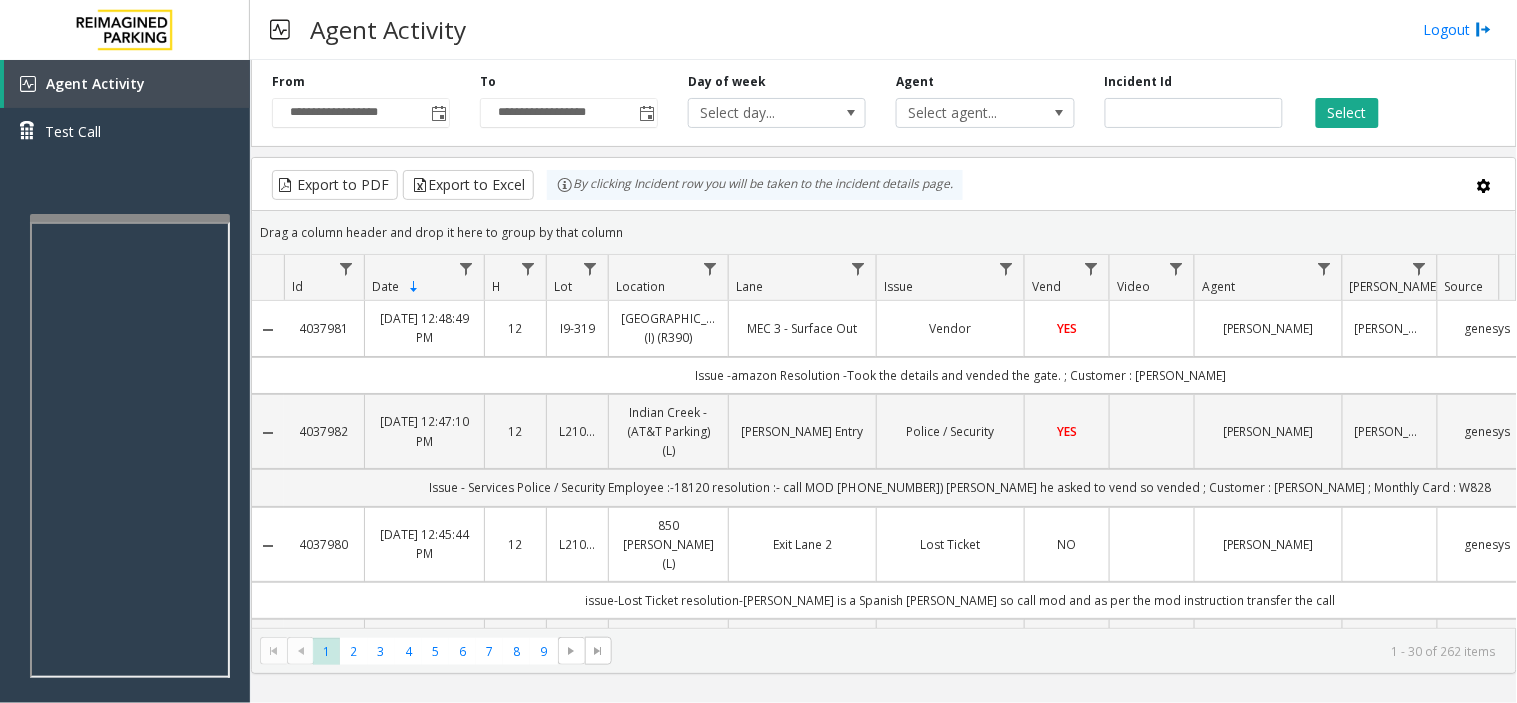 click on "Agent Activity Logout" at bounding box center [883, 30] 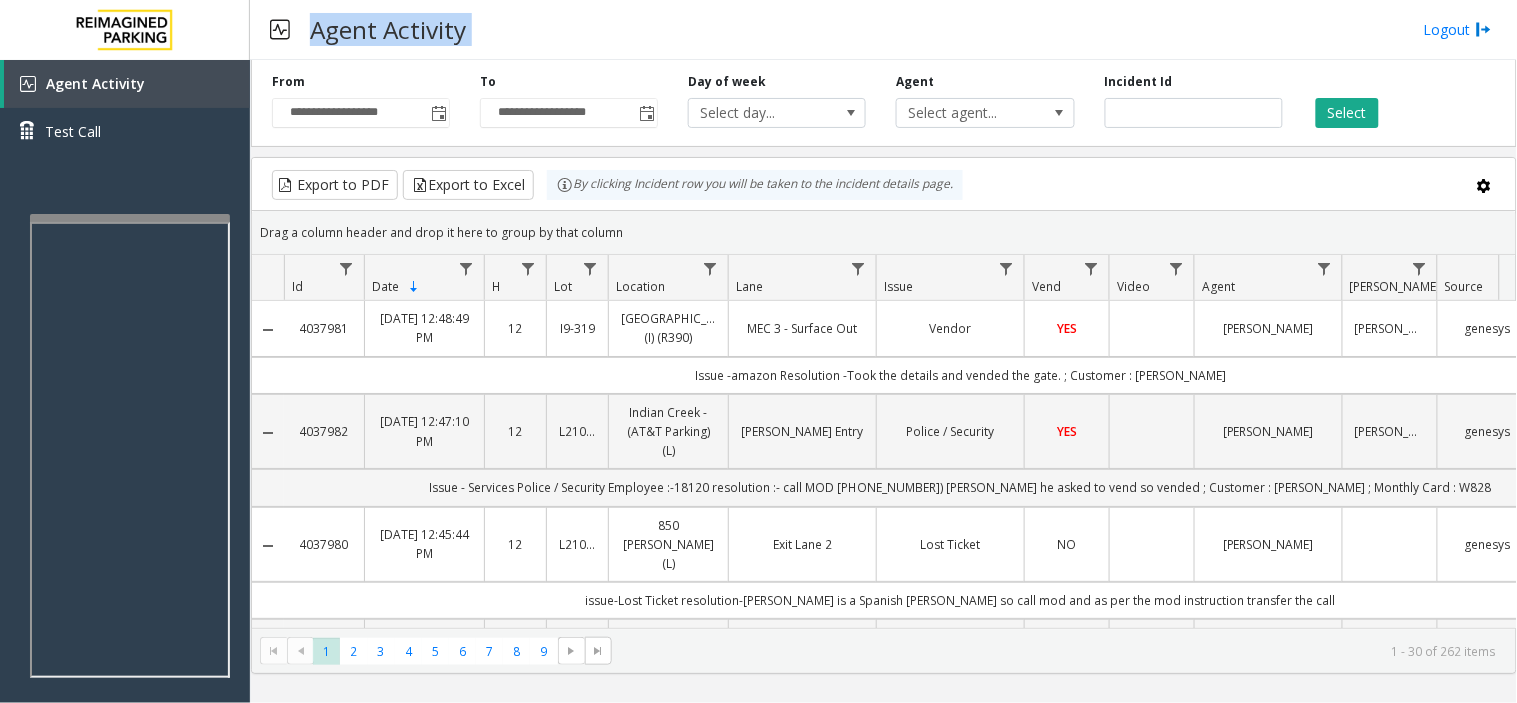 click on "Agent Activity Logout" at bounding box center (883, 30) 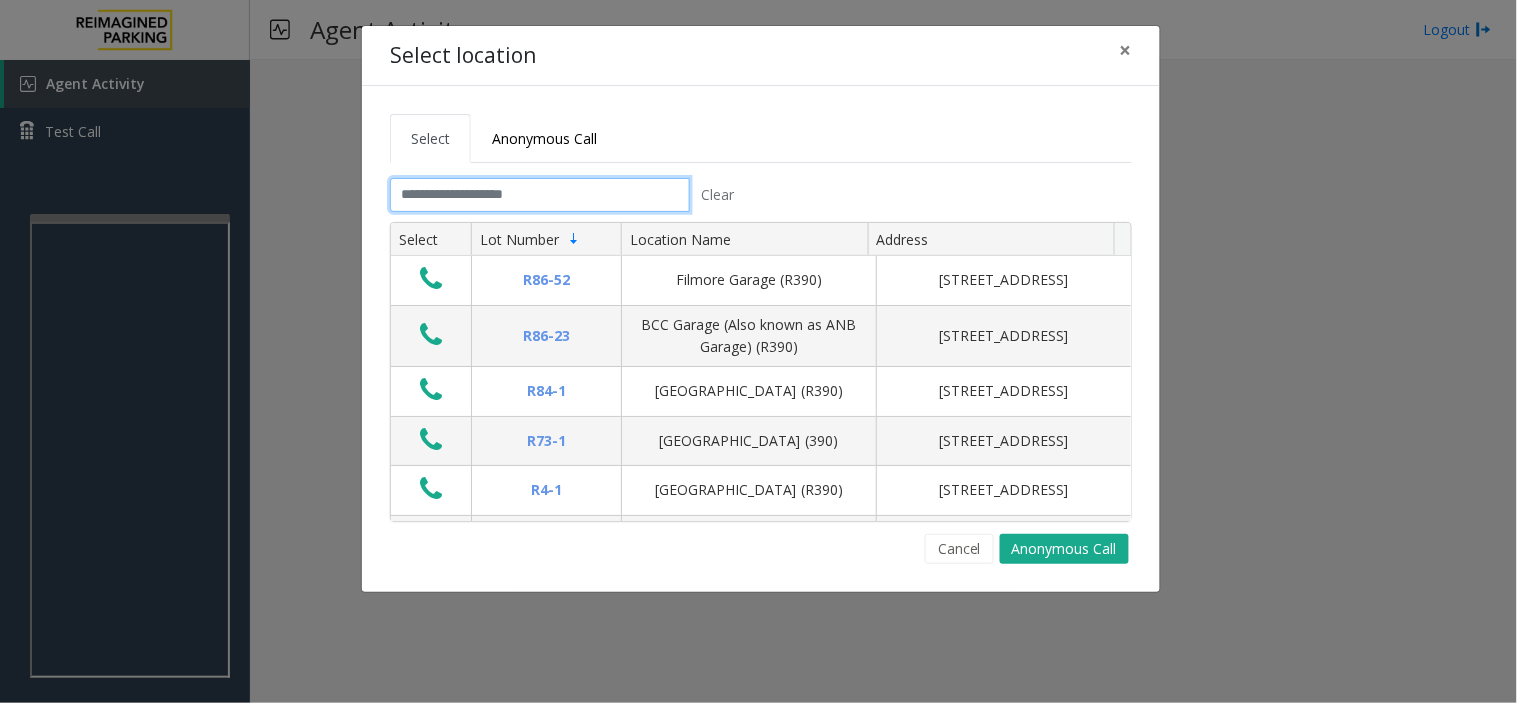 click 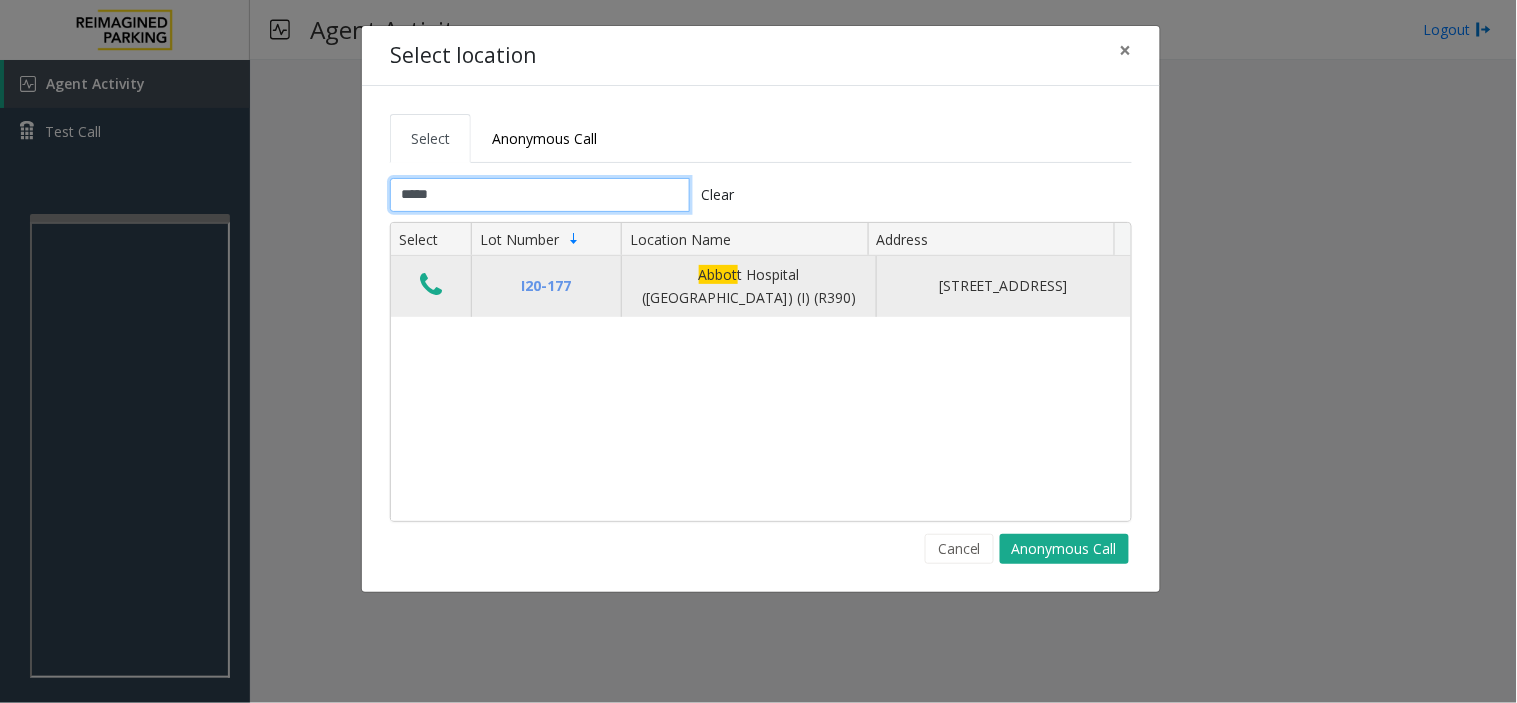 type on "*****" 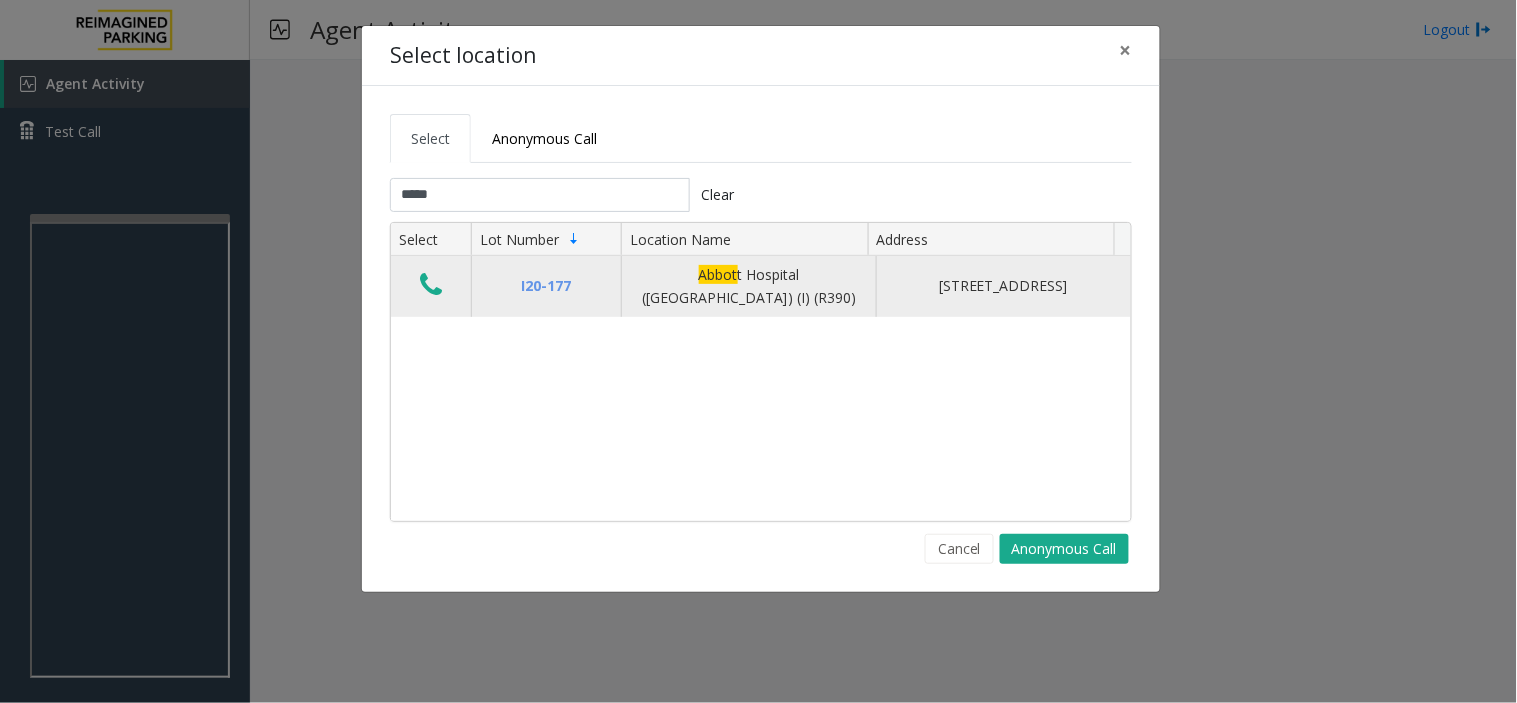 click 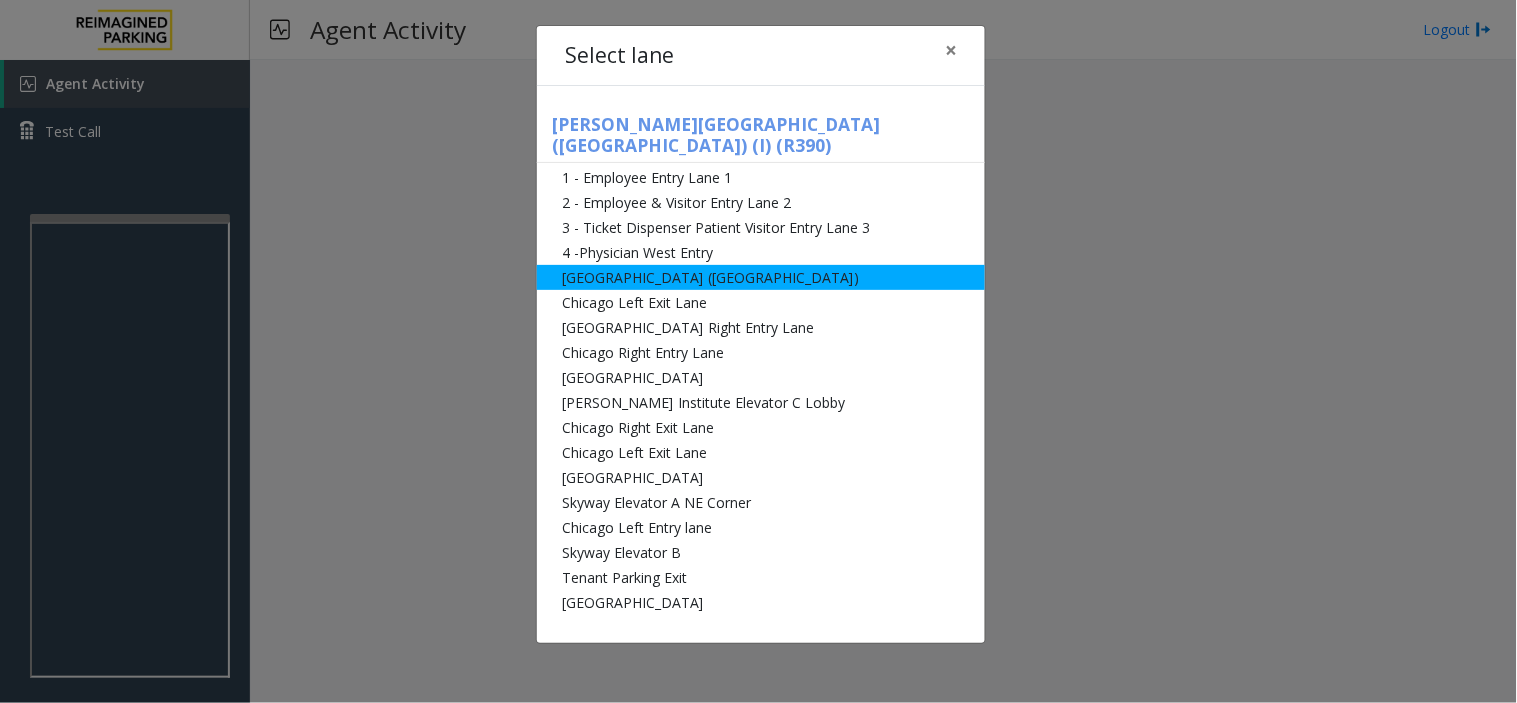 click on "Abbot Hospital (Main Hospital)" 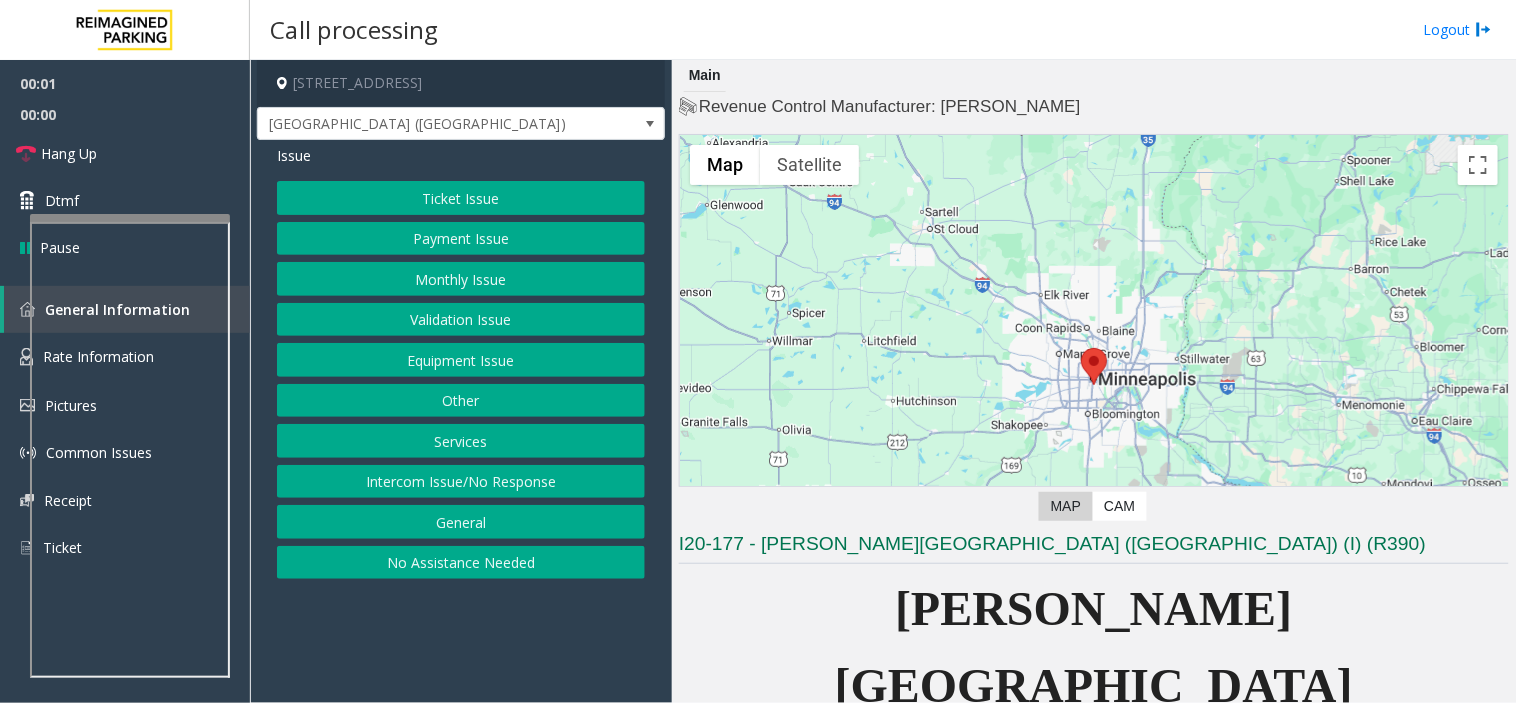 click on "Validation Issue" 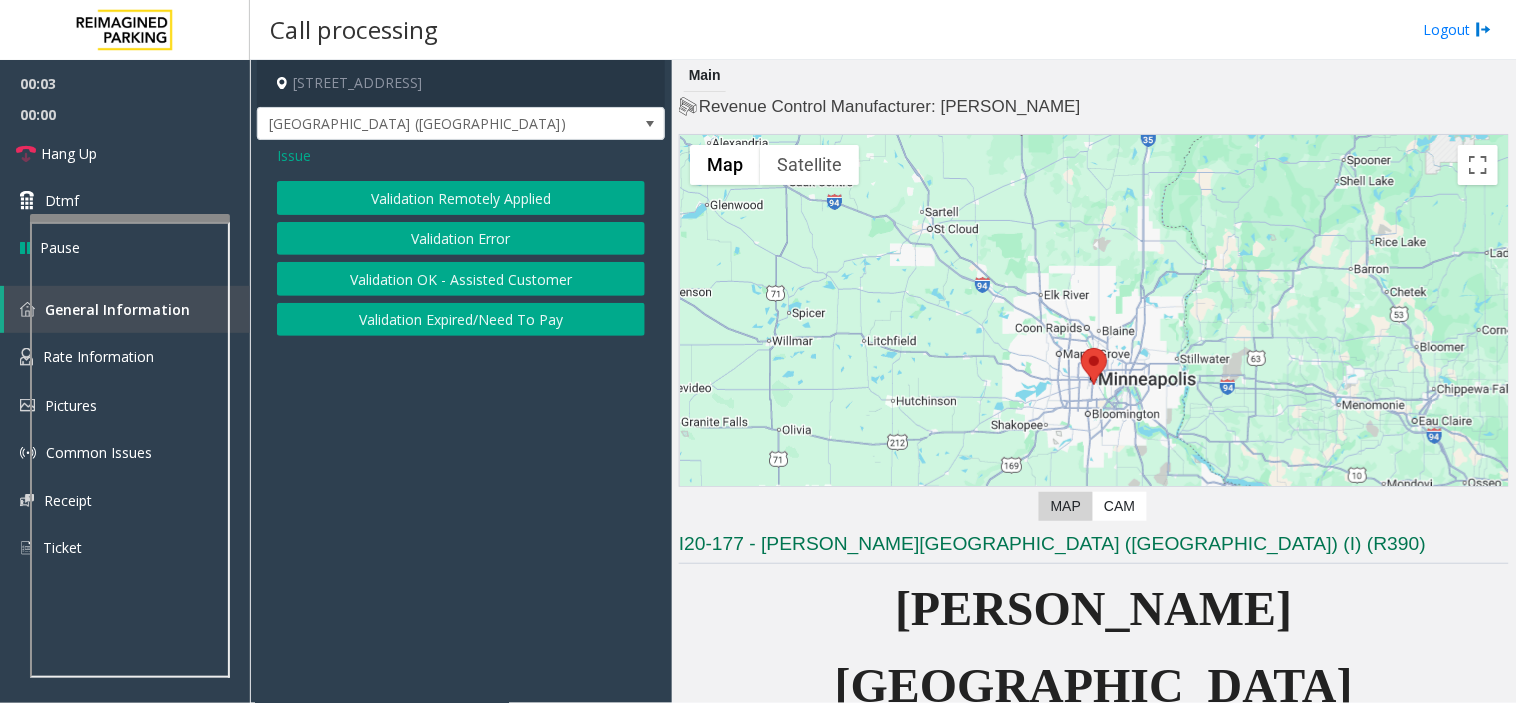 click on "Issue" 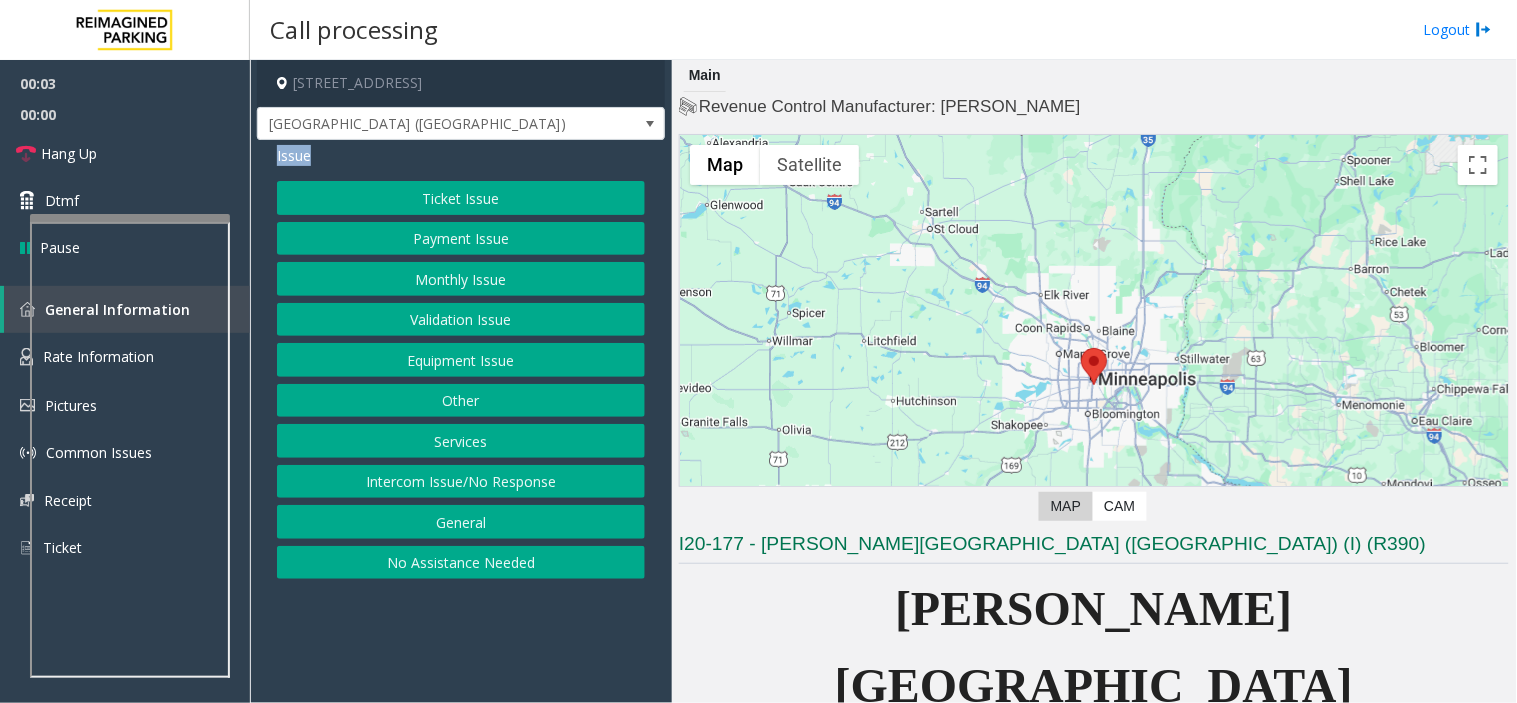 click on "Issue" 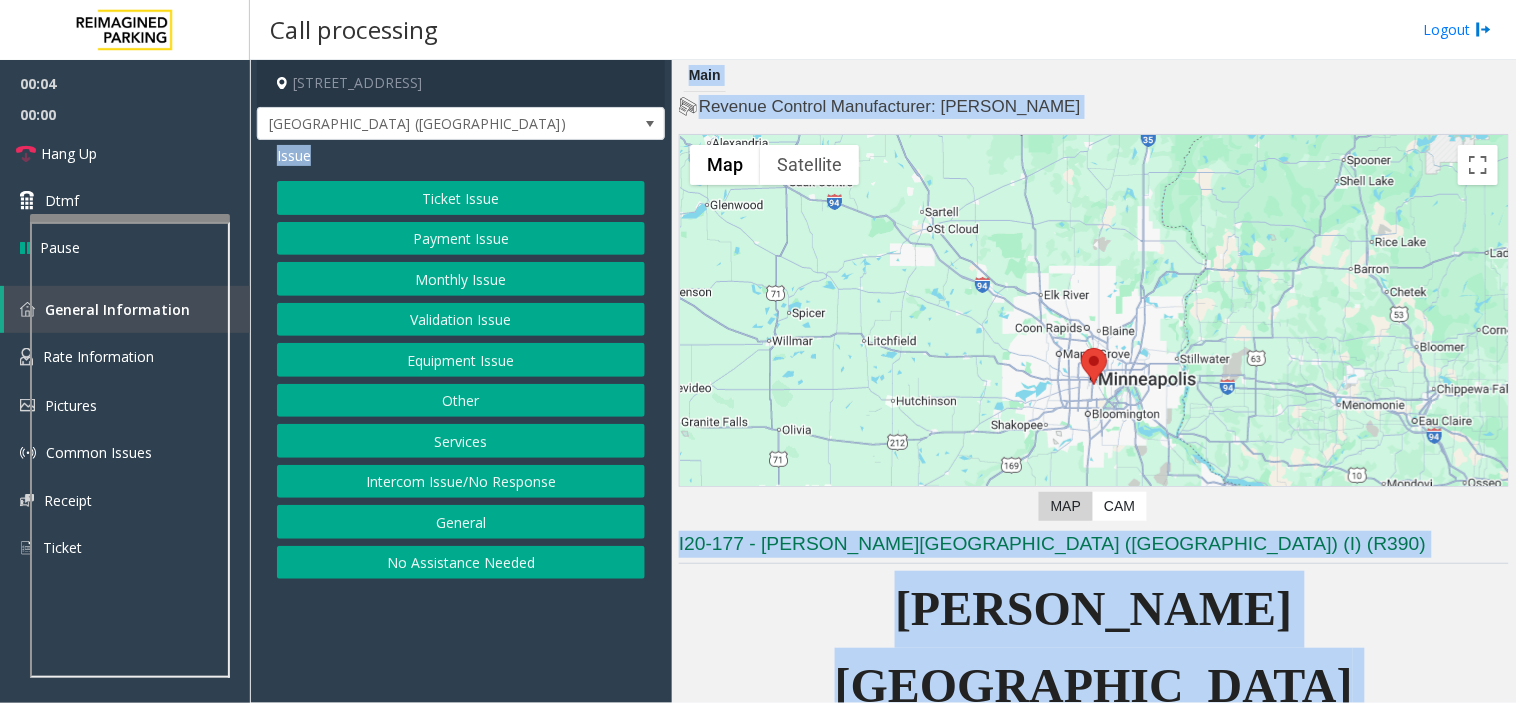 drag, startPoint x: 293, startPoint y: 157, endPoint x: 1003, endPoint y: 754, distance: 927.6362 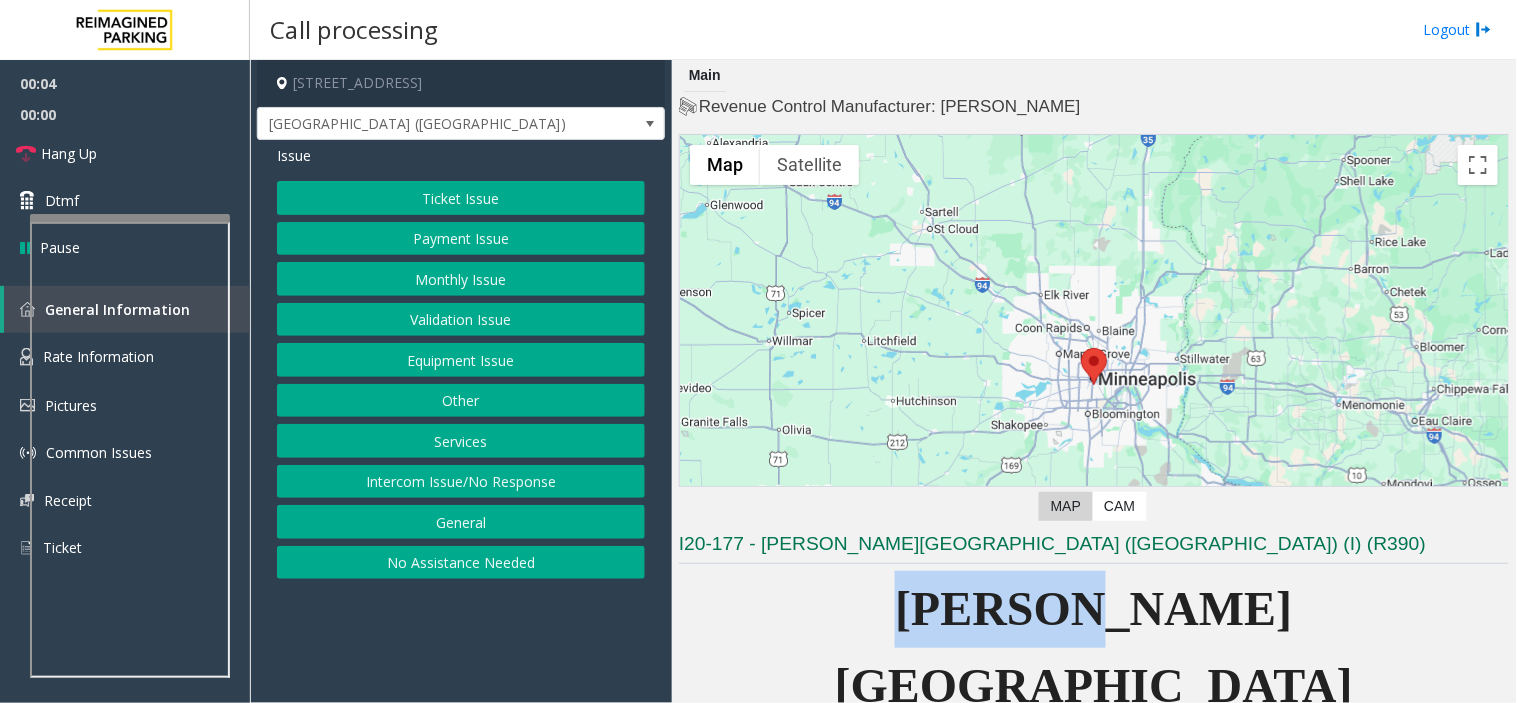 click on "Abbott Hospital" 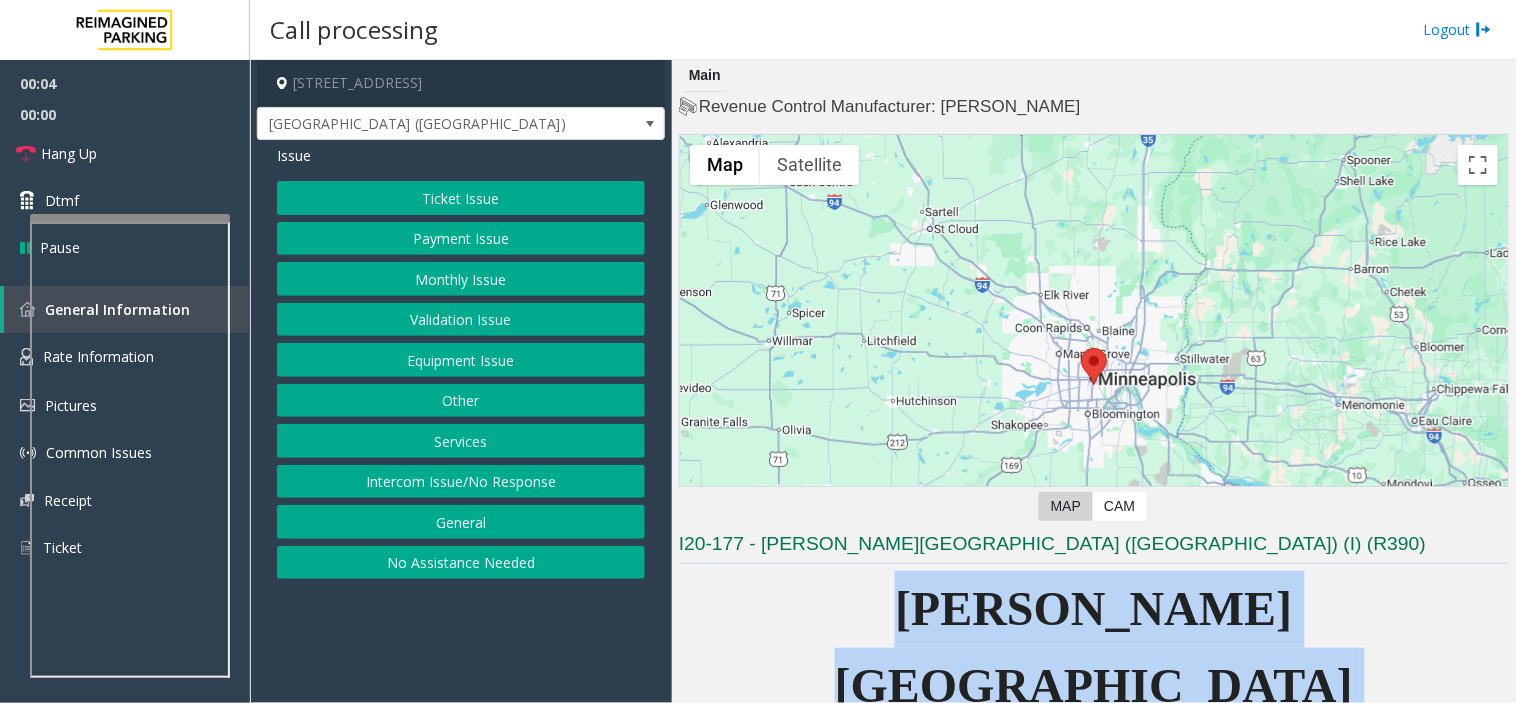 click on "Abbott Hospital" 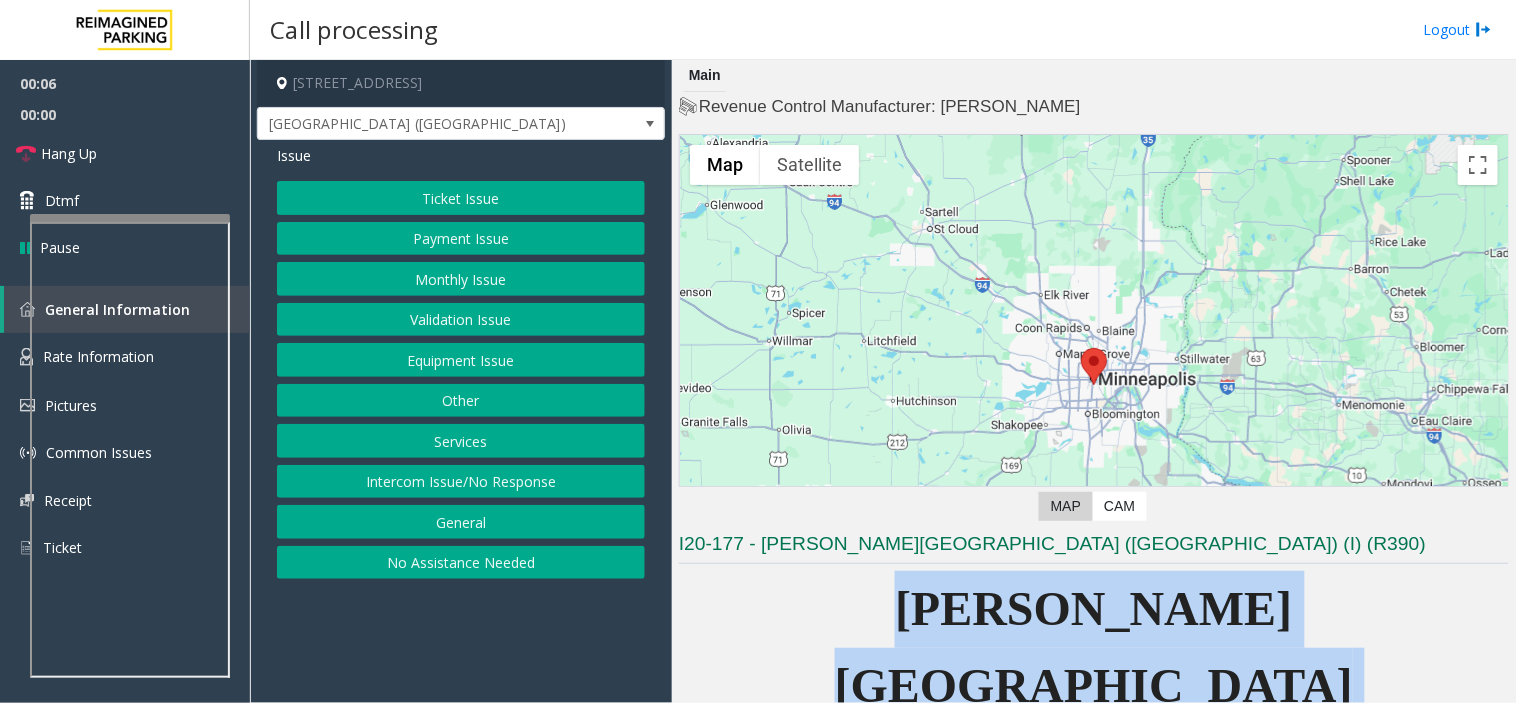 click on "Equipment Issue" 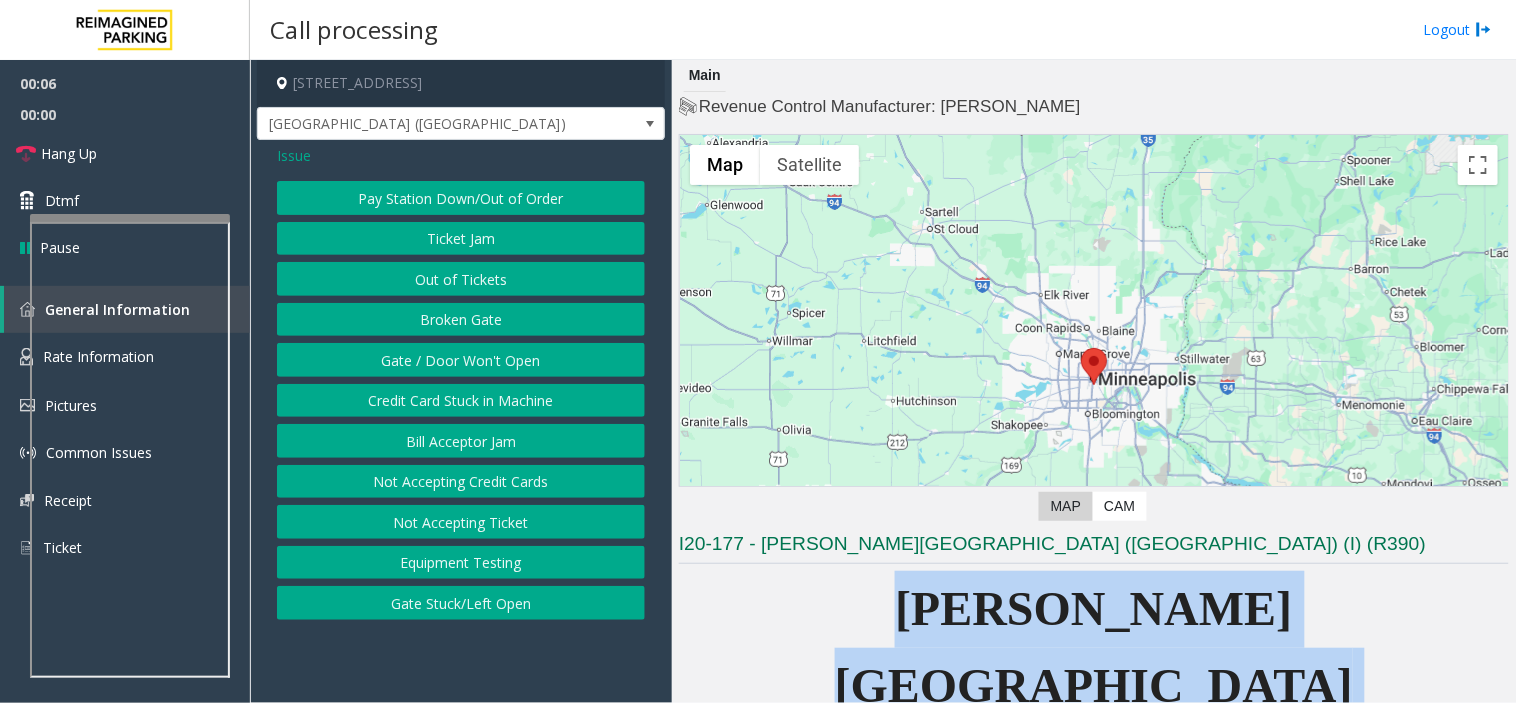 click on "Gate / Door Won't Open" 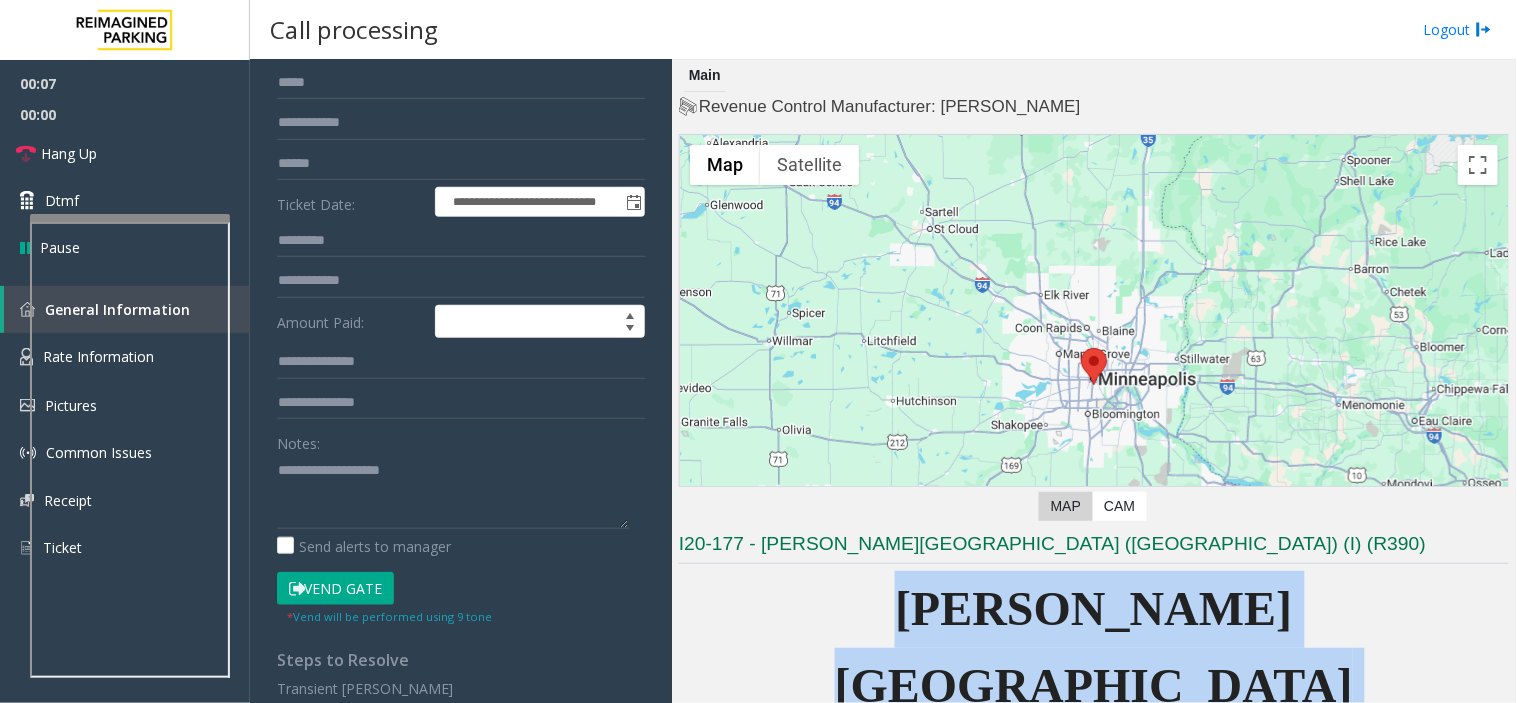 scroll, scrollTop: 222, scrollLeft: 0, axis: vertical 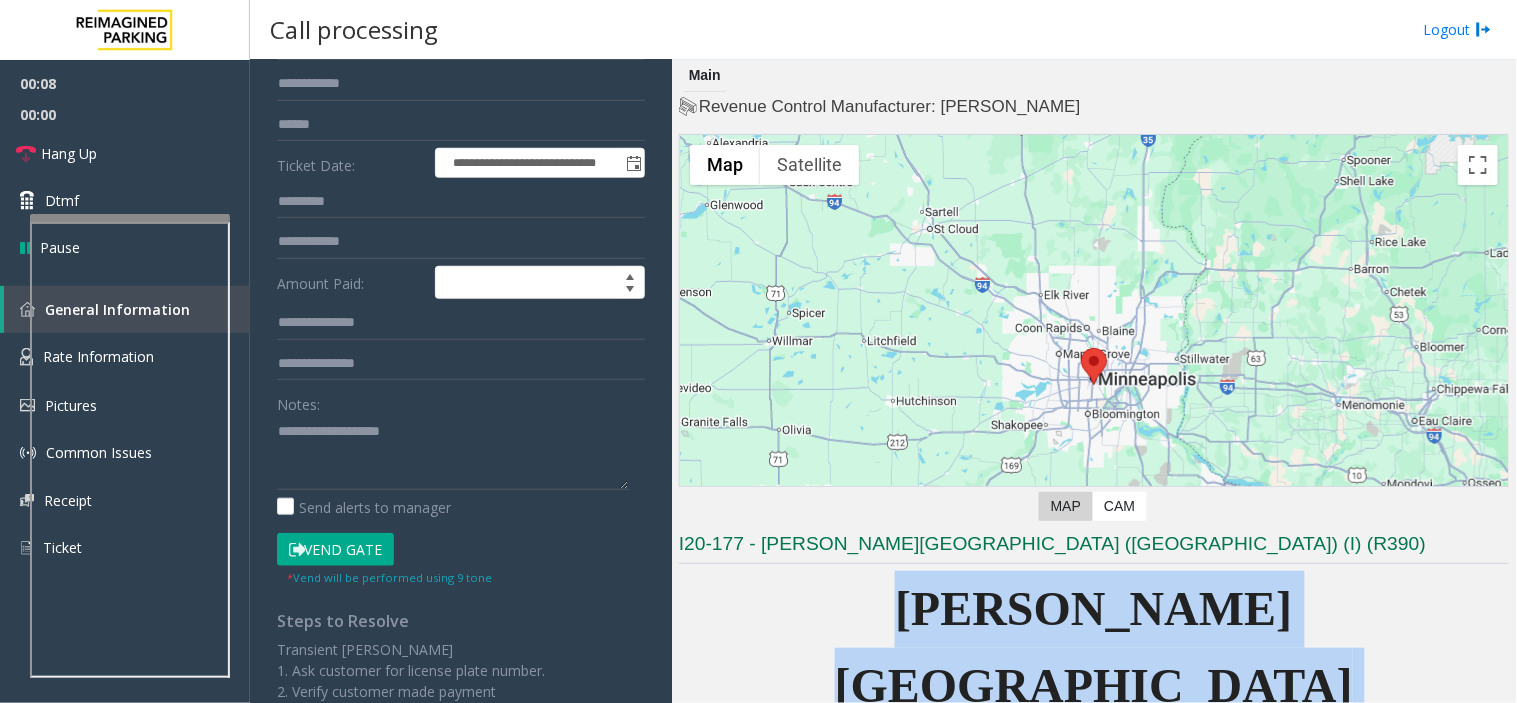 click on "Vend Gate" 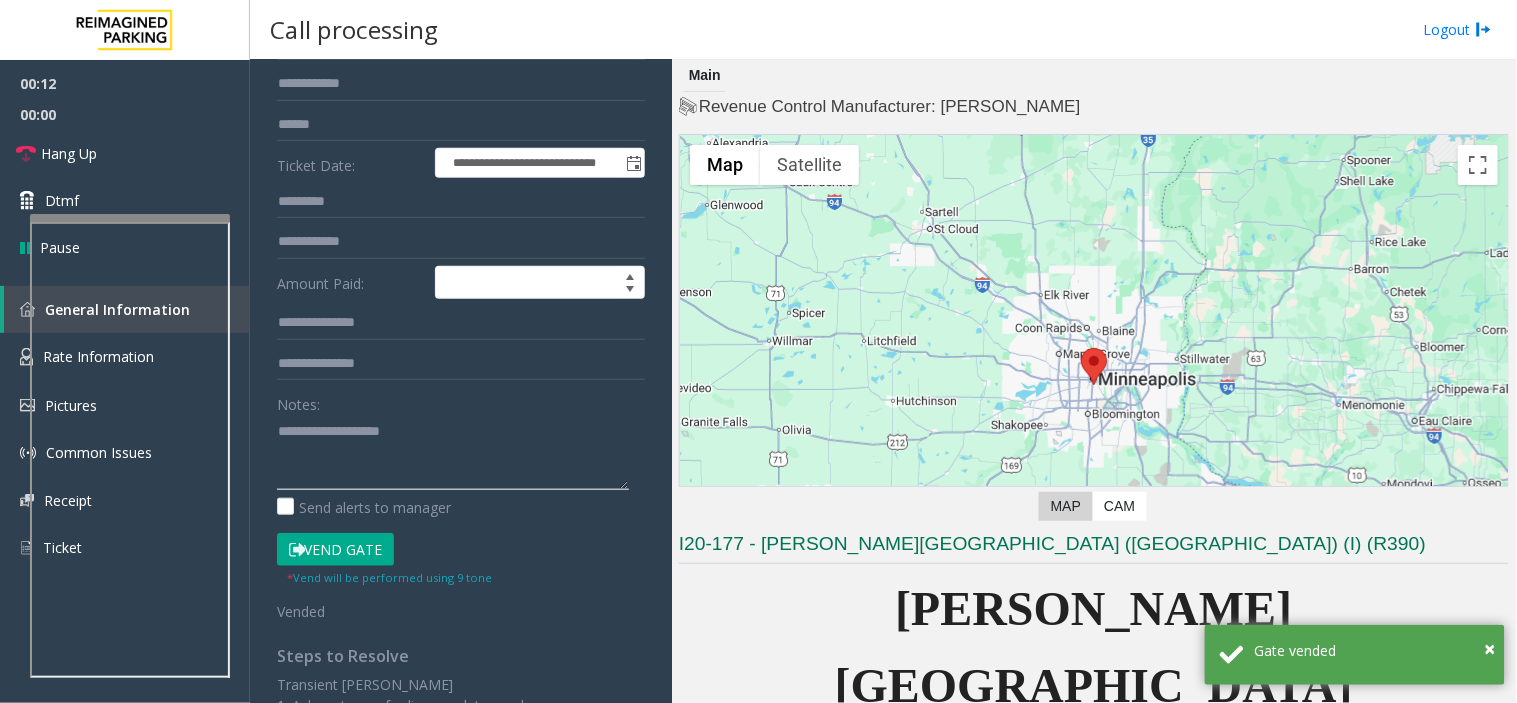 click 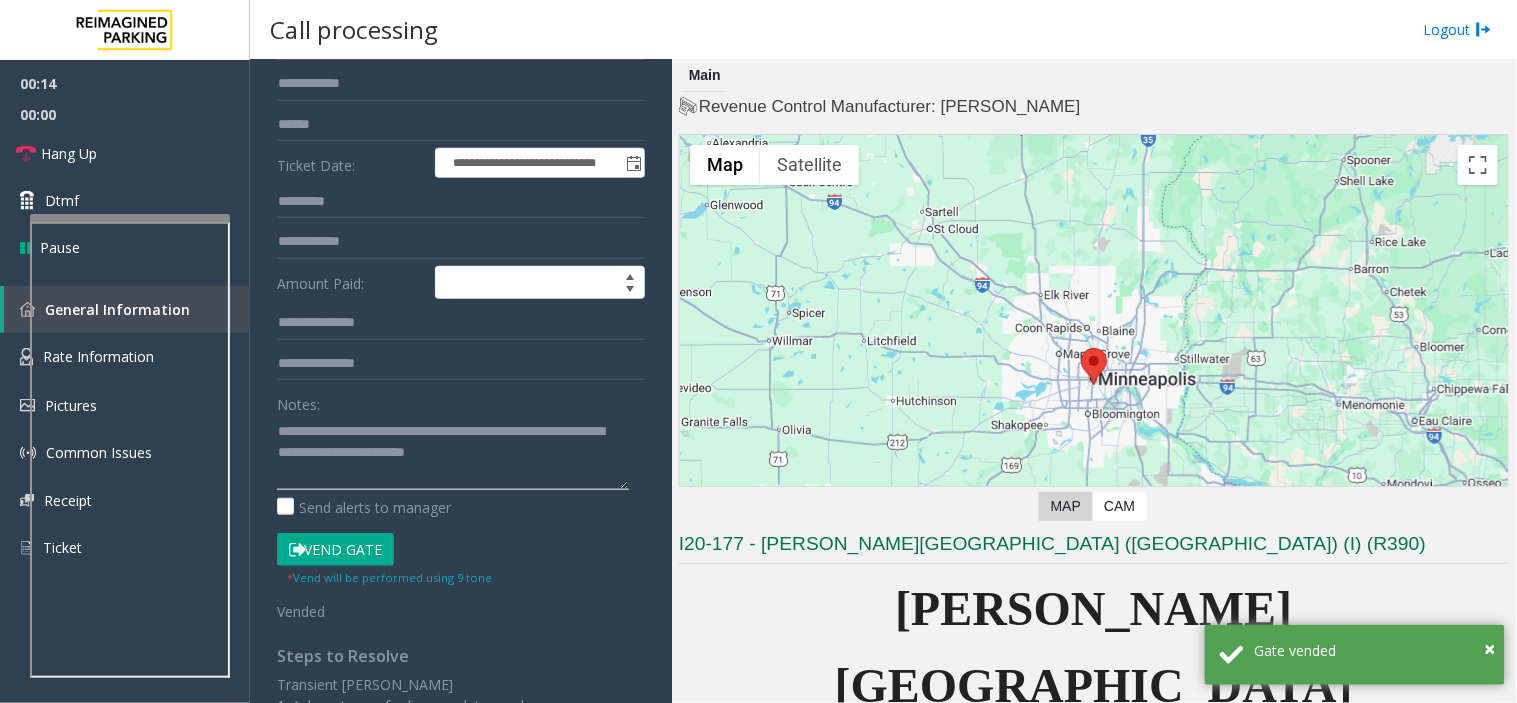 click 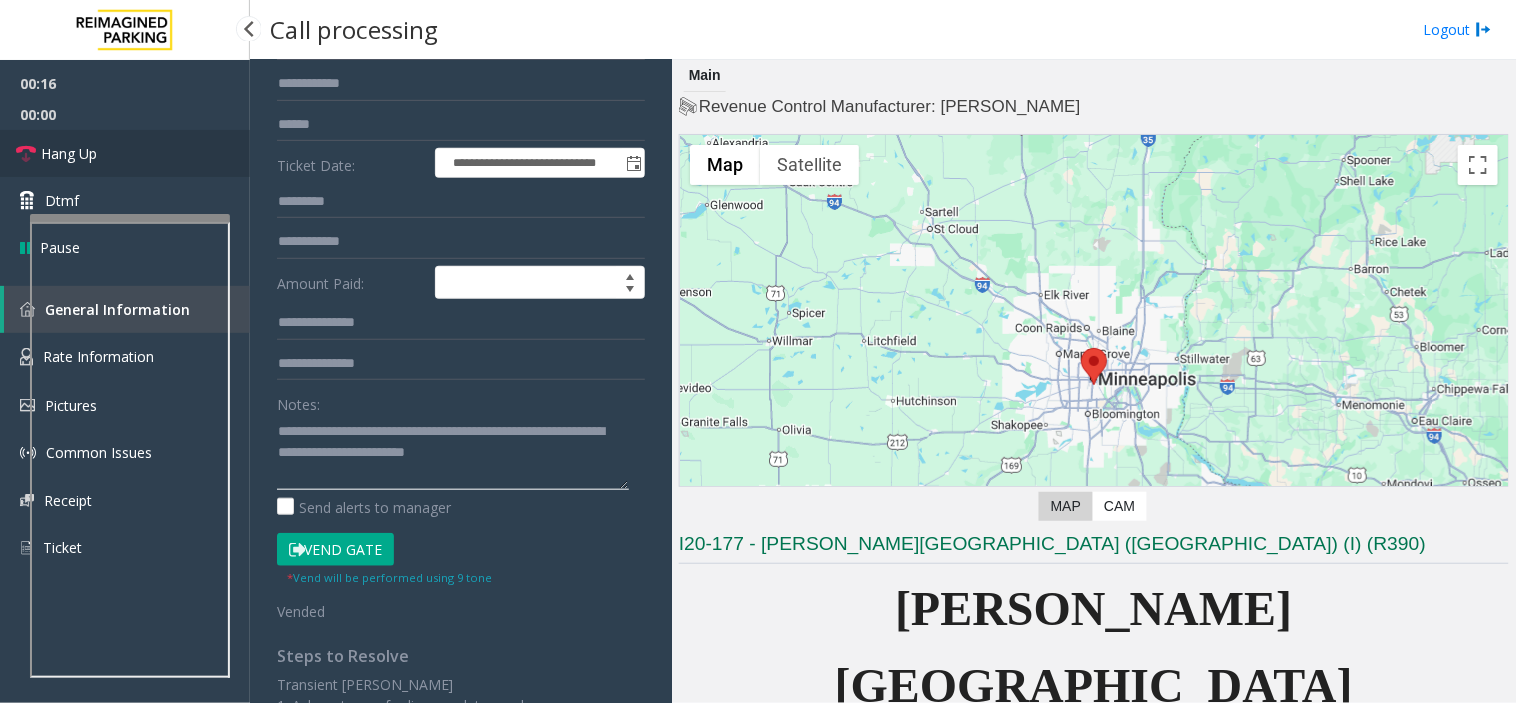 type on "**********" 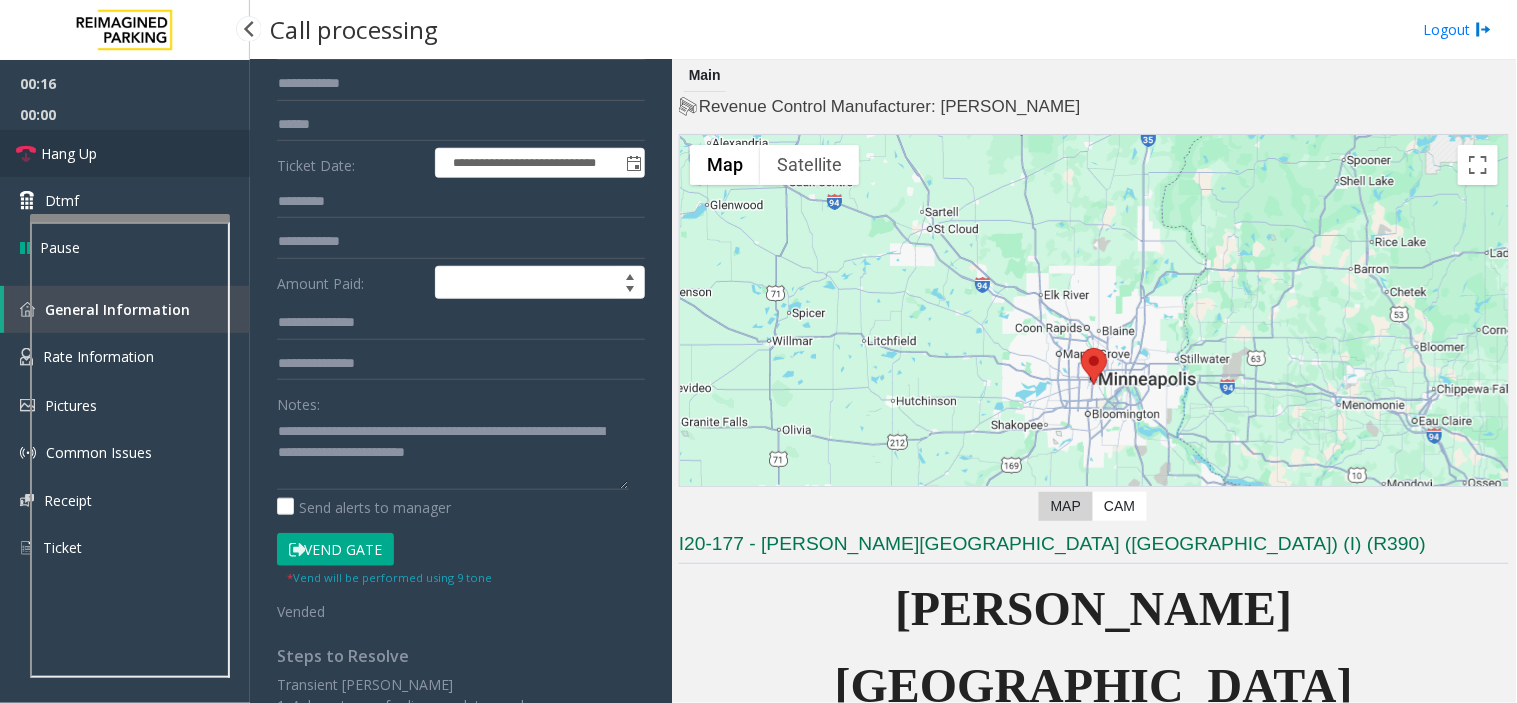 click on "Hang Up" at bounding box center (125, 153) 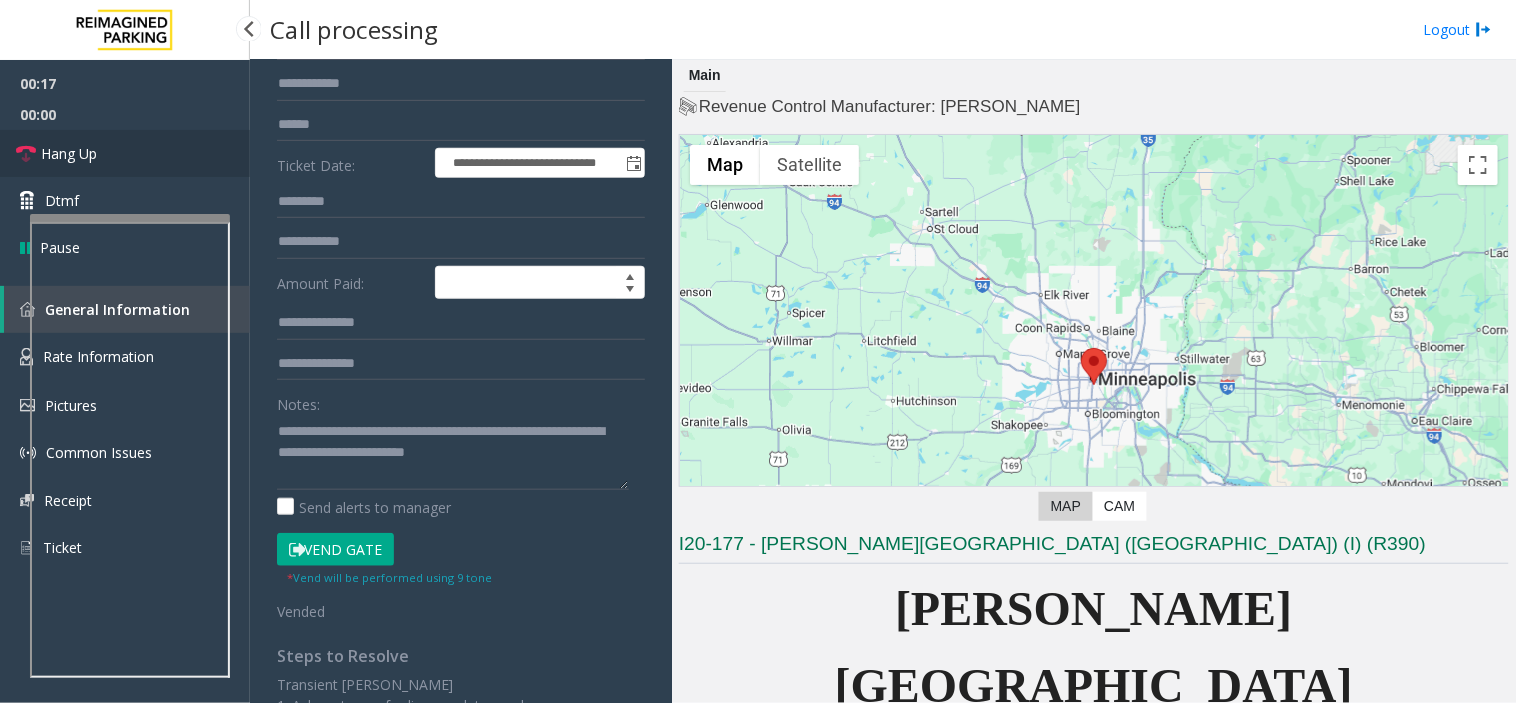click on "Hang Up" at bounding box center [125, 153] 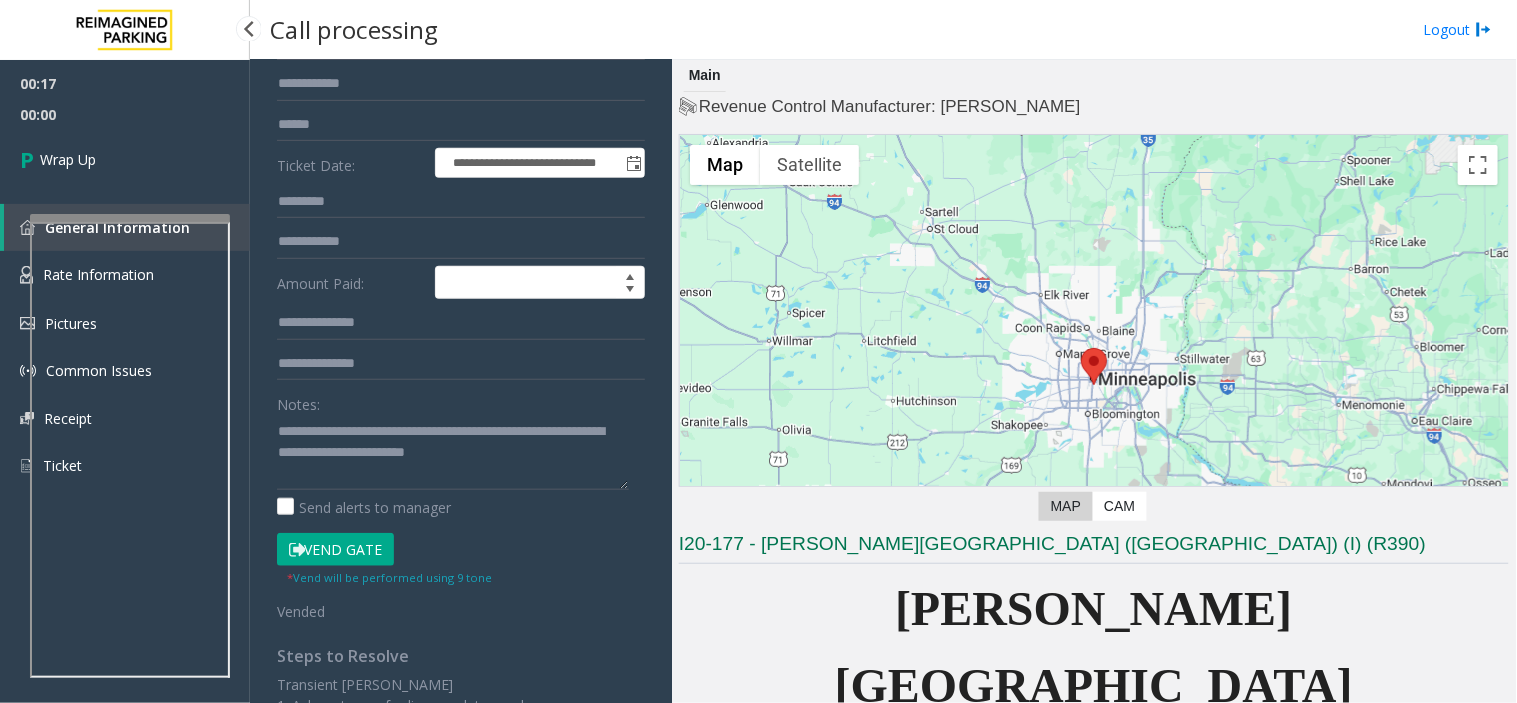 click on "Wrap Up" at bounding box center [125, 159] 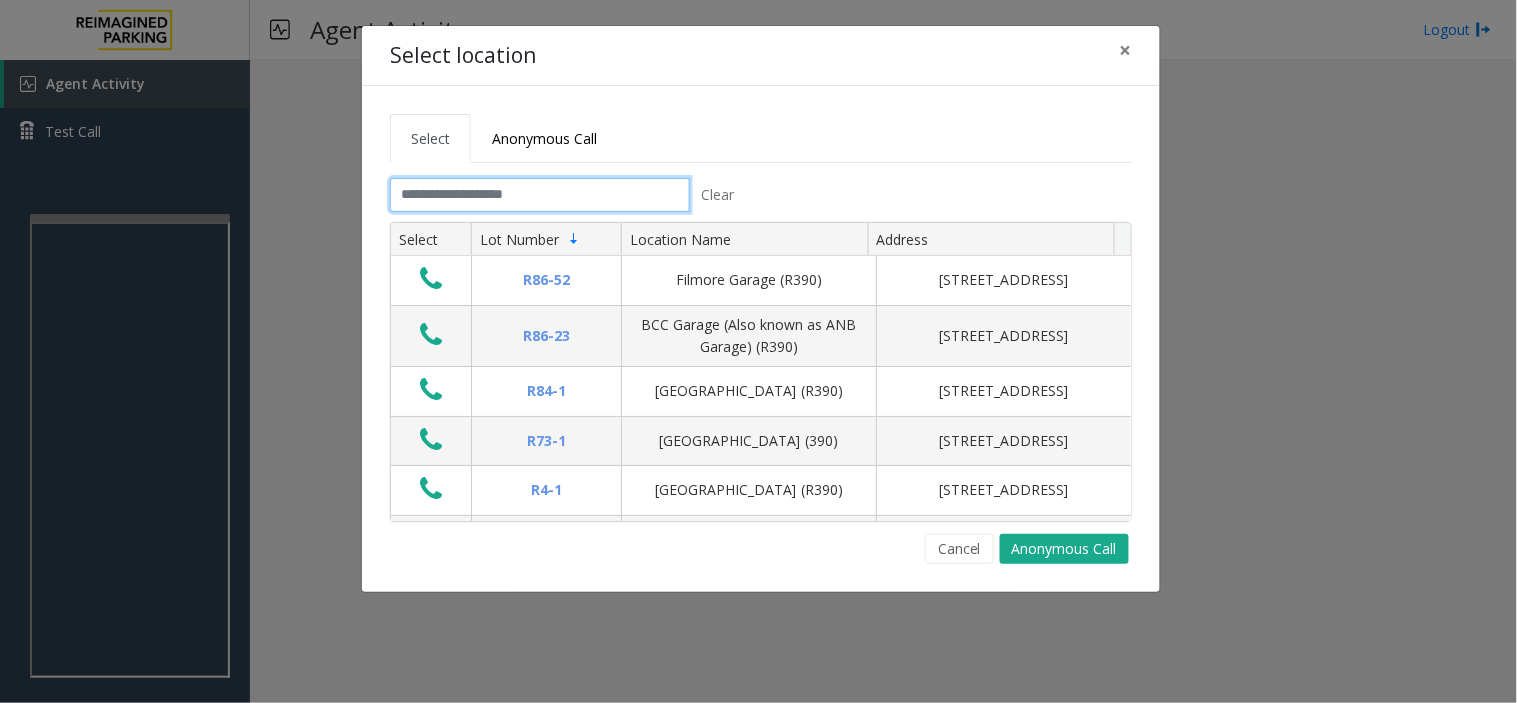 click 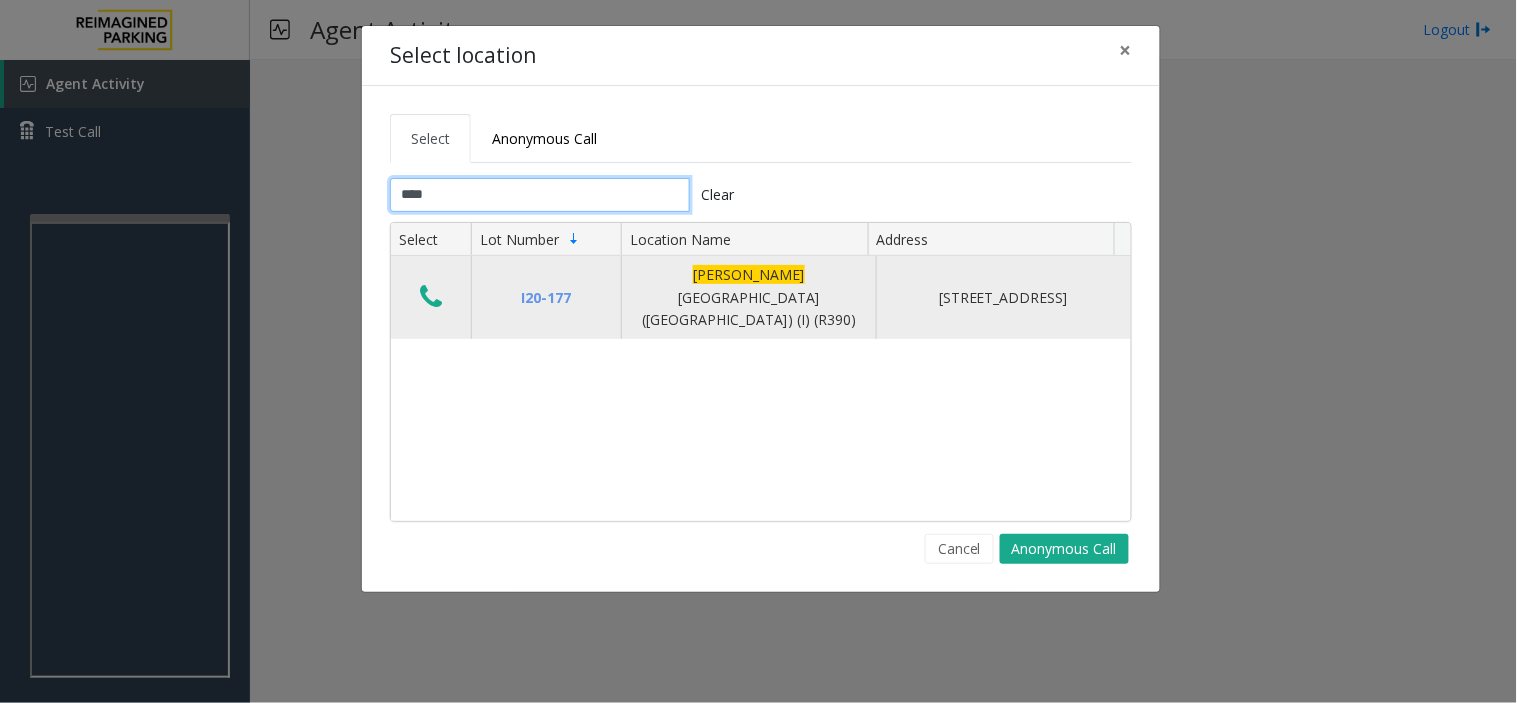 type on "****" 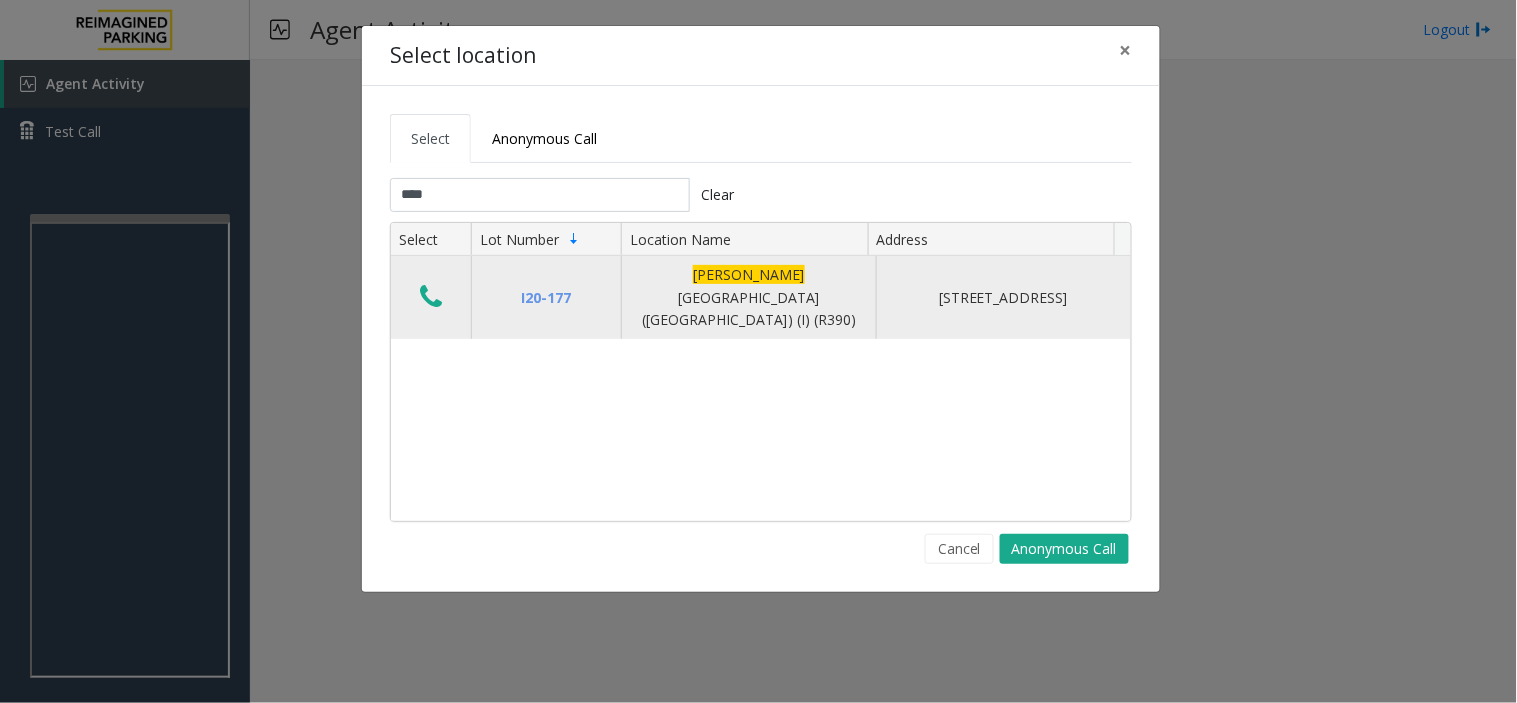 click 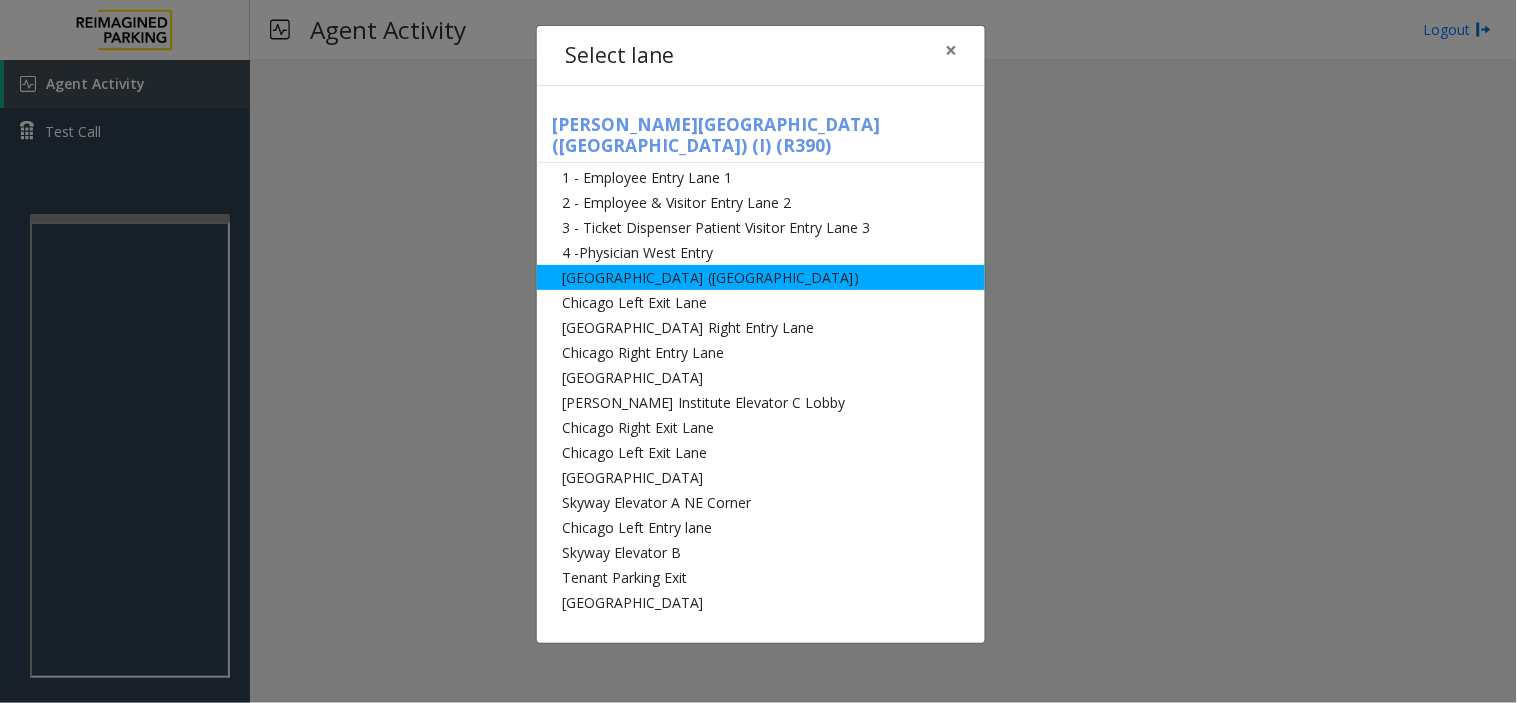 click on "Abbot Hospital (Main Hospital)" 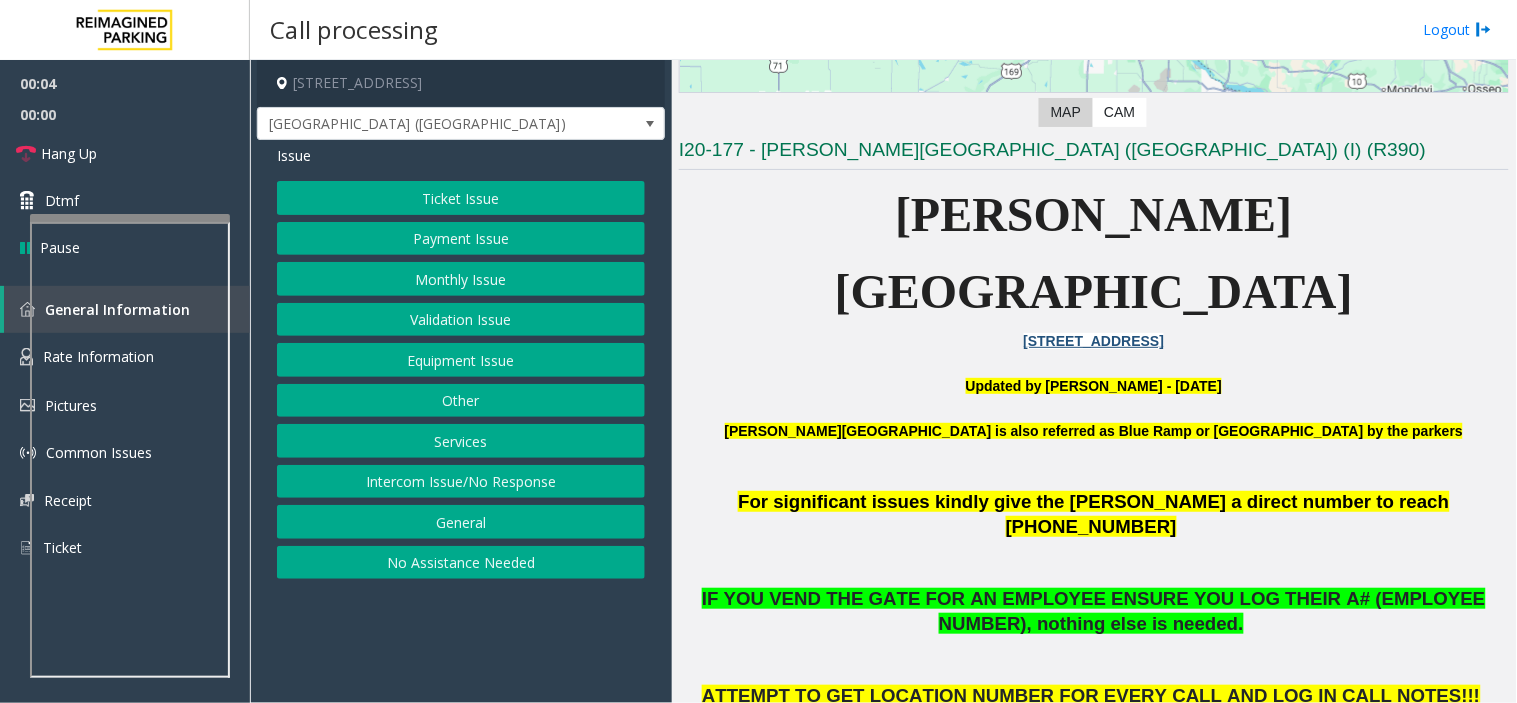 scroll, scrollTop: 444, scrollLeft: 0, axis: vertical 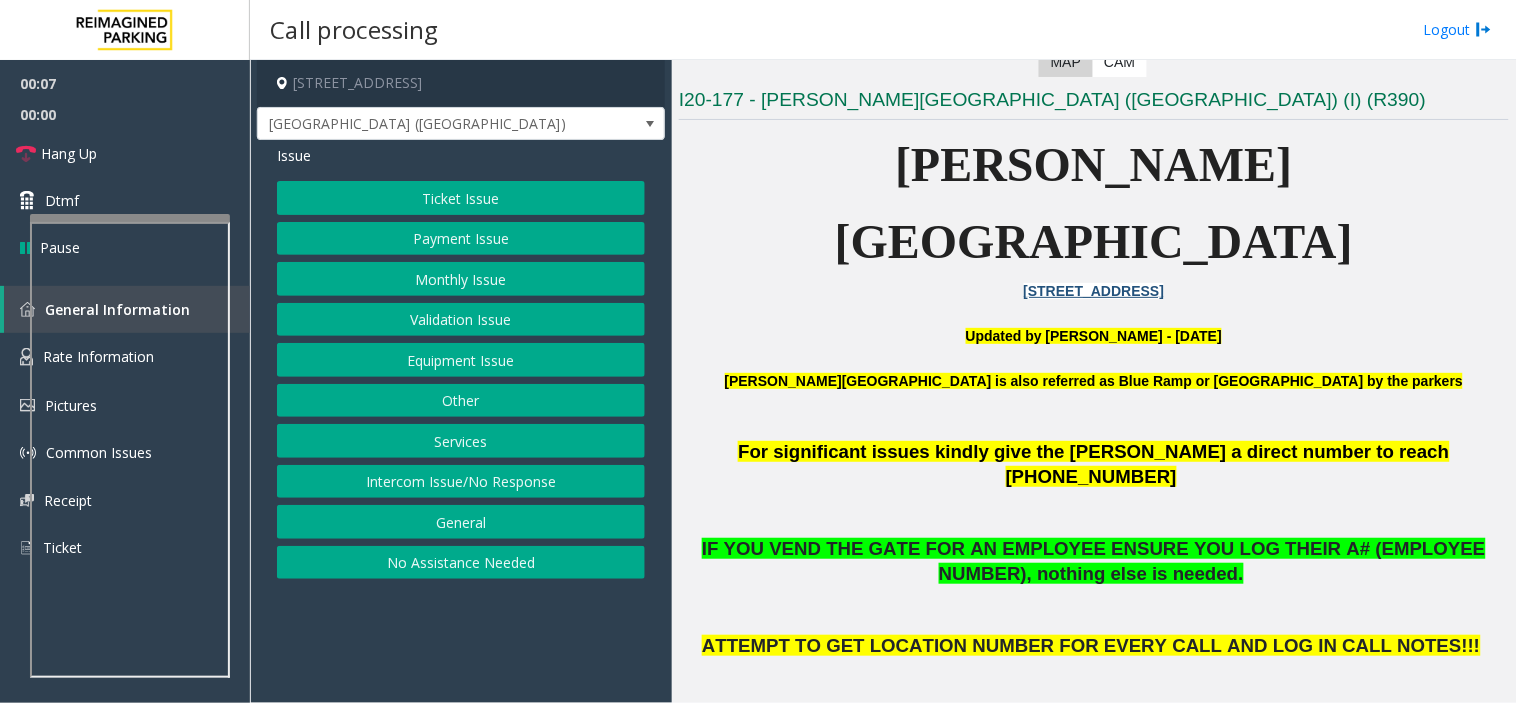 click on "Equipment Issue" 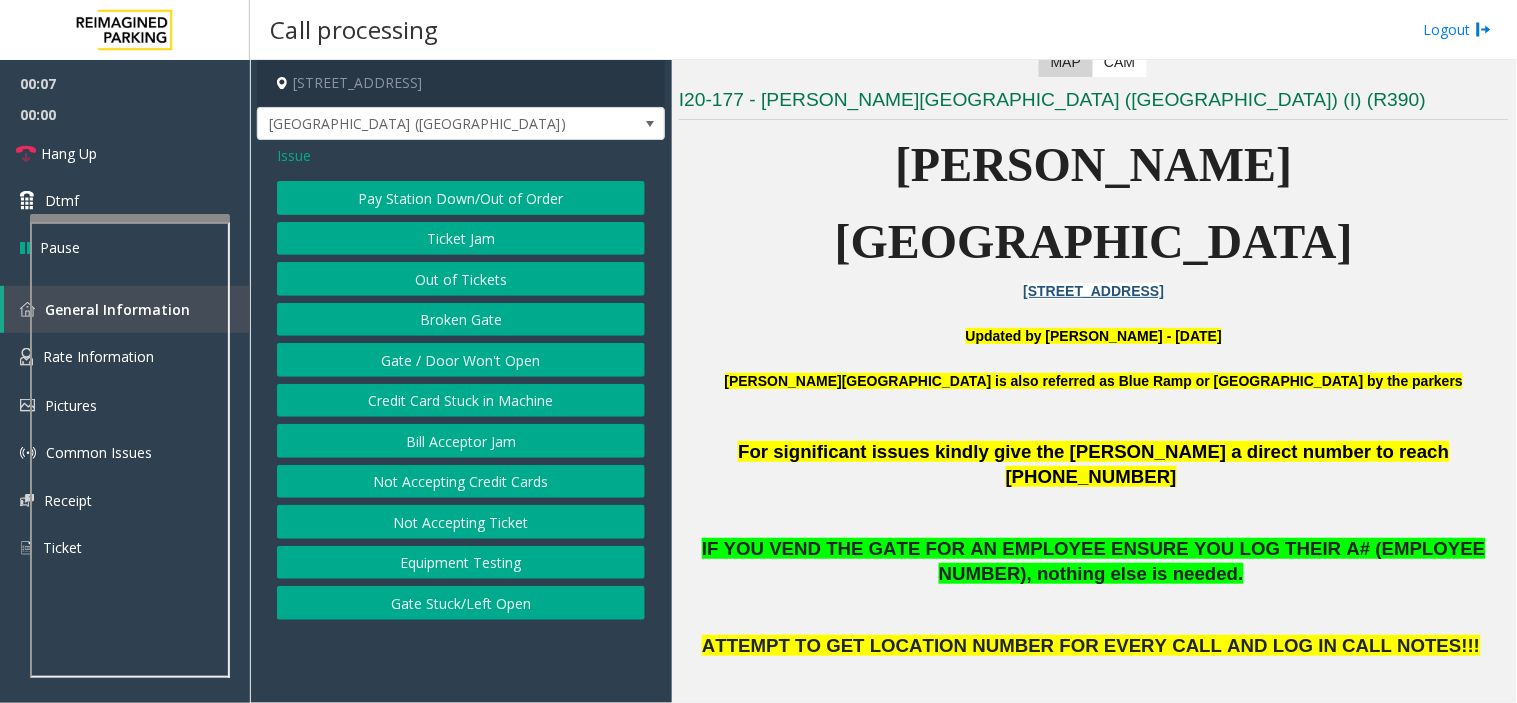 click on "Gate / Door Won't Open" 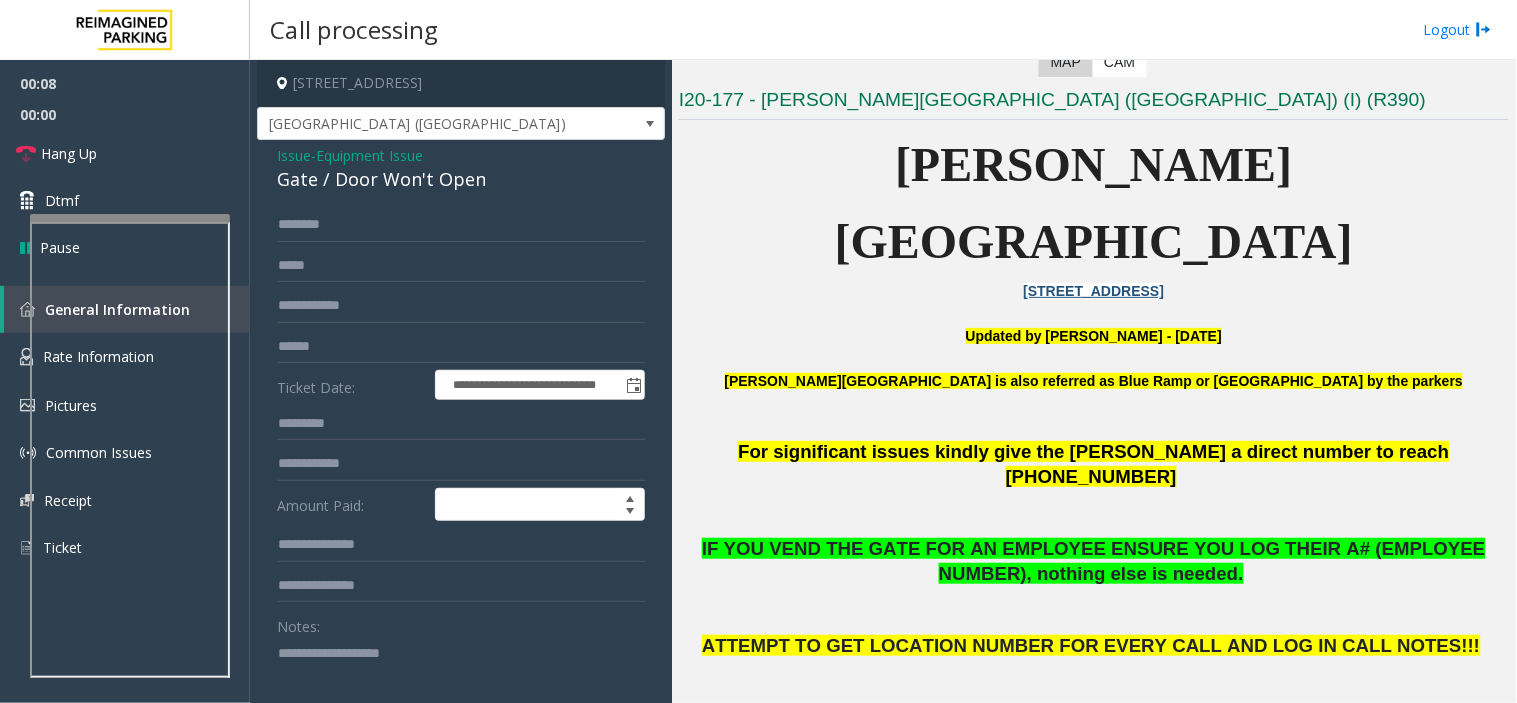 click on "Gate / Door Won't Open" 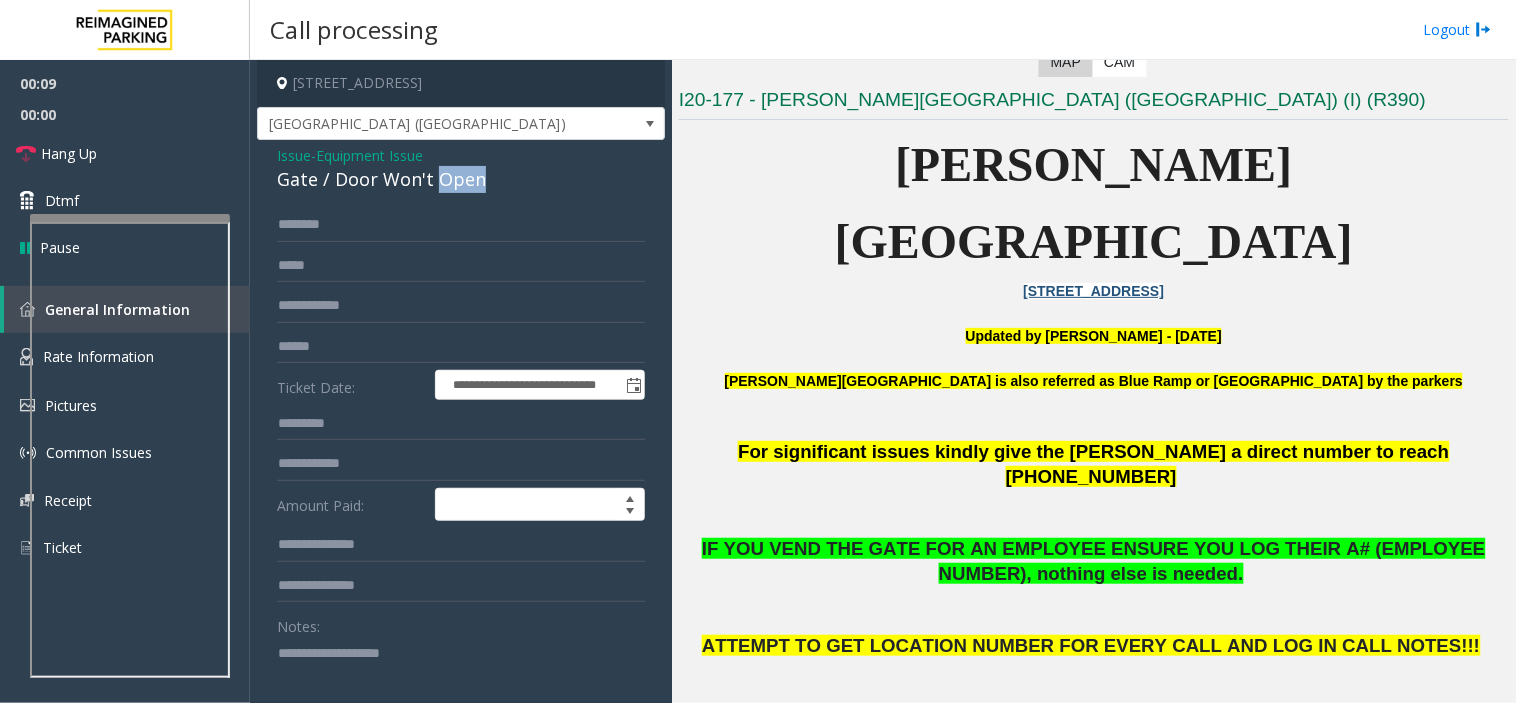 click on "Gate / Door Won't Open" 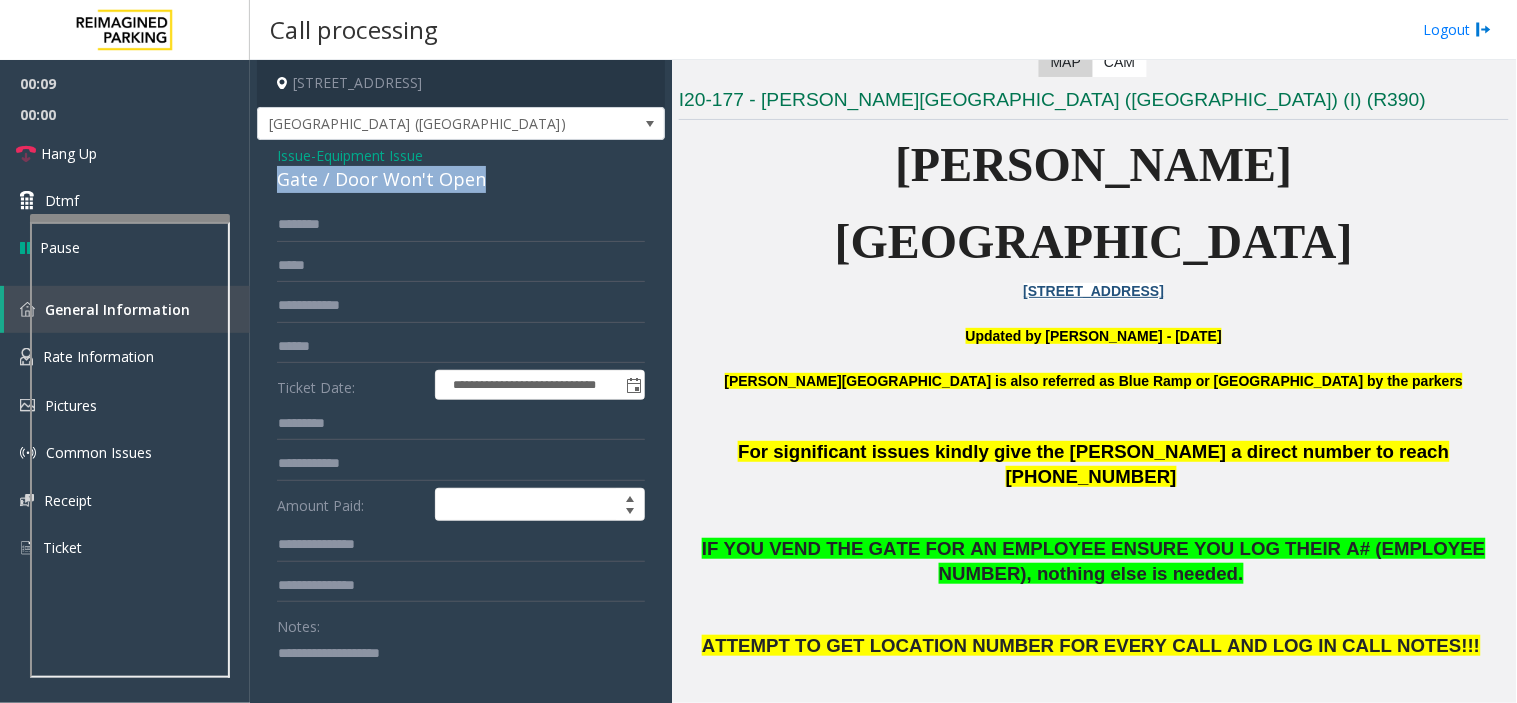 click on "Gate / Door Won't Open" 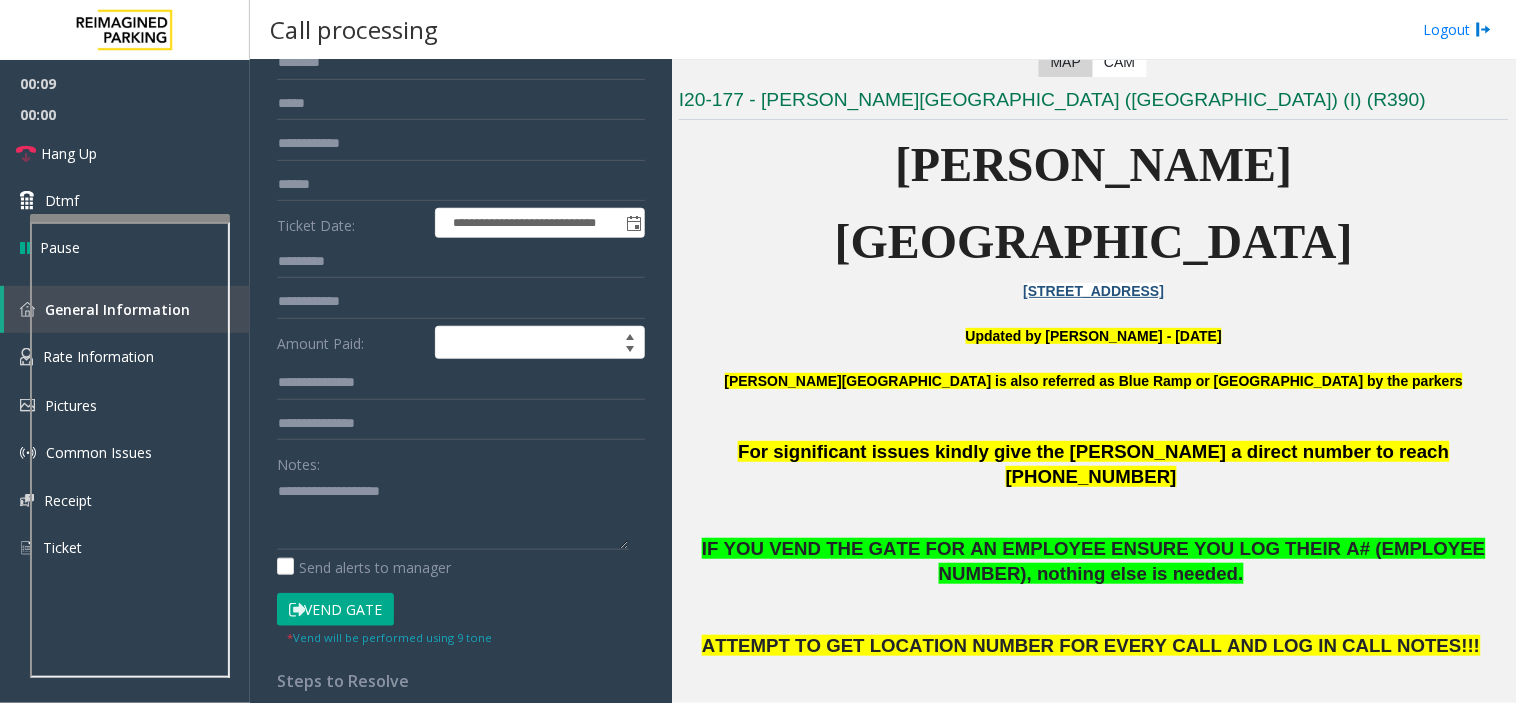 scroll, scrollTop: 333, scrollLeft: 0, axis: vertical 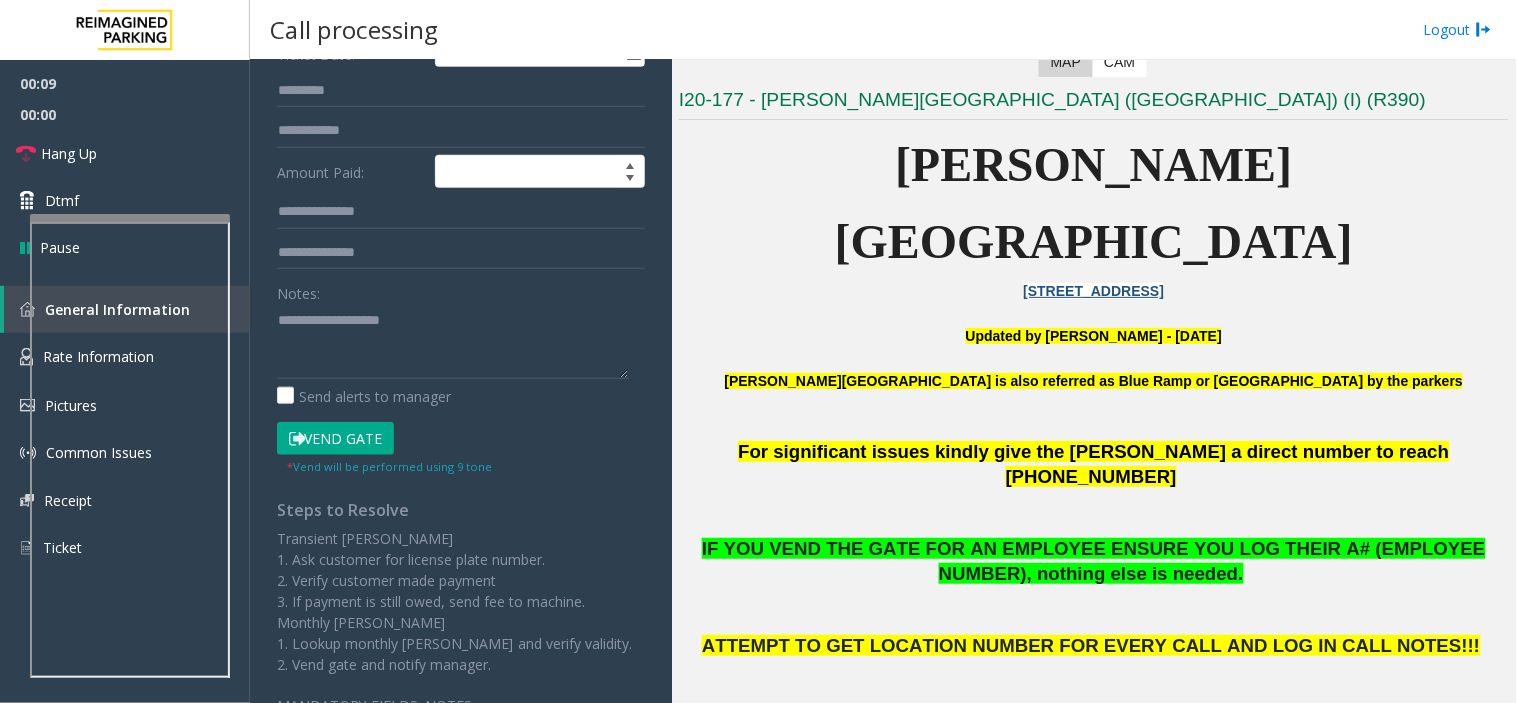 click on "* Vend will be performed using 9 tone" 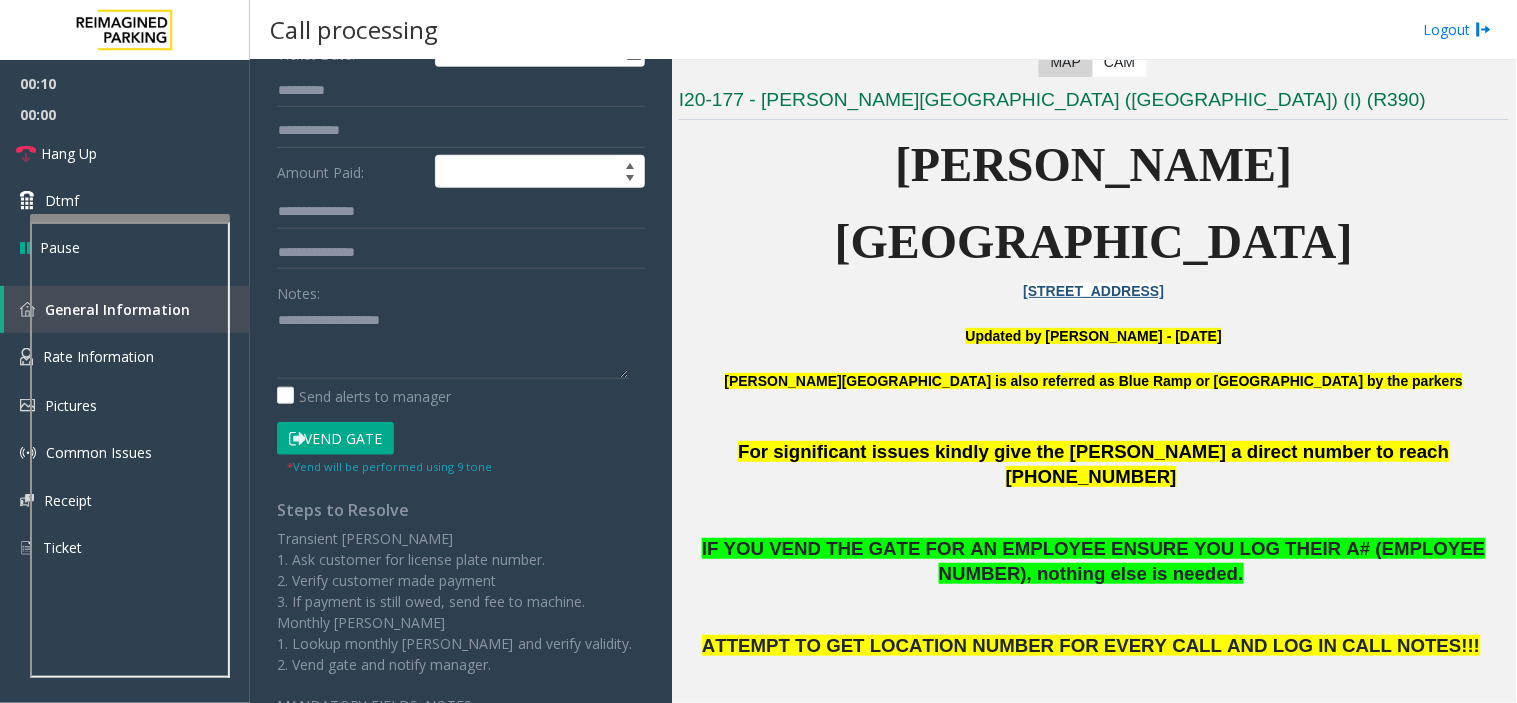 click on "Vend Gate" 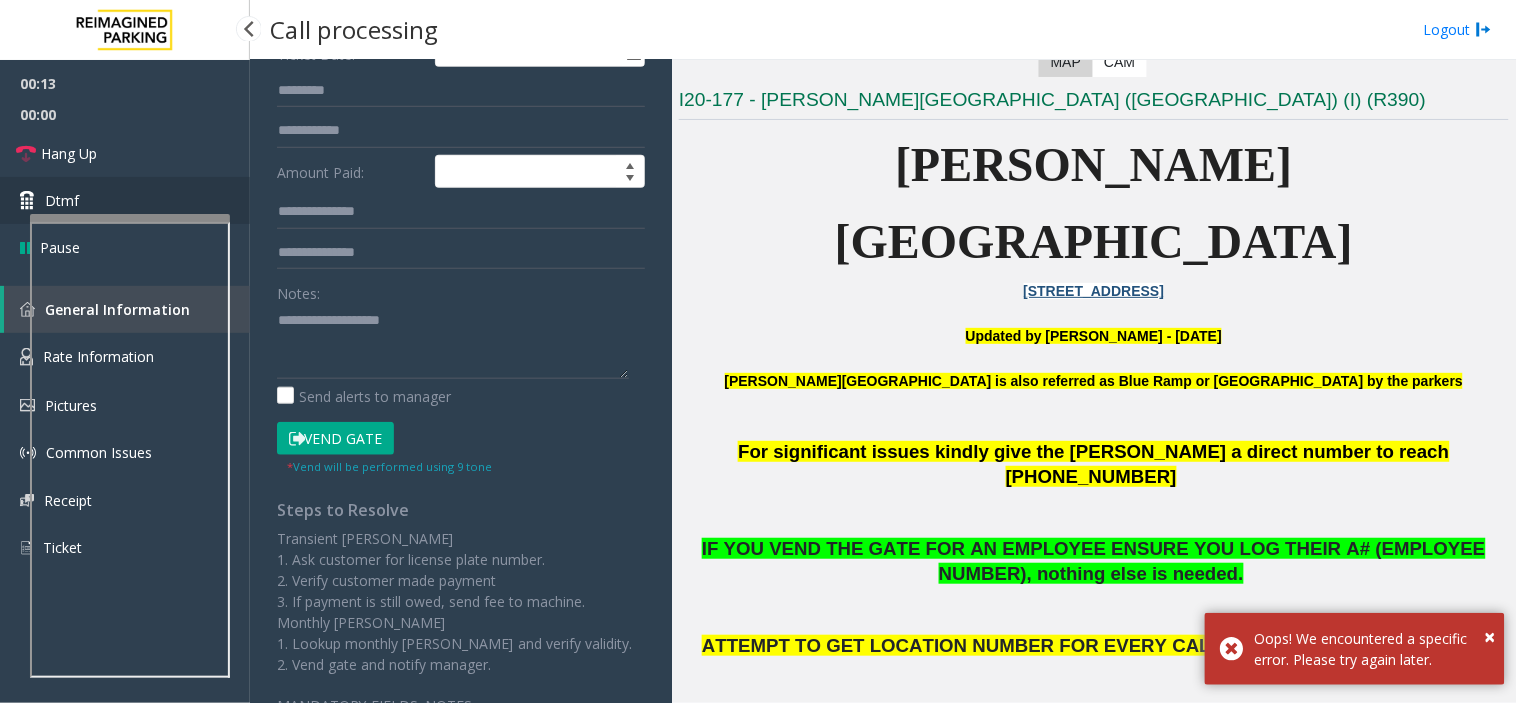 click on "Dtmf" at bounding box center [125, 200] 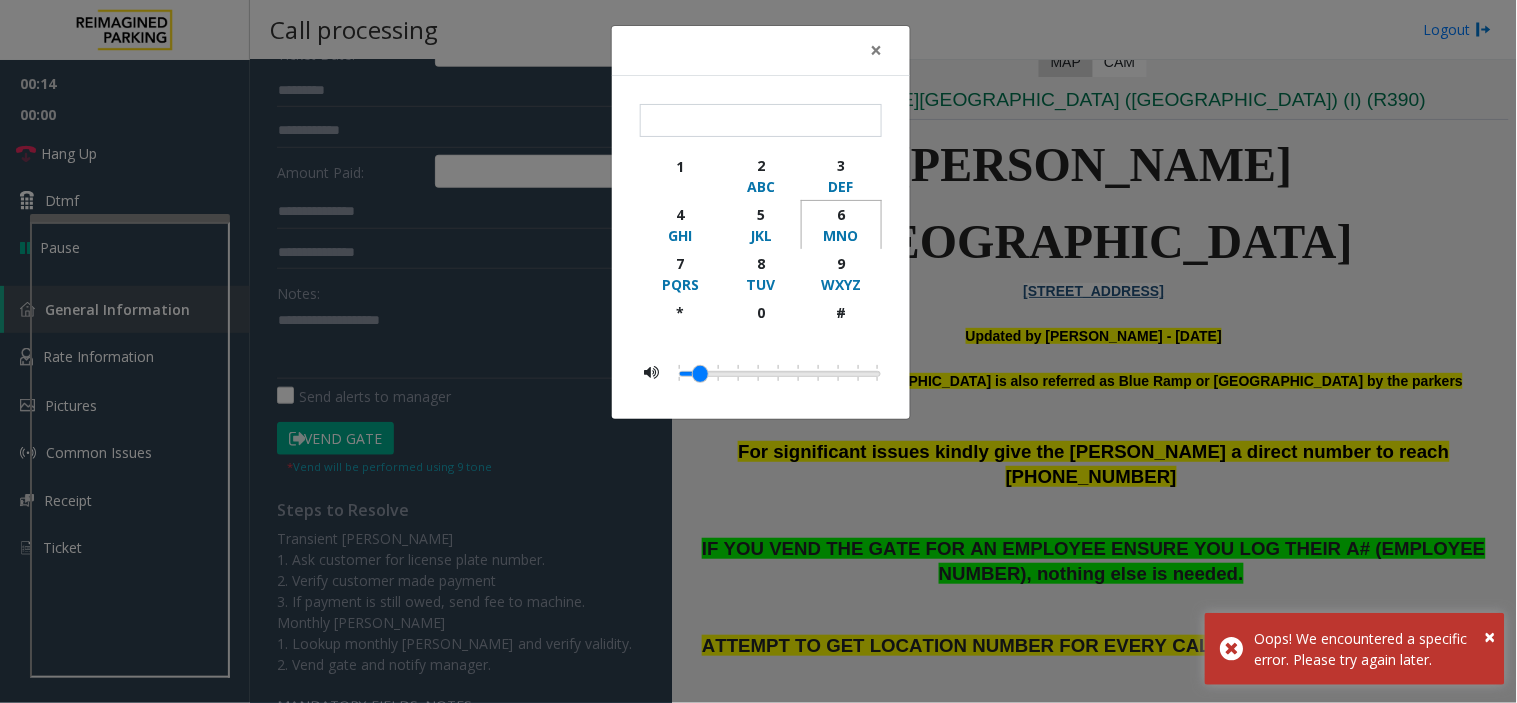 click on "6" 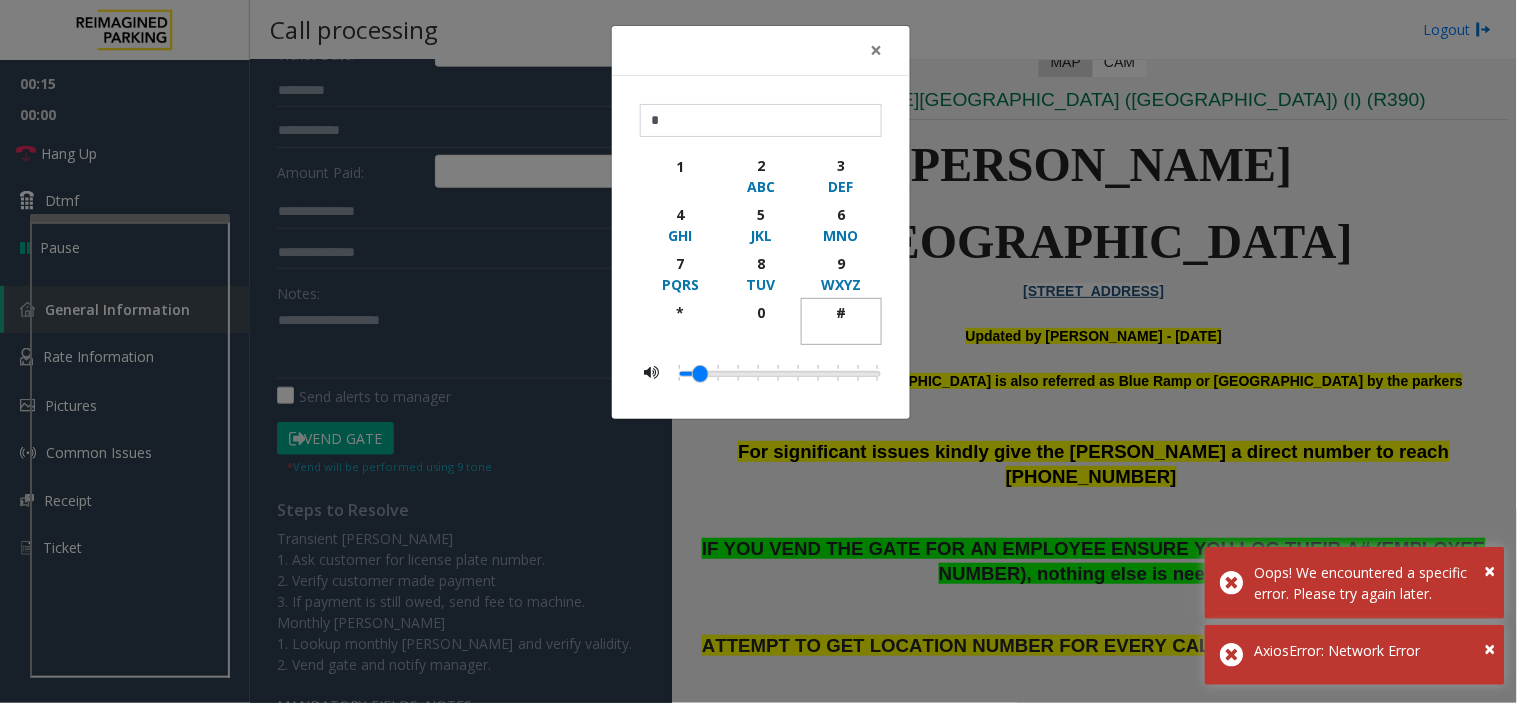 click on "#" 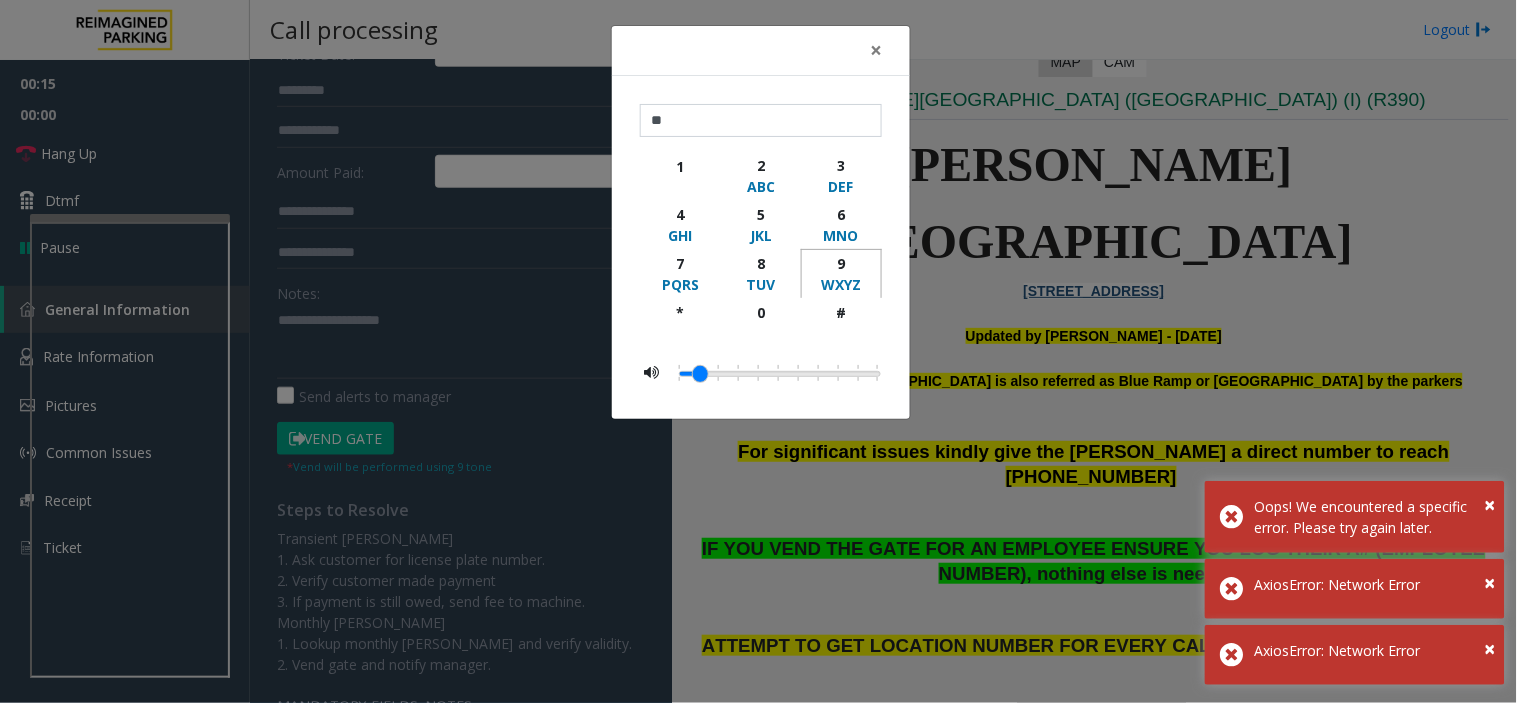 click on "WXYZ" 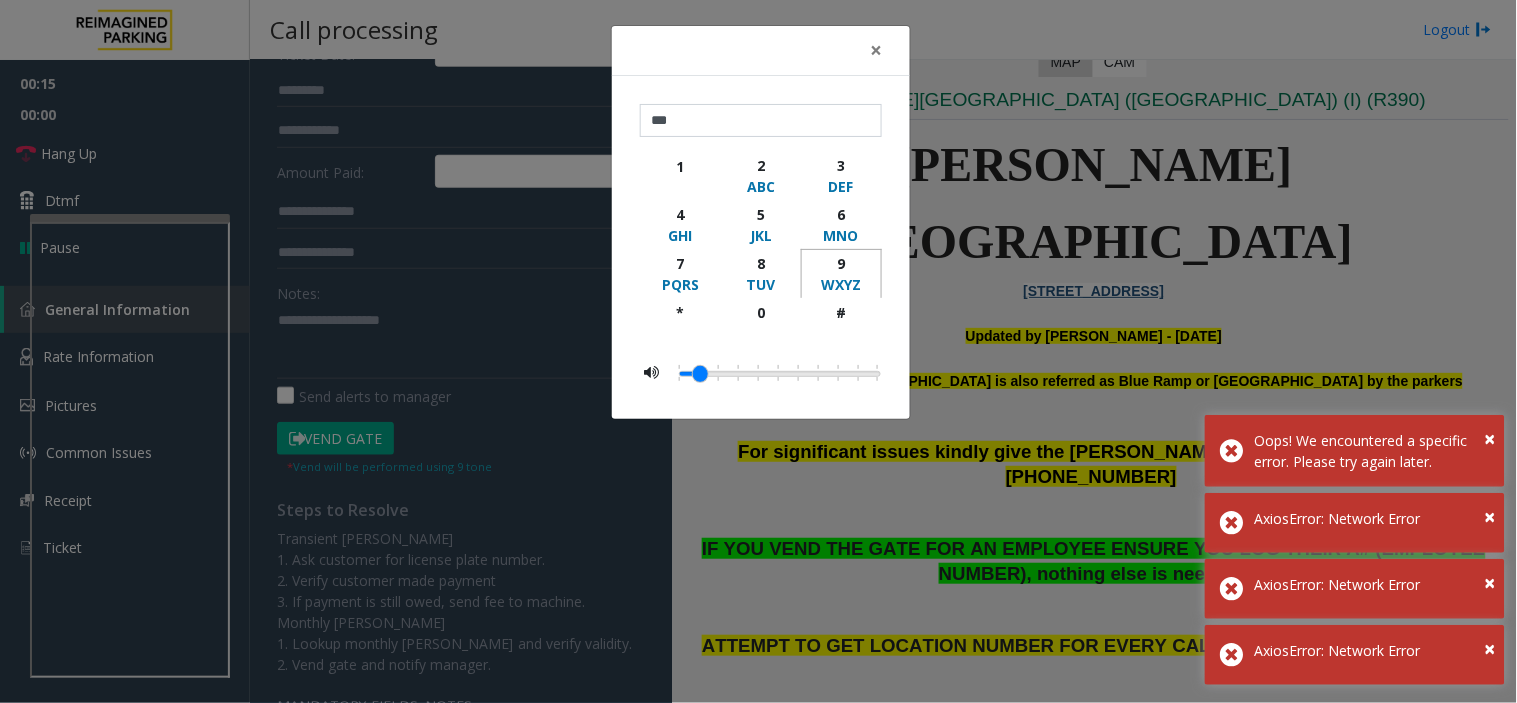 click on "WXYZ" 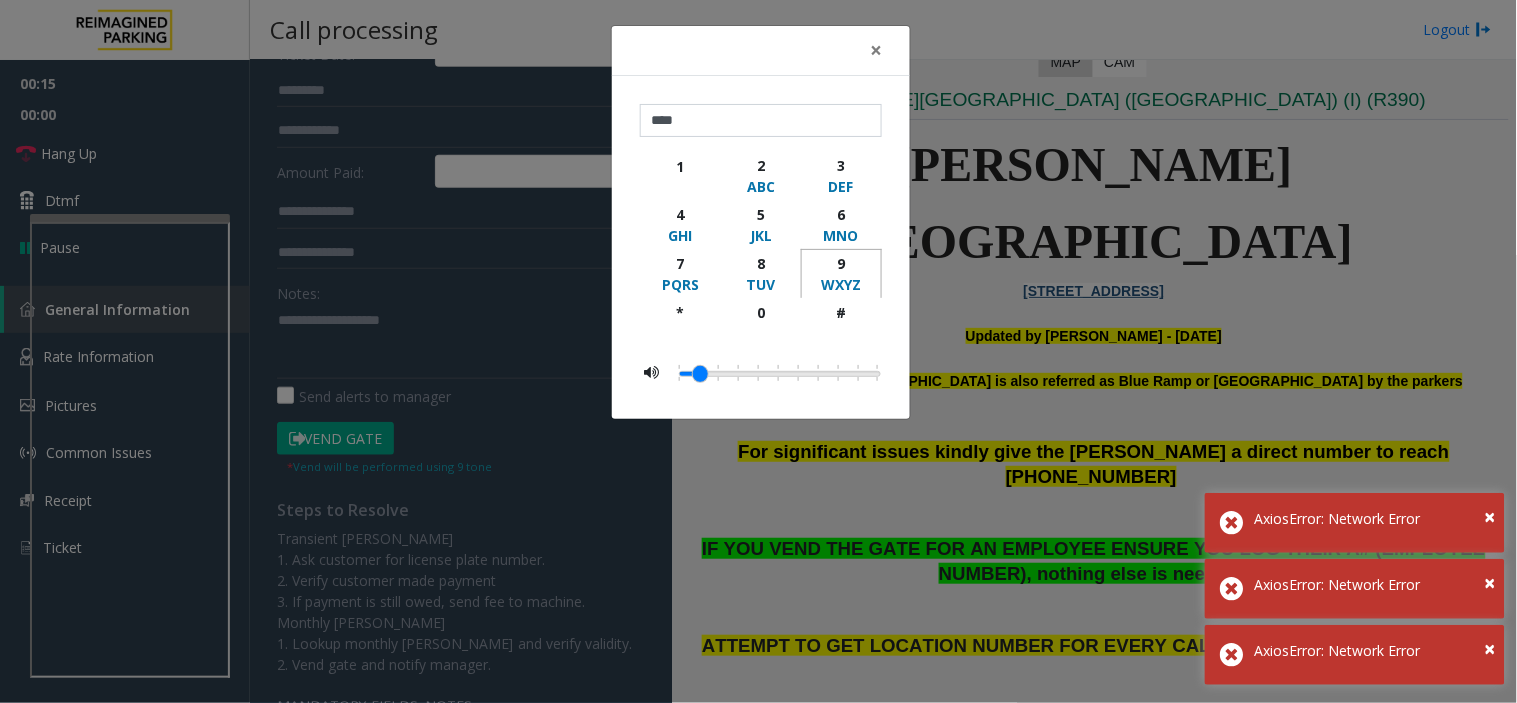 click on "WXYZ" 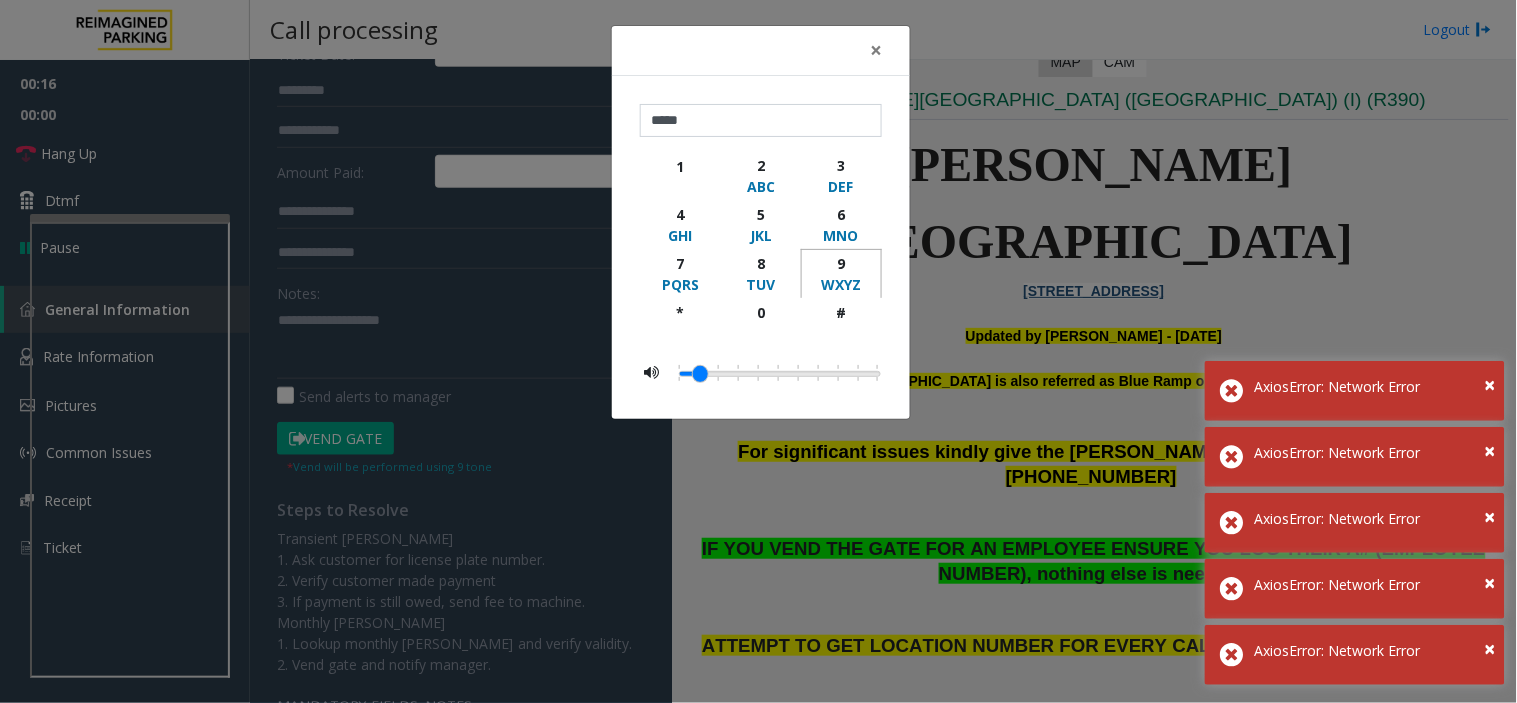 click on "WXYZ" 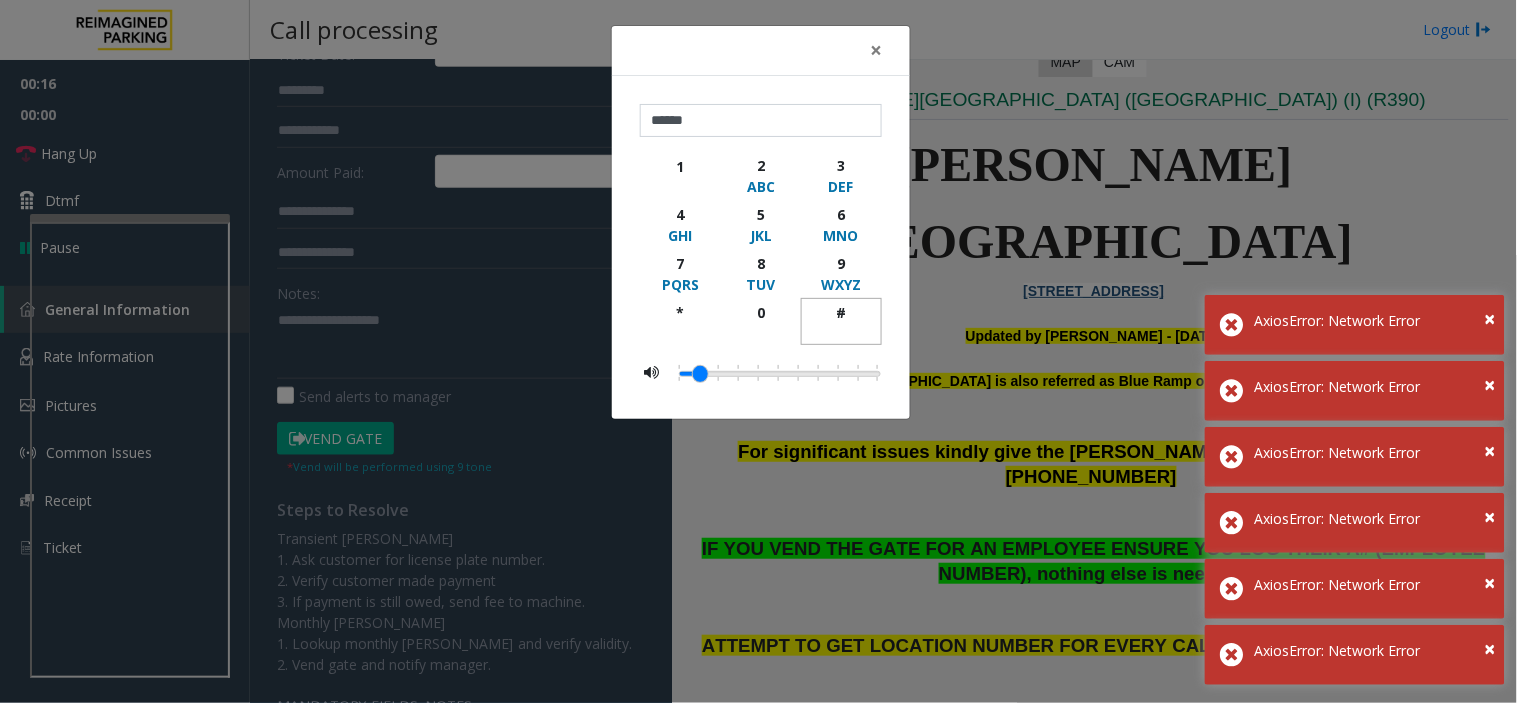 click on "#" 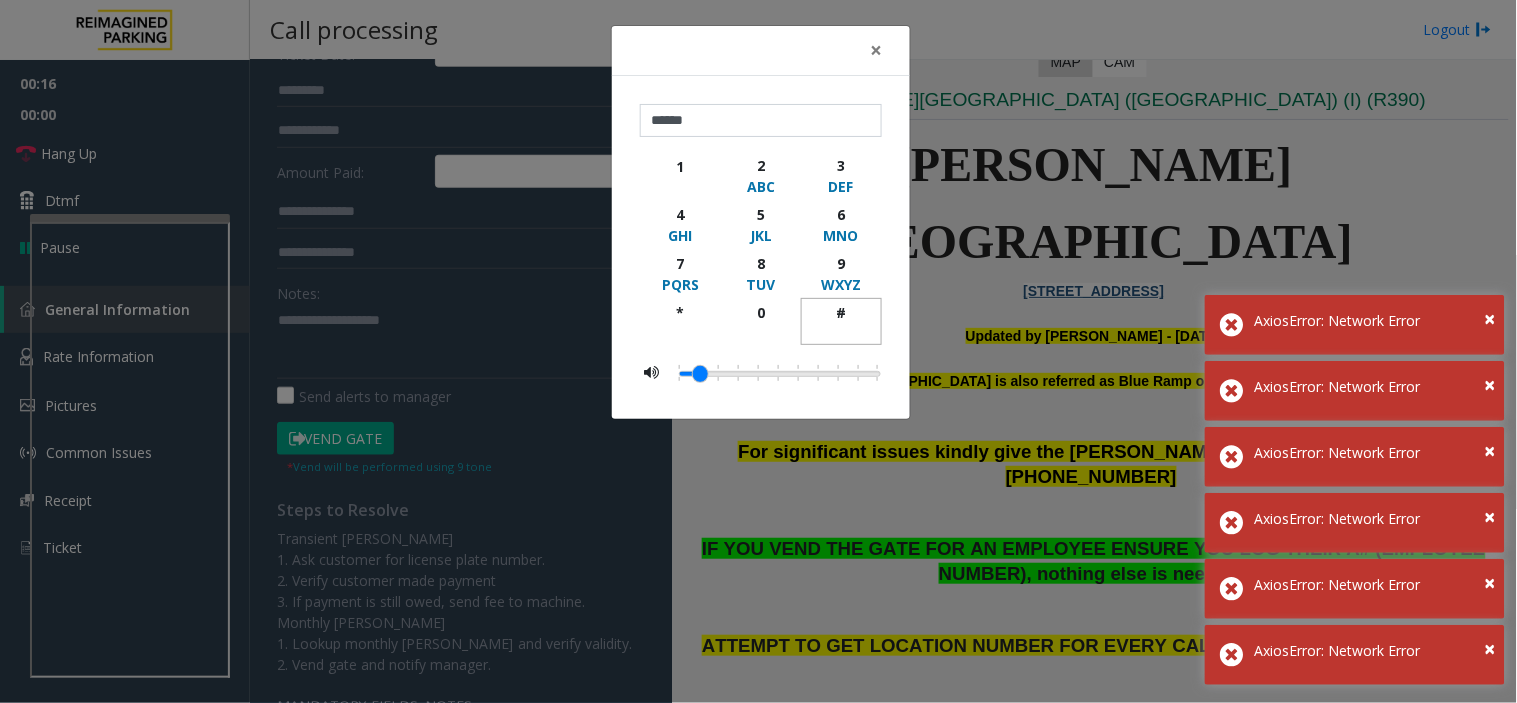 type on "*******" 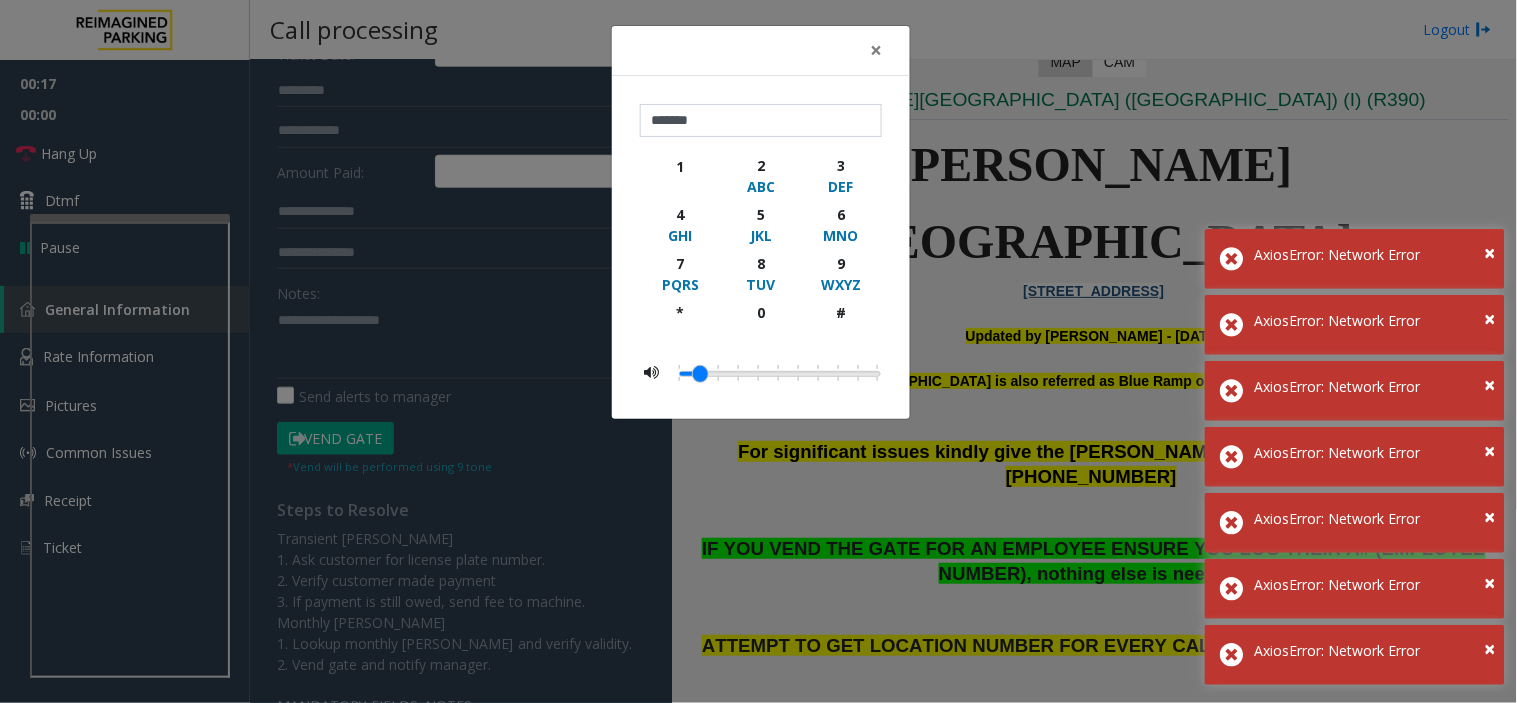 click on "× ******* 1 2 ABC 3 DEF 4 GHI 5 JKL 6 MNO 7 PQRS 8 TUV 9 WXYZ * 0 #" 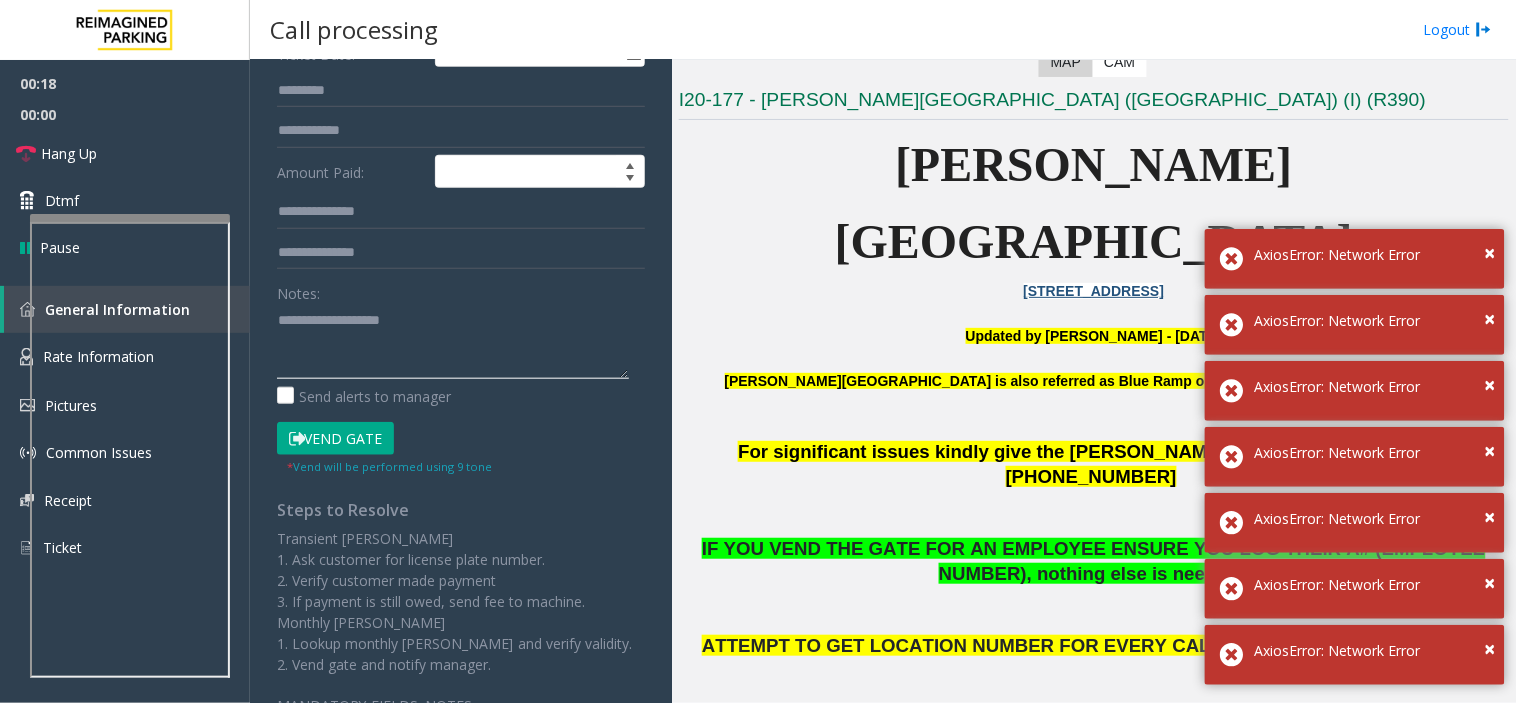 click 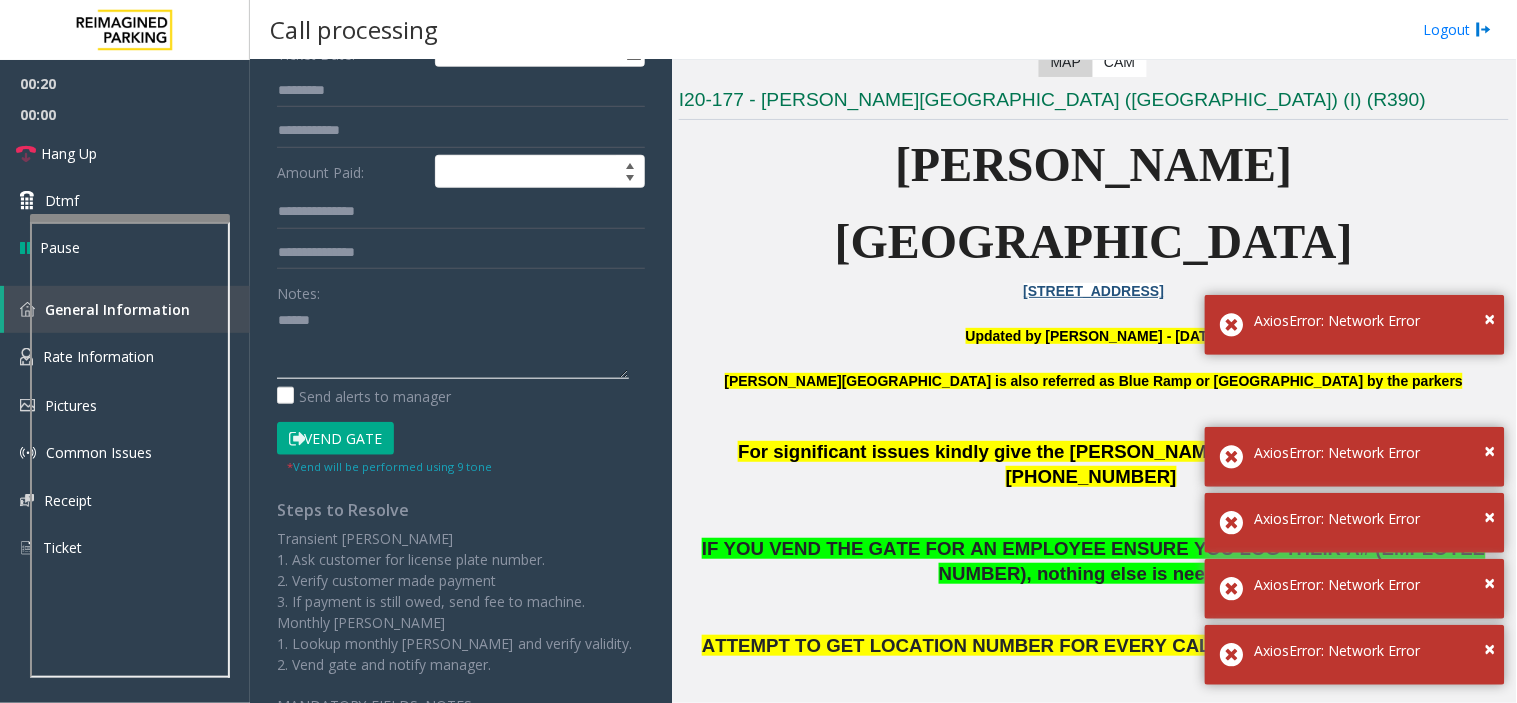 paste on "**********" 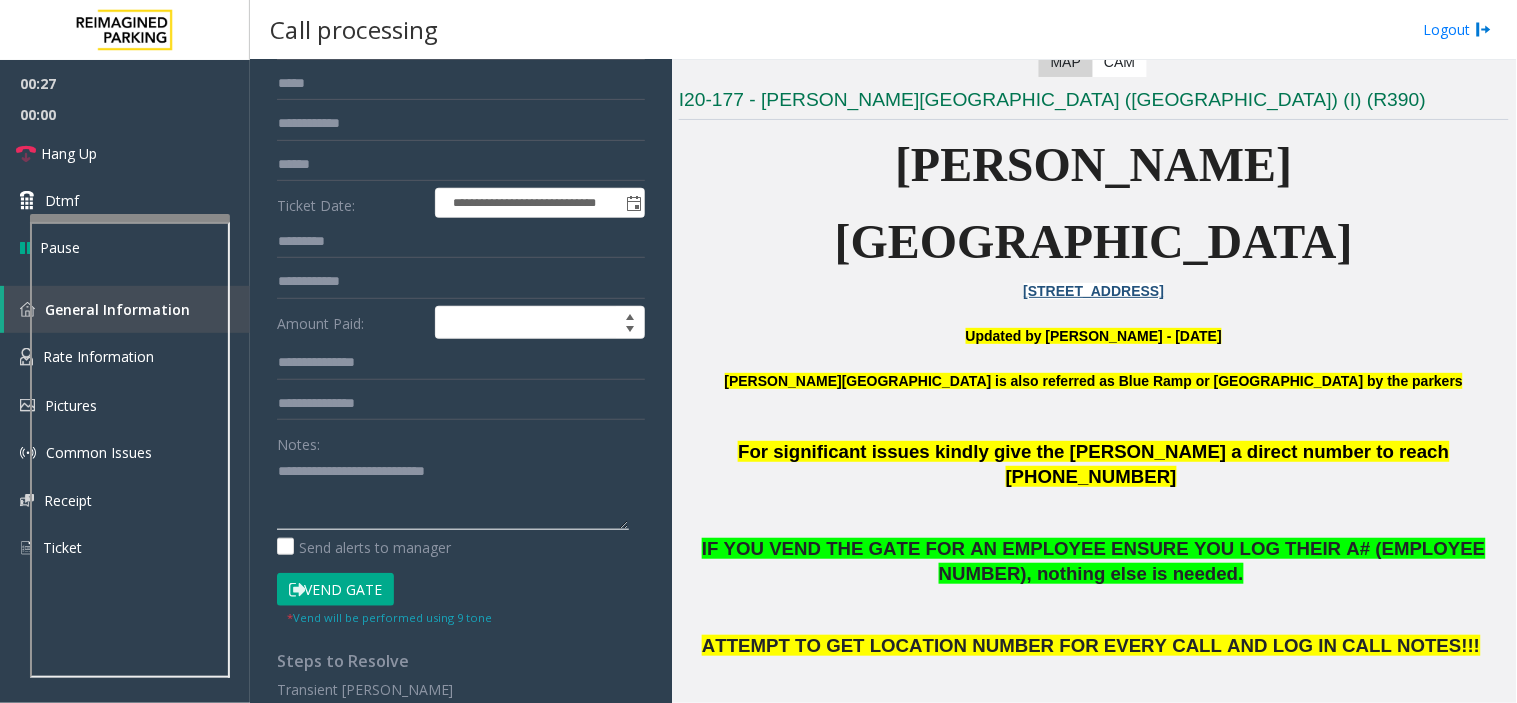 scroll, scrollTop: 0, scrollLeft: 0, axis: both 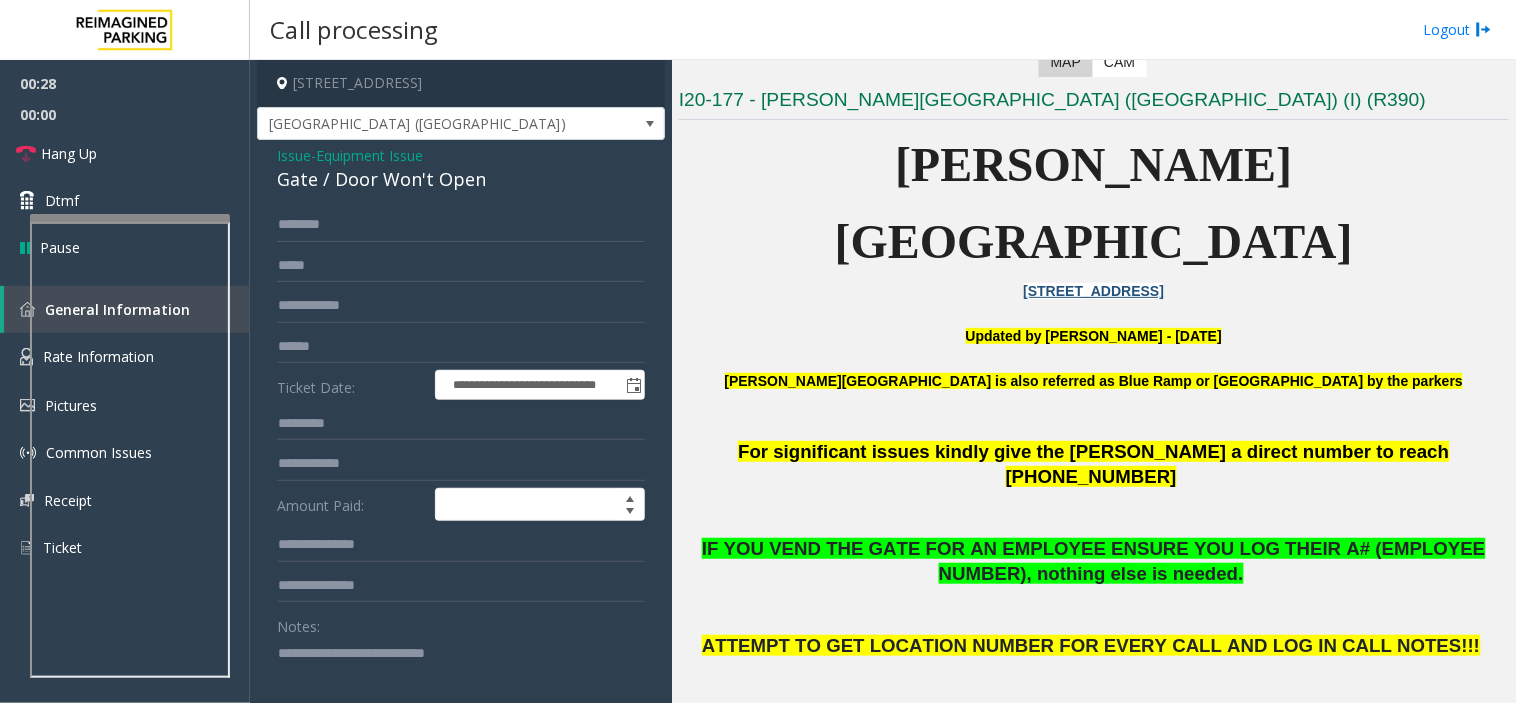 click on "**********" 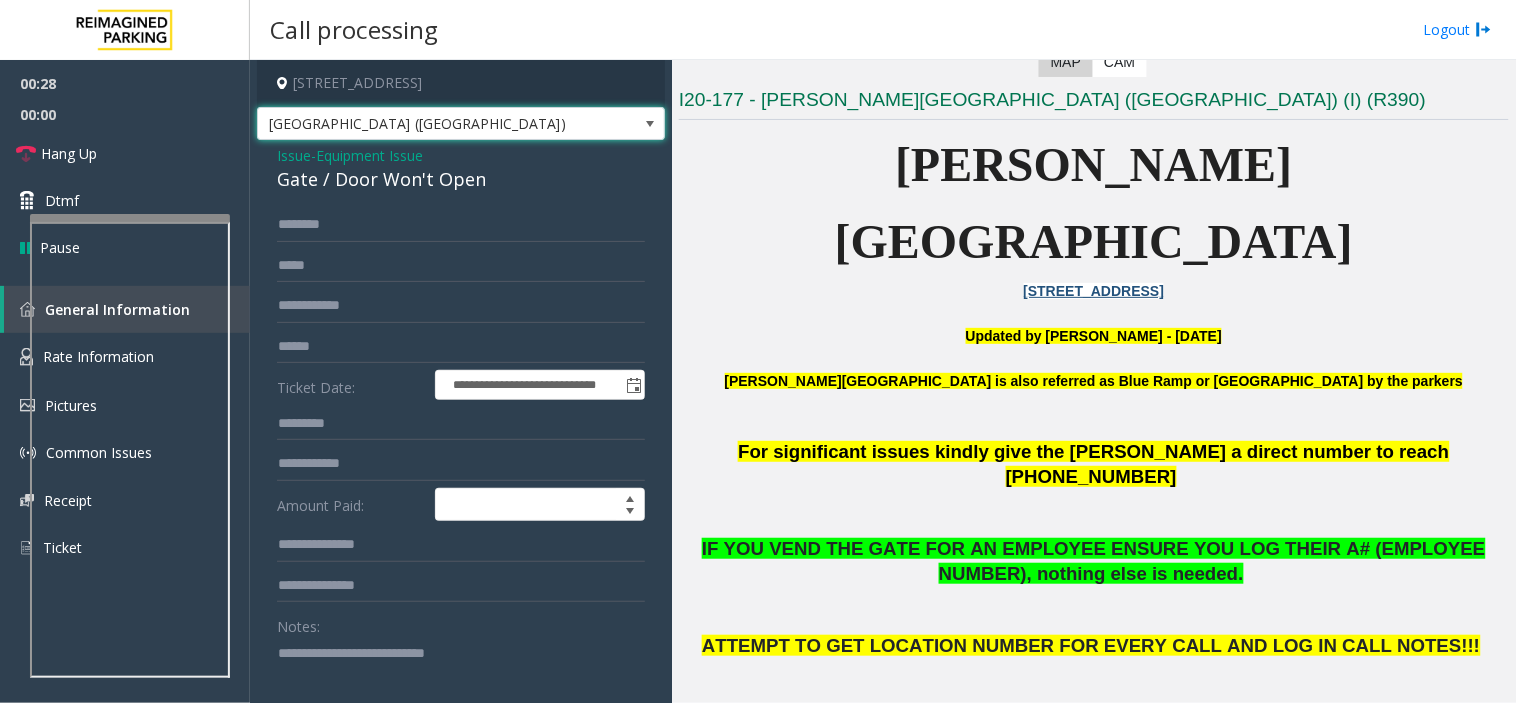 click on "Abbot Hospital (Main Hospital)" at bounding box center [420, 124] 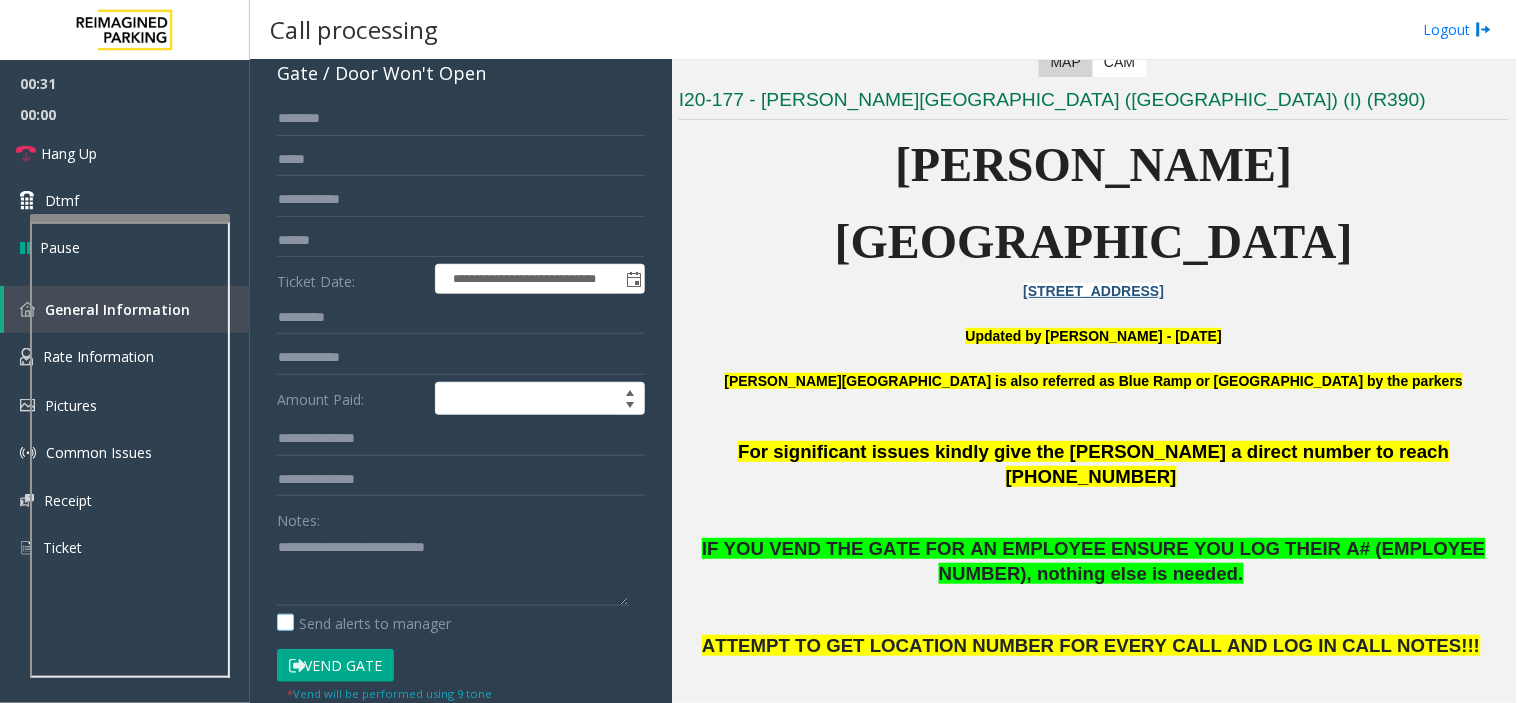 scroll, scrollTop: 222, scrollLeft: 0, axis: vertical 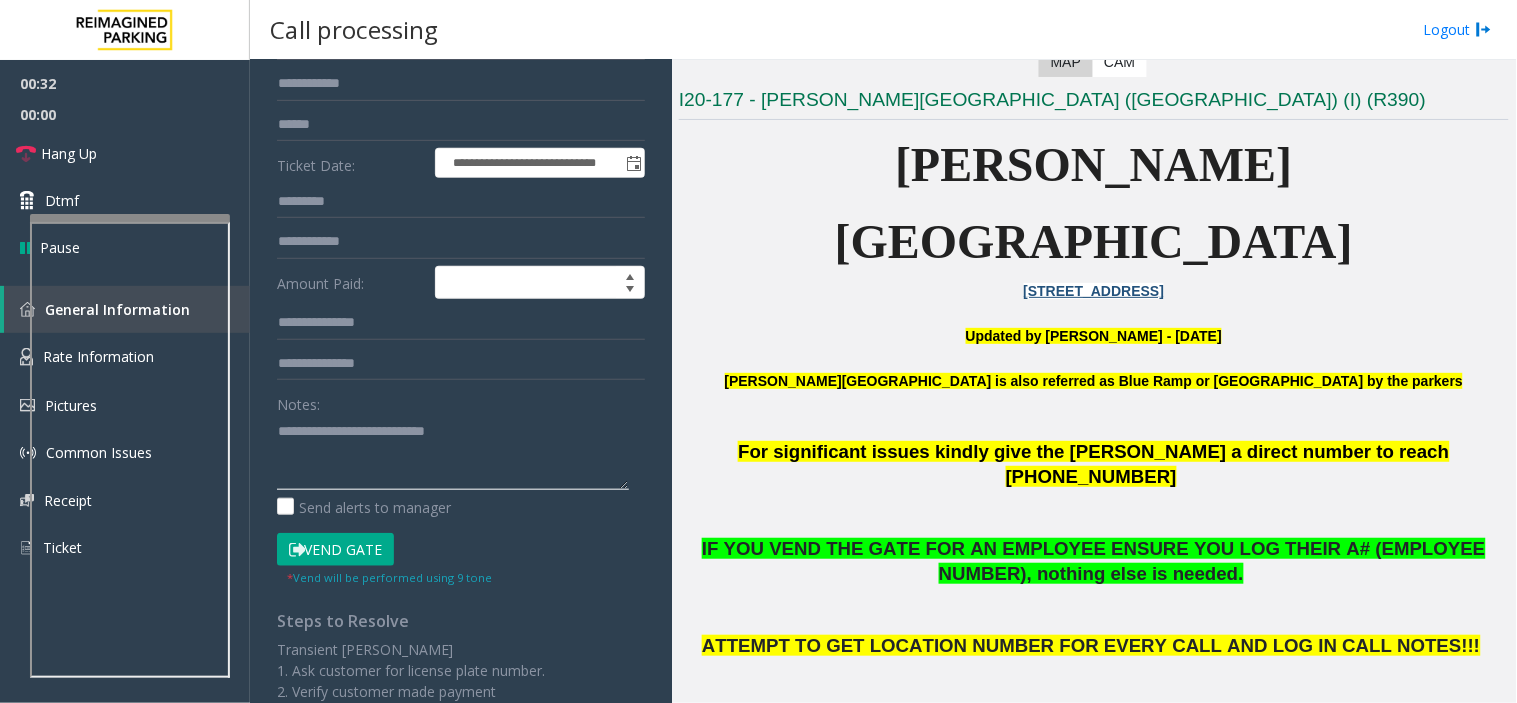 click 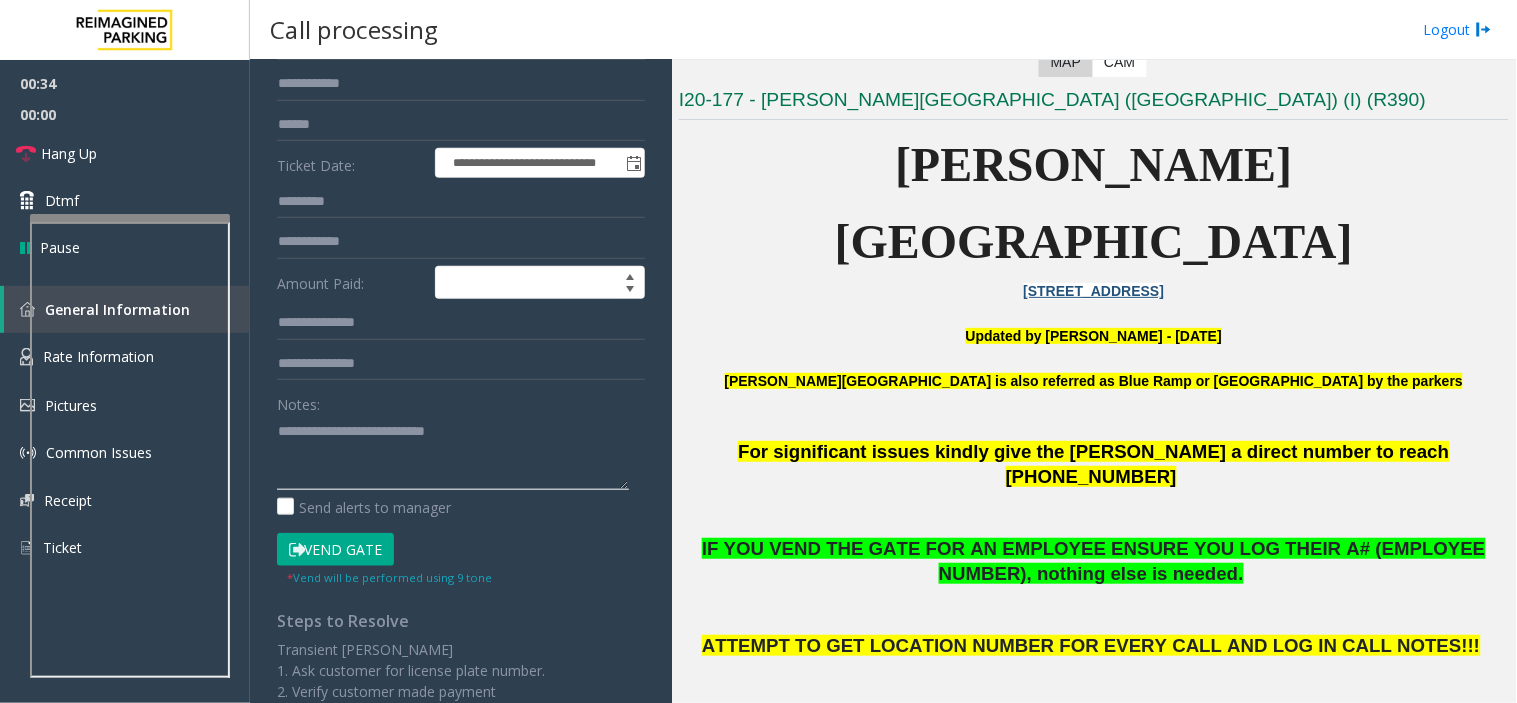 click 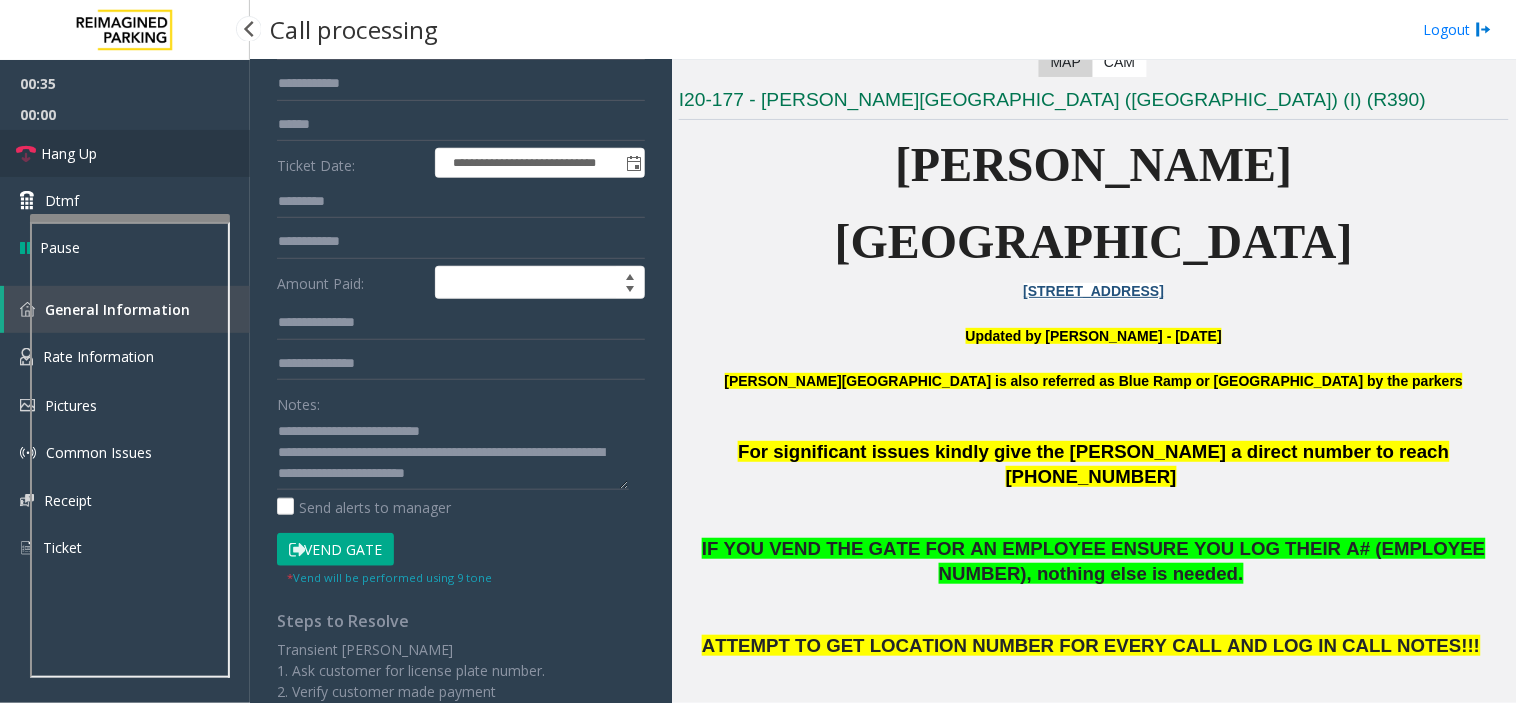 click on "Hang Up" at bounding box center [125, 153] 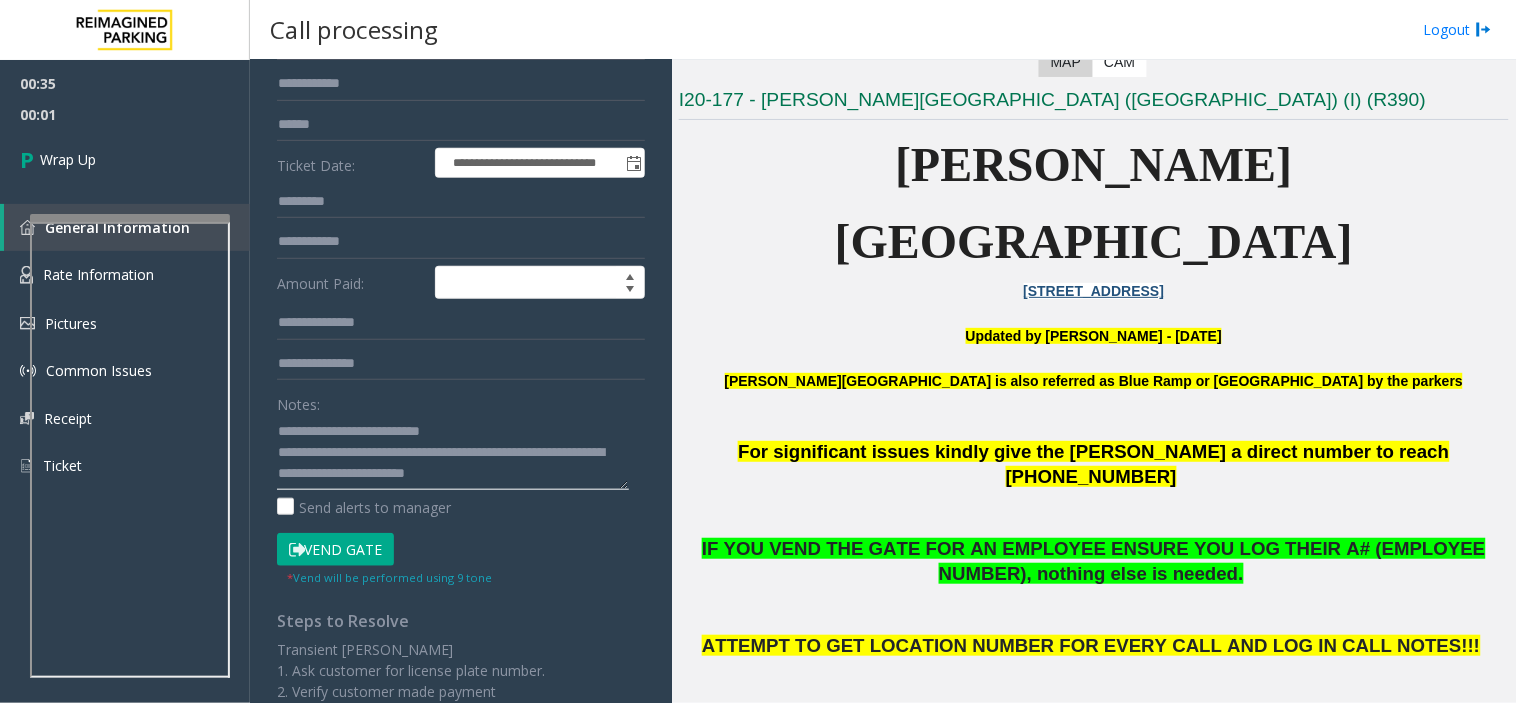 click 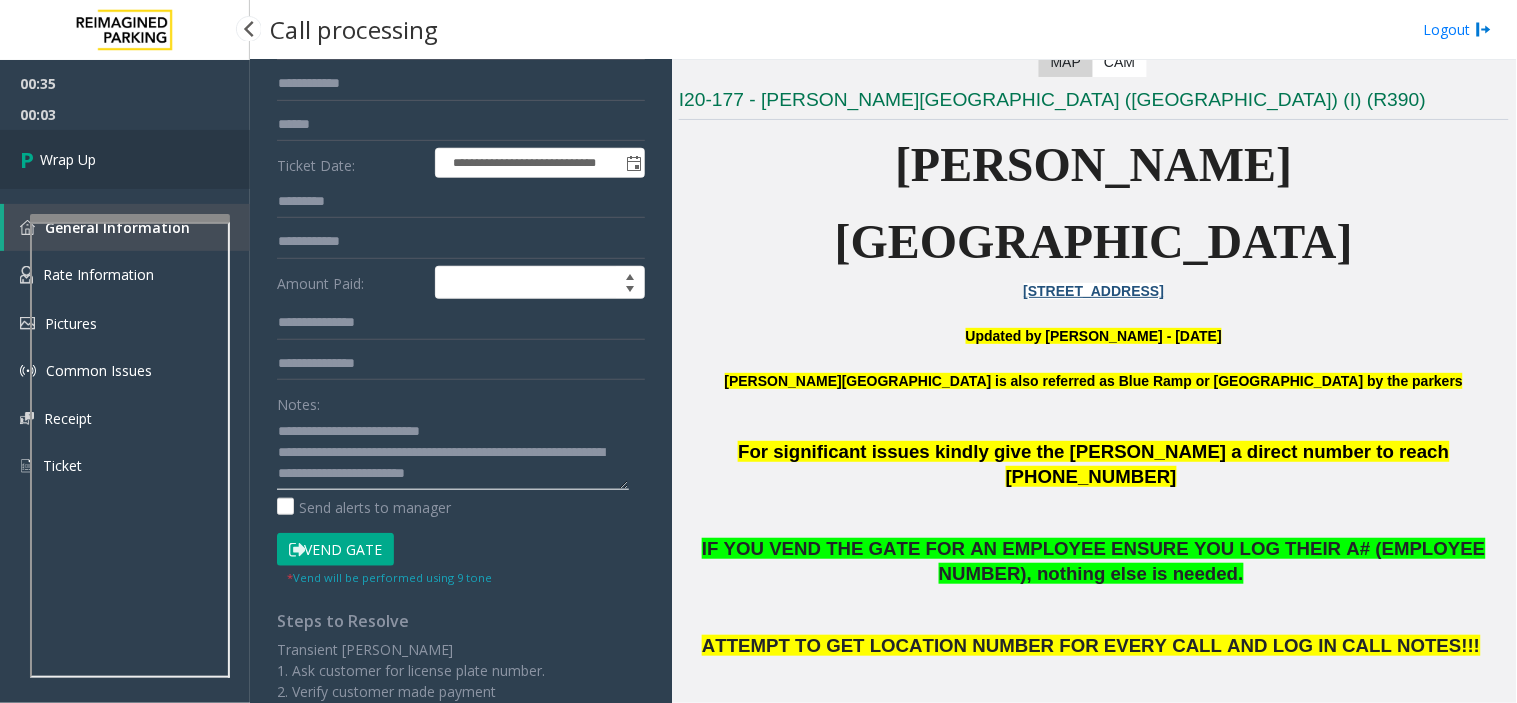 type on "**********" 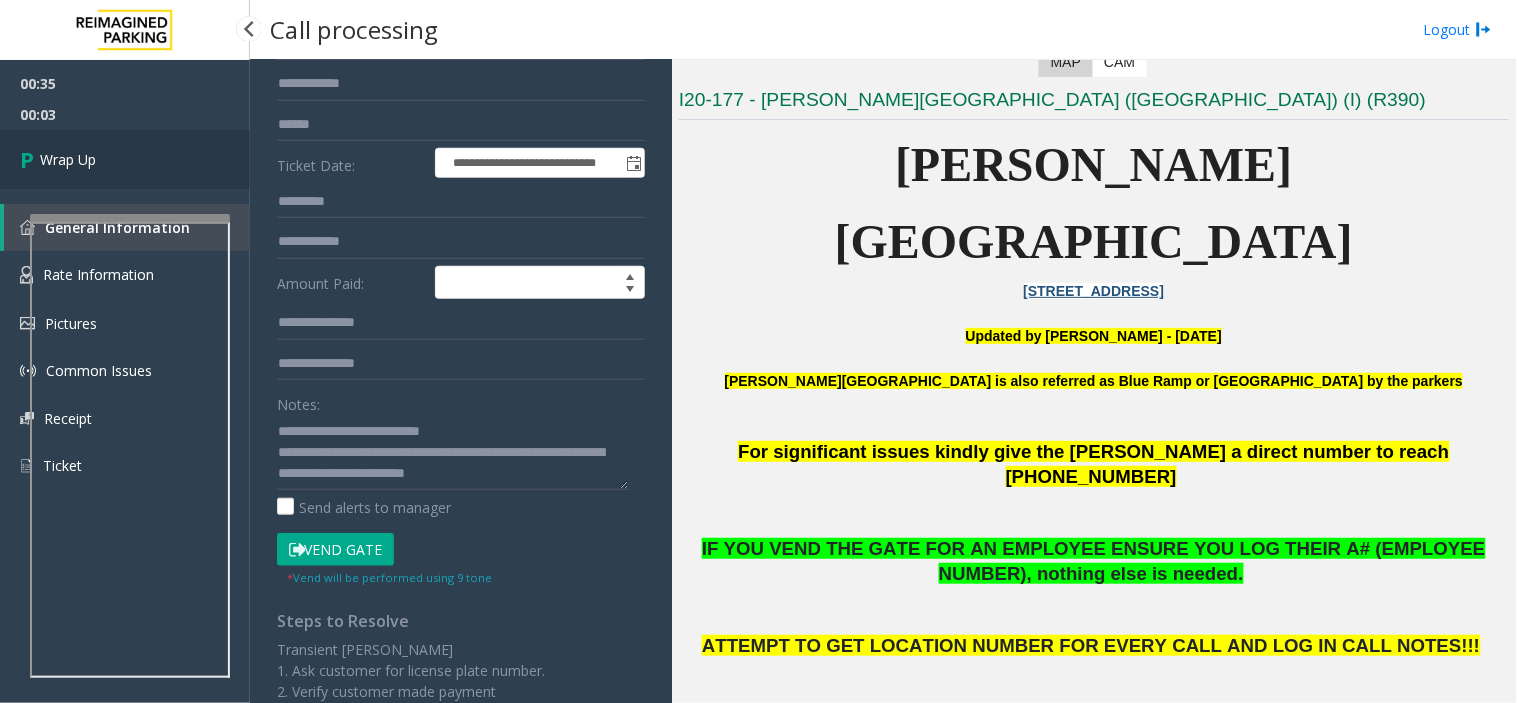 click on "Wrap Up" at bounding box center [125, 159] 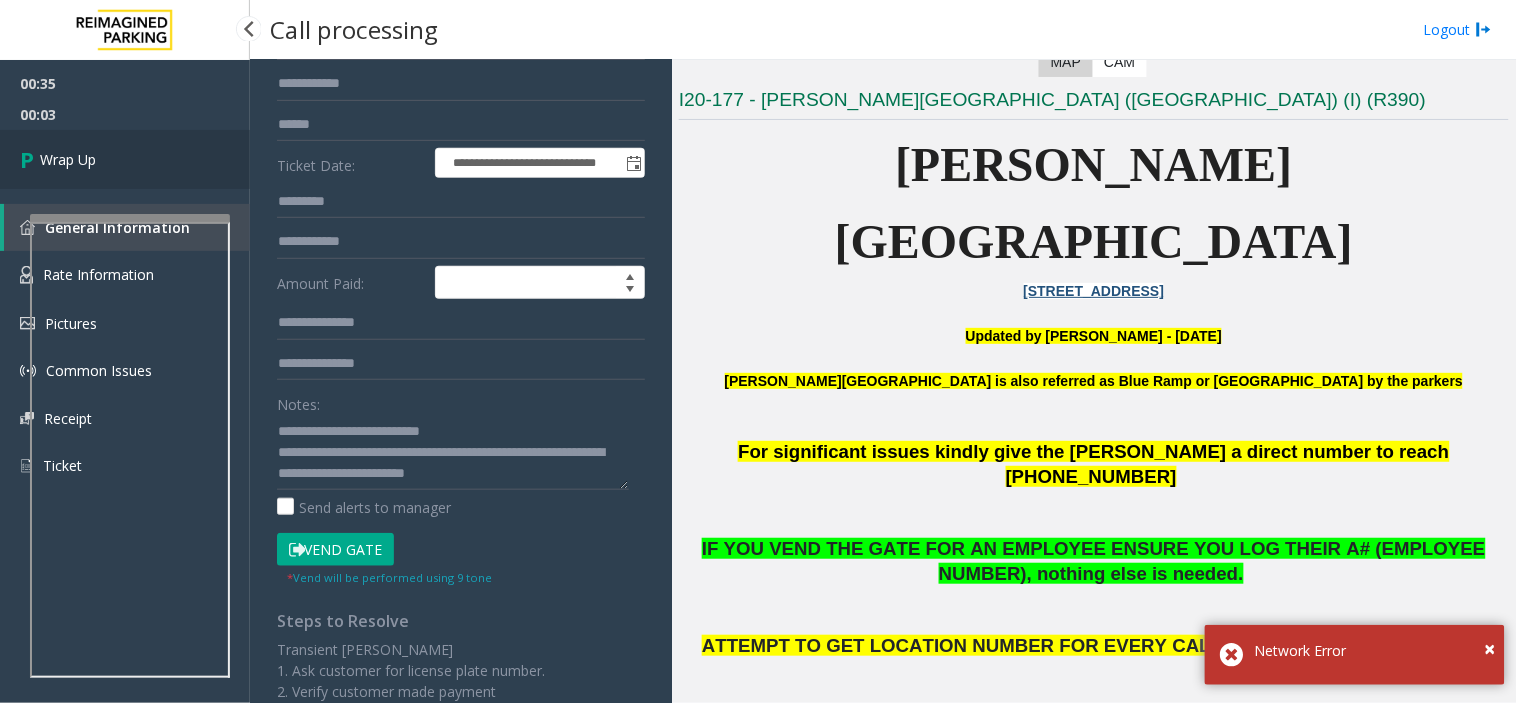 click on "Wrap Up" at bounding box center (125, 159) 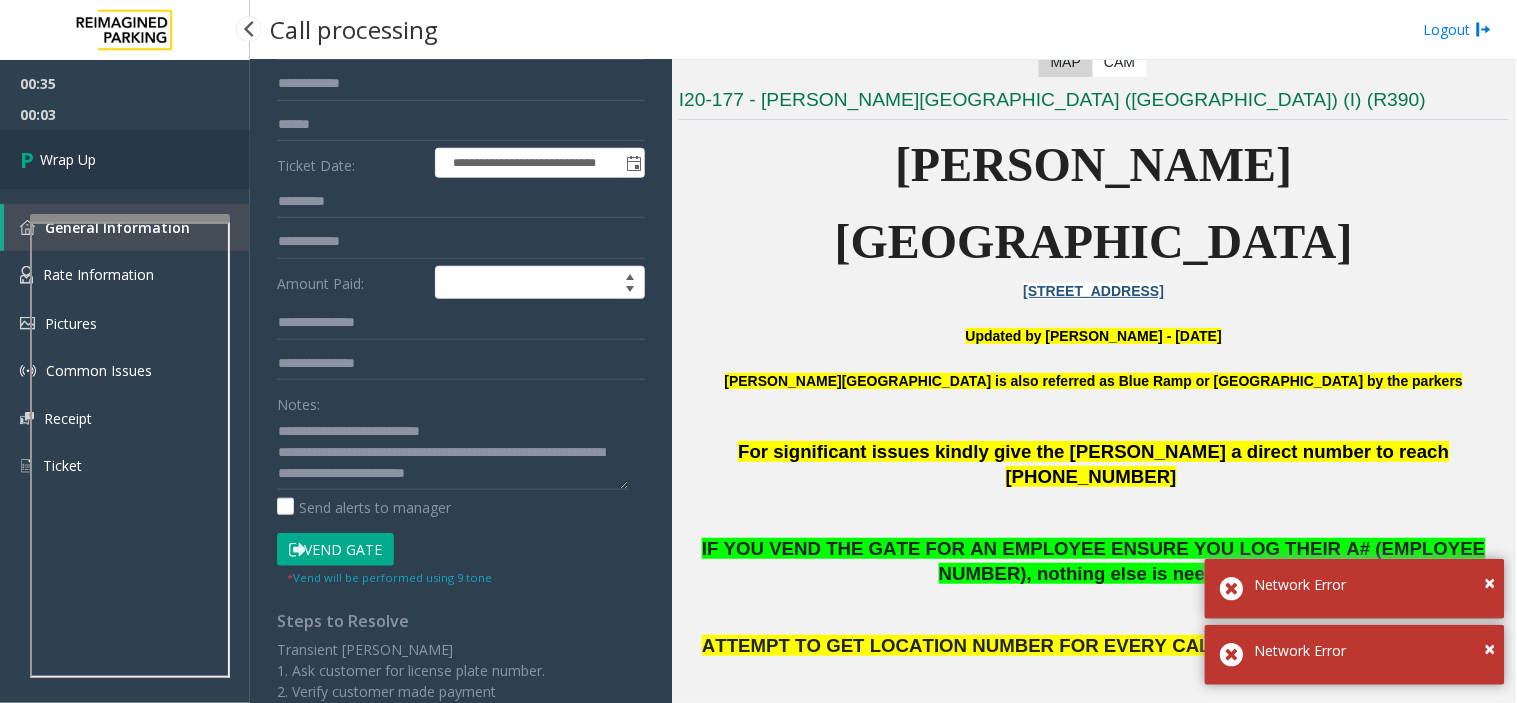 click on "Wrap Up" at bounding box center [125, 159] 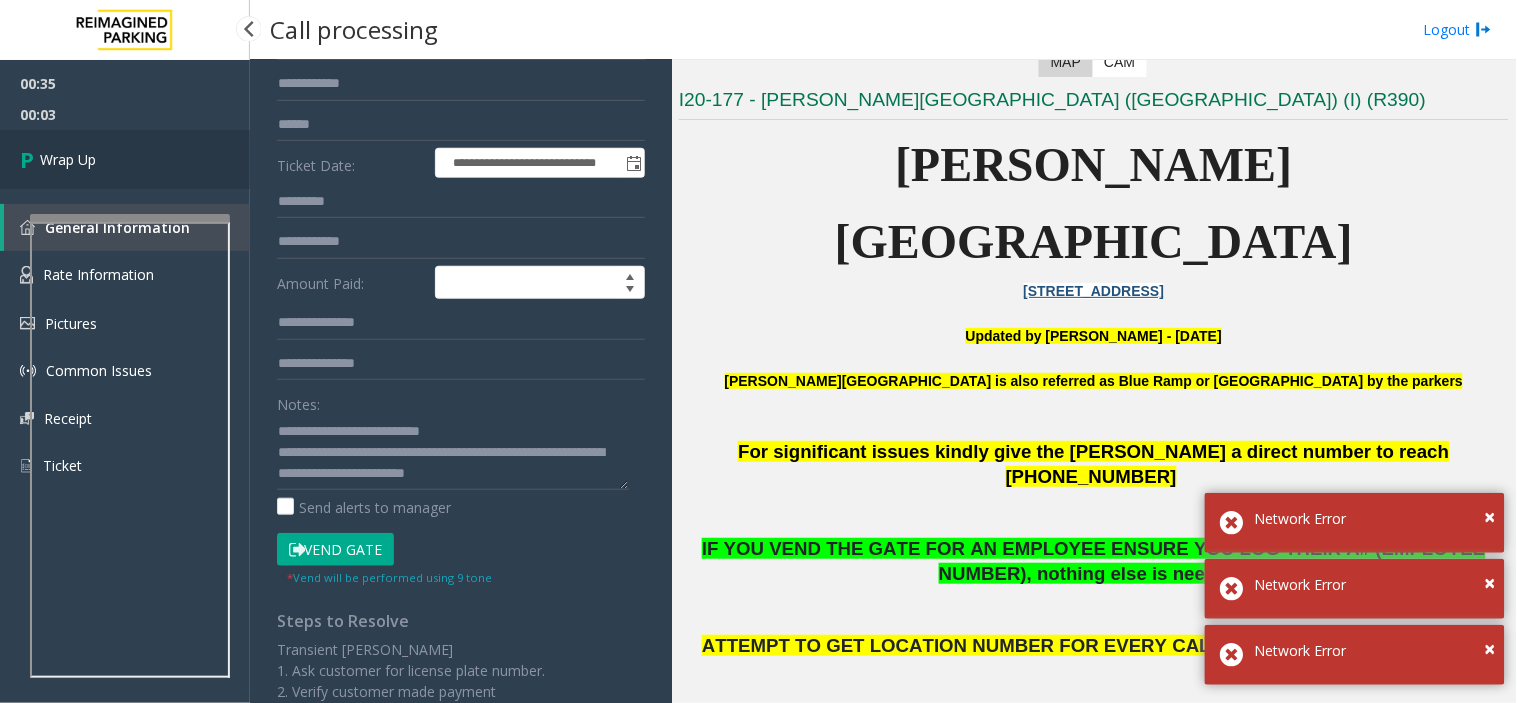 click on "Wrap Up" at bounding box center (125, 159) 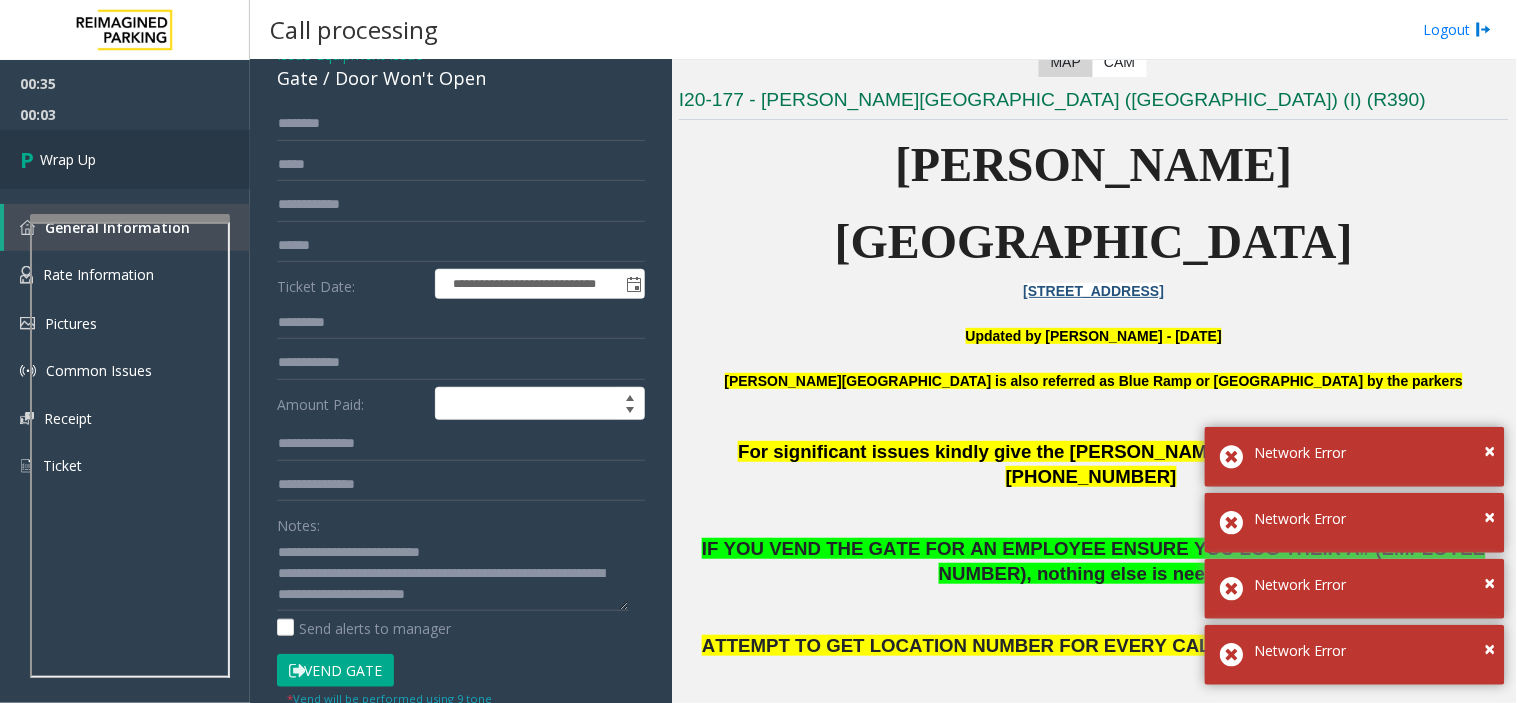 scroll, scrollTop: 0, scrollLeft: 0, axis: both 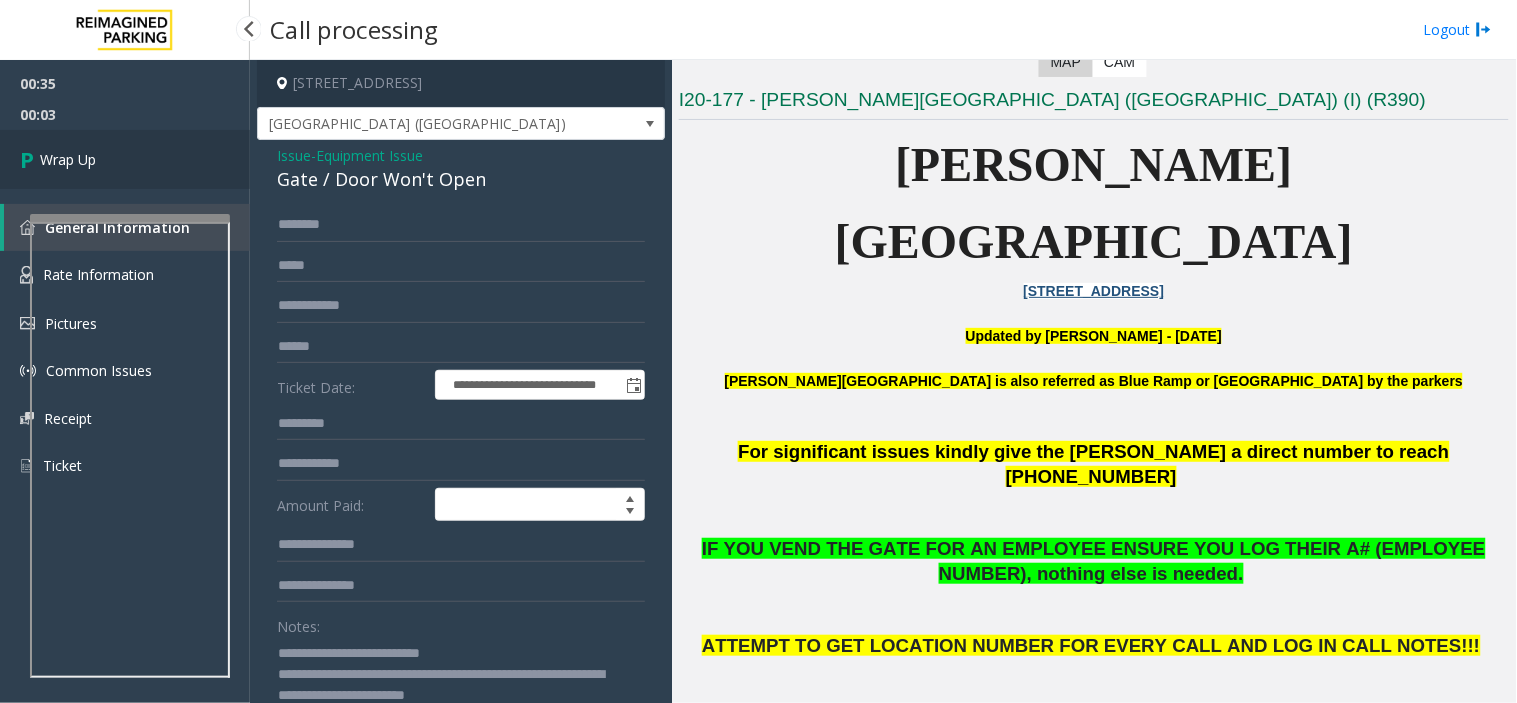 click on "Wrap Up" at bounding box center (125, 159) 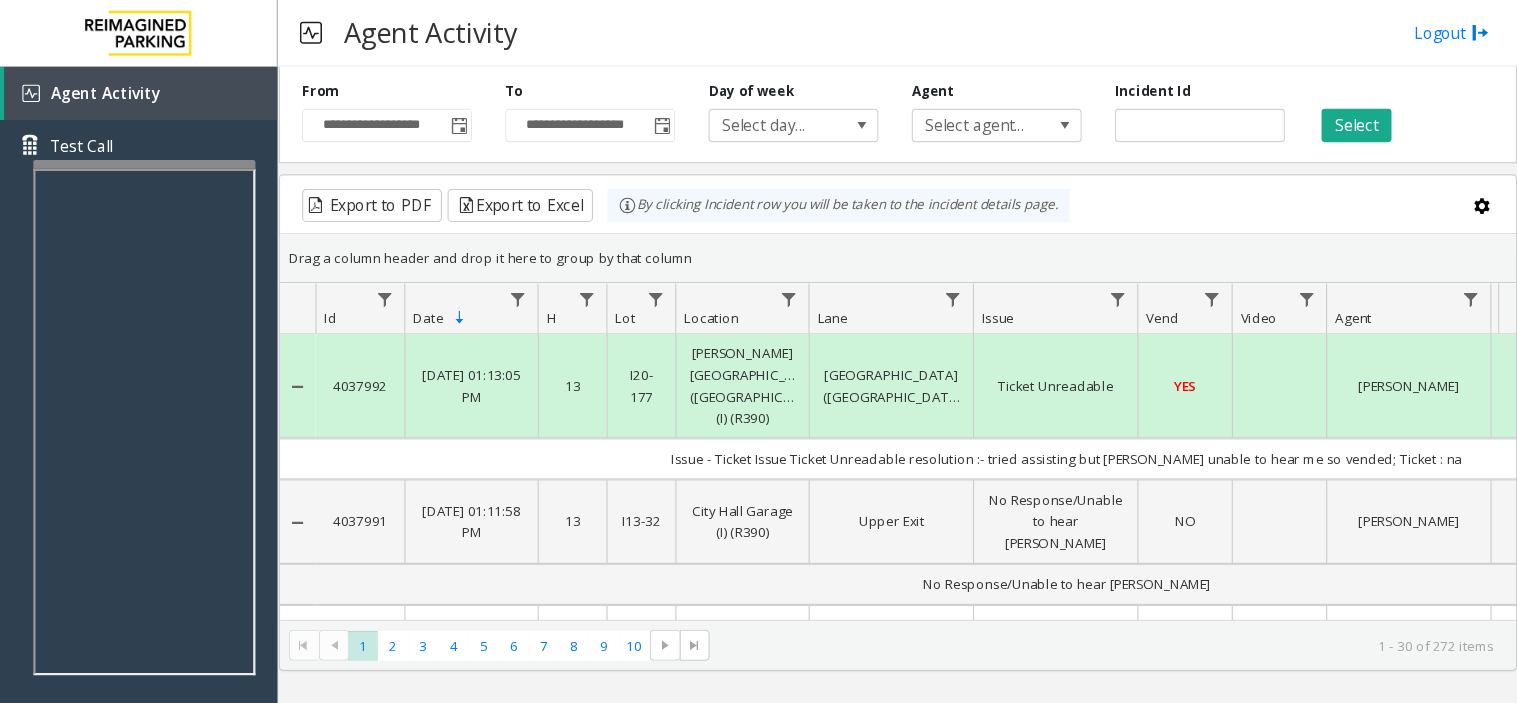 scroll, scrollTop: 0, scrollLeft: 0, axis: both 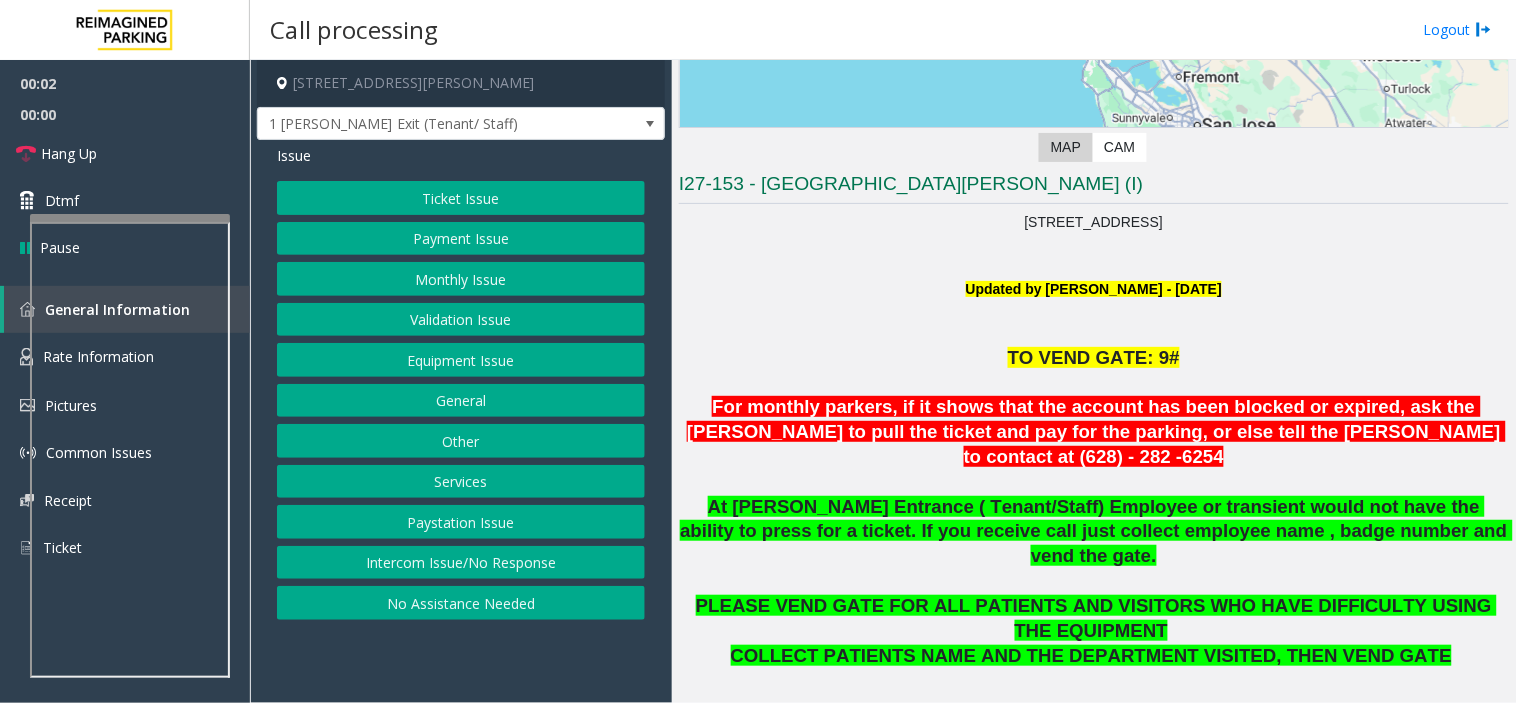 click on "For monthly parkers, if it shows that the account has been blocked or expired, ask the parker to pull the ticket and pay for the parking, or else tell the parker to contact at (628) - 282 -6254" 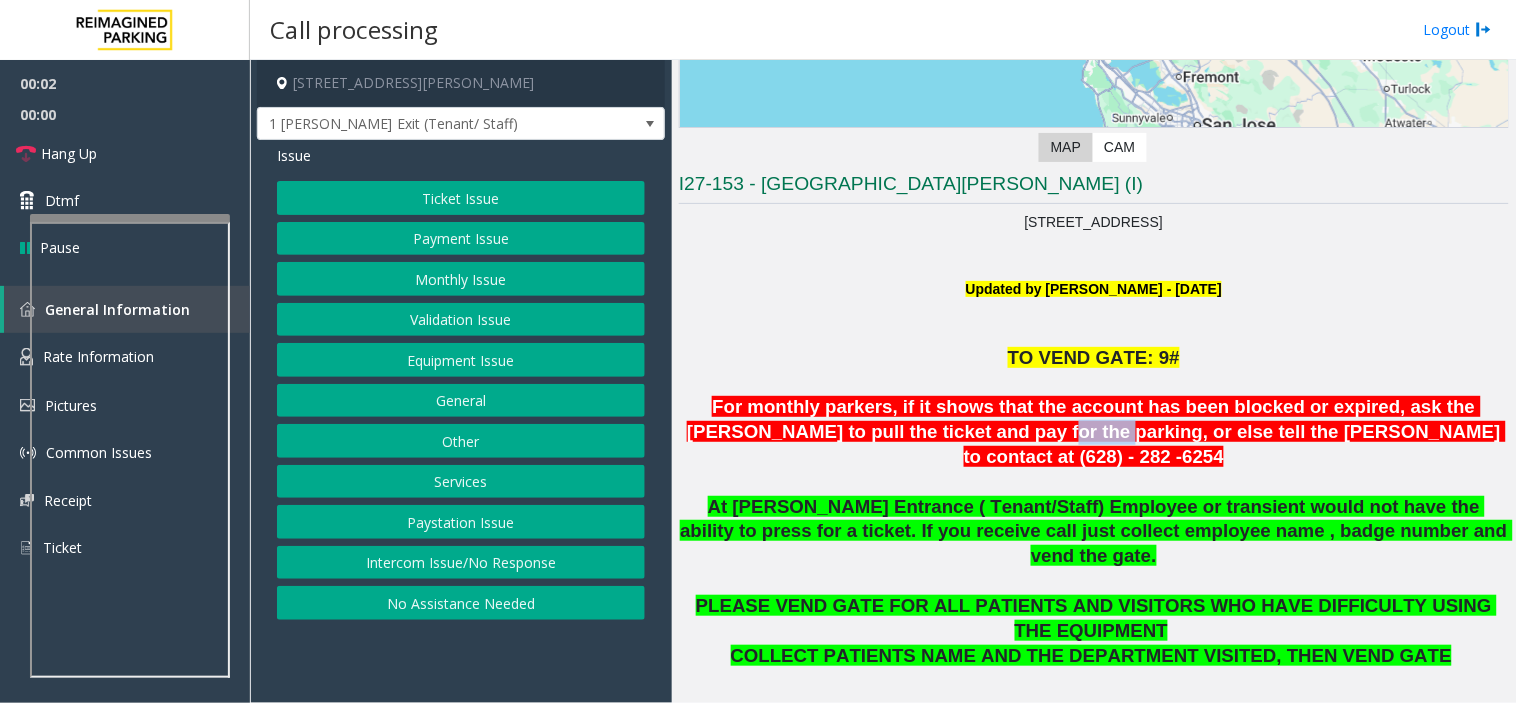 click on "For monthly parkers, if it shows that the account has been blocked or expired, ask the parker to pull the ticket and pay for the parking, or else tell the parker to contact at (628) - 282 -6254" 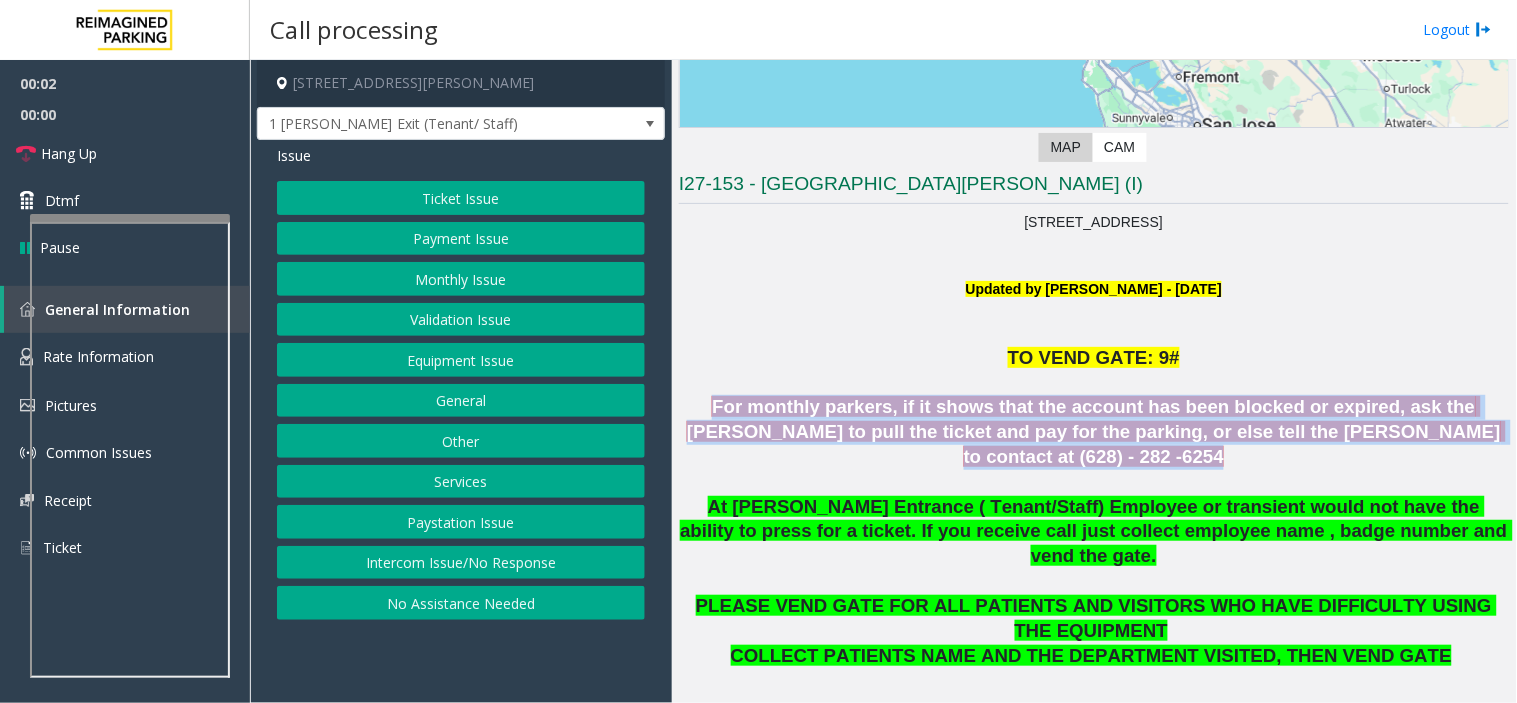click on "For monthly parkers, if it shows that the account has been blocked or expired, ask the parker to pull the ticket and pay for the parking, or else tell the parker to contact at (628) - 282 -6254" 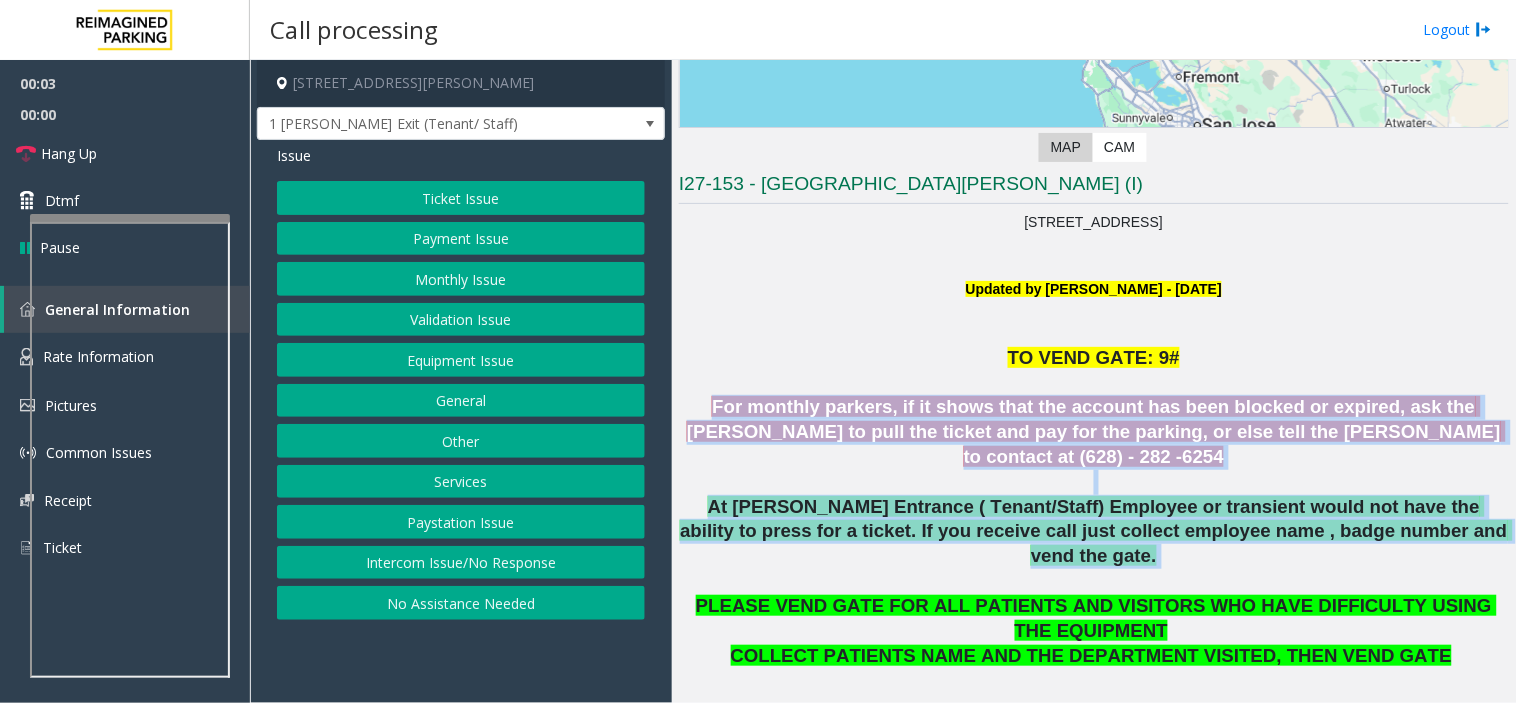 drag, startPoint x: 965, startPoint y: 438, endPoint x: 1094, endPoint y: 542, distance: 165.70154 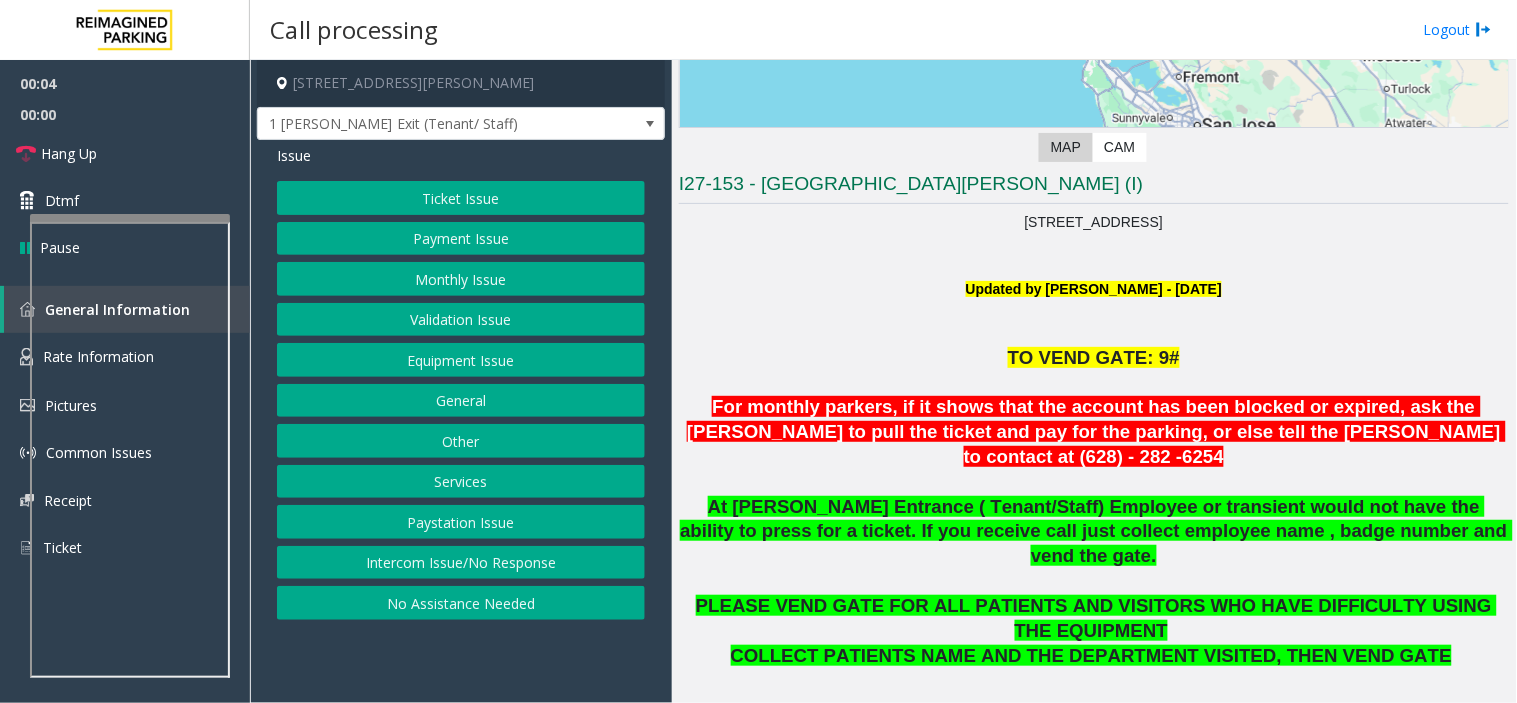 click on "Monthly Issue" 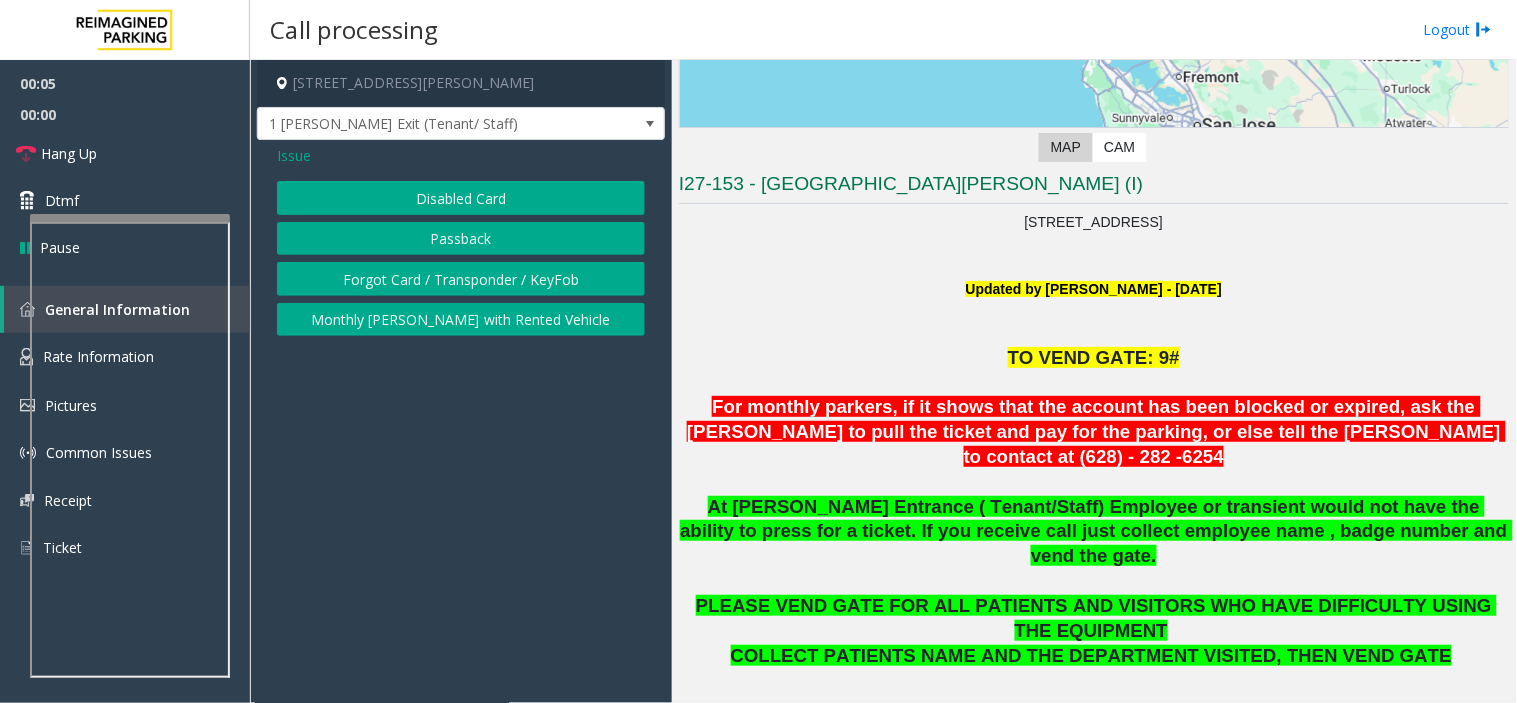 click on "Disabled Card" 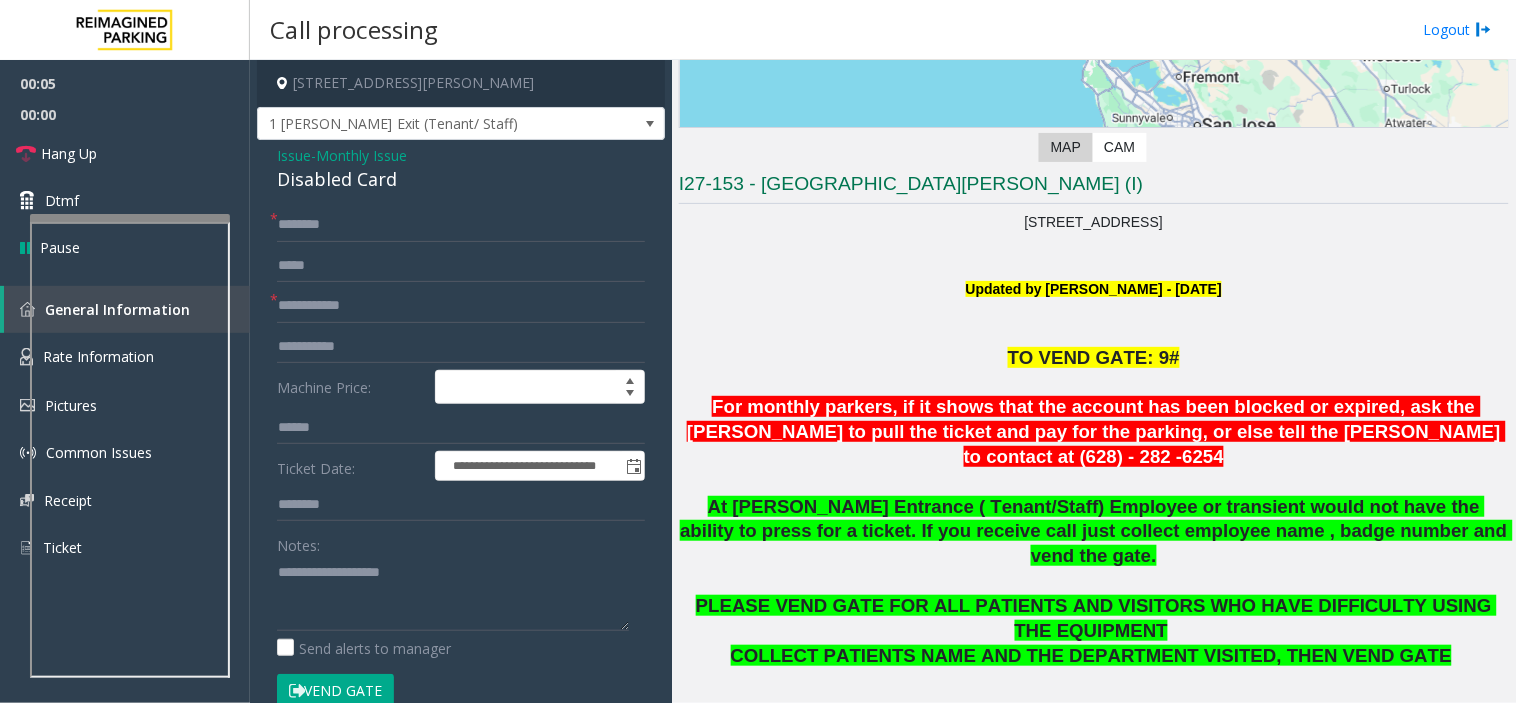 click on "Disabled Card" 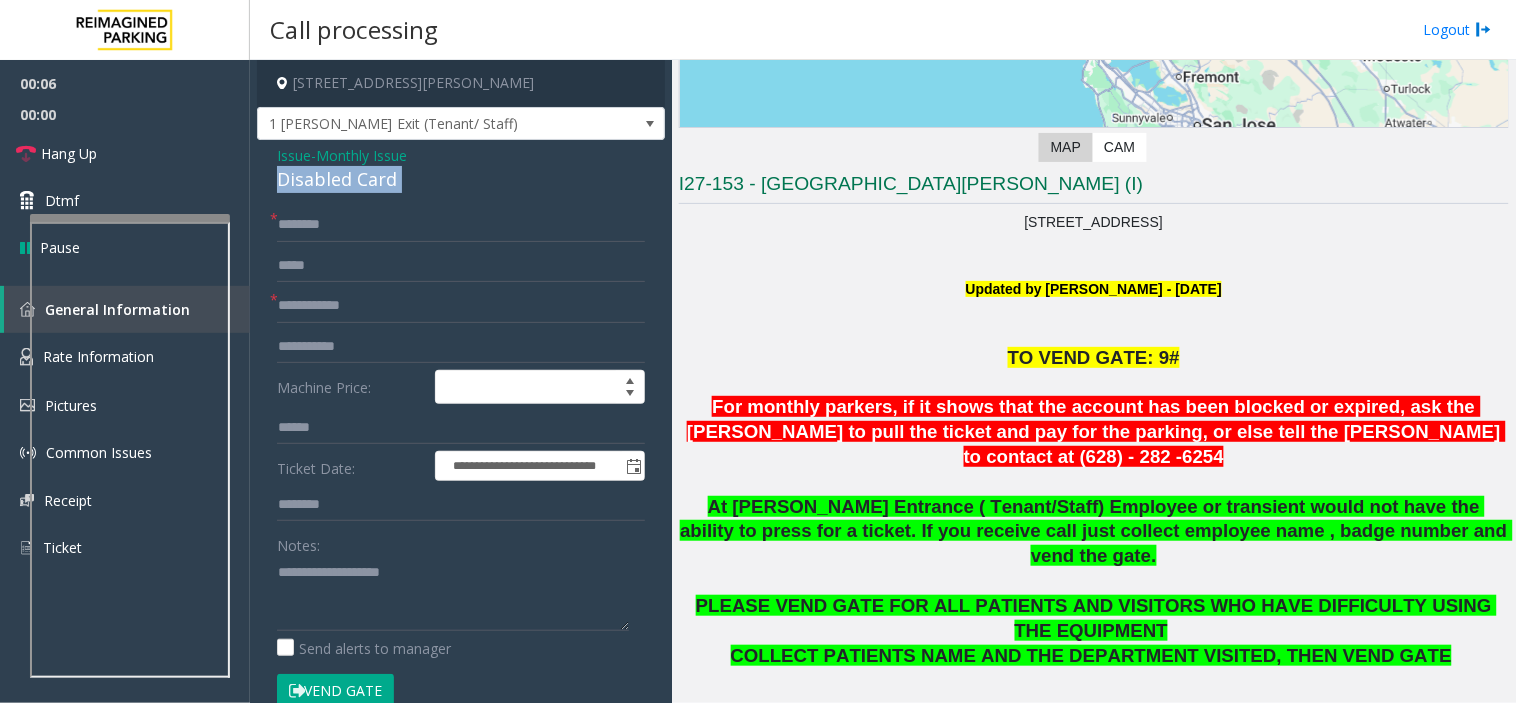 click on "Disabled Card" 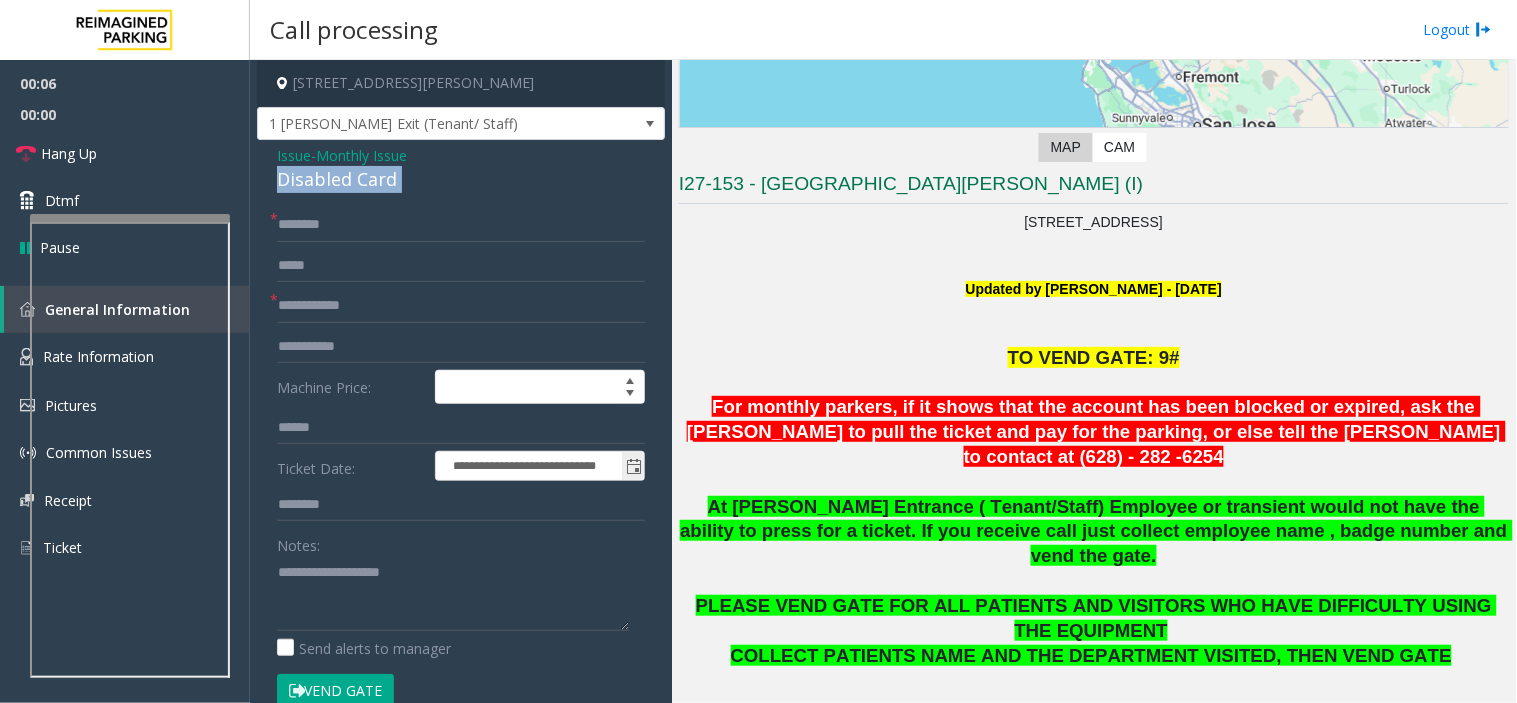 copy on "Disabled Card" 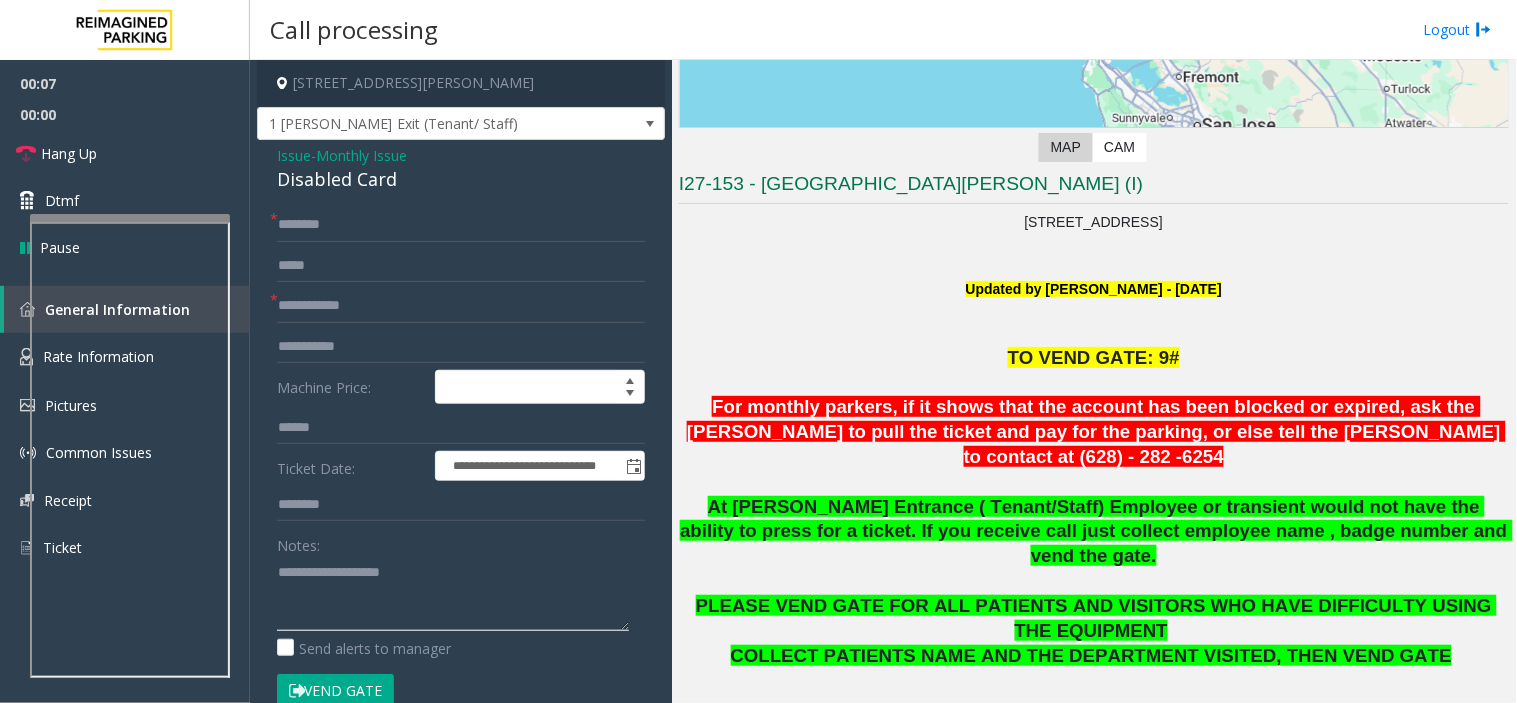 click 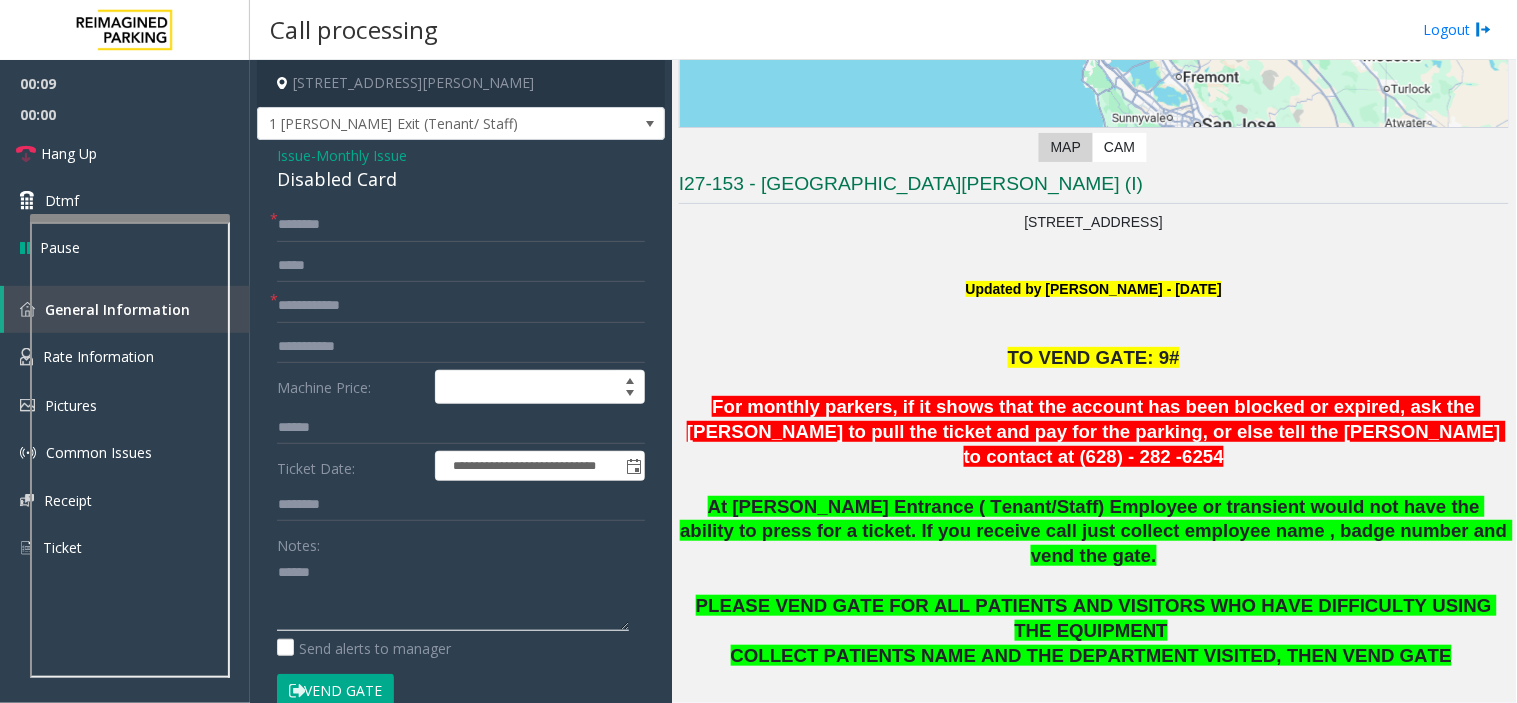 paste on "**********" 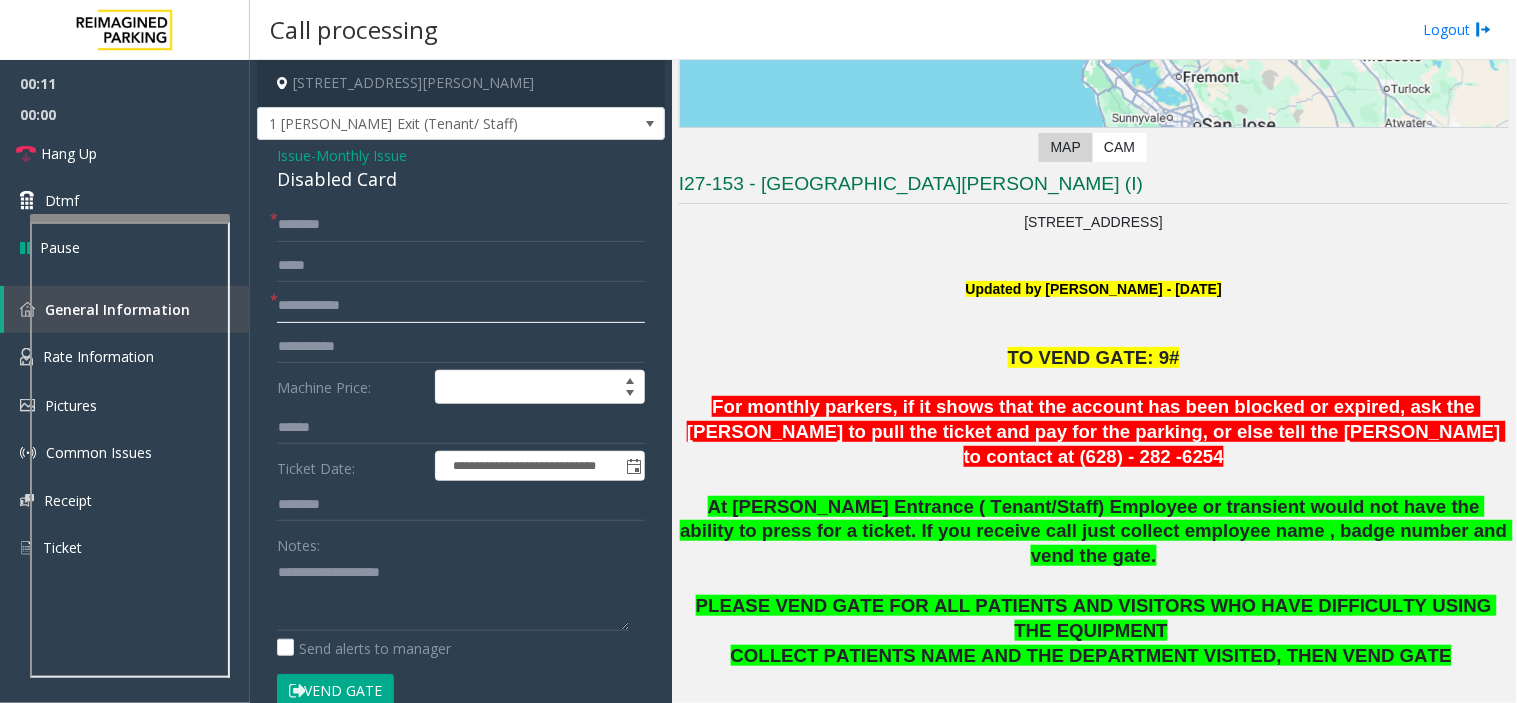 click 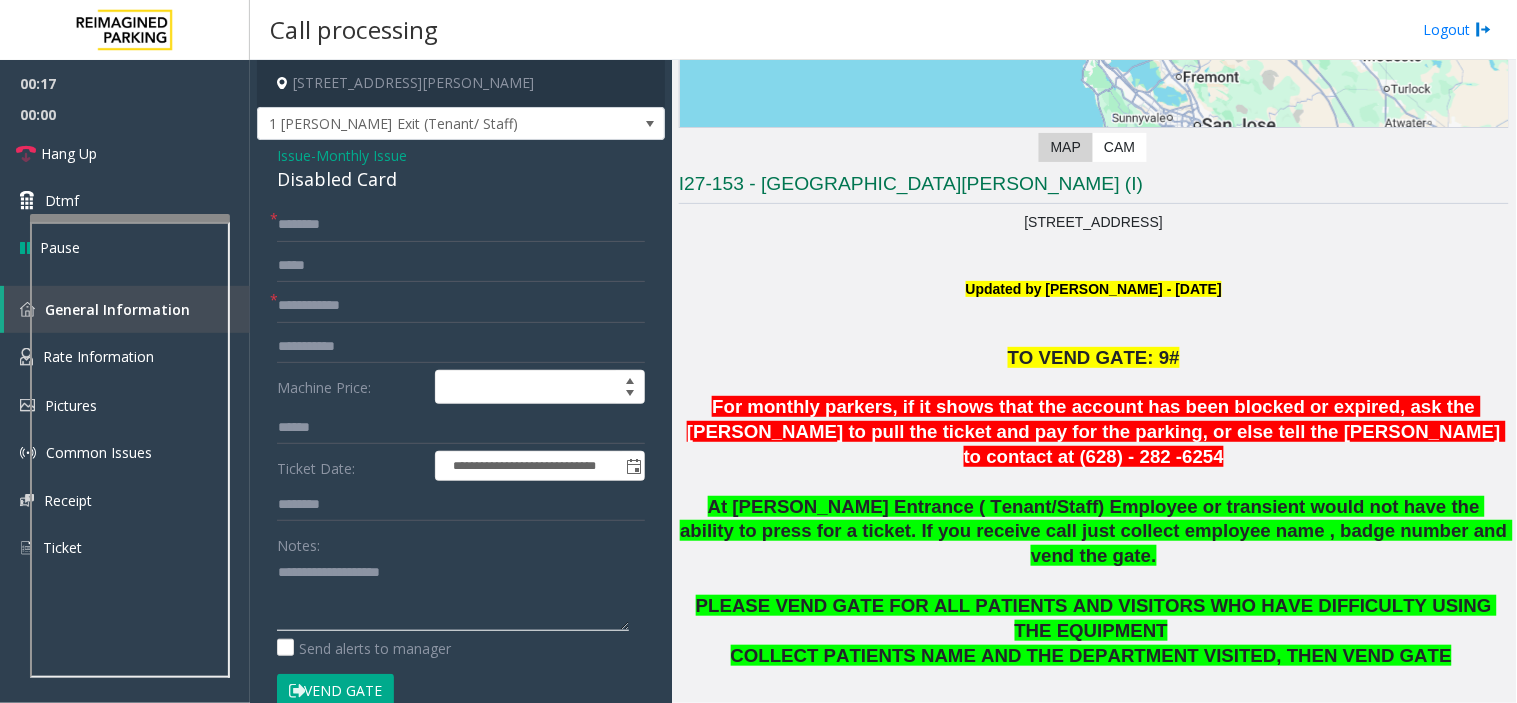 paste on "**********" 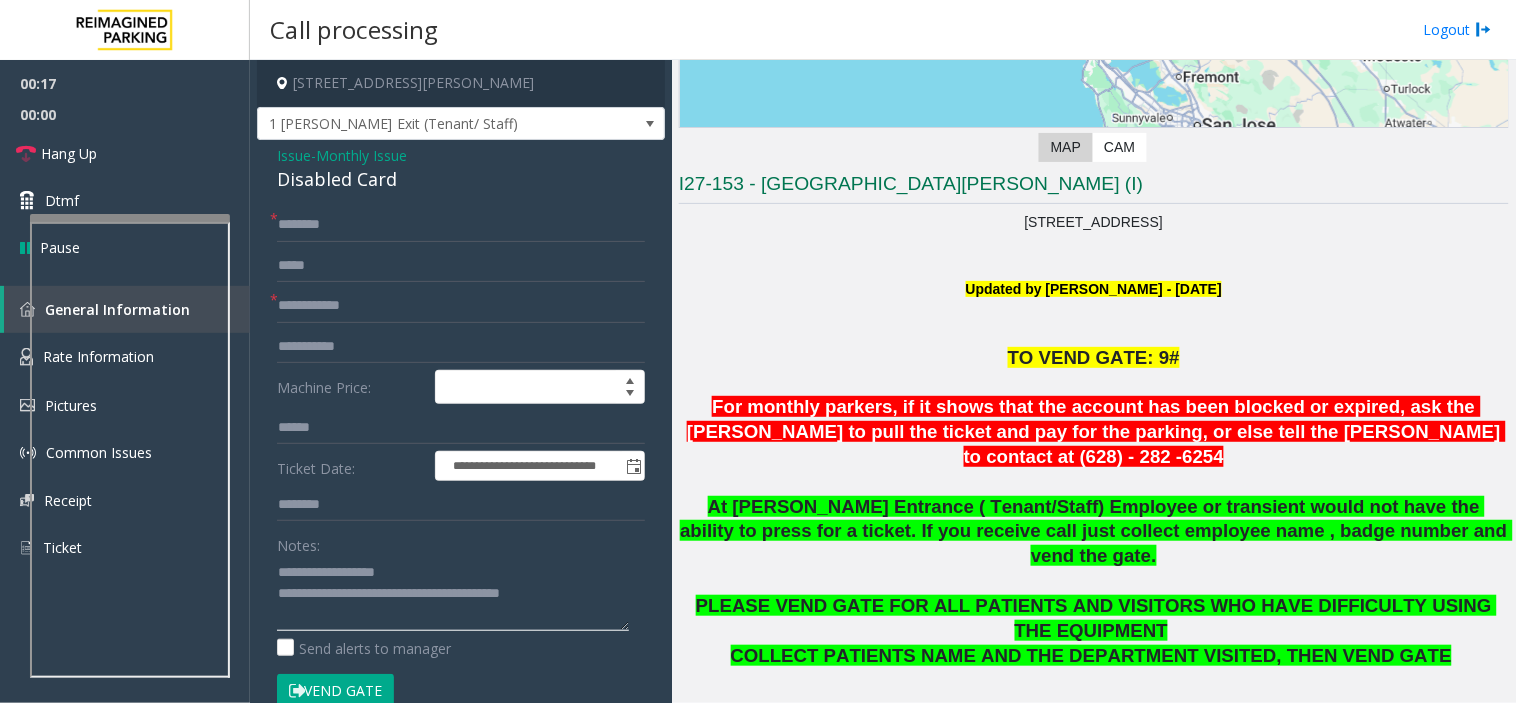 type on "**********" 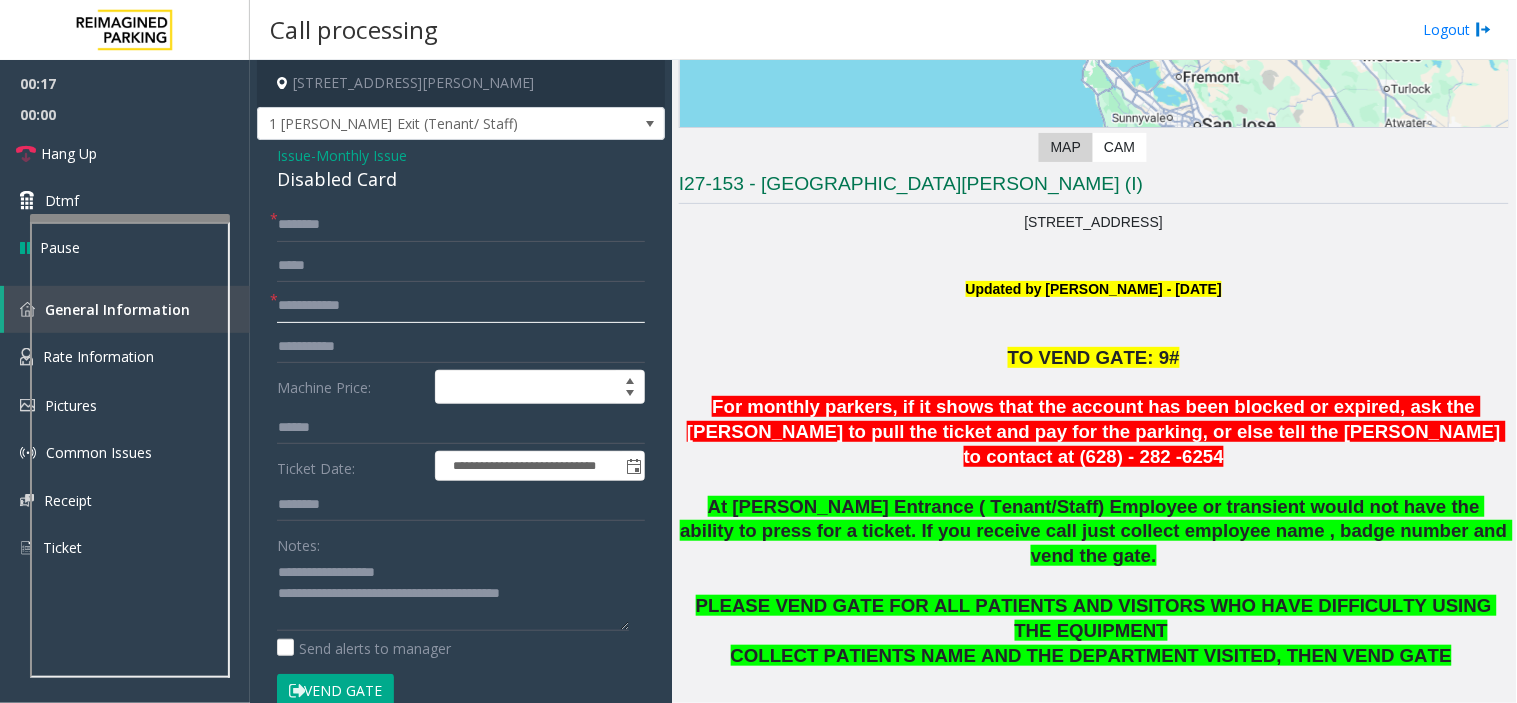 click 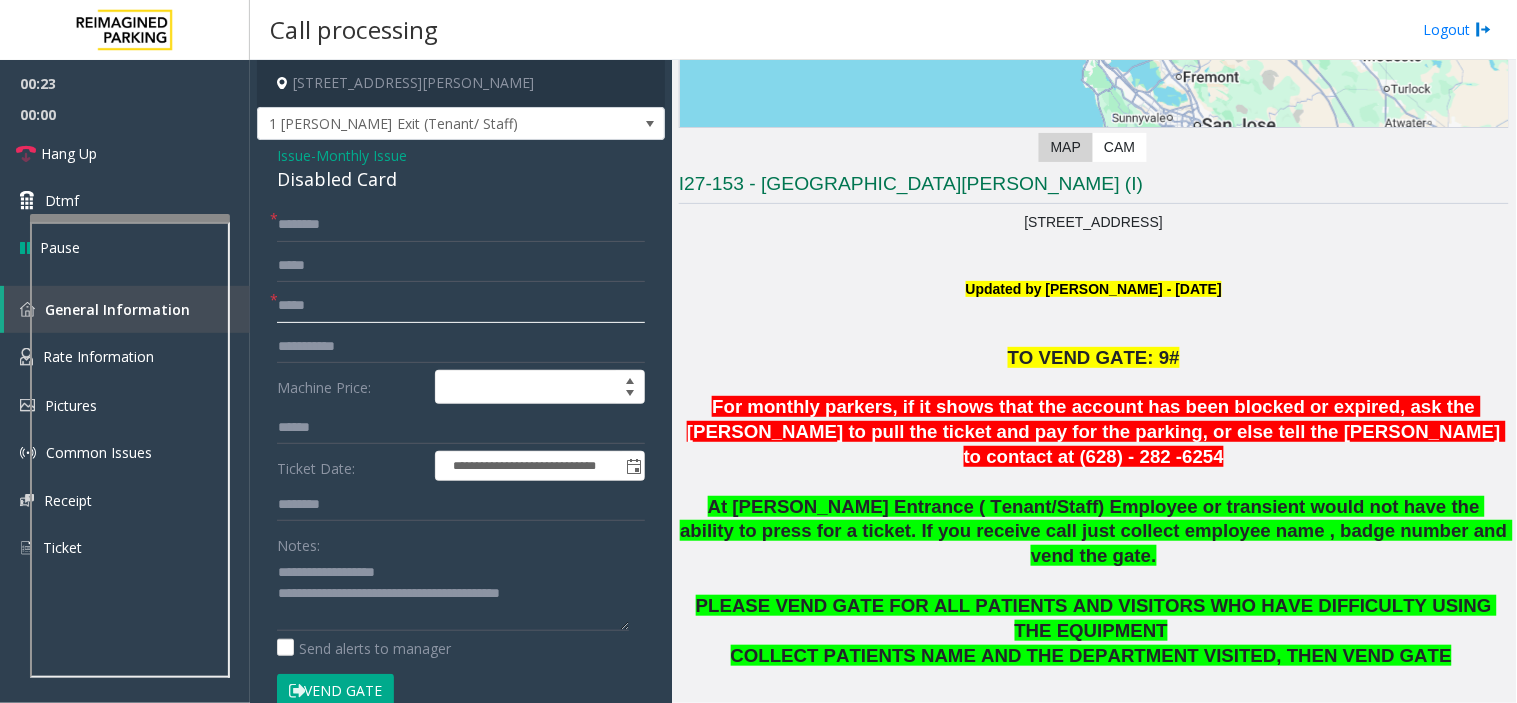 type on "*****" 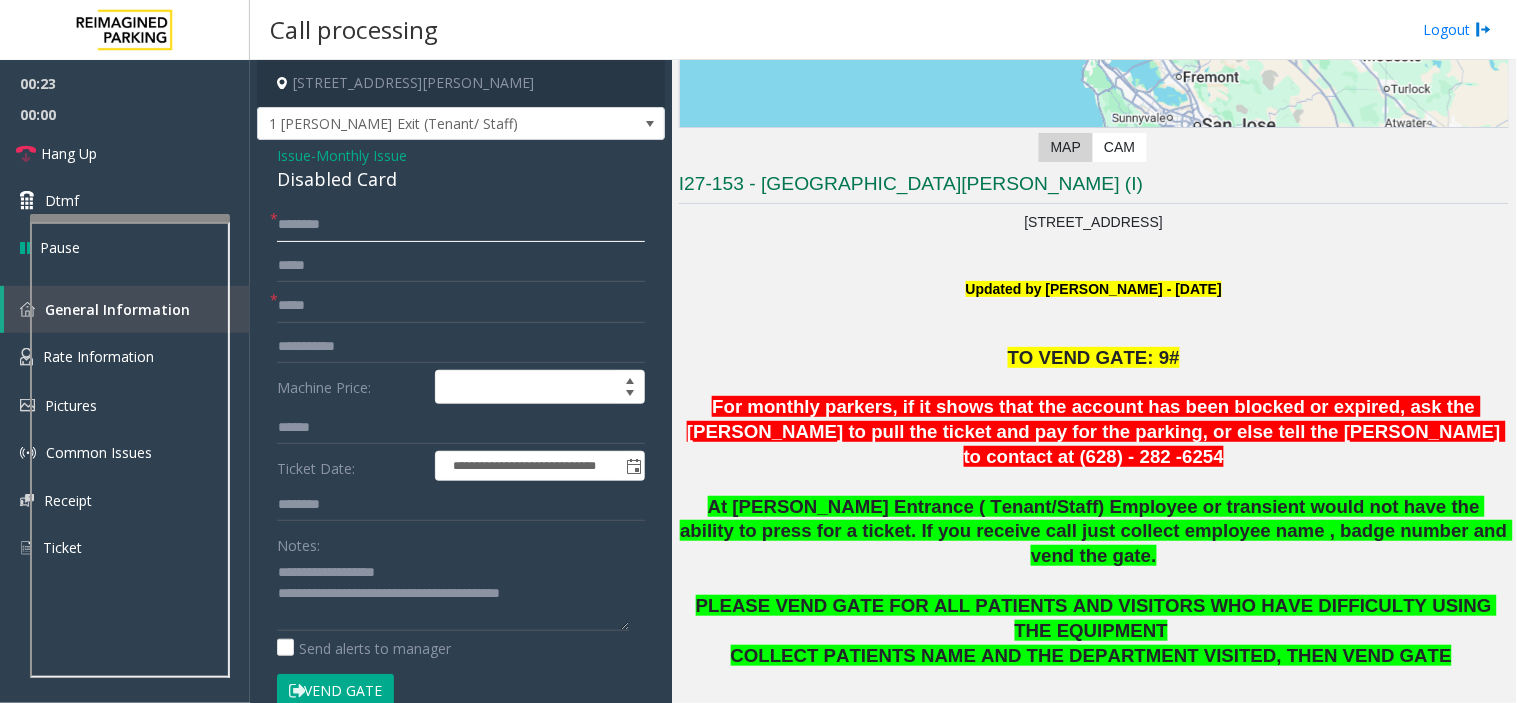 click 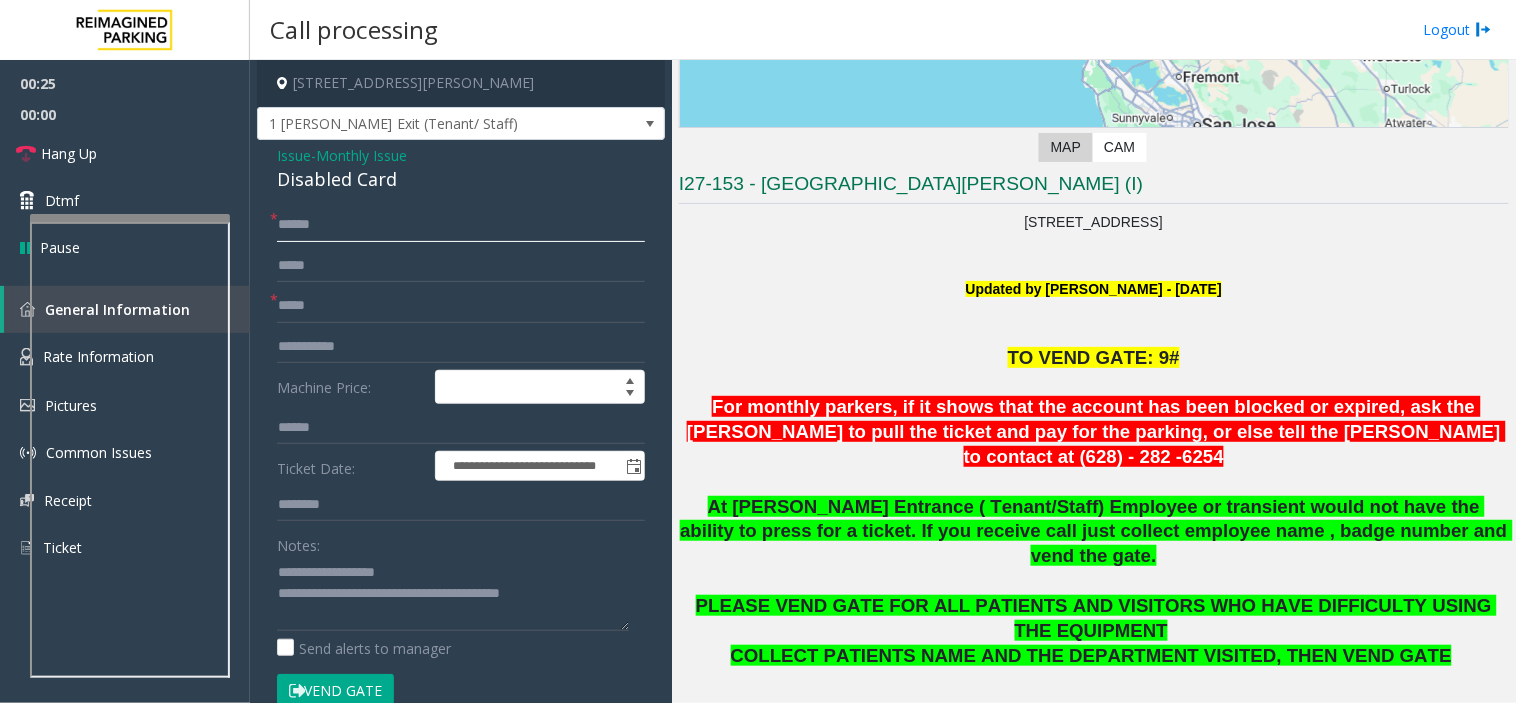 type on "*****" 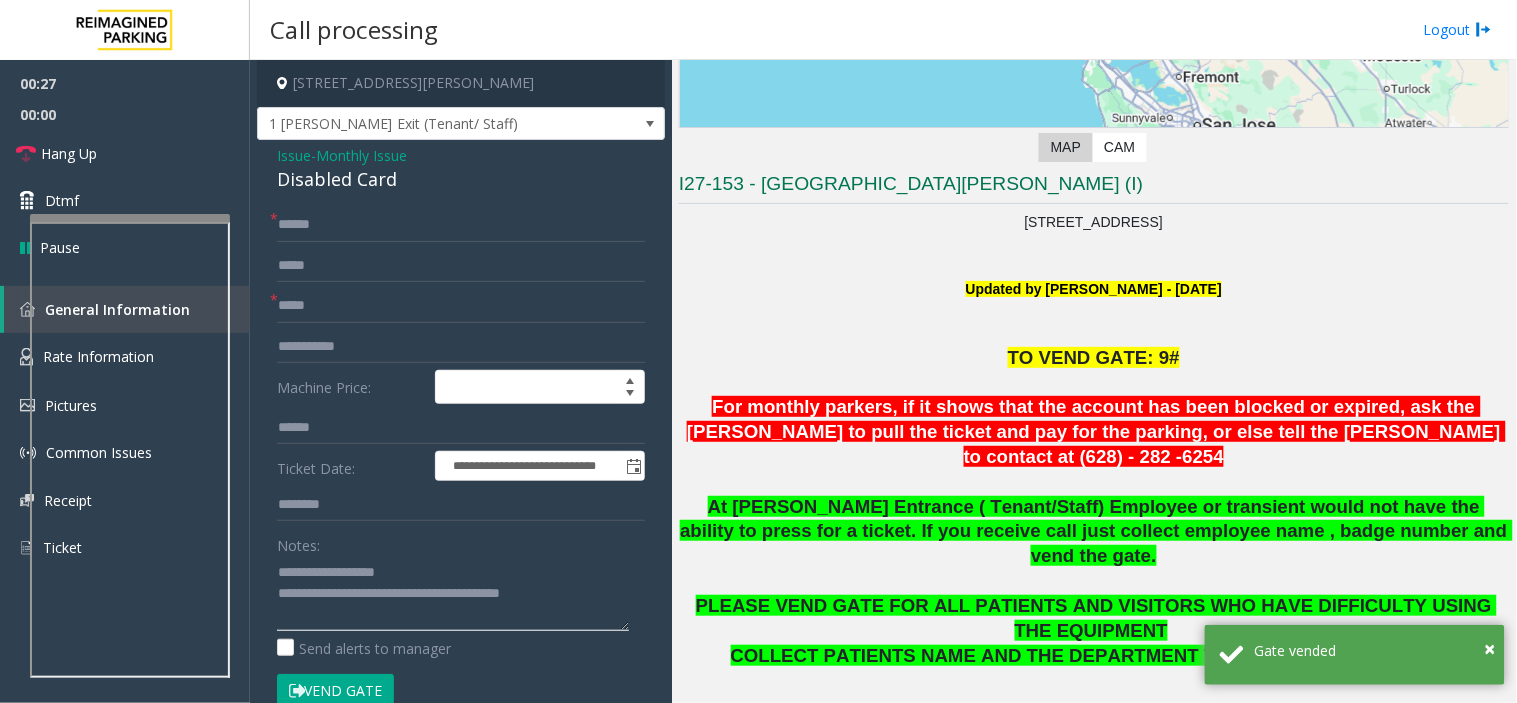 click 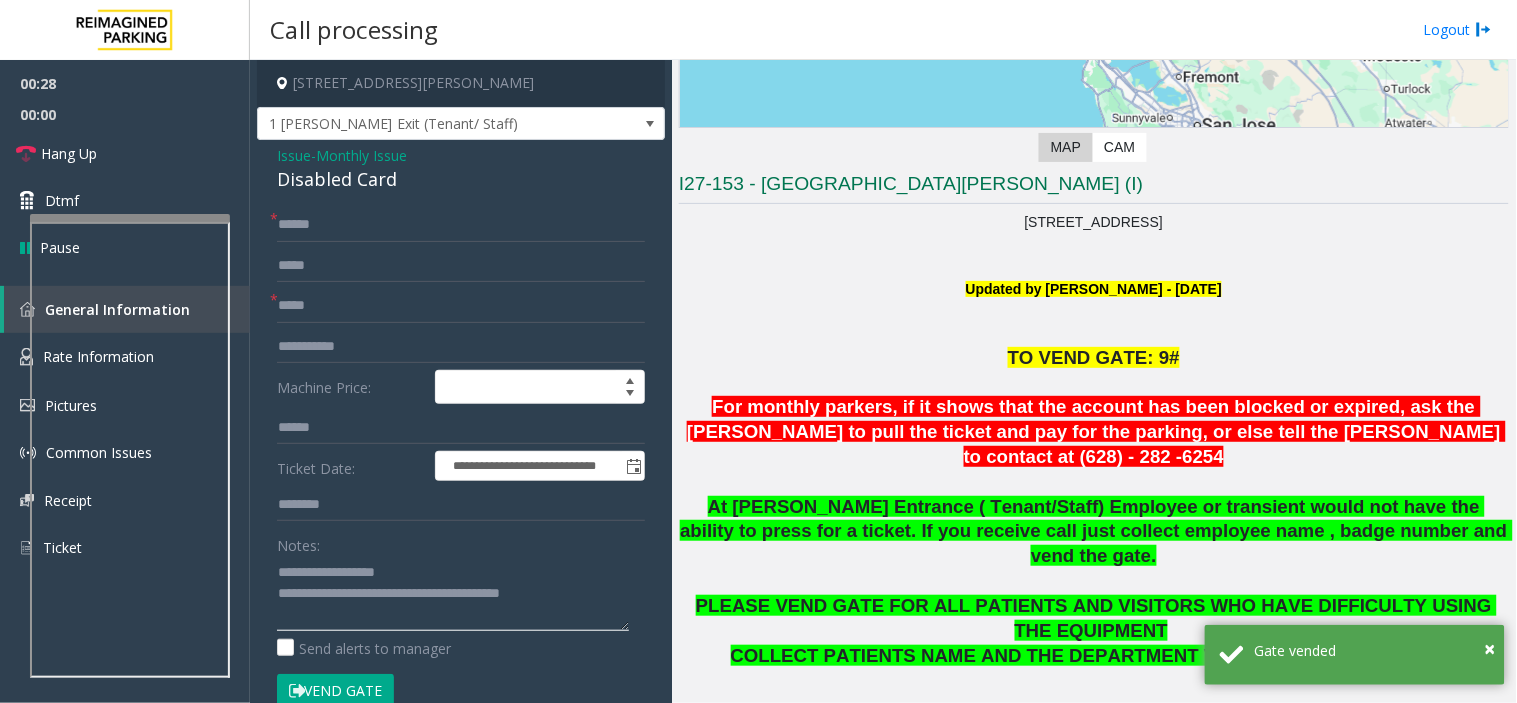 drag, startPoint x: 405, startPoint y: 598, endPoint x: 325, endPoint y: 574, distance: 83.52245 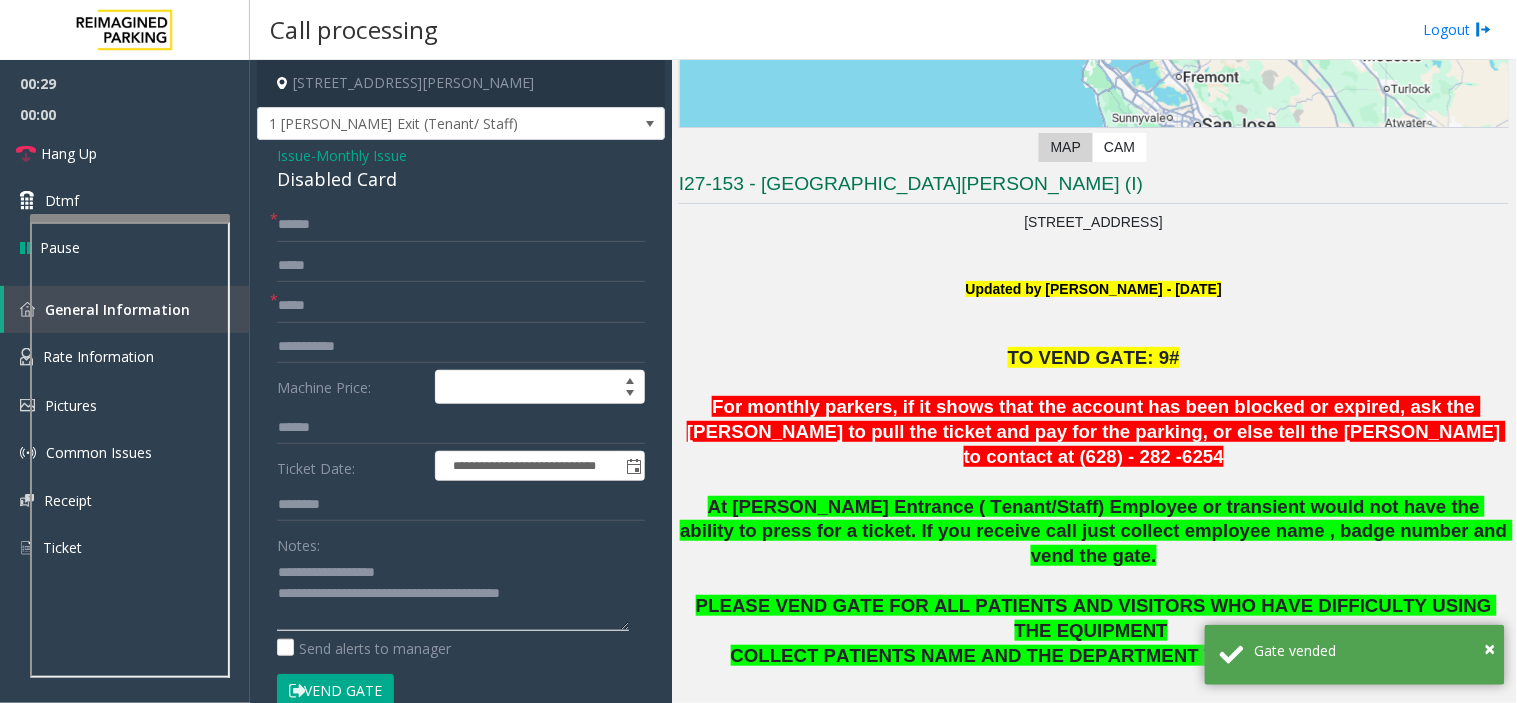 drag, startPoint x: 320, startPoint y: 571, endPoint x: 464, endPoint y: 604, distance: 147.73286 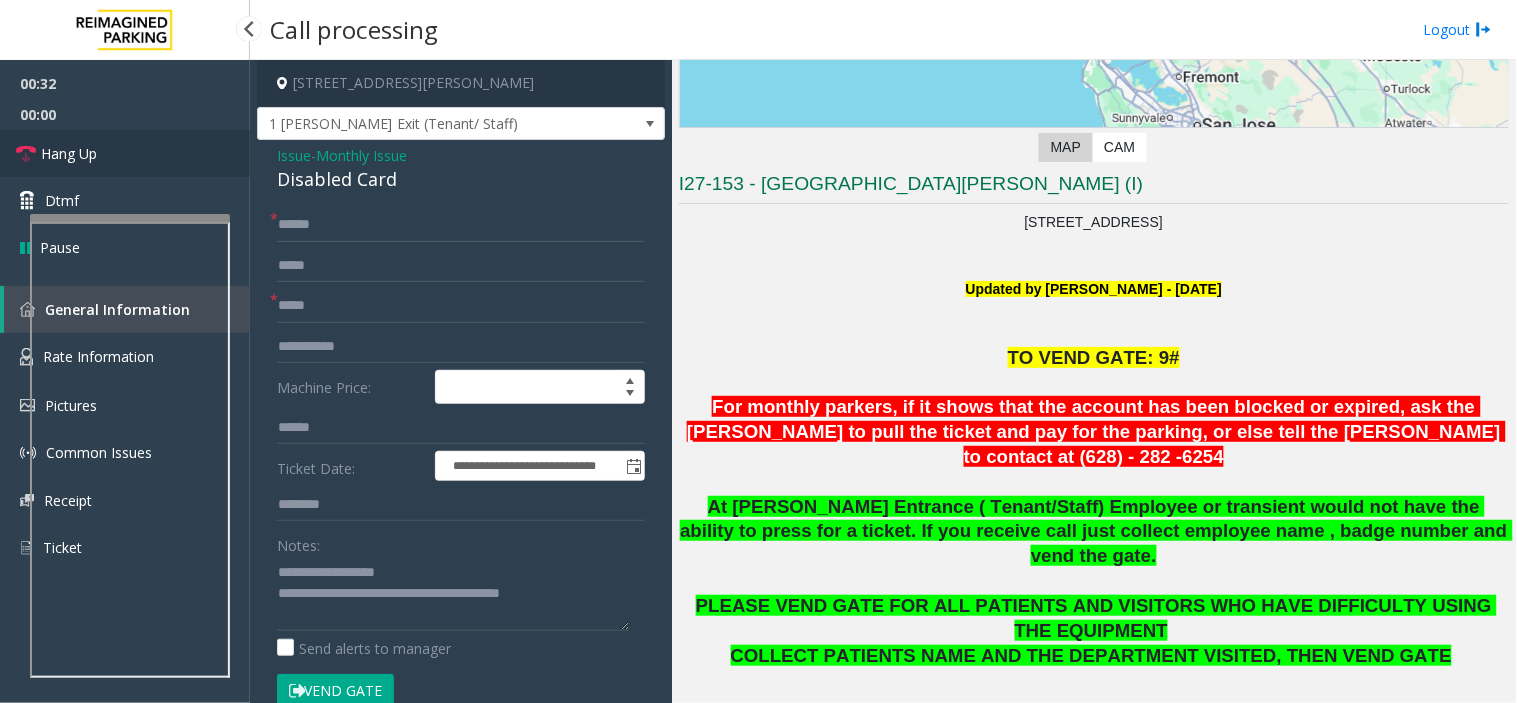 click on "Hang Up" at bounding box center (69, 153) 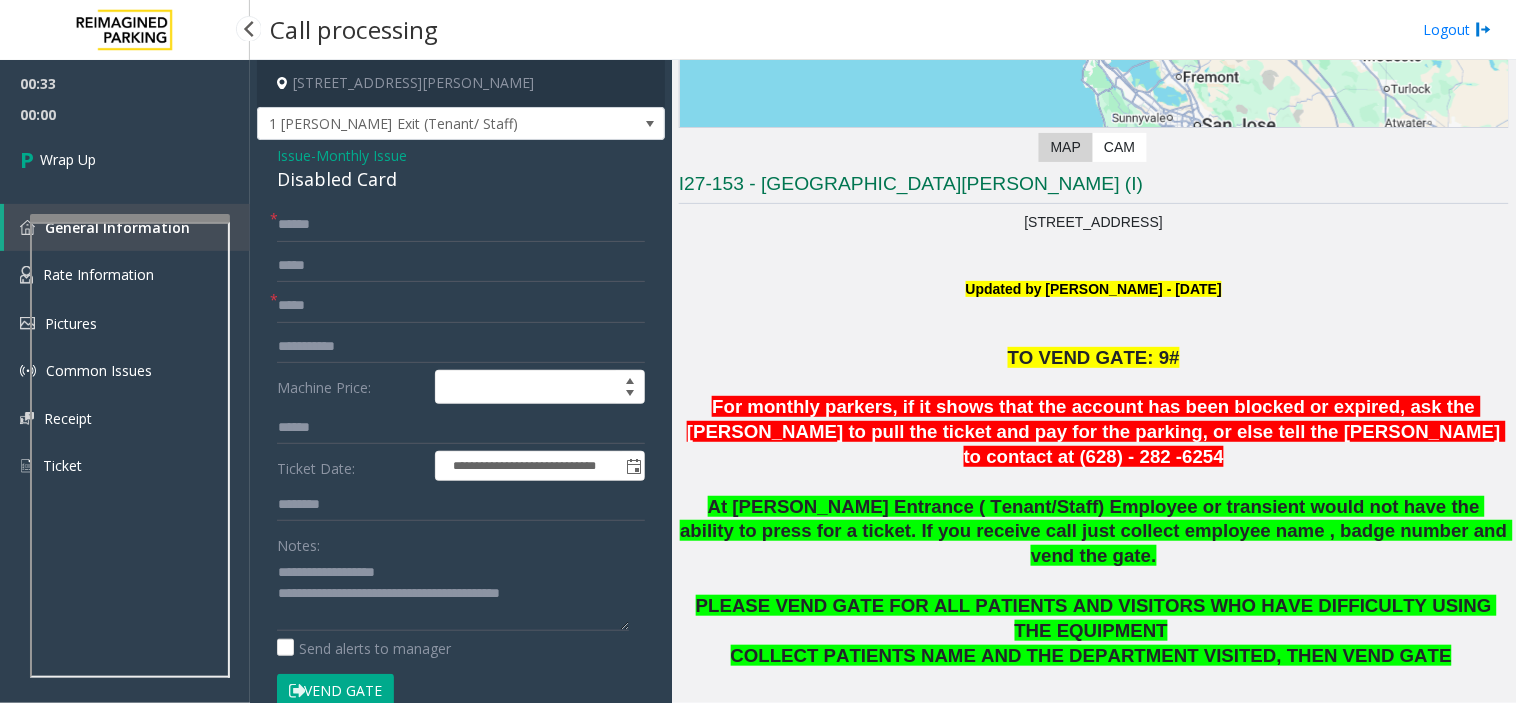 click on "Wrap Up" at bounding box center [68, 159] 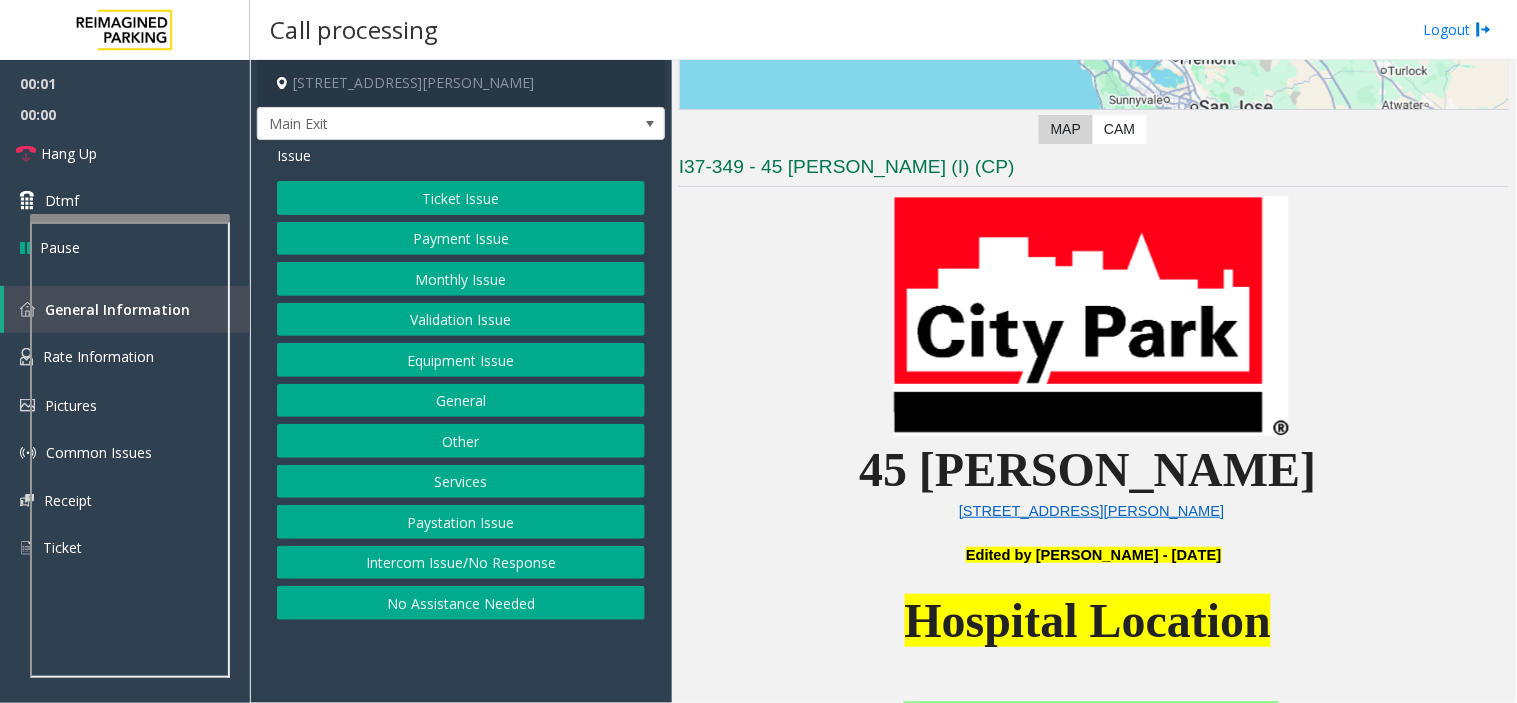 scroll, scrollTop: 666, scrollLeft: 0, axis: vertical 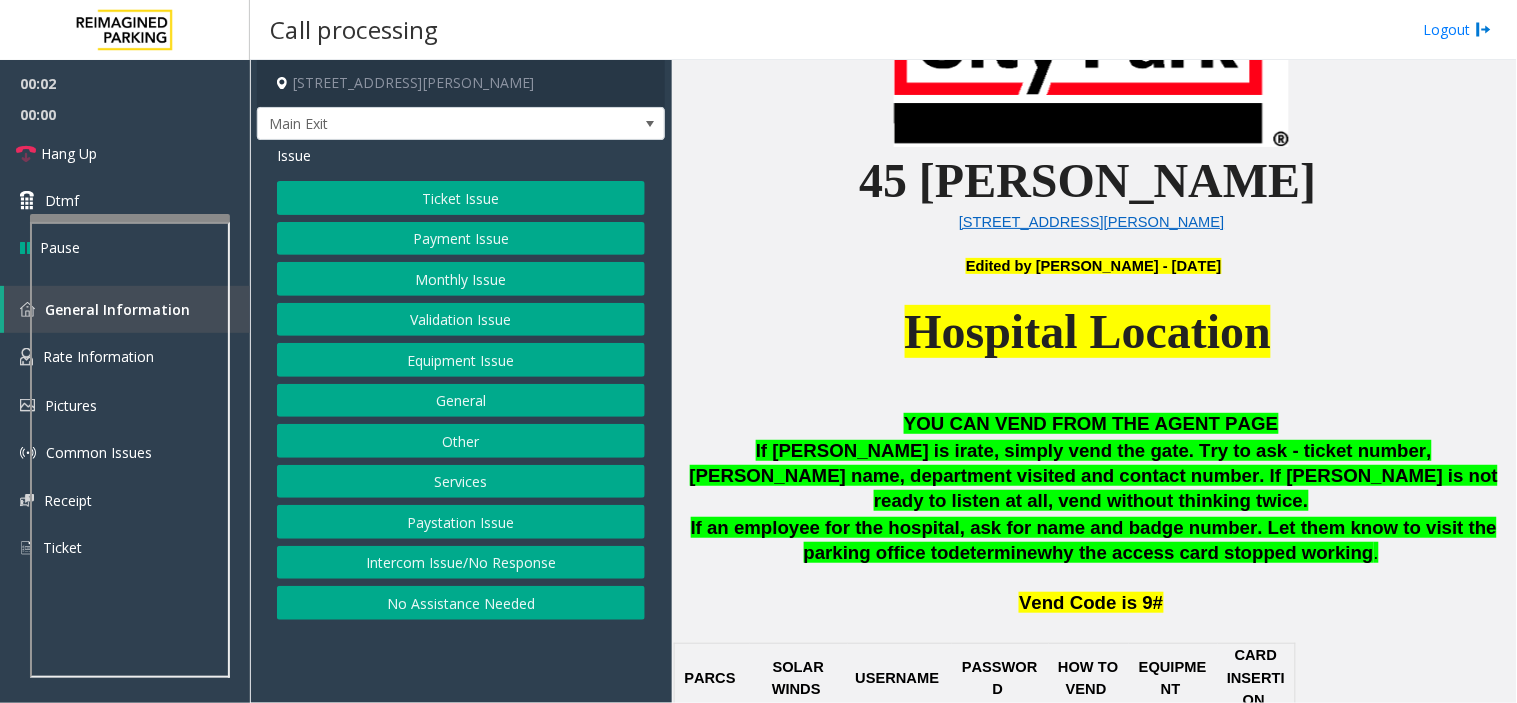 click on "If parker is irate, simply vend the gate. Try to ask - ticket number, Parker's name, department visited and contact number. If parker is not ready to listen at all, vend without thinking twice." 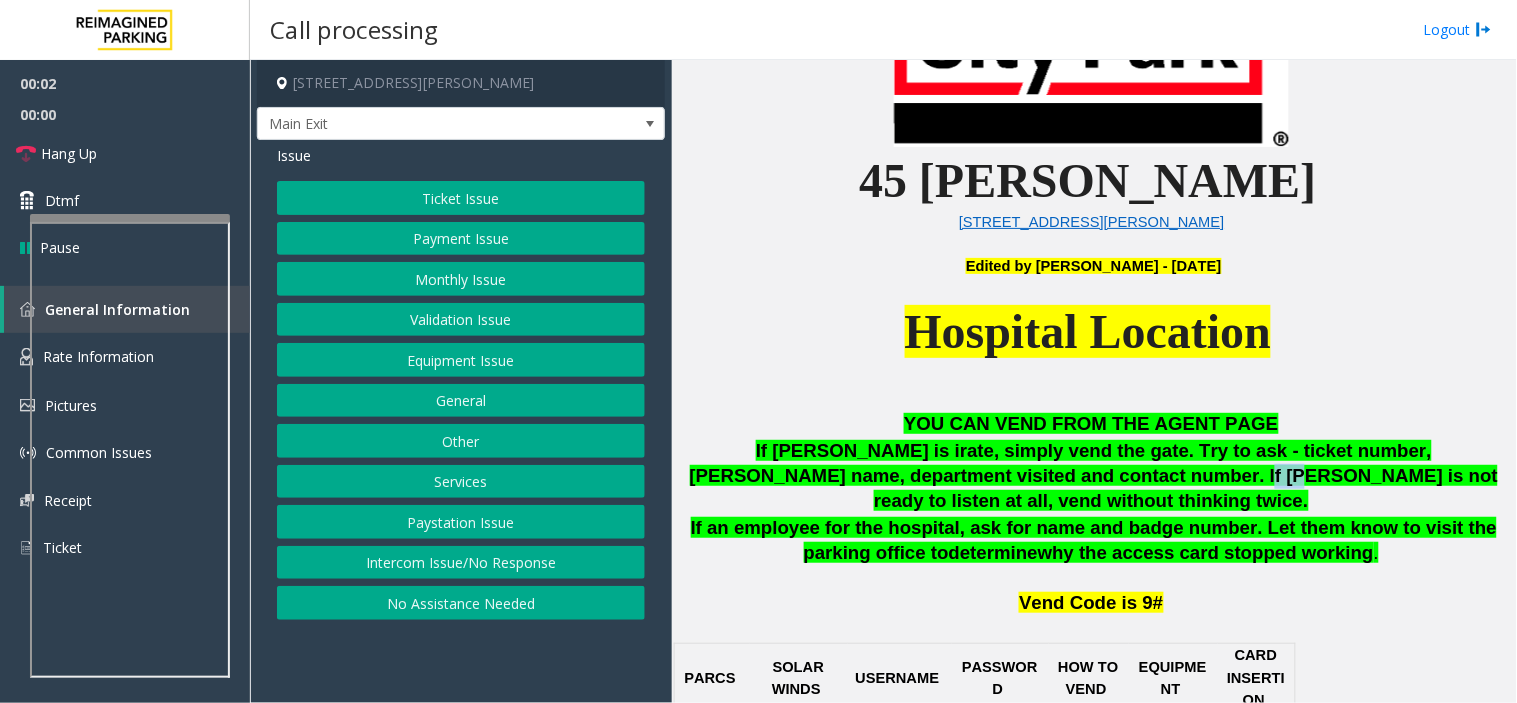 click on "If parker is irate, simply vend the gate. Try to ask - ticket number, Parker's name, department visited and contact number. If parker is not ready to listen at all, vend without thinking twice." 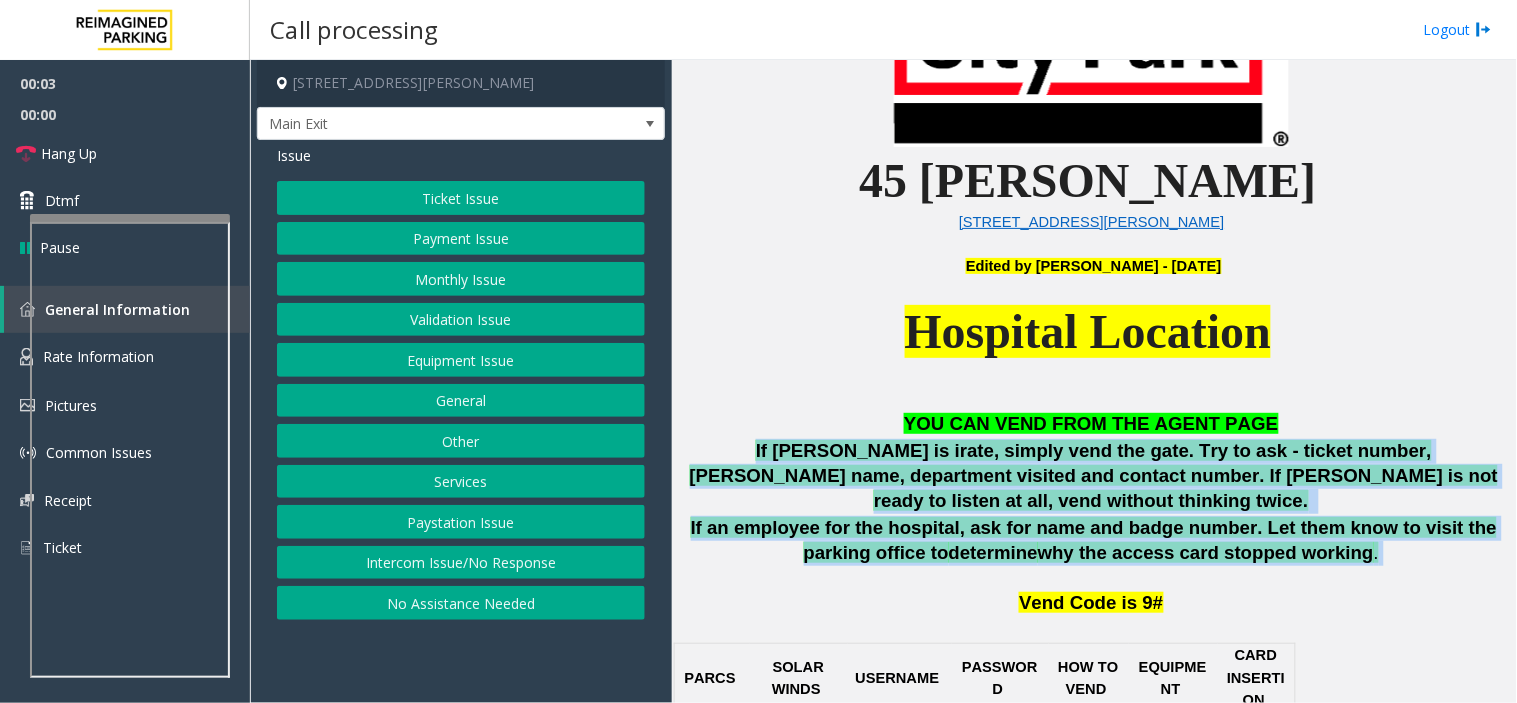 drag, startPoint x: 1007, startPoint y: 466, endPoint x: 1090, endPoint y: 488, distance: 85.86617 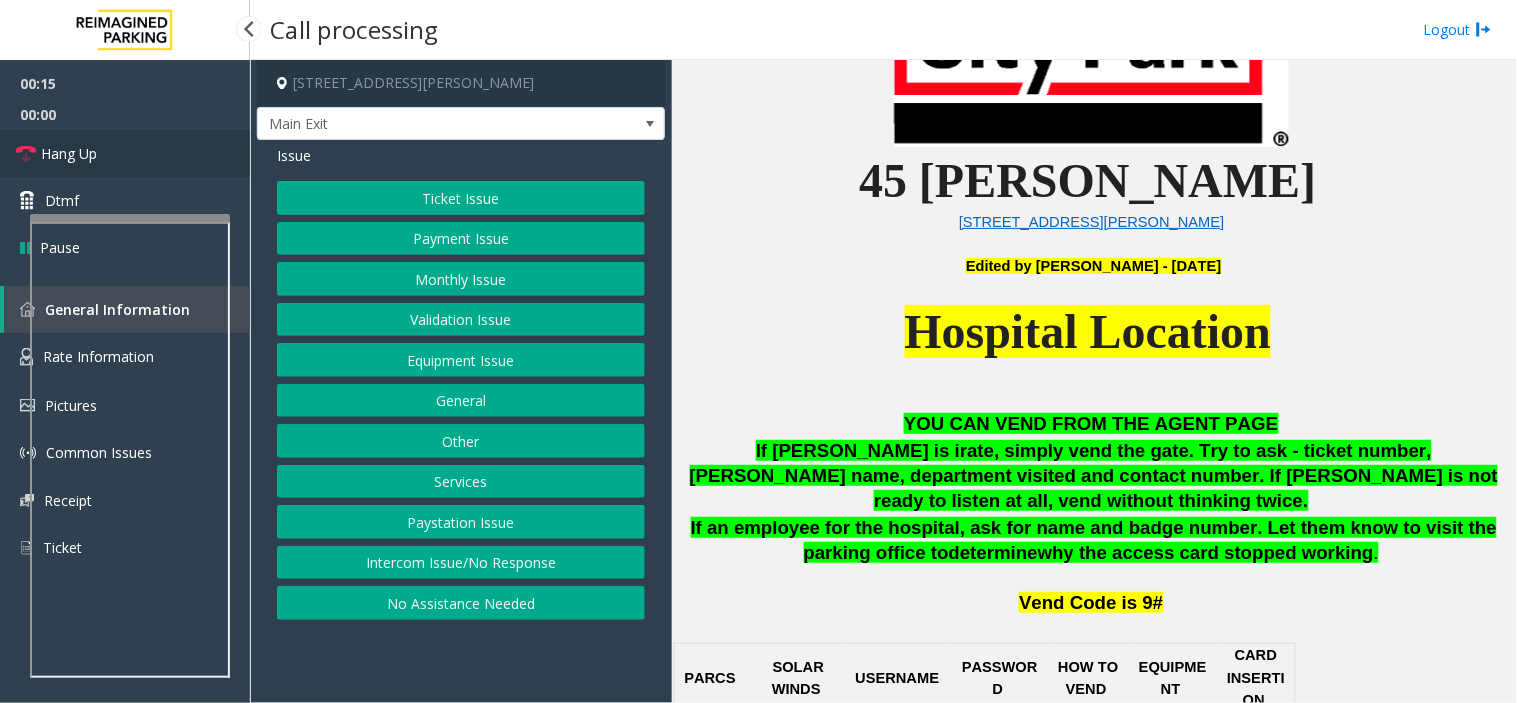 click on "Hang Up" at bounding box center (125, 153) 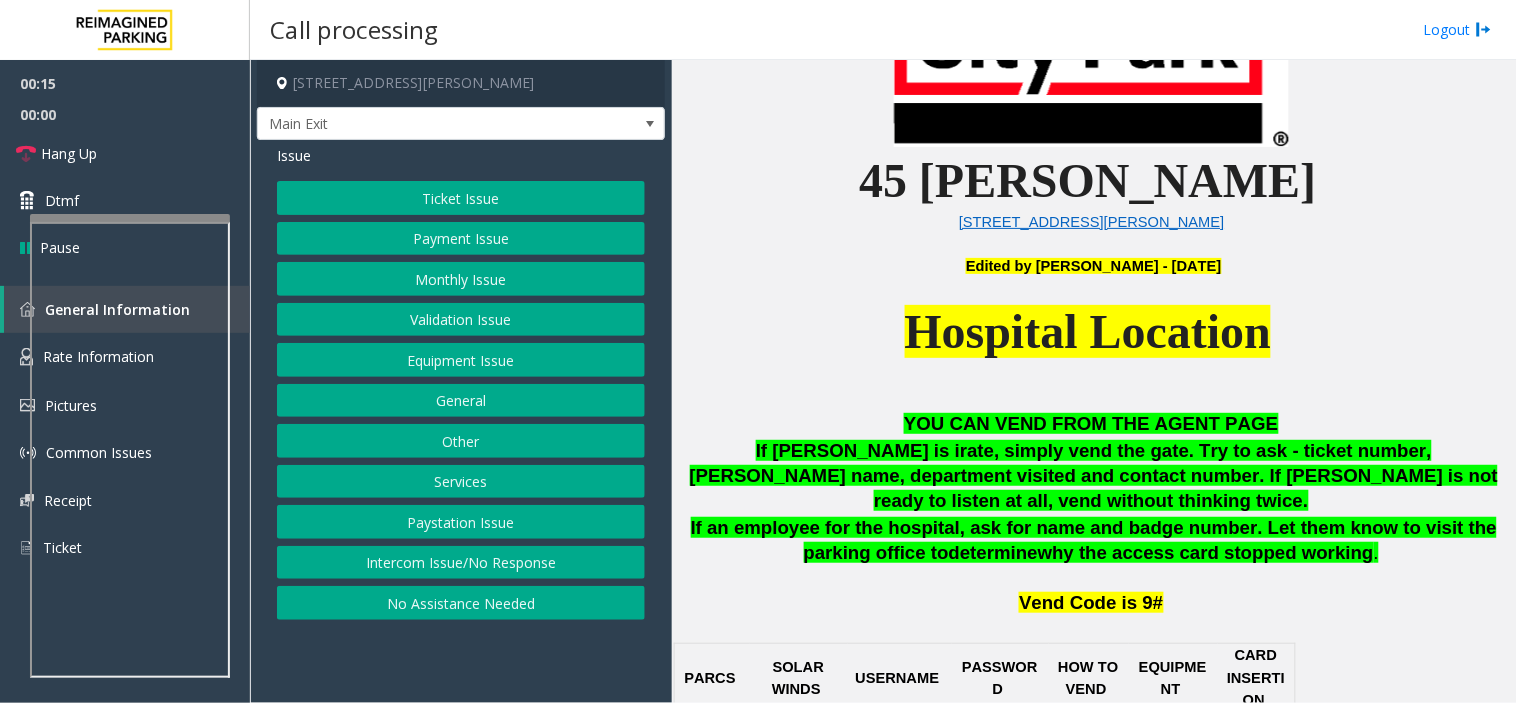 drag, startPoint x: 485, startPoint y: 560, endPoint x: 472, endPoint y: 298, distance: 262.32233 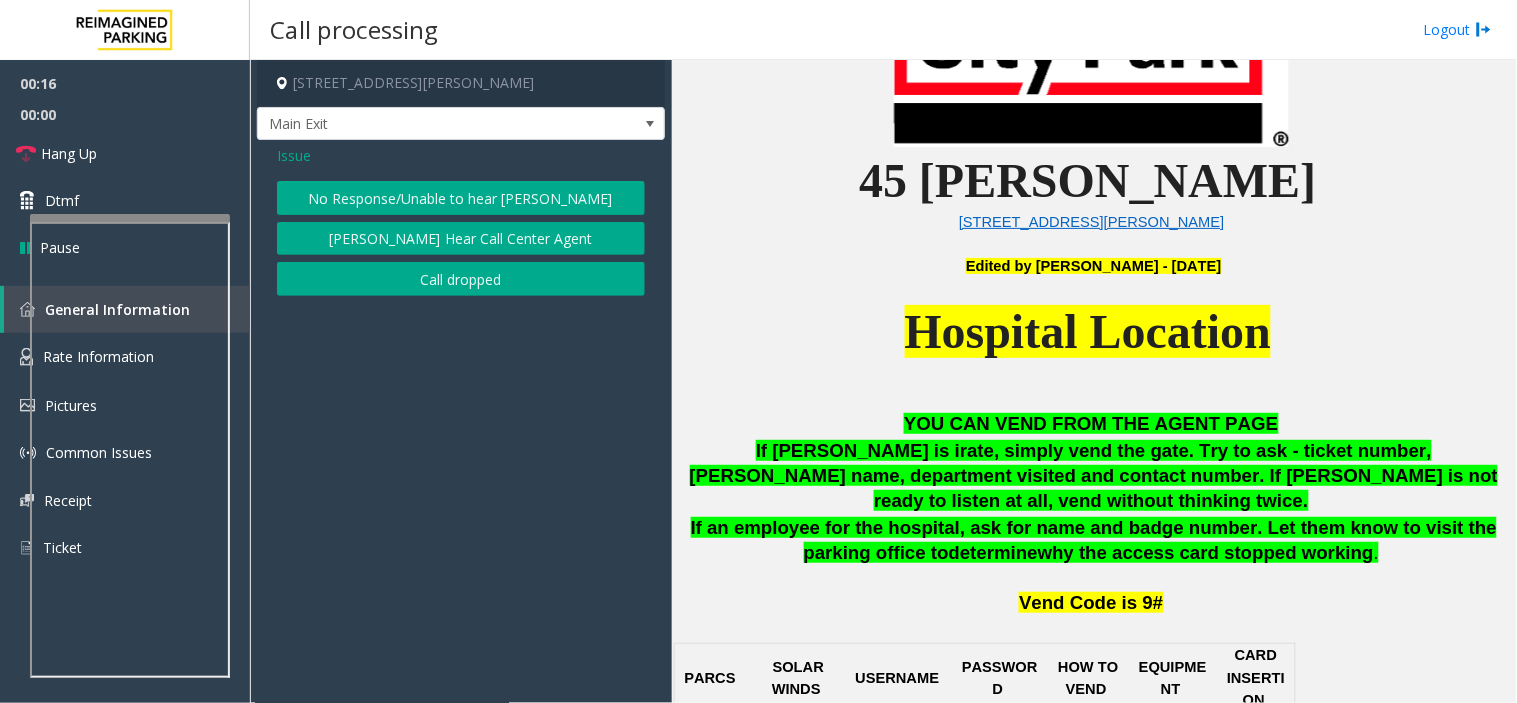 click on "No Response/Unable to hear parker" 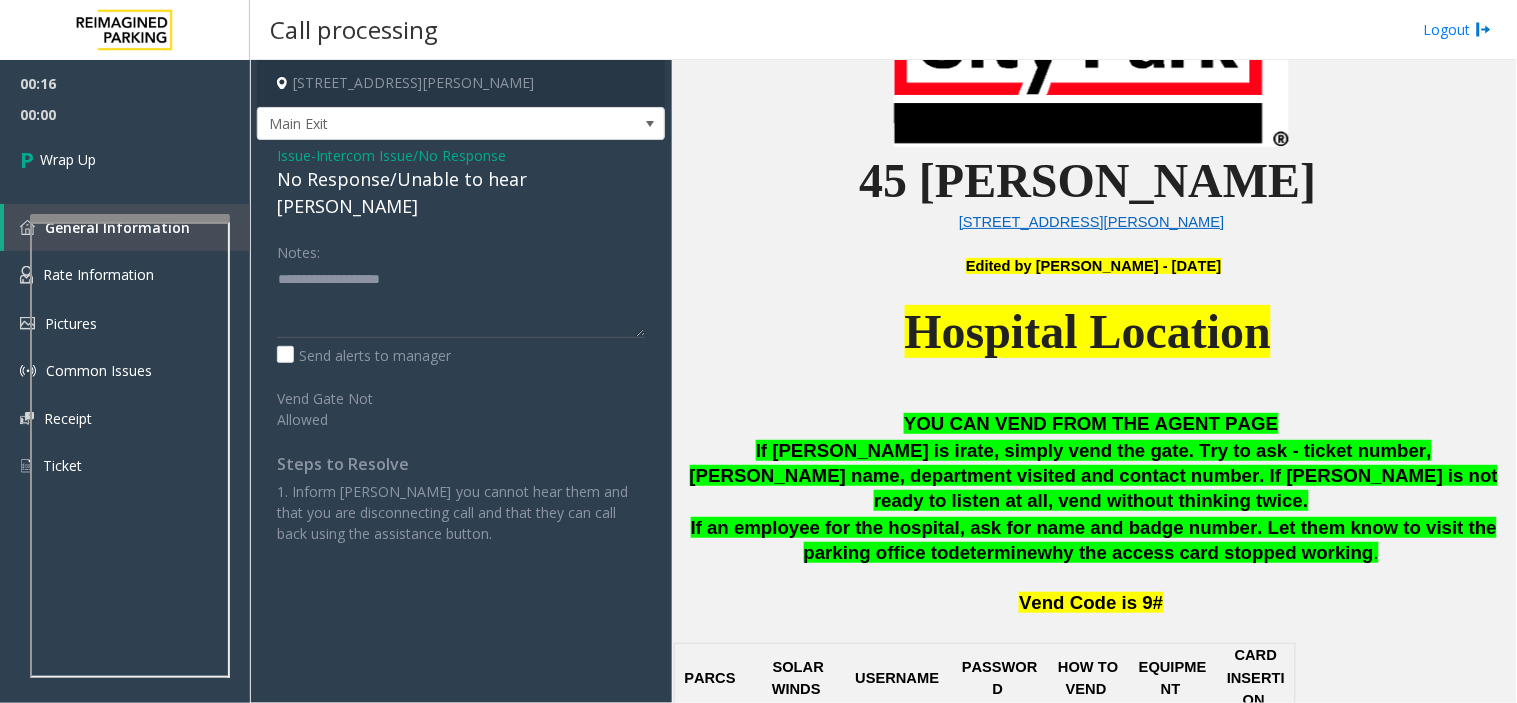 click on "No Response/Unable to hear parker" 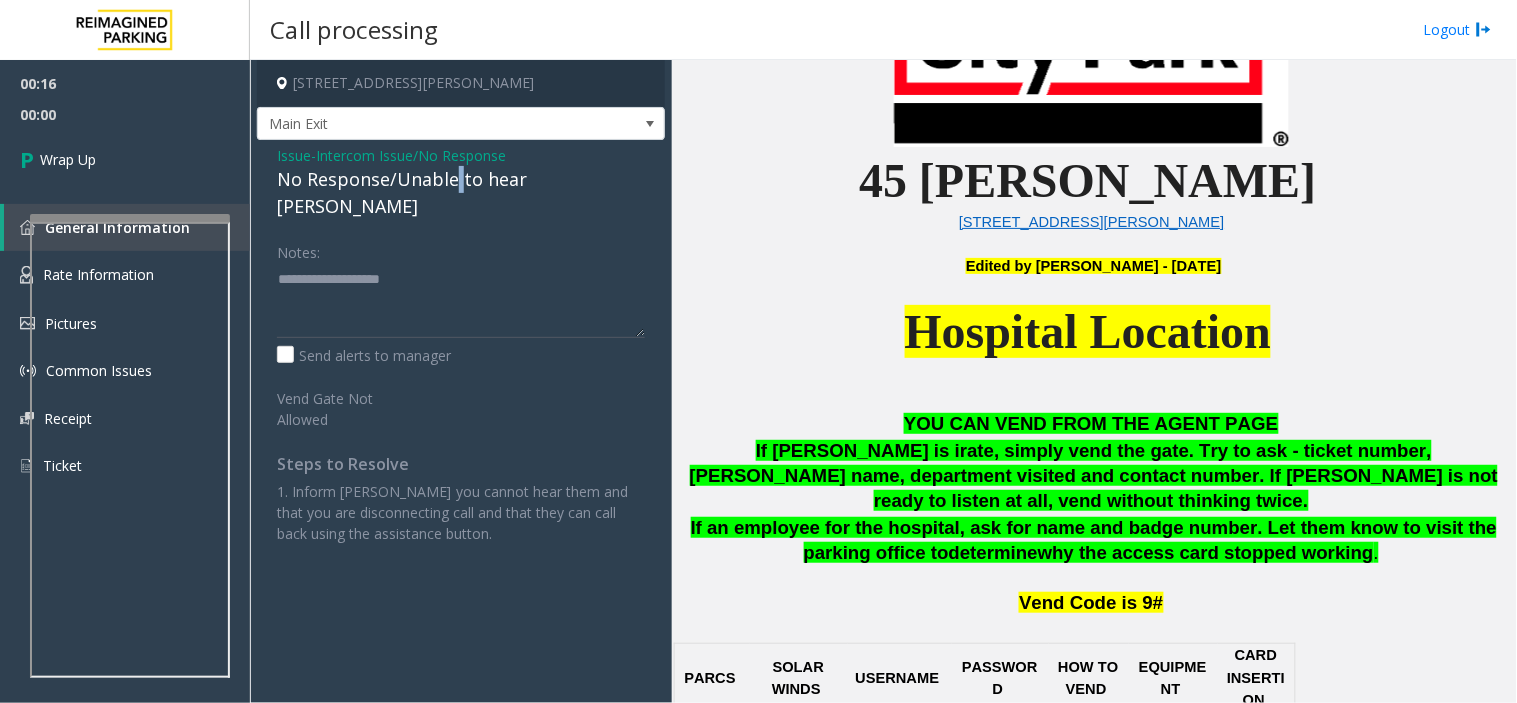 click on "No Response/Unable to hear parker" 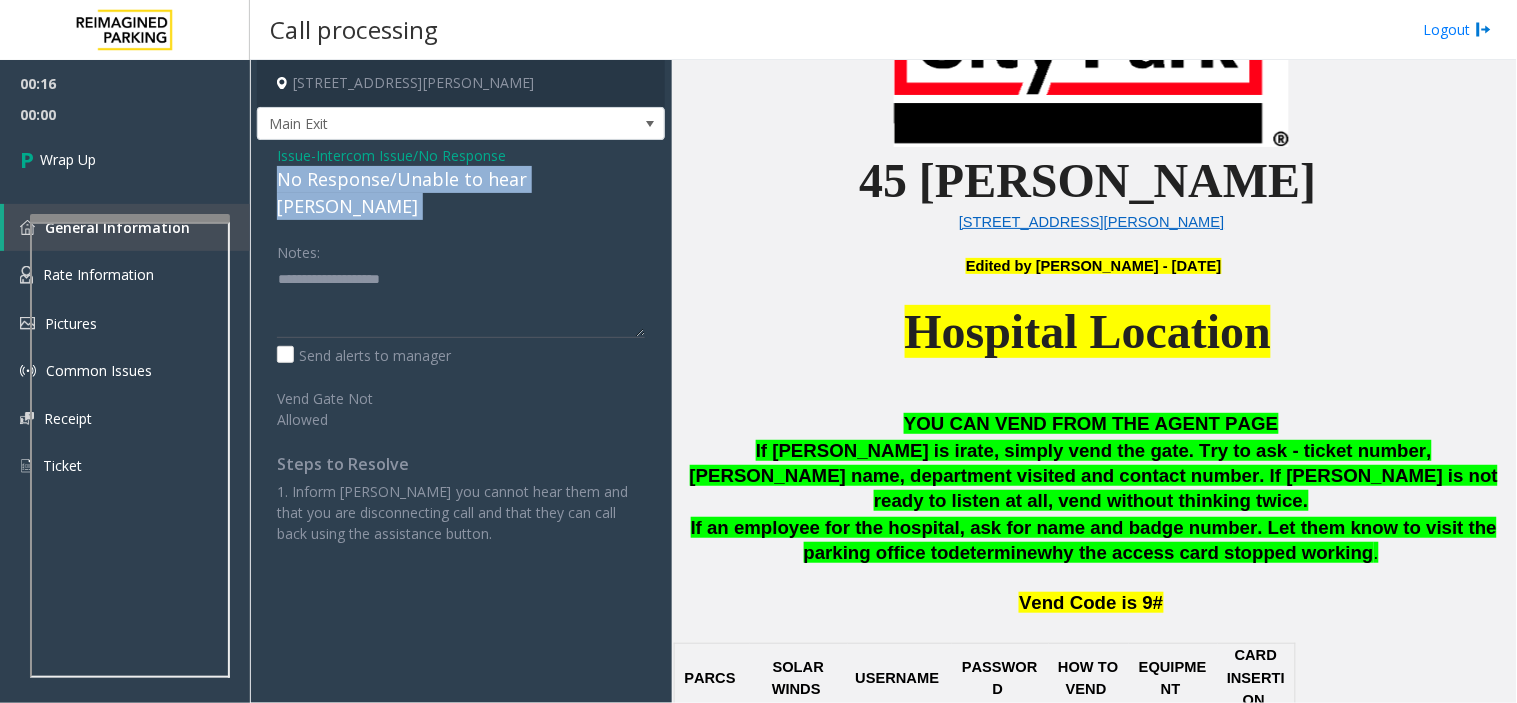 click on "No Response/Unable to hear parker" 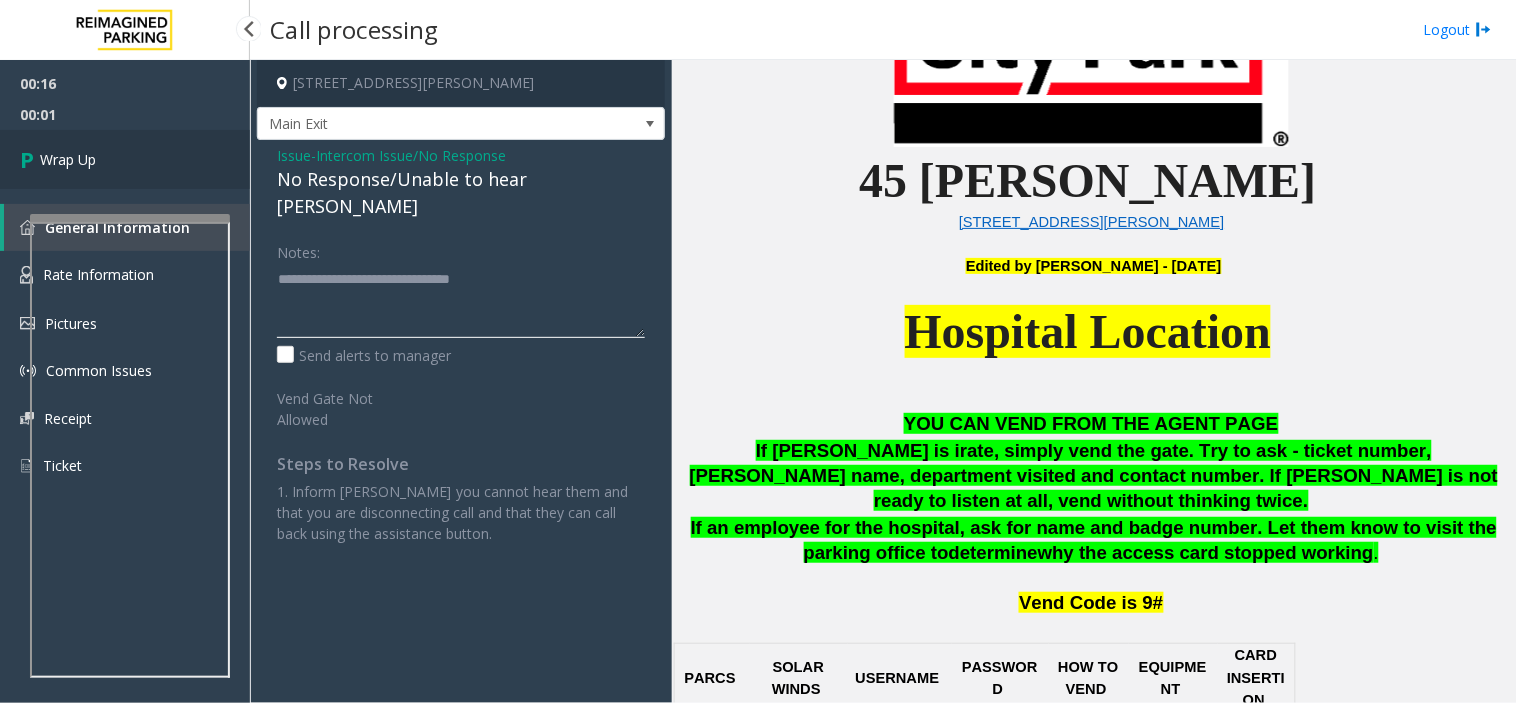 type on "**********" 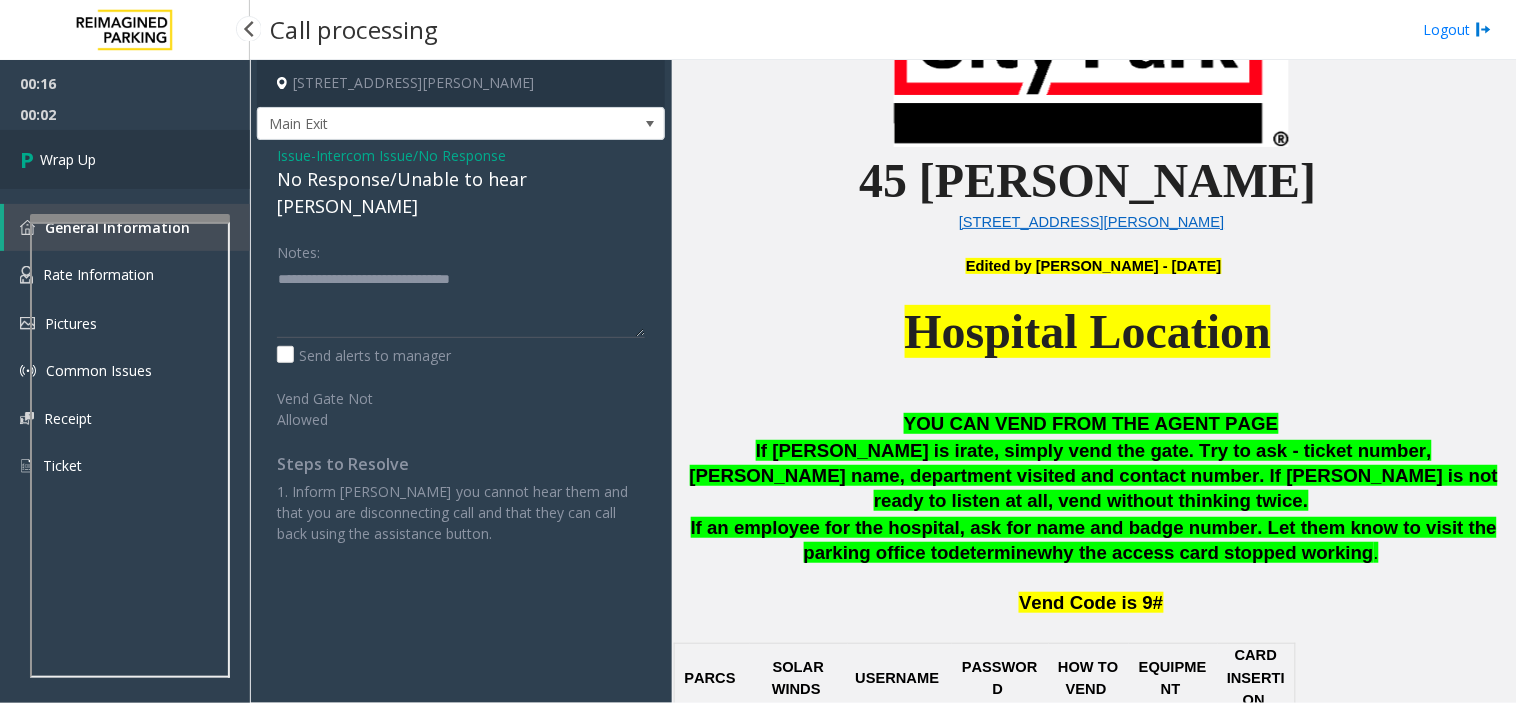 click on "Wrap Up" at bounding box center [125, 159] 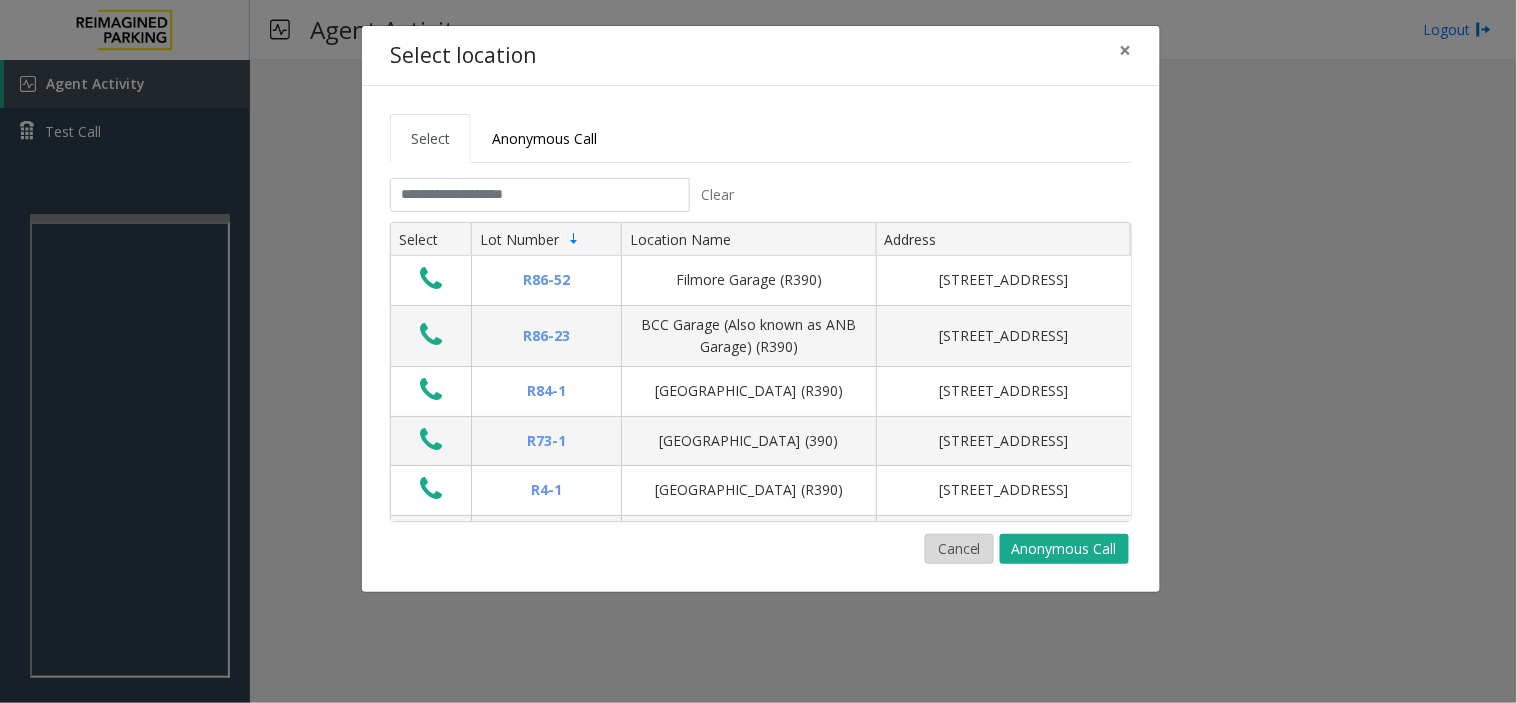 click on "Cancel" 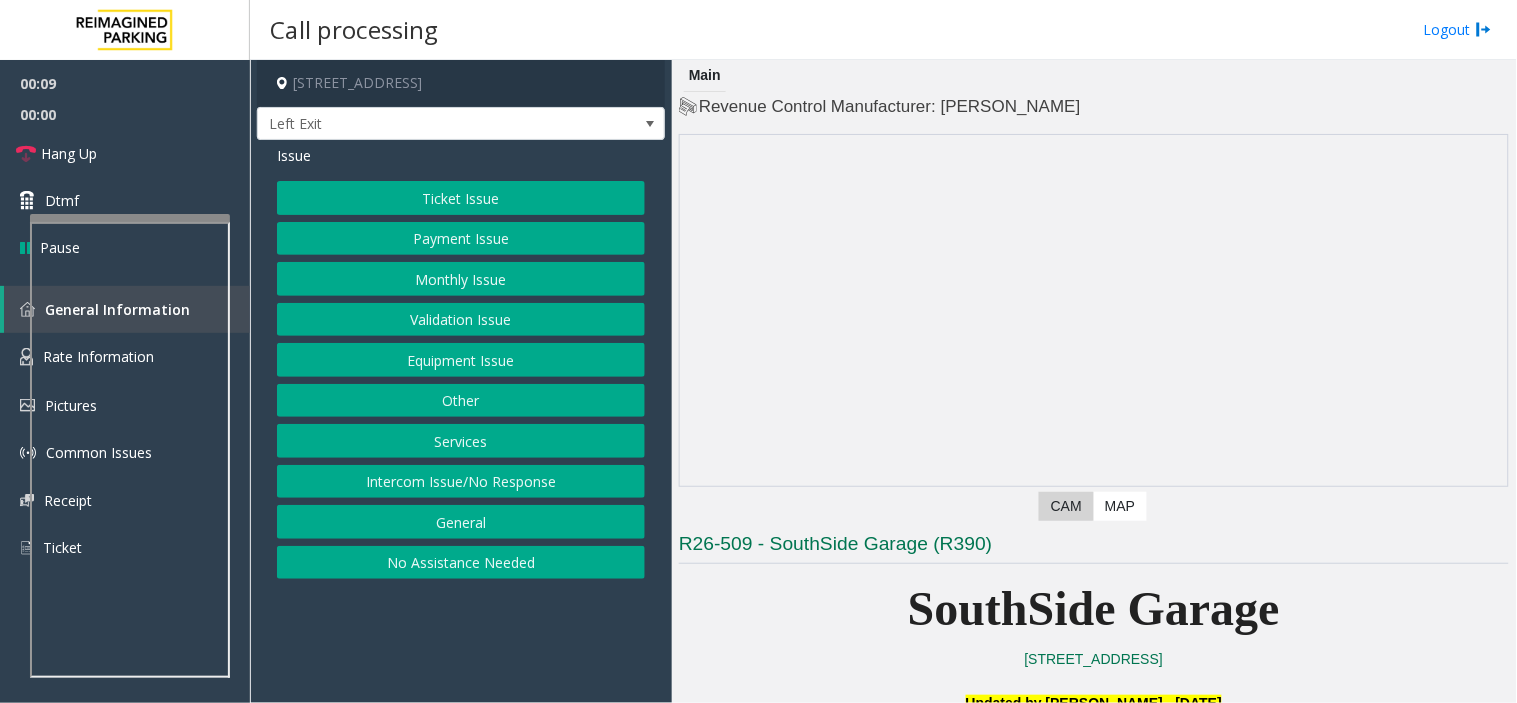 click on "Services" 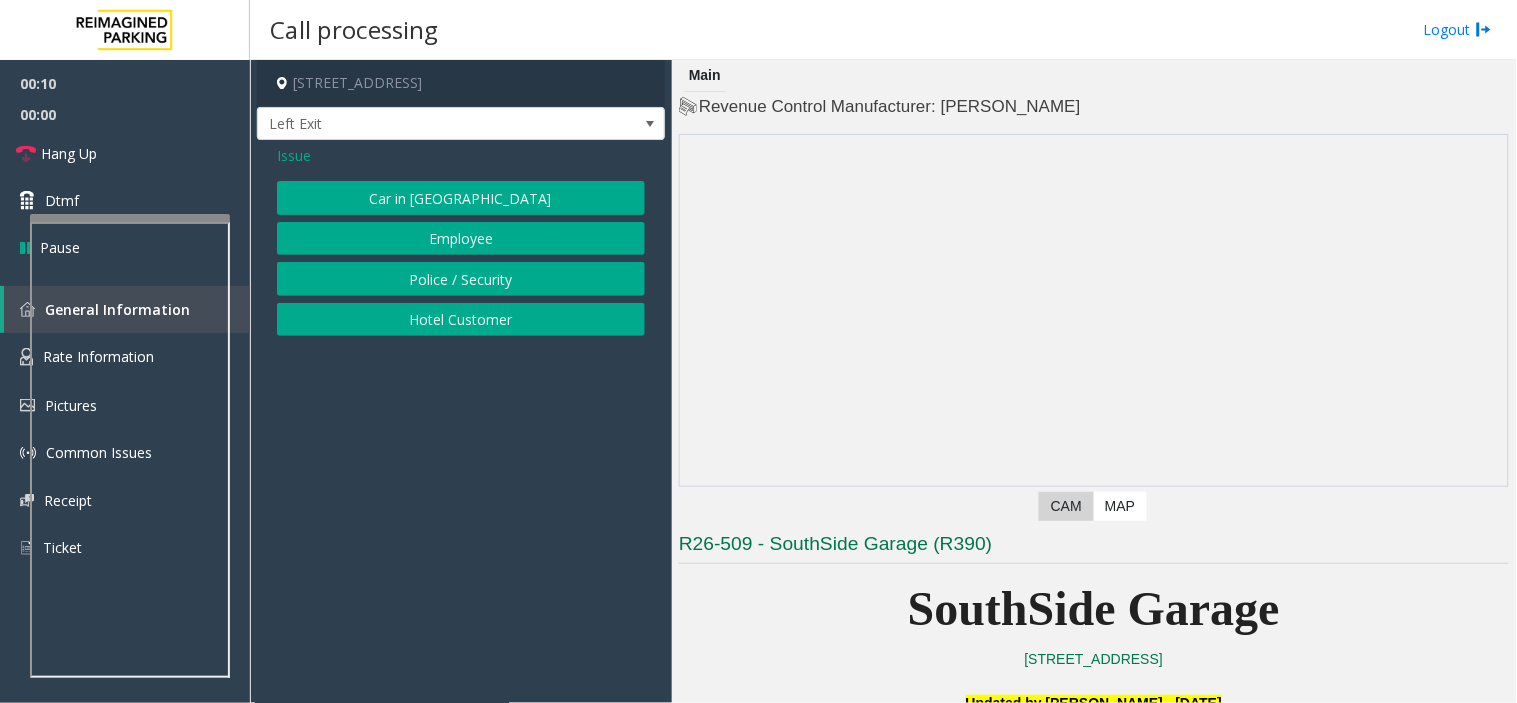 click on "Hotel Customer" 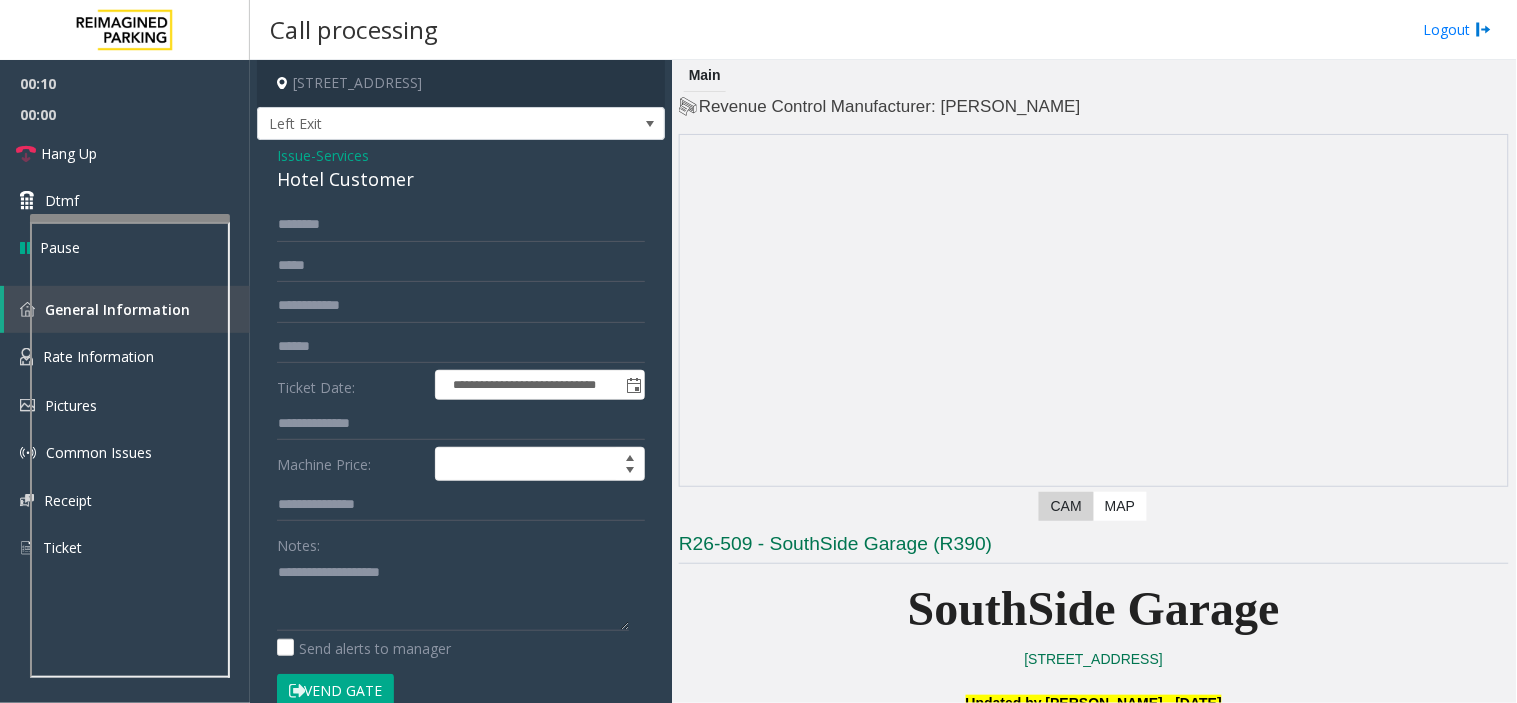 click on "**********" 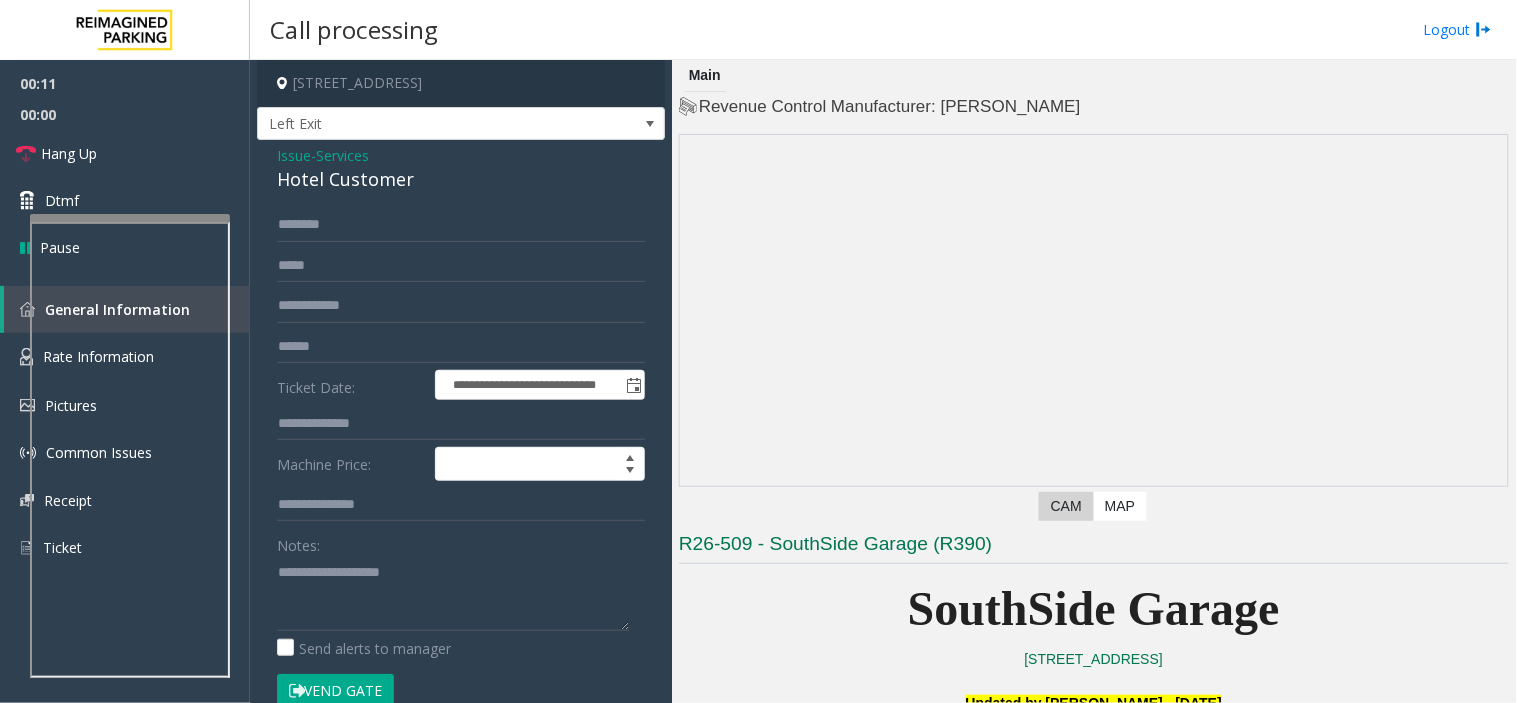 click on "Hotel Customer" 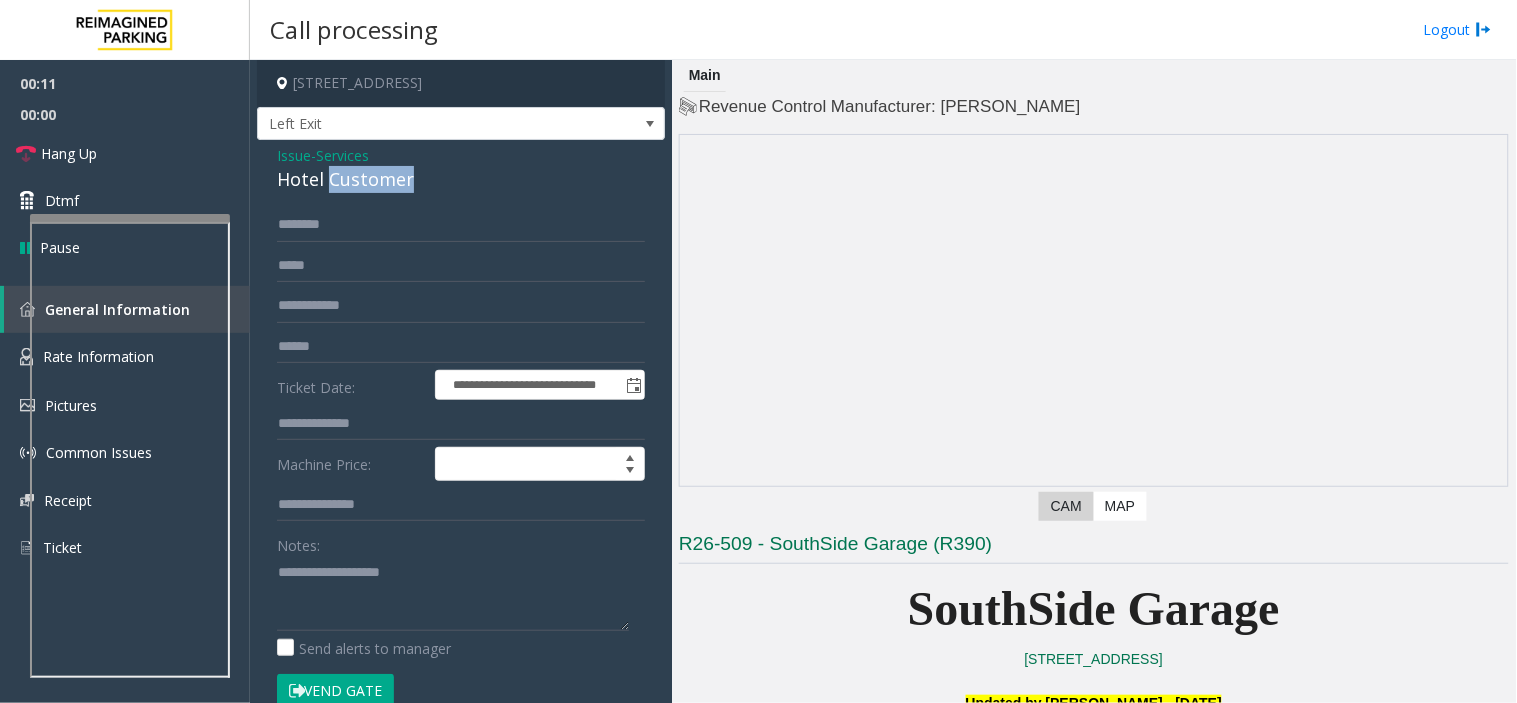 click on "Hotel Customer" 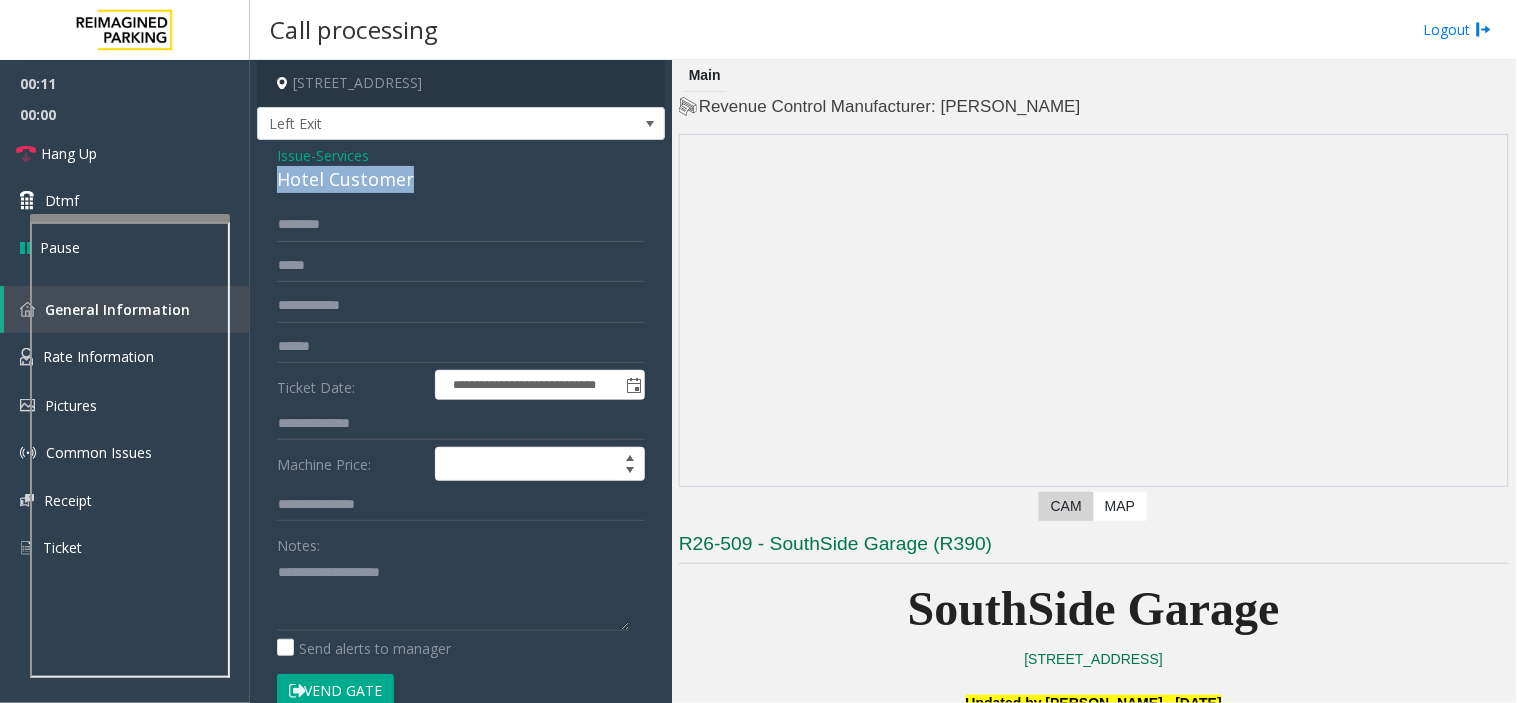 click on "Hotel Customer" 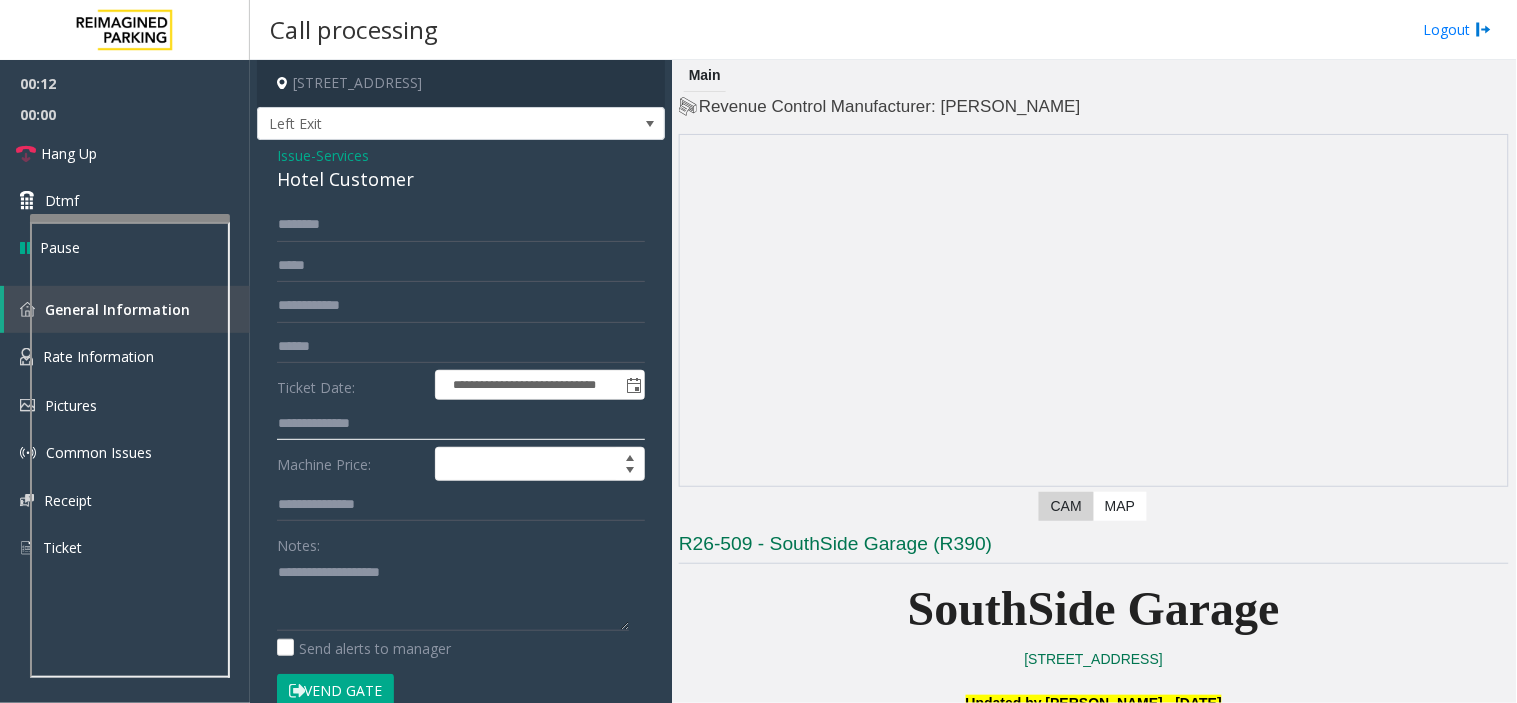 click 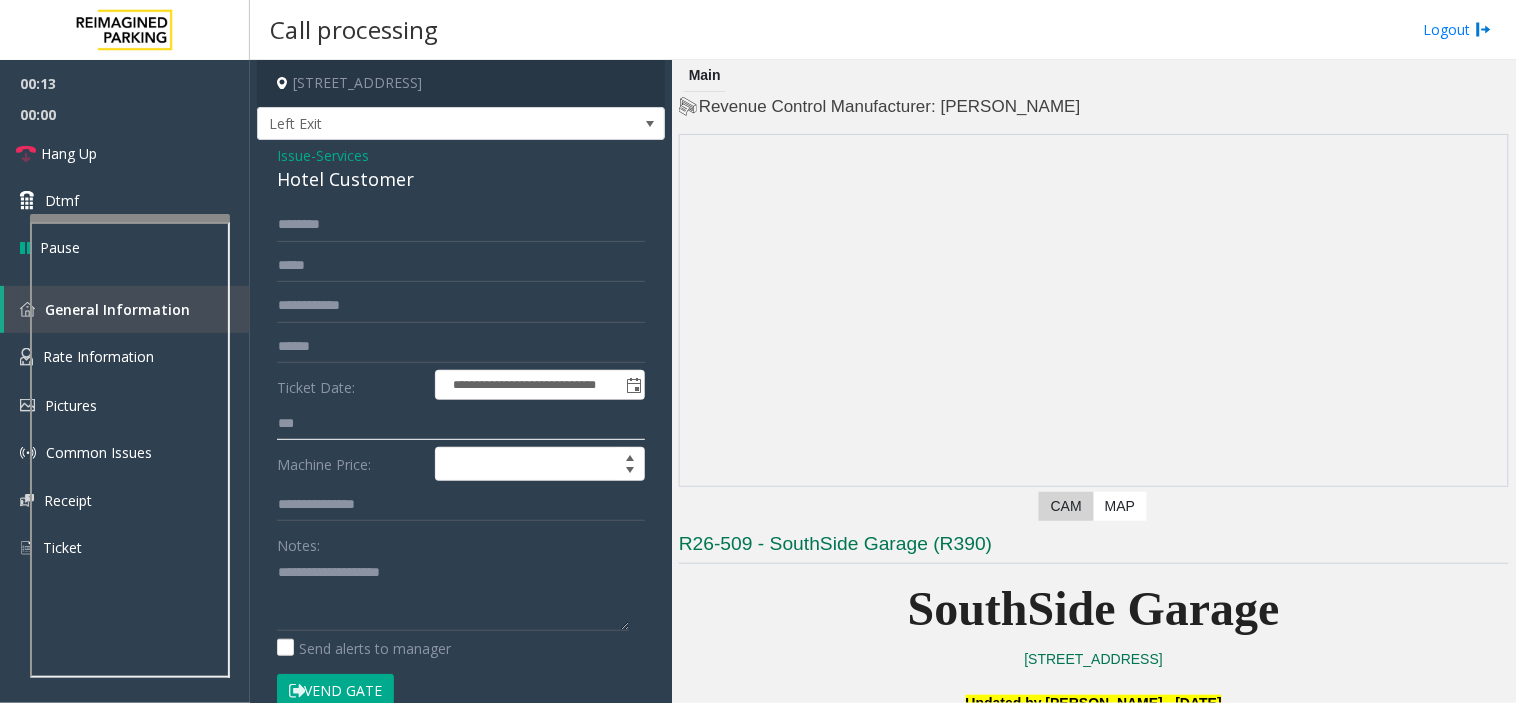 type on "***" 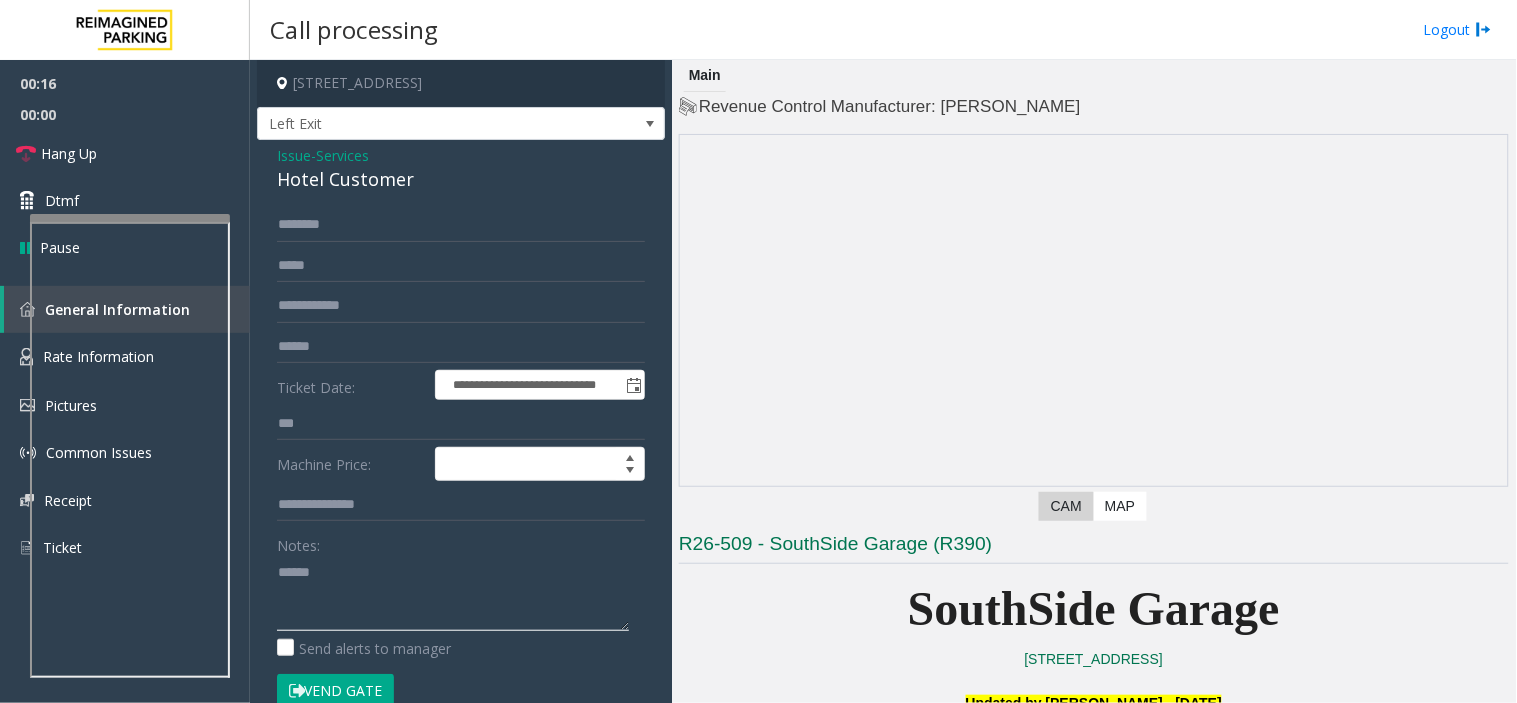 paste on "**********" 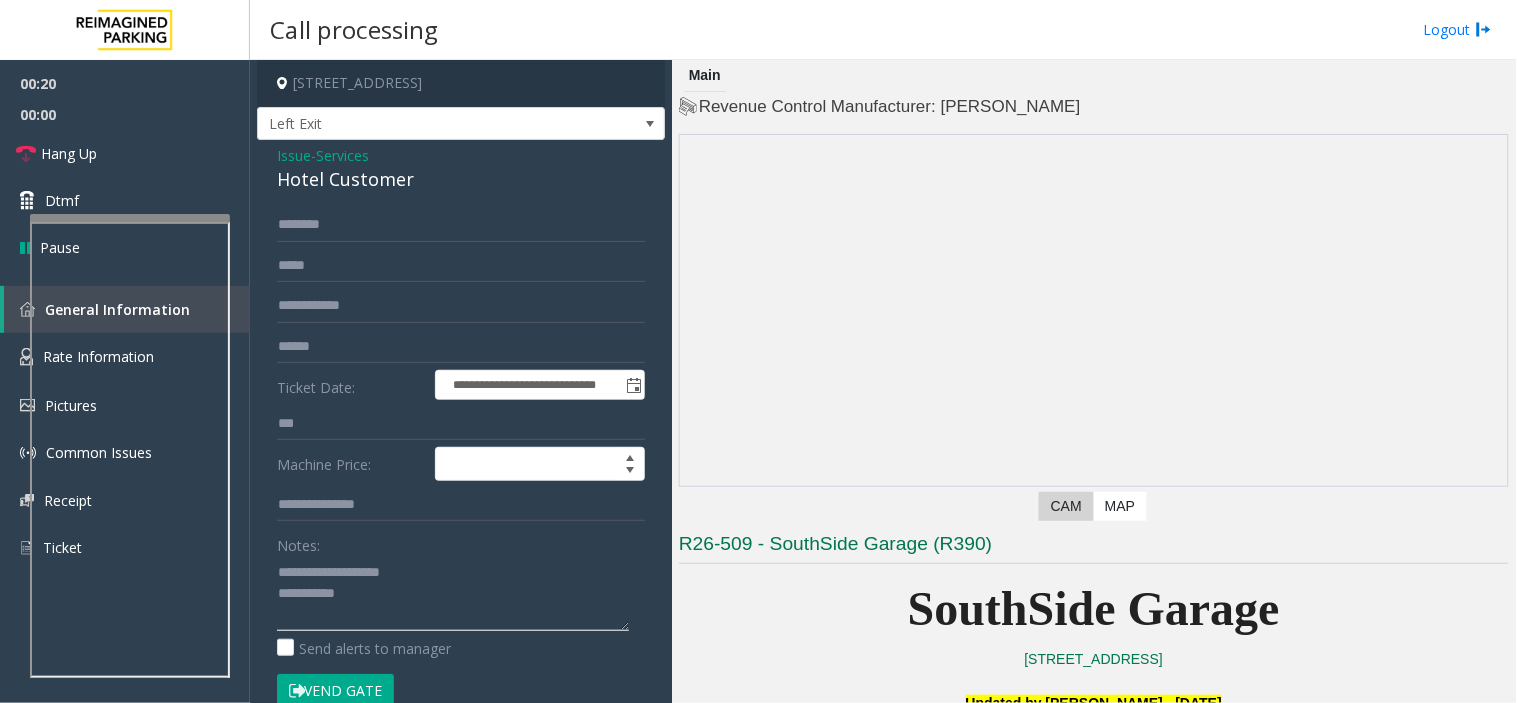 type on "**********" 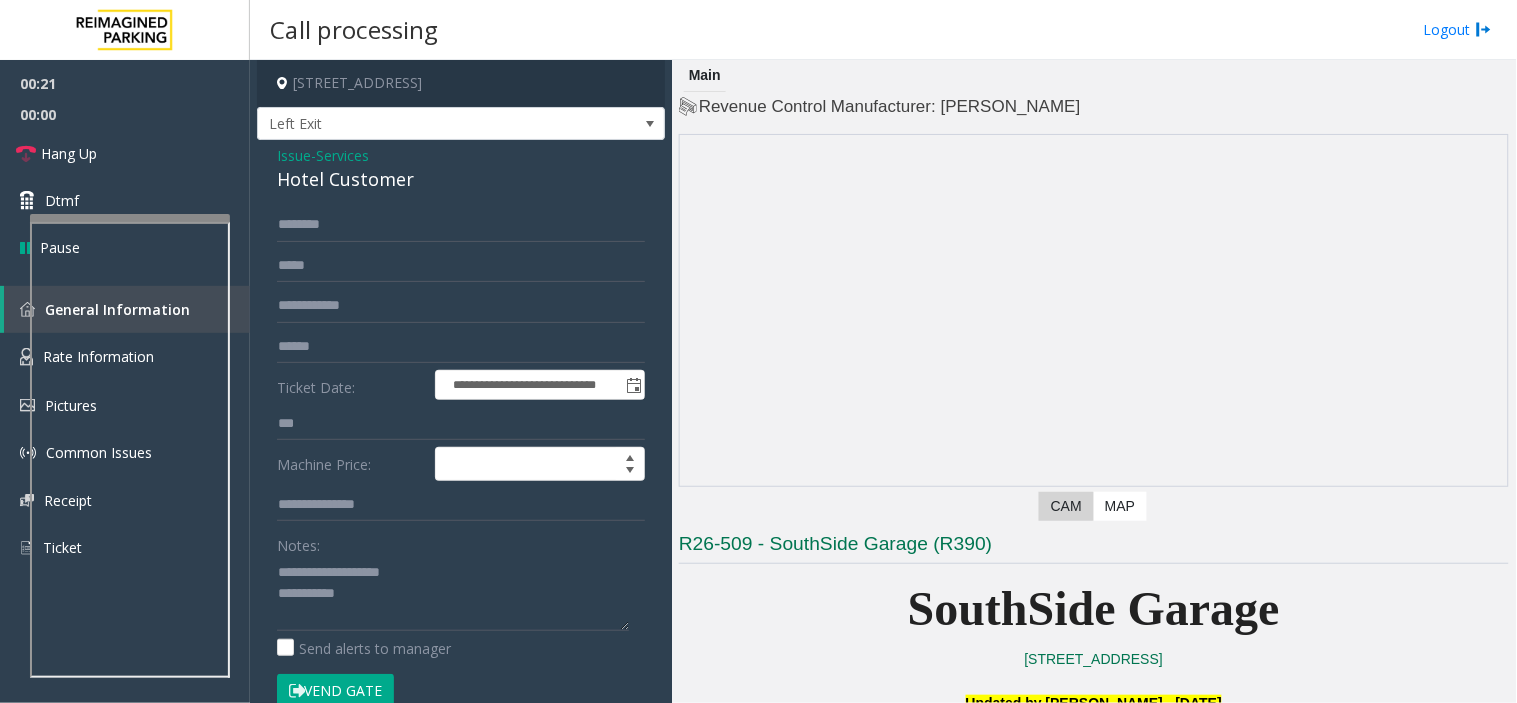 click on "**********" 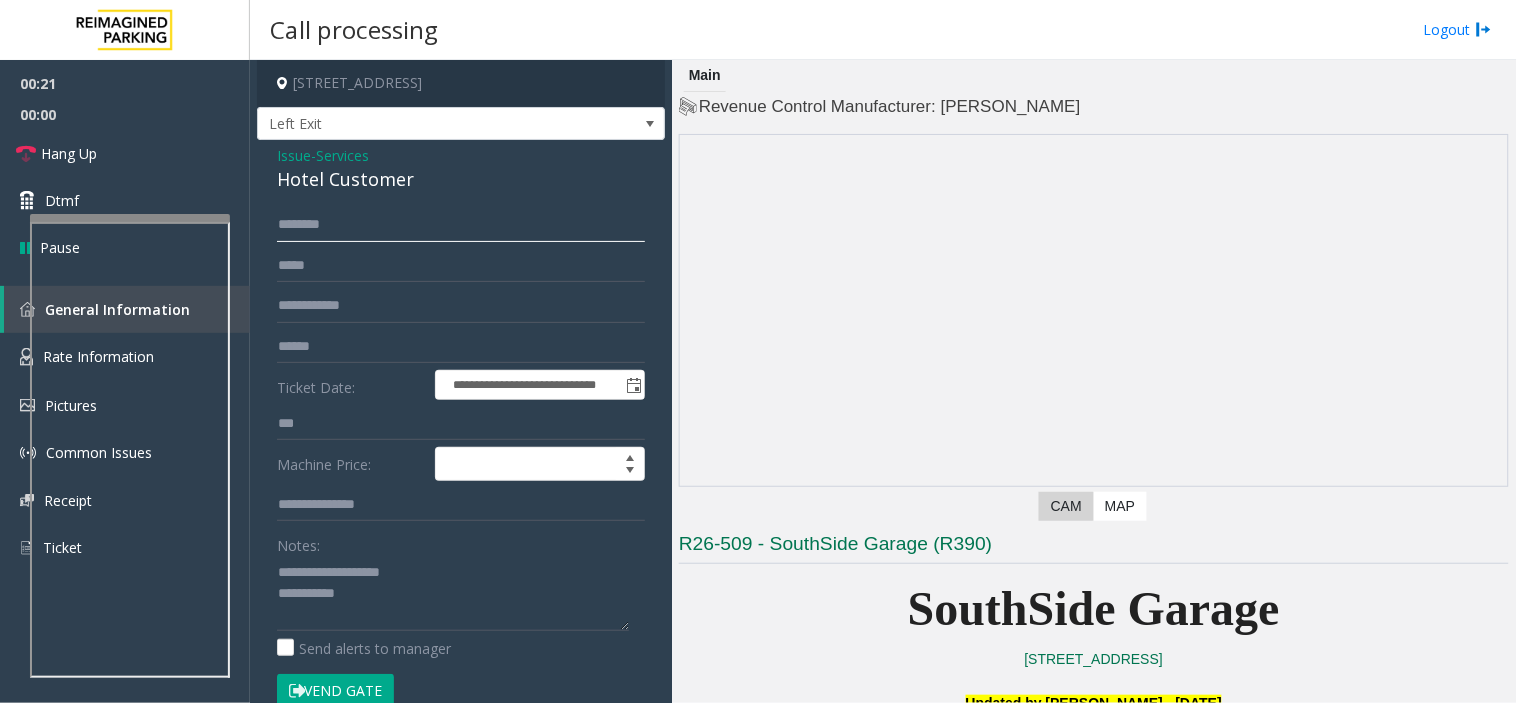 click 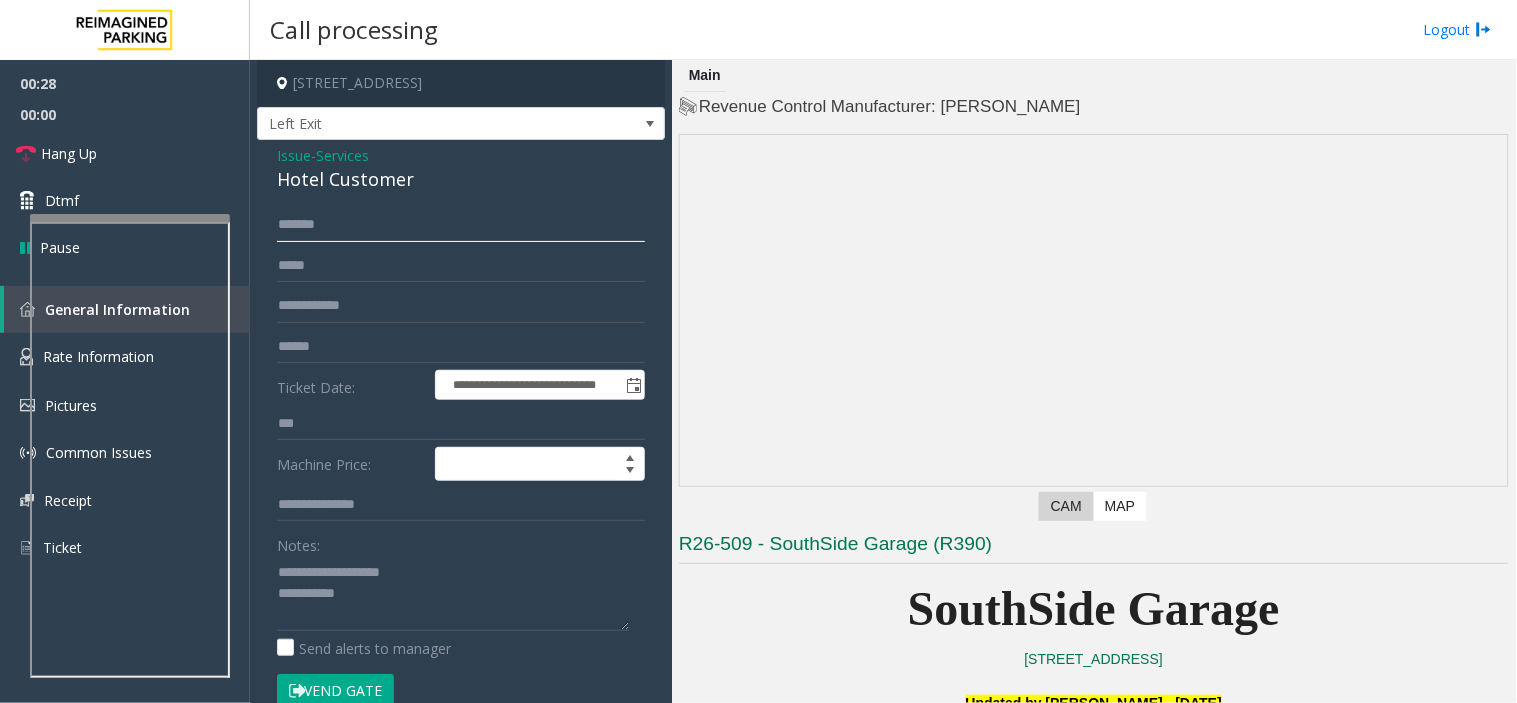 drag, startPoint x: 298, startPoint y: 223, endPoint x: 285, endPoint y: 216, distance: 14.764823 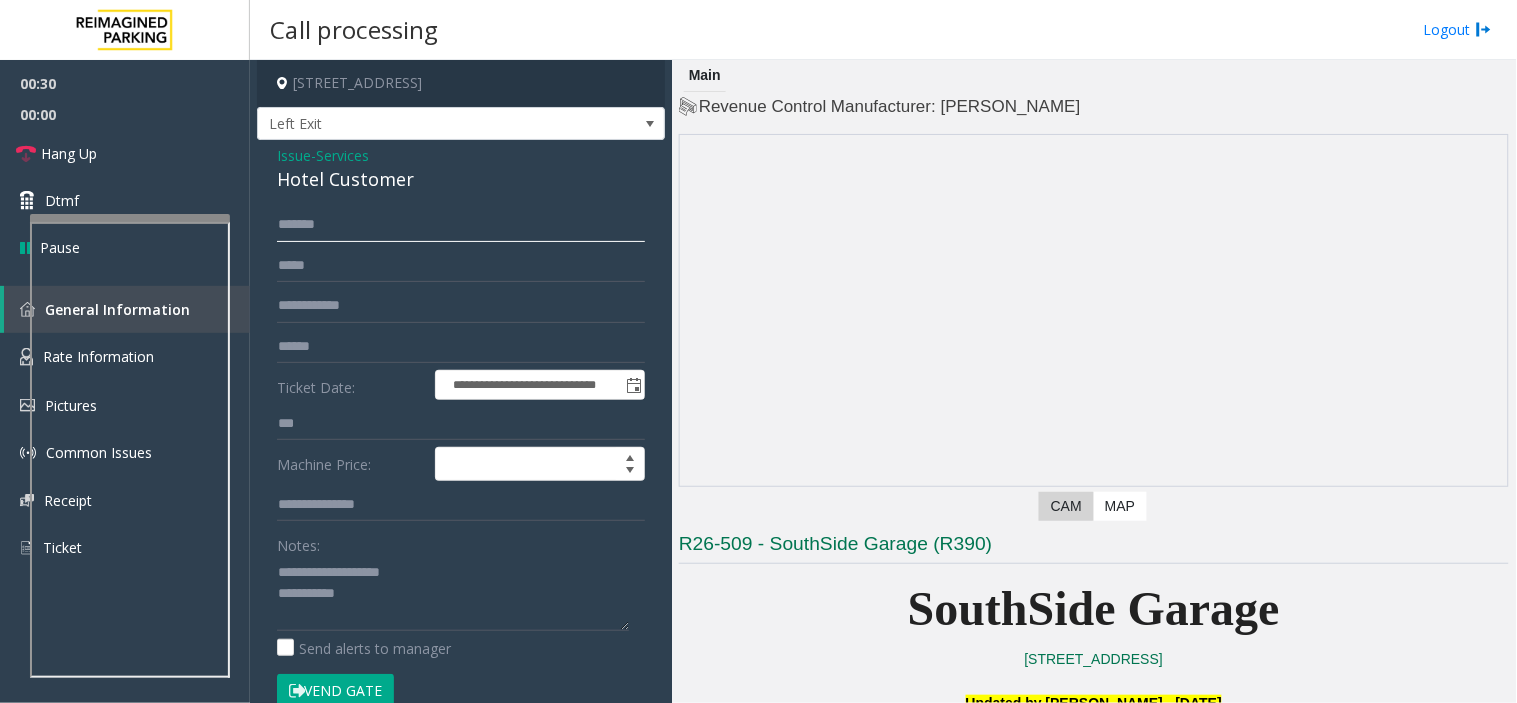 click on "******" 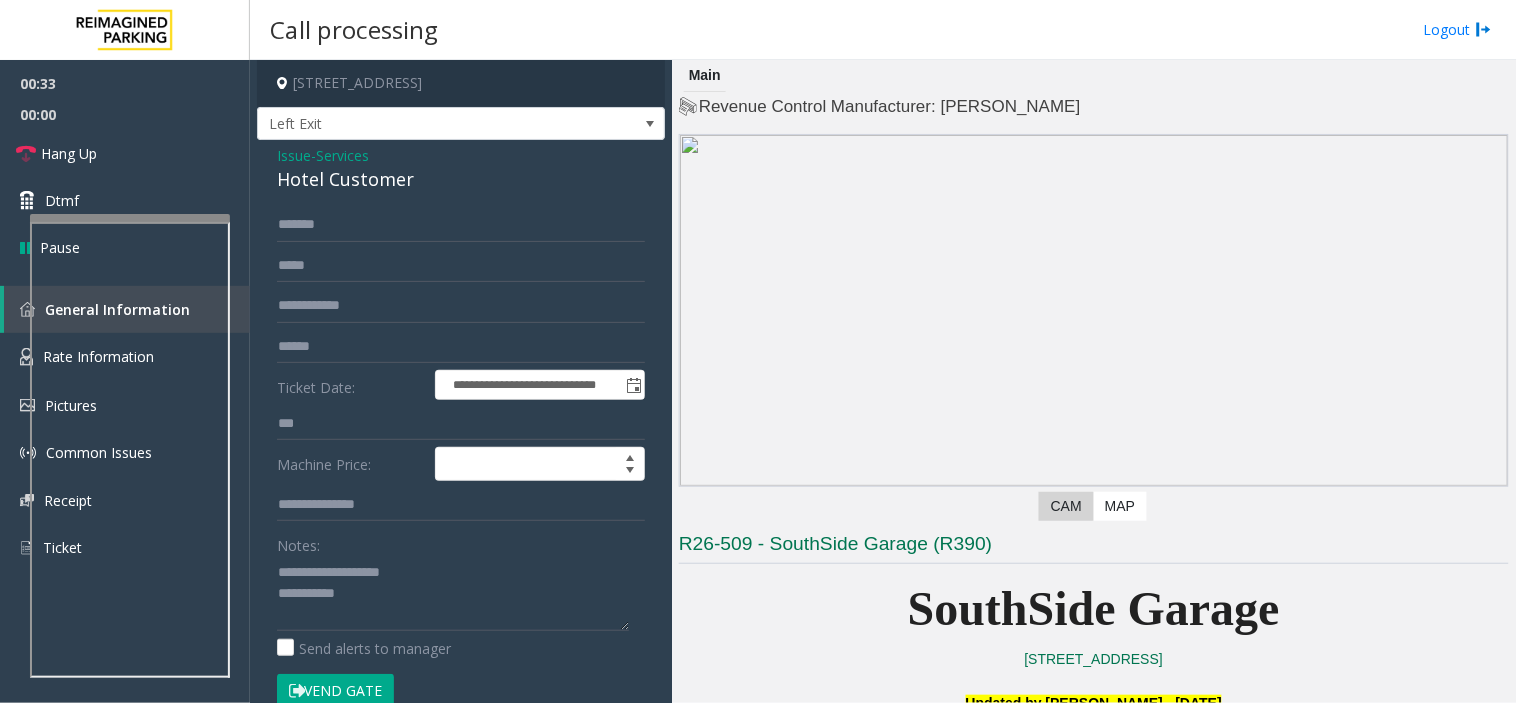 click on "Vend Gate" 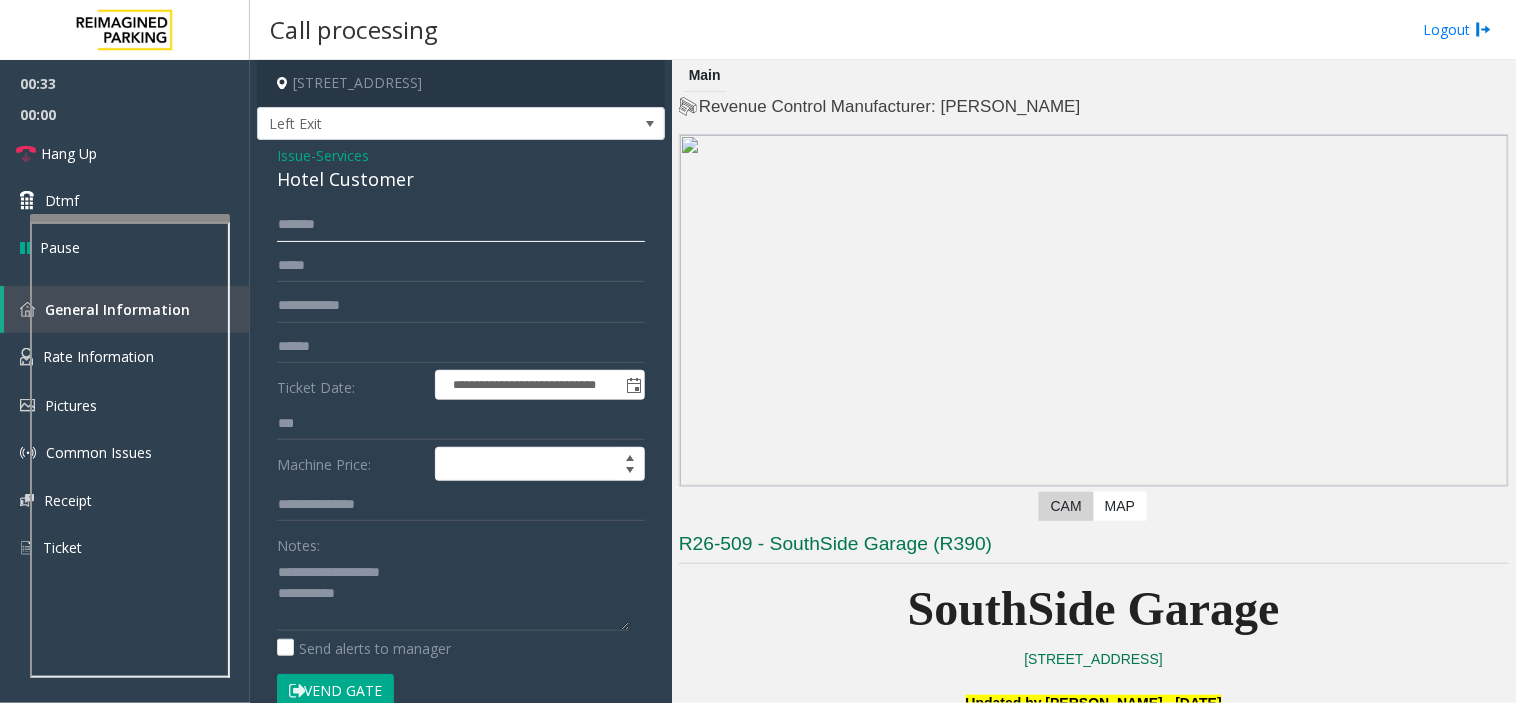 click on "******" 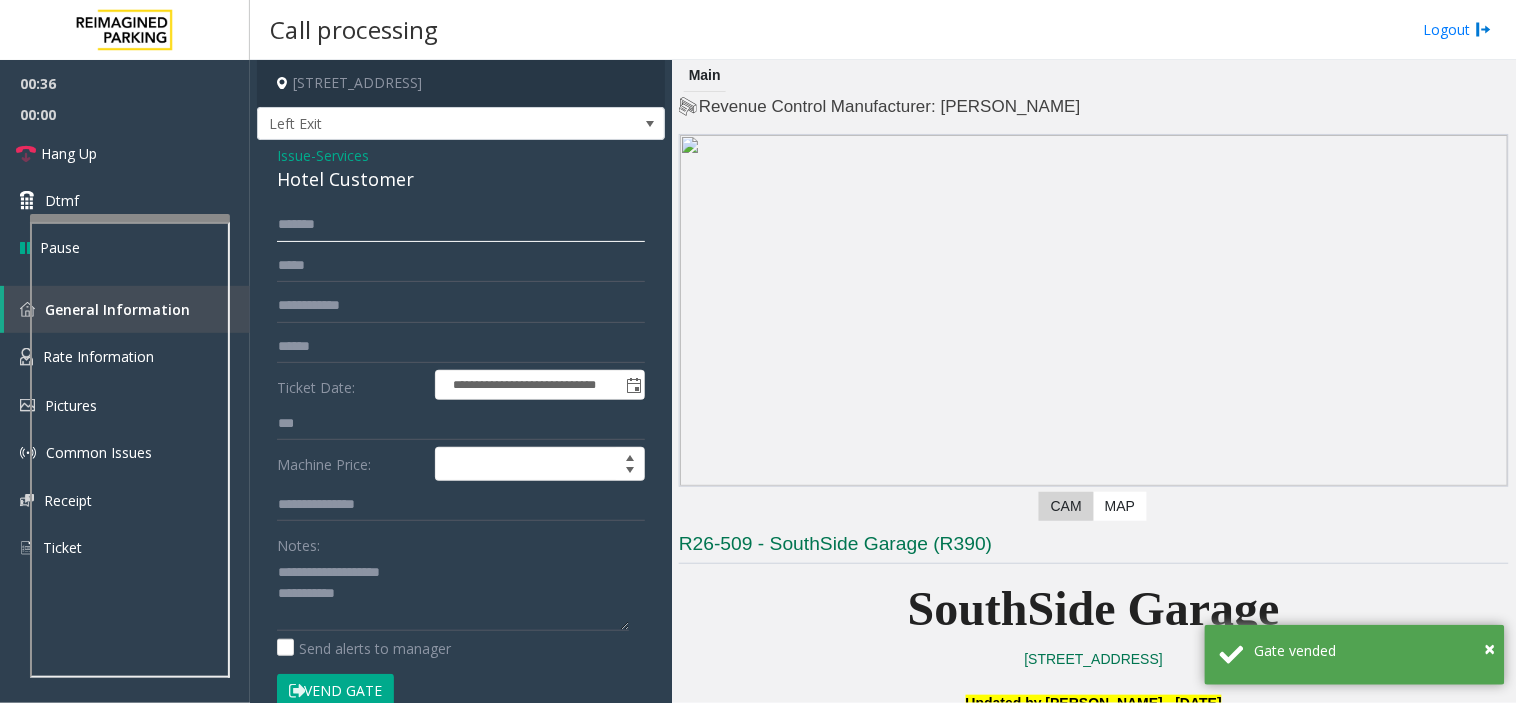 click on "******" 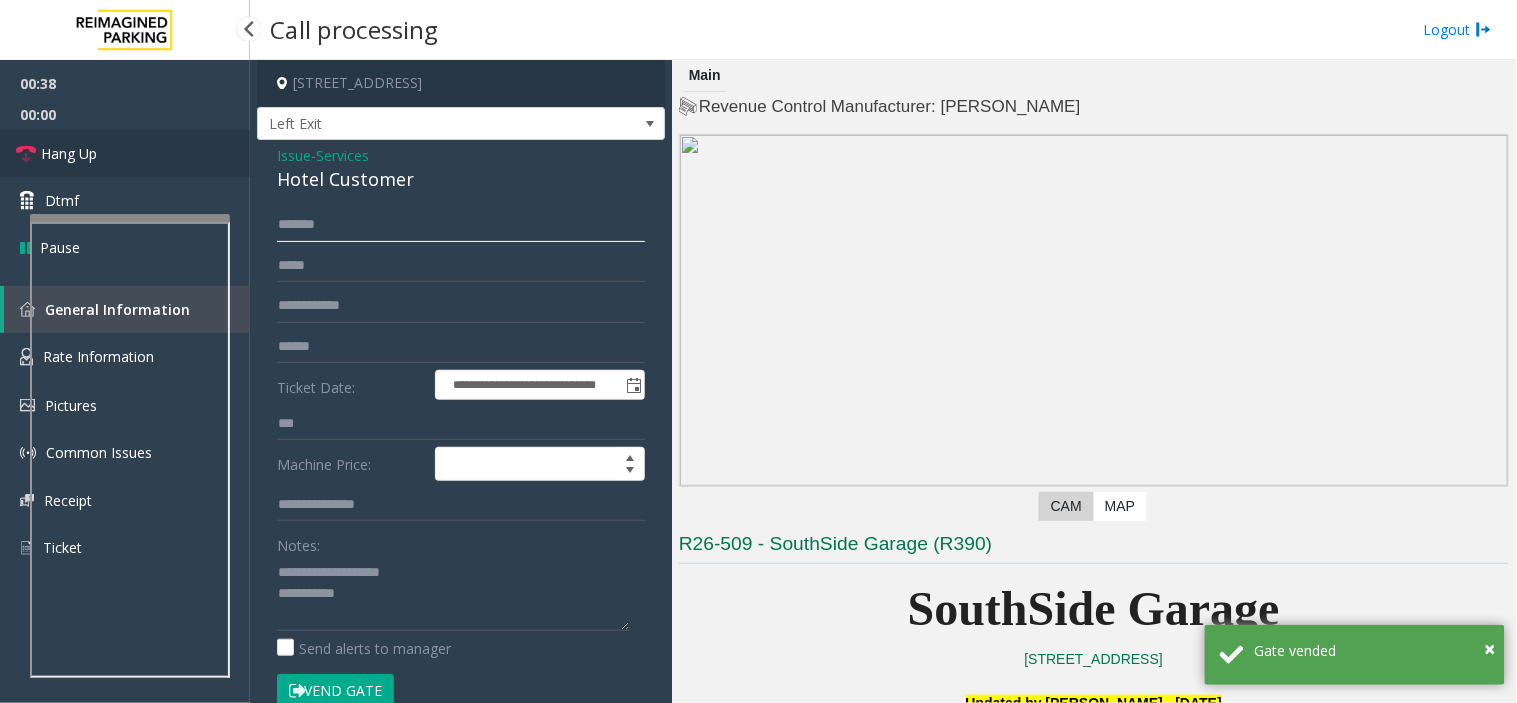 type on "******" 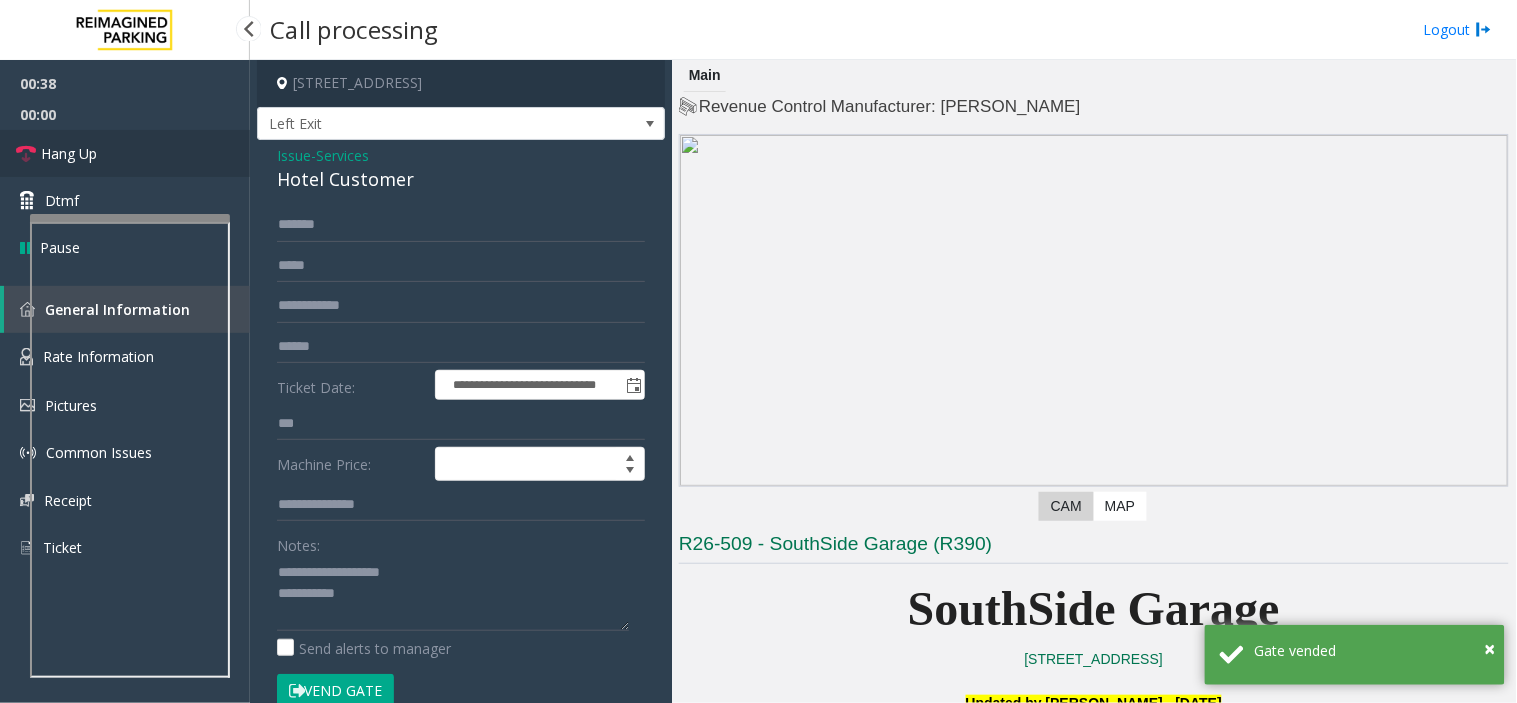 click on "Hang Up" at bounding box center (125, 153) 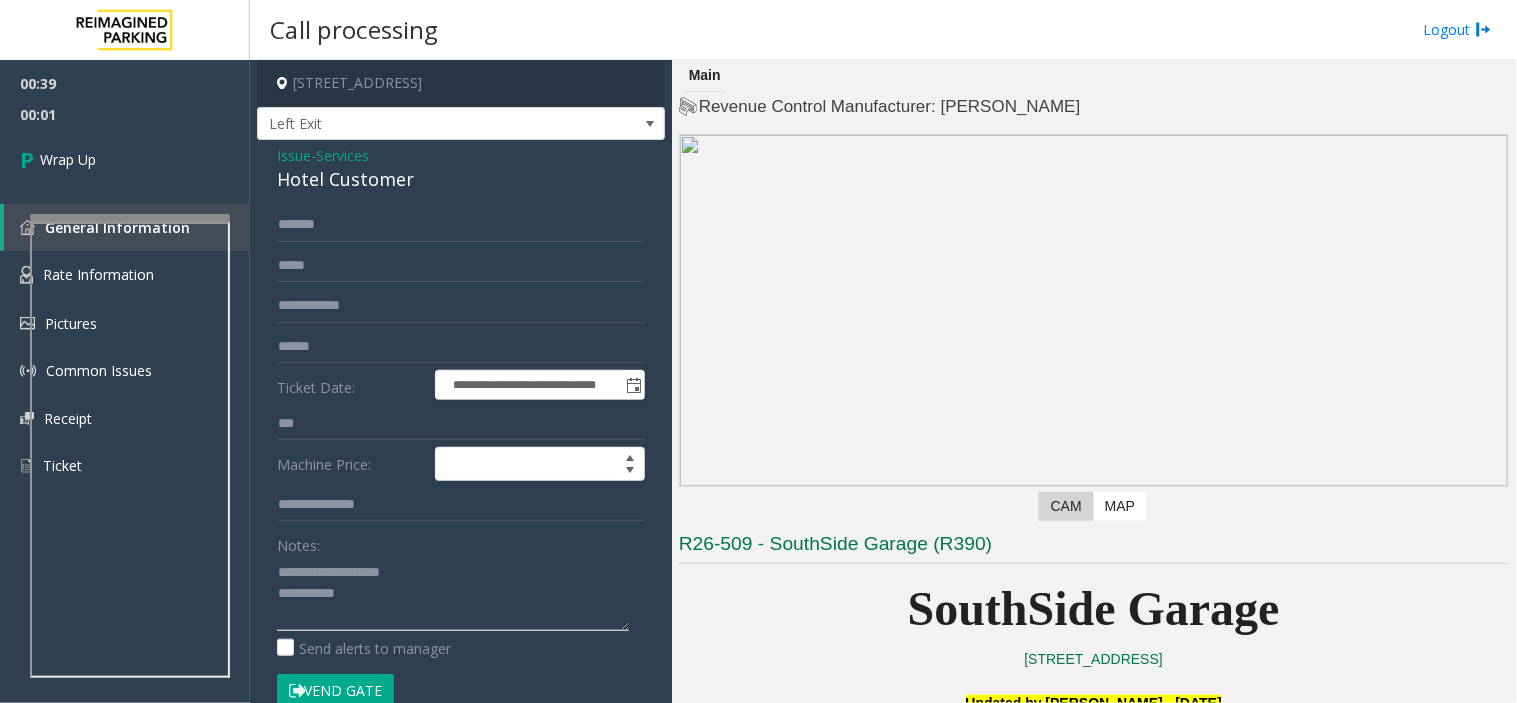 click 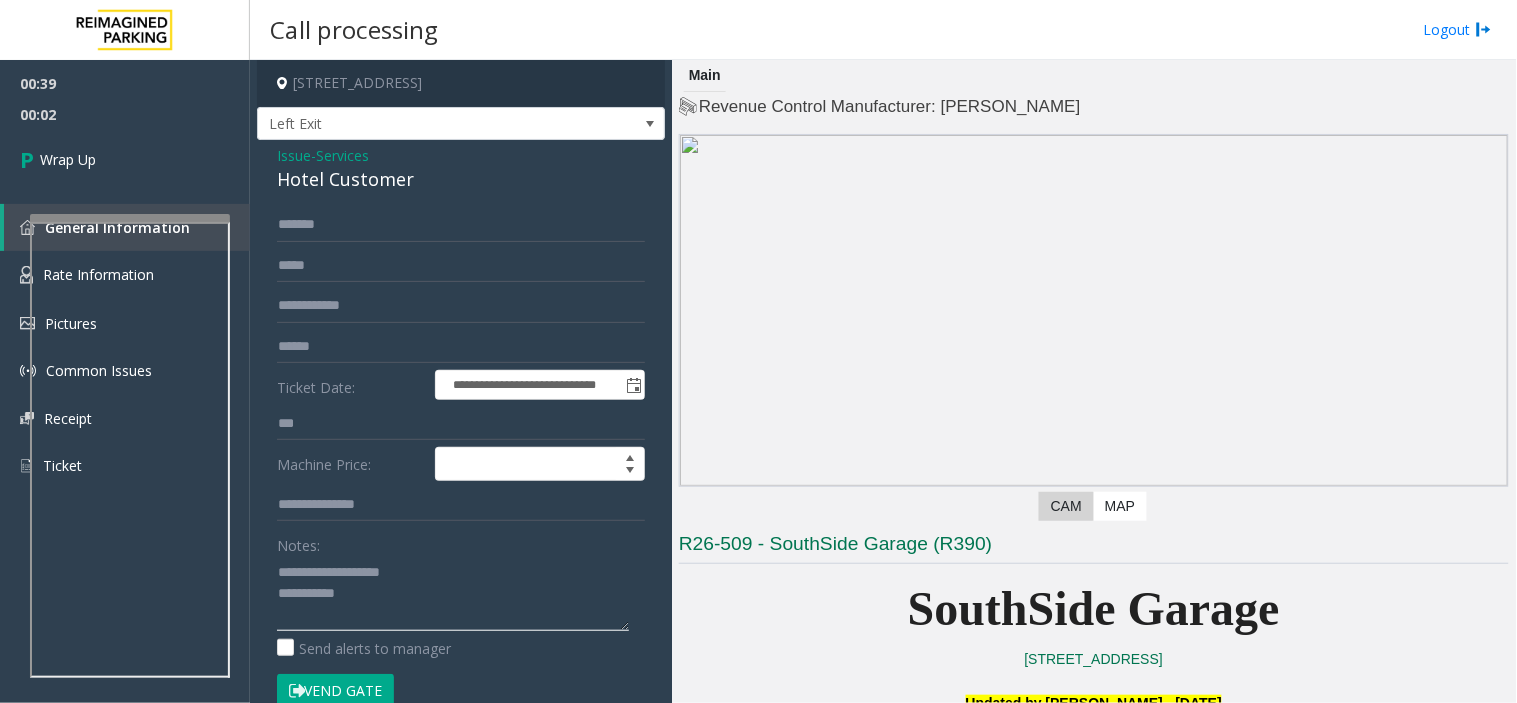 click 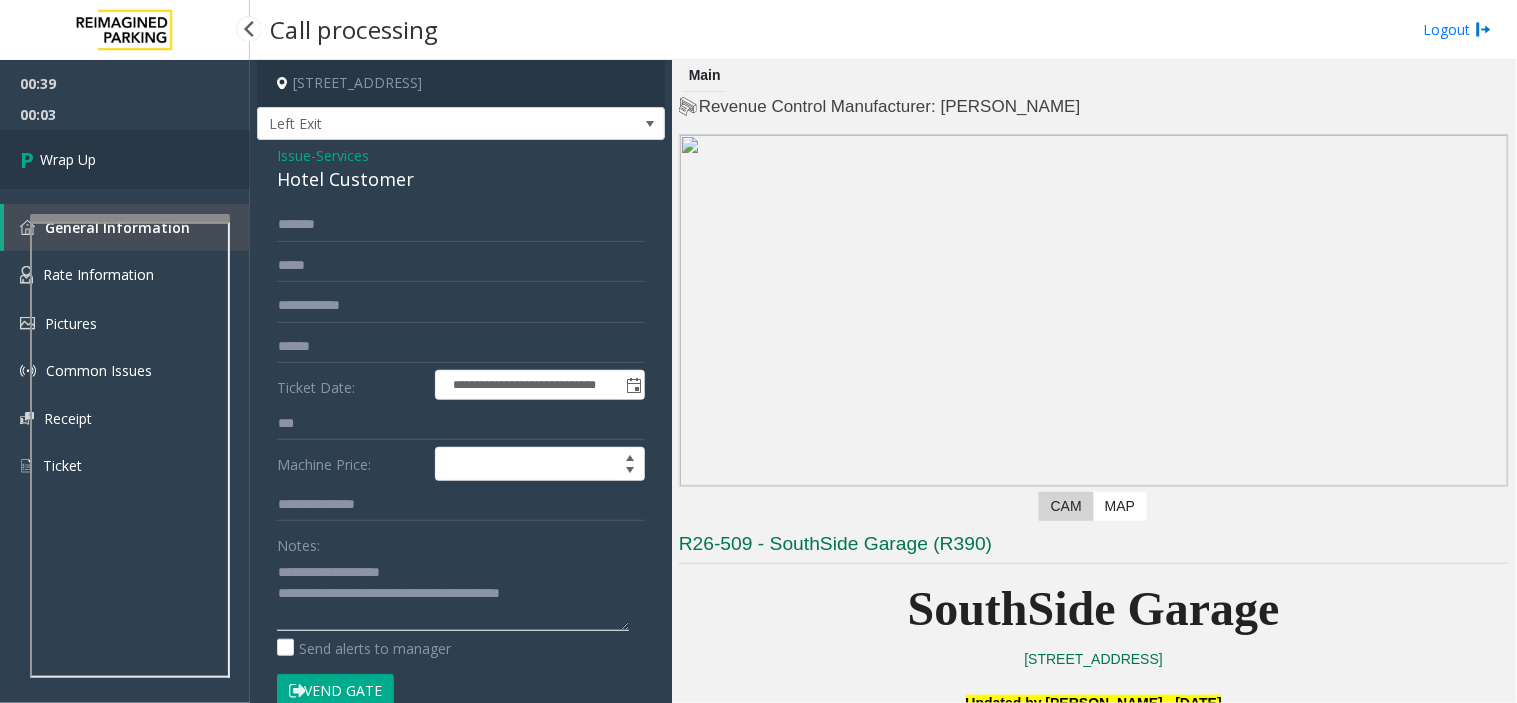 type on "**********" 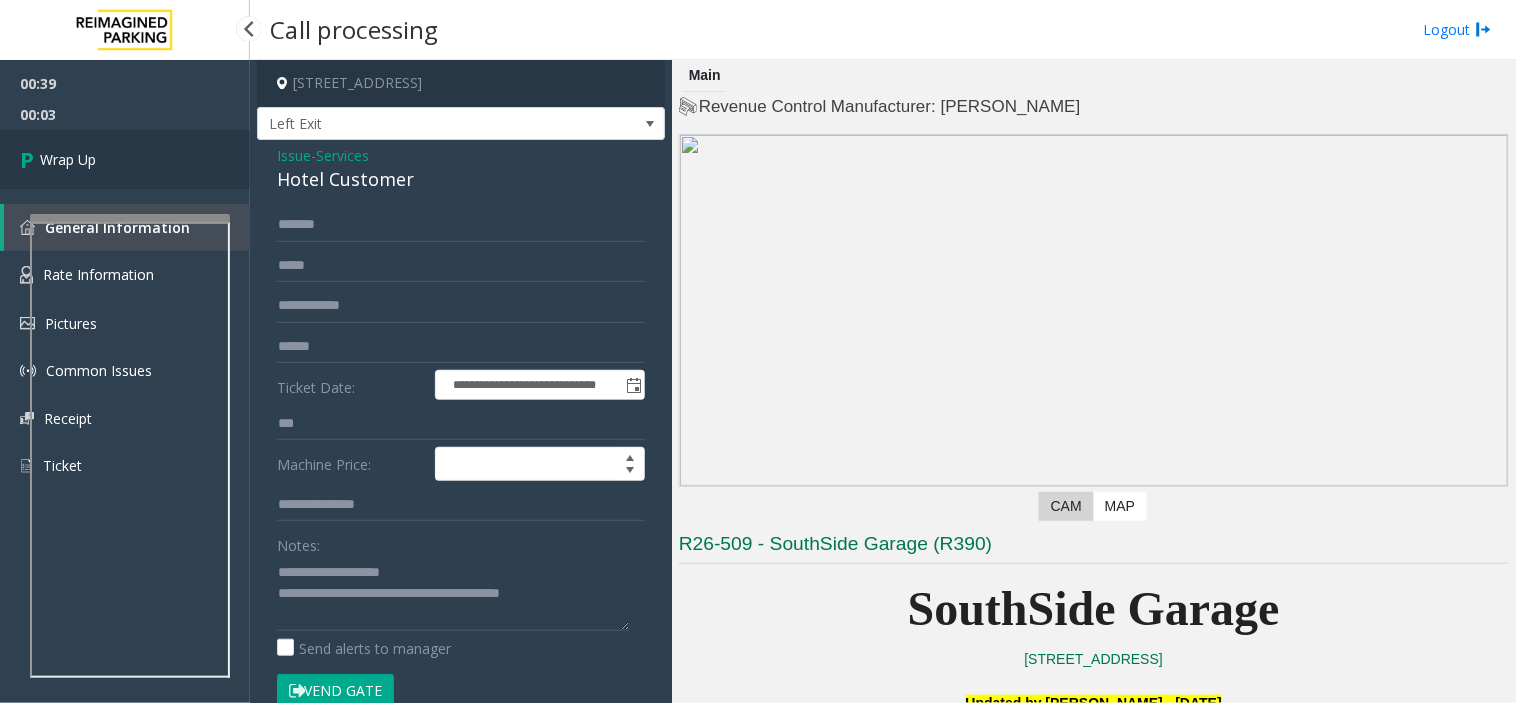 click on "Wrap Up" at bounding box center (125, 159) 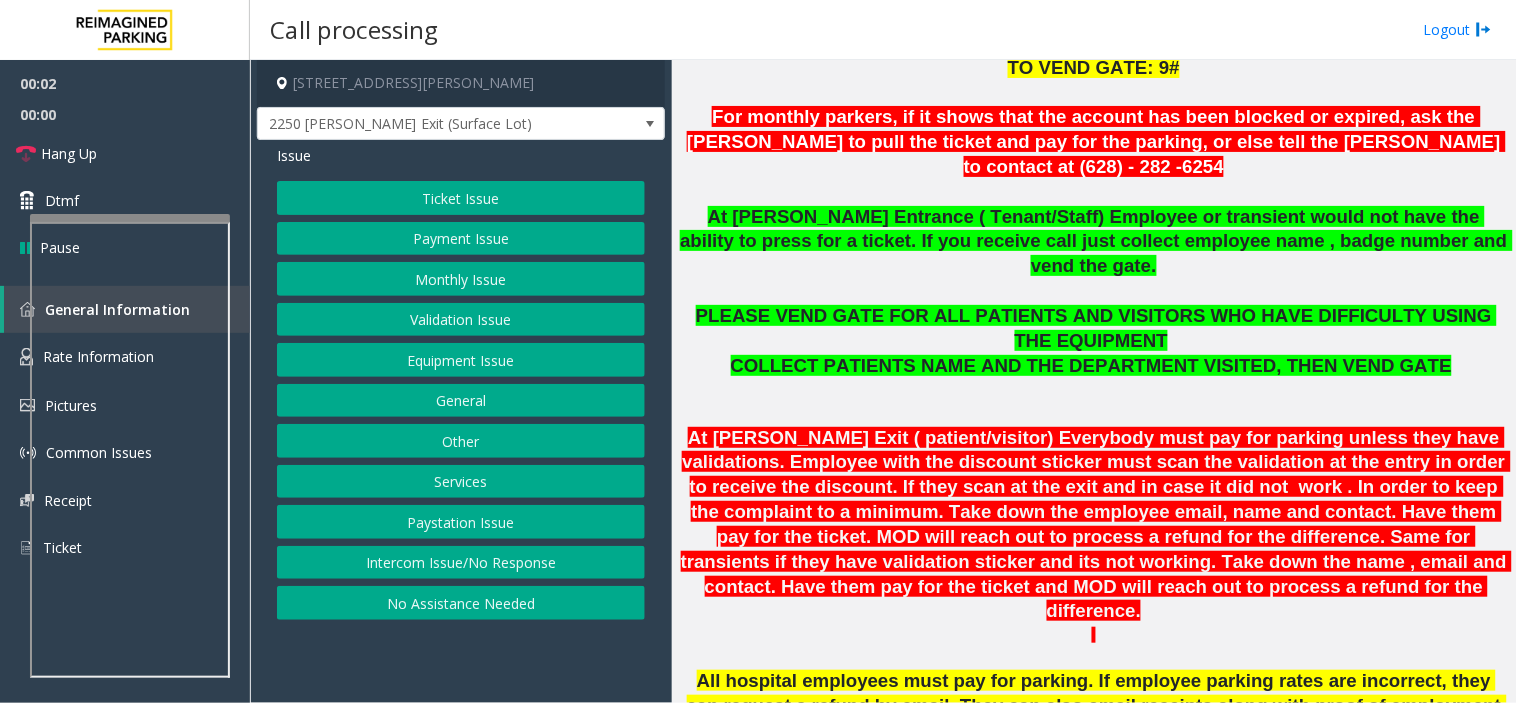 scroll, scrollTop: 666, scrollLeft: 0, axis: vertical 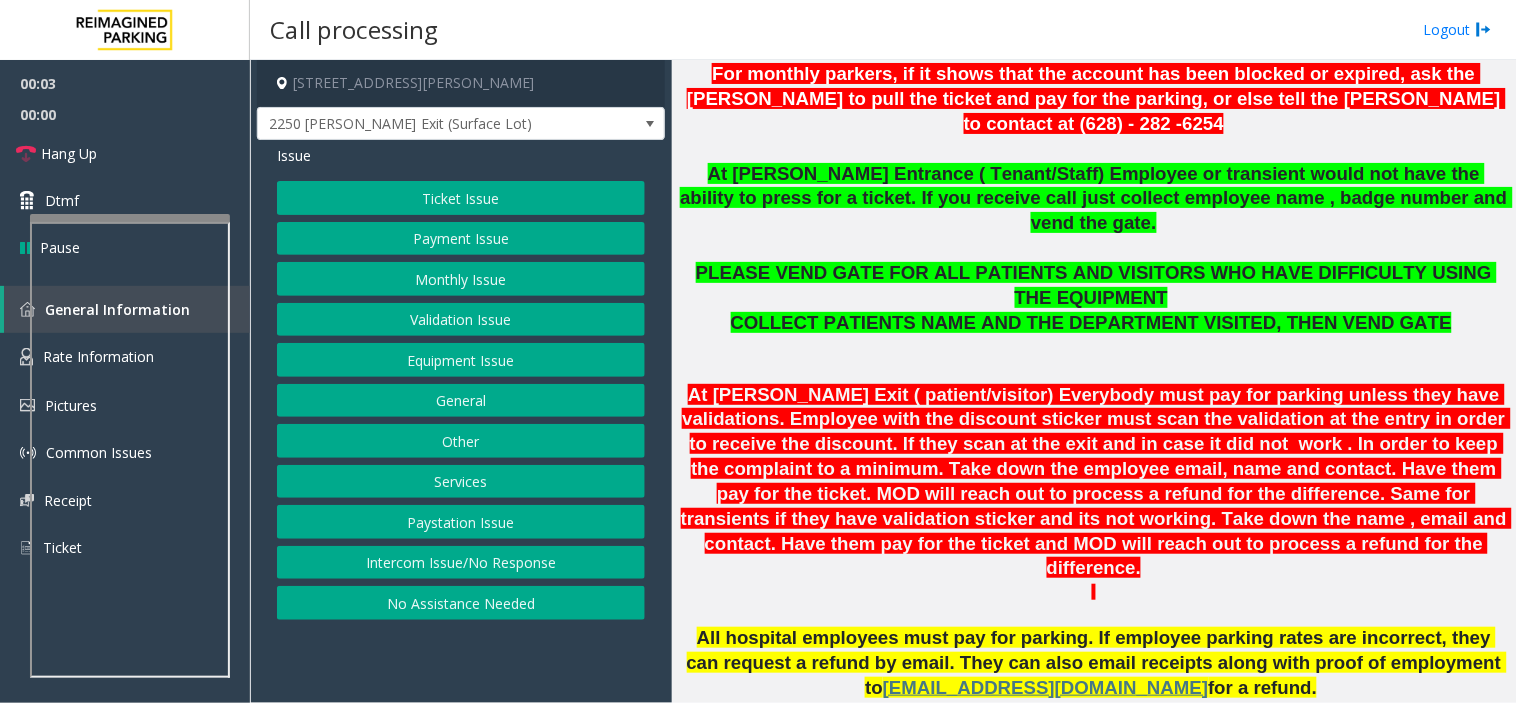 click on "PLEASE VEND GATE FOR ALL PATIENTS AND VISITORS WHO HAVE DIFFICULTY USING THE EQUIPMENT" 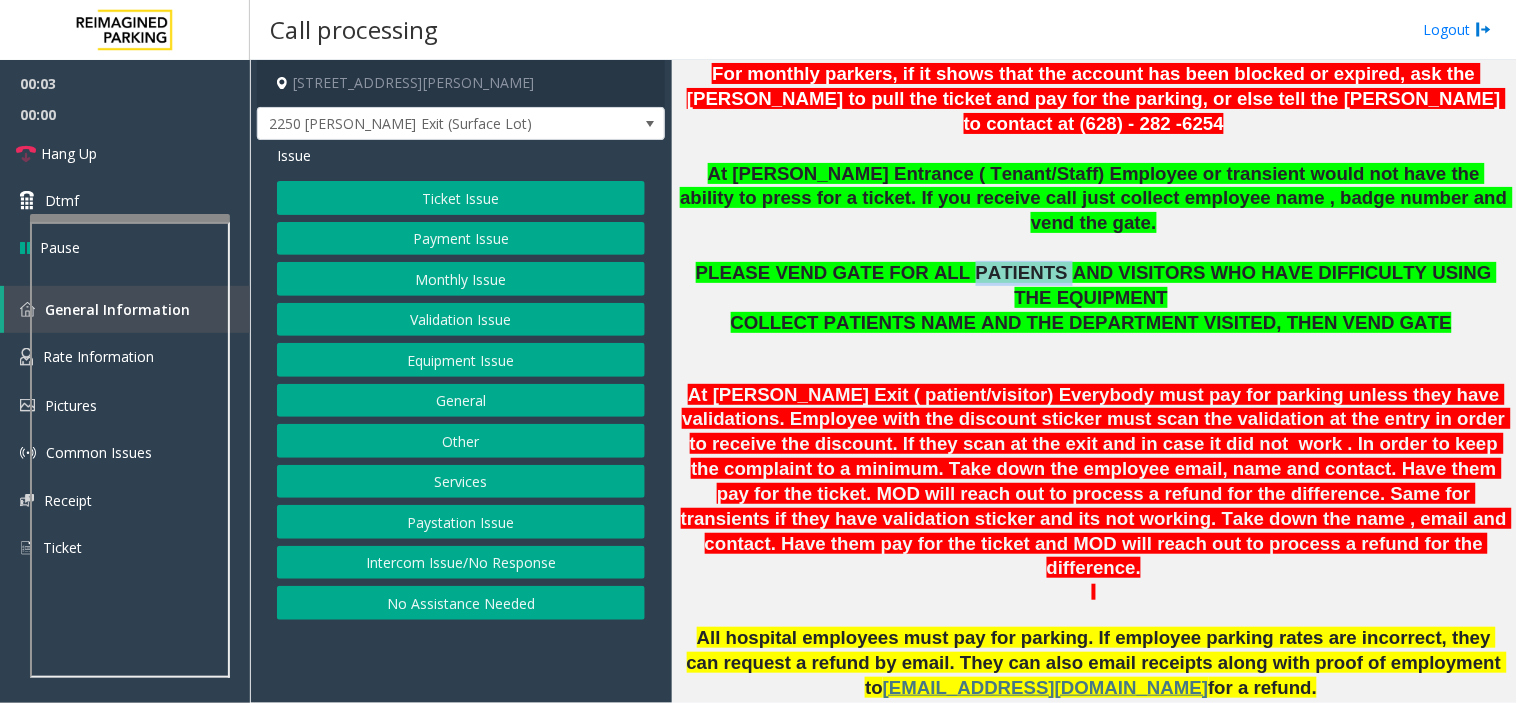 click on "PLEASE VEND GATE FOR ALL PATIENTS AND VISITORS WHO HAVE DIFFICULTY USING THE EQUIPMENT" 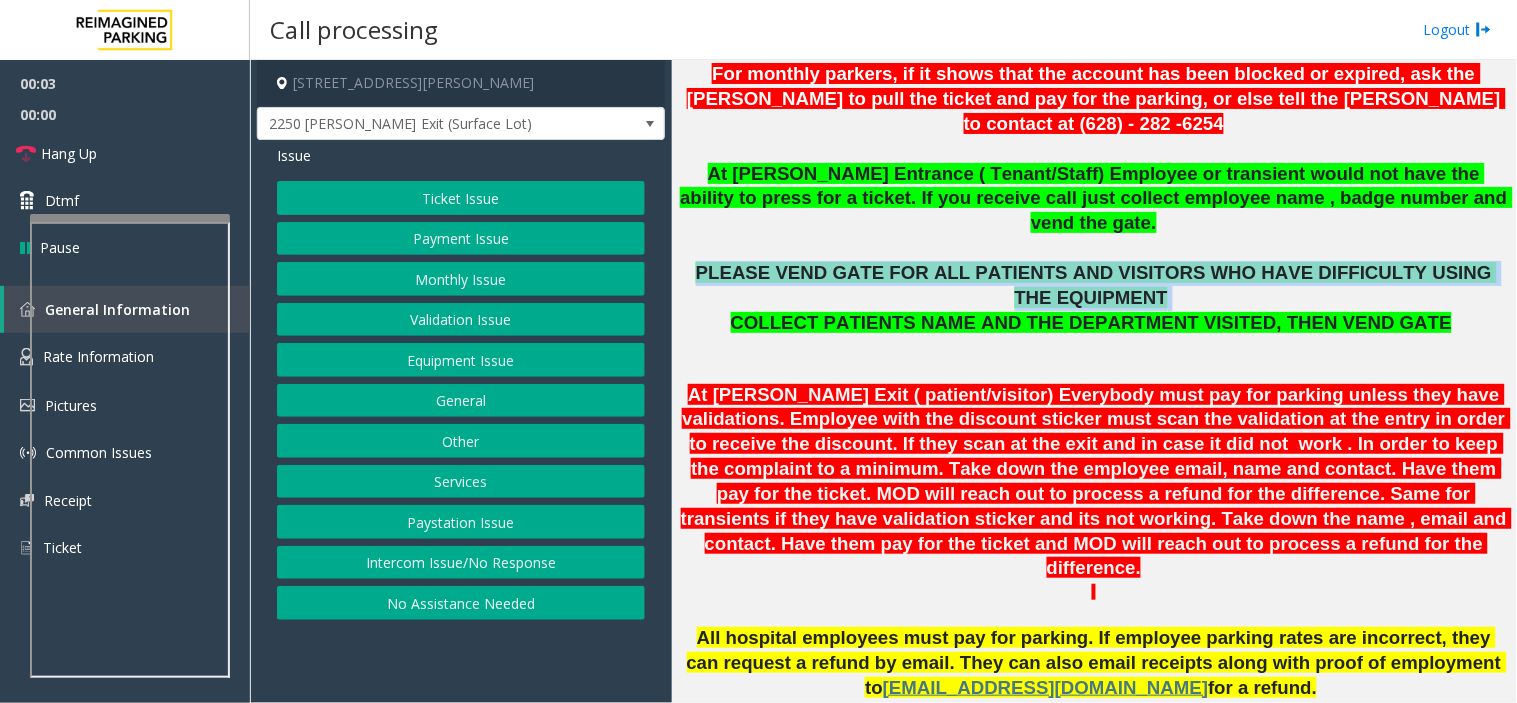 click on "PLEASE VEND GATE FOR ALL PATIENTS AND VISITORS WHO HAVE DIFFICULTY USING THE EQUIPMENT" 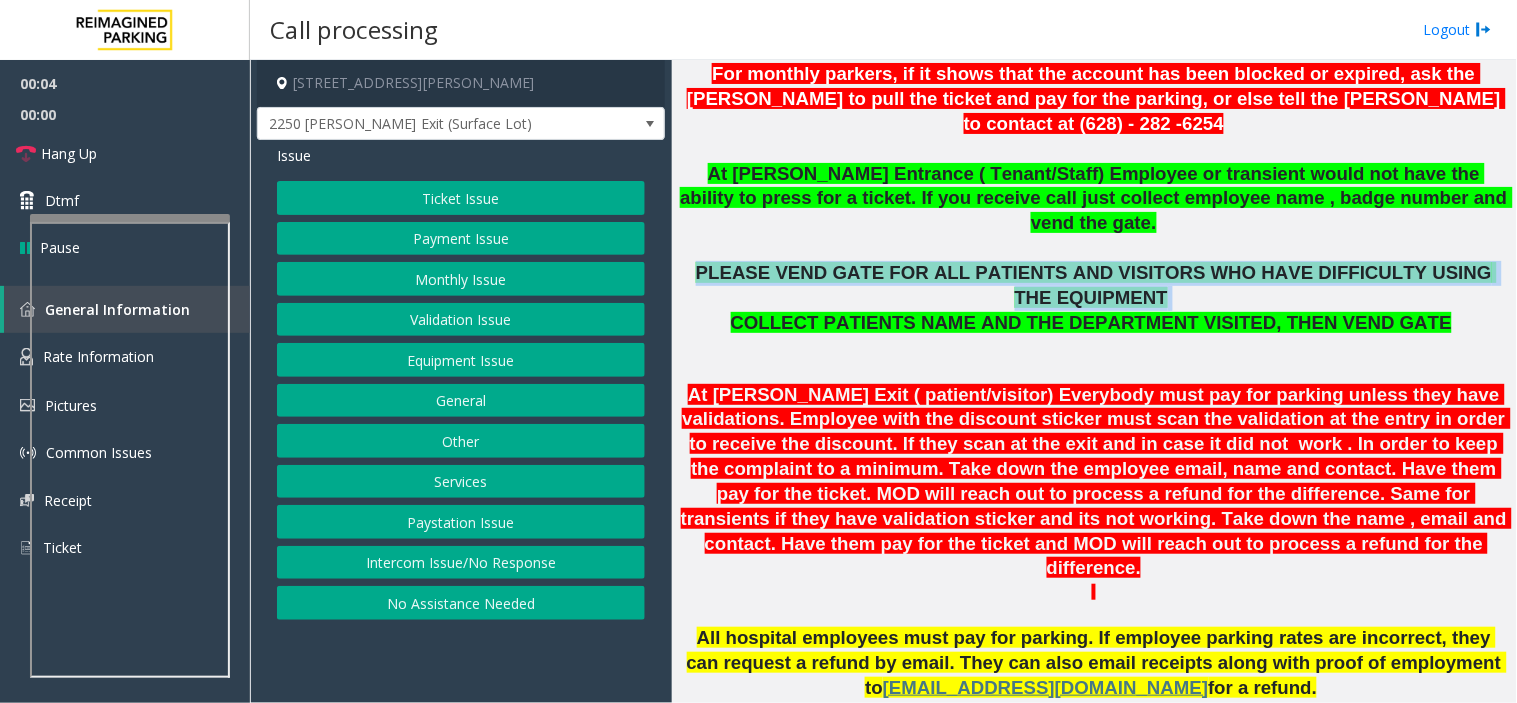 click on "Ticket Issue" 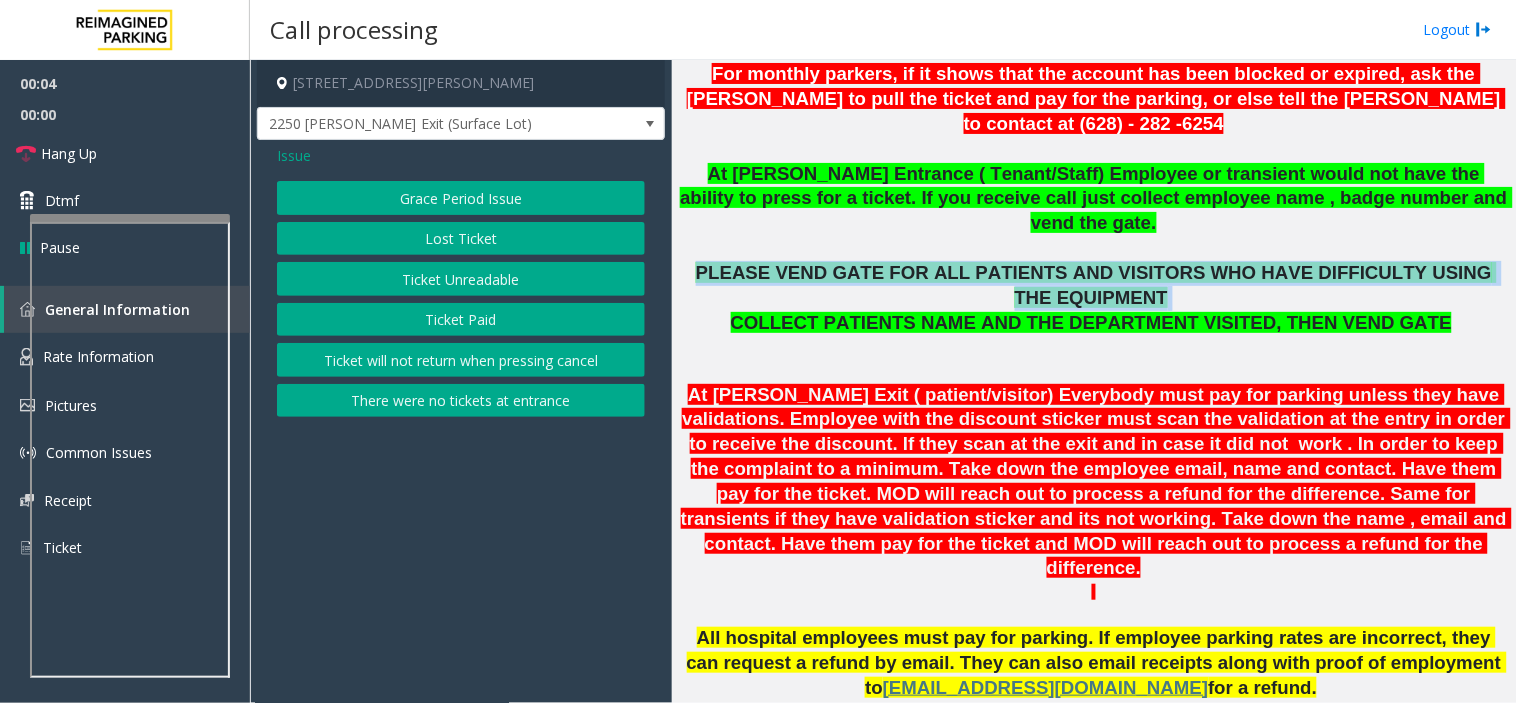 click on "Ticket Unreadable" 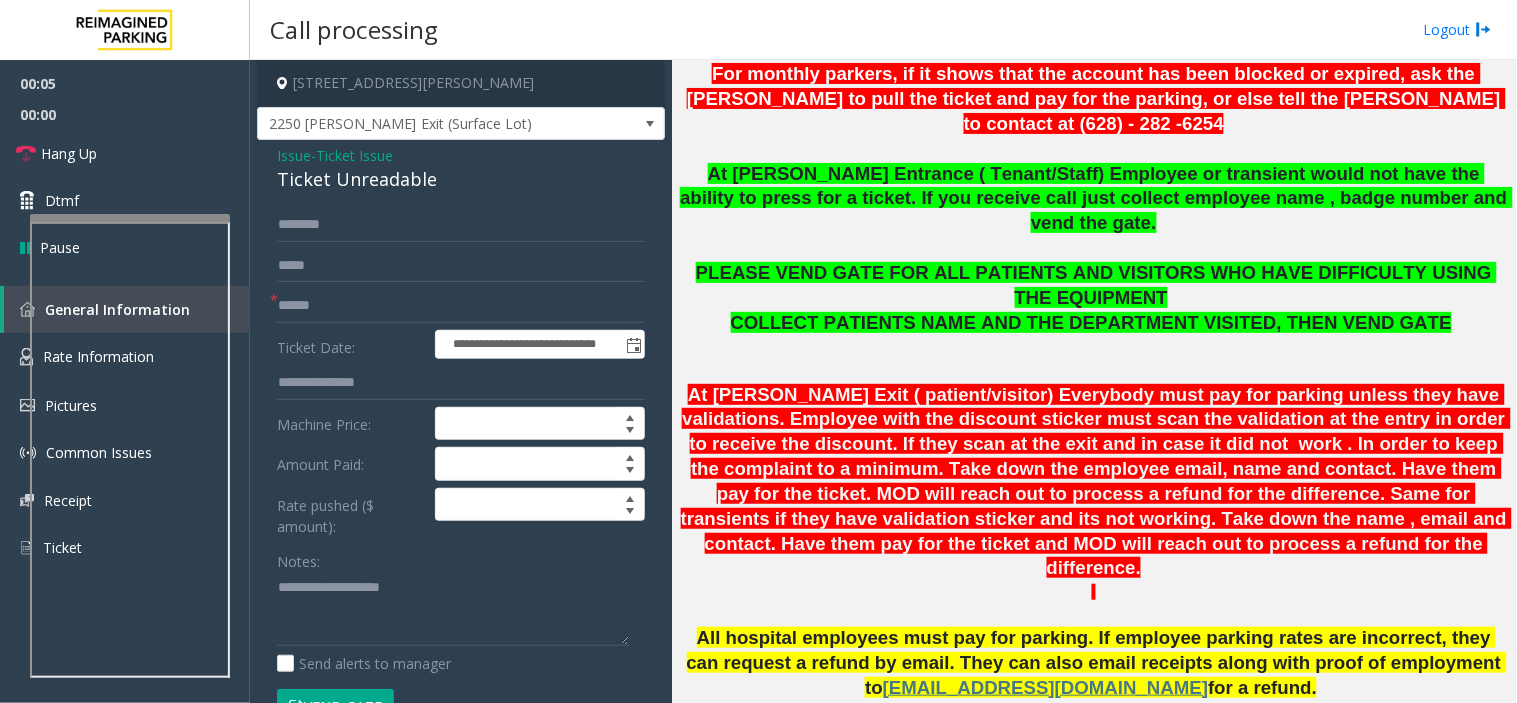 click on "Ticket Unreadable" 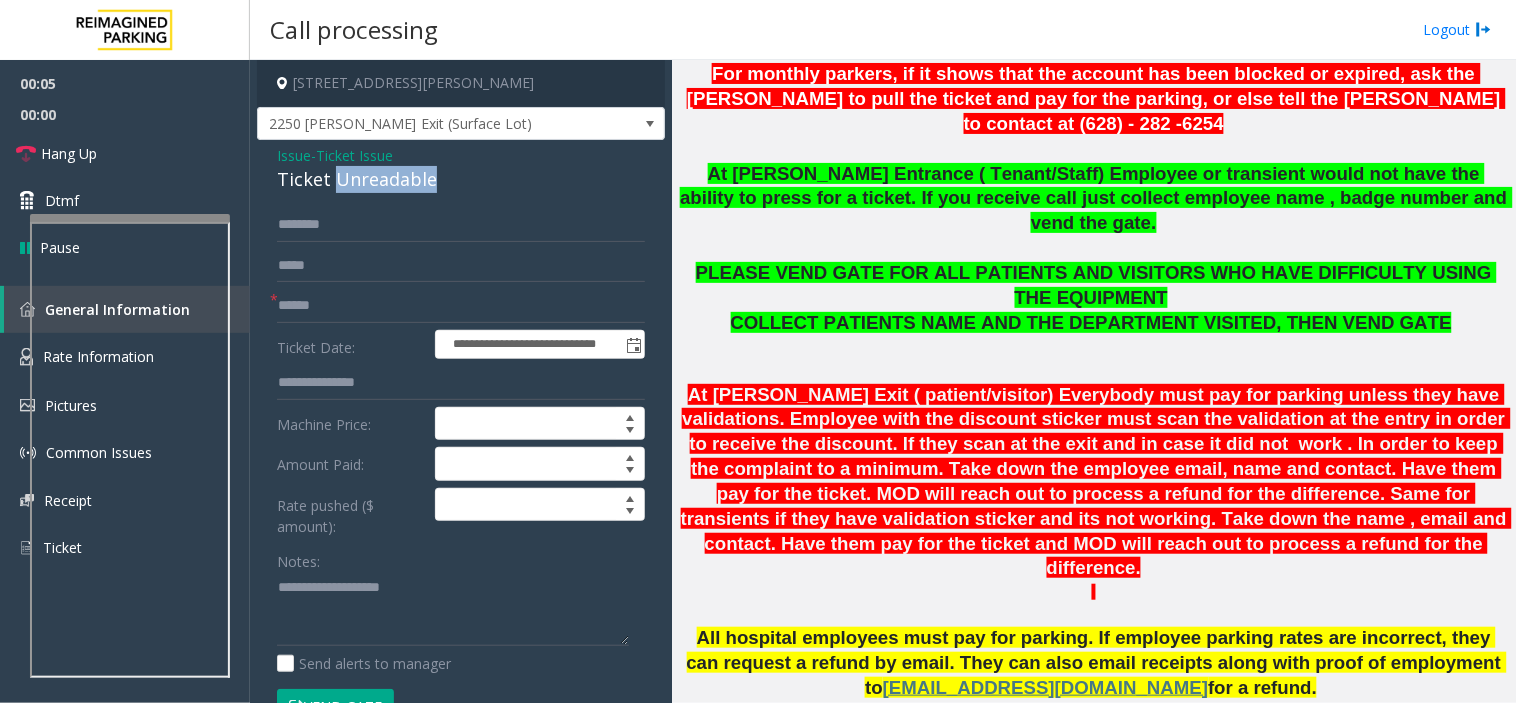 click on "Ticket Unreadable" 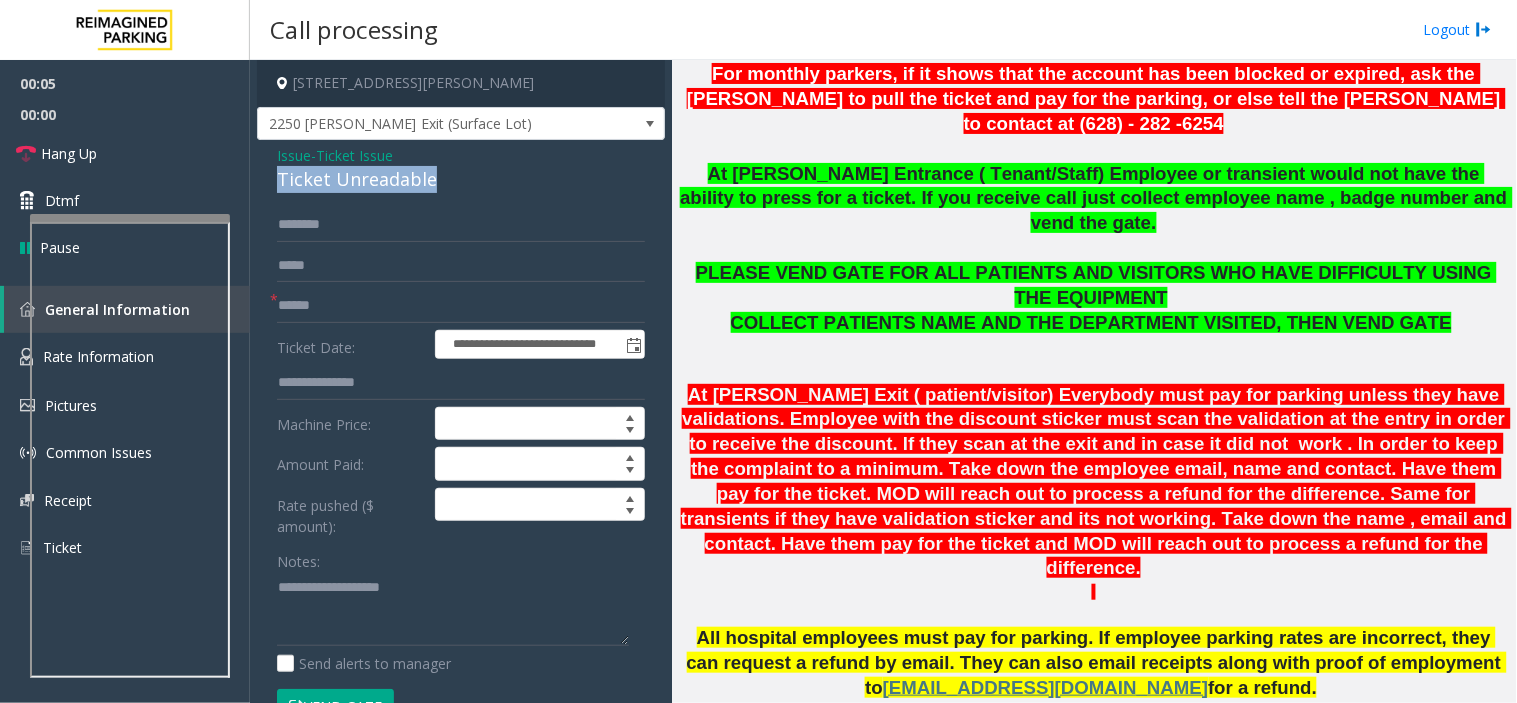 click on "Ticket Unreadable" 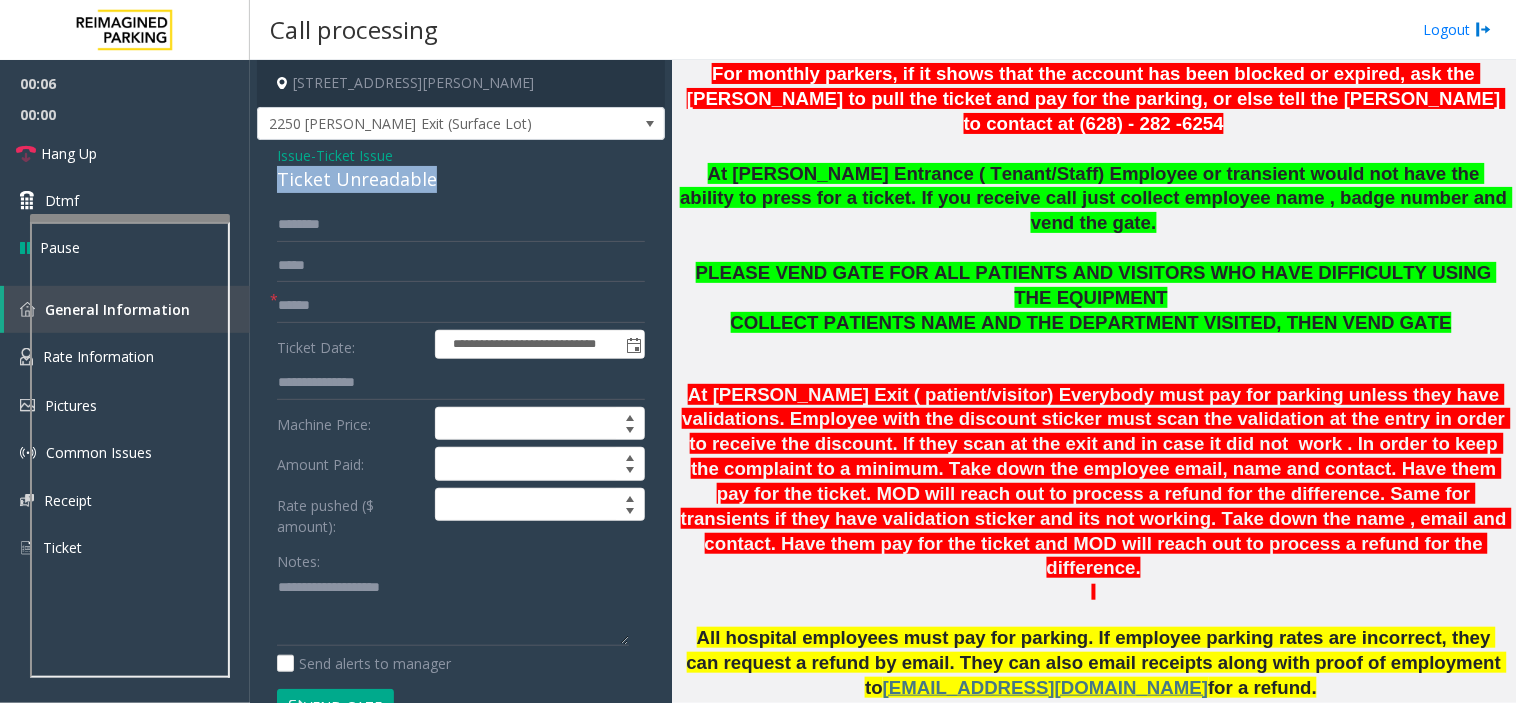 copy on "Ticket Unreadable" 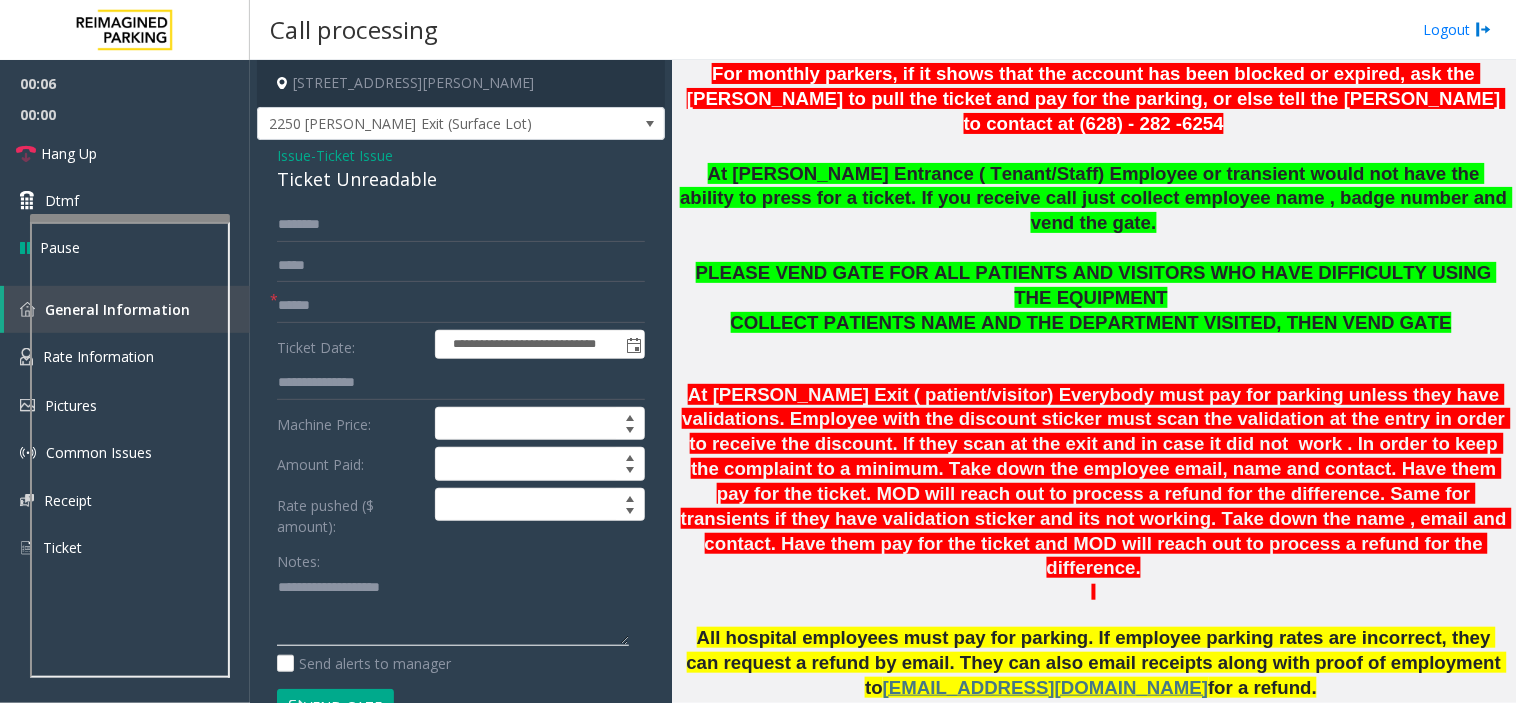 click 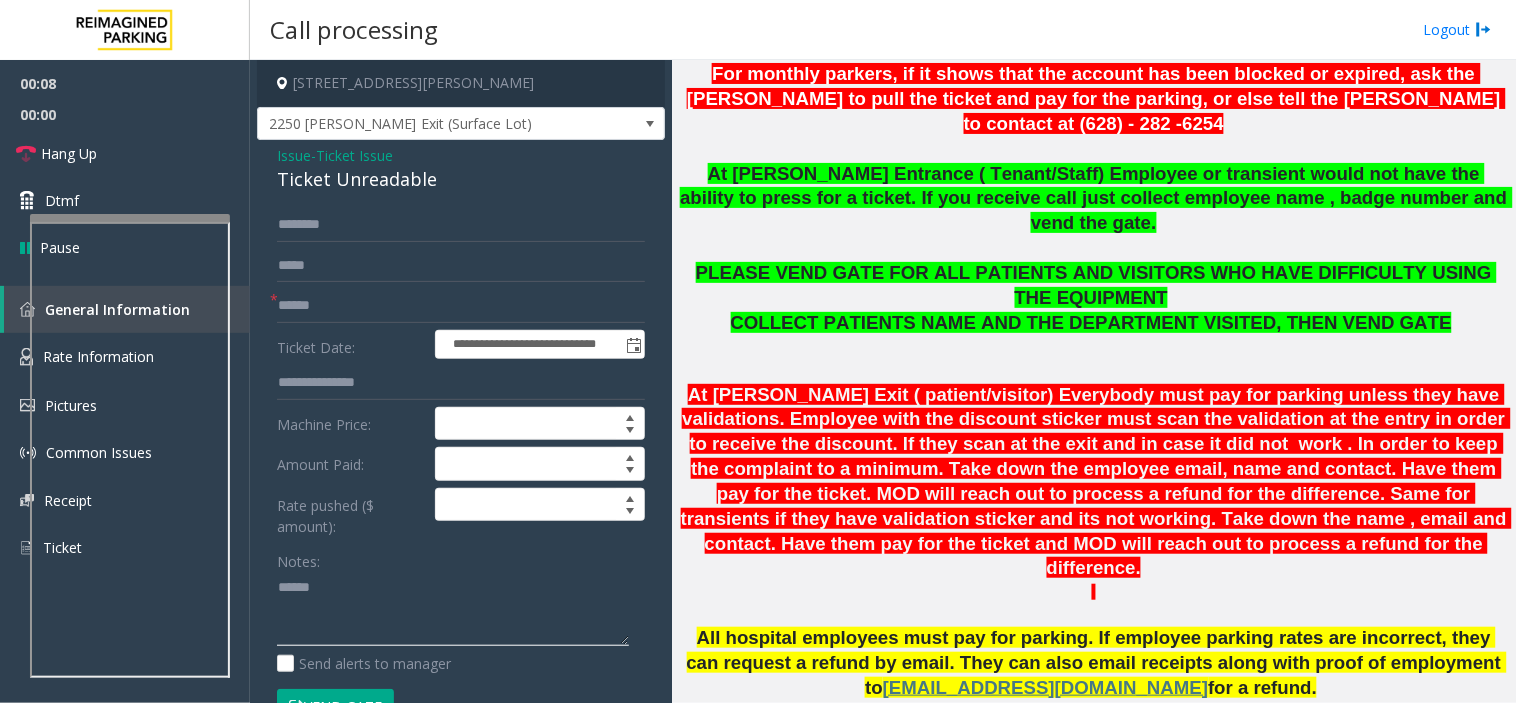 paste on "**********" 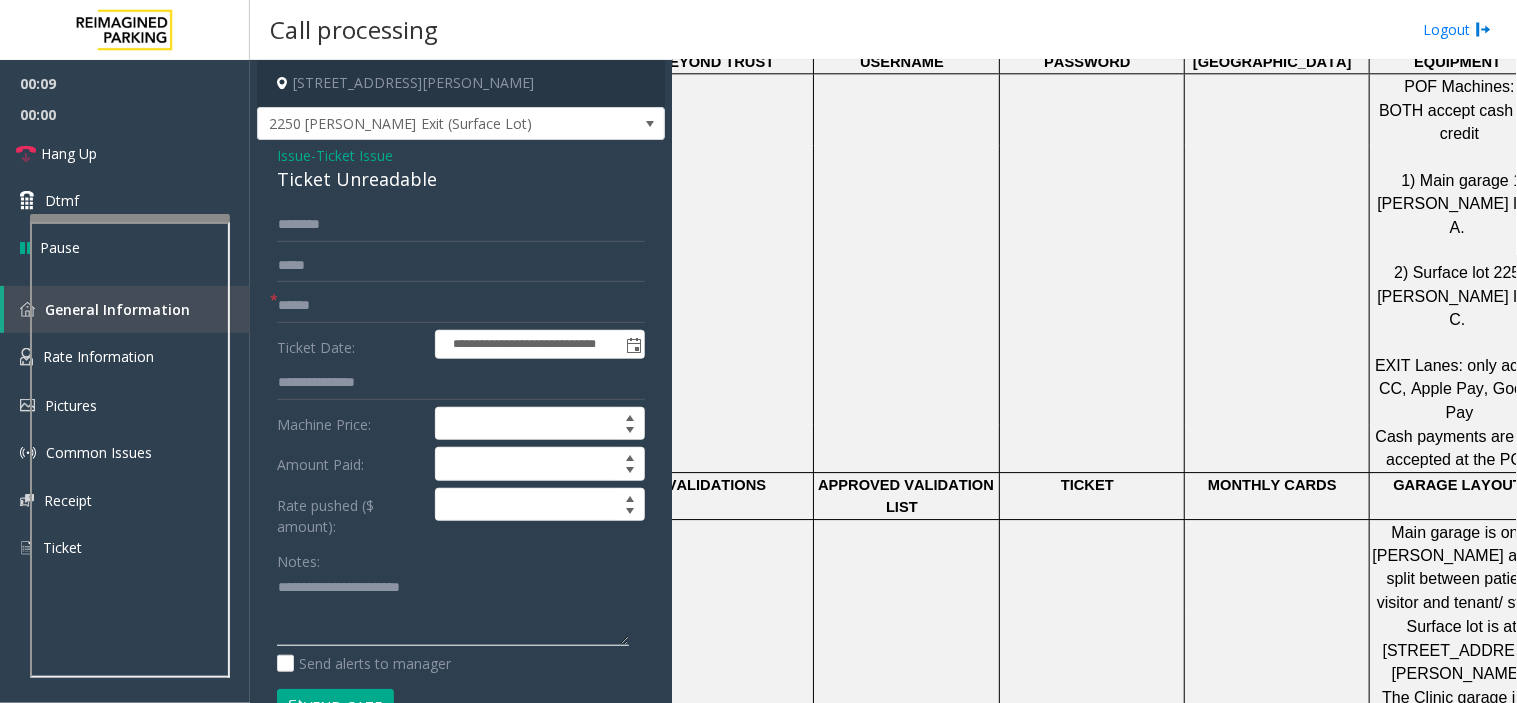 scroll, scrollTop: 1444, scrollLeft: 0, axis: vertical 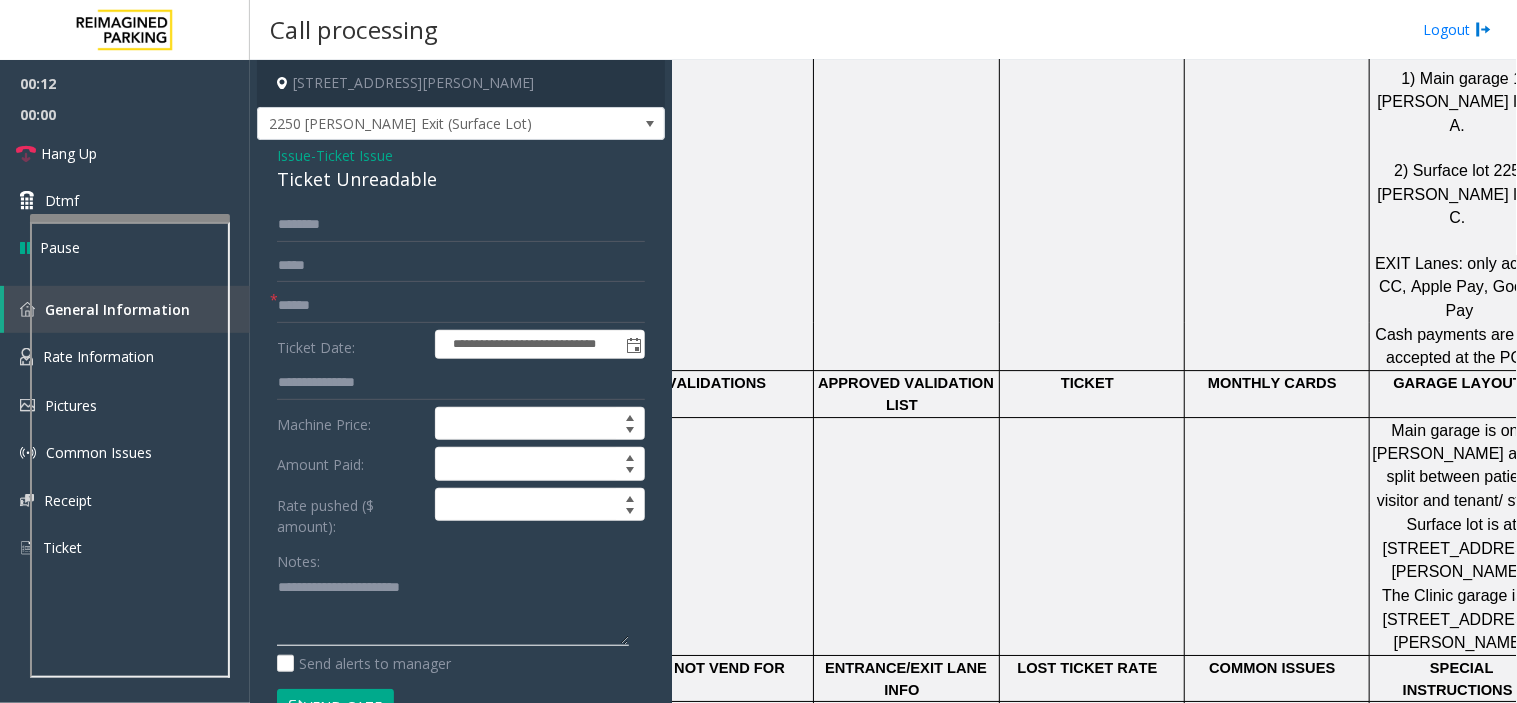 click 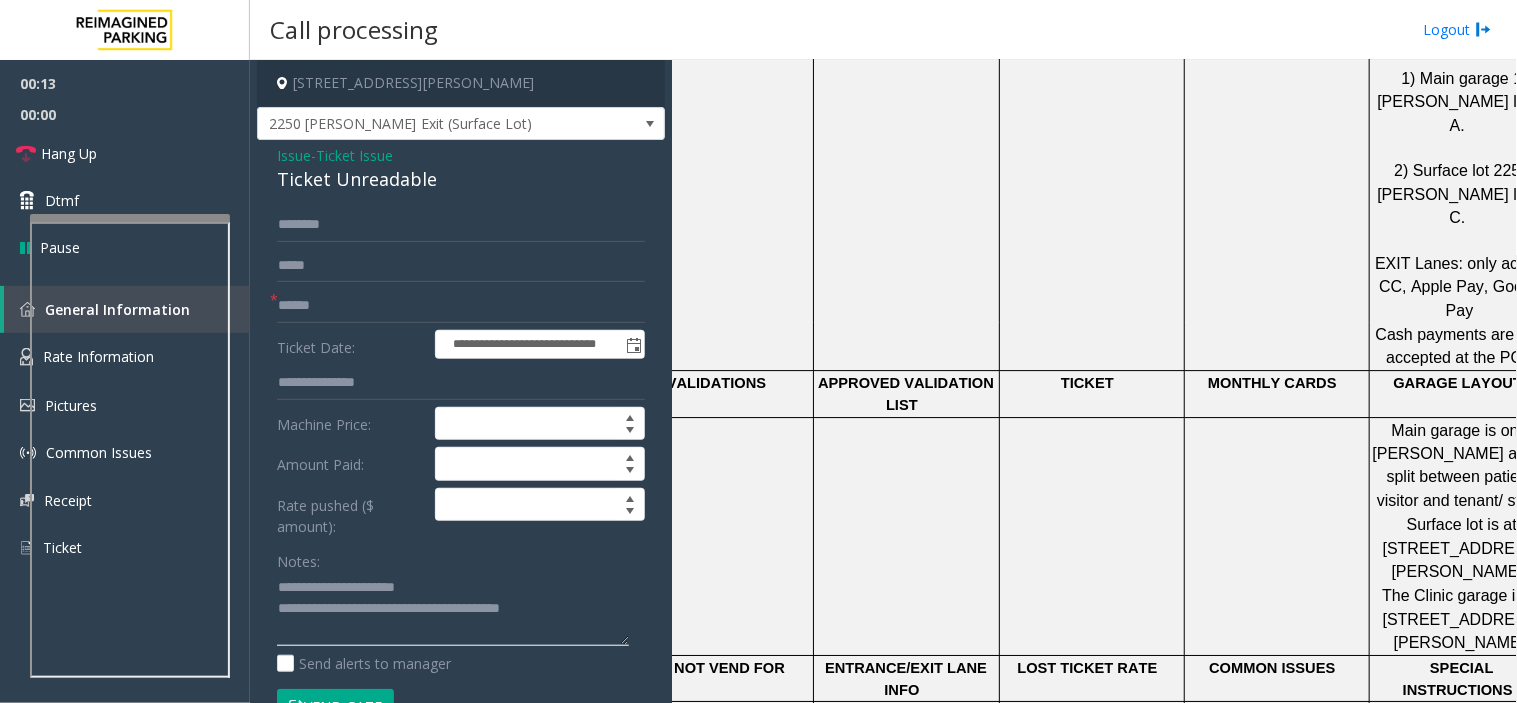 type on "**********" 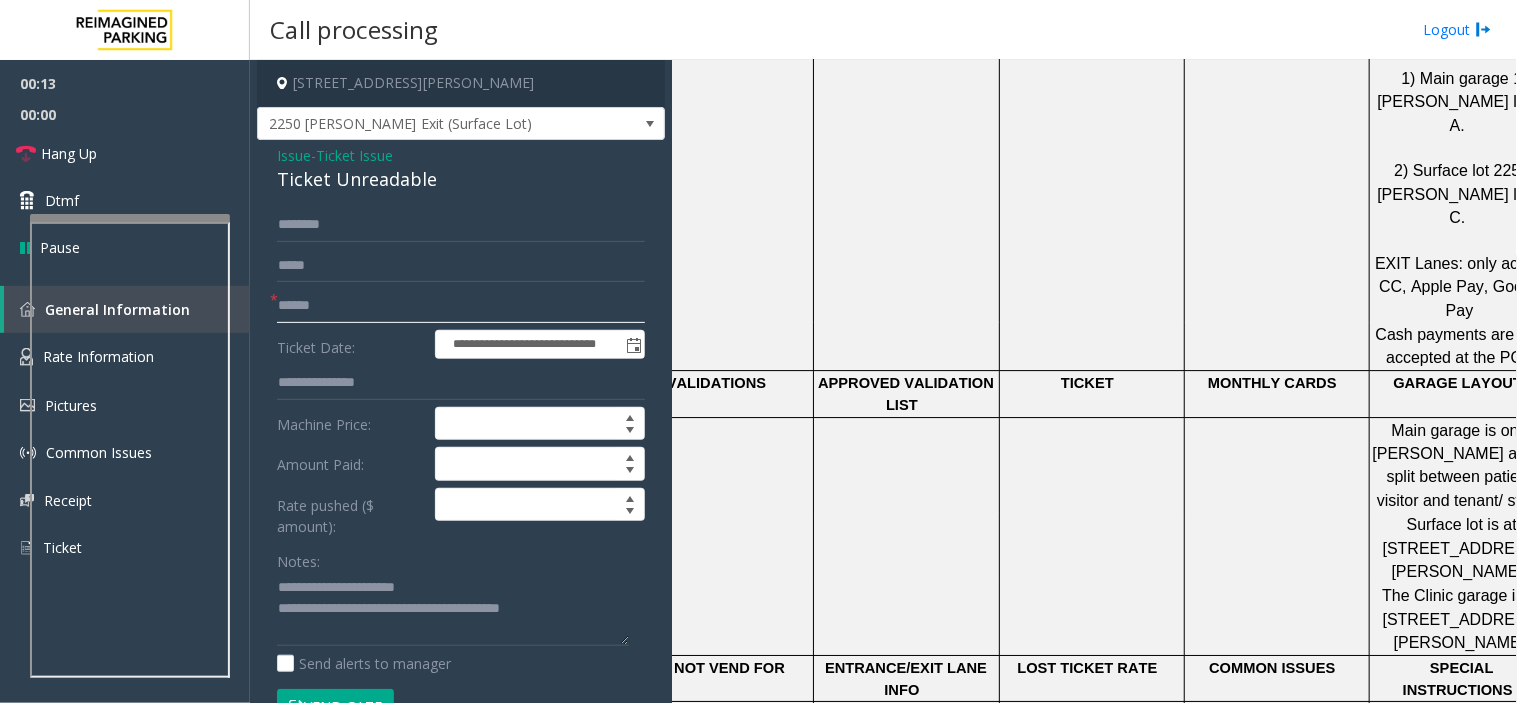 click 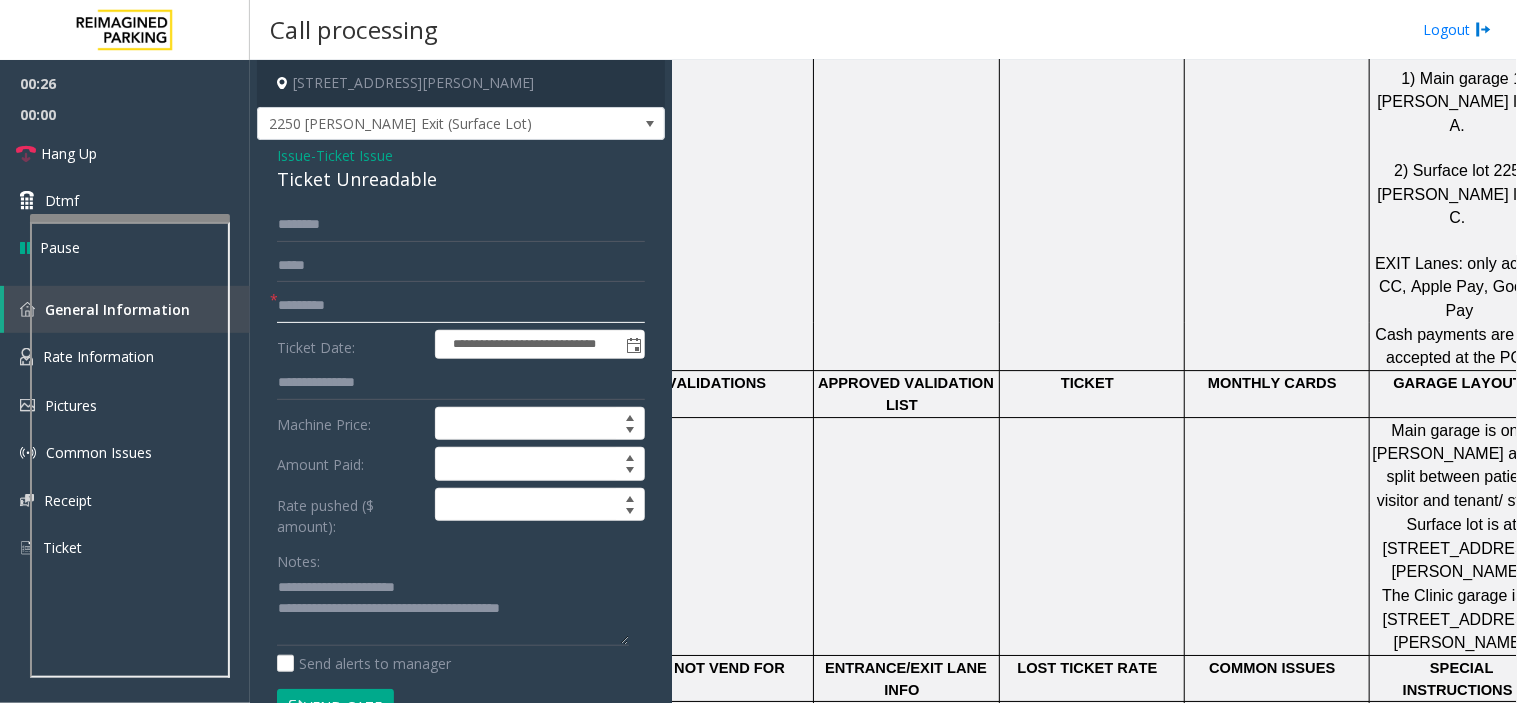 type on "*********" 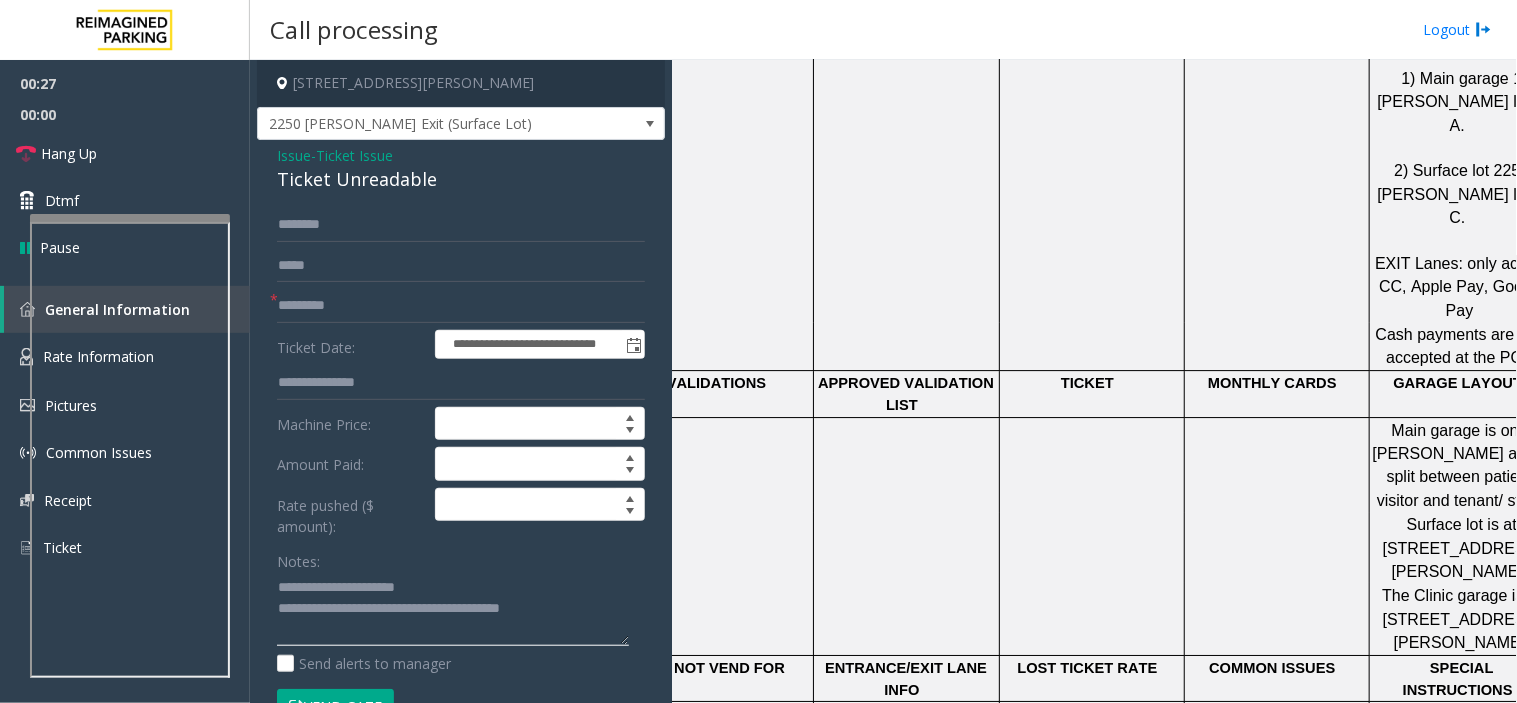 click 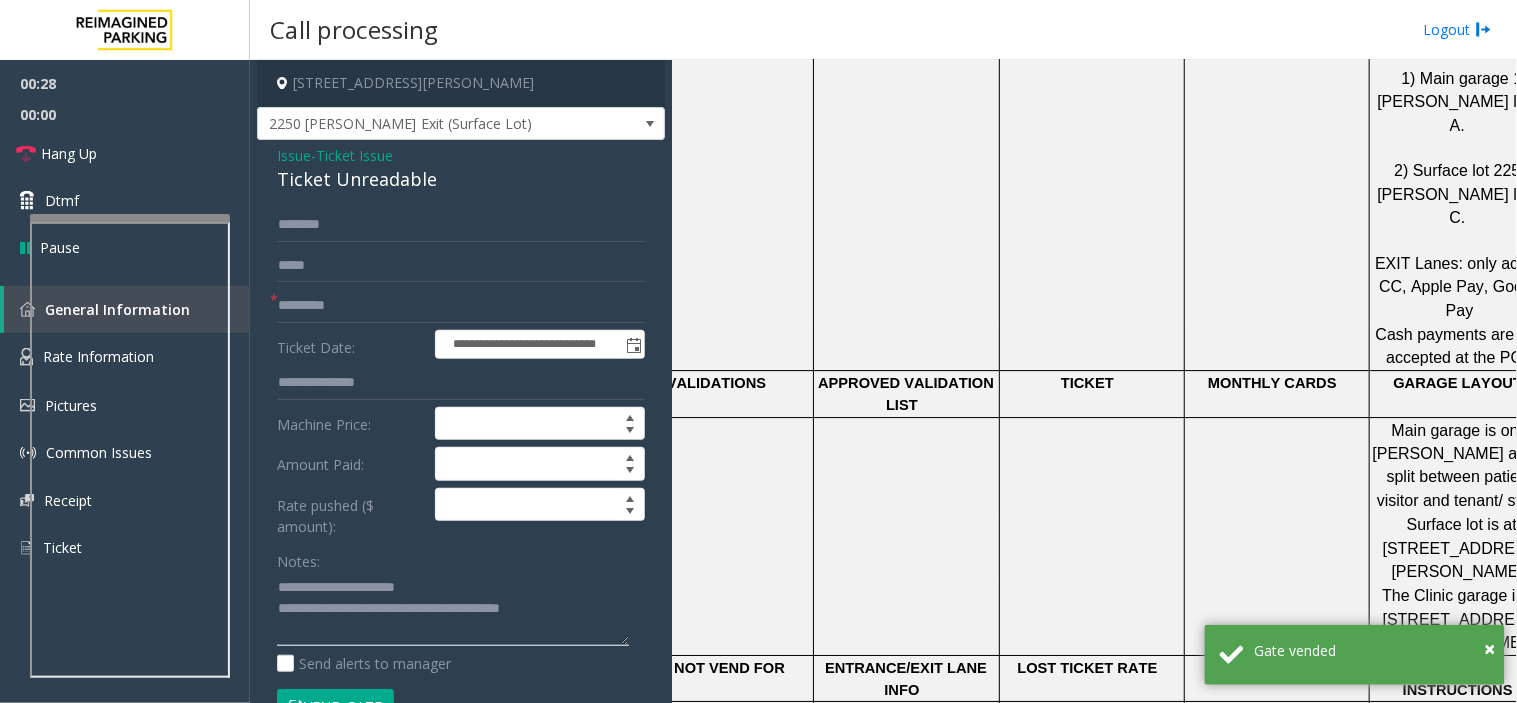 click 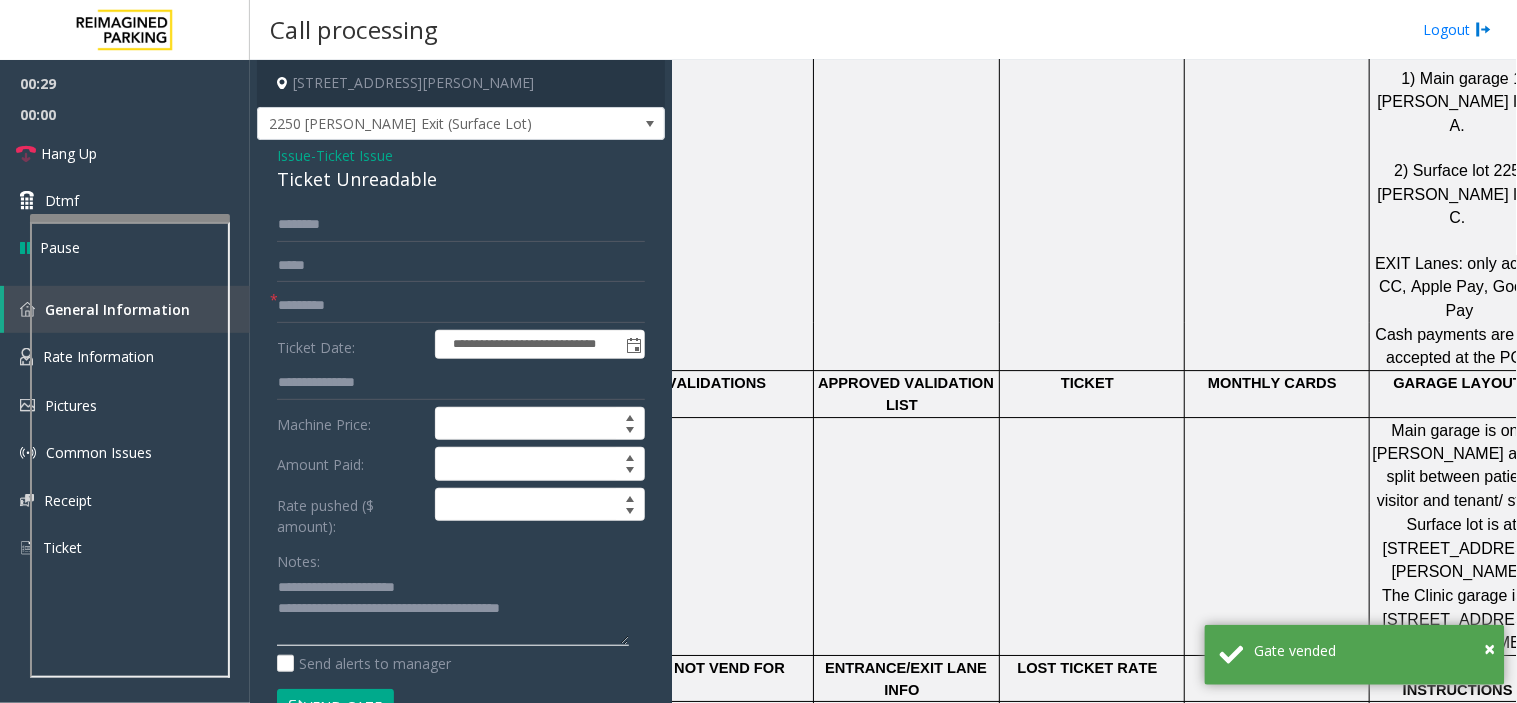 drag, startPoint x: 581, startPoint y: 623, endPoint x: 311, endPoint y: 582, distance: 273.0952 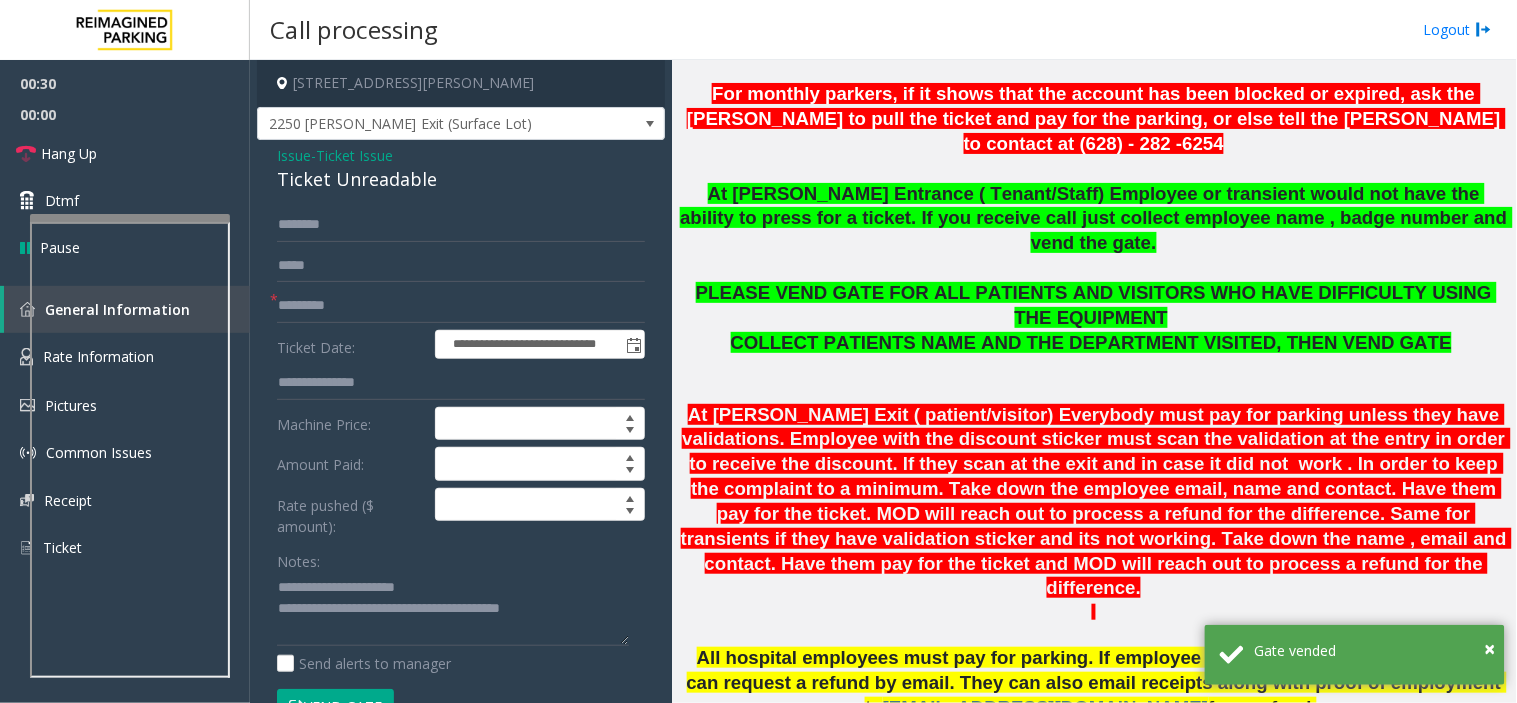 scroll, scrollTop: 571, scrollLeft: 0, axis: vertical 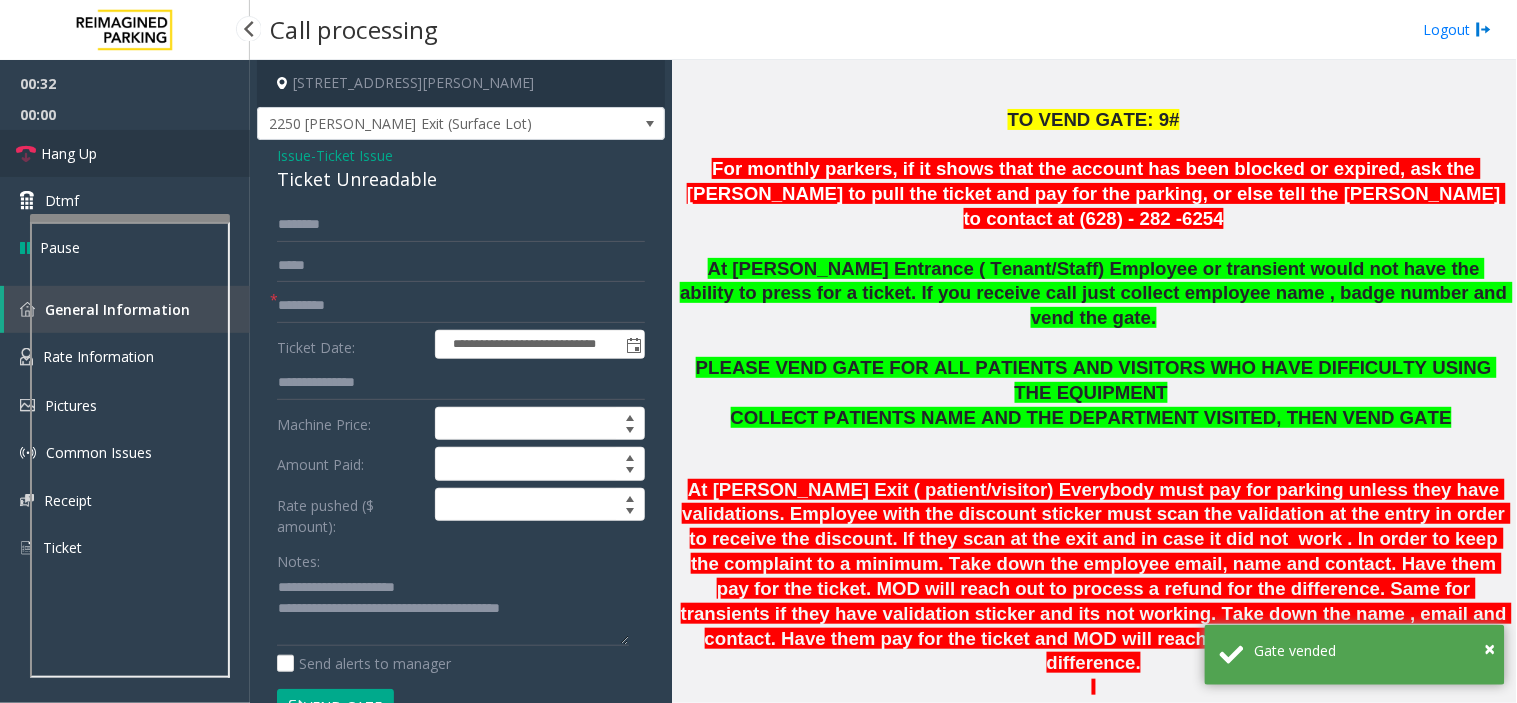 click on "Hang Up" at bounding box center (125, 153) 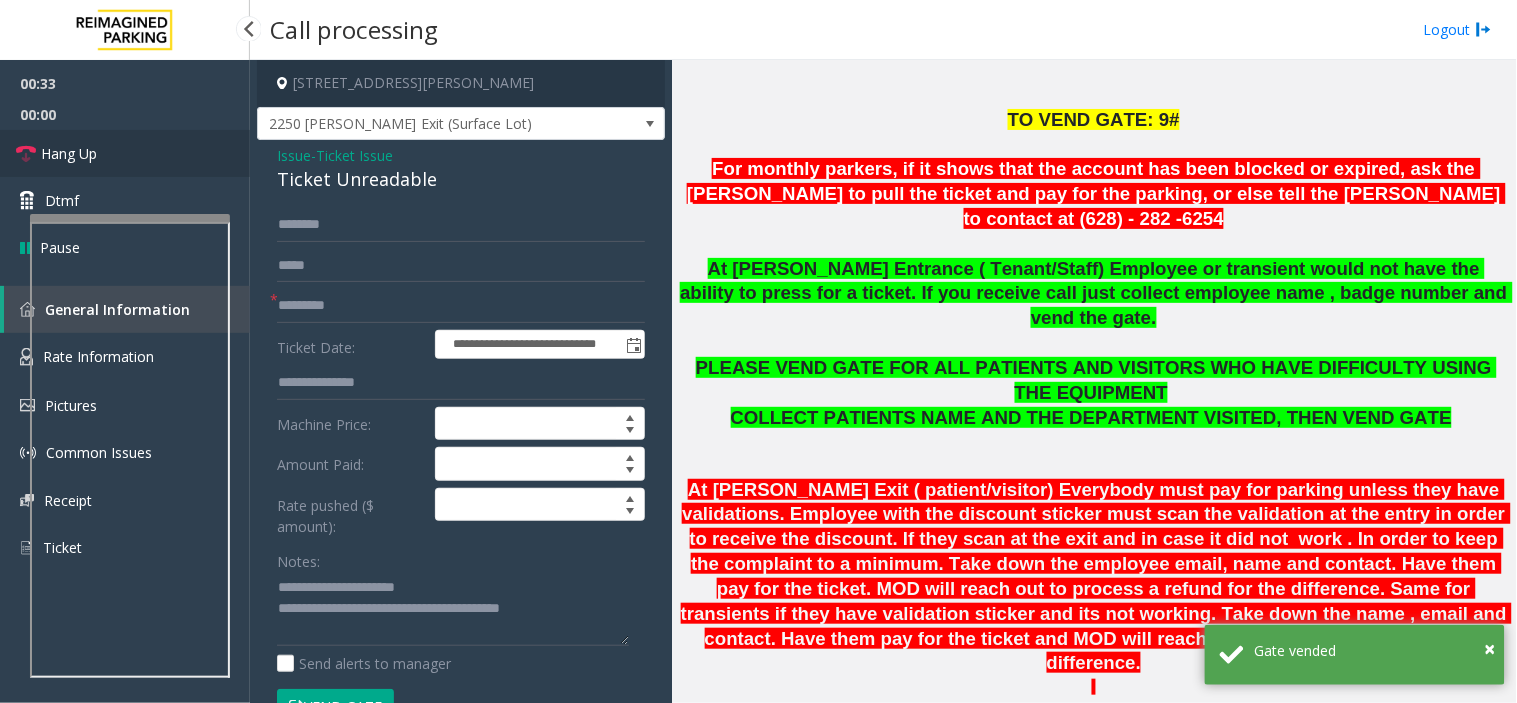 click on "Hang Up" at bounding box center [125, 153] 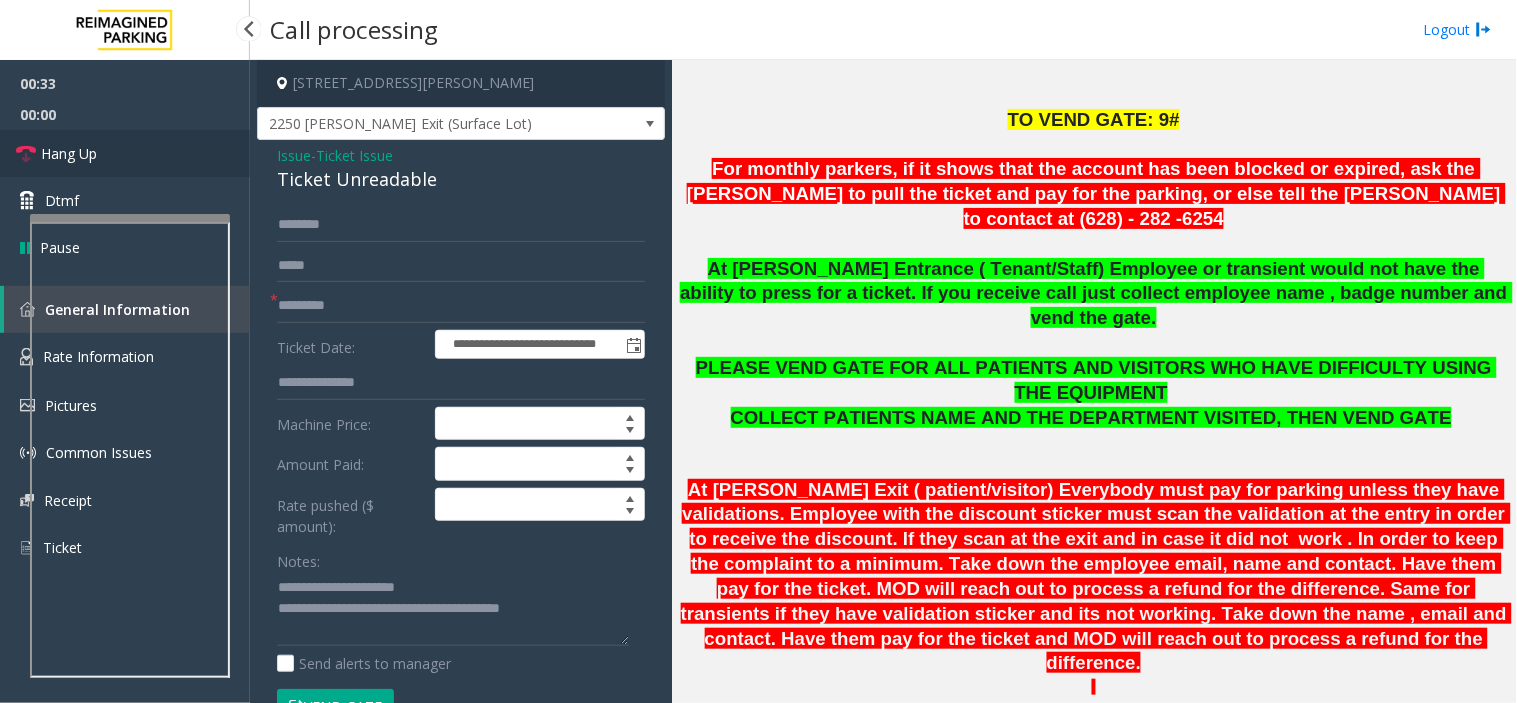 click on "Hang Up" at bounding box center (125, 153) 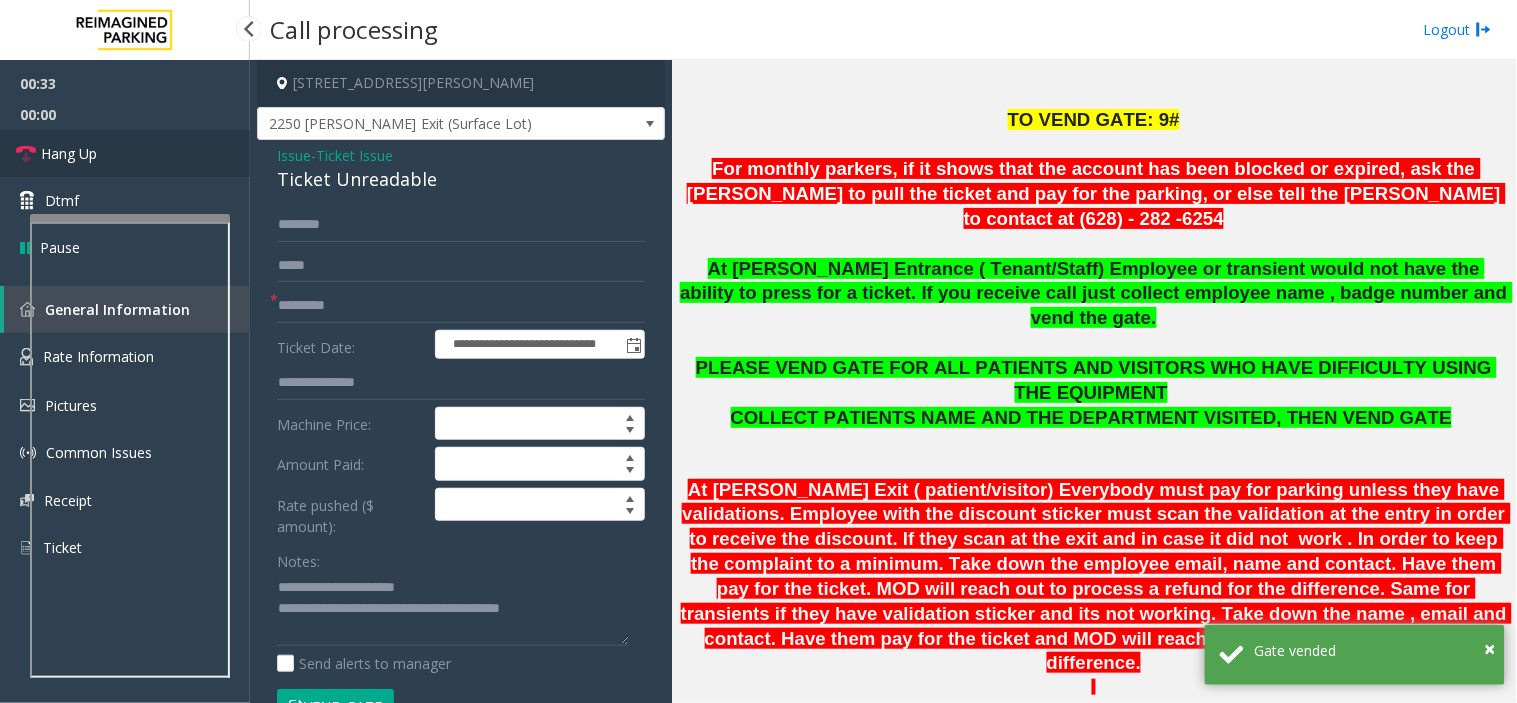 click on "Hang Up" at bounding box center (125, 153) 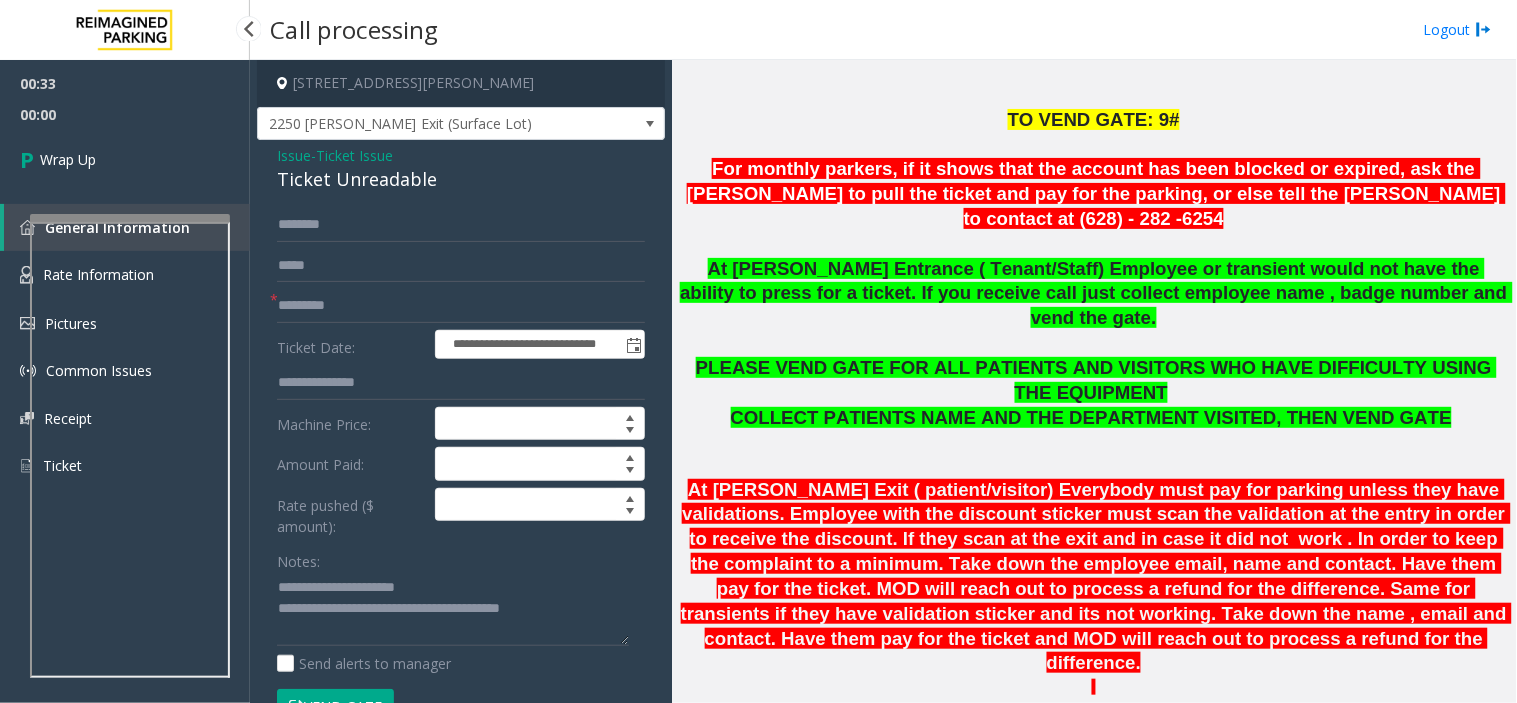 click on "Wrap Up" at bounding box center (125, 159) 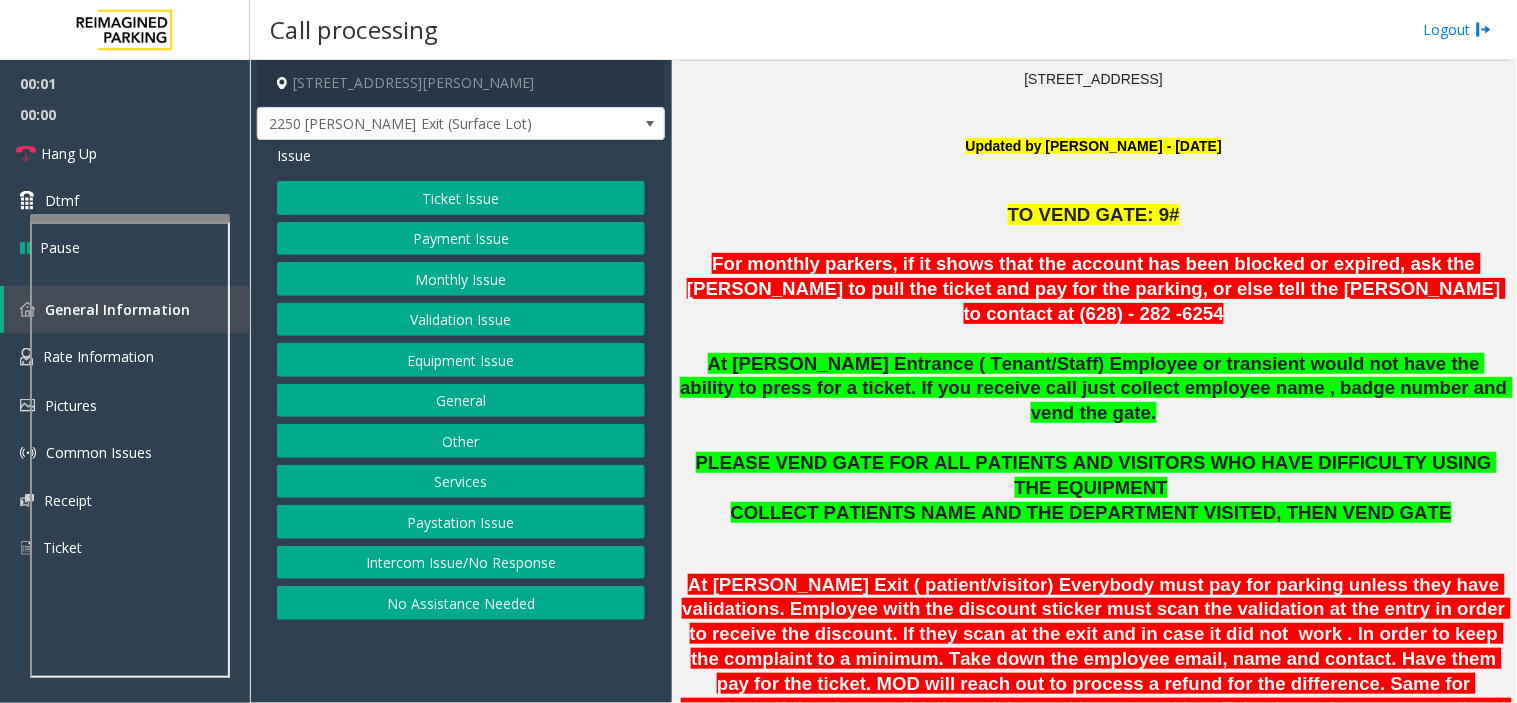 scroll, scrollTop: 444, scrollLeft: 0, axis: vertical 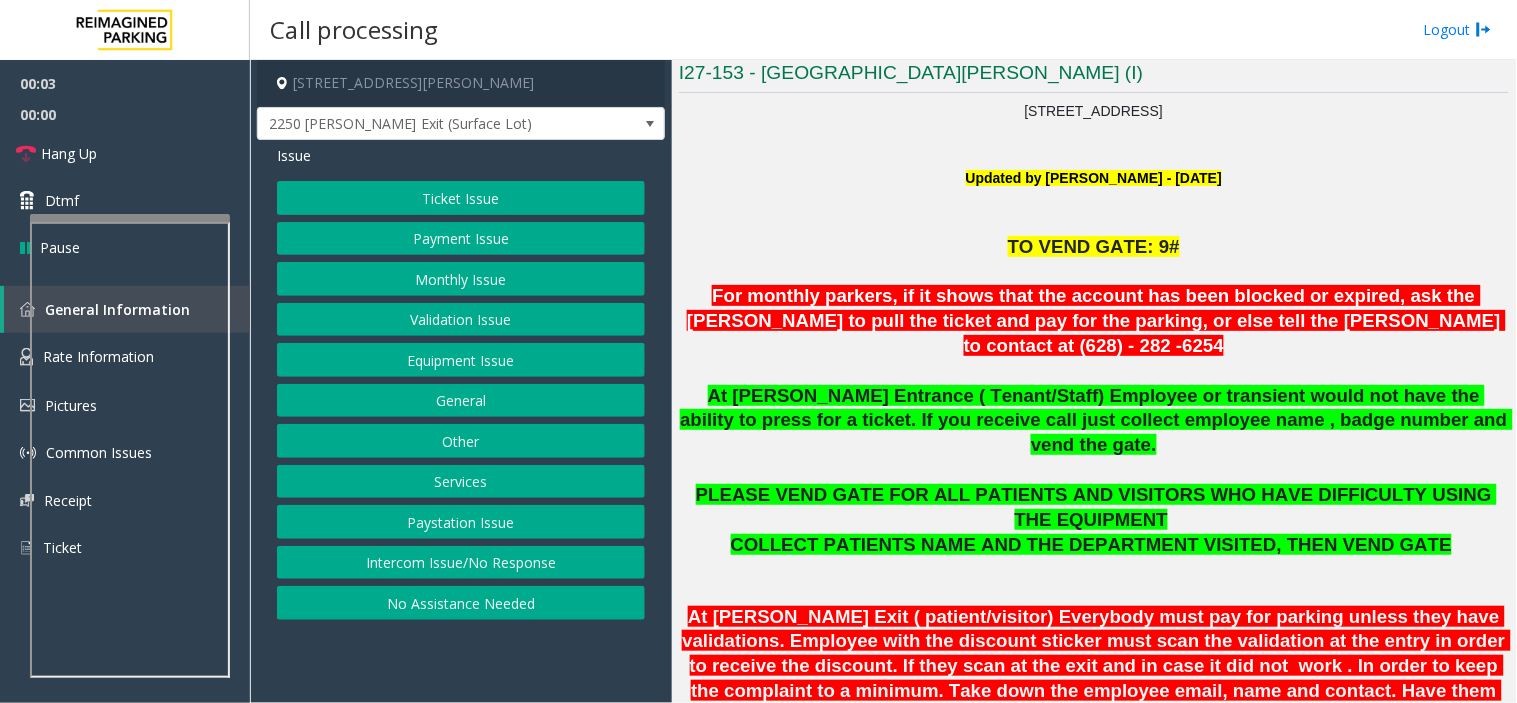 click on "For monthly parkers, if it shows that the account has been blocked or expired, ask the parker to pull the ticket and pay for the parking, or else tell the parker to contact at (628) - 282 -6254" 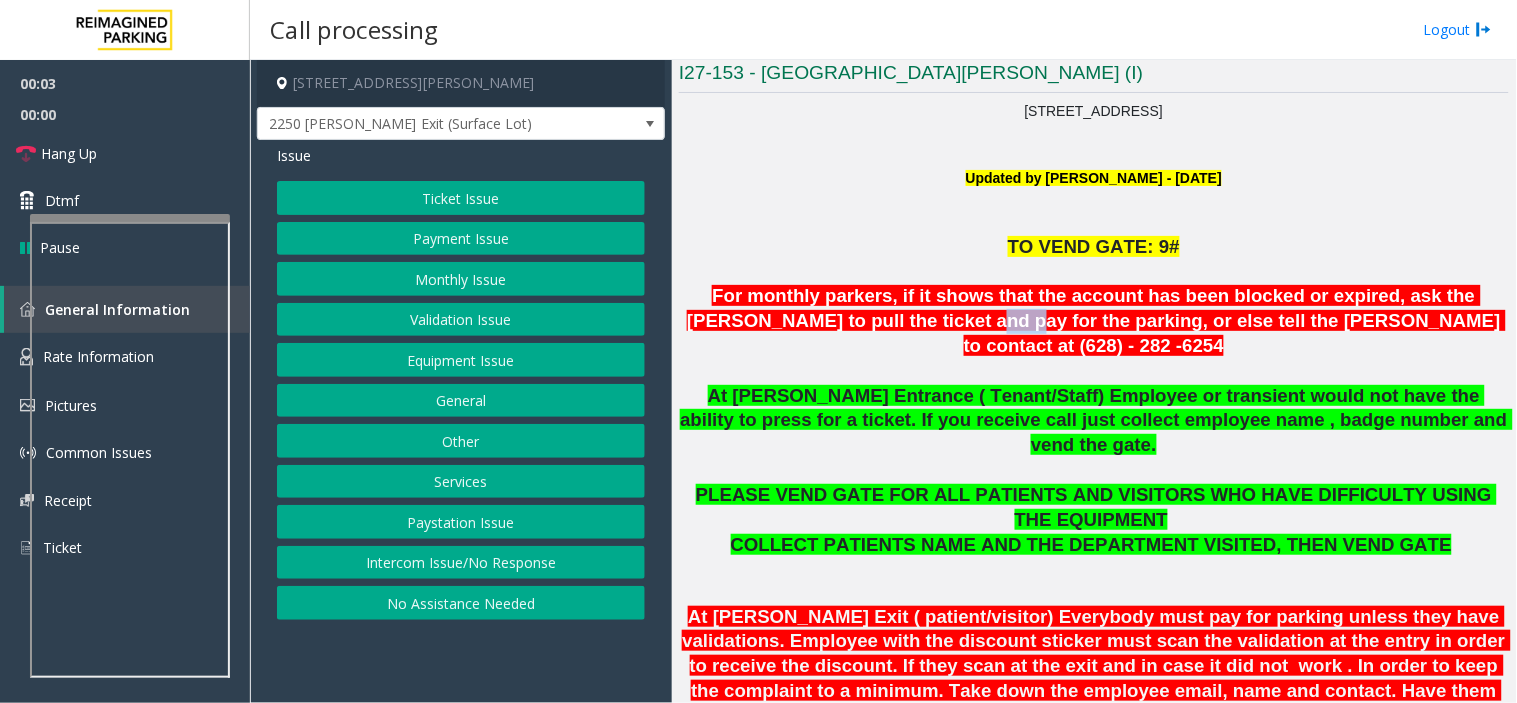 click on "For monthly parkers, if it shows that the account has been blocked or expired, ask the parker to pull the ticket and pay for the parking, or else tell the parker to contact at (628) - 282 -6254" 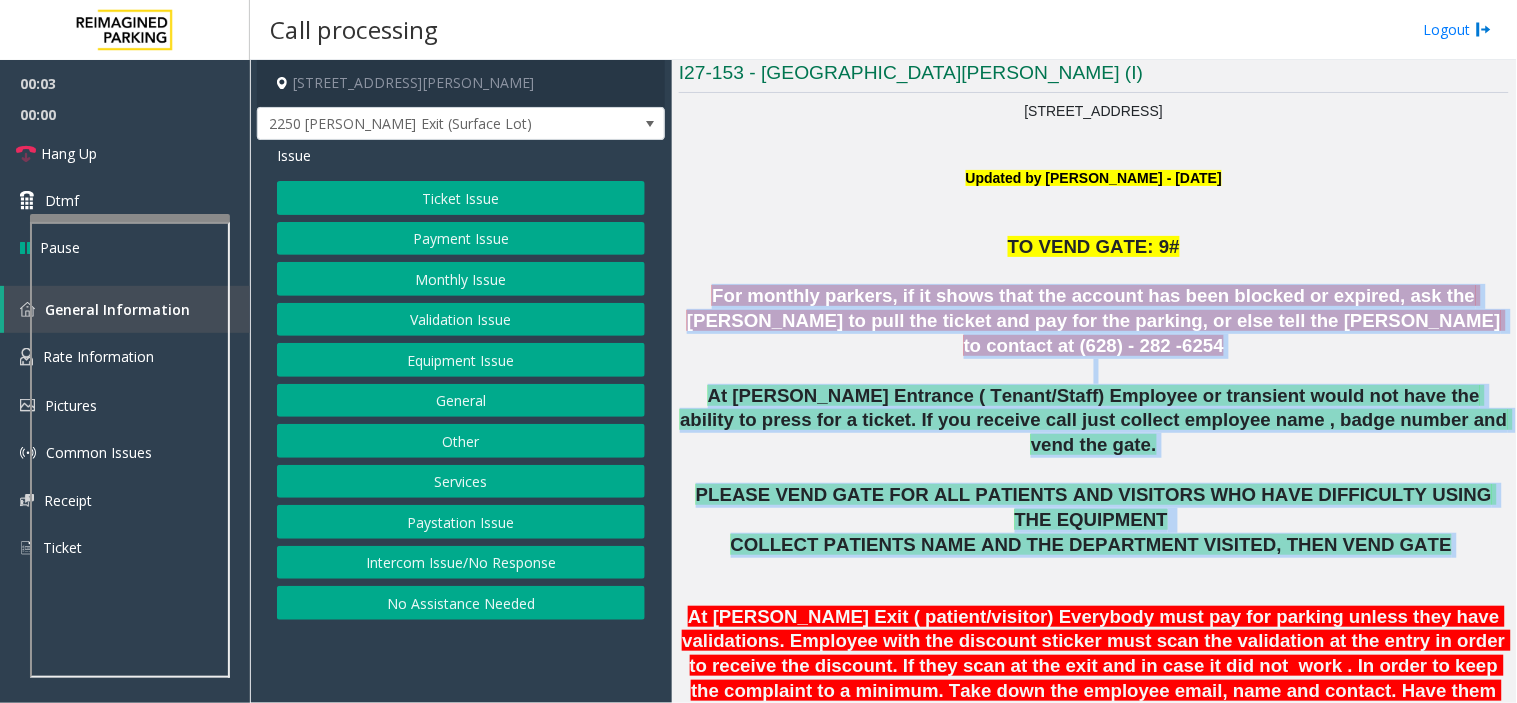 drag, startPoint x: 891, startPoint y: 324, endPoint x: 1022, endPoint y: 463, distance: 191.00262 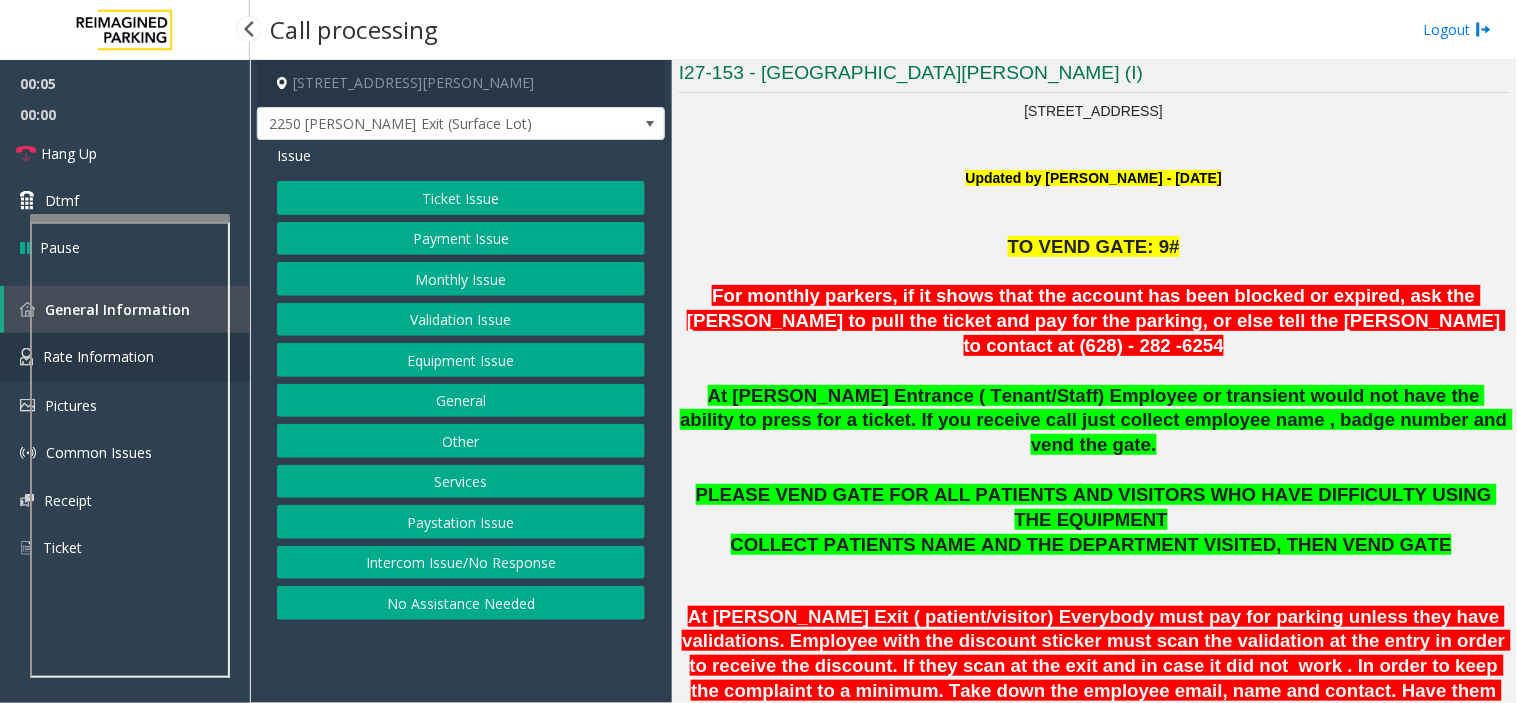 click at bounding box center [26, 357] 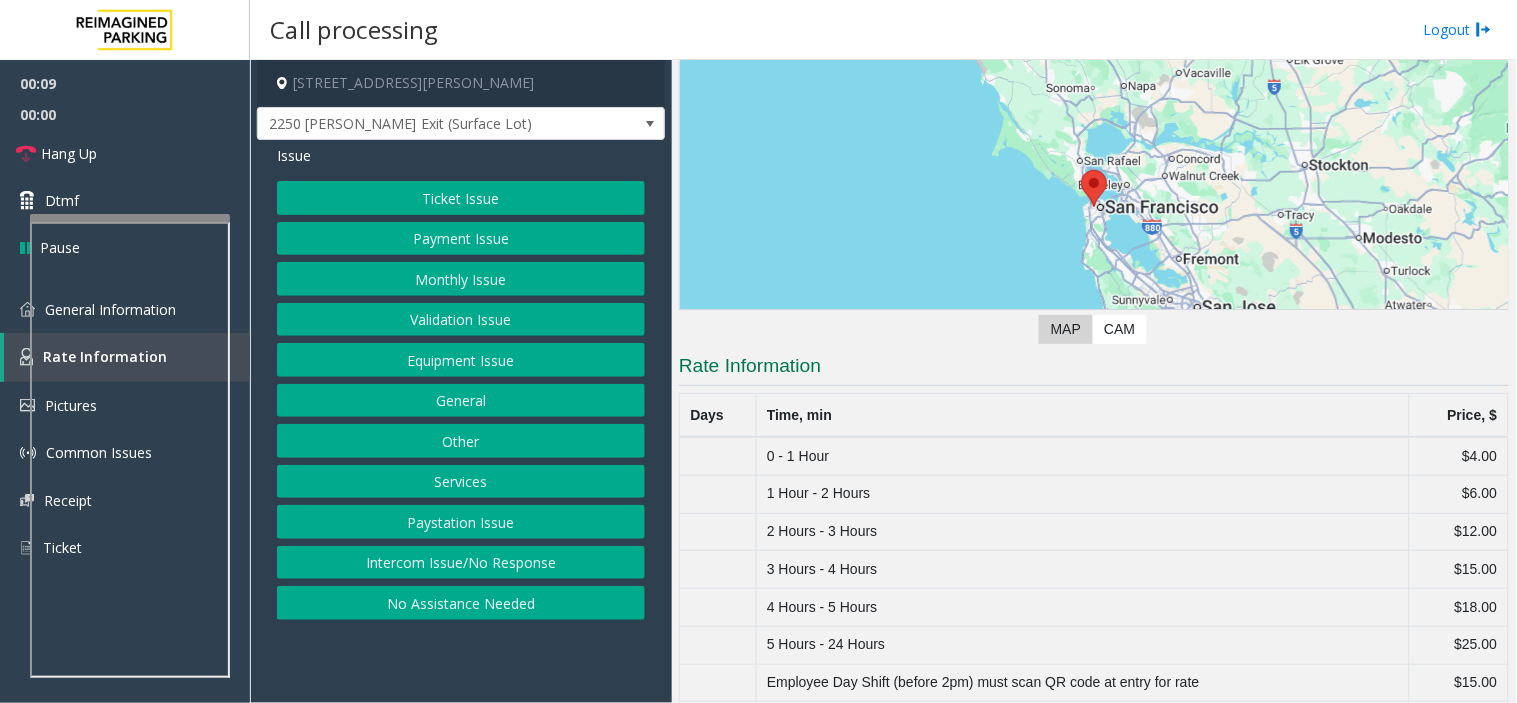 scroll, scrollTop: 243, scrollLeft: 0, axis: vertical 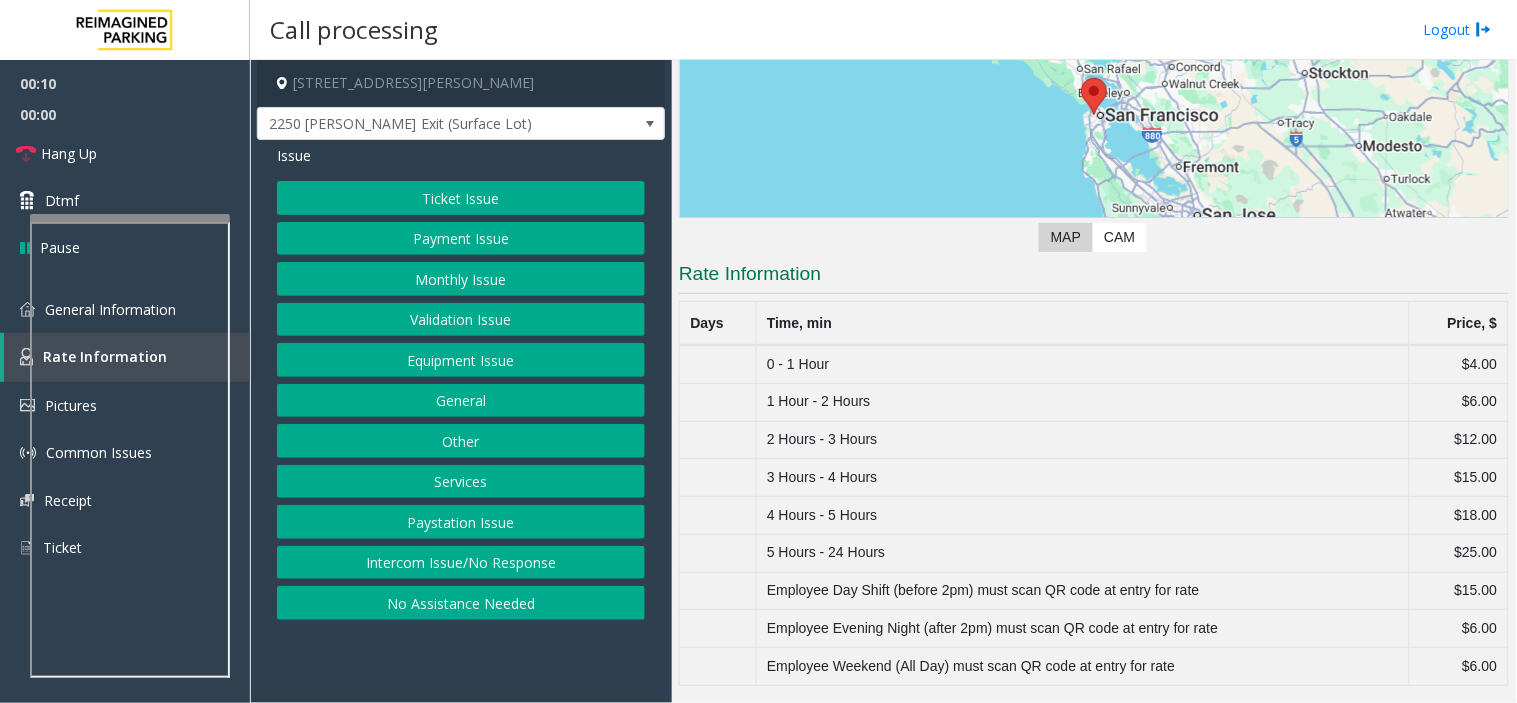 click on "Ticket Issue" 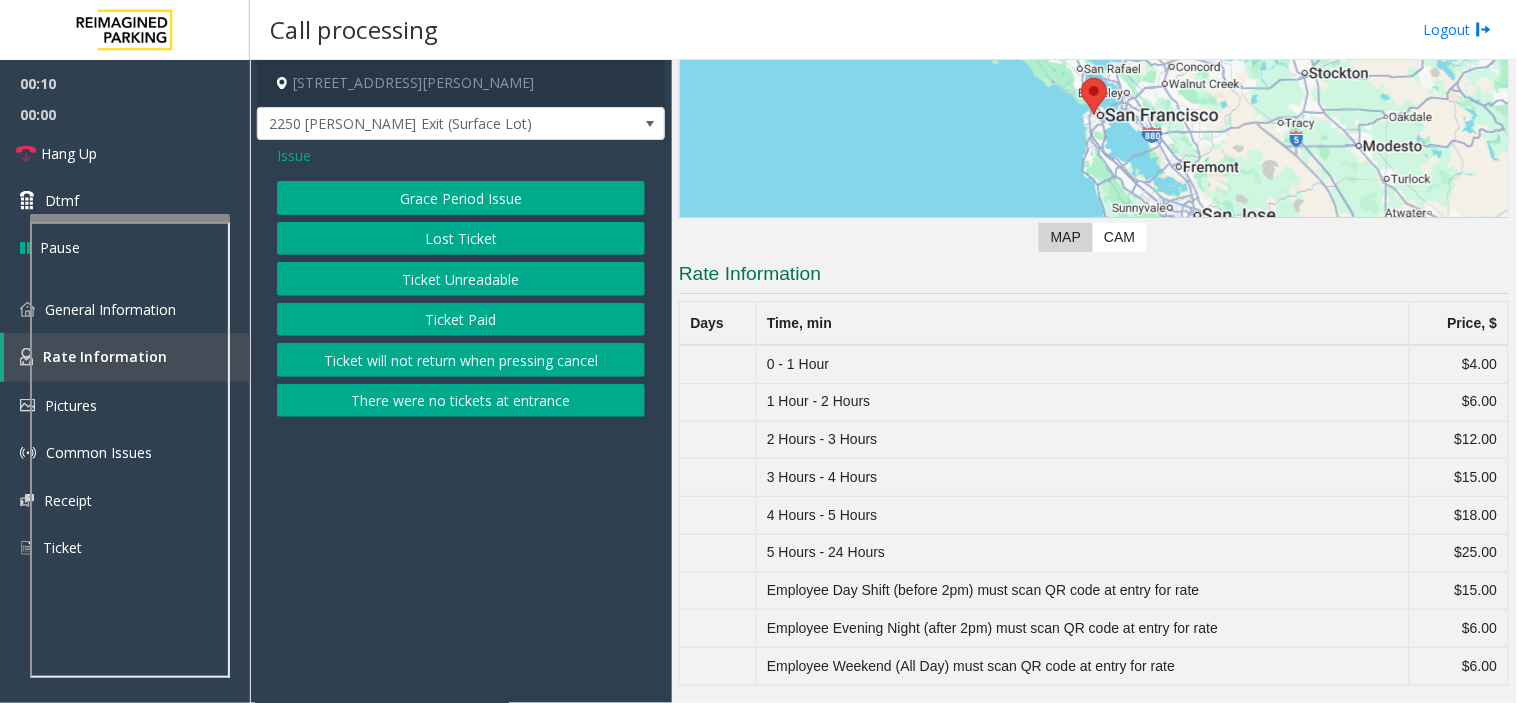 click on "Grace Period Issue" 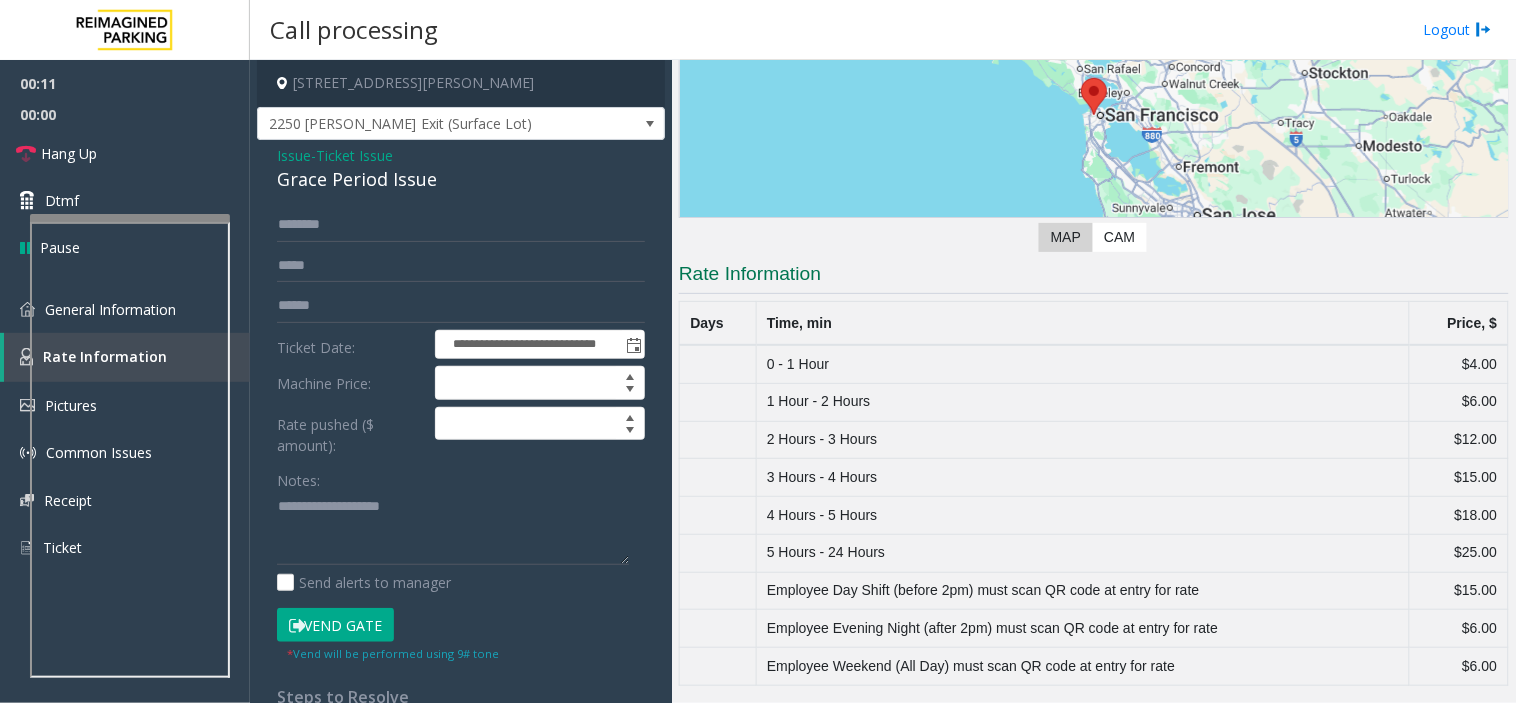 click on "Grace Period Issue" 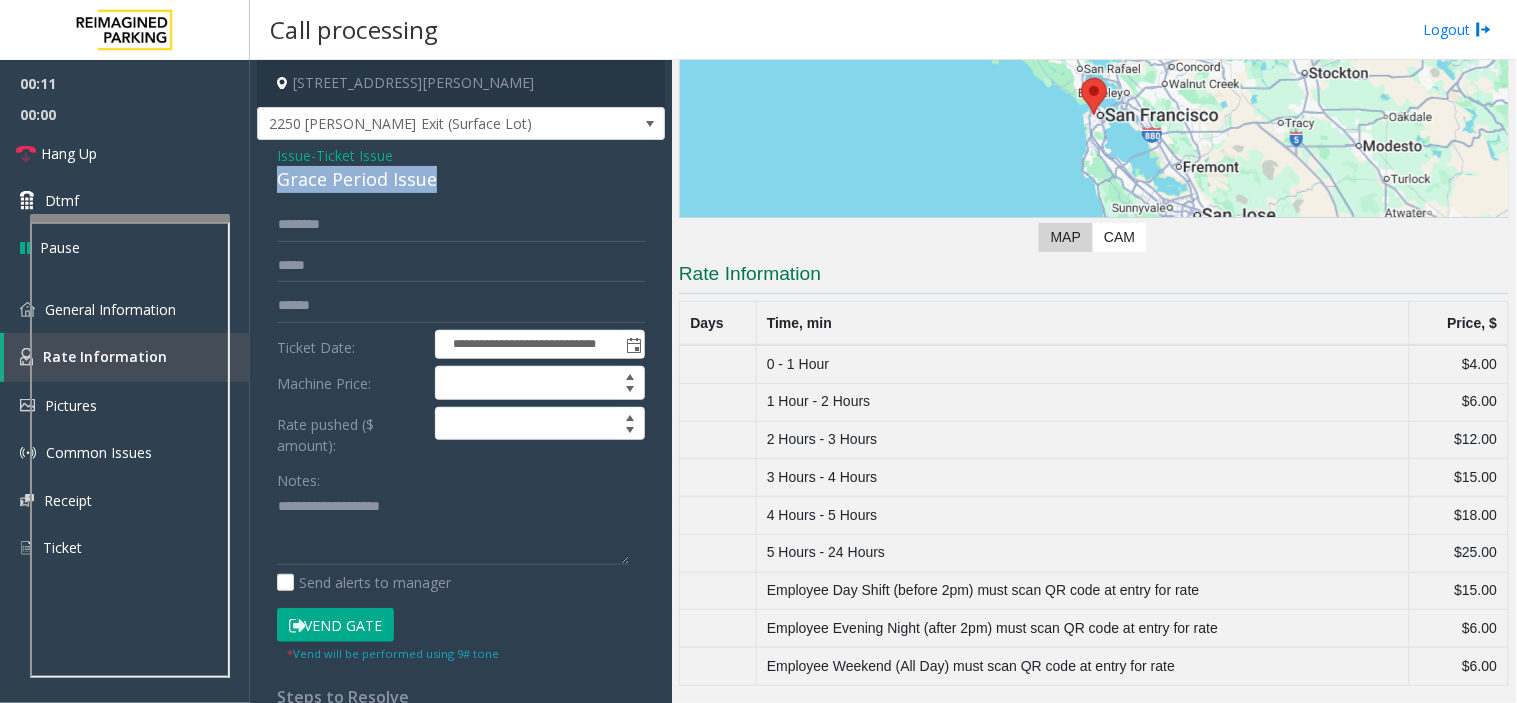 click on "Grace Period Issue" 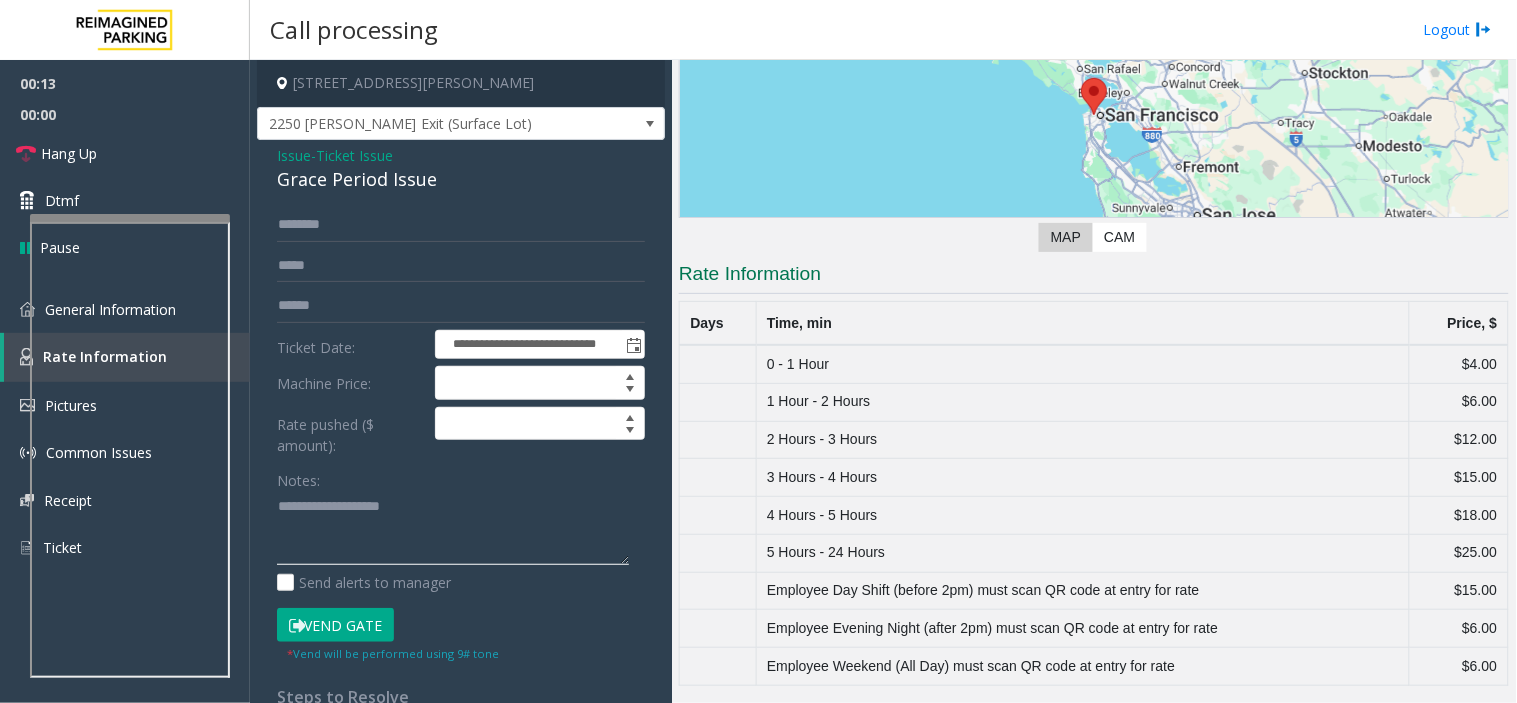 click 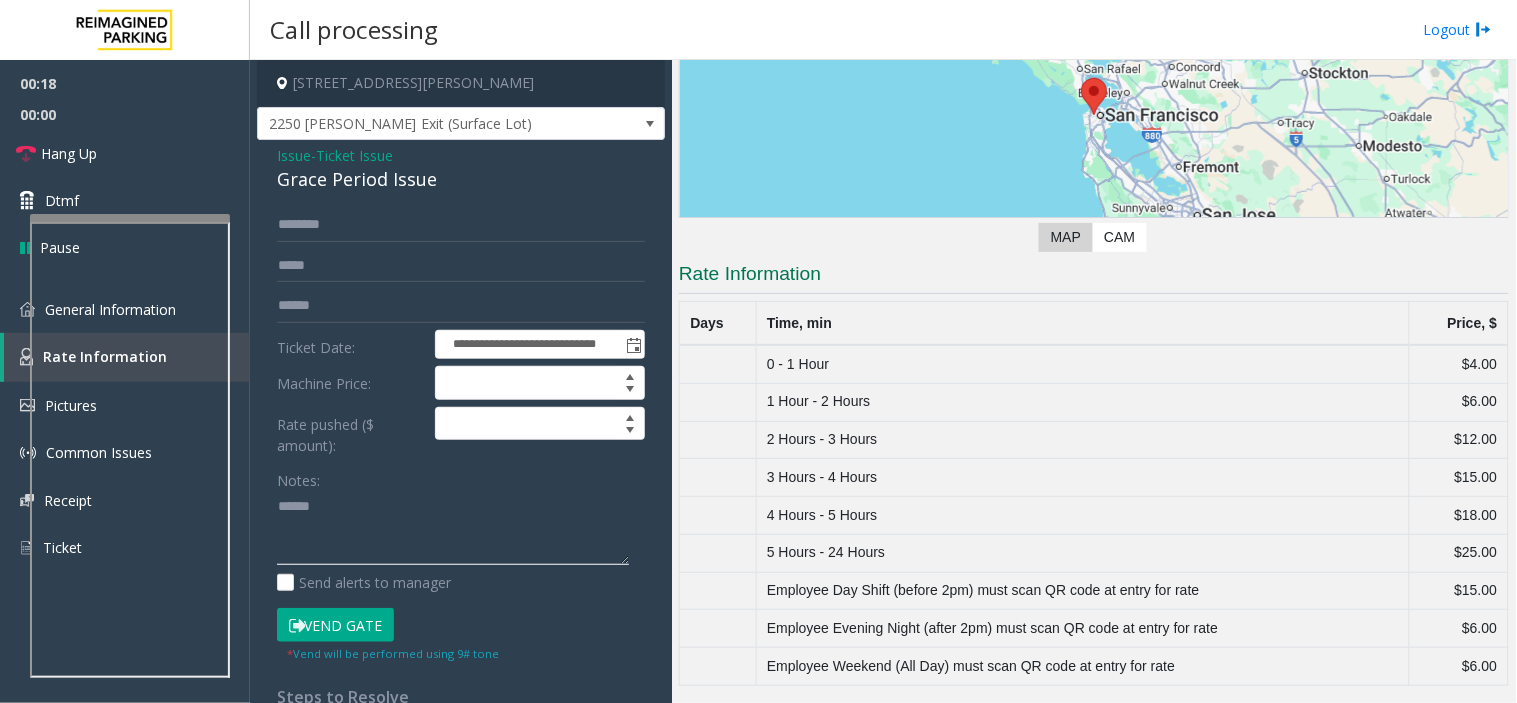 paste on "**********" 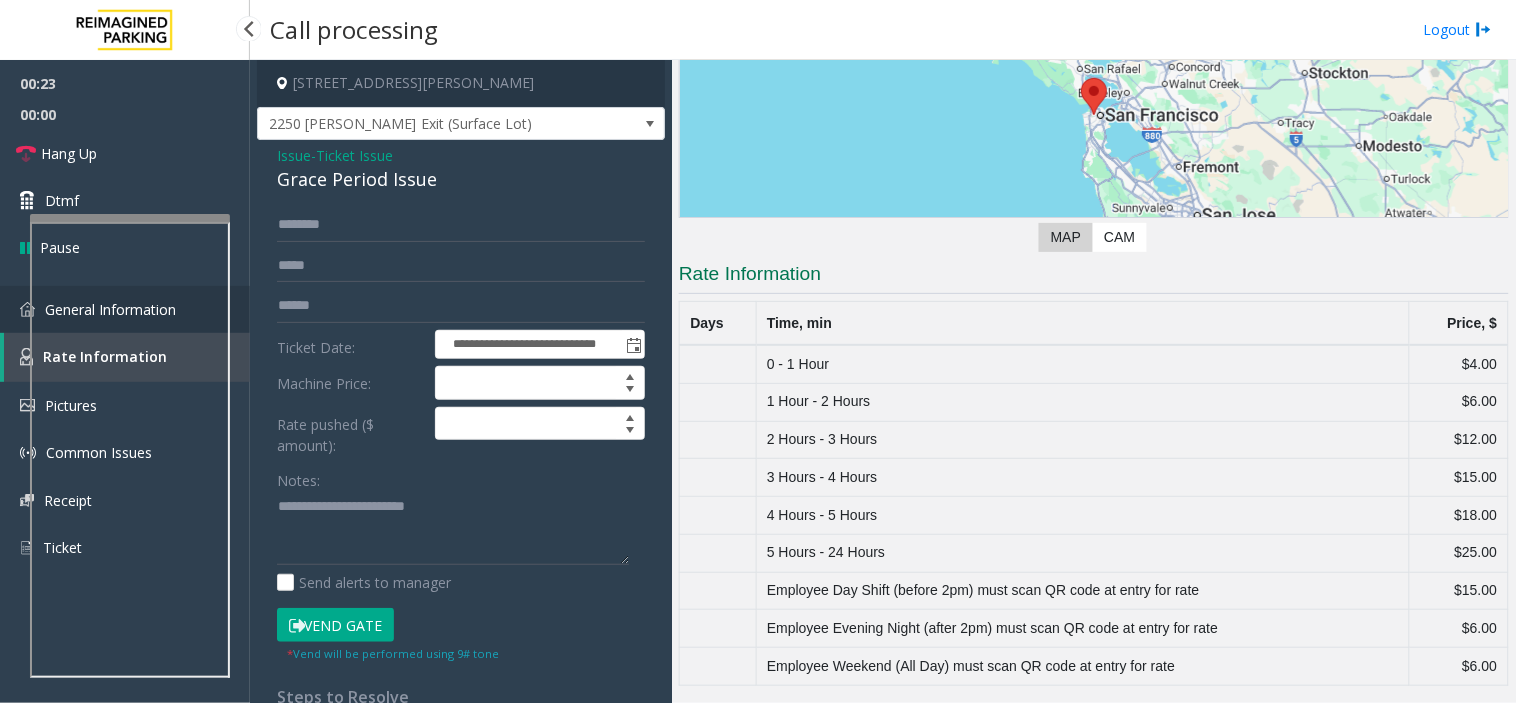 click on "General Information" at bounding box center (125, 309) 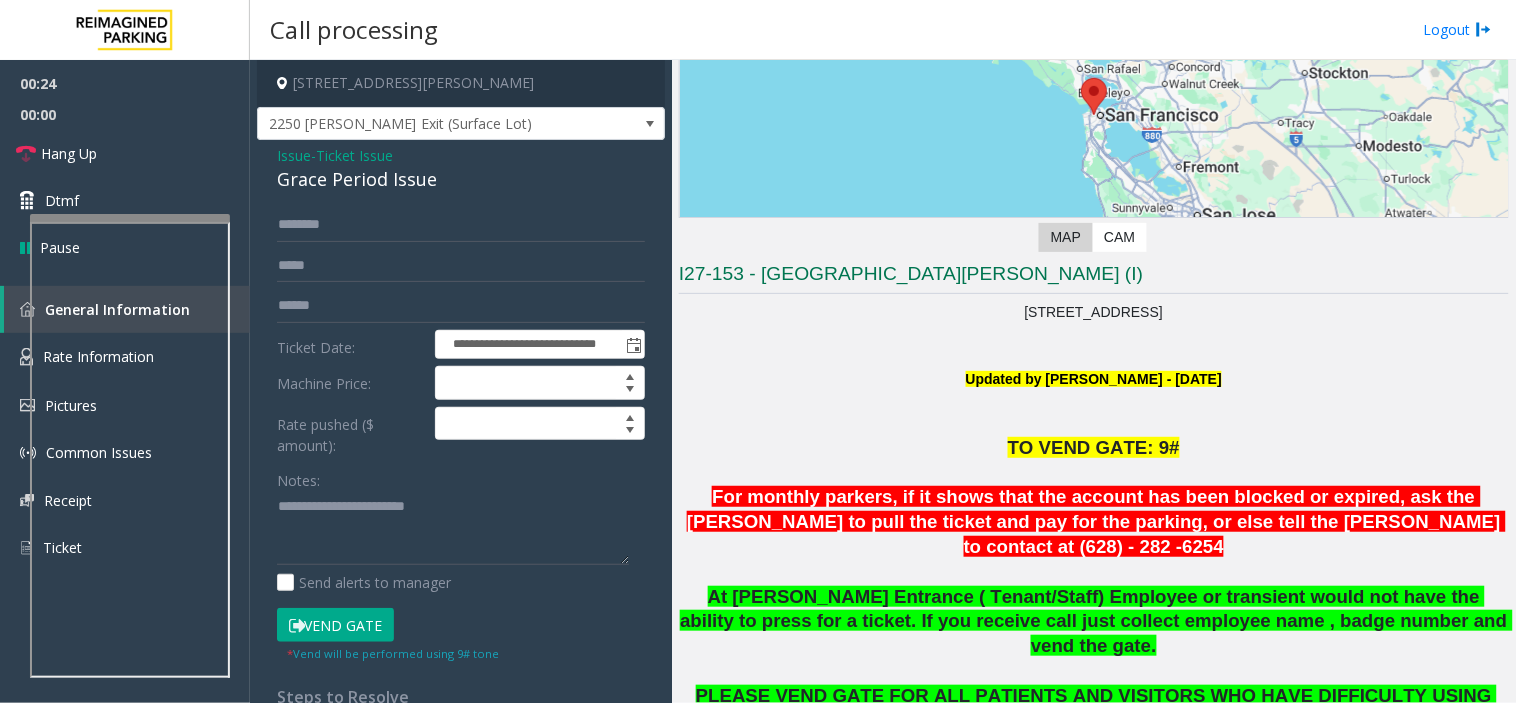 click on "For monthly parkers, if it shows that the account has been blocked or expired, ask the parker to pull the ticket and pay for the parking, or else tell the parker to contact at (628) - 282 -6254" 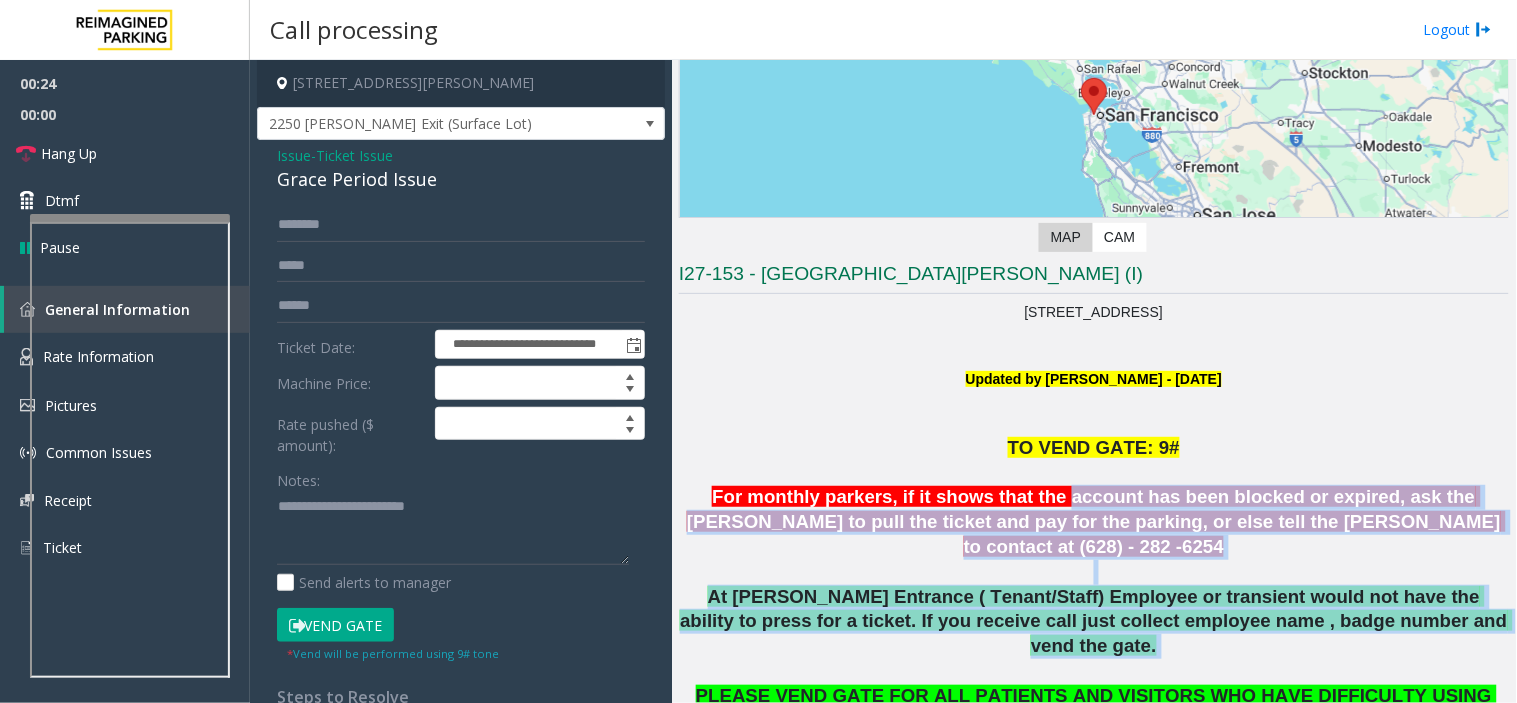 drag, startPoint x: 1007, startPoint y: 497, endPoint x: 1191, endPoint y: 624, distance: 223.57326 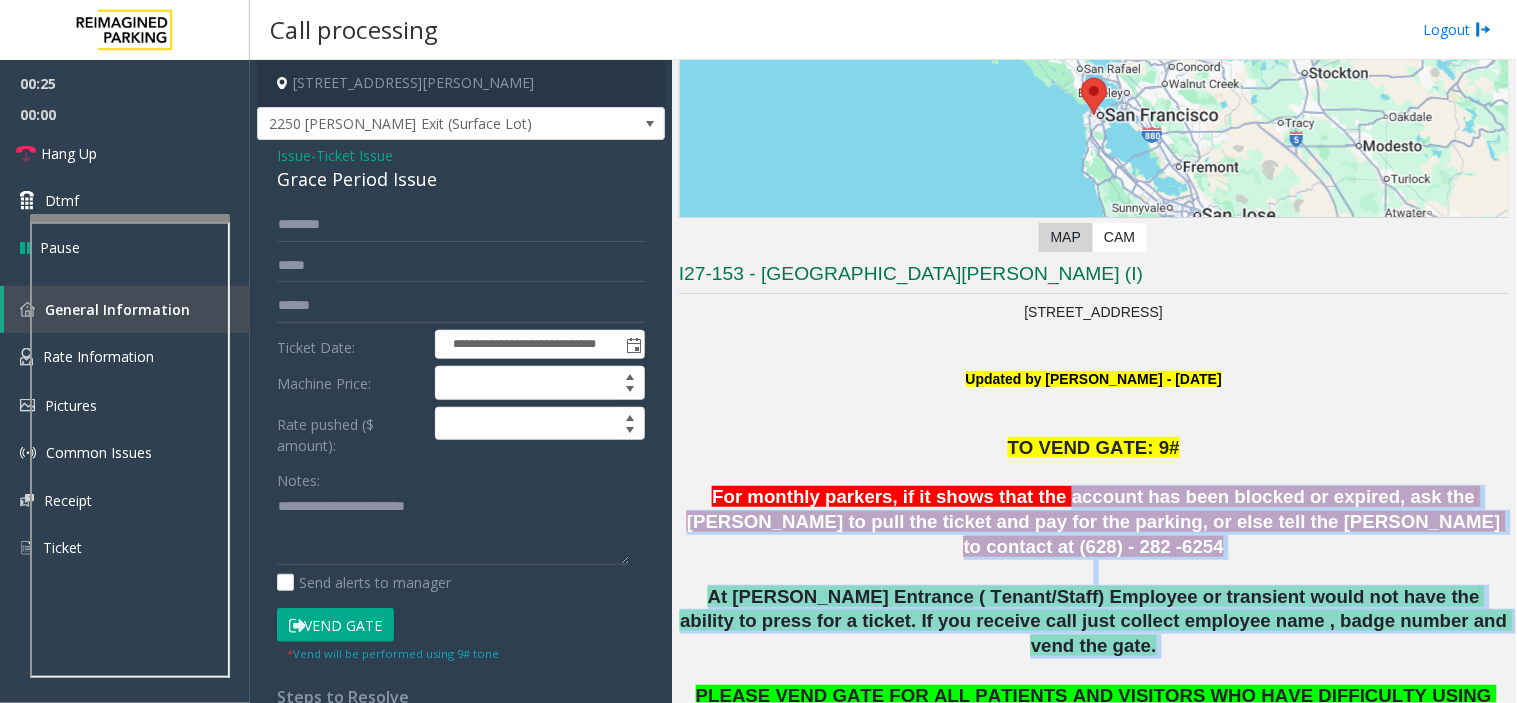 click 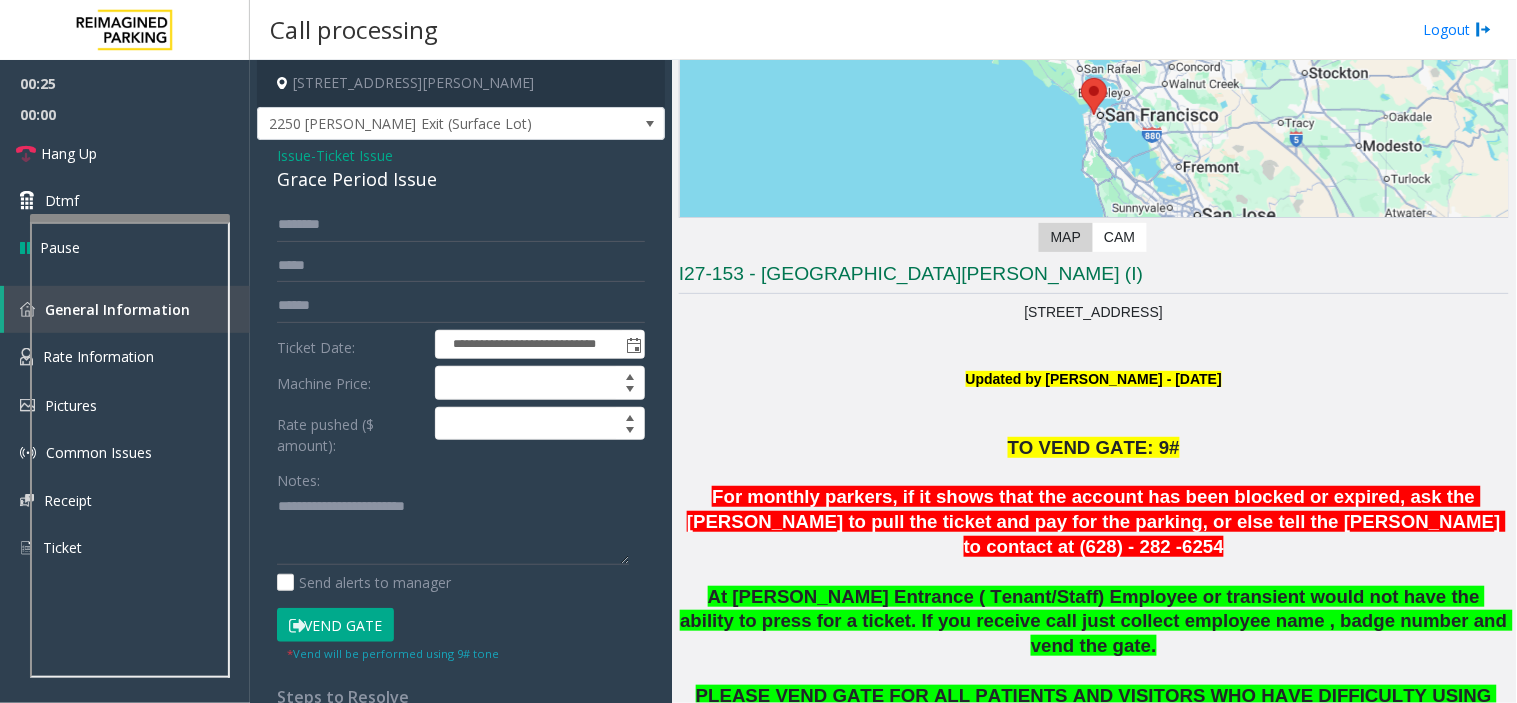 click 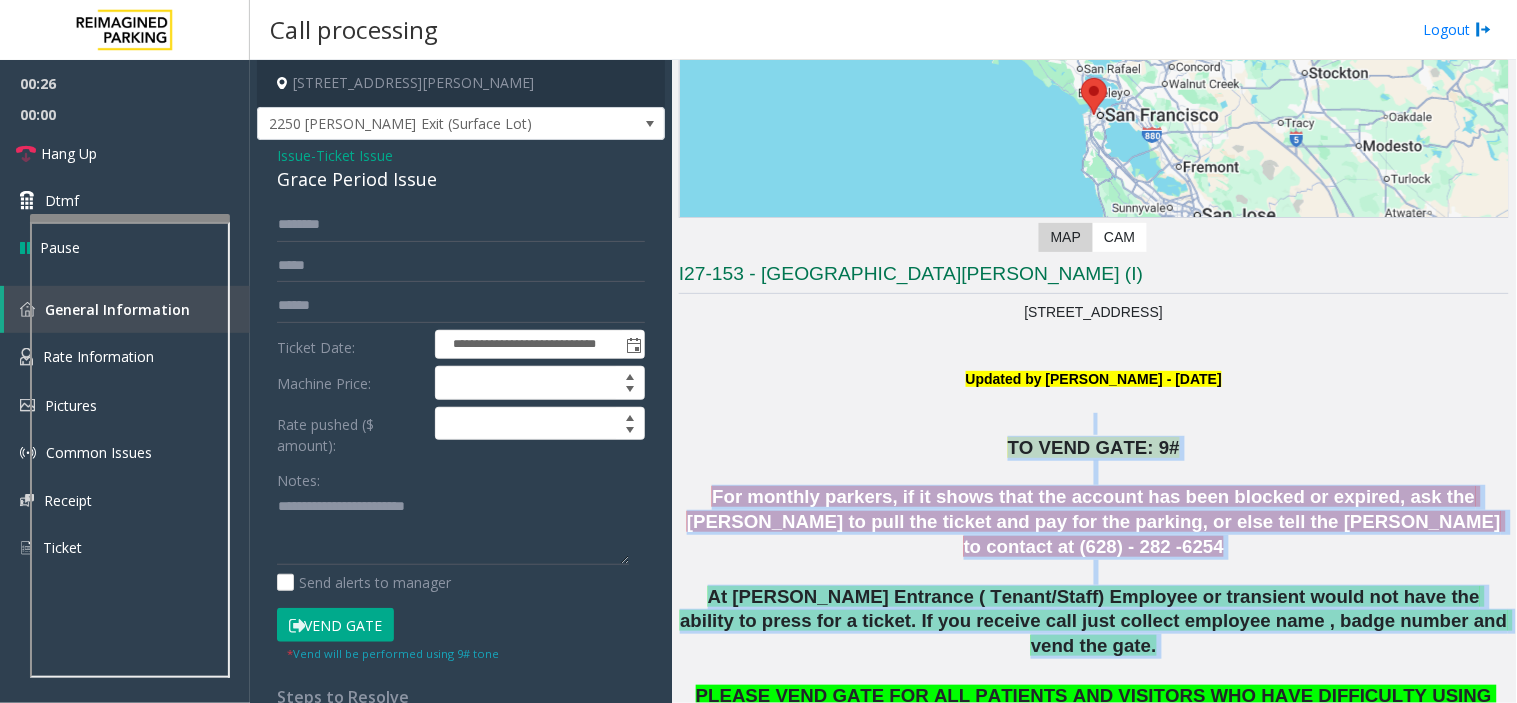 drag, startPoint x: 1191, startPoint y: 624, endPoint x: 757, endPoint y: 420, distance: 479.55396 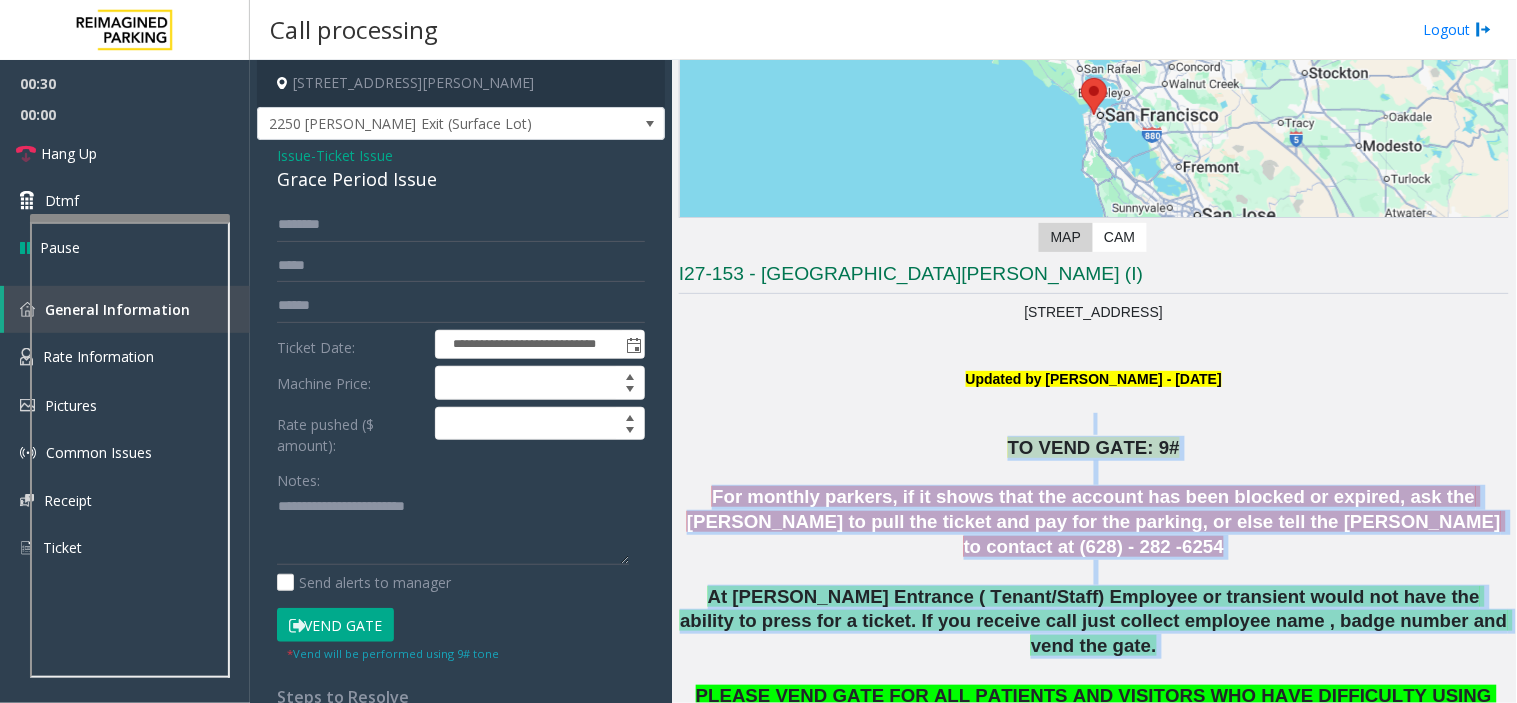 click 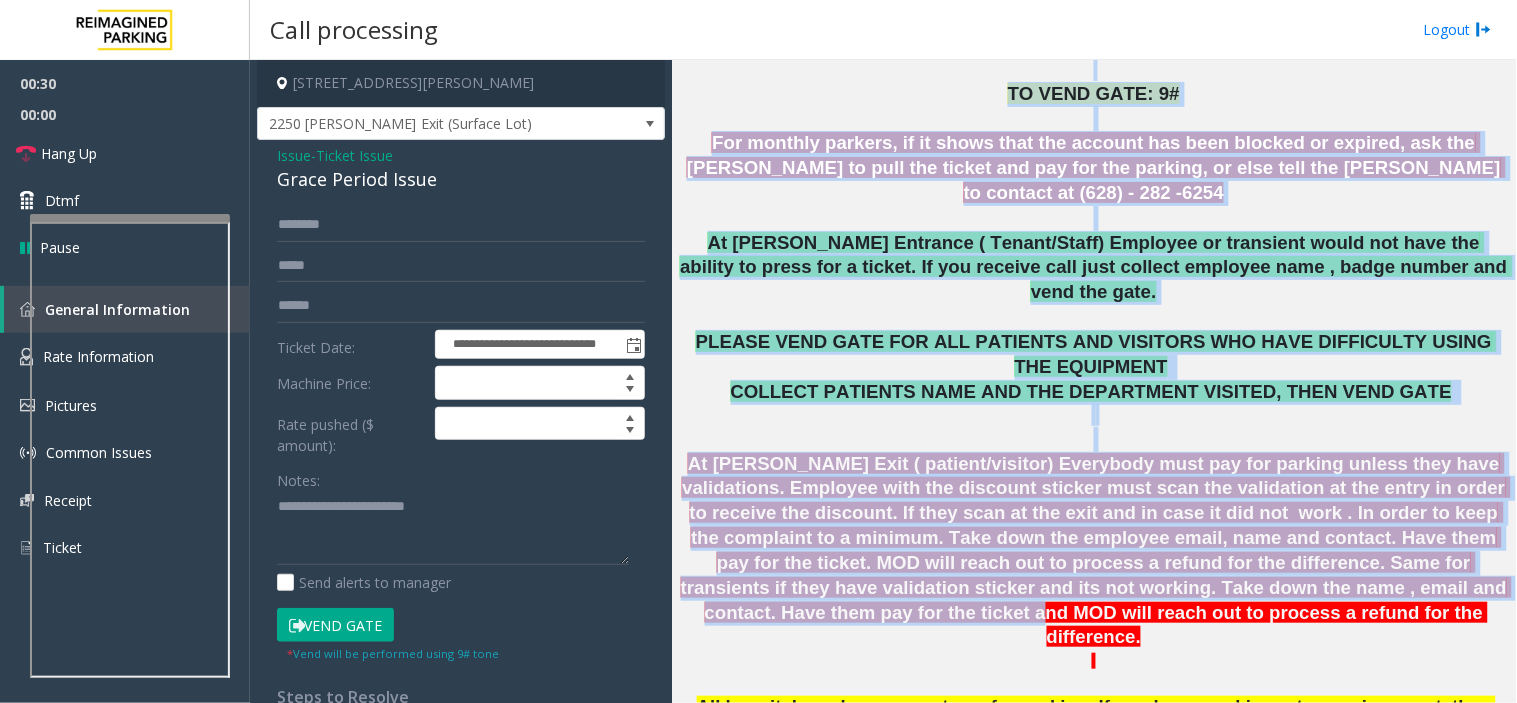scroll, scrollTop: 610, scrollLeft: 0, axis: vertical 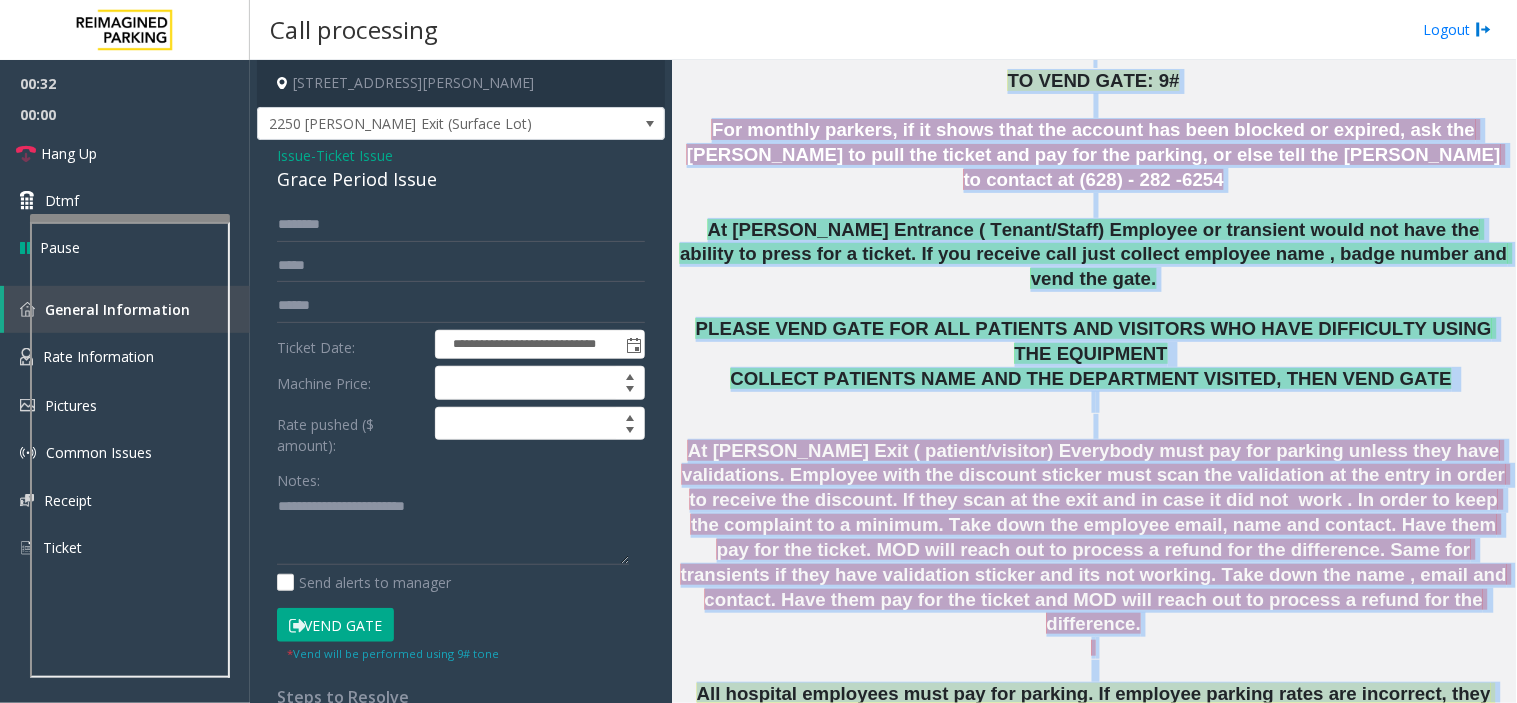 drag, startPoint x: 757, startPoint y: 420, endPoint x: 1295, endPoint y: 651, distance: 585.49554 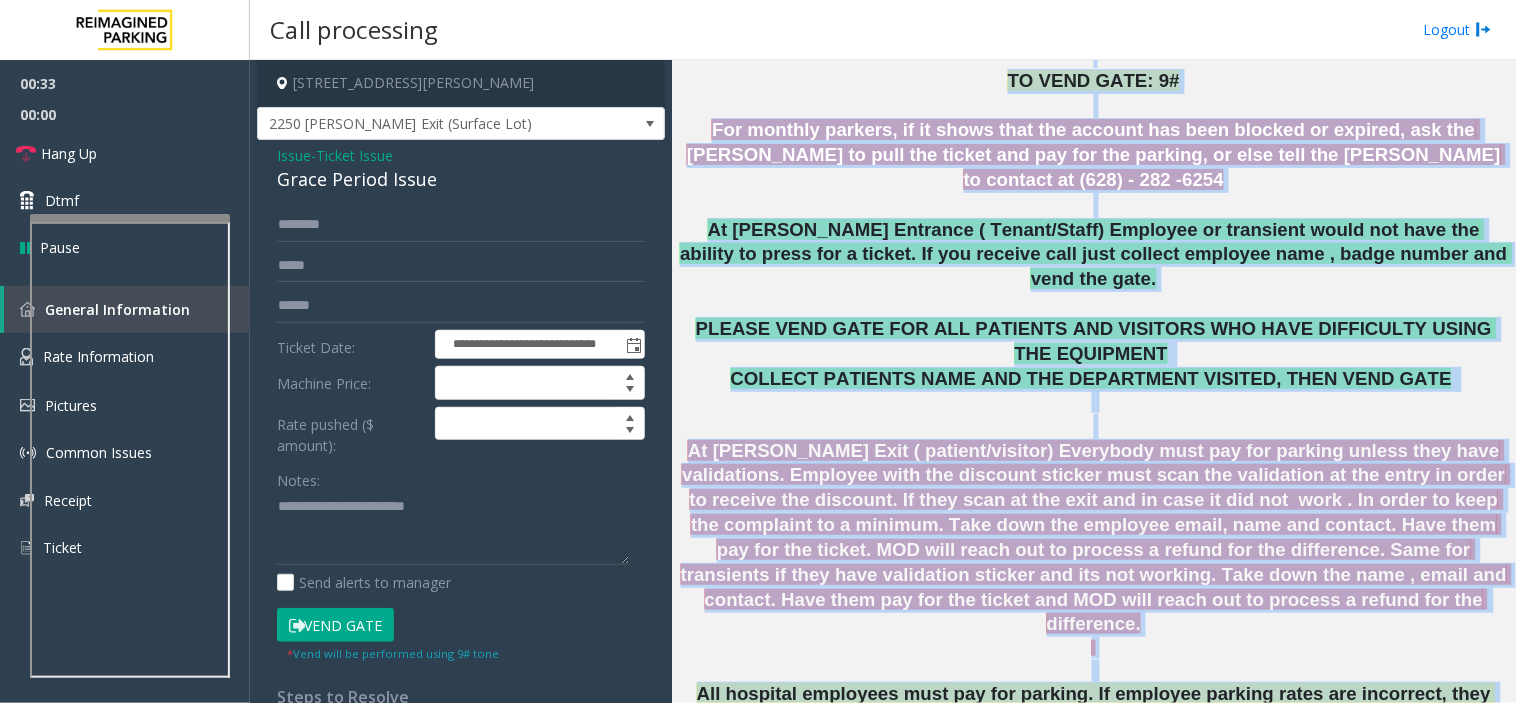 click on "All hospital employees must pay for parking. If employee parking rates are incorrect, they can request a refund by email. They can also email receipts along with proof of employment to  SanFranciscoStoreFront@impark.com  for a refund." 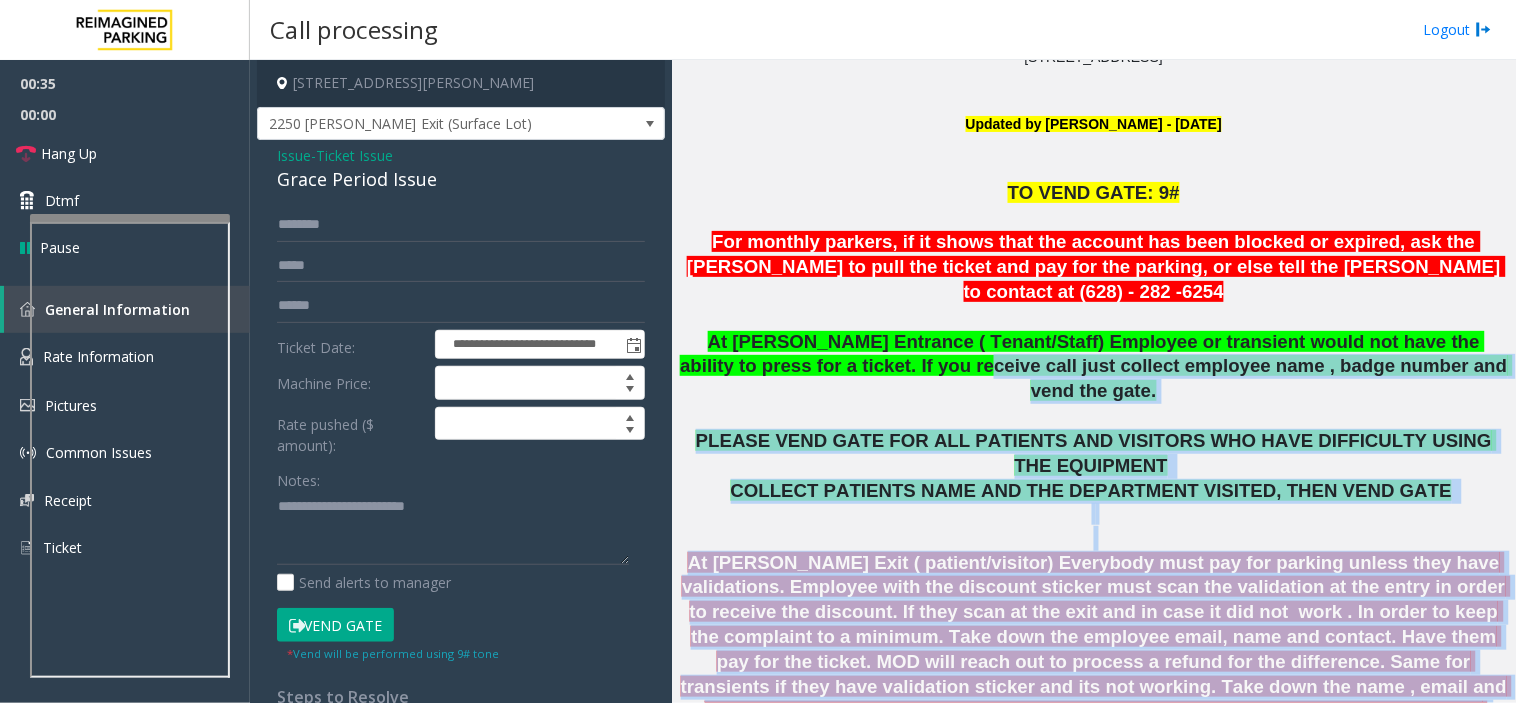 scroll, scrollTop: 387, scrollLeft: 0, axis: vertical 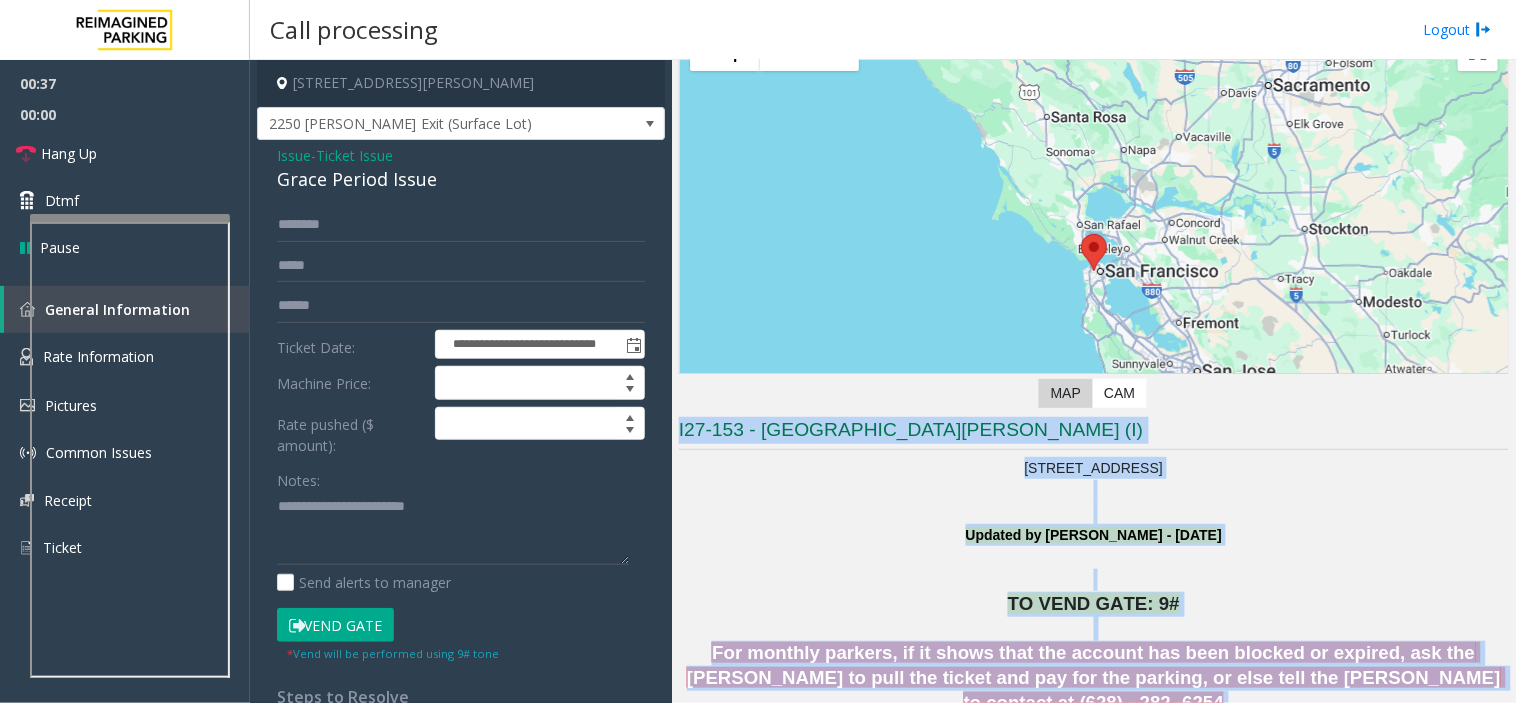 drag, startPoint x: 1295, startPoint y: 651, endPoint x: 974, endPoint y: 267, distance: 500.49677 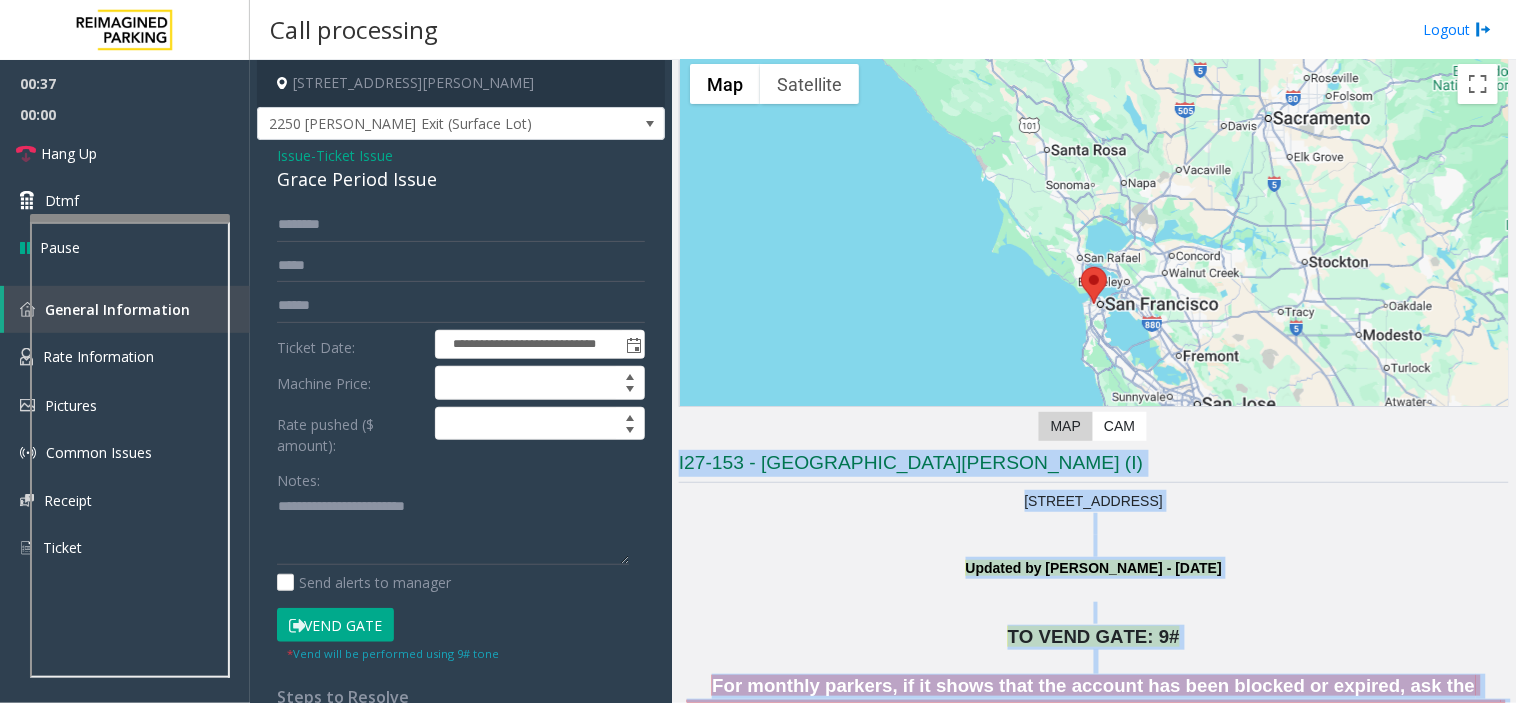 click on "← Move left → Move right ↑ Move up ↓ Move down + Zoom in - Zoom out Home Jump left by 75% End Jump right by 75% Page Up Jump up by 75% Page Down Jump down by 75% Map Terrain Satellite Labels Keyboard shortcuts Map Data Map data ©2025 Google Map data ©2025 Google 20 km  Click to toggle between metric and imperial units Terms Report a map error Video is not available for this lane. Previous Next  Map   CAM" 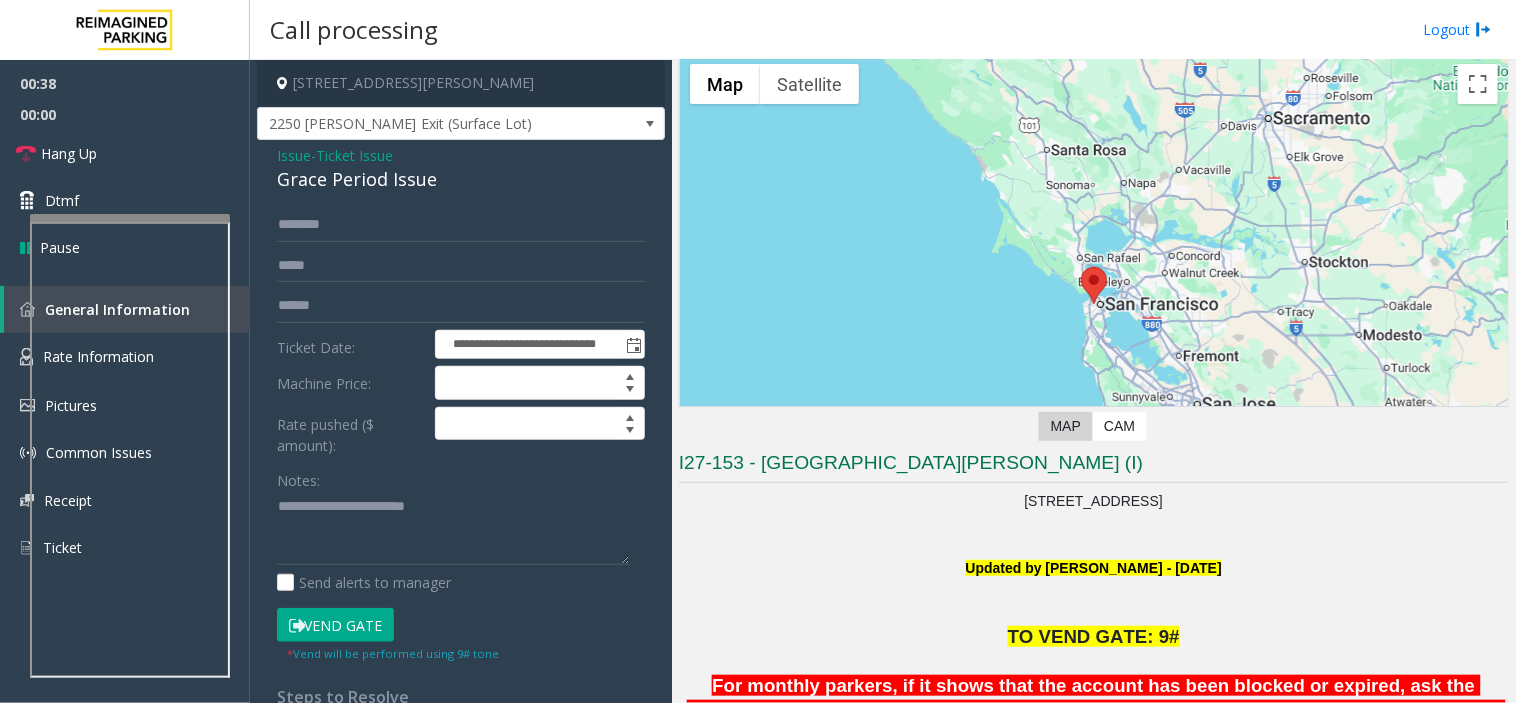 click 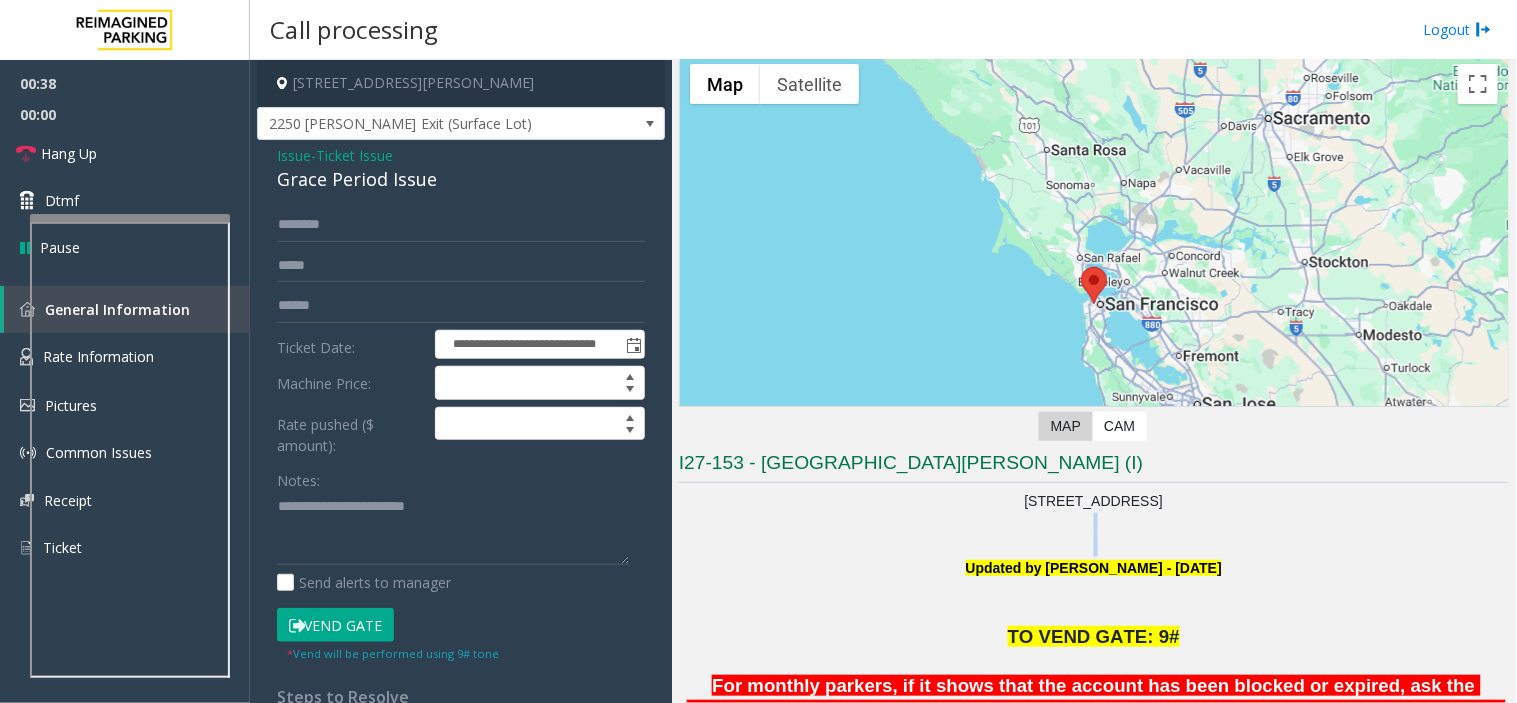 click 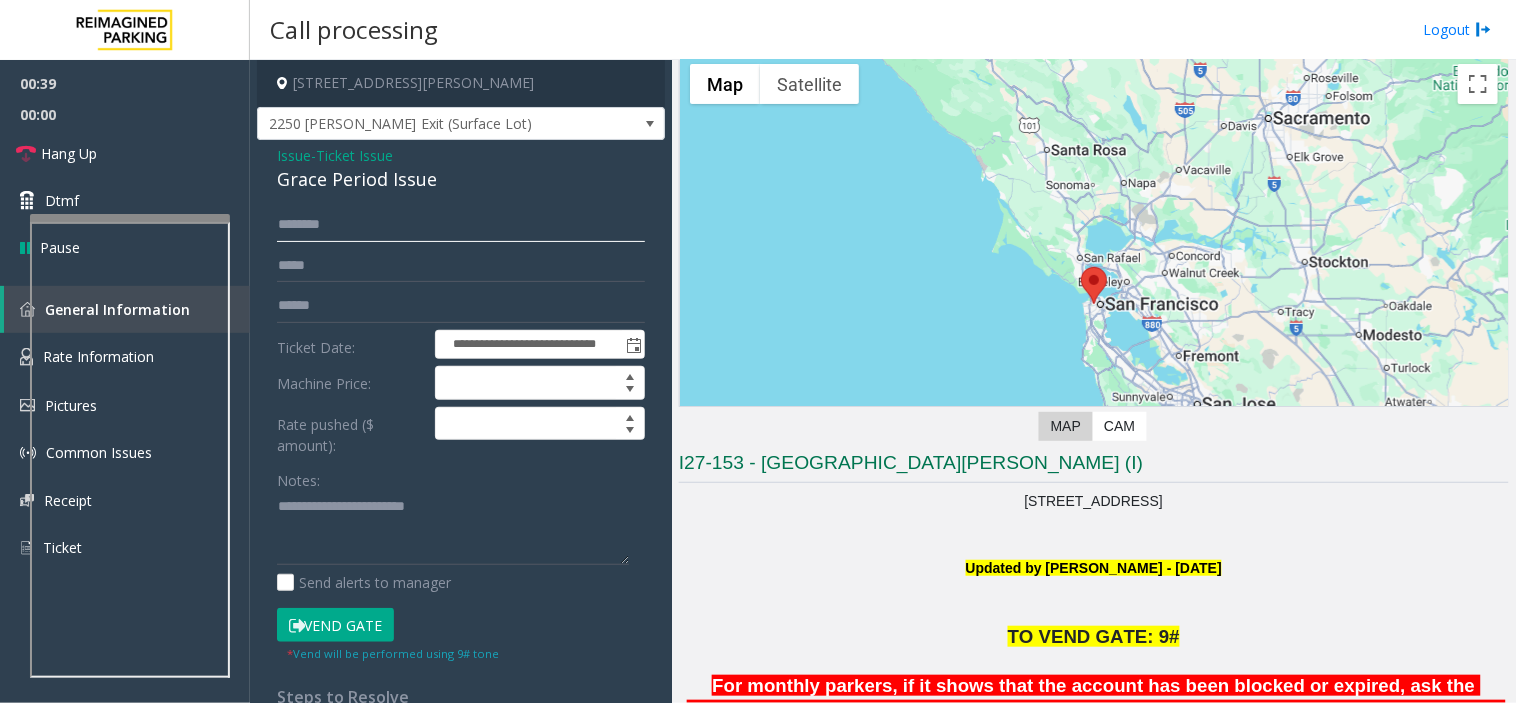 click 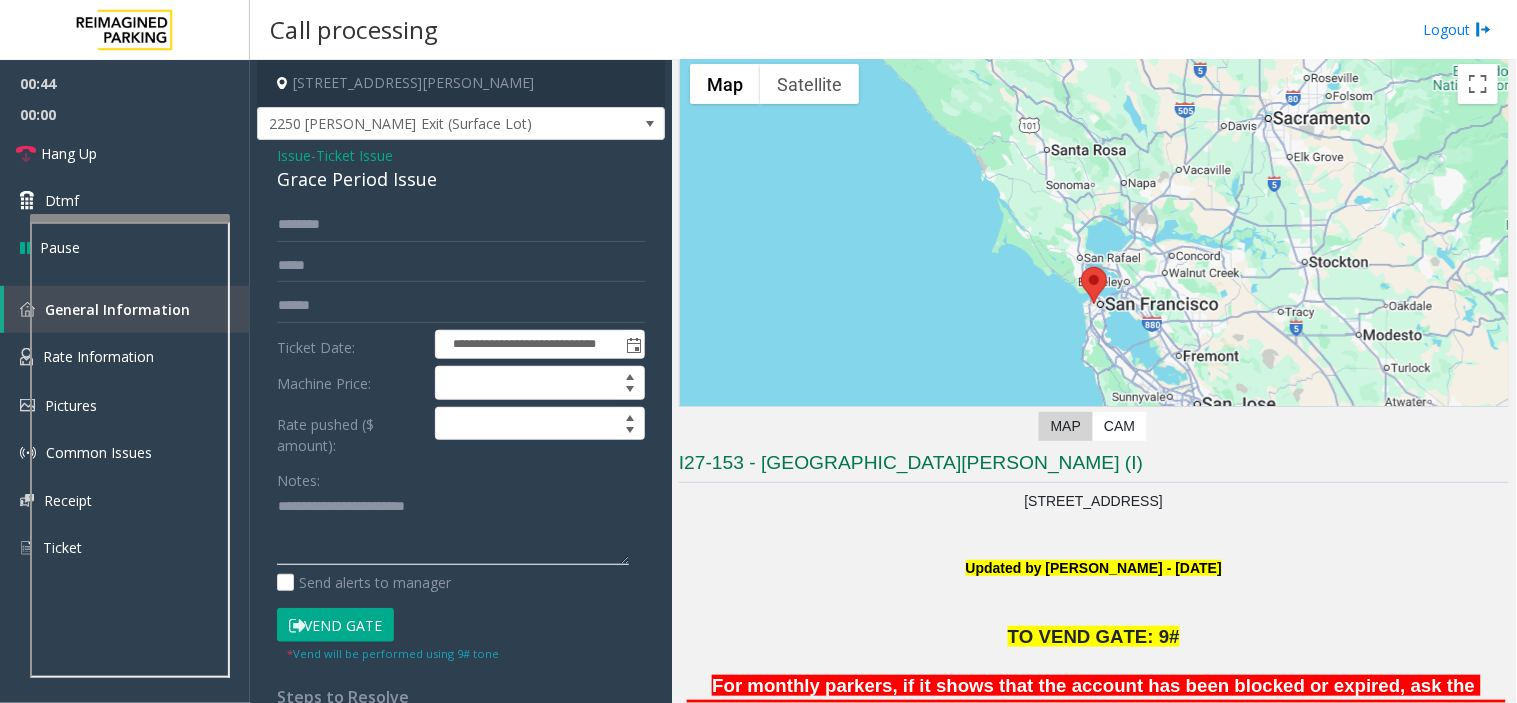click 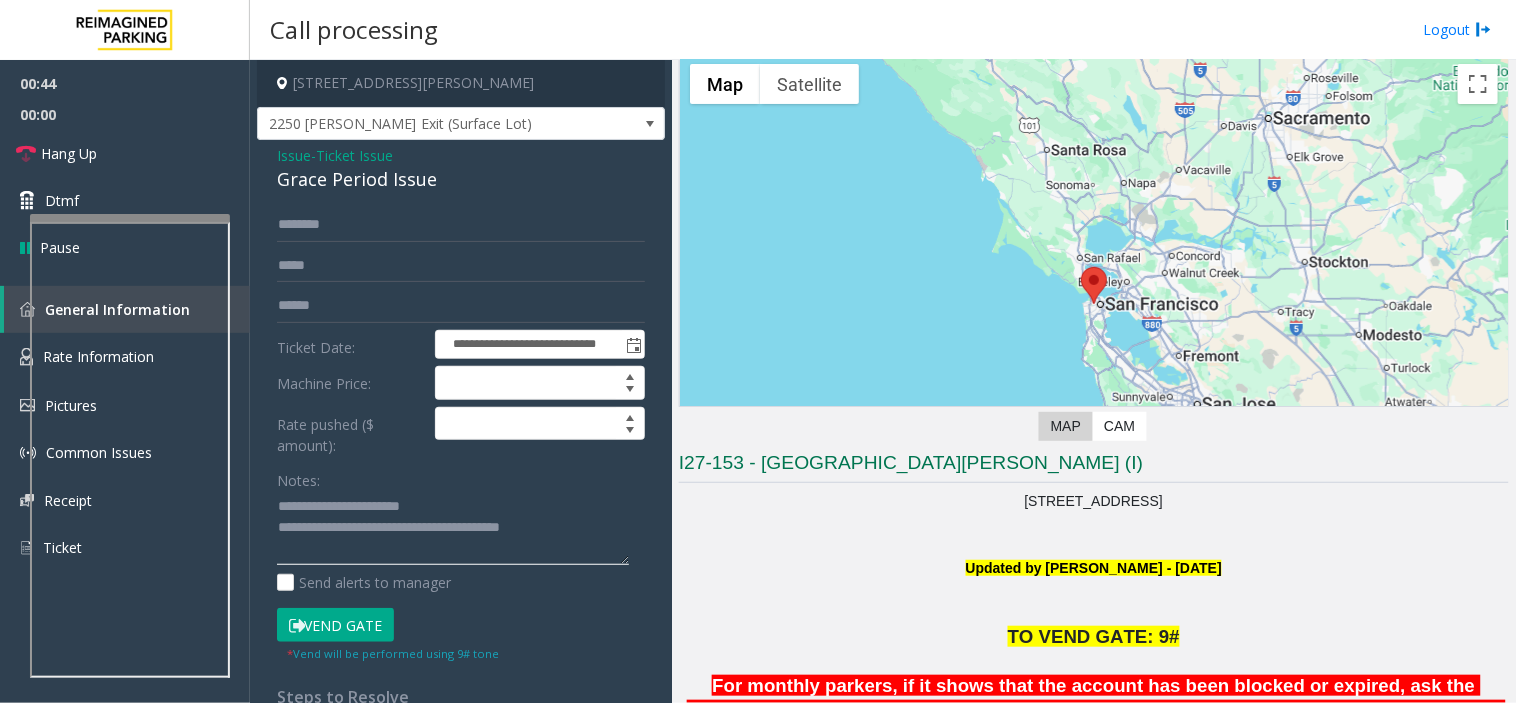 type on "**********" 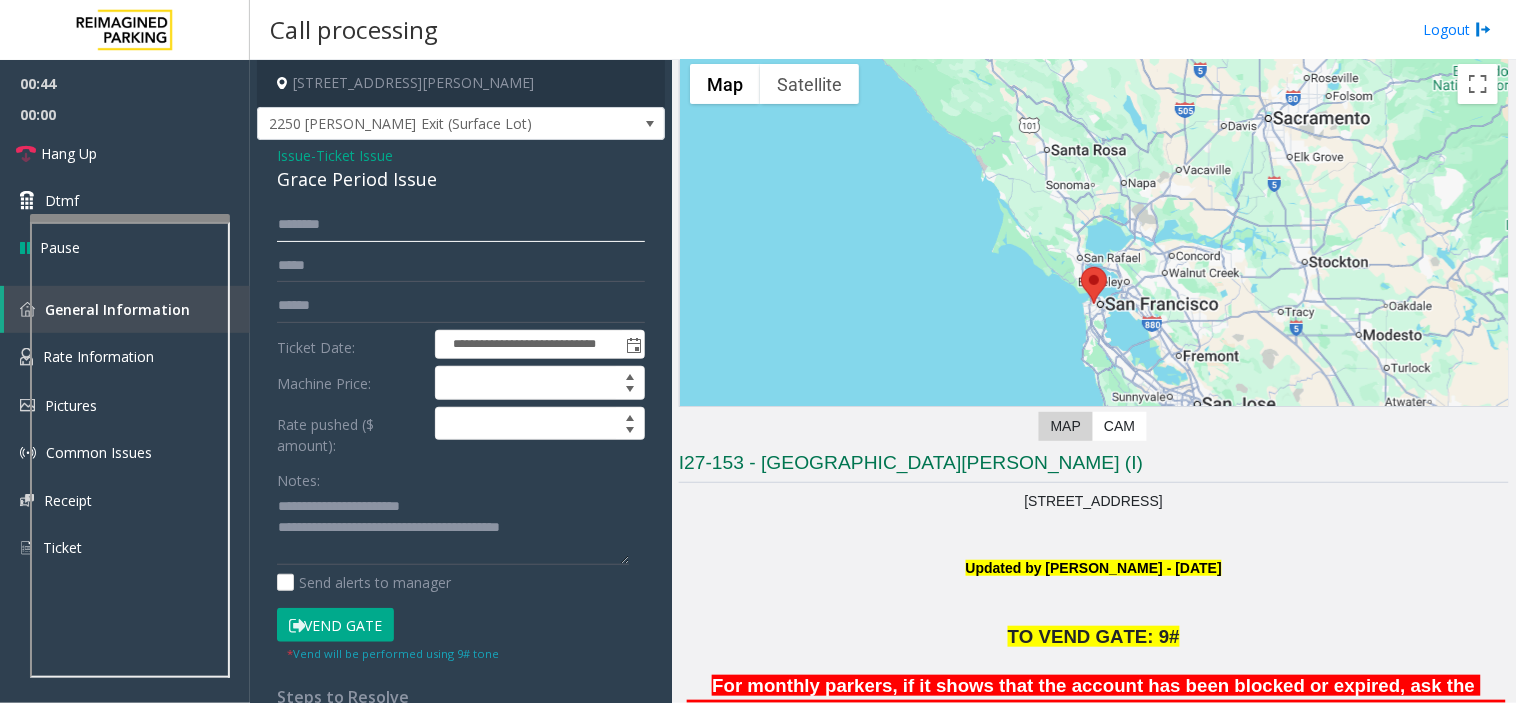 click 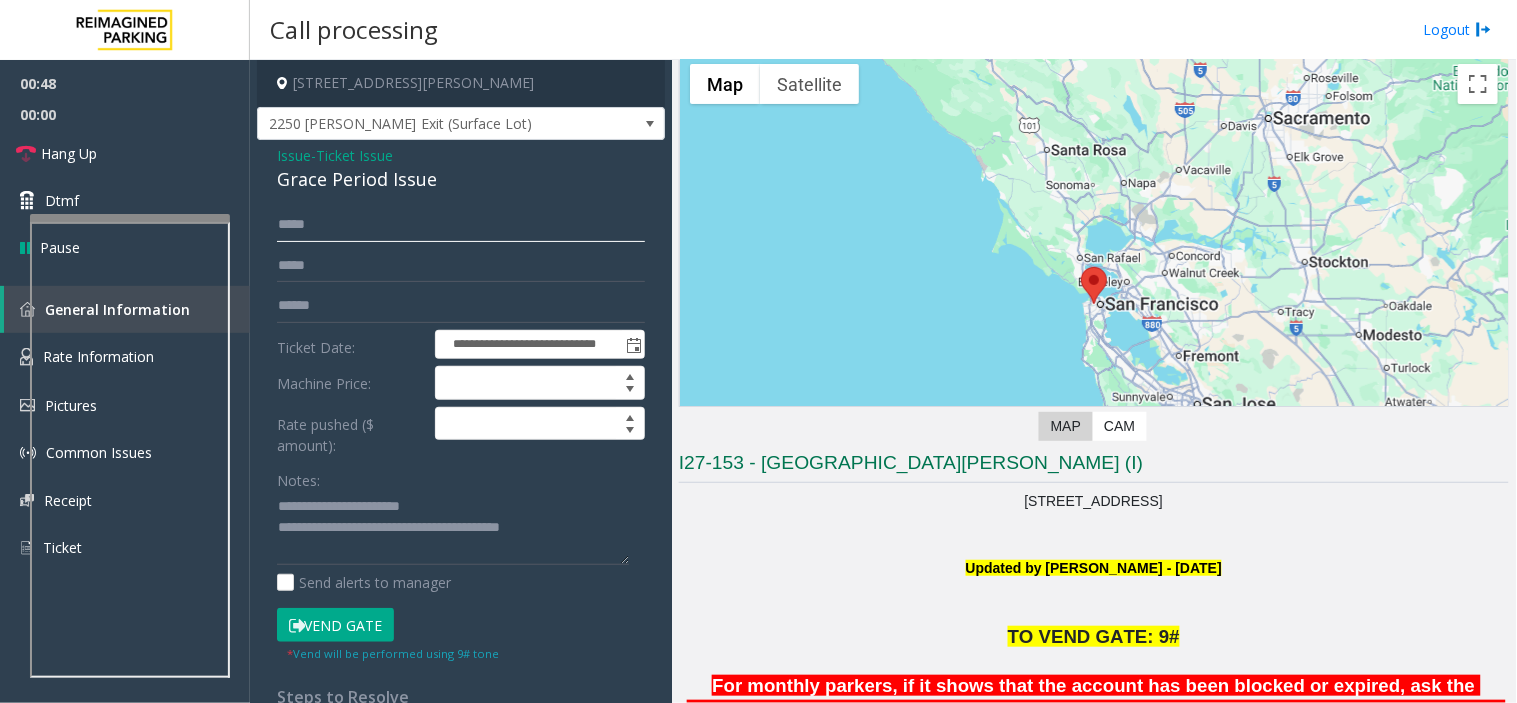 click on "****" 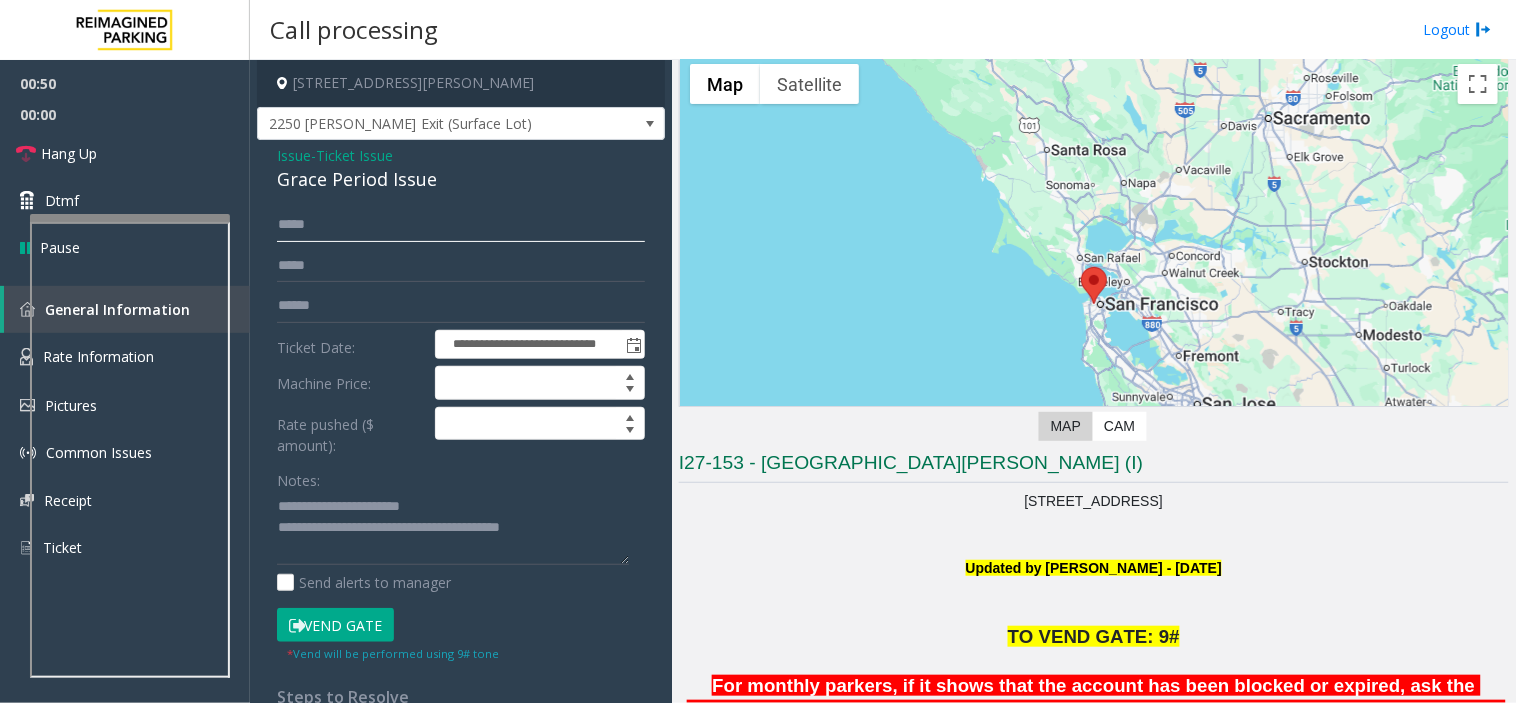 type on "****" 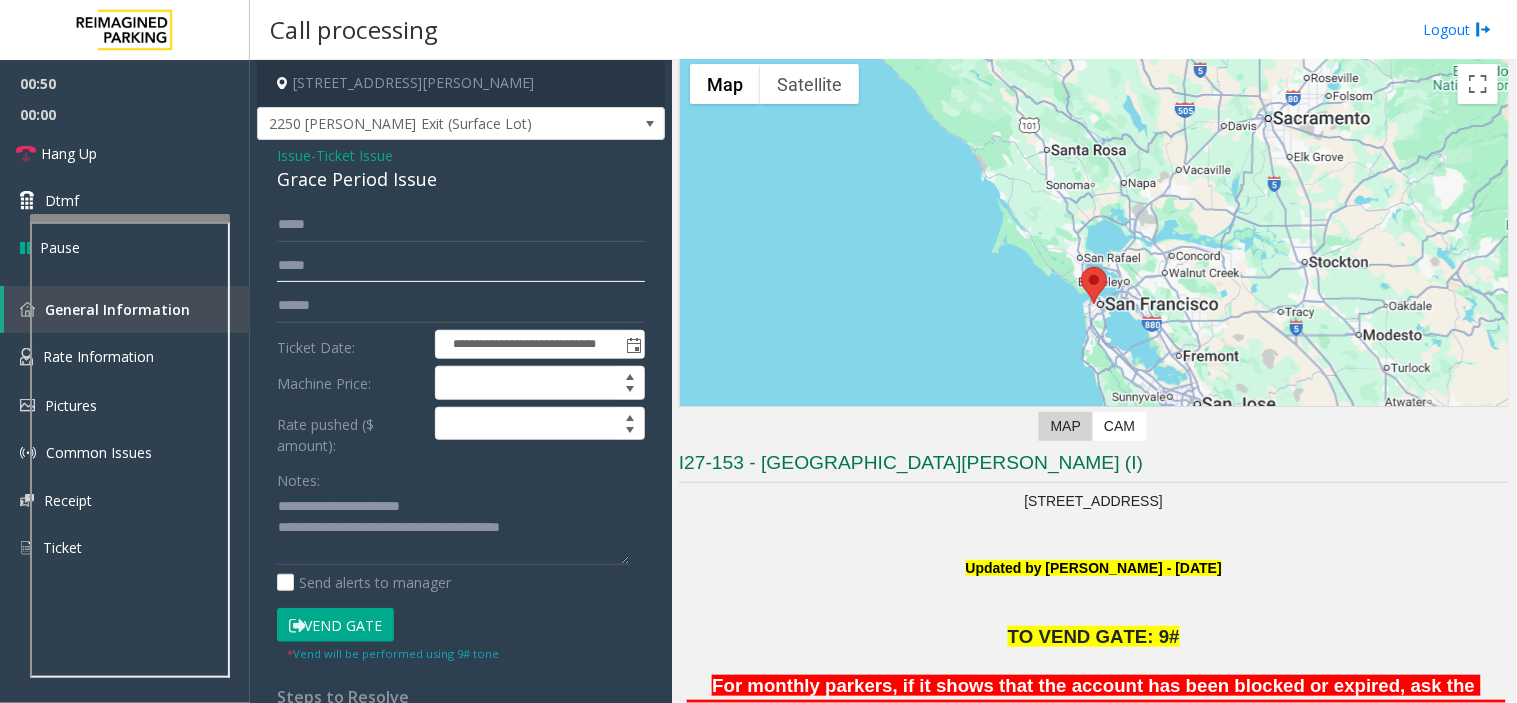 click 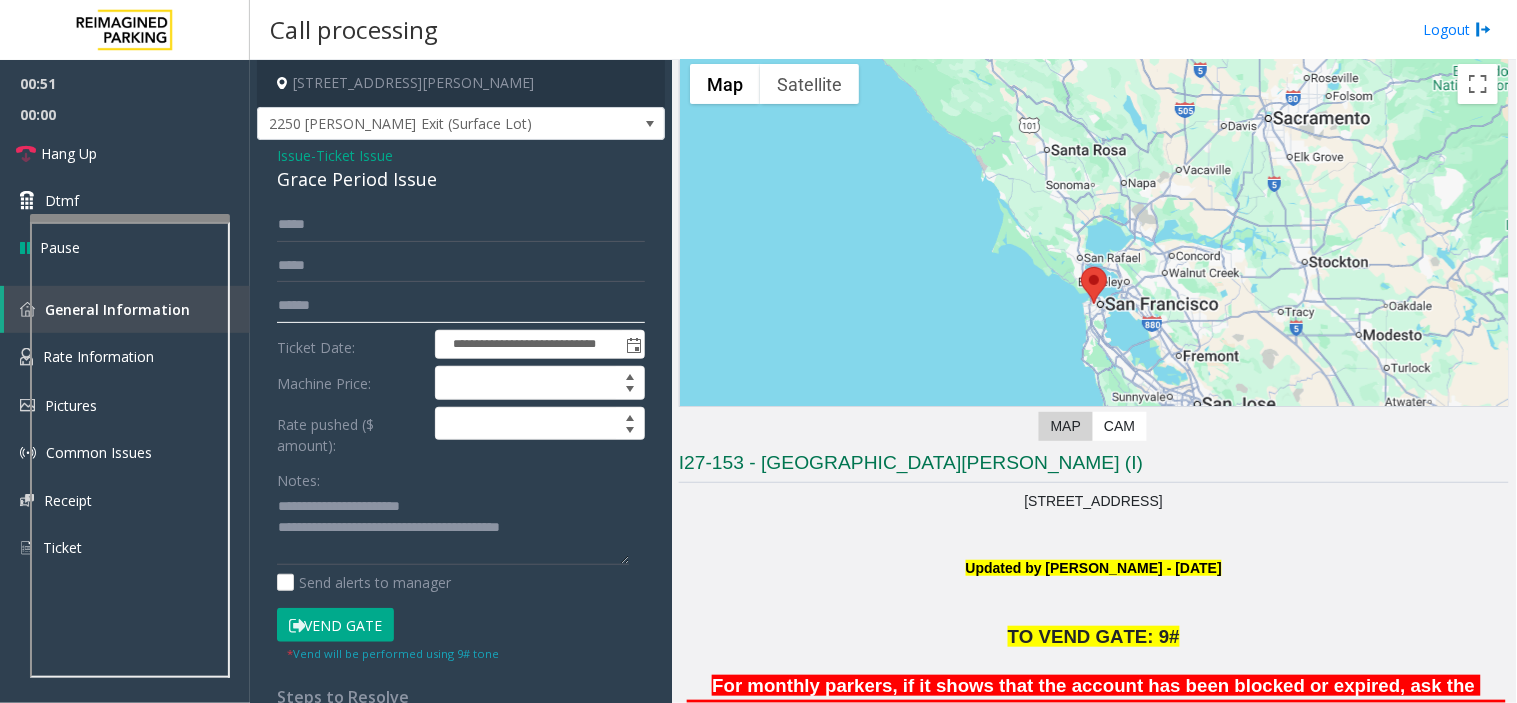 click 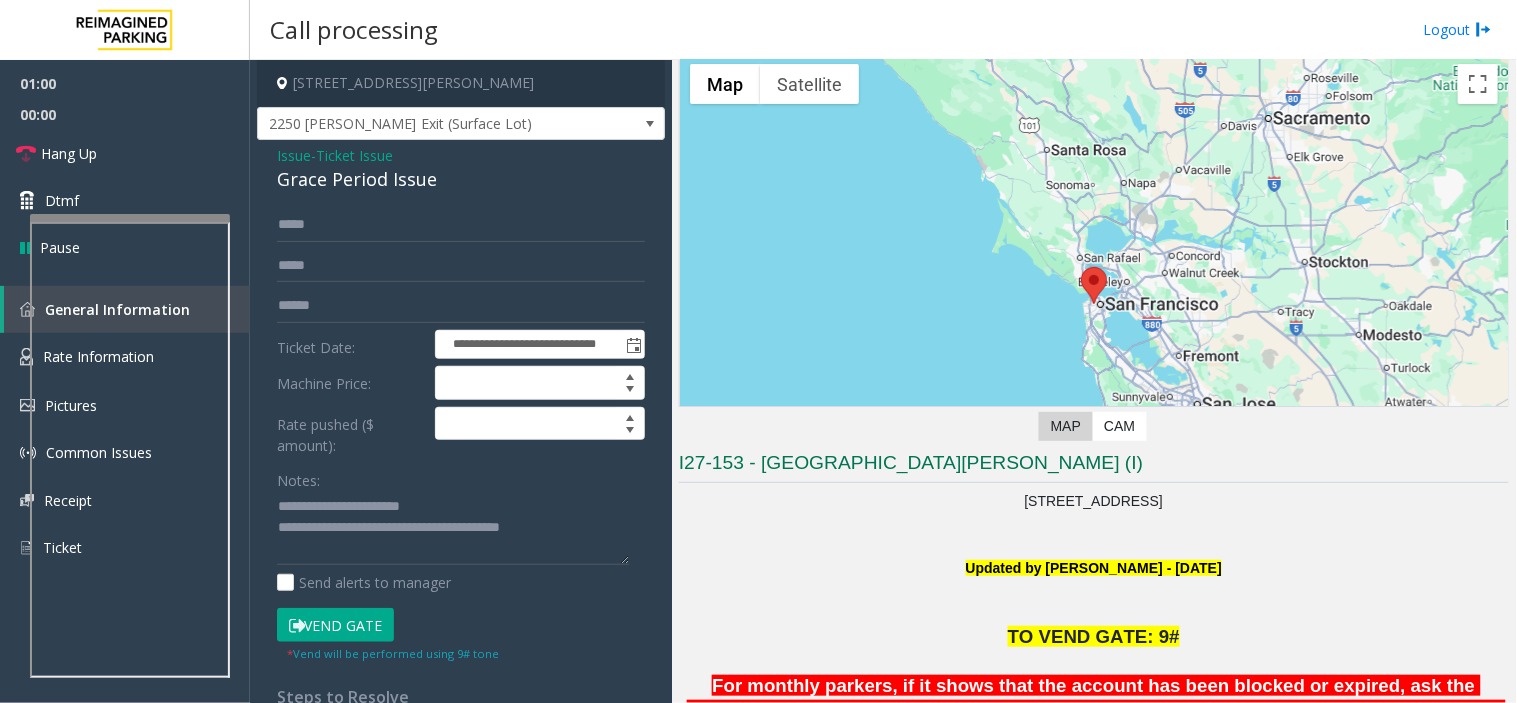 click on "Vend Gate" 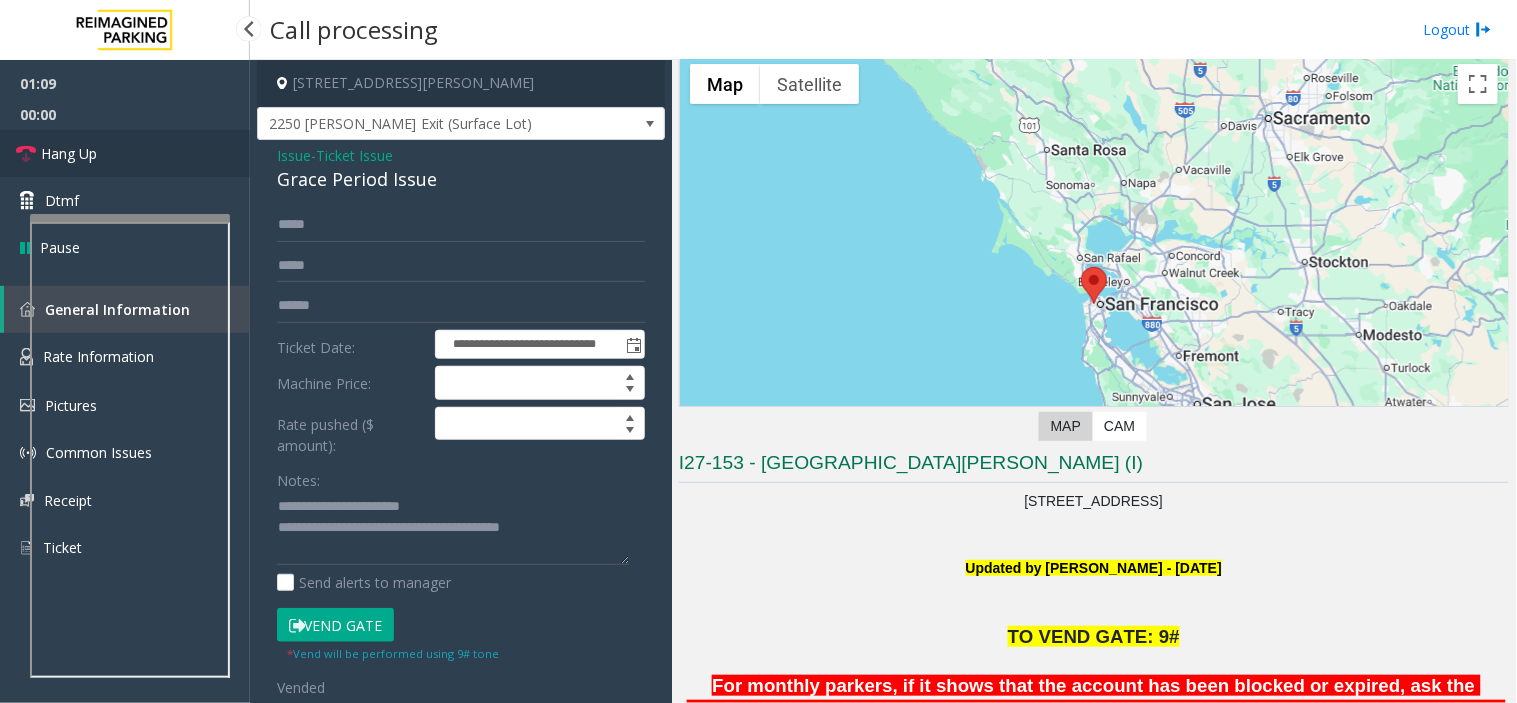click on "Hang Up" at bounding box center (69, 153) 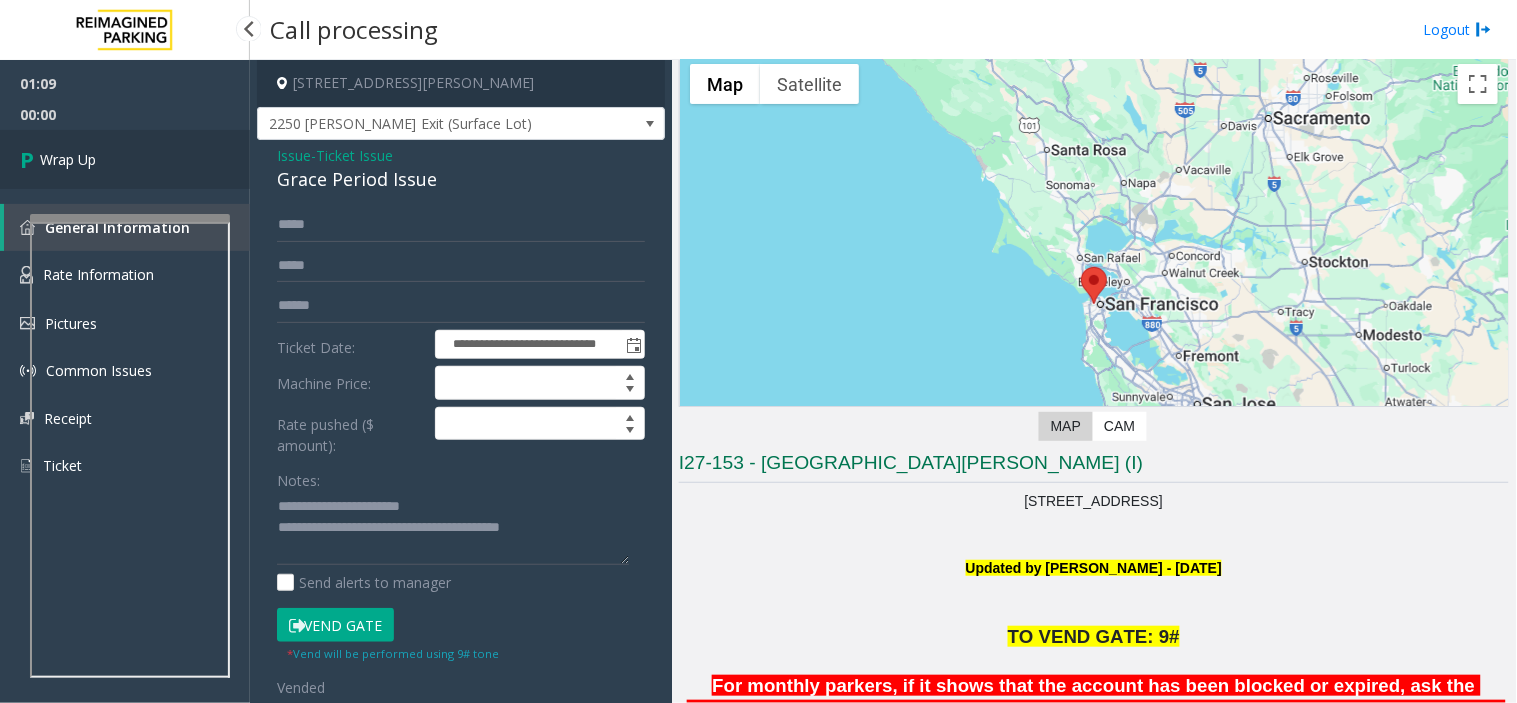 click on "Wrap Up" at bounding box center [68, 159] 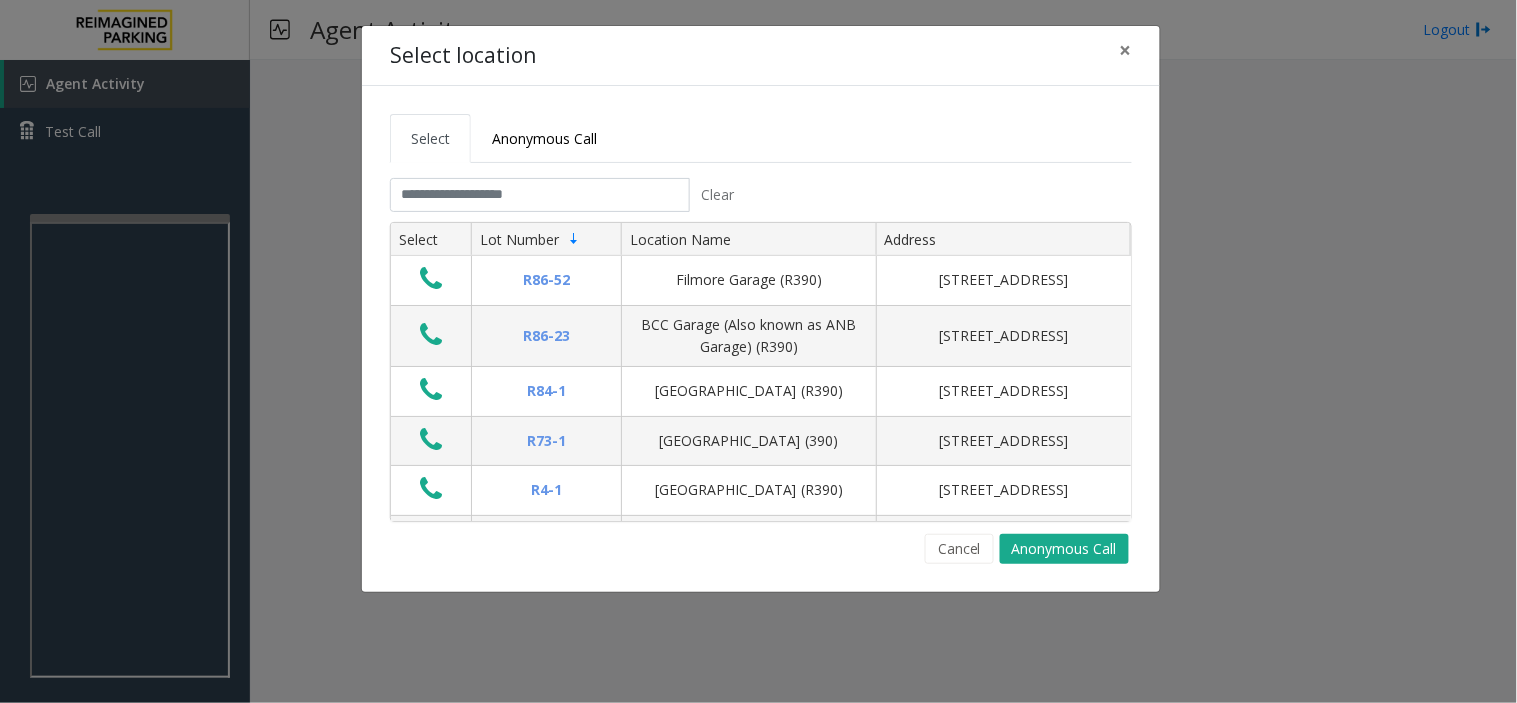 click on "Clear Select Lot Number Location Name Address R86-52 Filmore Garage (R390) 175 Milwaukee Street, Denver, CO R86-23 BCC Garage (Also known as ANB Garage) (R390)  3033 East 1st Avenue, Denver, CO R84-1 University Park Airport (R390) 2493 Fox Hill Road, State College, PA R73-1 Montrose Regional Airport (390) 2100 Airport Road, Montrose, CO R4-1 Lafayette Regional Airport (R390) 200 Terminal Drive, Lafayette, LA R31-35 Sunset Corporate Campus (R390) 13920 Southeast Eastgate Way, Bellevue, WA R31-3 Bell Street Garage (R390) 2323 Elliott Avenue, Seattle, WA R31-3 Bellevue Technology Center (R390) 2125 158th Court Northeast, Bellevue, WA R31-1 Meydenbauer Center (MBC)(R390) 11100 Northeast 6th Street, Bellevue, WA R30-259 Cherry Hill (R390) 511 16th Avenue, Seattle, WA R30-259 First (1st) Hill Medical Pavilion (R390) 1124 Columbia Street, Seattle, WA R30-216 G2 Garage (R390) 5601 6th Avenue South, Seattle, WA R30-204 Pacific Tower West Garage (R390) 1200 12th Avenue South, Seattle, WA R30-20 R26-529 R26-509 R210-52" 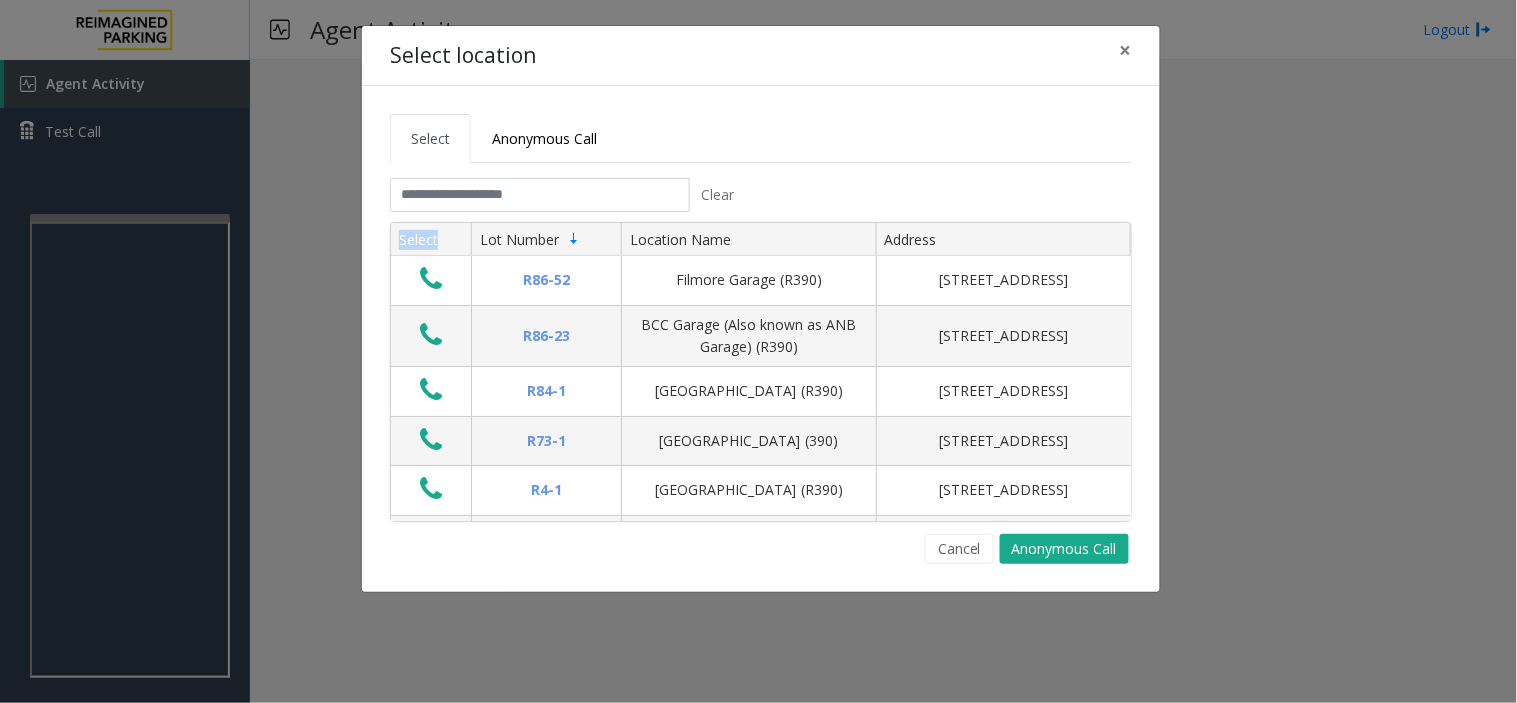 click on "Clear Select Lot Number Location Name Address R86-52 Filmore Garage (R390) 175 Milwaukee Street, Denver, CO R86-23 BCC Garage (Also known as ANB Garage) (R390)  3033 East 1st Avenue, Denver, CO R84-1 University Park Airport (R390) 2493 Fox Hill Road, State College, PA R73-1 Montrose Regional Airport (390) 2100 Airport Road, Montrose, CO R4-1 Lafayette Regional Airport (R390) 200 Terminal Drive, Lafayette, LA R31-35 Sunset Corporate Campus (R390) 13920 Southeast Eastgate Way, Bellevue, WA R31-3 Bell Street Garage (R390) 2323 Elliott Avenue, Seattle, WA R31-3 Bellevue Technology Center (R390) 2125 158th Court Northeast, Bellevue, WA R31-1 Meydenbauer Center (MBC)(R390) 11100 Northeast 6th Street, Bellevue, WA R30-259 Cherry Hill (R390) 511 16th Avenue, Seattle, WA R30-259 First (1st) Hill Medical Pavilion (R390) 1124 Columbia Street, Seattle, WA R30-216 G2 Garage (R390) 5601 6th Avenue South, Seattle, WA R30-204 Pacific Tower West Garage (R390) 1200 12th Avenue South, Seattle, WA R30-20 R26-529 R26-509 R210-52" 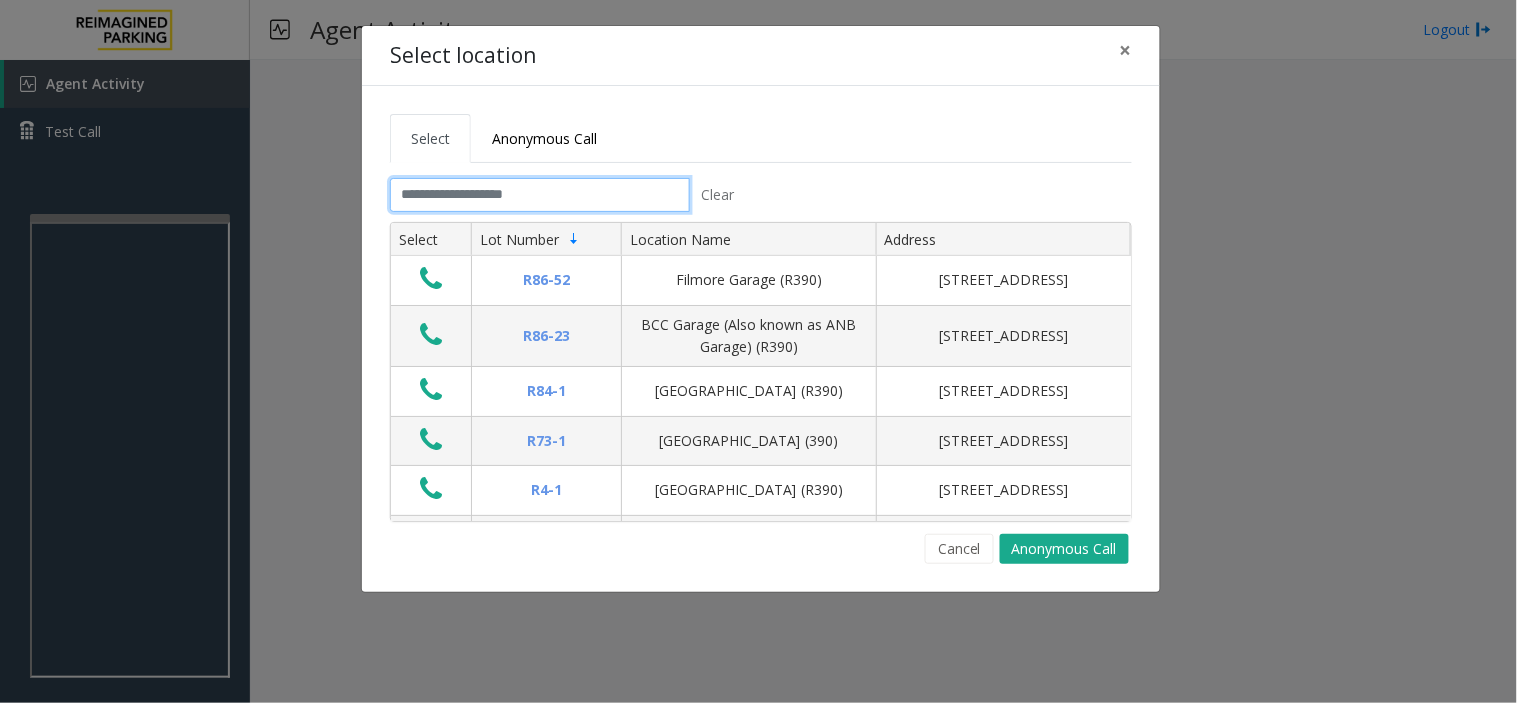 click 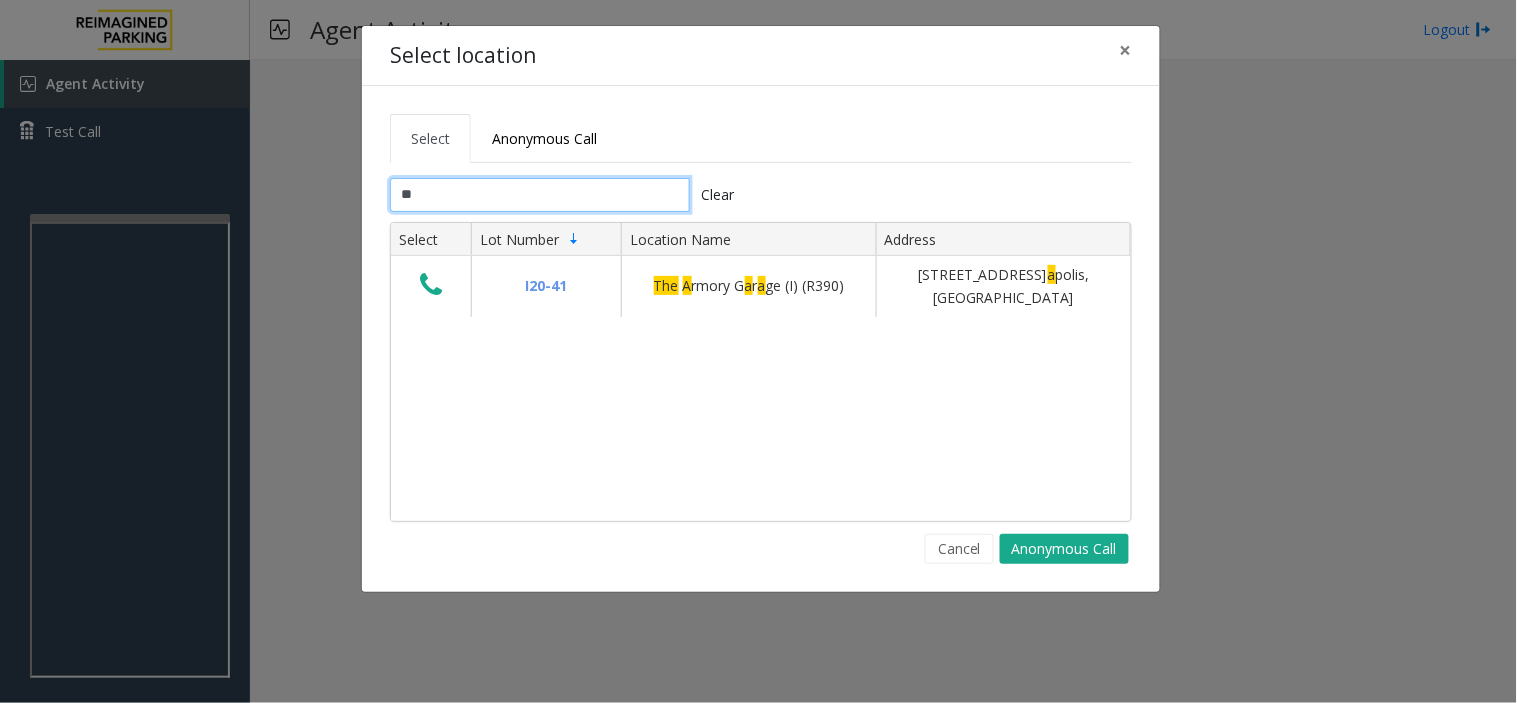 type on "*" 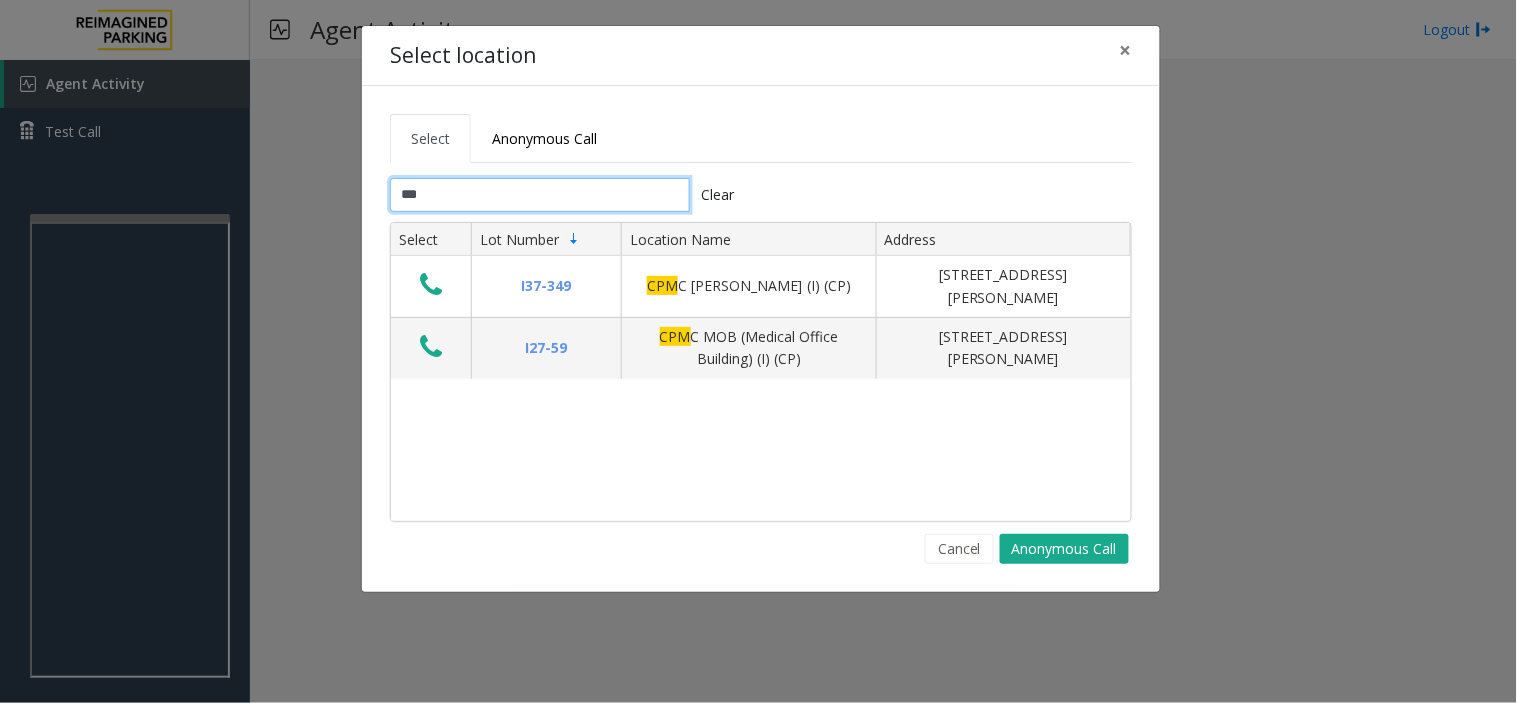 type on "***" 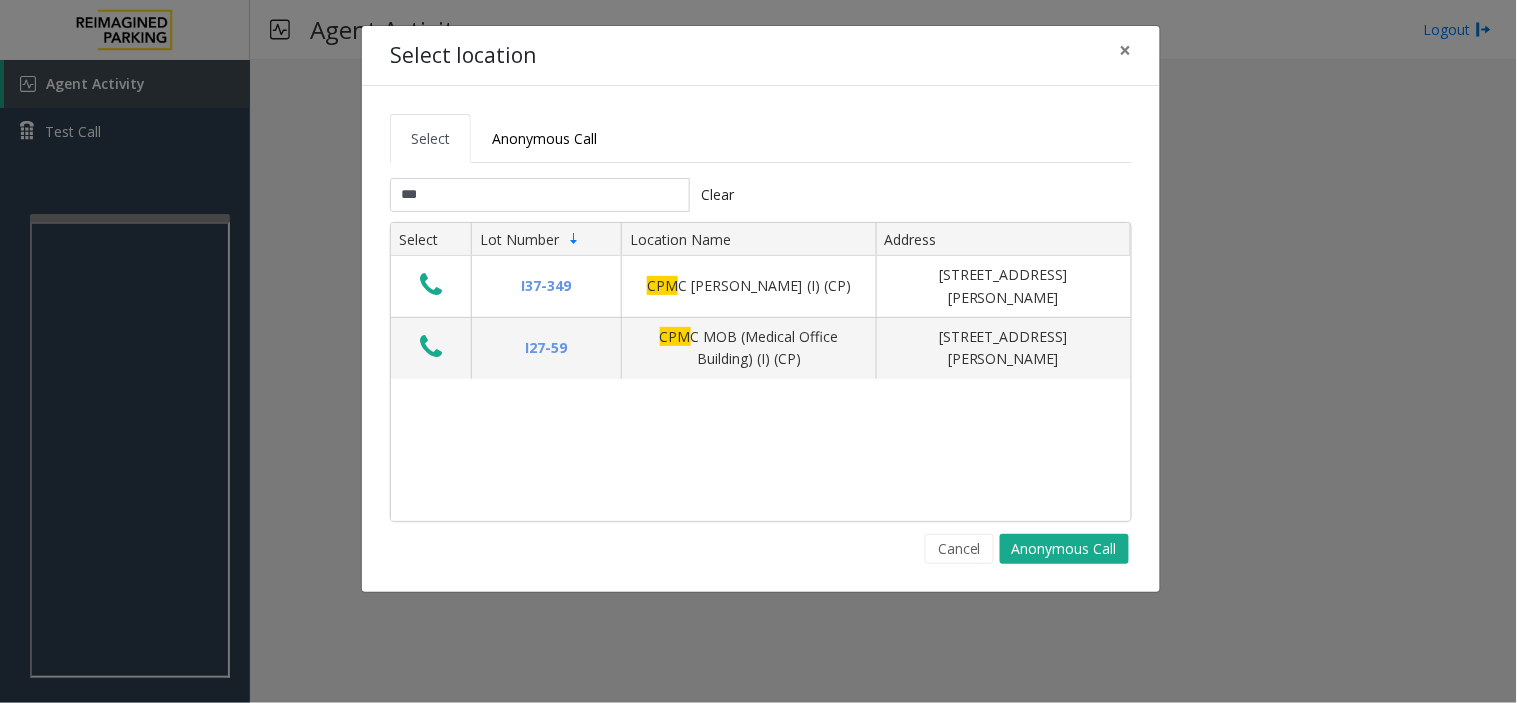 click on "I37-349 CPM C Van Ness (I) (CP) 1101 Van Ness Avenue, San Francisco, CA I27-59 CPM C MOB (Medical Office Building) (I) (CP) 1000 Van Ness Avenue, San Francisco, CA" 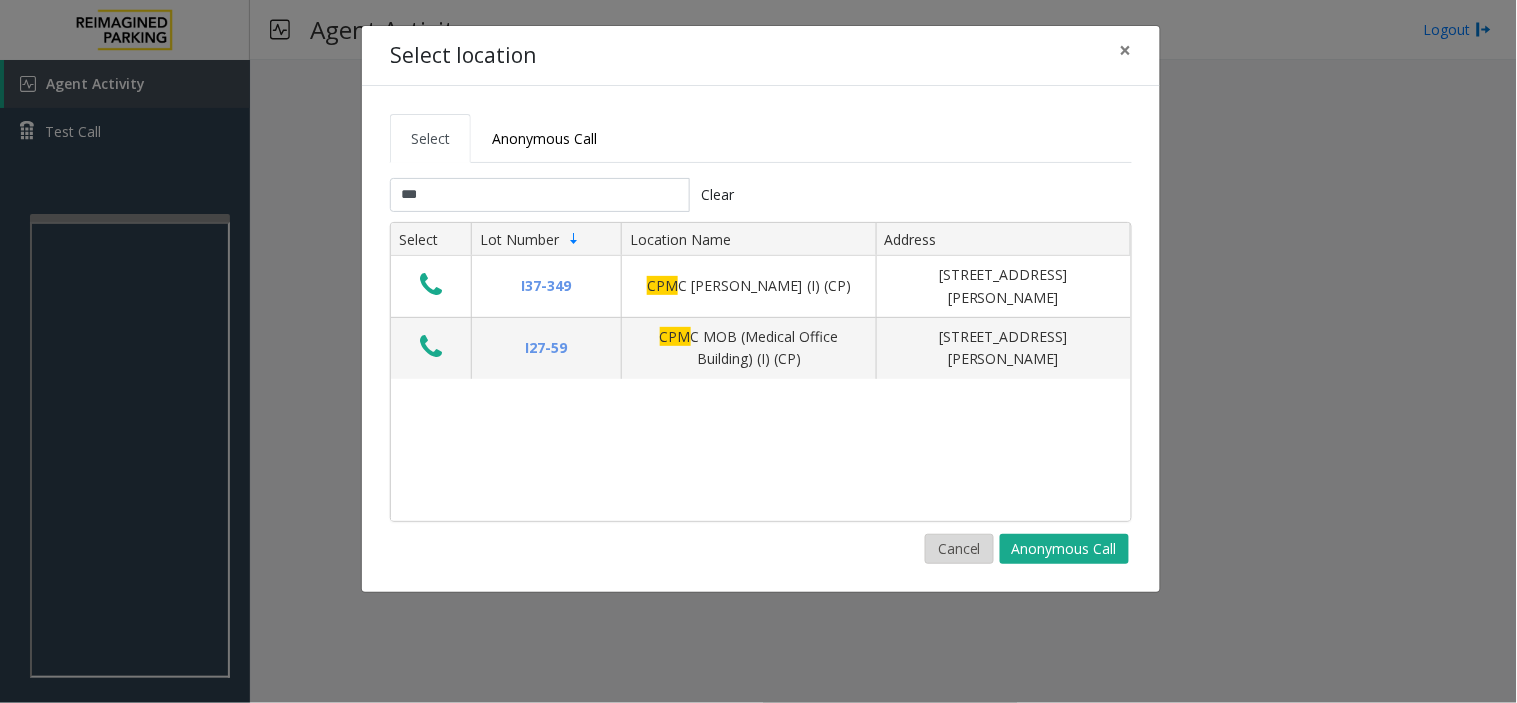 click on "Cancel" 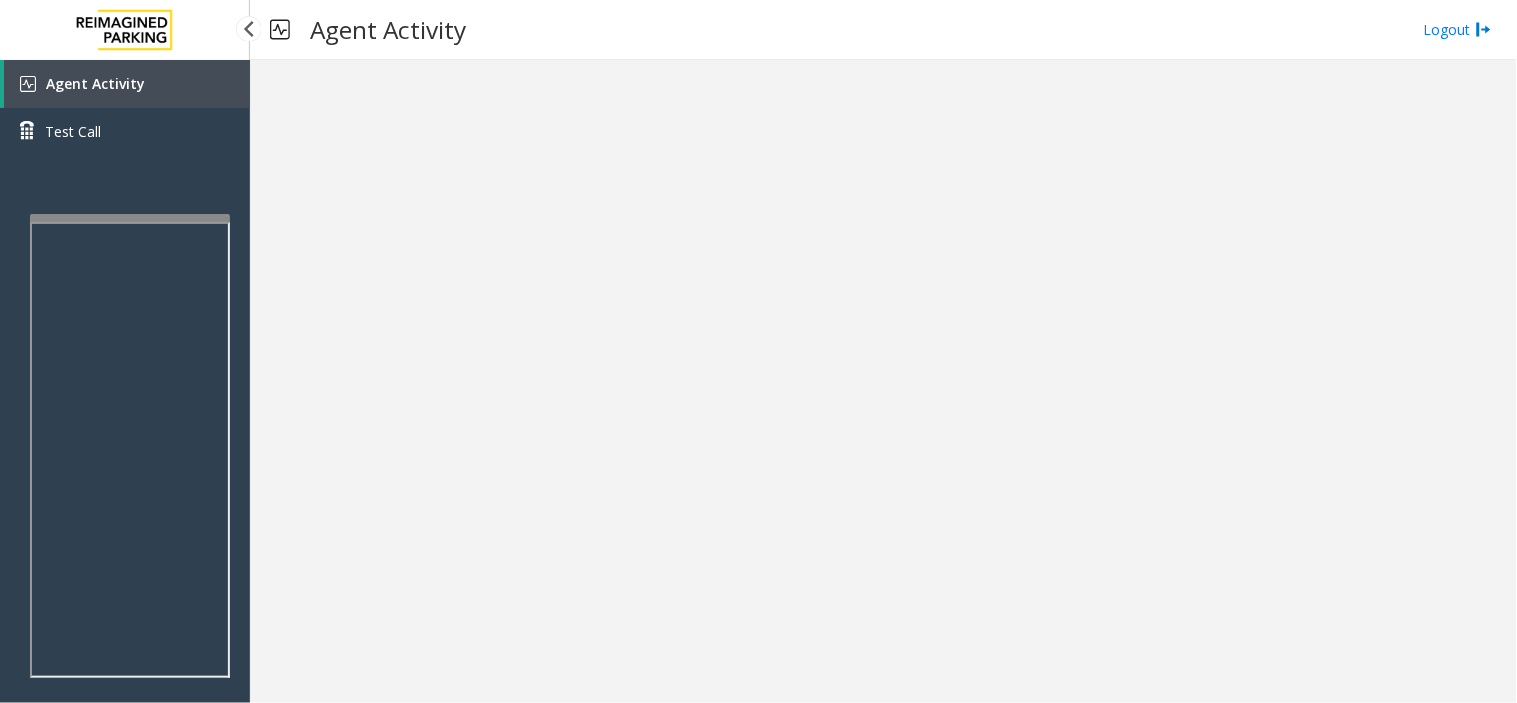 click on "Agent Activity" at bounding box center [127, 84] 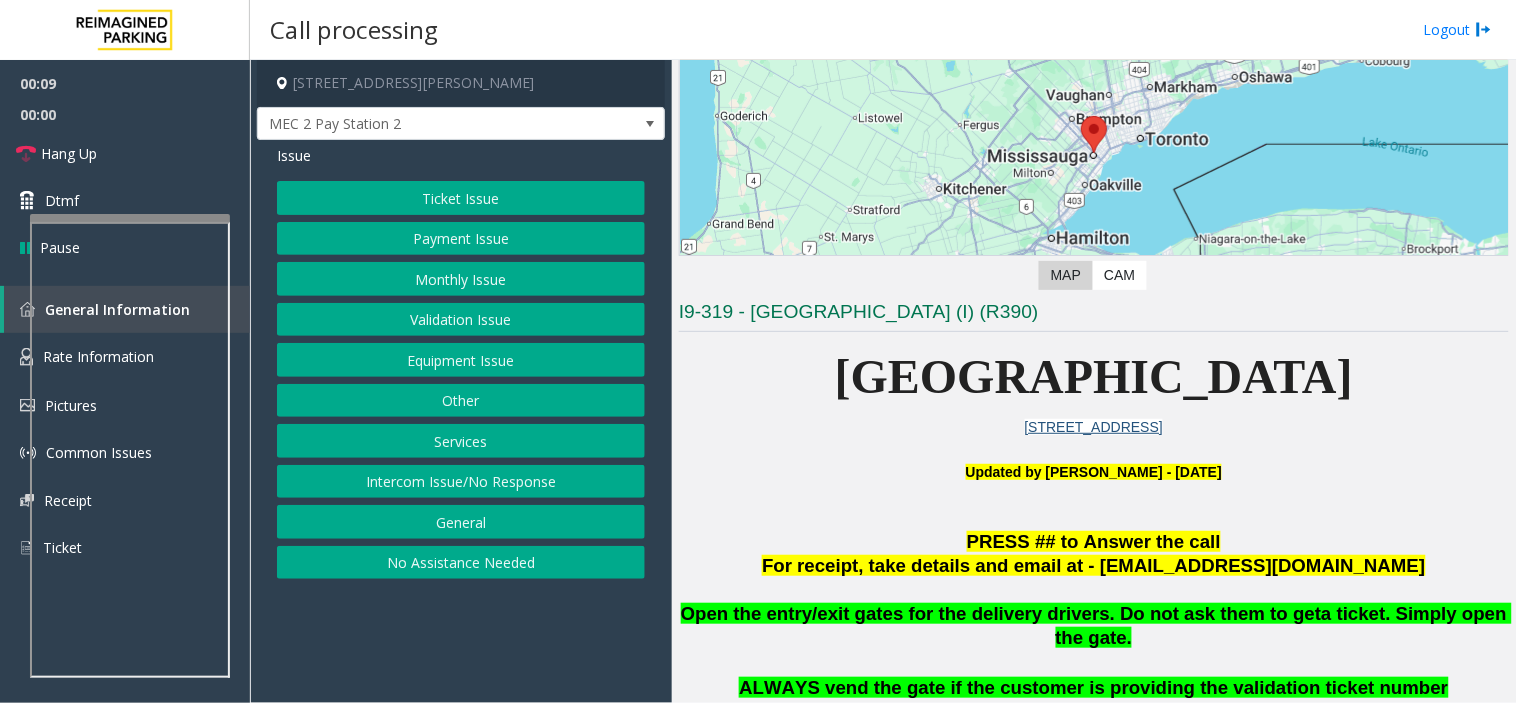 scroll, scrollTop: 222, scrollLeft: 0, axis: vertical 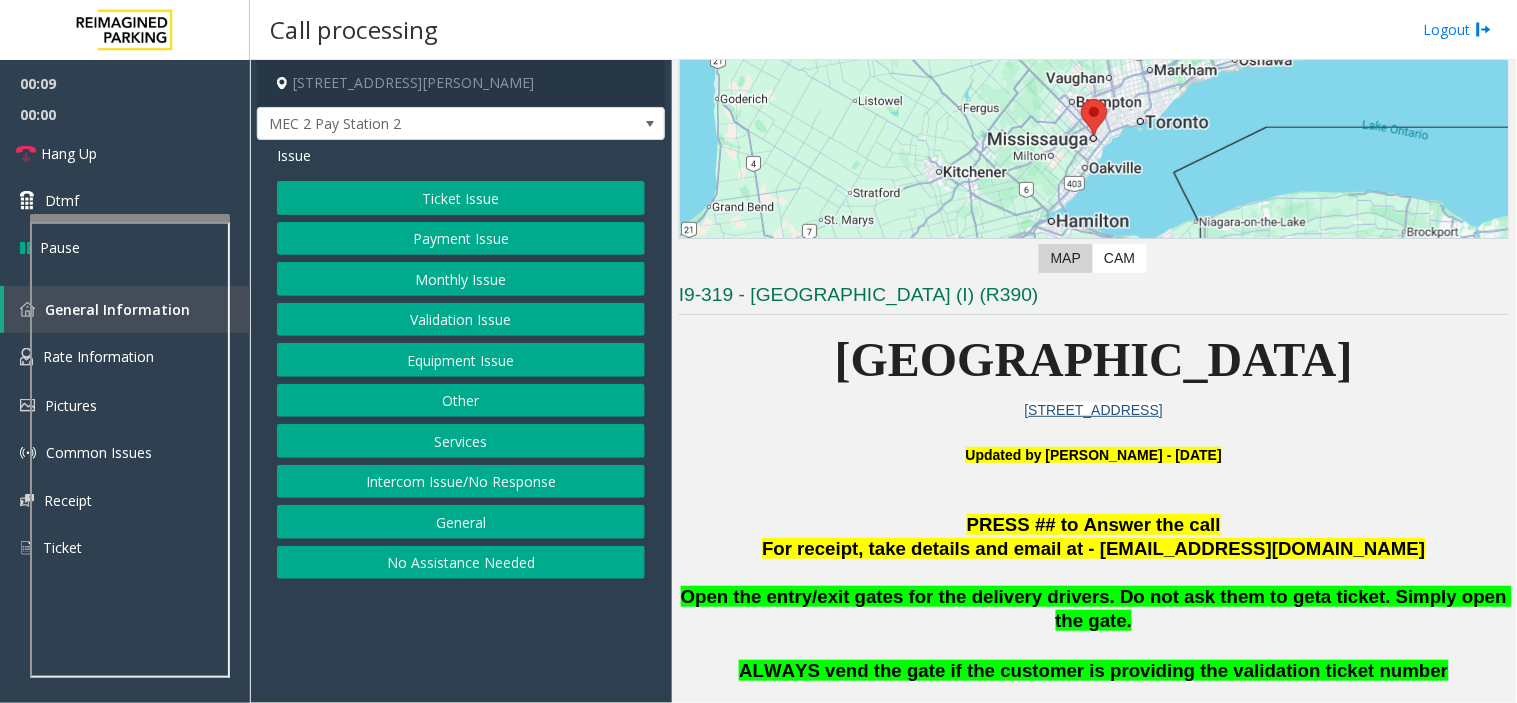 click on "I9-319 - Mississauga Executive Center (I) (R390)" 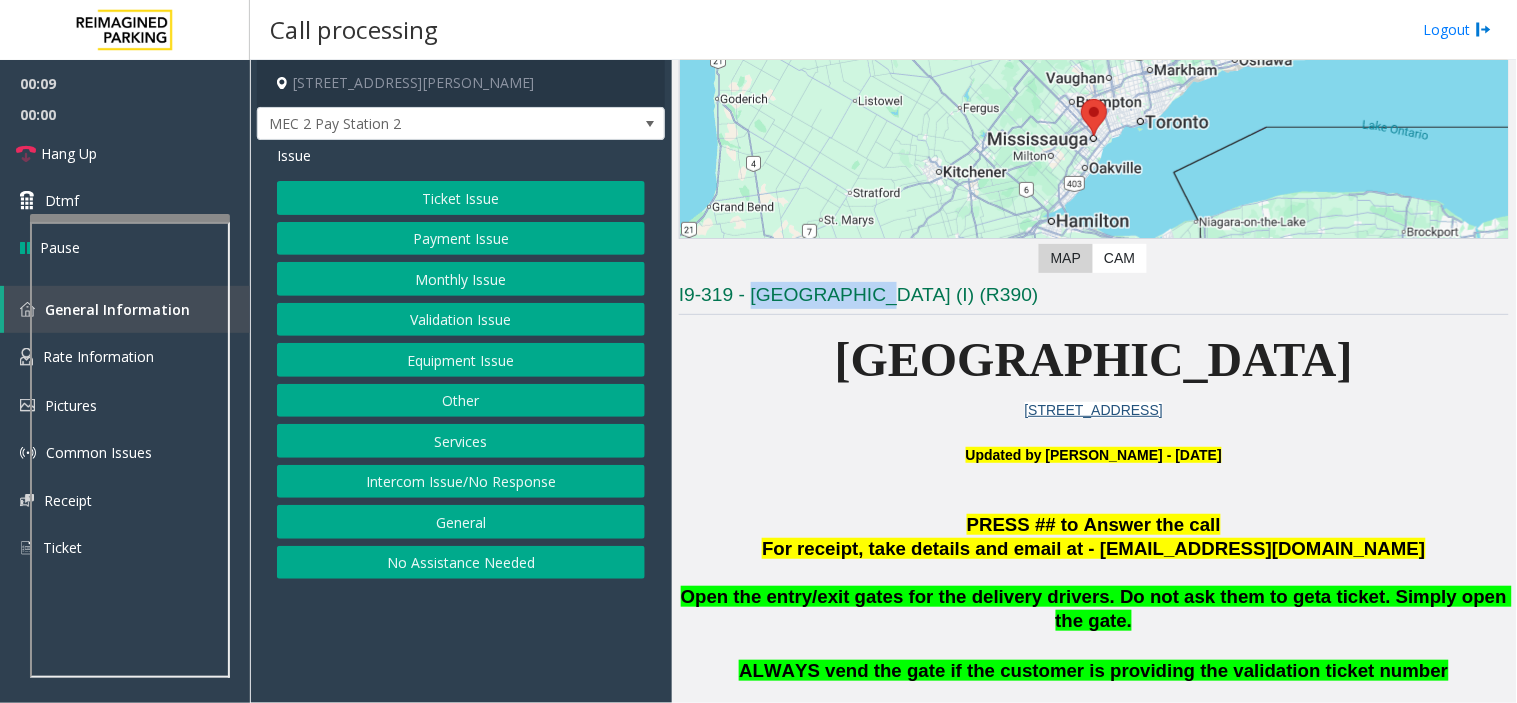 click on "I9-319 - Mississauga Executive Center (I) (R390)" 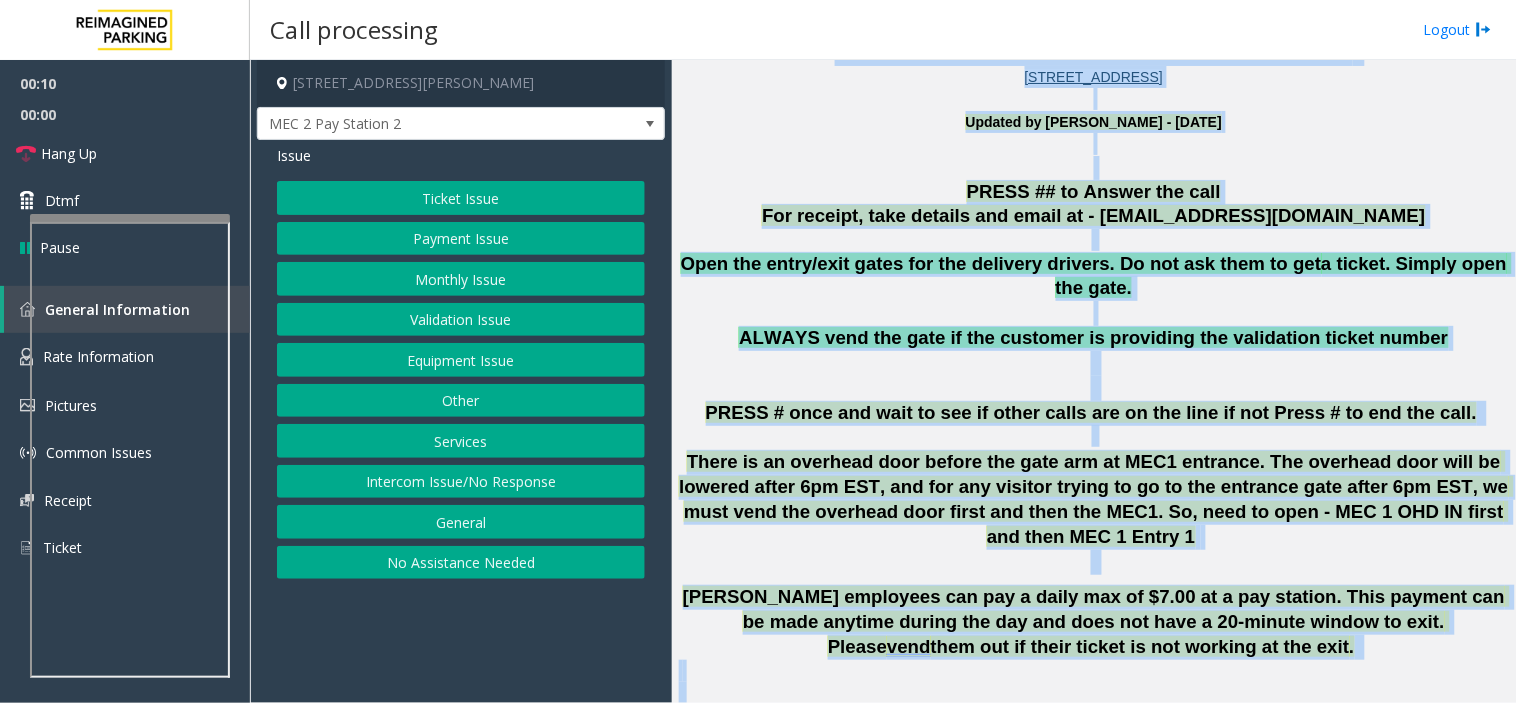 scroll, scrollTop: 583, scrollLeft: 0, axis: vertical 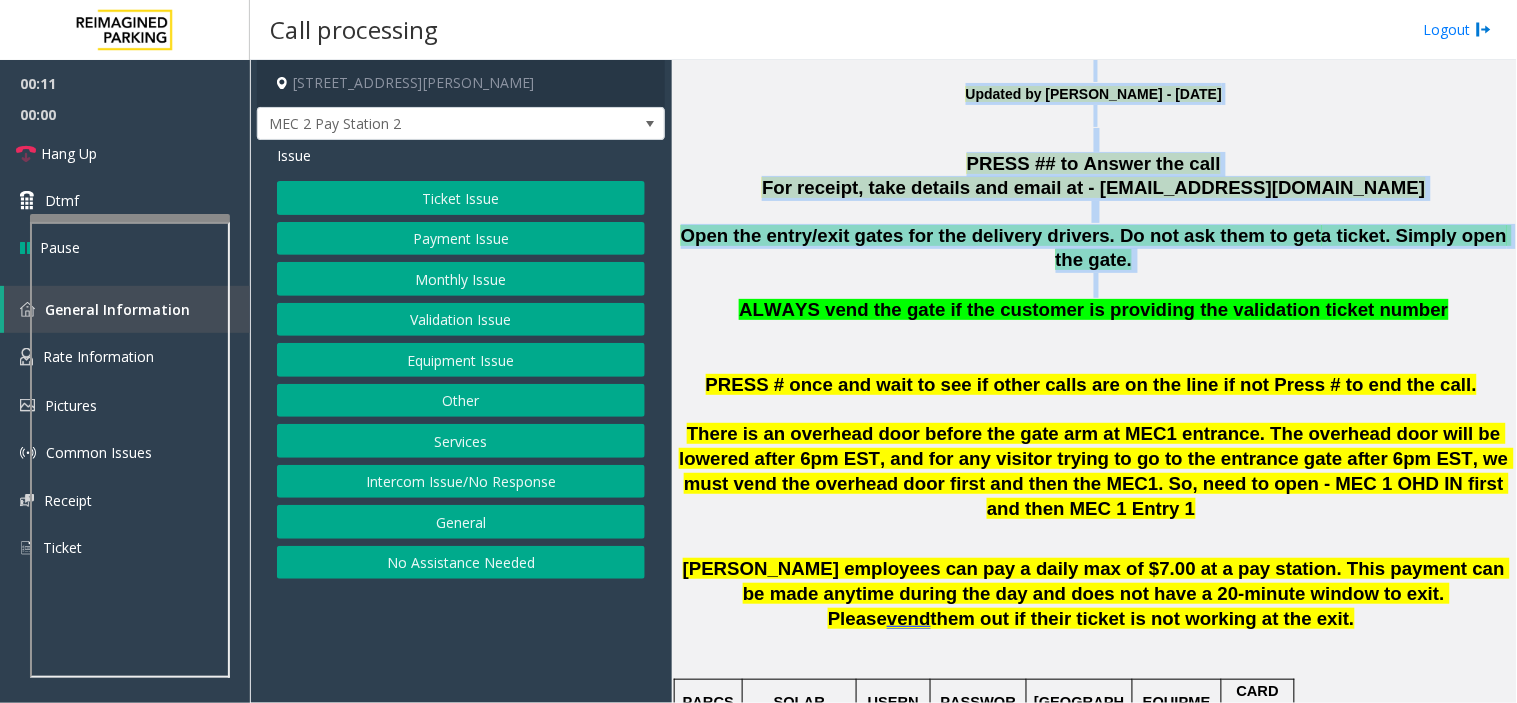 drag, startPoint x: 810, startPoint y: 300, endPoint x: 1098, endPoint y: 255, distance: 291.49442 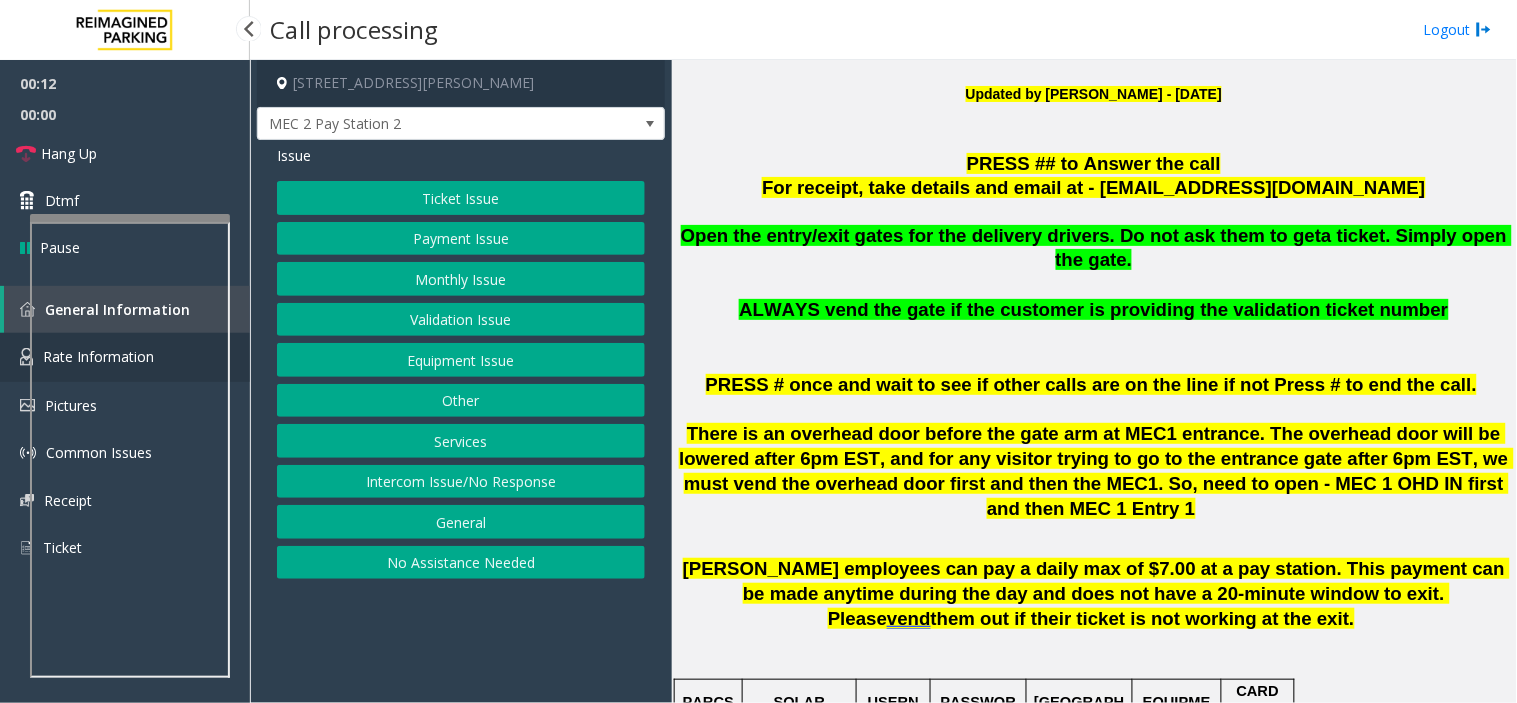 click on "Rate Information" at bounding box center (125, 357) 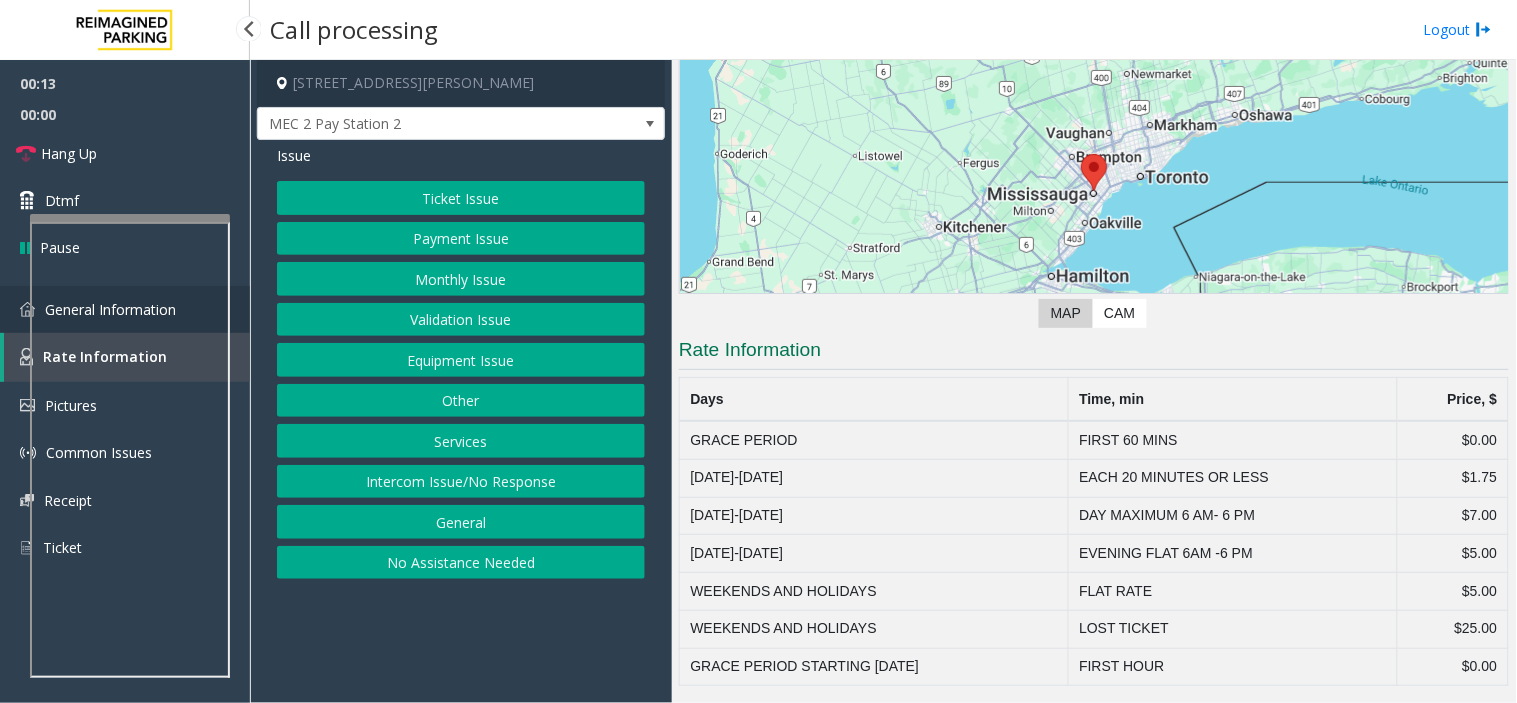 click on "General Information" at bounding box center (125, 309) 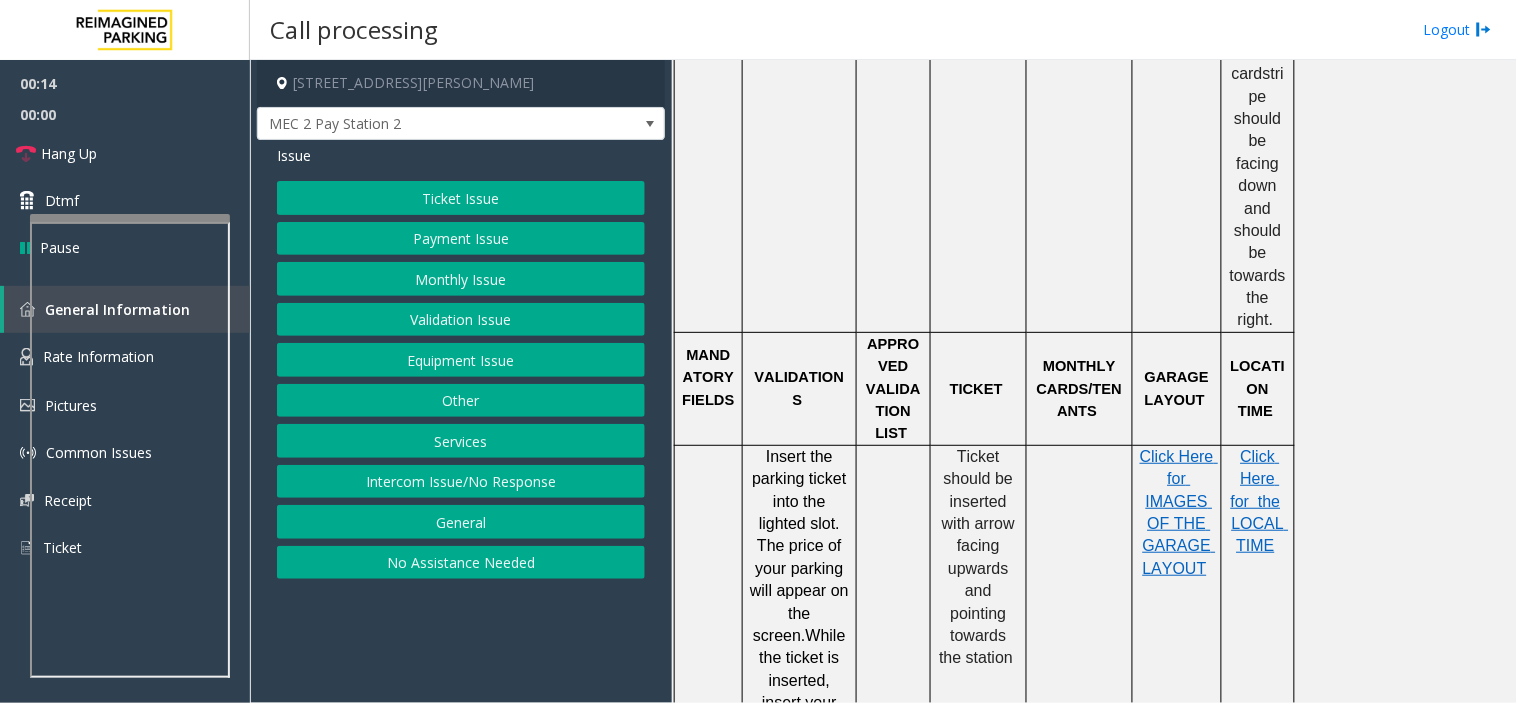 scroll, scrollTop: 1583, scrollLeft: 0, axis: vertical 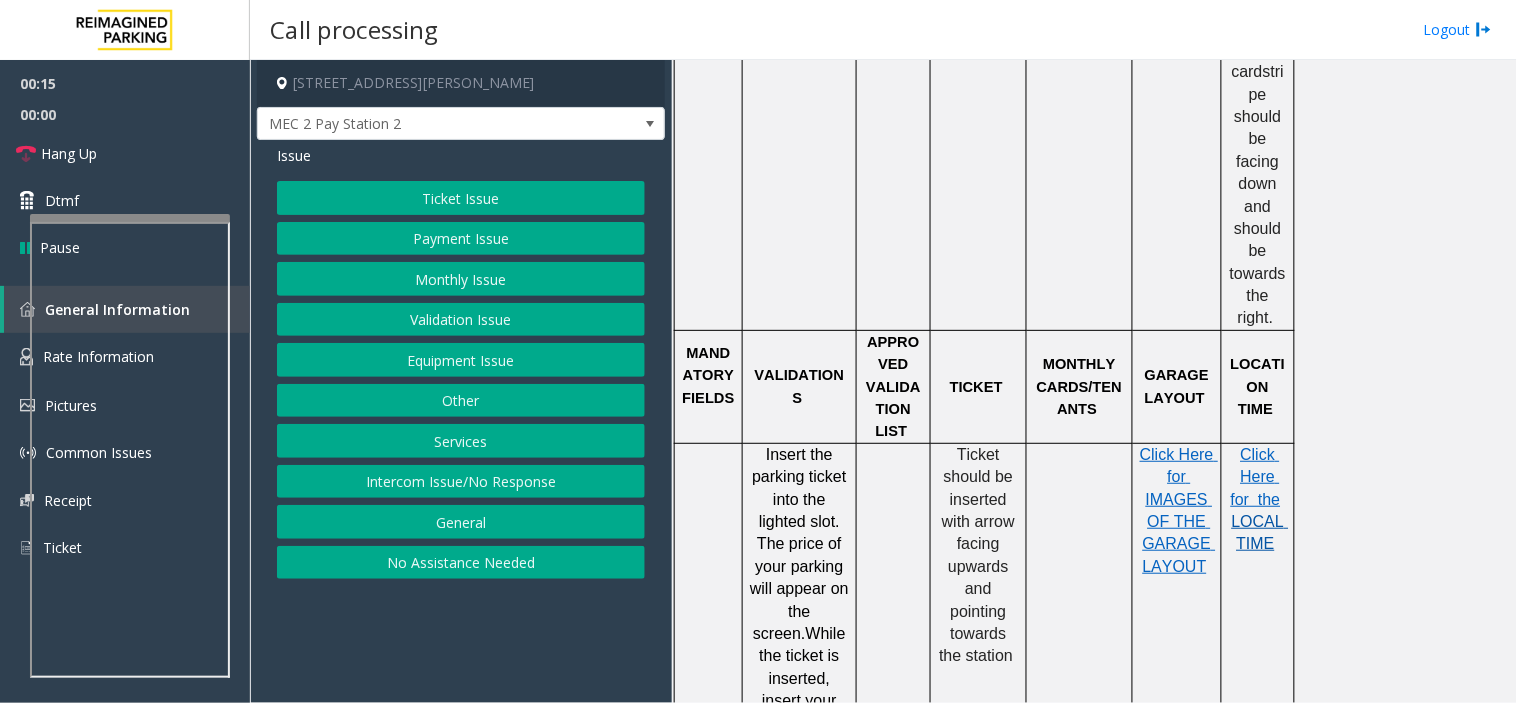click on "LOCAL TIME" at bounding box center (1260, 532) 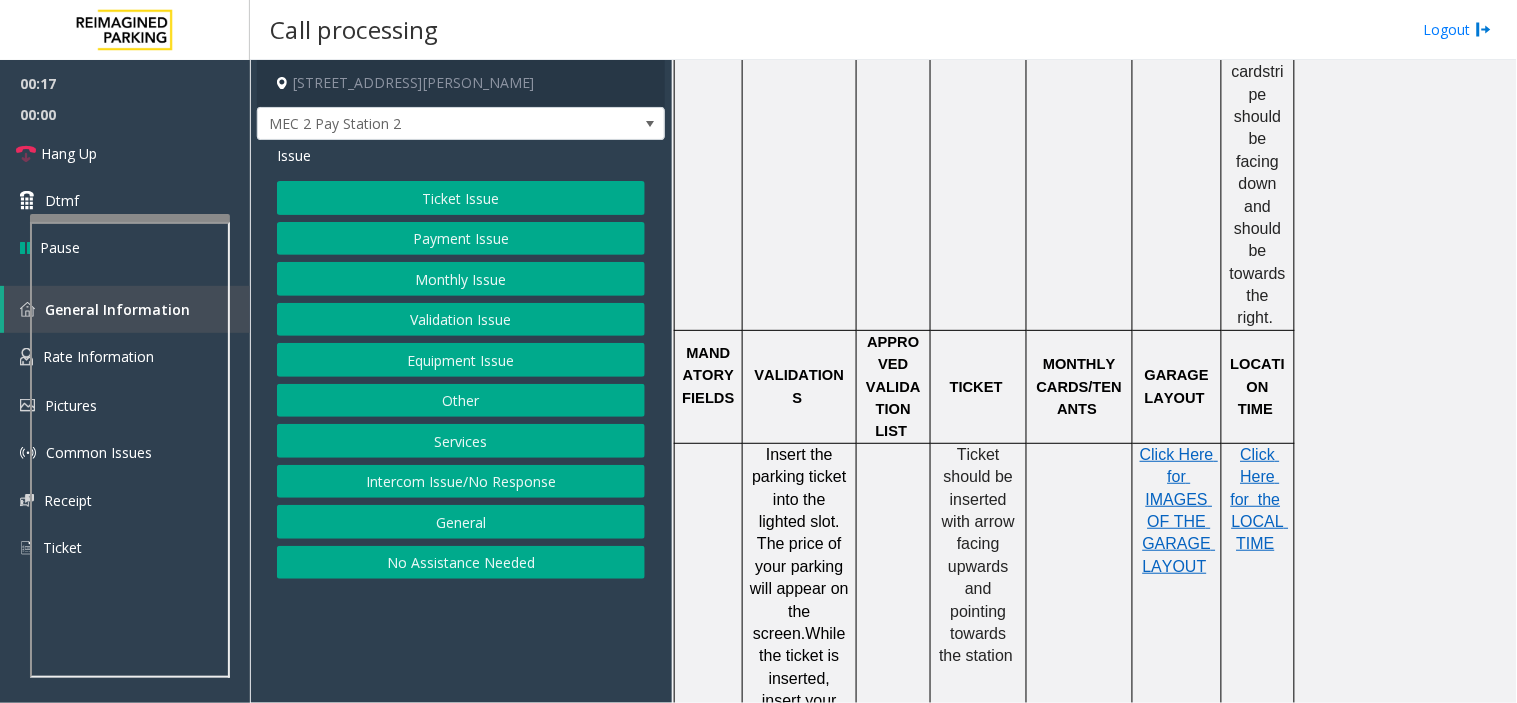 click on "Ticket Issue" 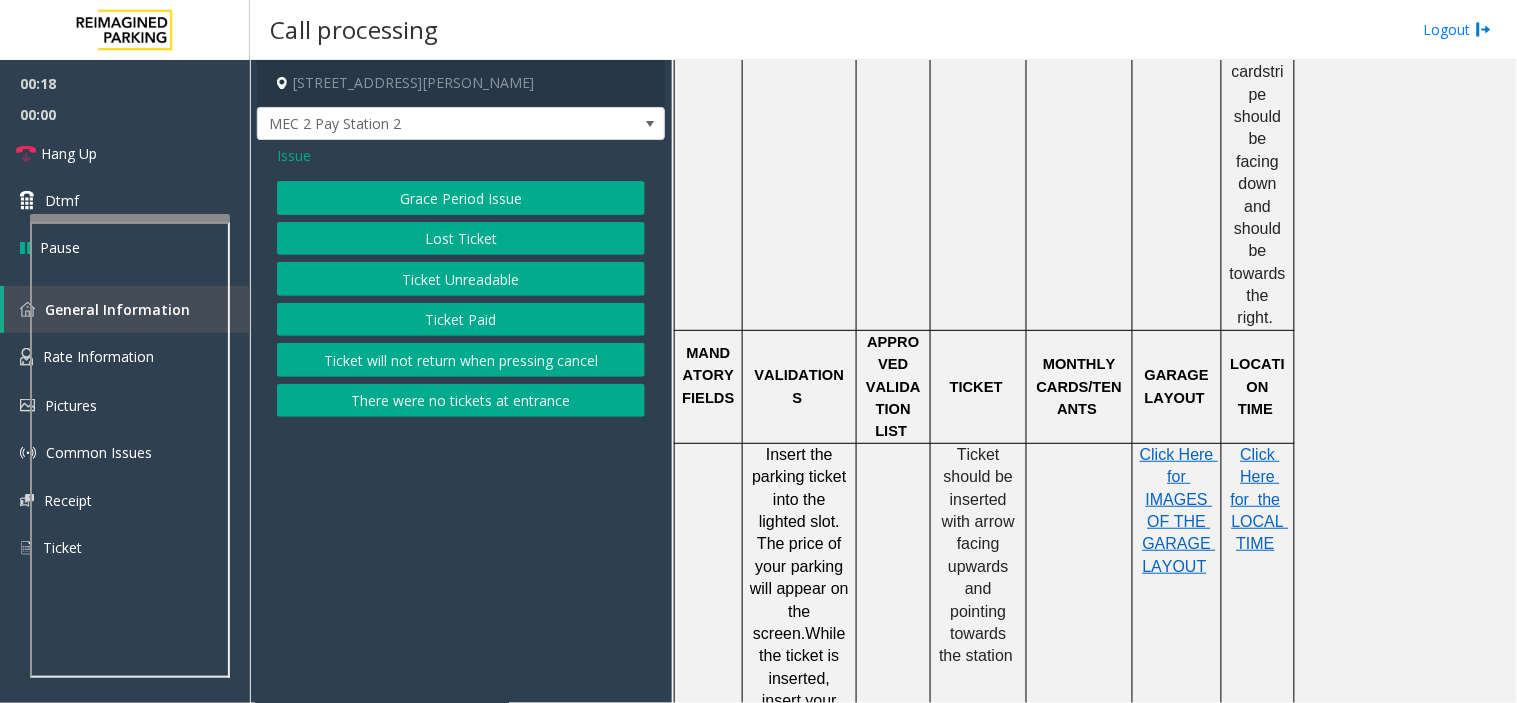 click on "There were no tickets at entrance" 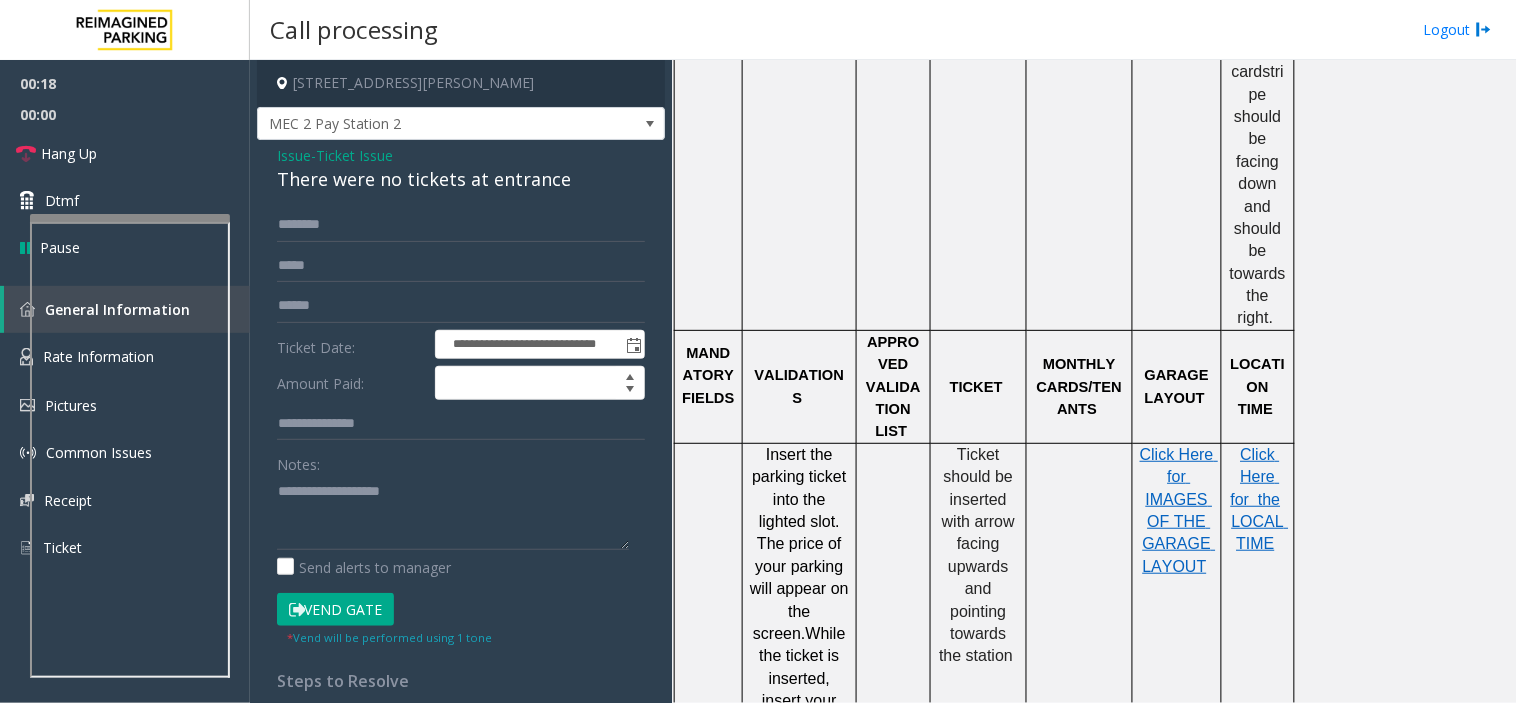 click on "There were no tickets at entrance" 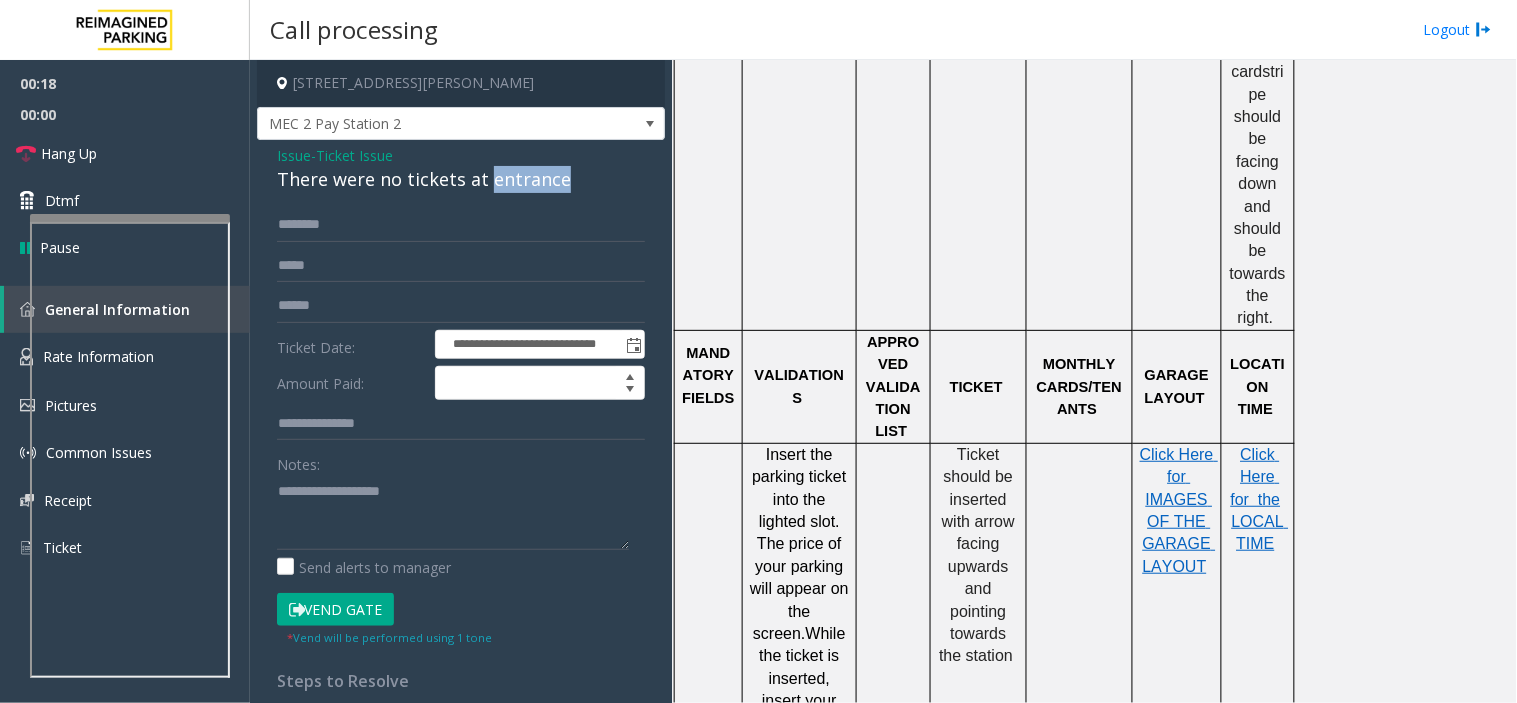 click on "There were no tickets at entrance" 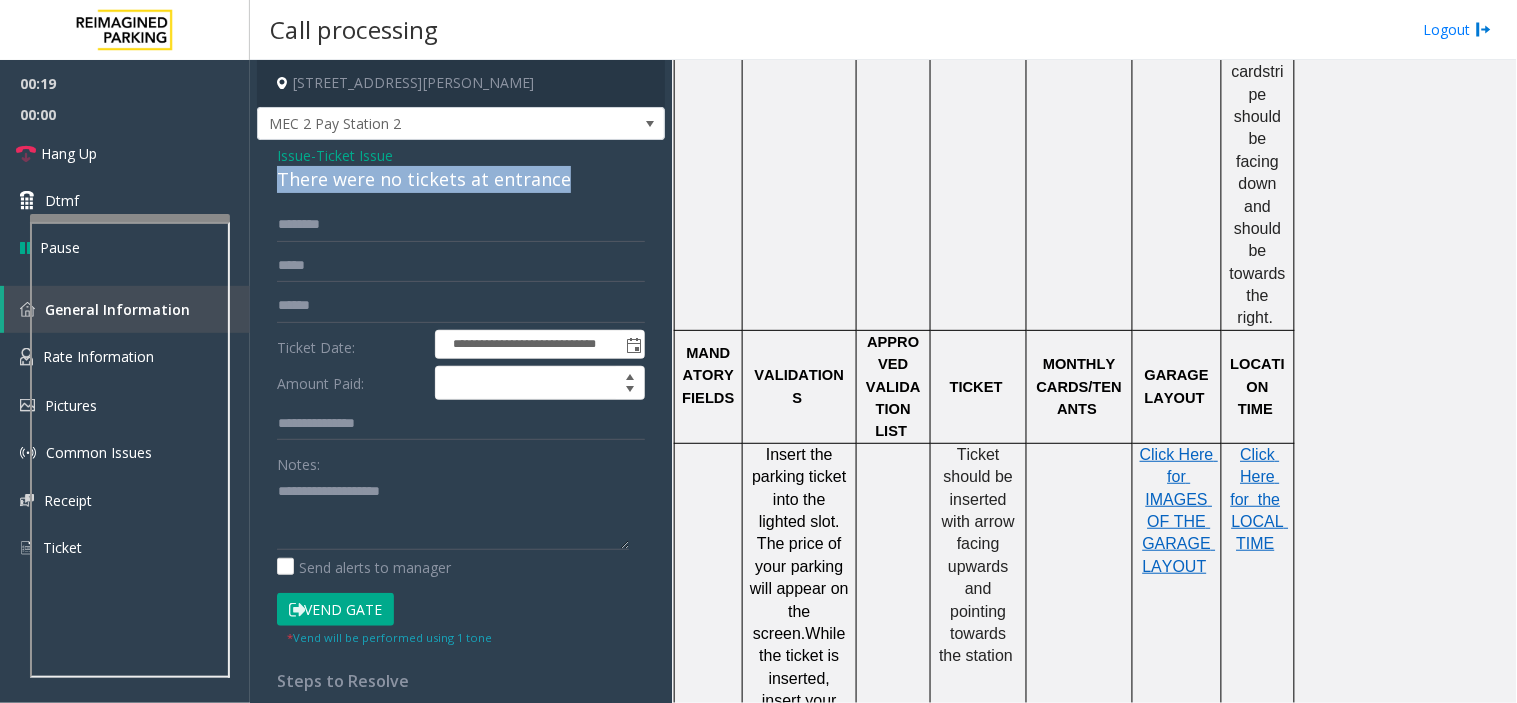 click on "There were no tickets at entrance" 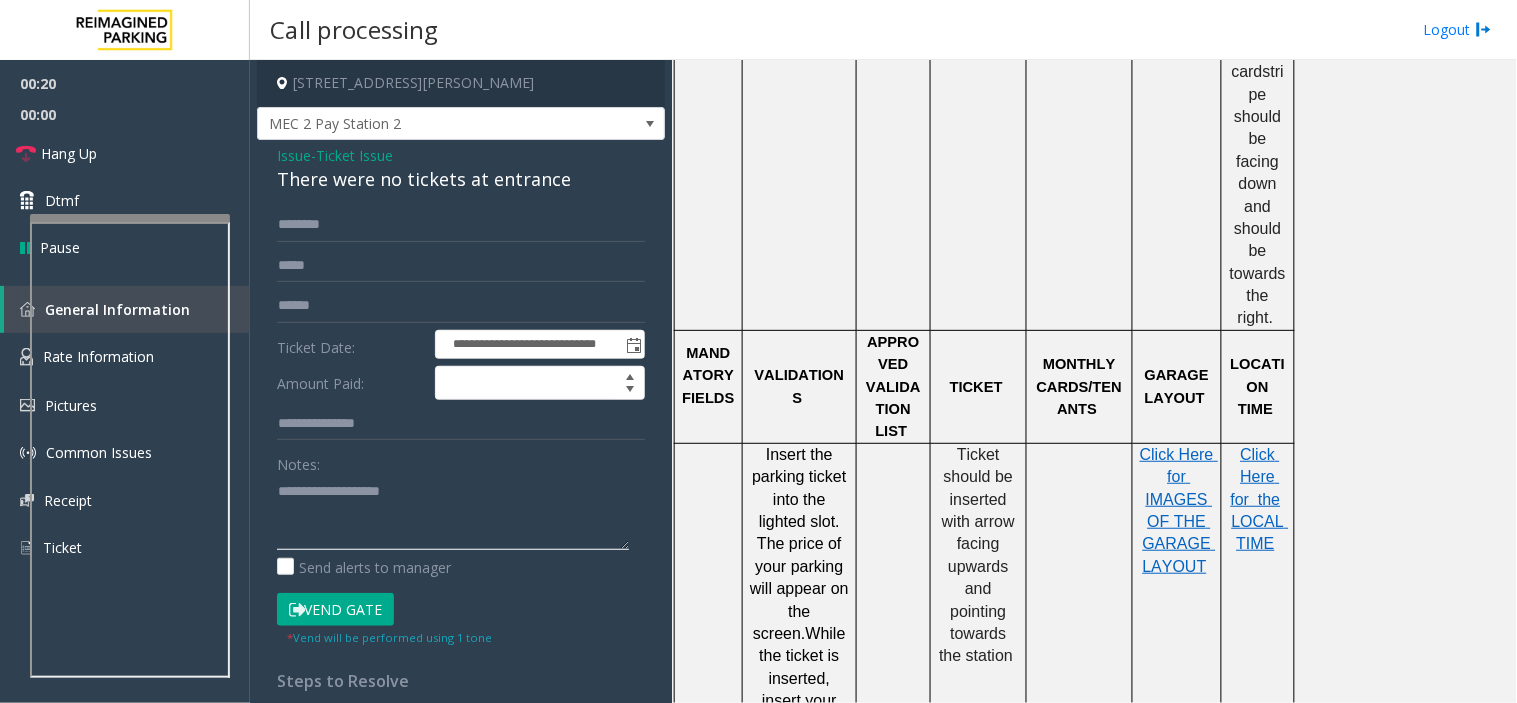 click 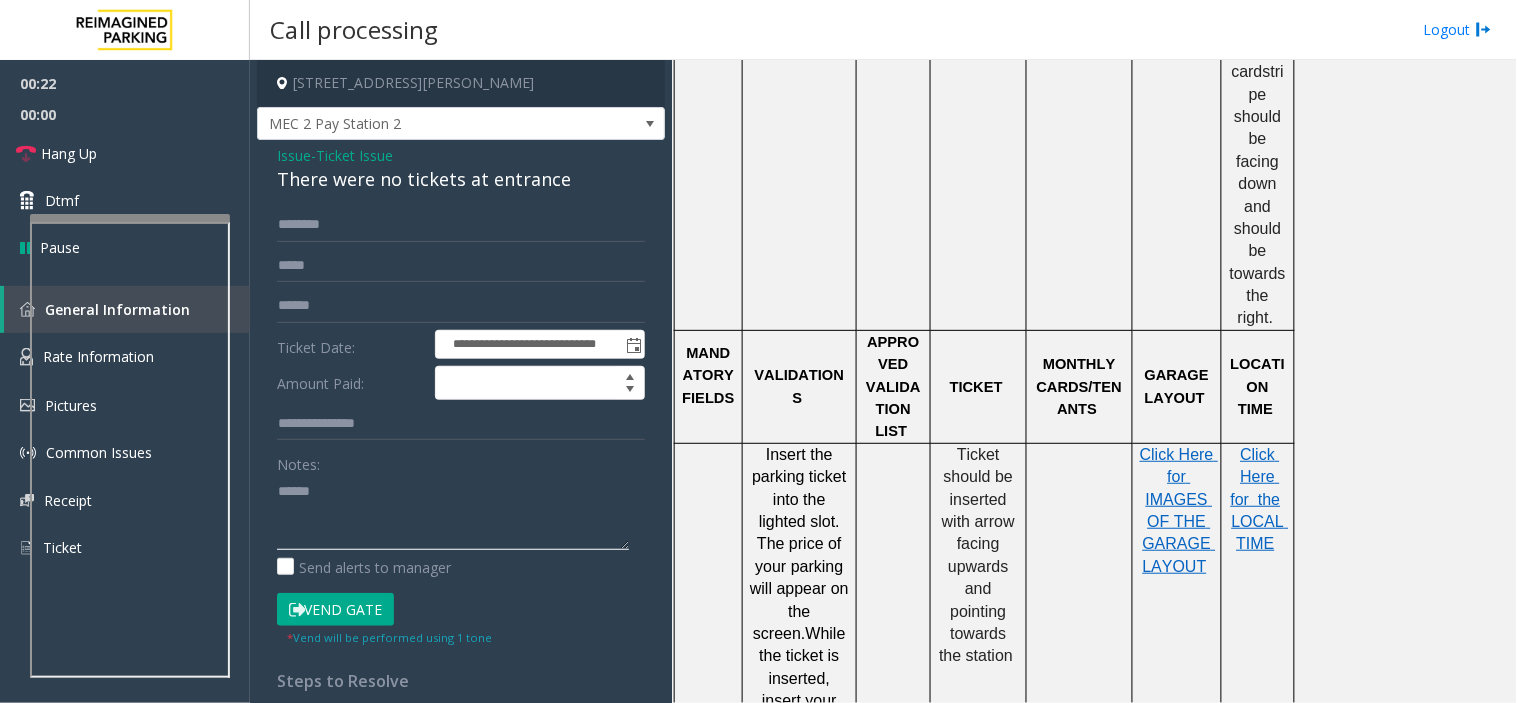 paste on "**********" 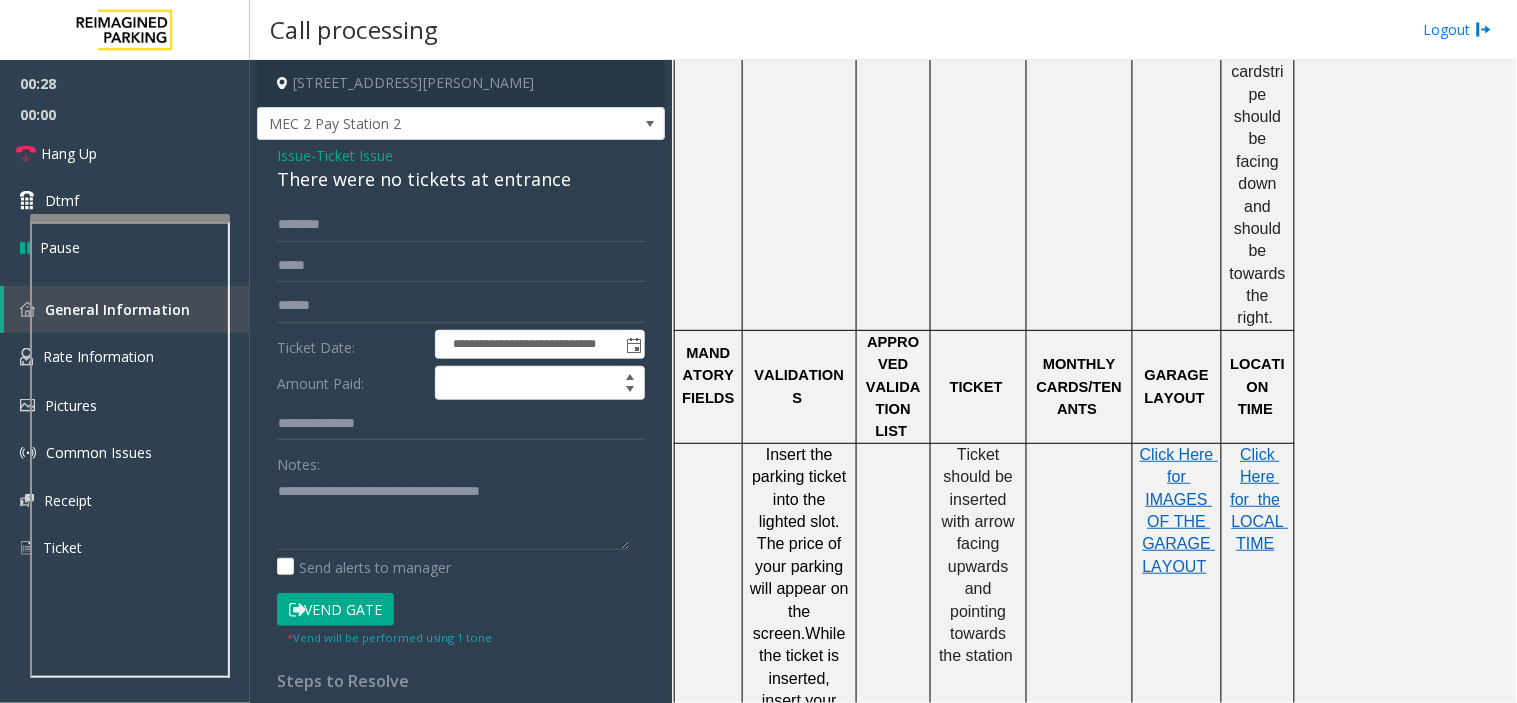 click on "Notes:                      Send alerts to manager" 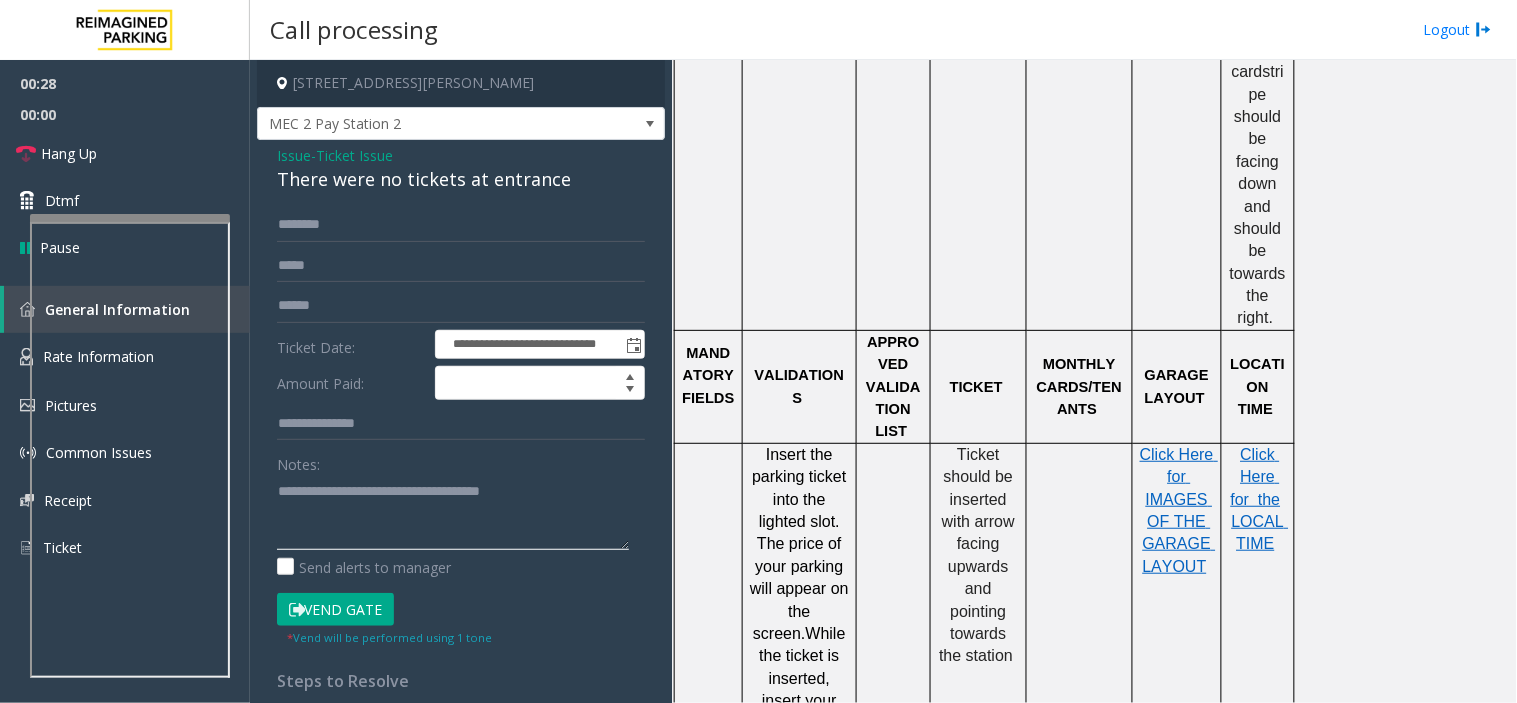 paste on "**********" 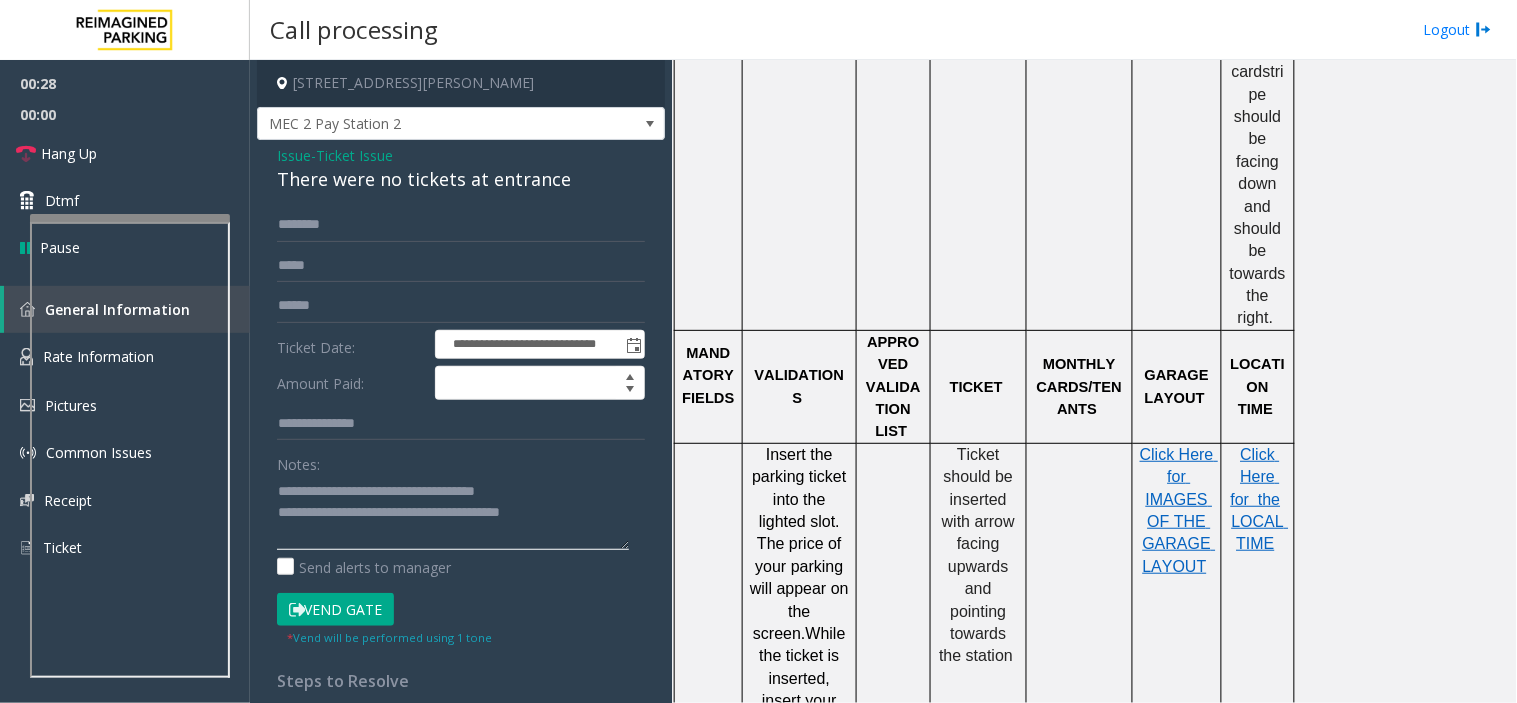 click 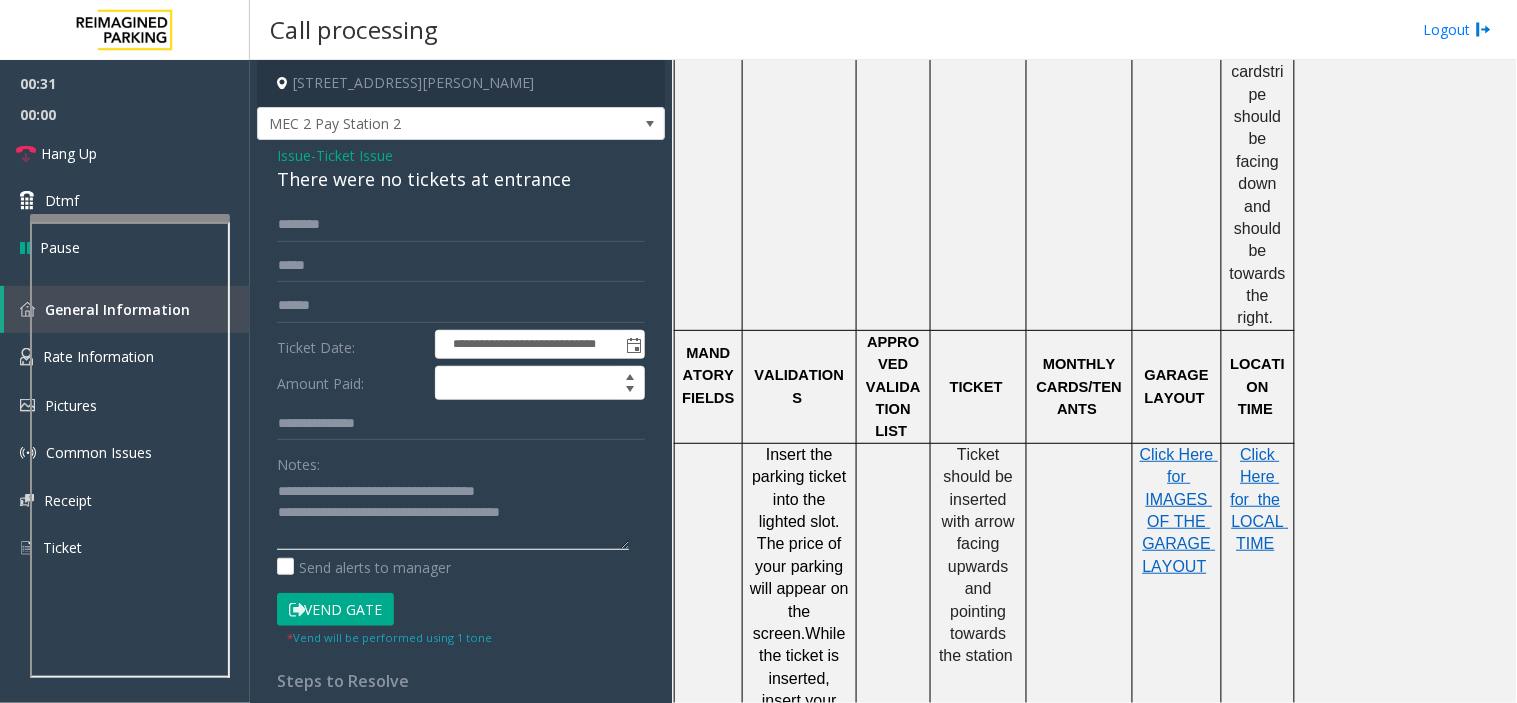 type on "**********" 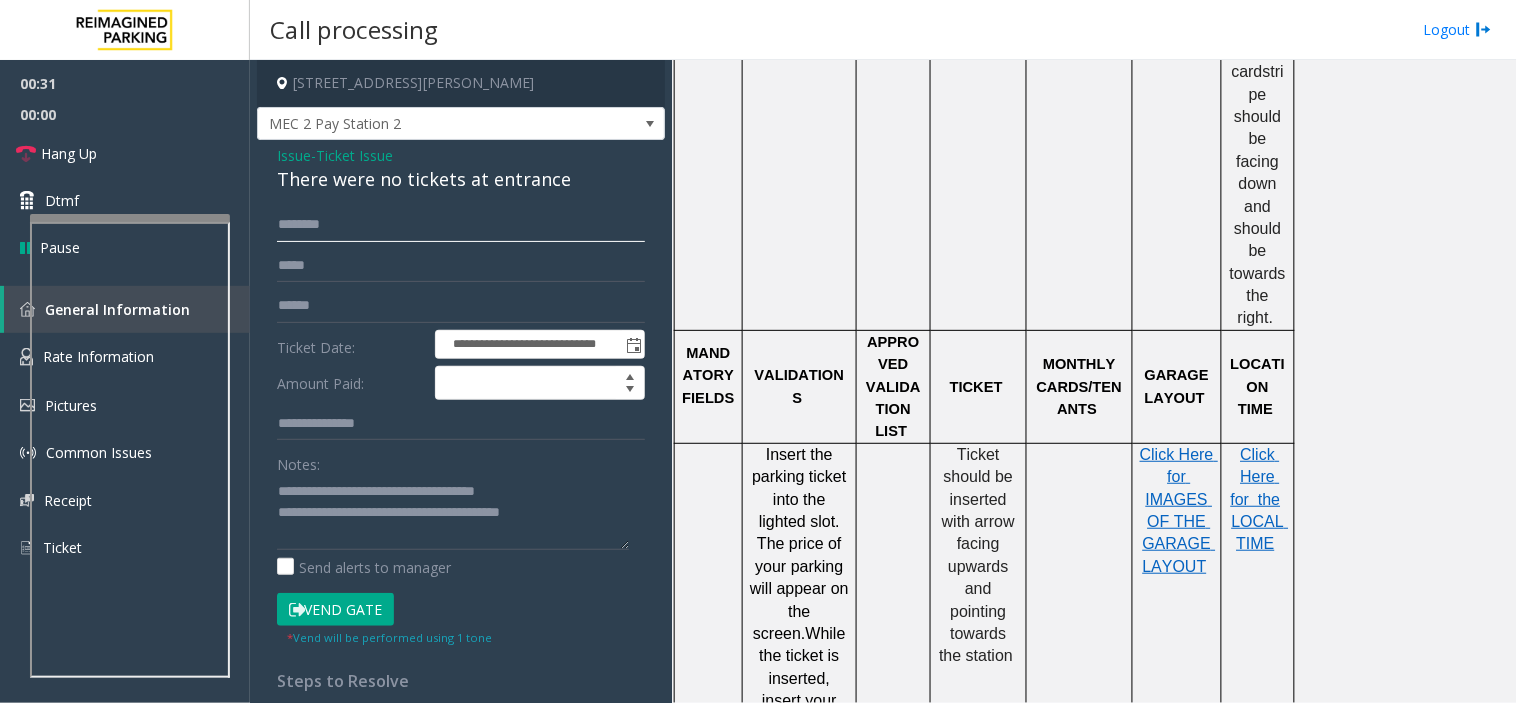 click 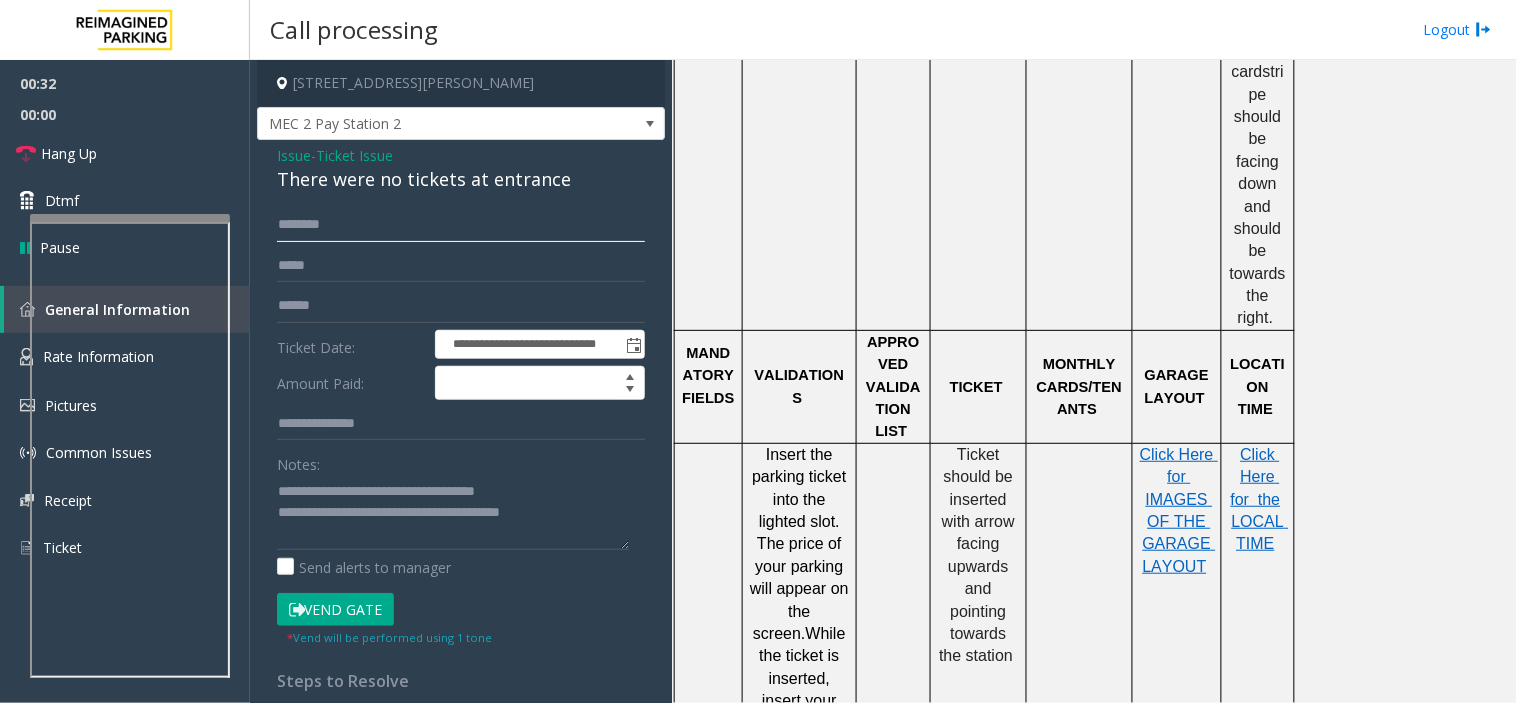 click 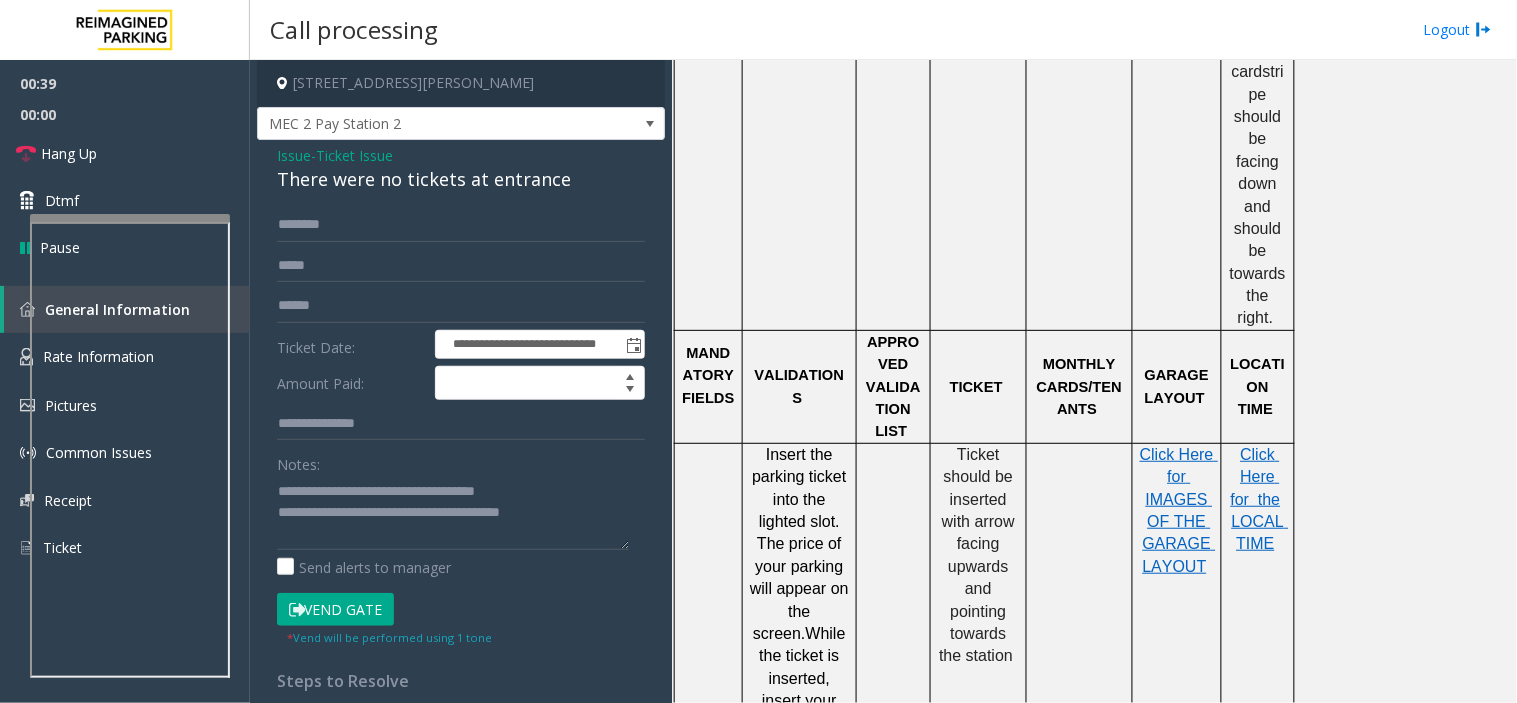 click on "Vend Gate" 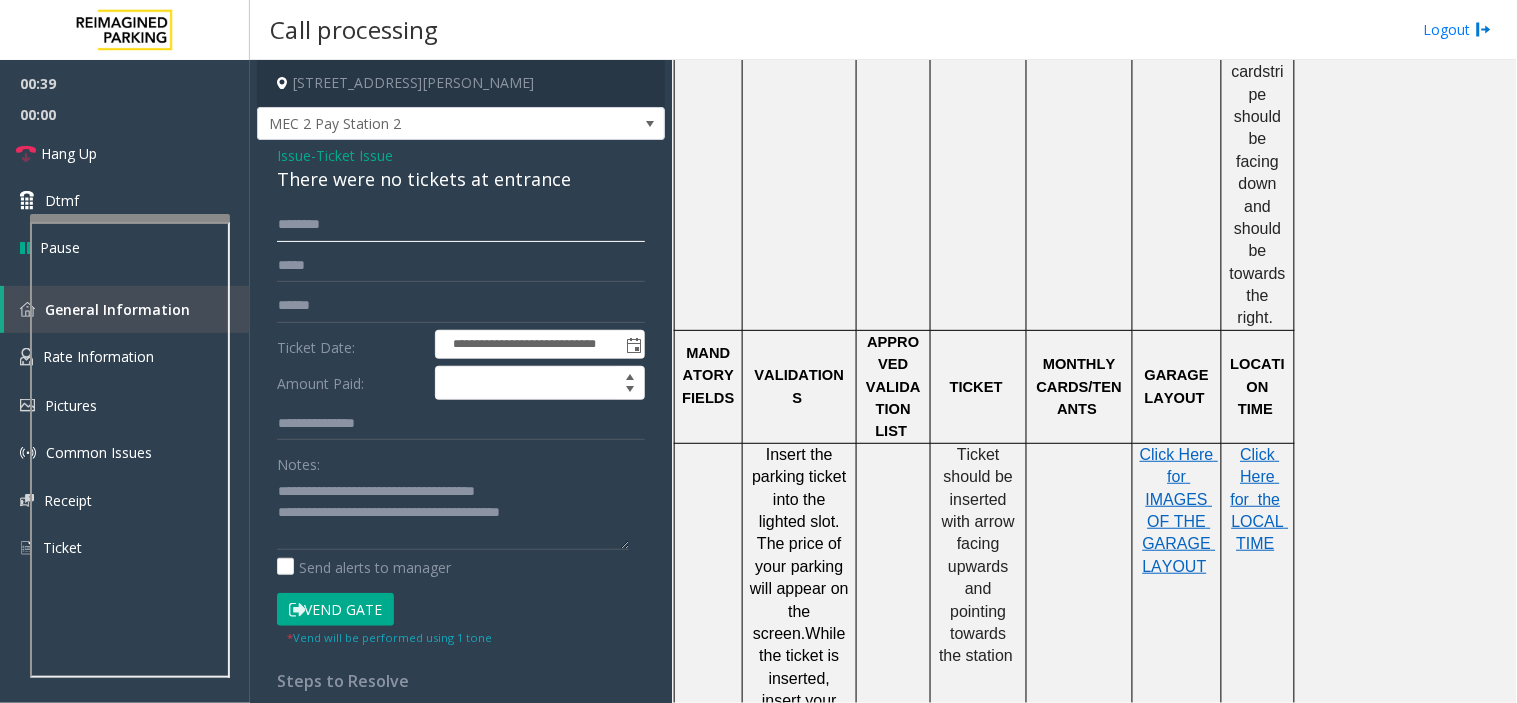 click 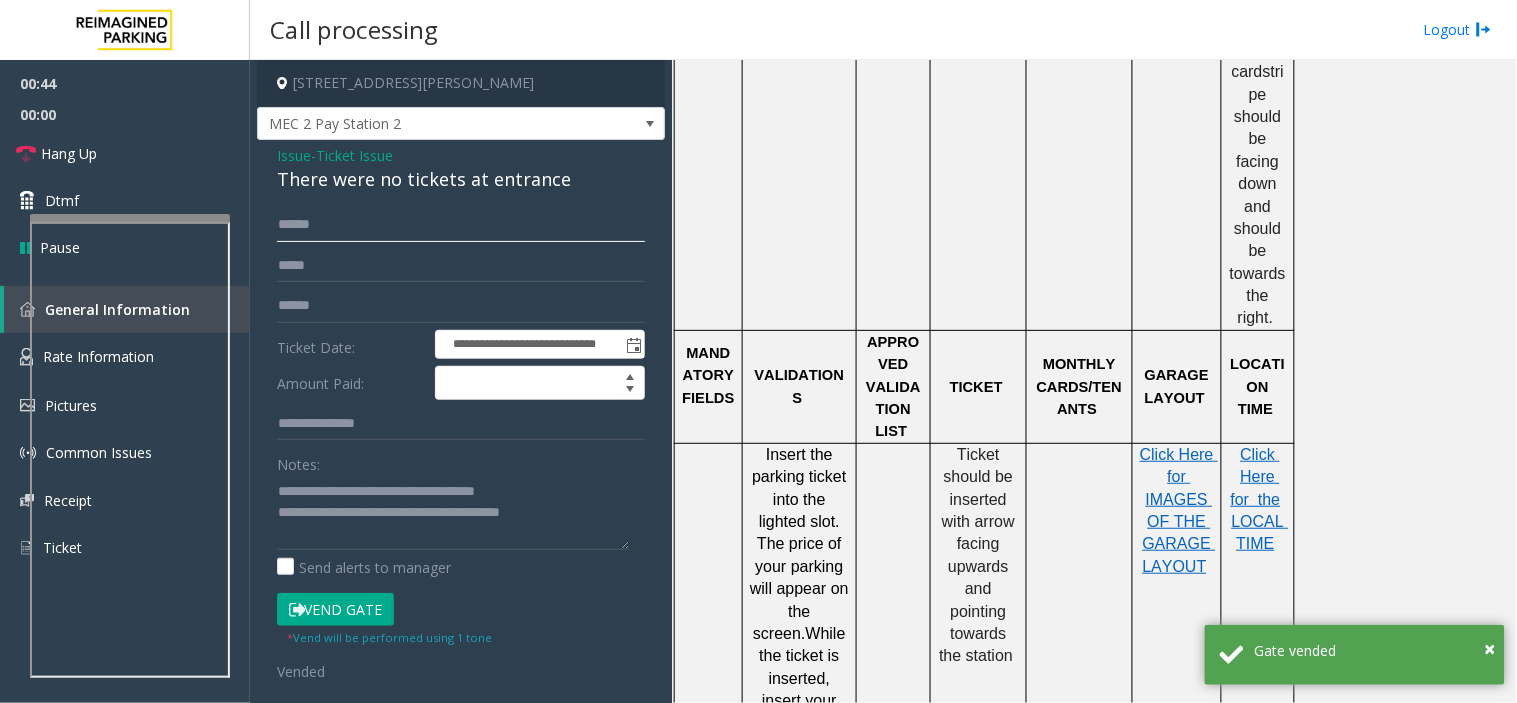 type on "*****" 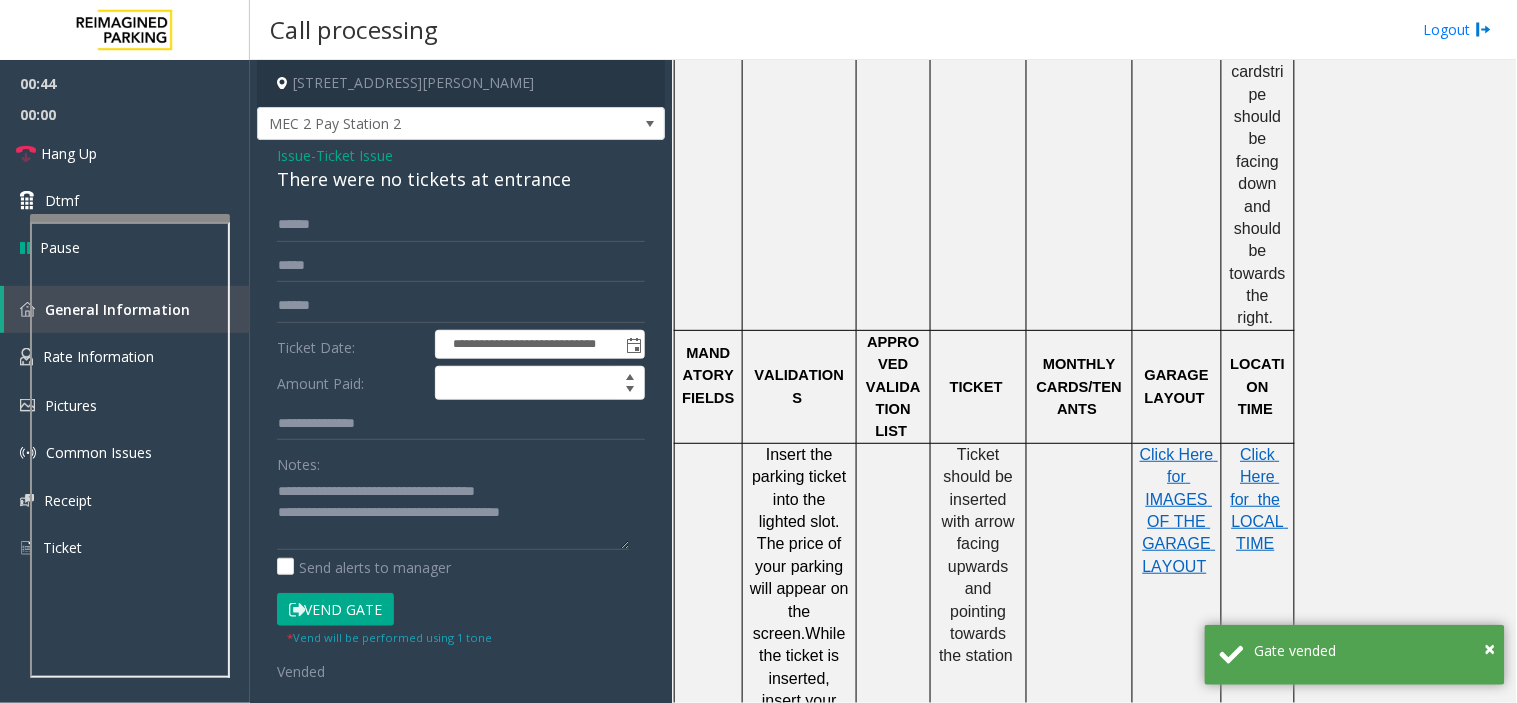 drag, startPoint x: 287, startPoint y: 220, endPoint x: 630, endPoint y: 226, distance: 343.05246 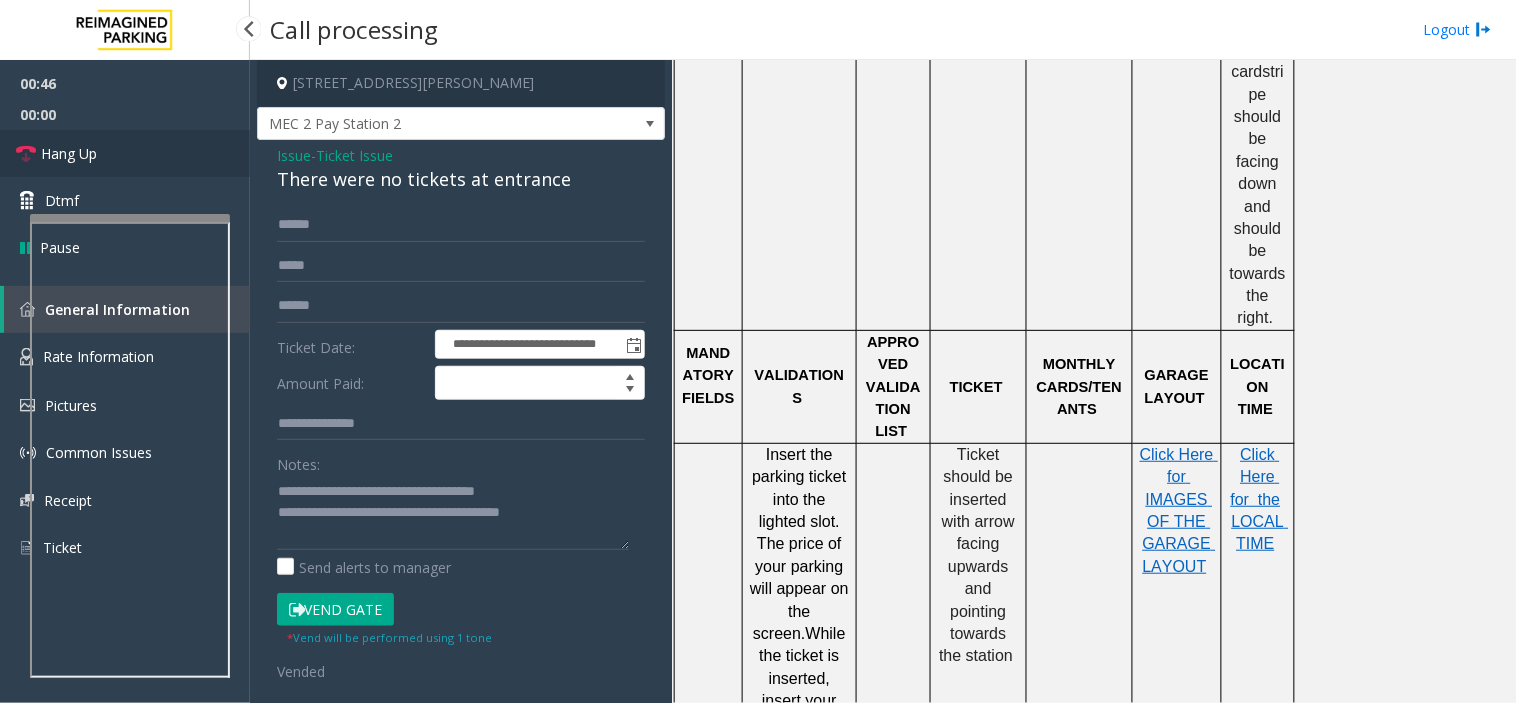 click on "Hang Up" at bounding box center [125, 153] 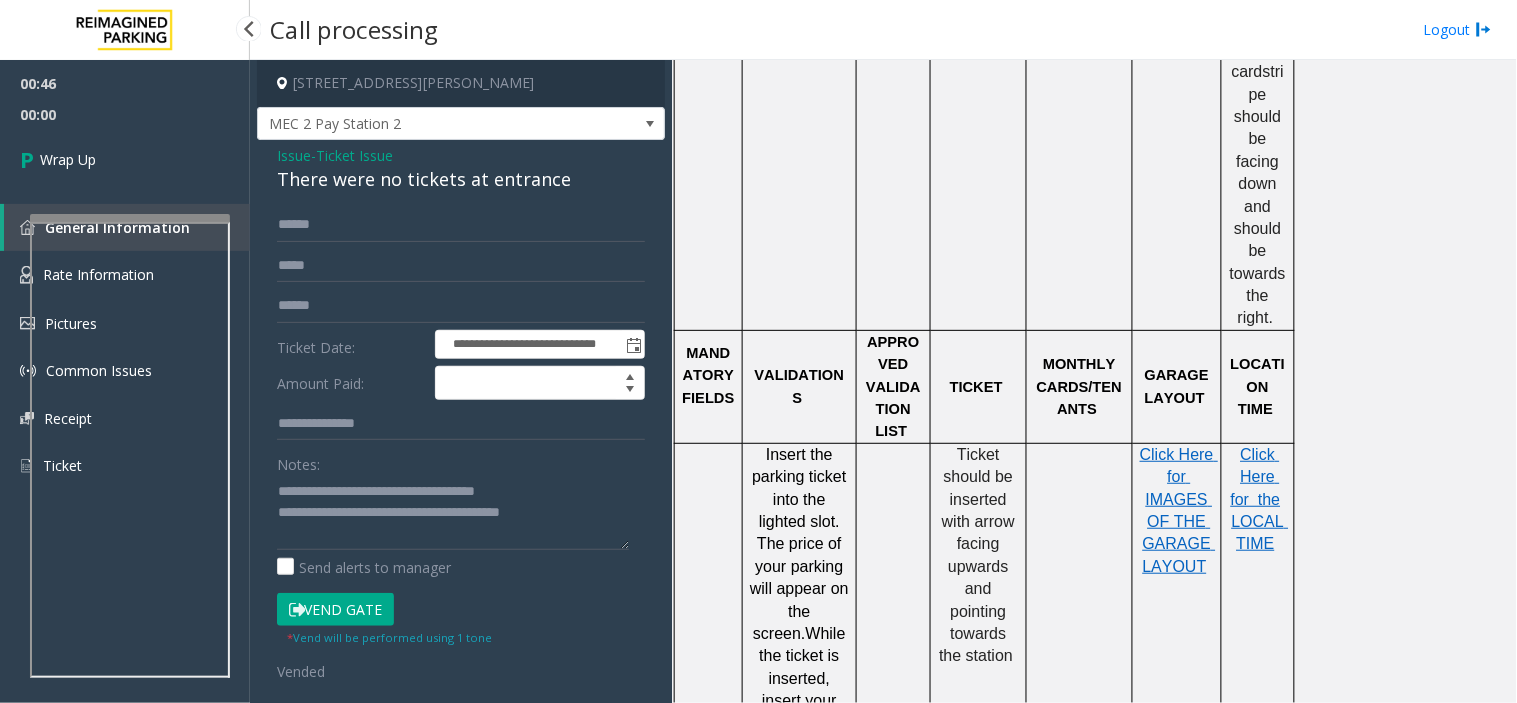 click on "Wrap Up" at bounding box center [125, 159] 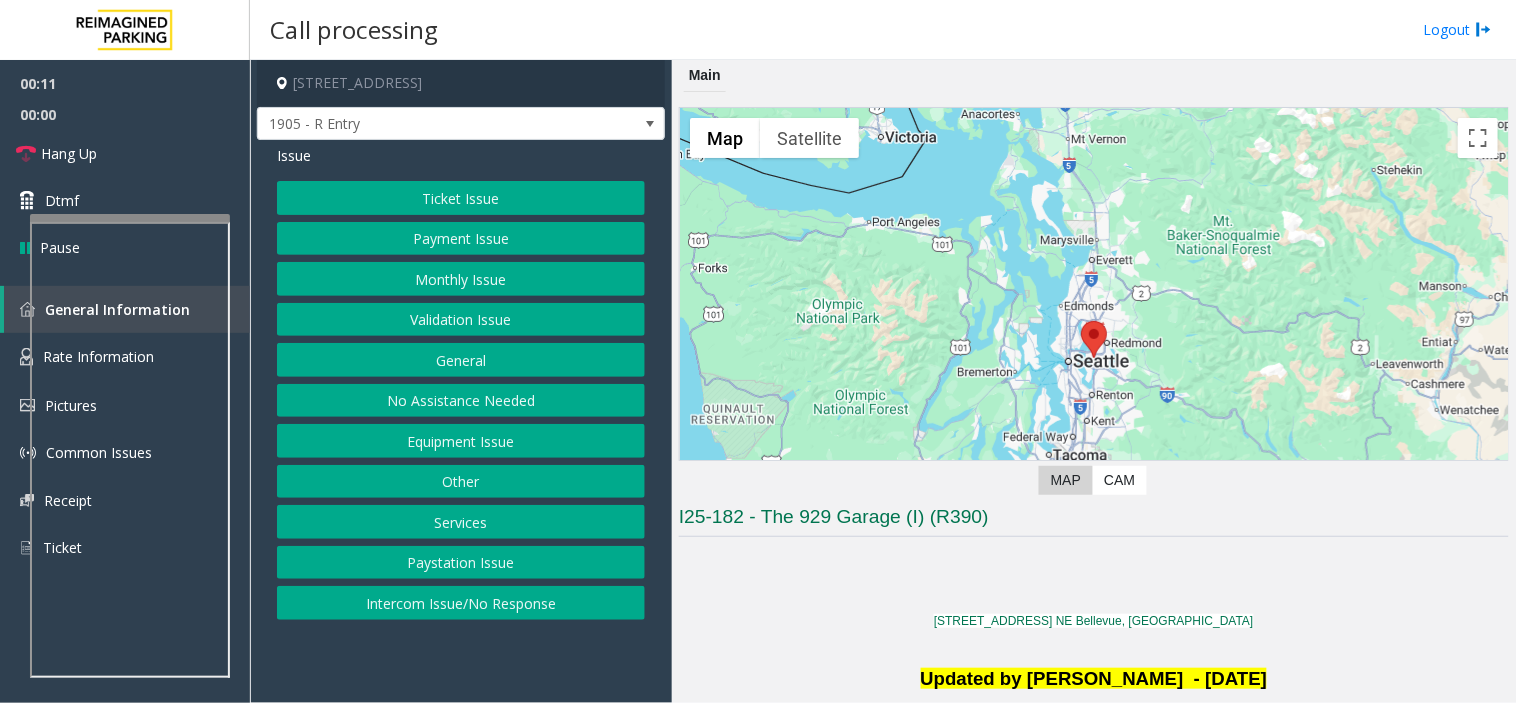 click on "Intercom Issue/No Response" 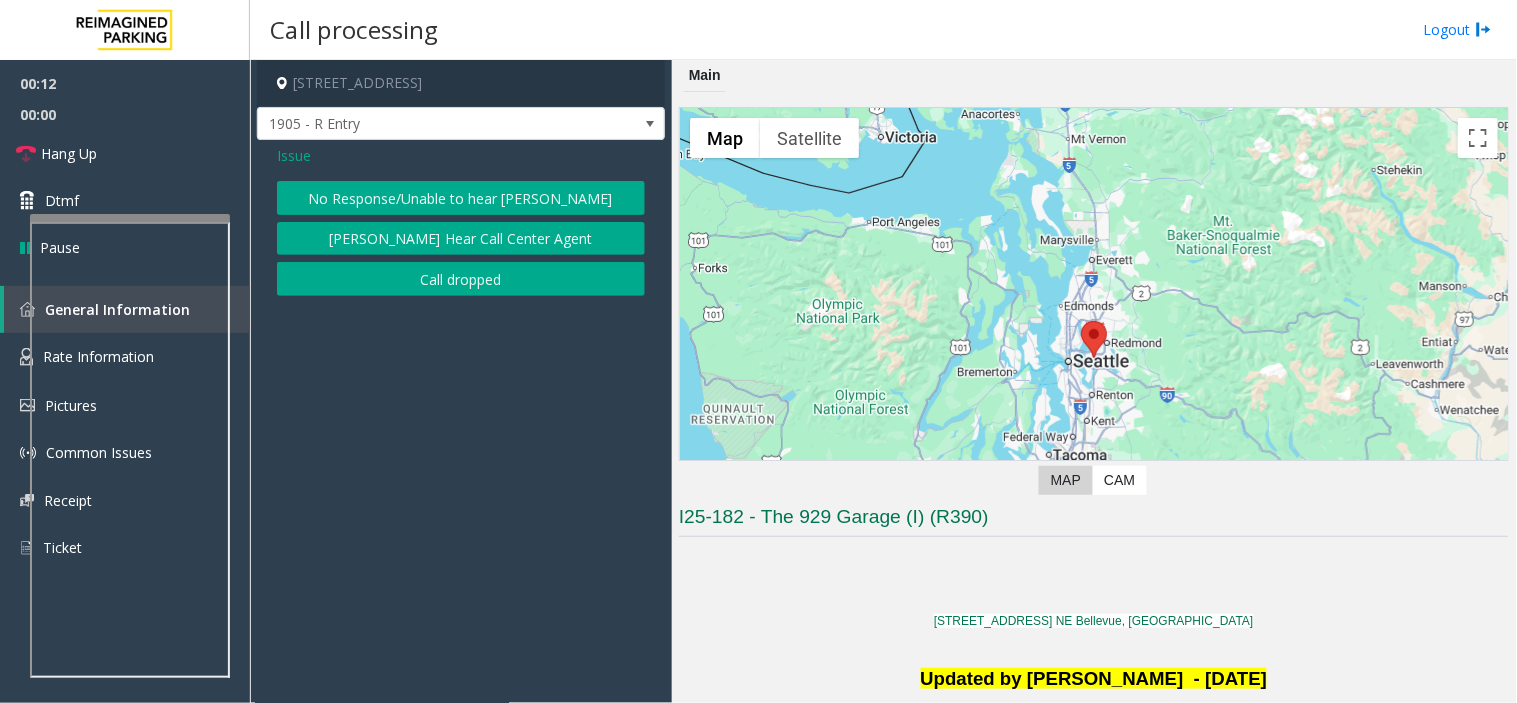 click on "No Response/Unable to hear parker   Parker Cannot Hear Call Center Agent   Call dropped" 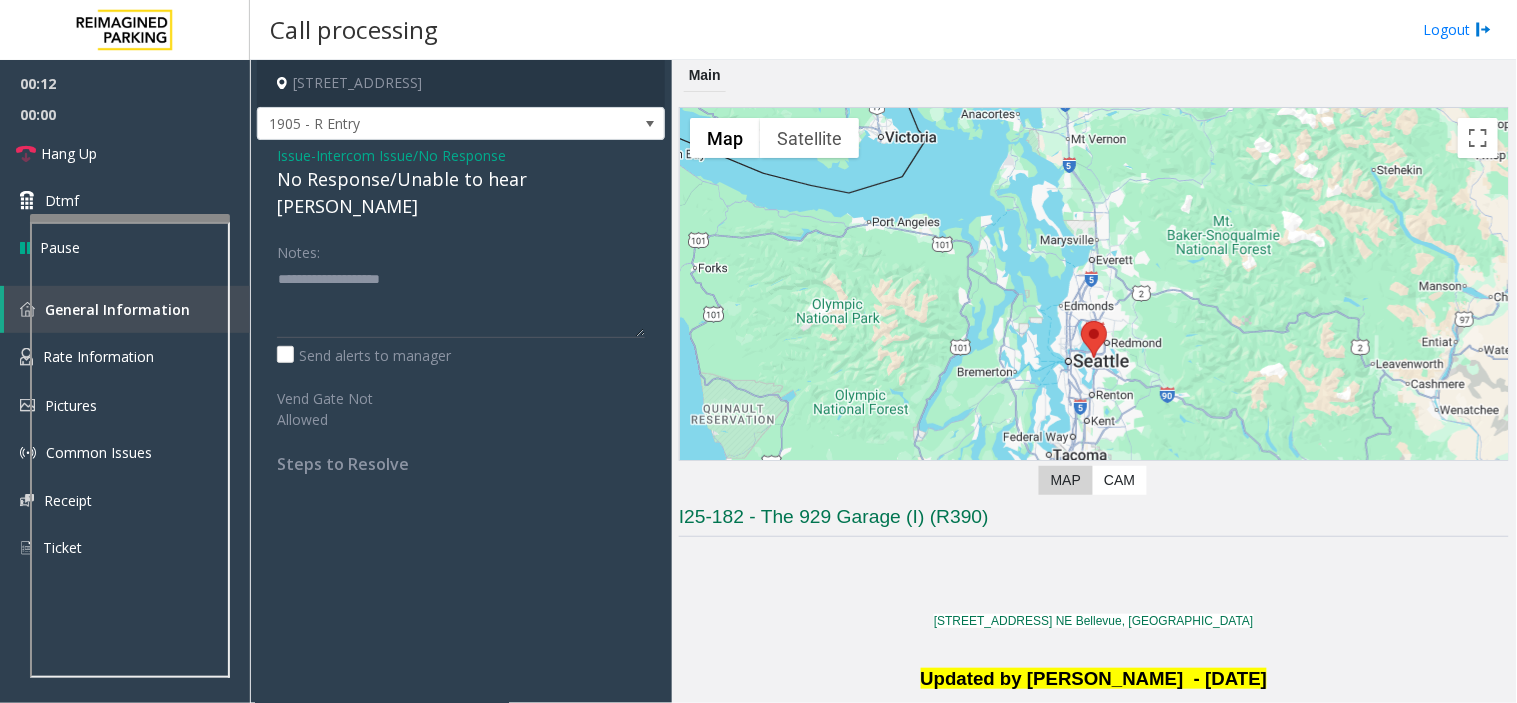 click on "Issue  -  Intercom Issue/No Response No Response/Unable to hear parker Notes:                      Send alerts to manager  Vend Gate Not Allowed  Steps to Resolve" 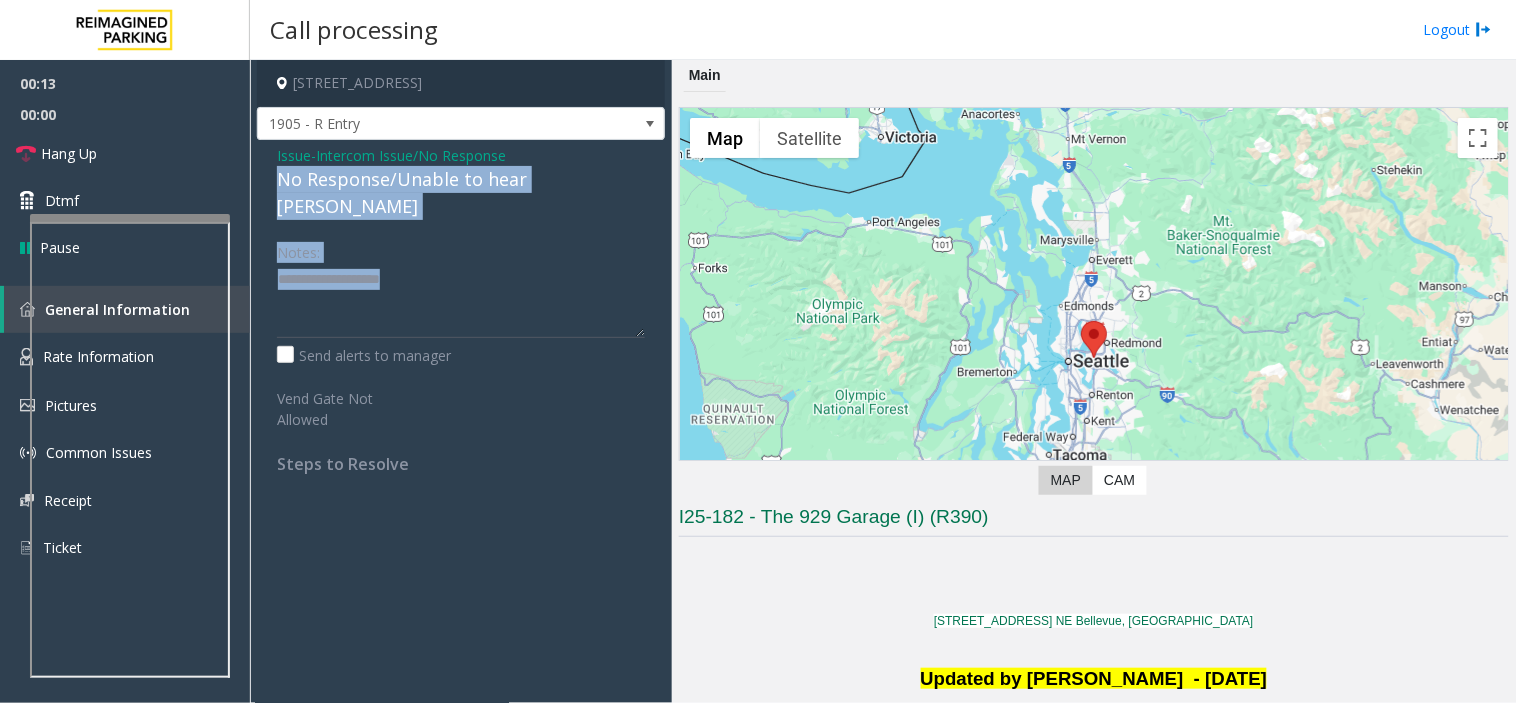 drag, startPoint x: 503, startPoint y: 196, endPoint x: 503, endPoint y: 172, distance: 24 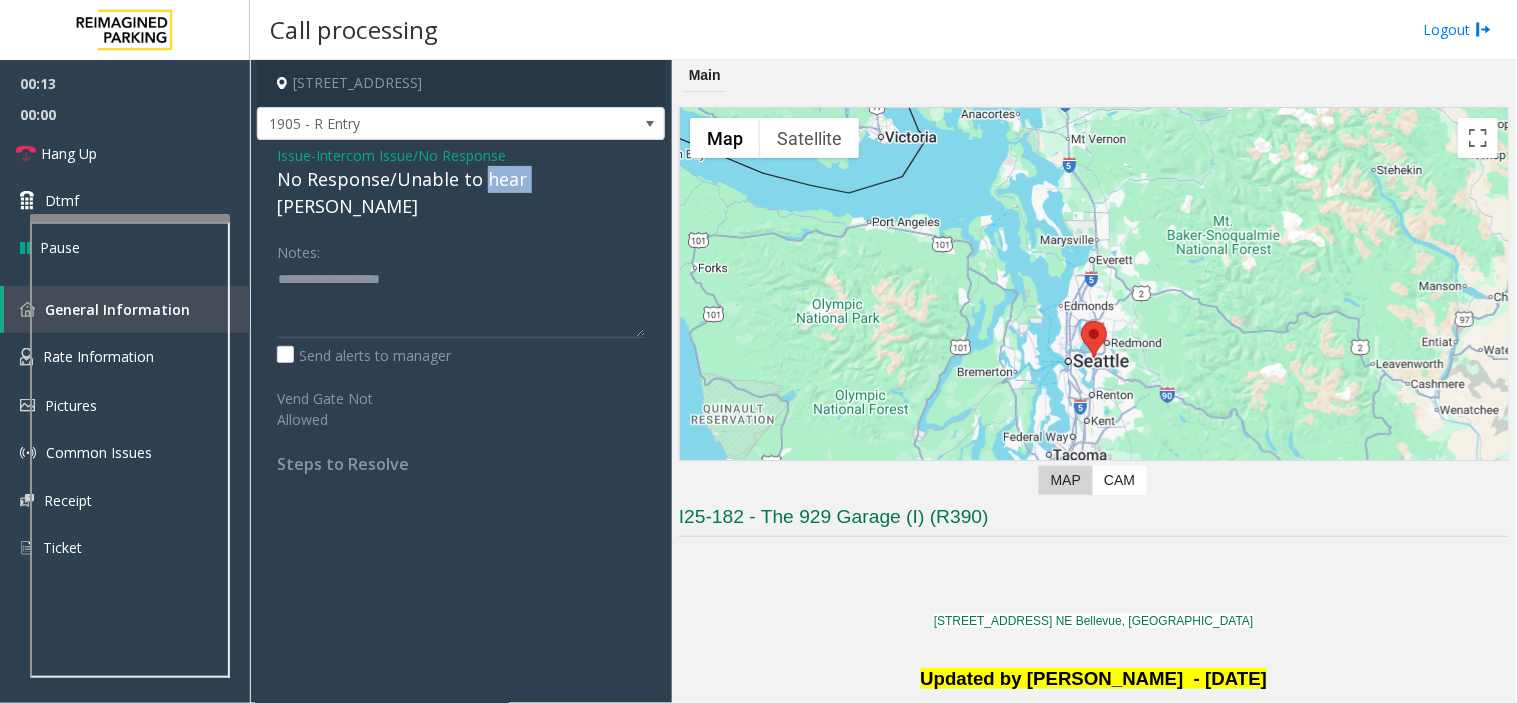 click on "No Response/Unable to hear parker" 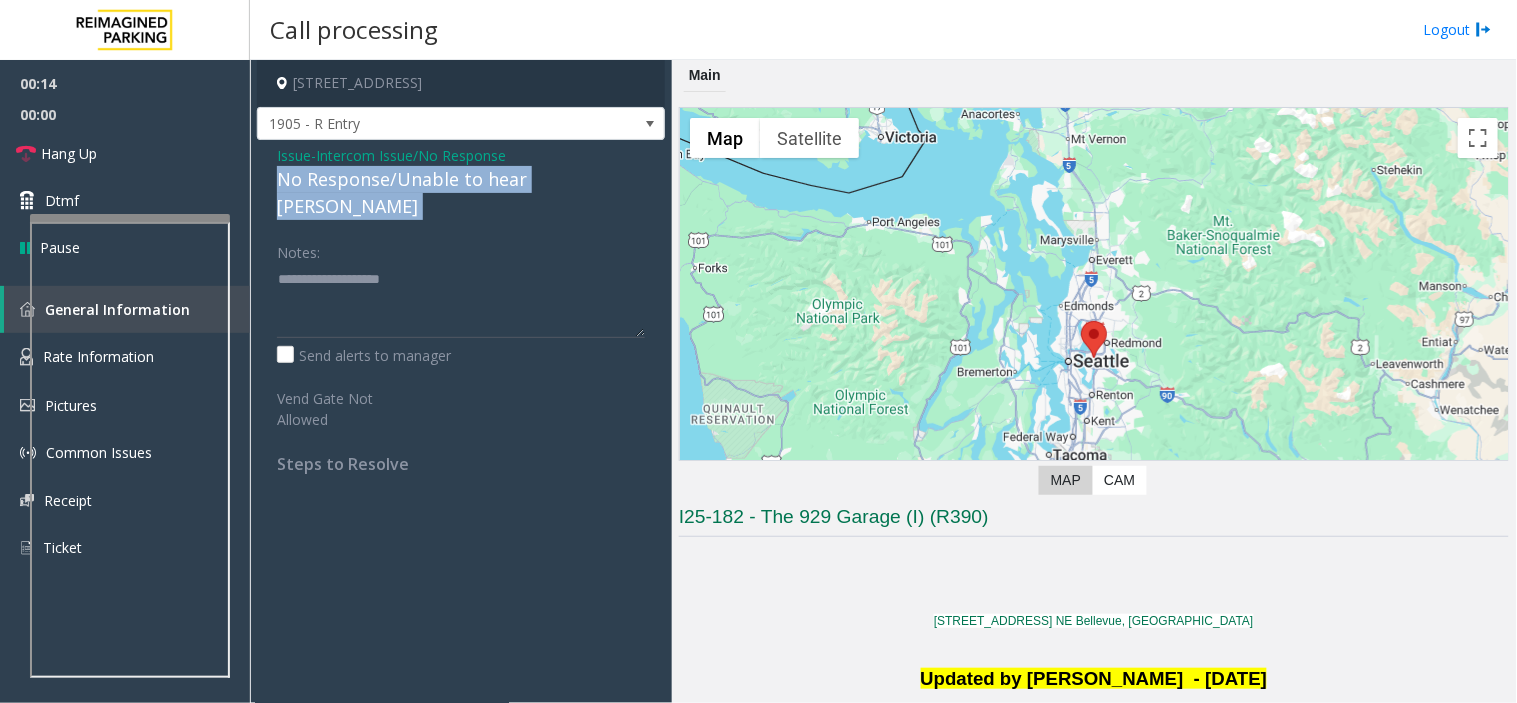 click on "No Response/Unable to hear parker" 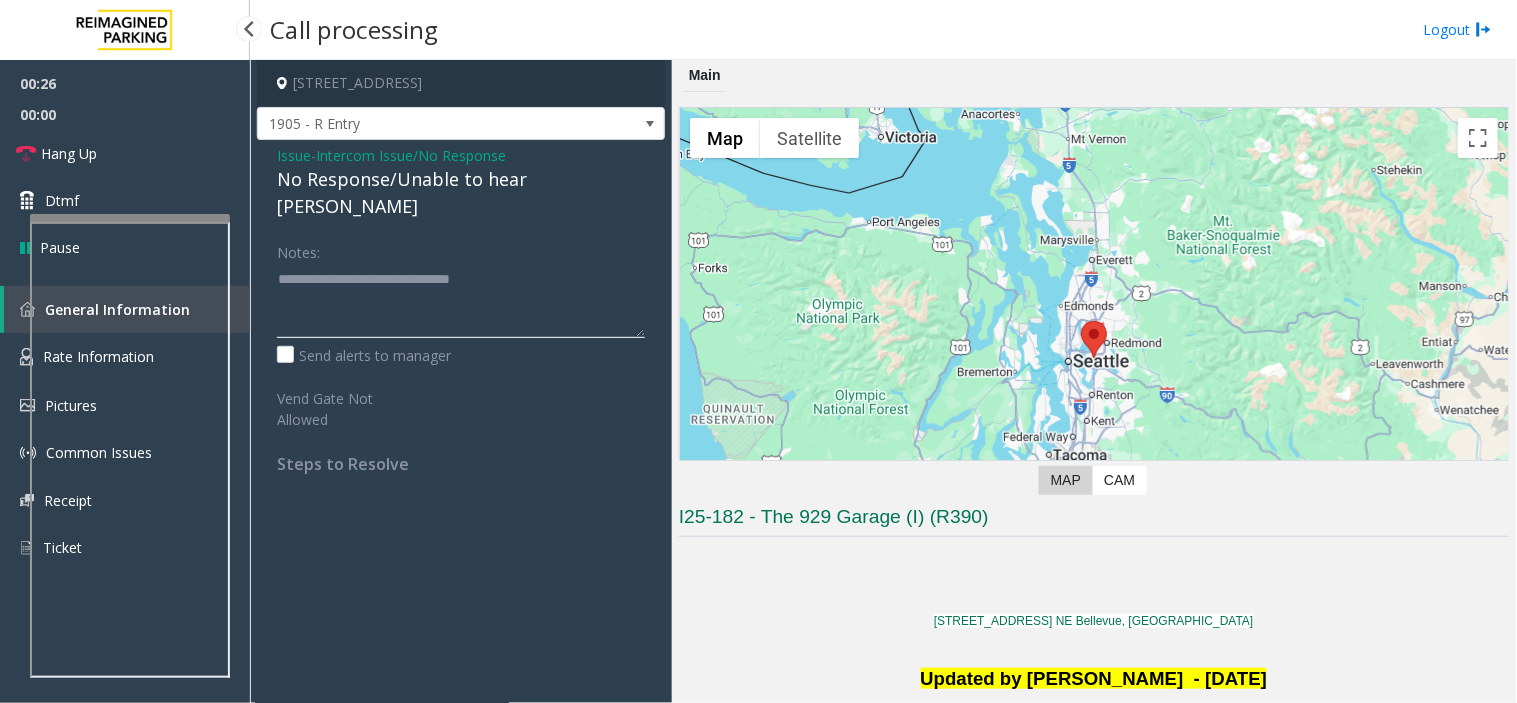 type on "**********" 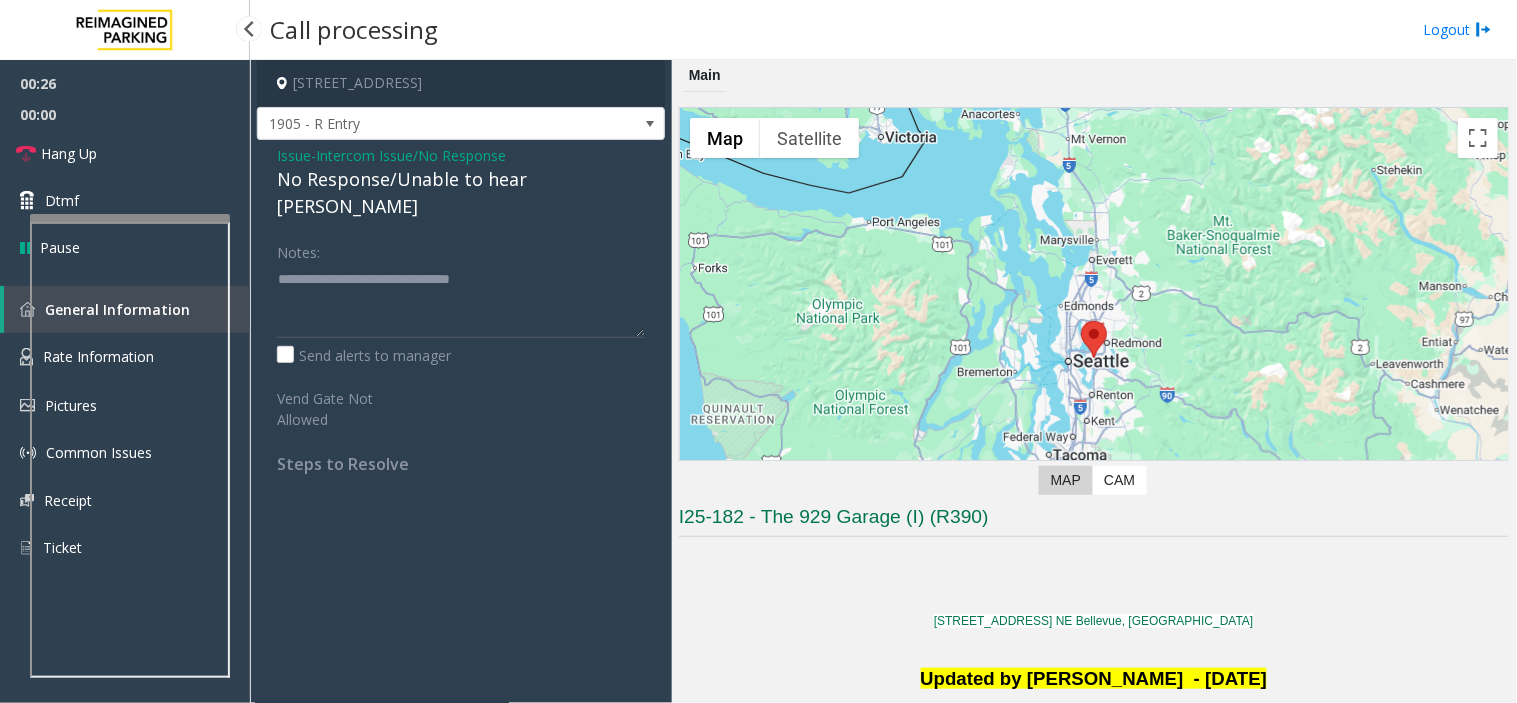 click on "00:00" at bounding box center (125, 114) 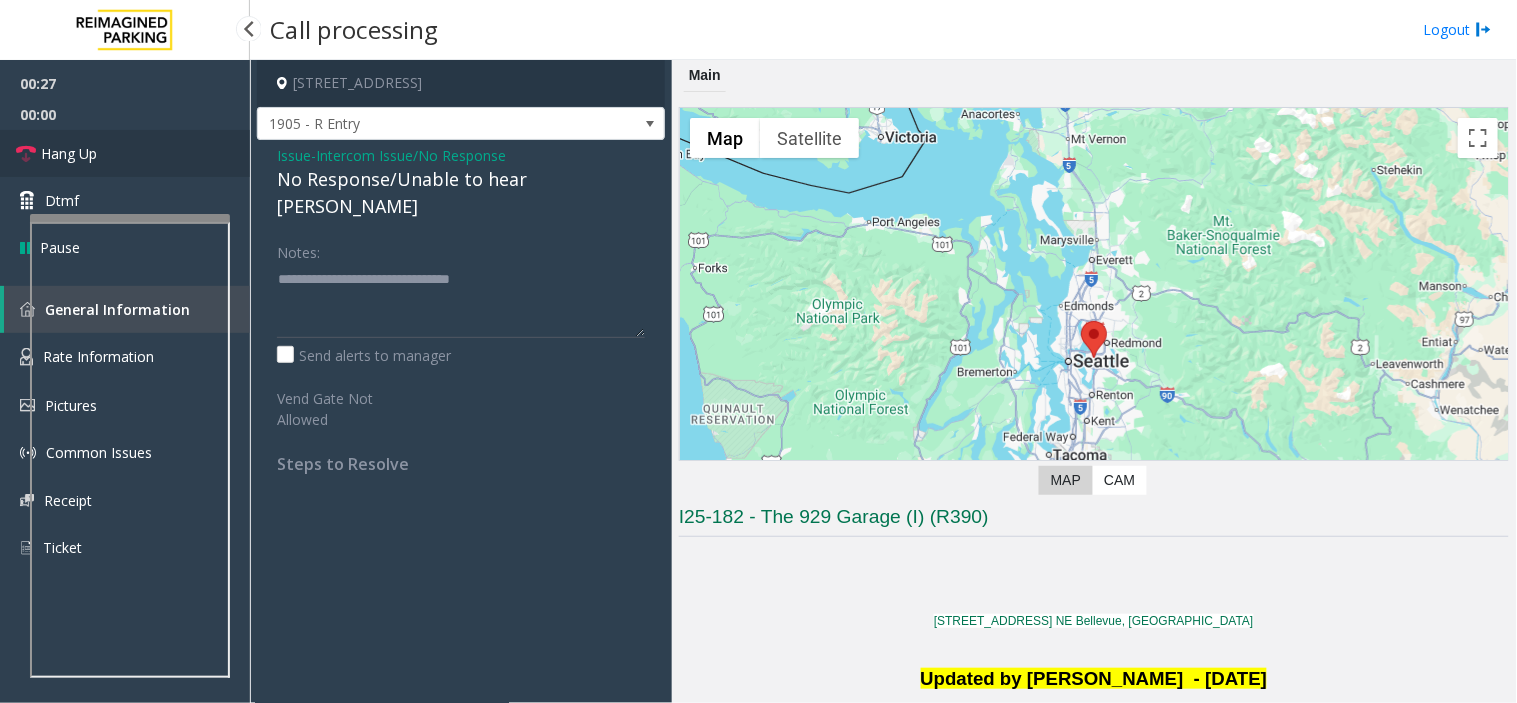 click on "Hang Up" at bounding box center [125, 153] 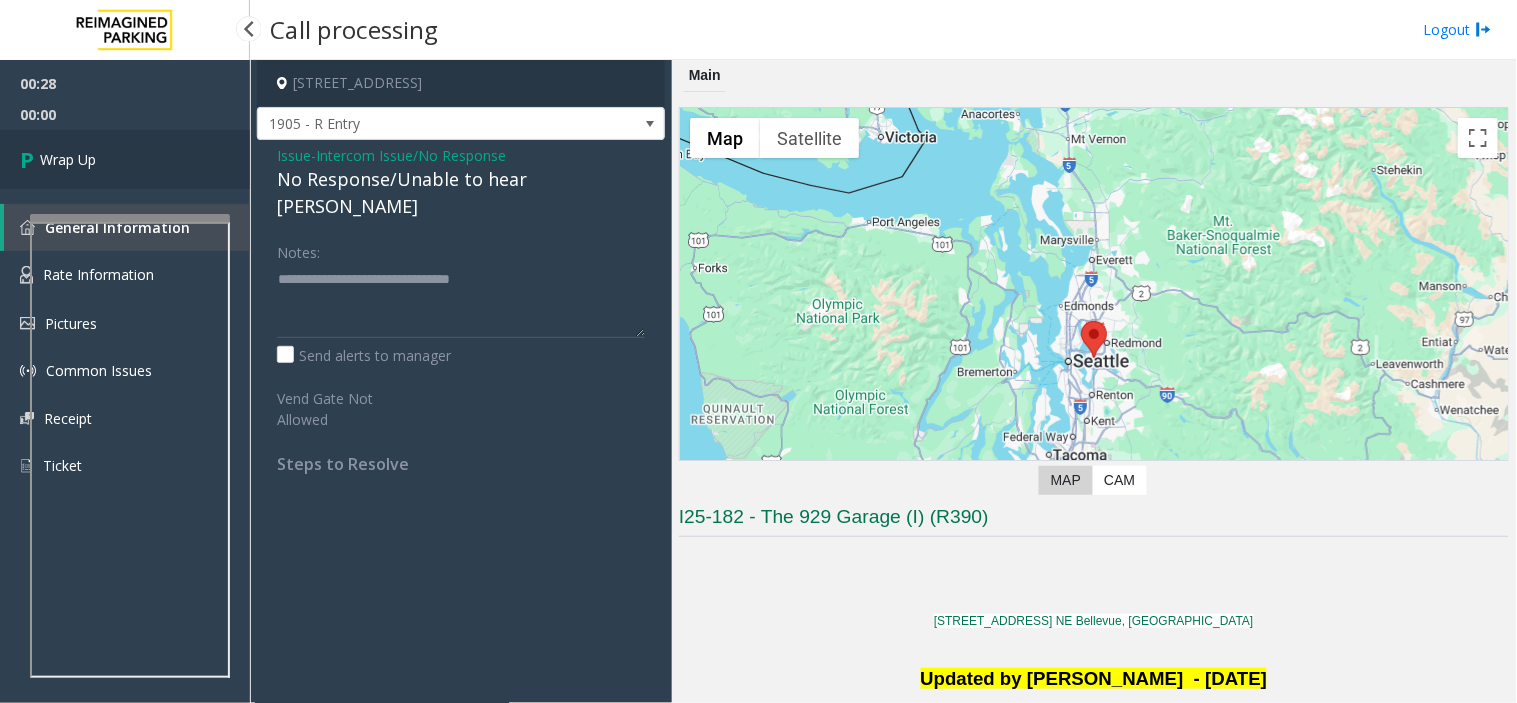 click on "Wrap Up" at bounding box center (125, 159) 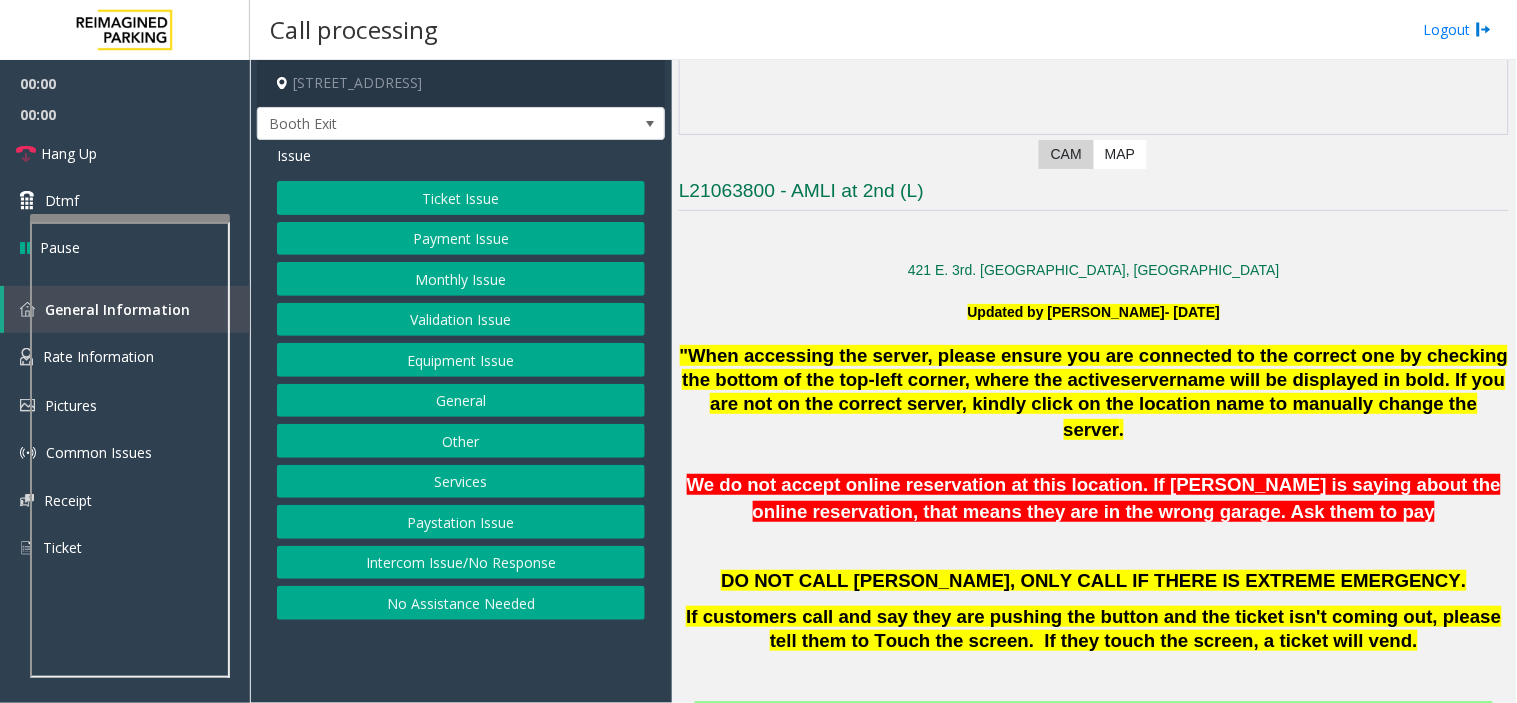 scroll, scrollTop: 333, scrollLeft: 0, axis: vertical 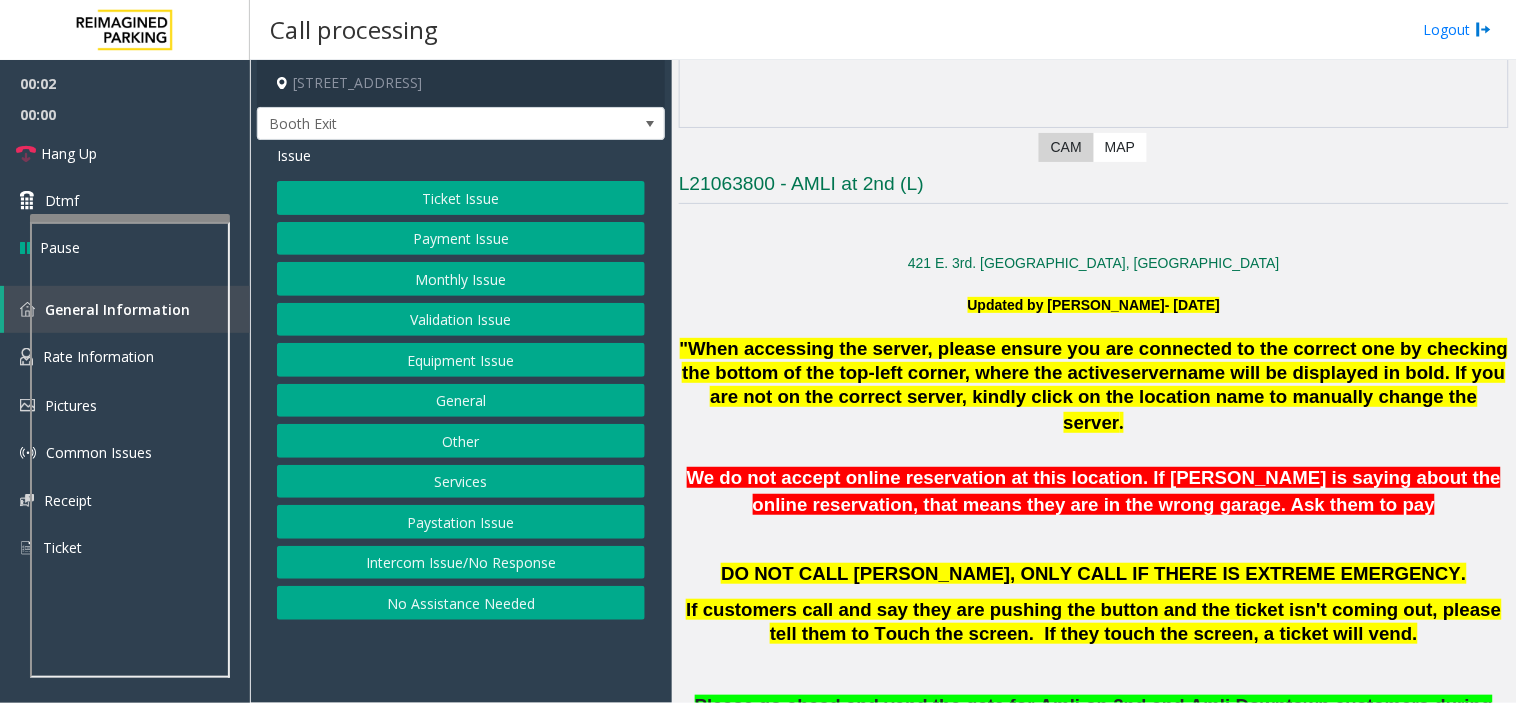 click on "We do not accept online reservation at this location. If parker is saying about the online reservation, that means they are in the wrong garage. Ask them to pay" 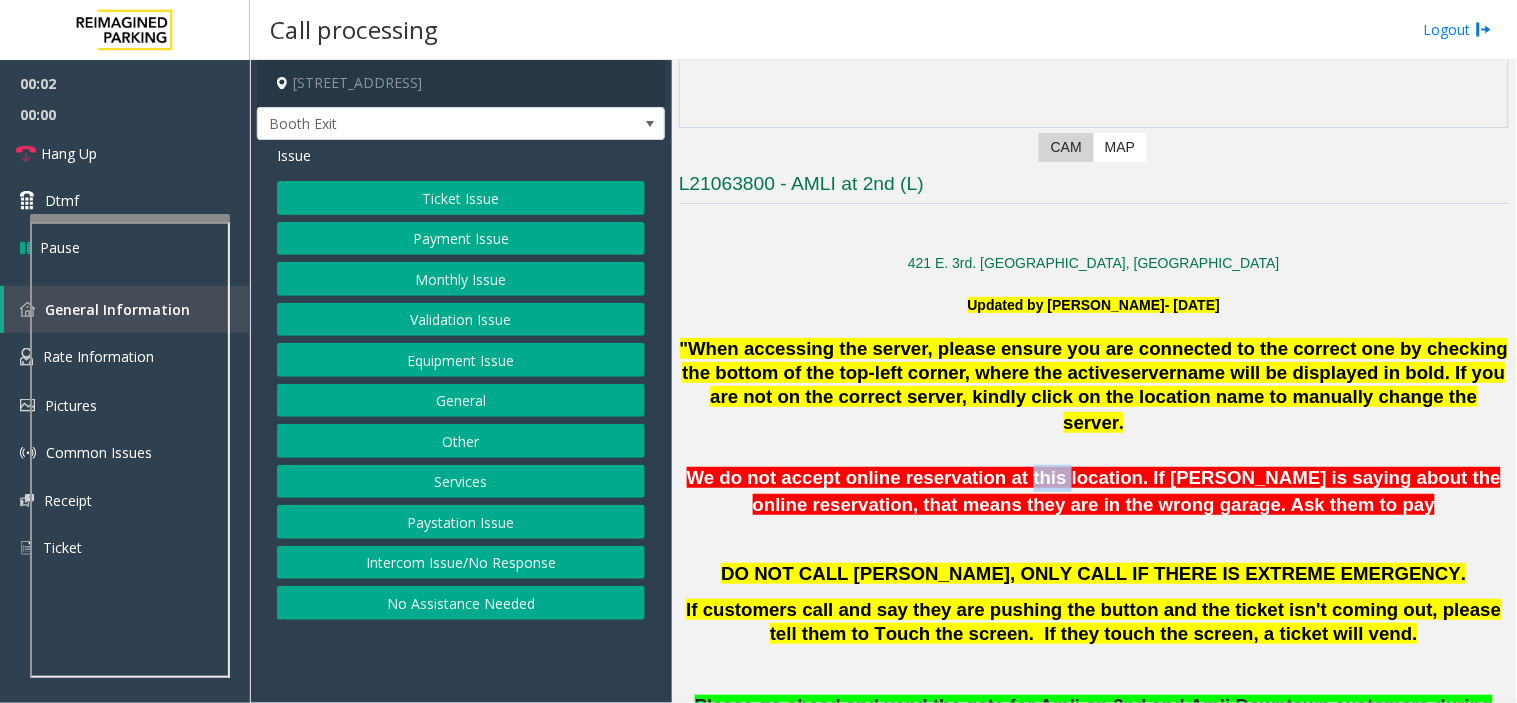 click on "We do not accept online reservation at this location. If parker is saying about the online reservation, that means they are in the wrong garage. Ask them to pay" 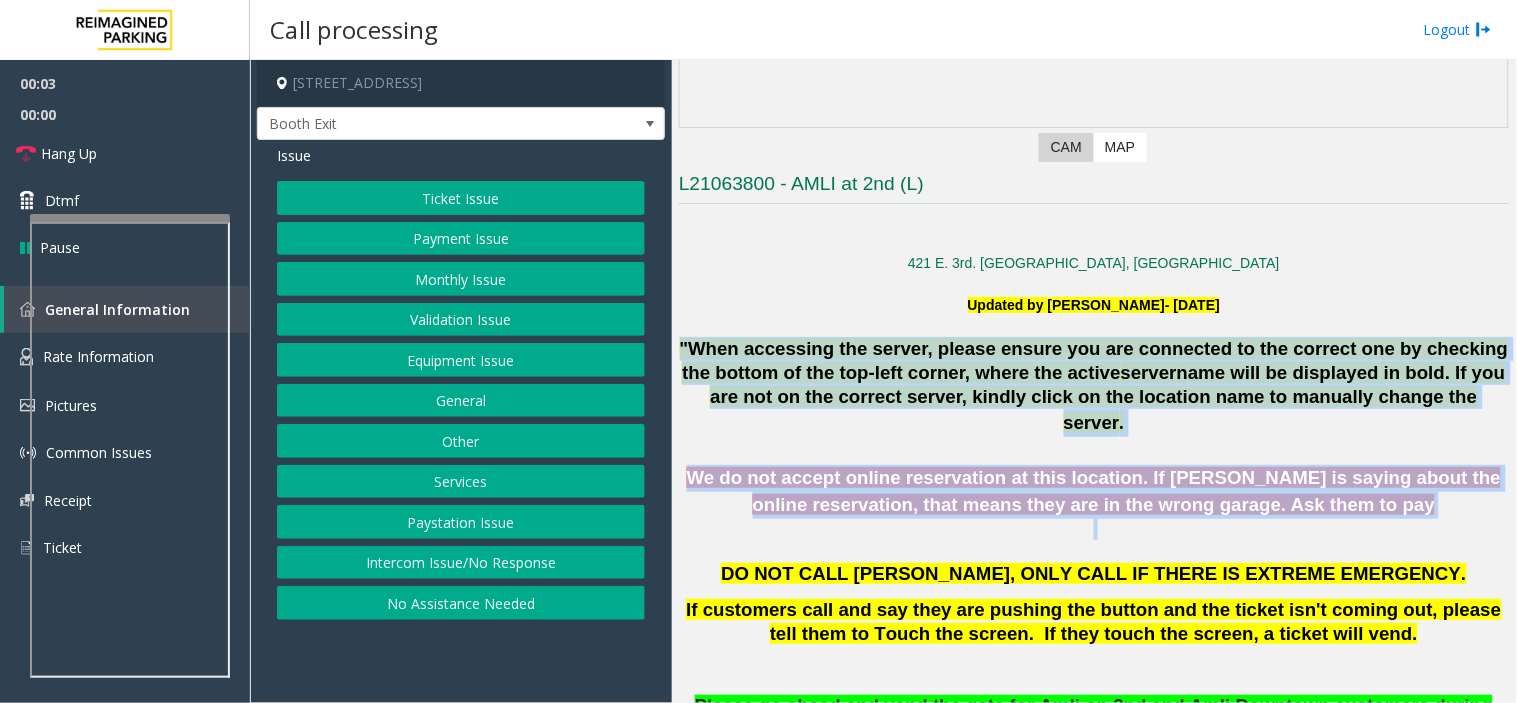 drag, startPoint x: 996, startPoint y: 486, endPoint x: 707, endPoint y: 348, distance: 320.25772 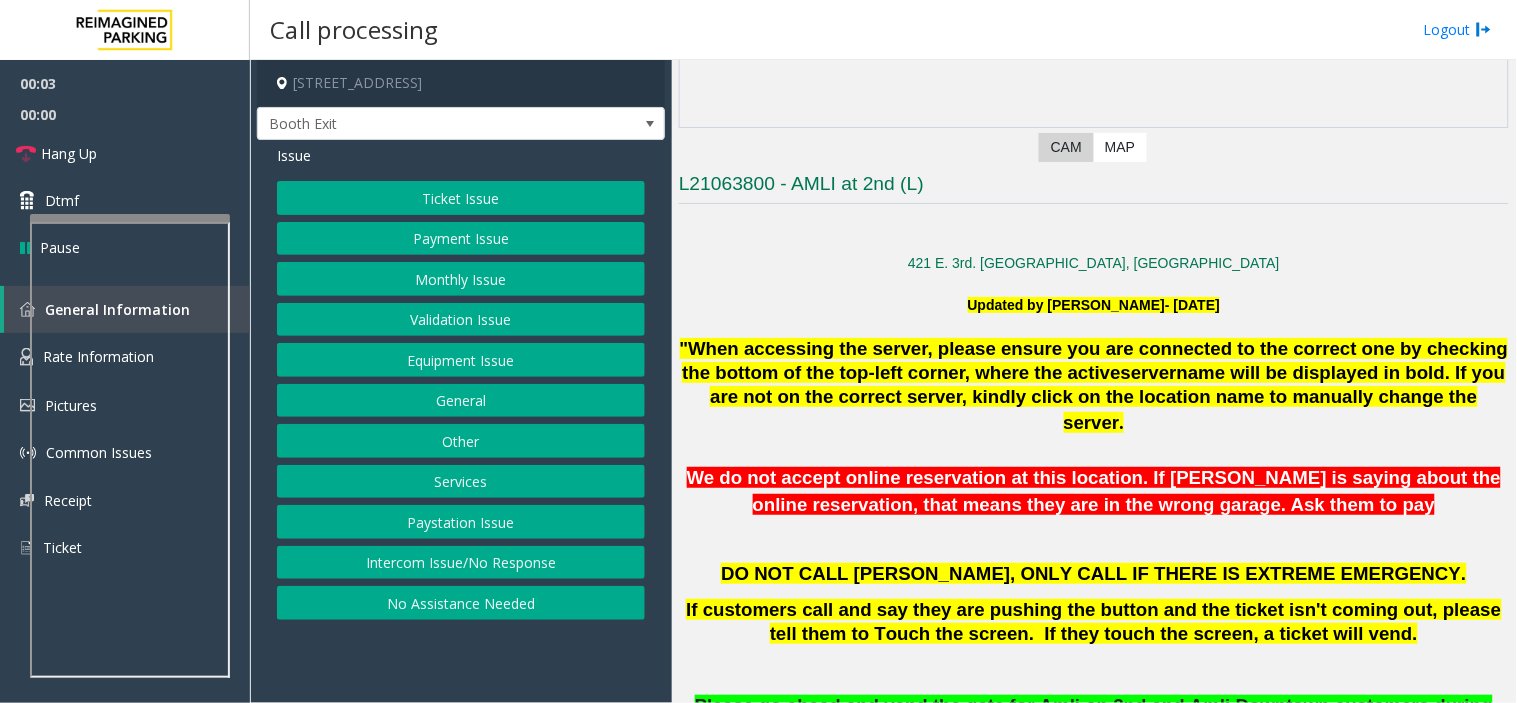 click 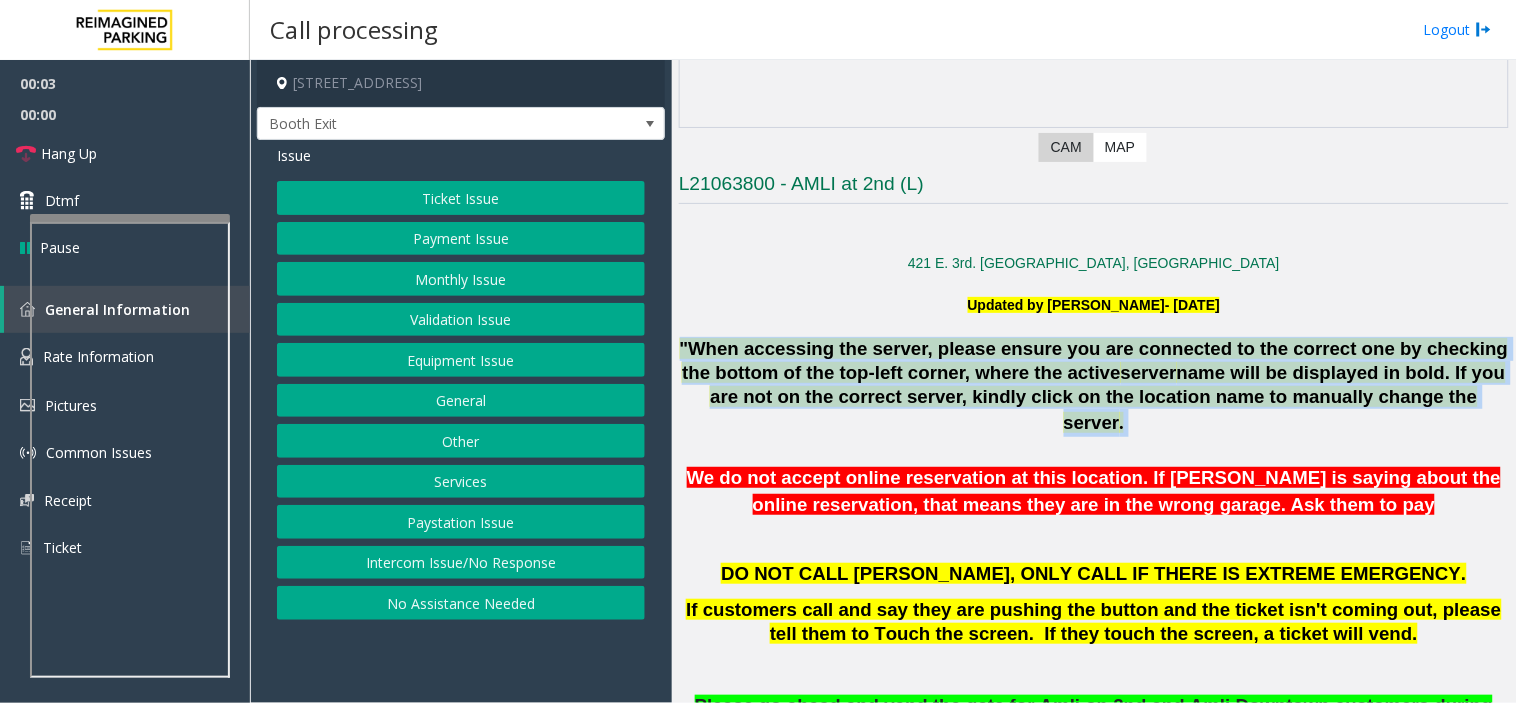 drag, startPoint x: 701, startPoint y: 333, endPoint x: 1257, endPoint y: 457, distance: 569.65955 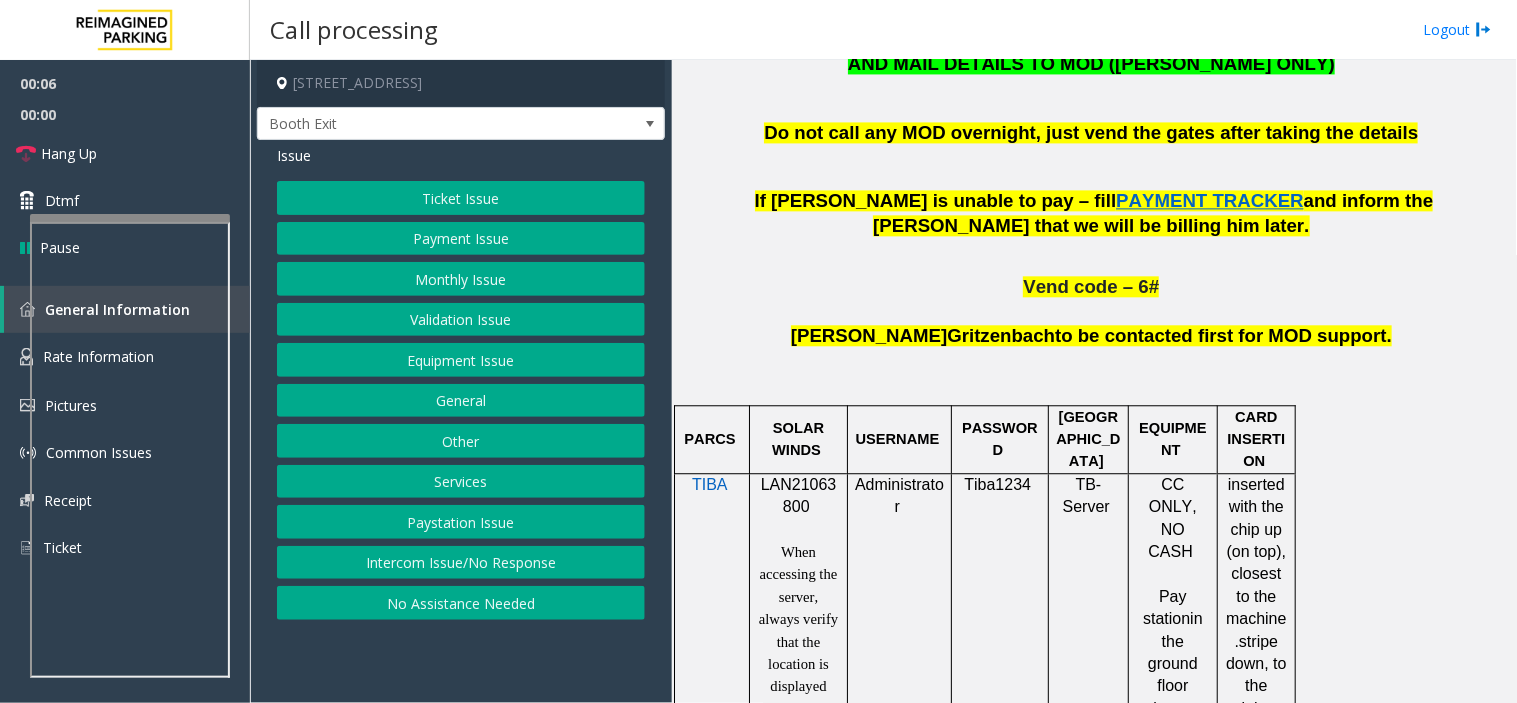 scroll, scrollTop: 1111, scrollLeft: 0, axis: vertical 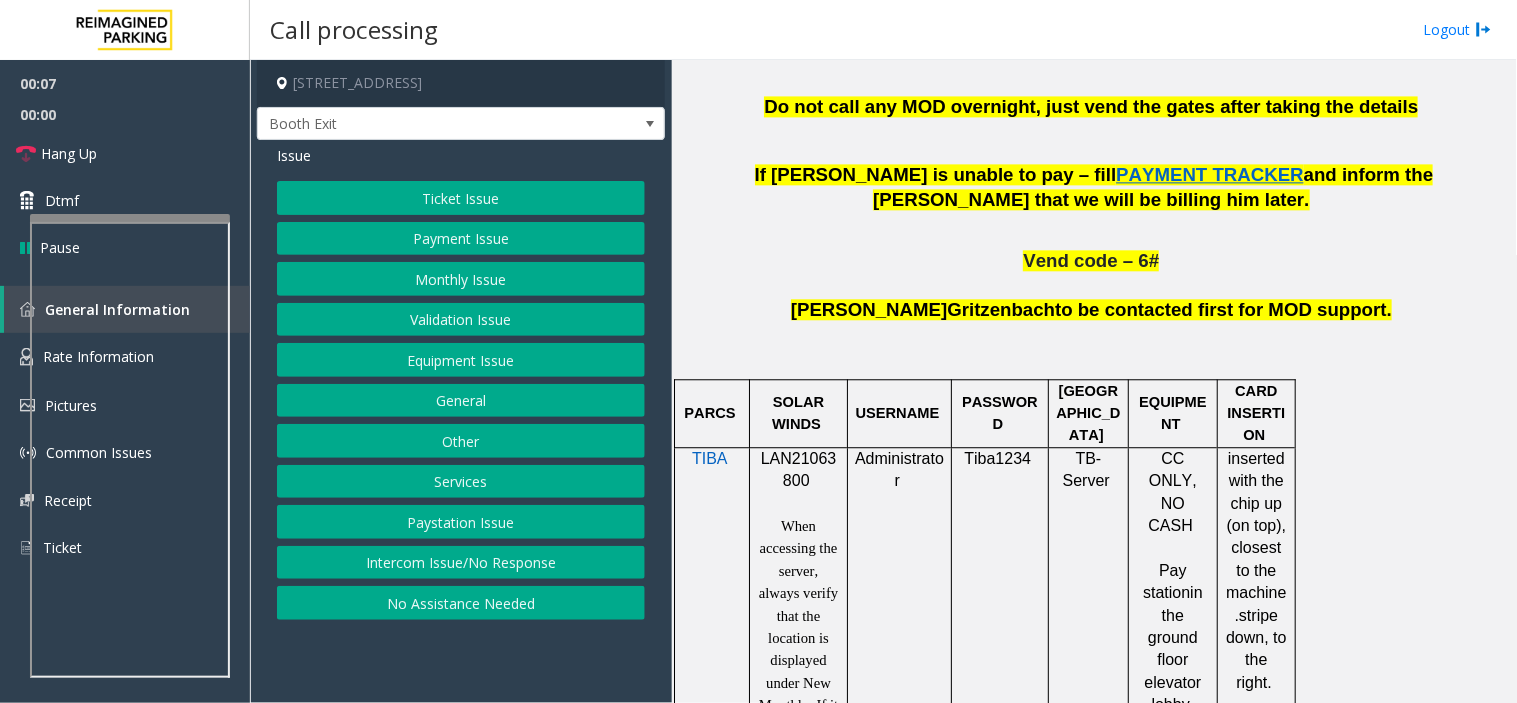 click on "LAN21063800" 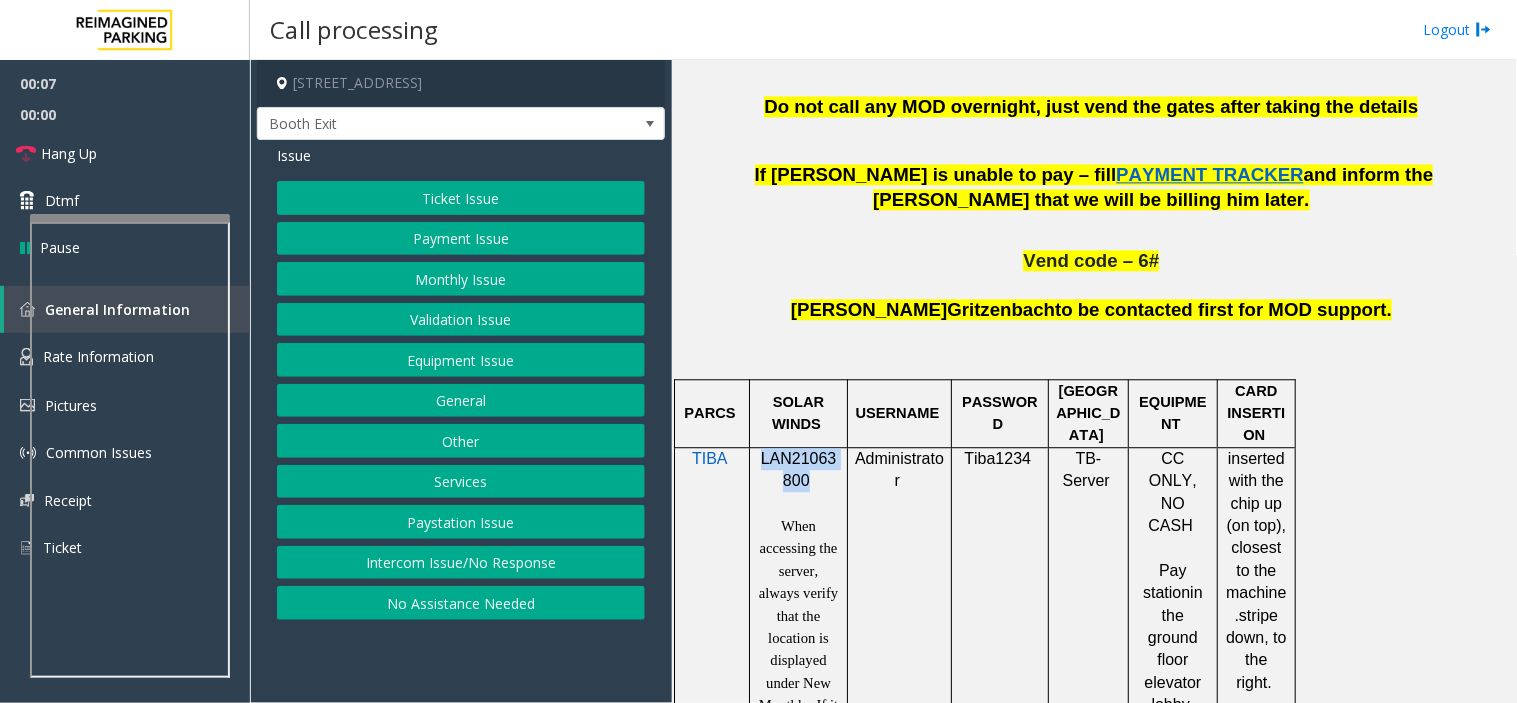 click on "LAN21063800" 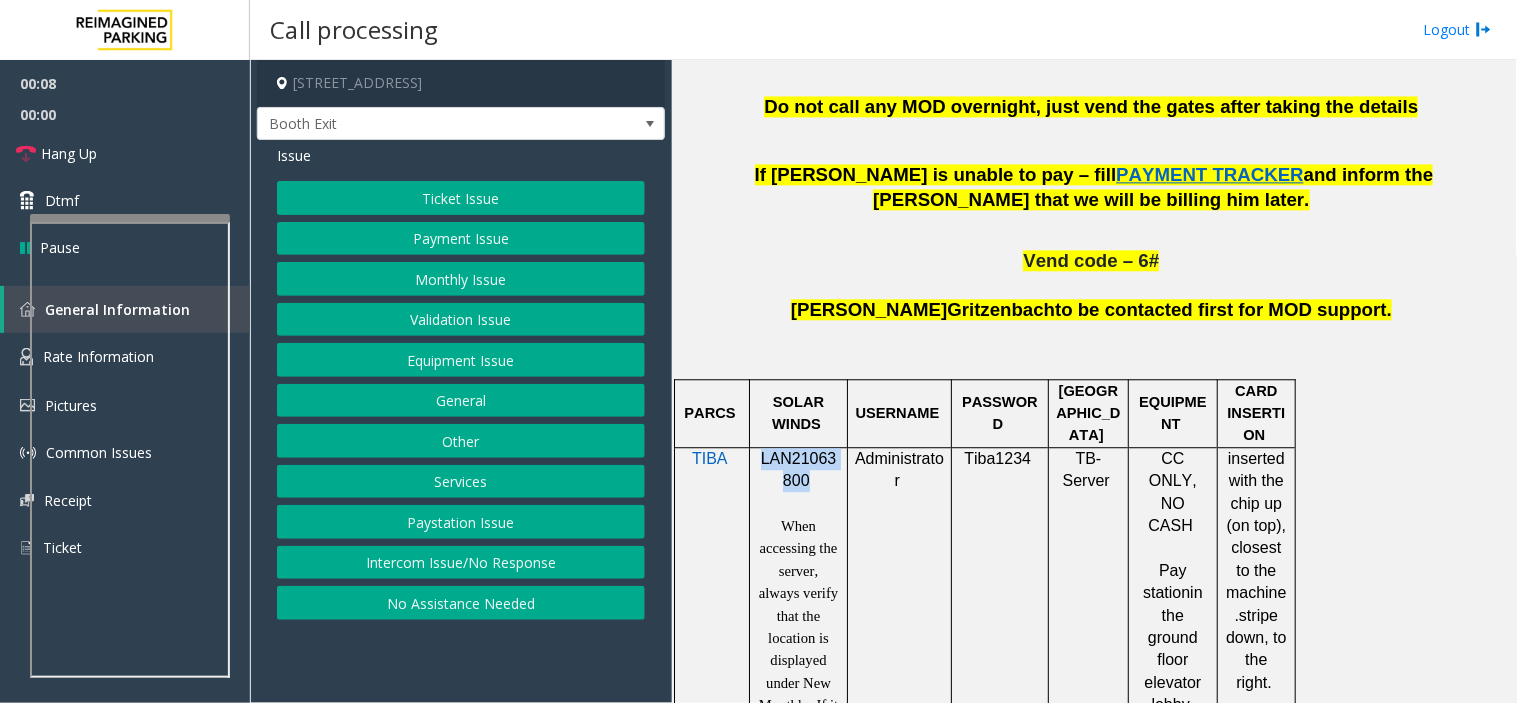 copy on "LAN21063800" 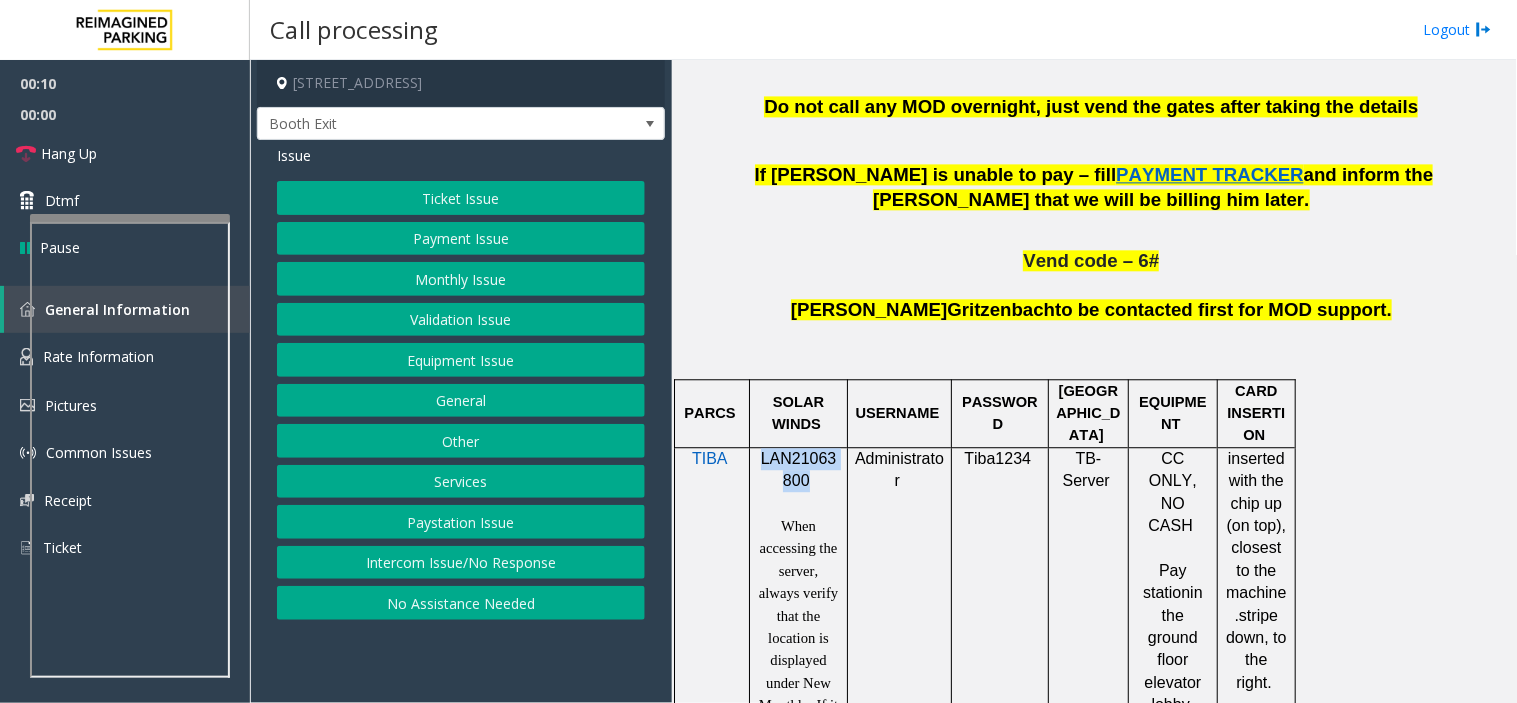 click on "LAN21063800" 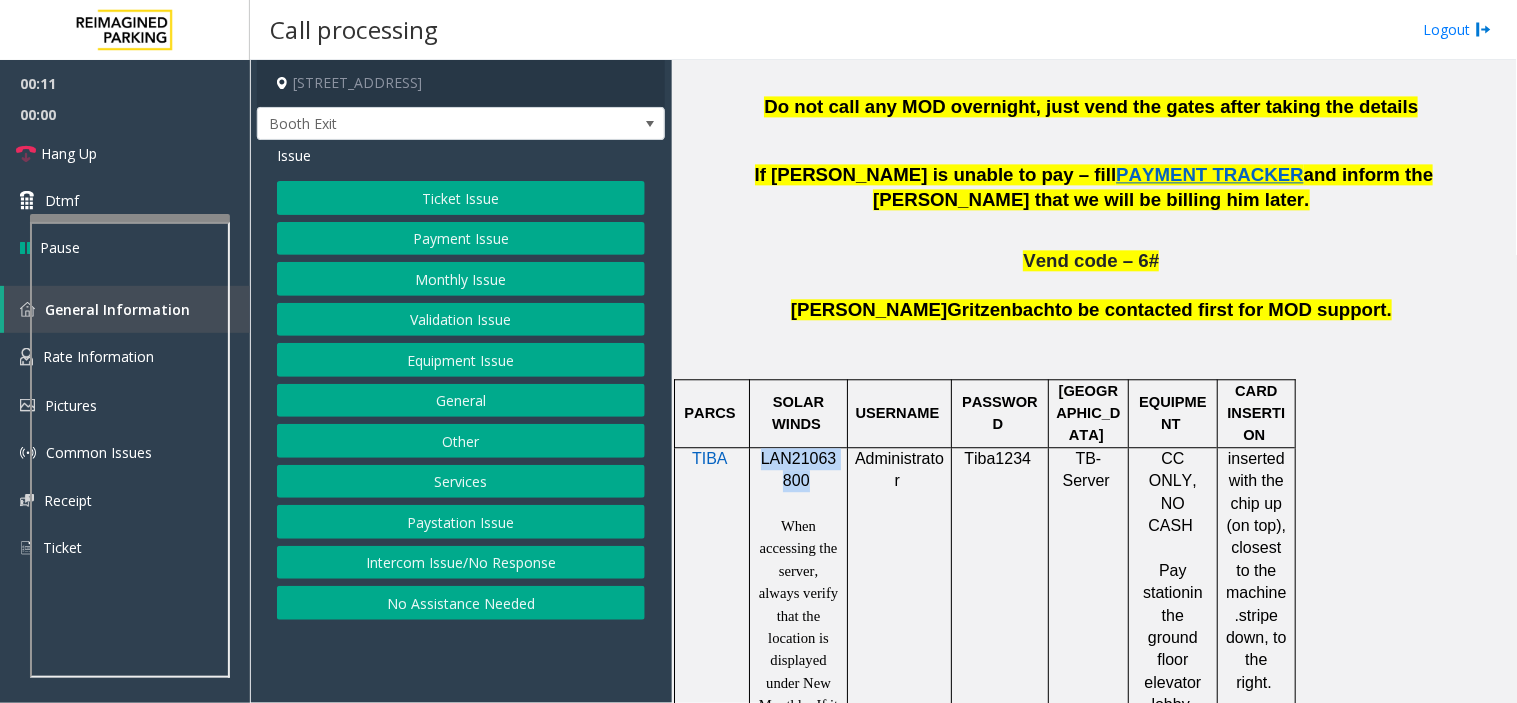 drag, startPoint x: 780, startPoint y: 456, endPoint x: 770, endPoint y: 461, distance: 11.18034 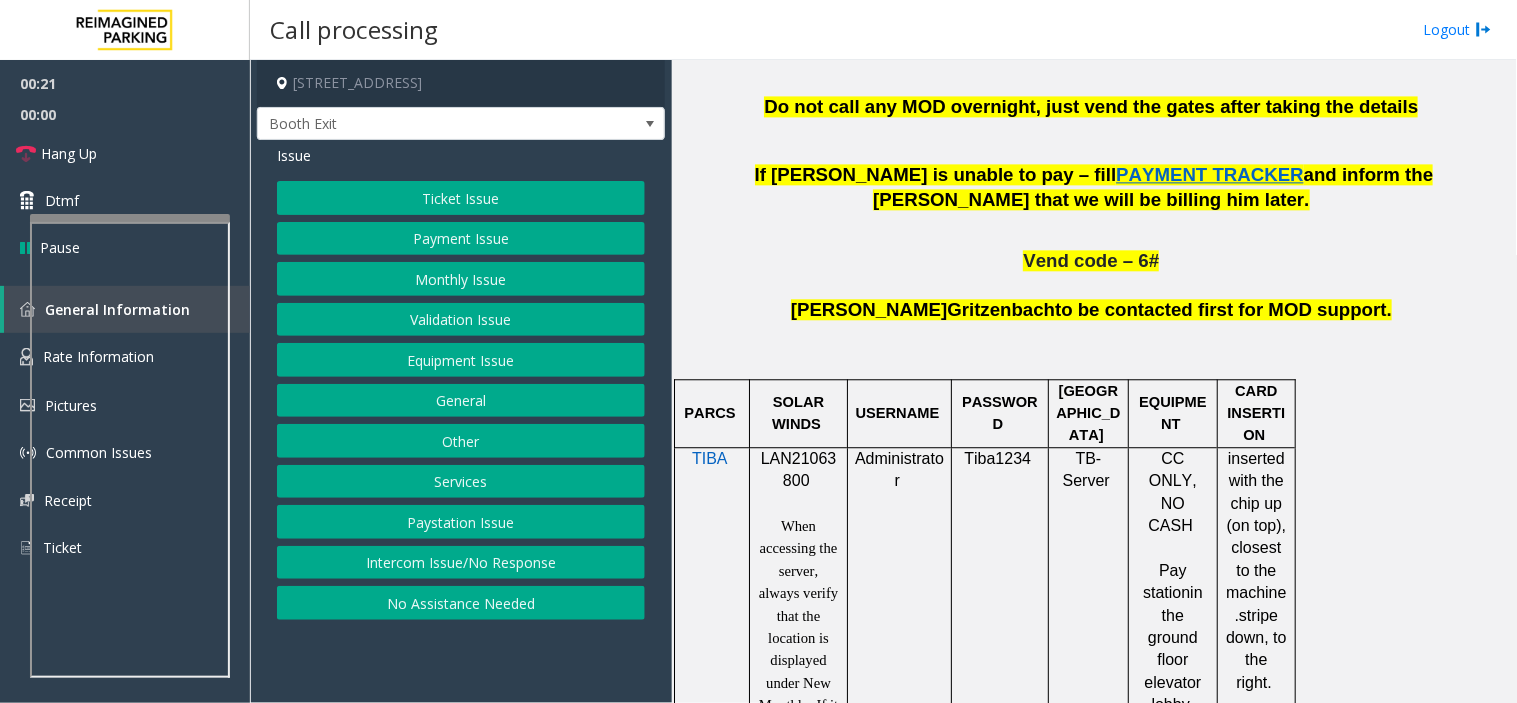 click on "If parker is unable to pay – fill  PAYMENT TRACKER  and inform the parker that we will be billing him later." 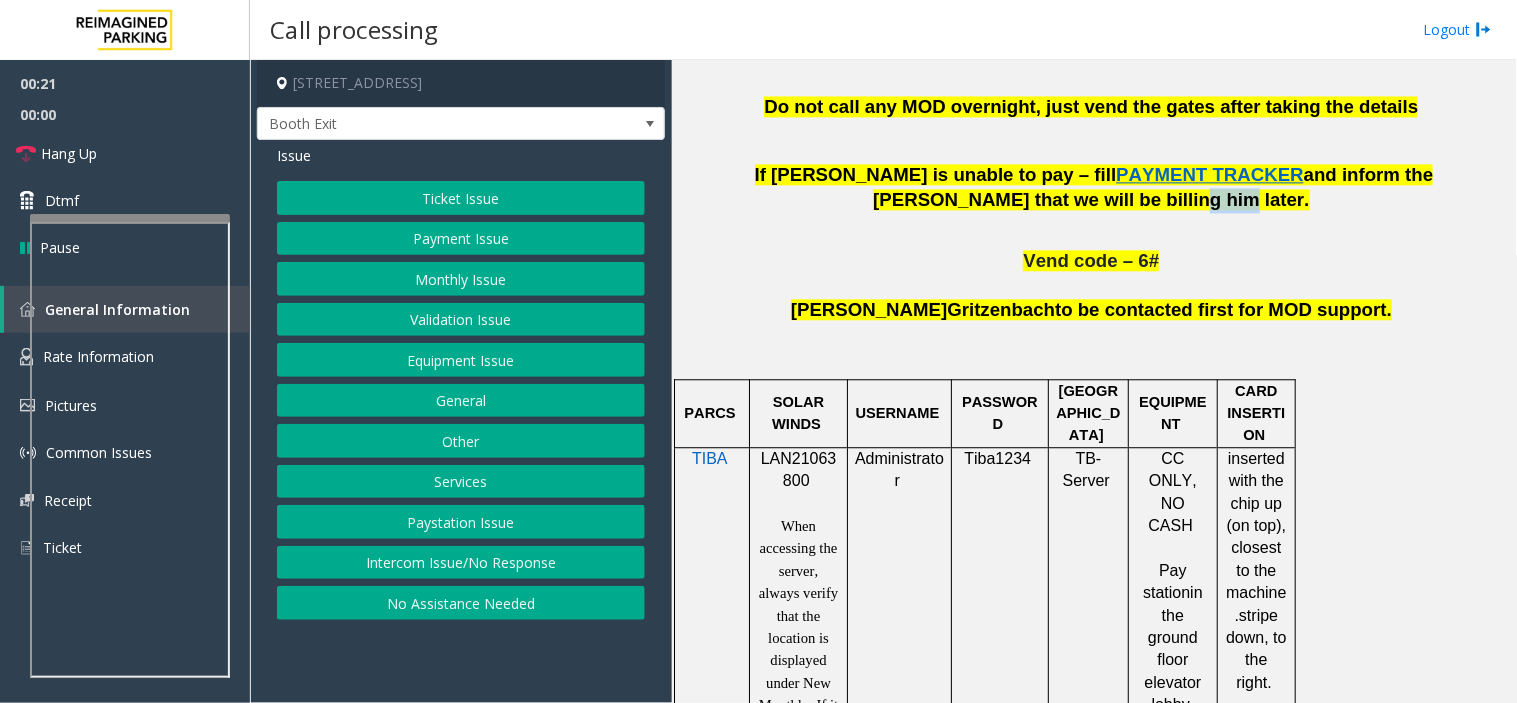 click on "If parker is unable to pay – fill  PAYMENT TRACKER  and inform the parker that we will be billing him later." 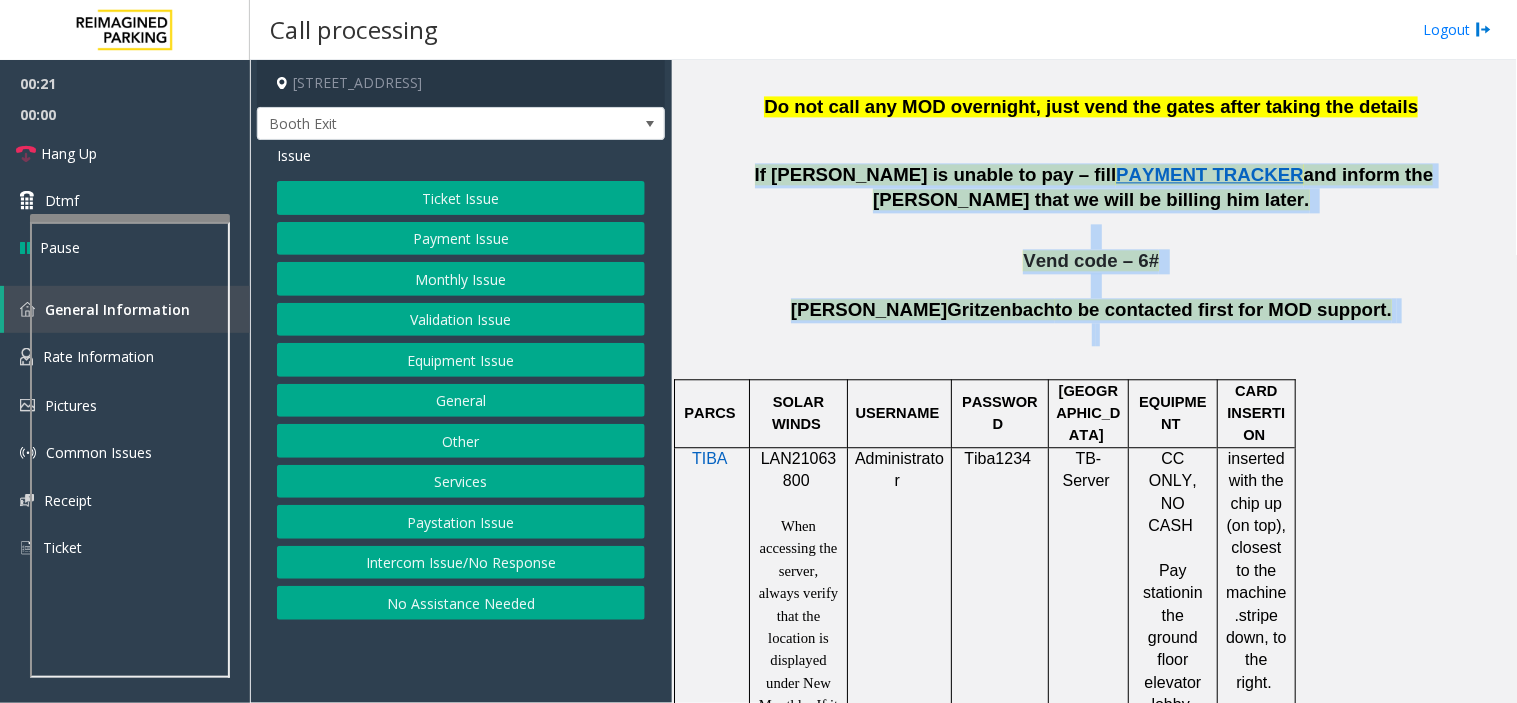 drag, startPoint x: 717, startPoint y: 198, endPoint x: 1241, endPoint y: 332, distance: 540.8623 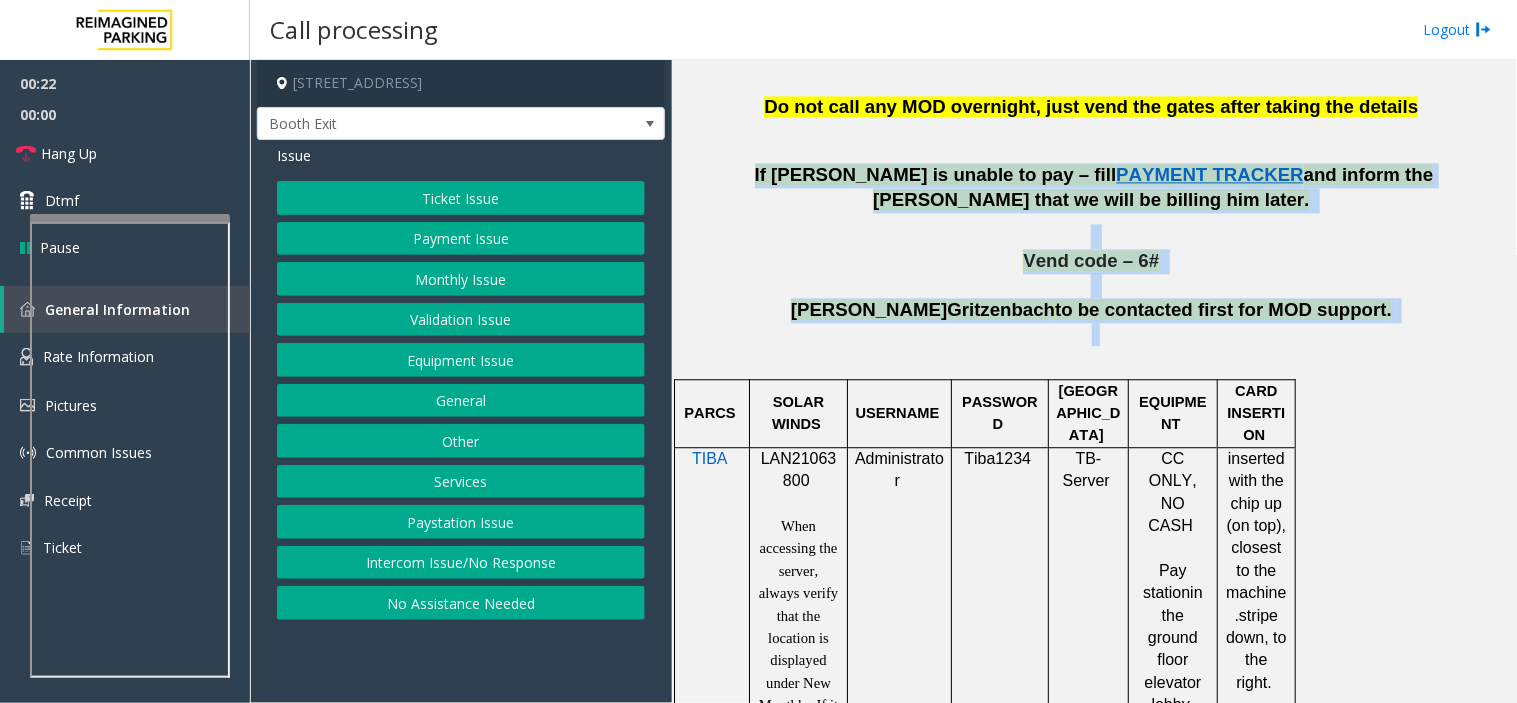 click on "Jeremy  Gritzenbach  to be contacted first for MOD support." 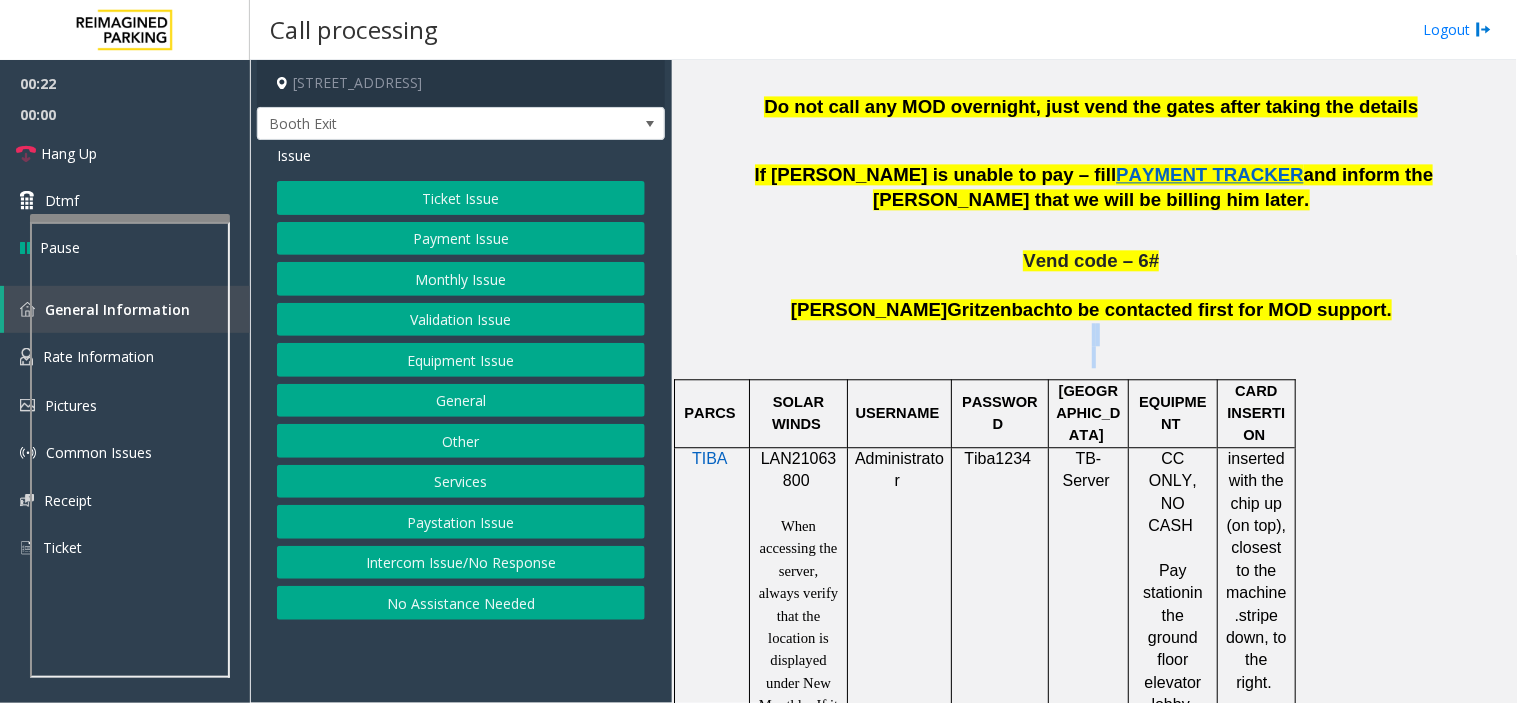 click on "Jeremy  Gritzenbach  to be contacted first for MOD support." 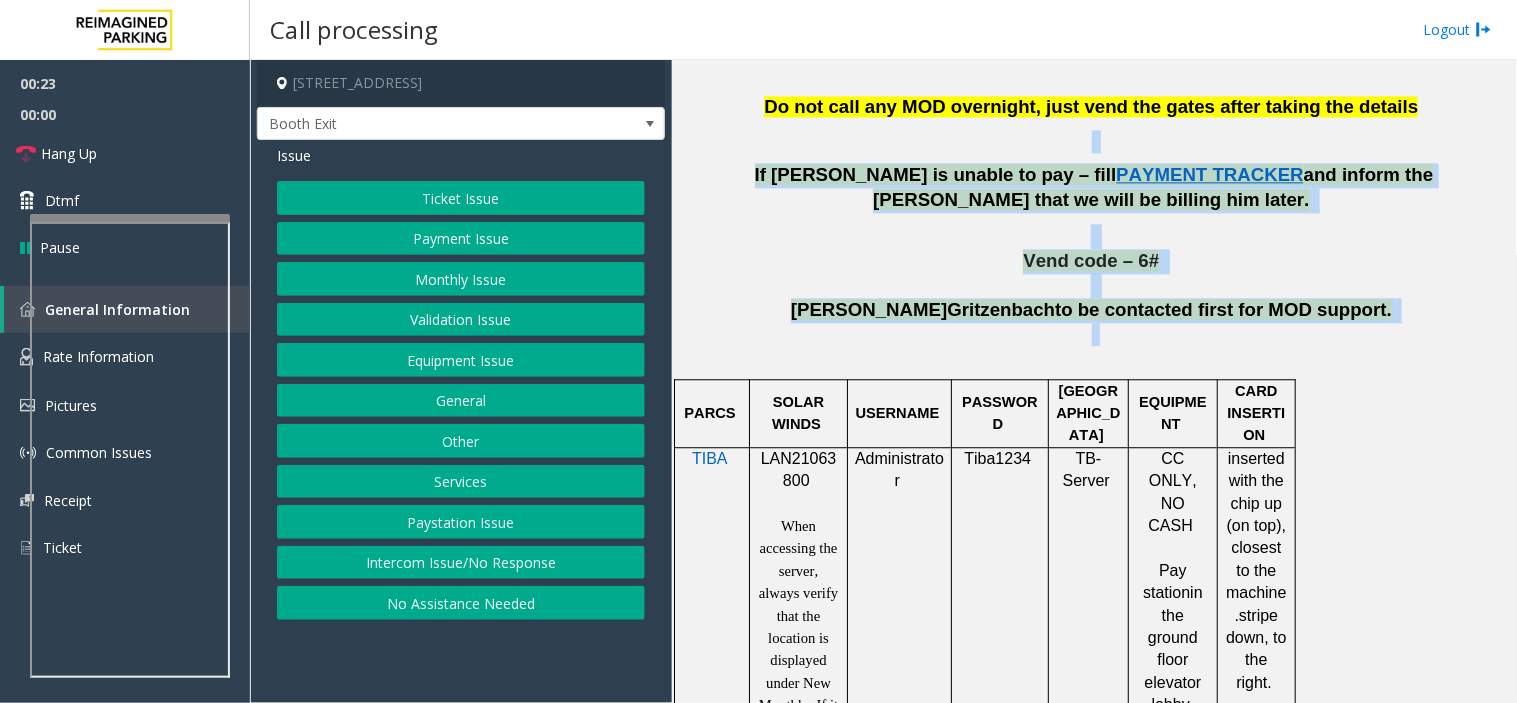 drag, startPoint x: 1241, startPoint y: 332, endPoint x: 1122, endPoint y: 144, distance: 222.4972 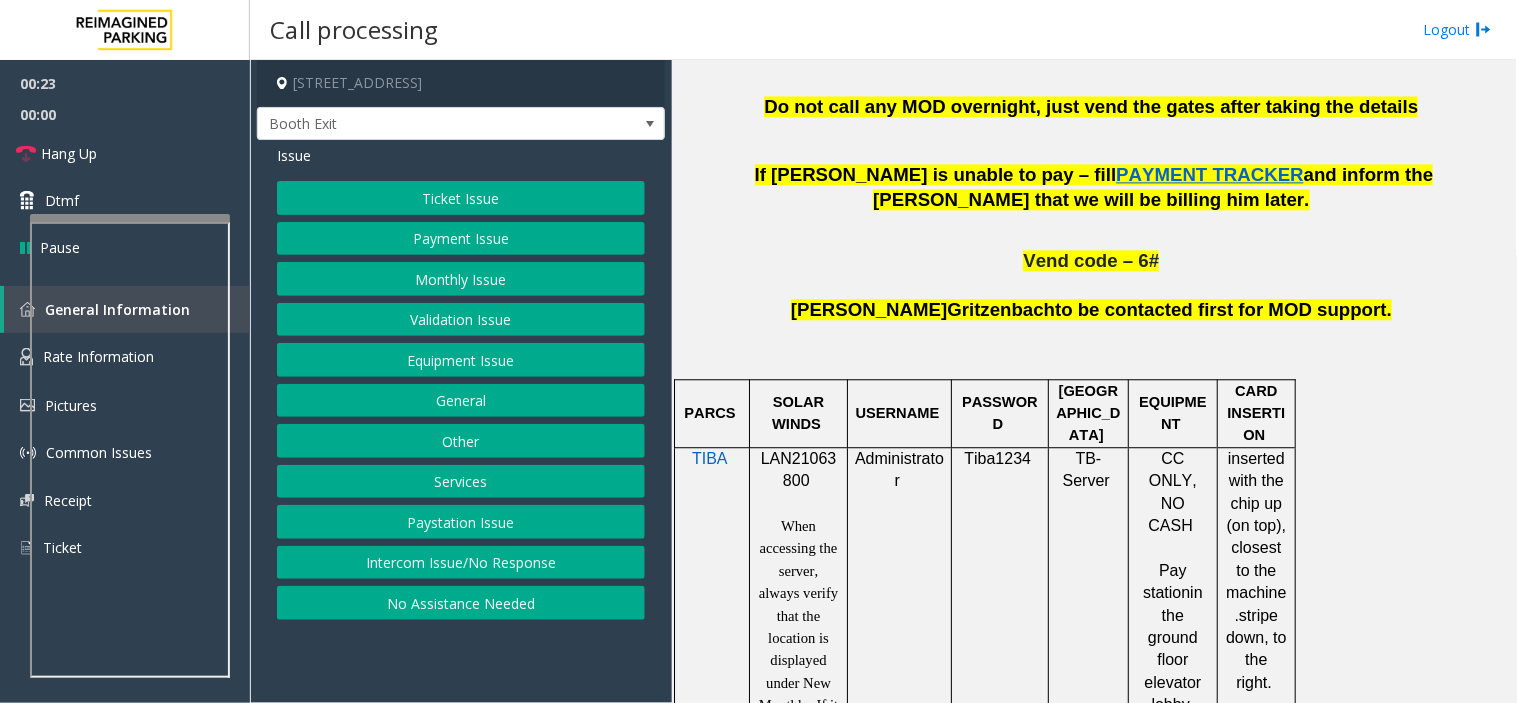 click 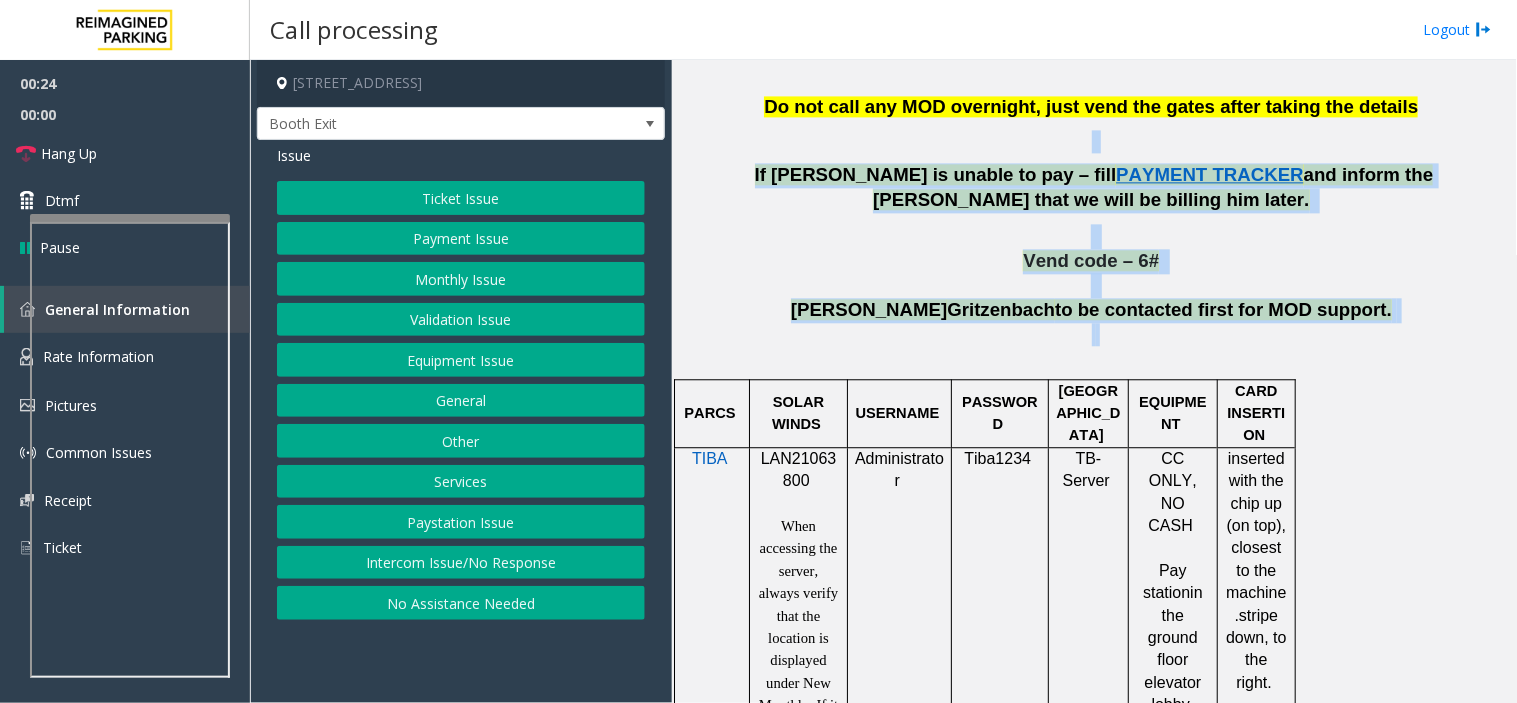 drag, startPoint x: 1122, startPoint y: 144, endPoint x: 1190, endPoint y: 330, distance: 198.0404 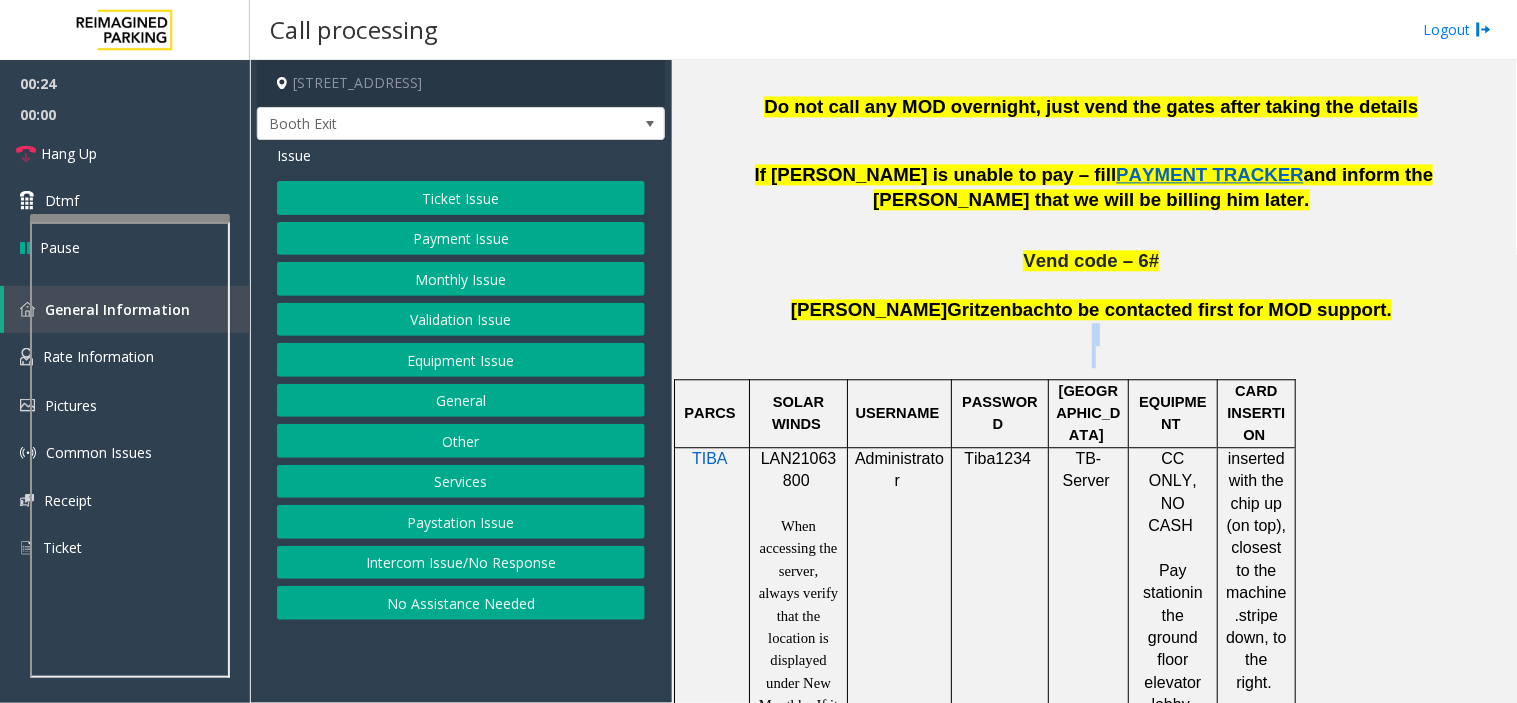 click on "Jeremy  Gritzenbach  to be contacted first for MOD support." 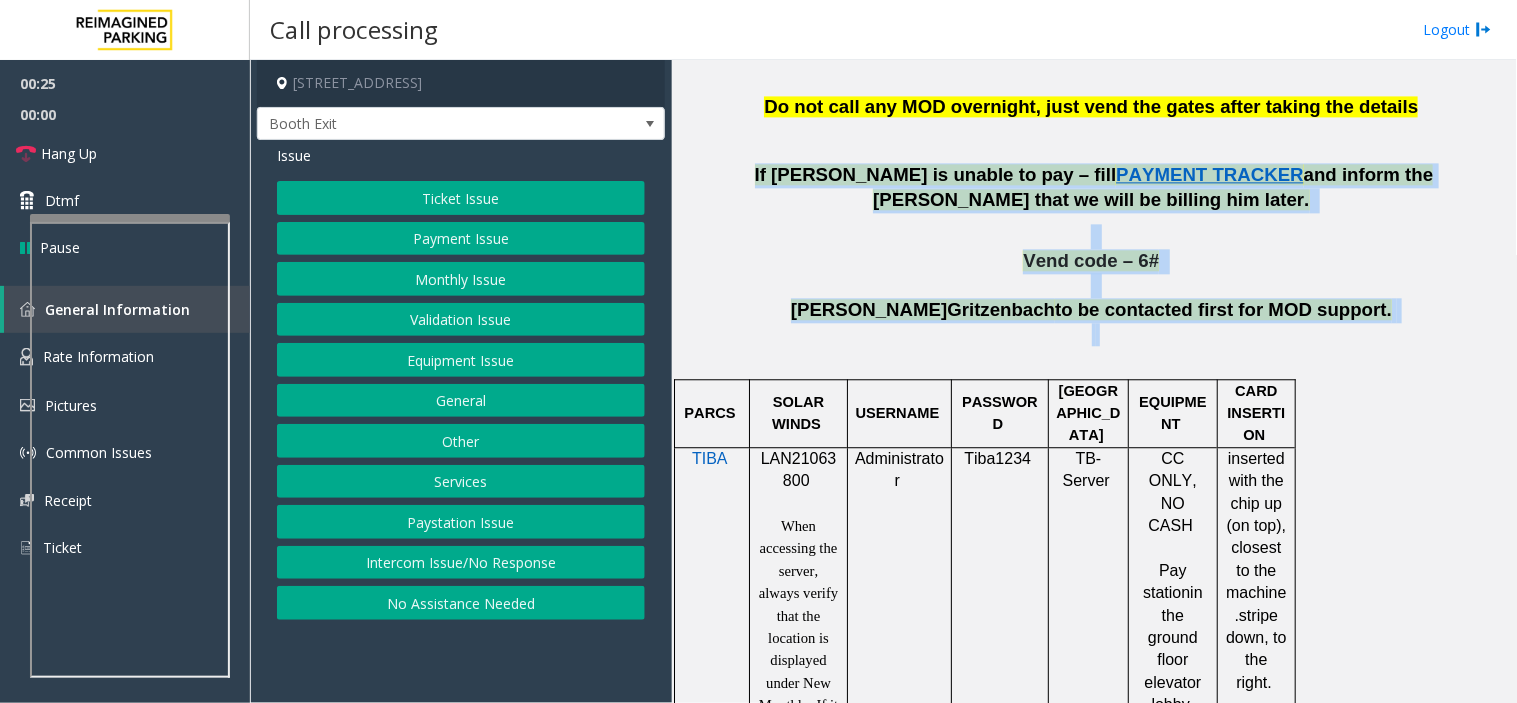 drag, startPoint x: 1190, startPoint y: 330, endPoint x: 1037, endPoint y: 151, distance: 235.47824 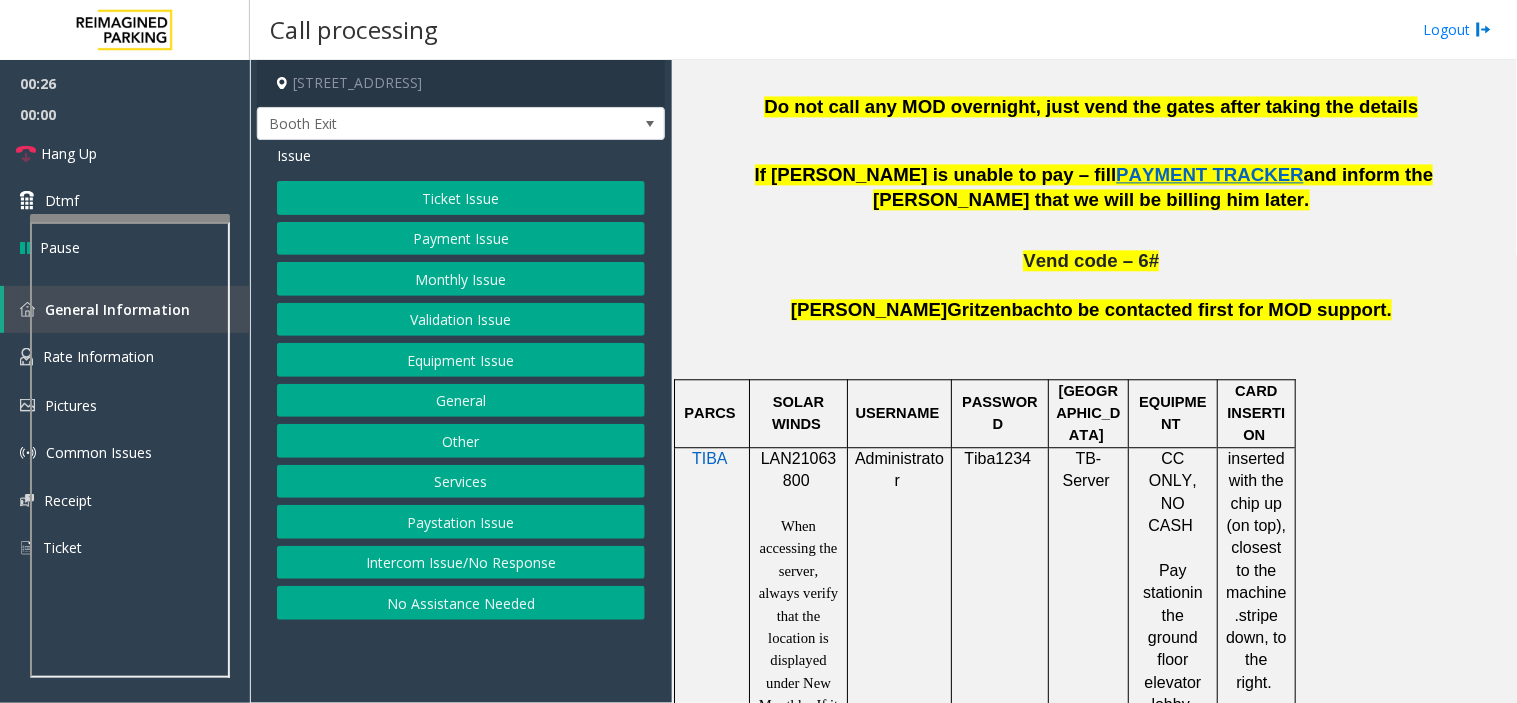 click on "Do not call any MOD overnight, just vend the gates after taking the details" 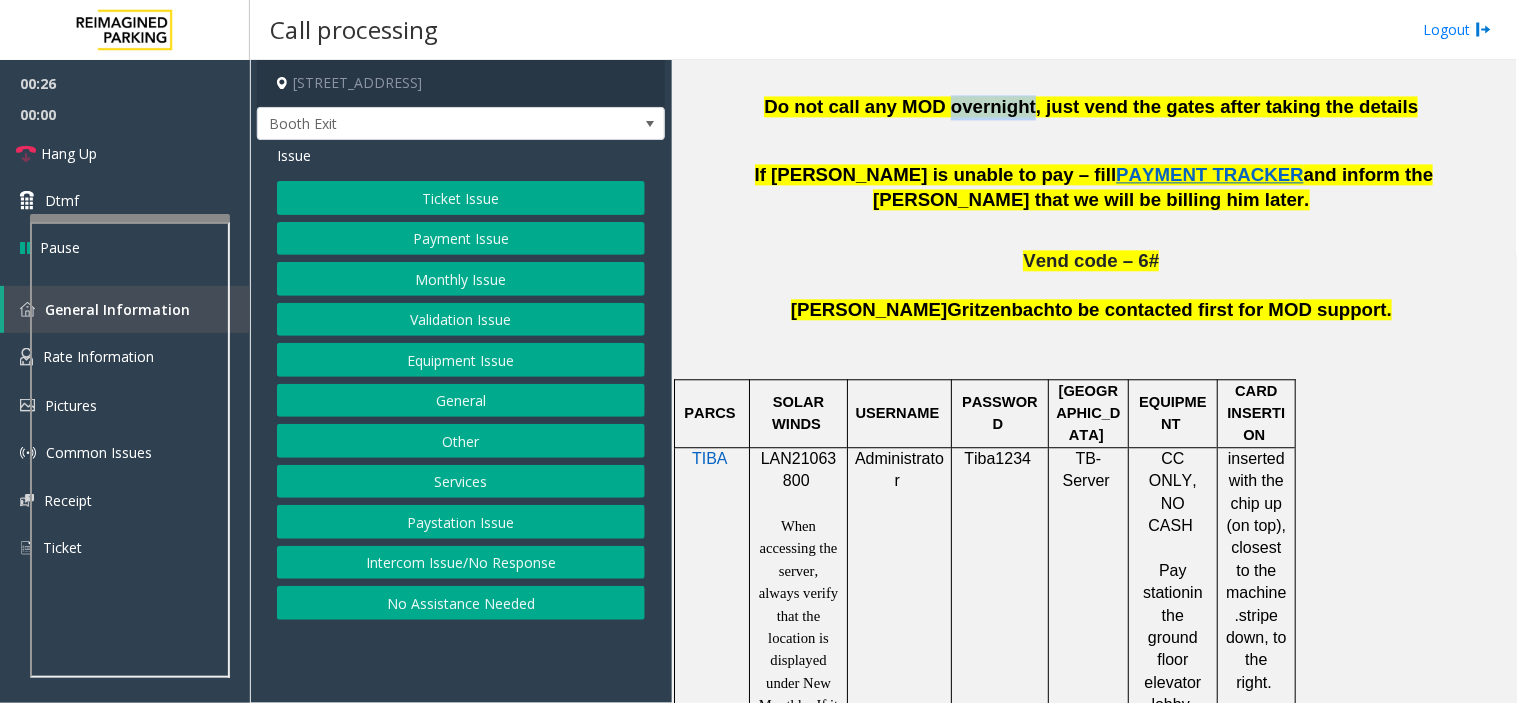 click on "Do not call any MOD overnight, just vend the gates after taking the details" 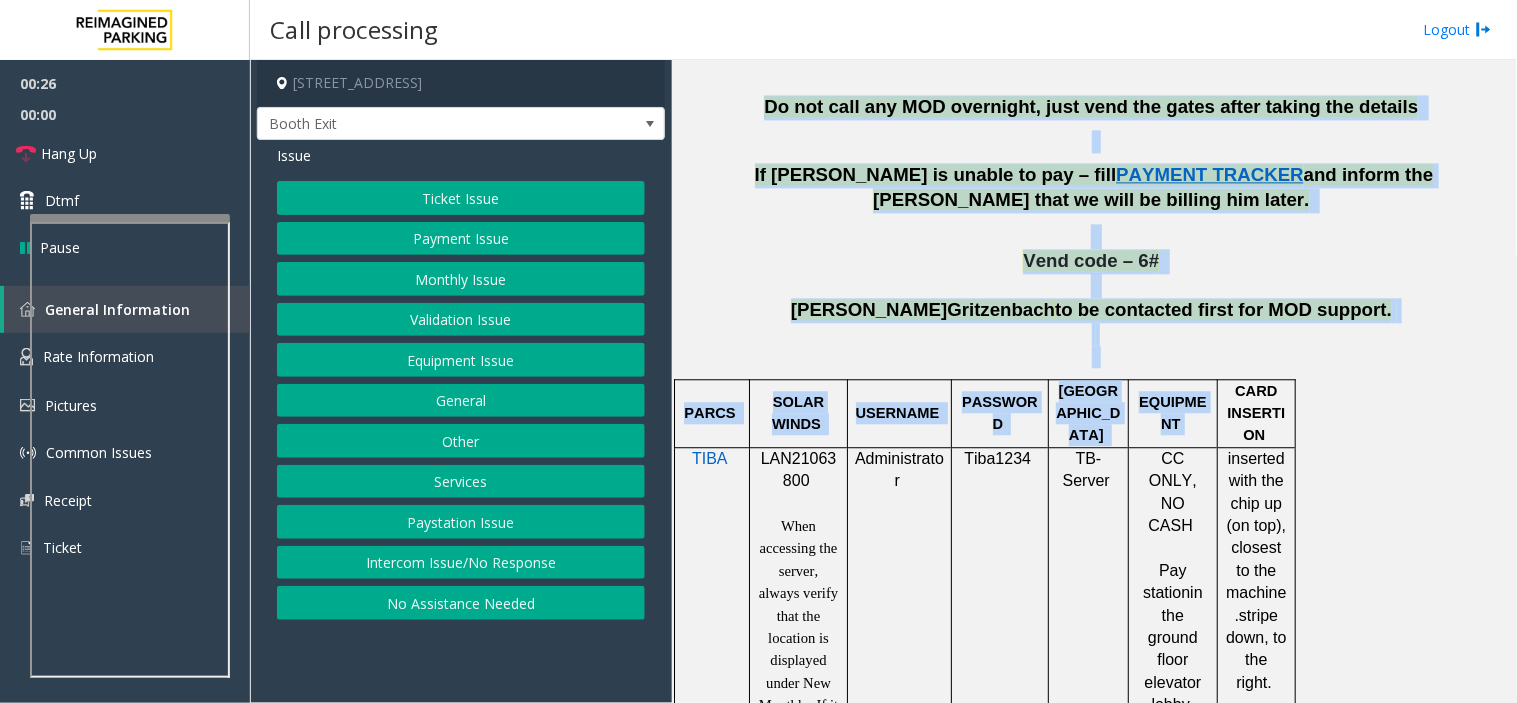 drag, startPoint x: 1020, startPoint y: 120, endPoint x: 1146, endPoint y: 410, distance: 316.18982 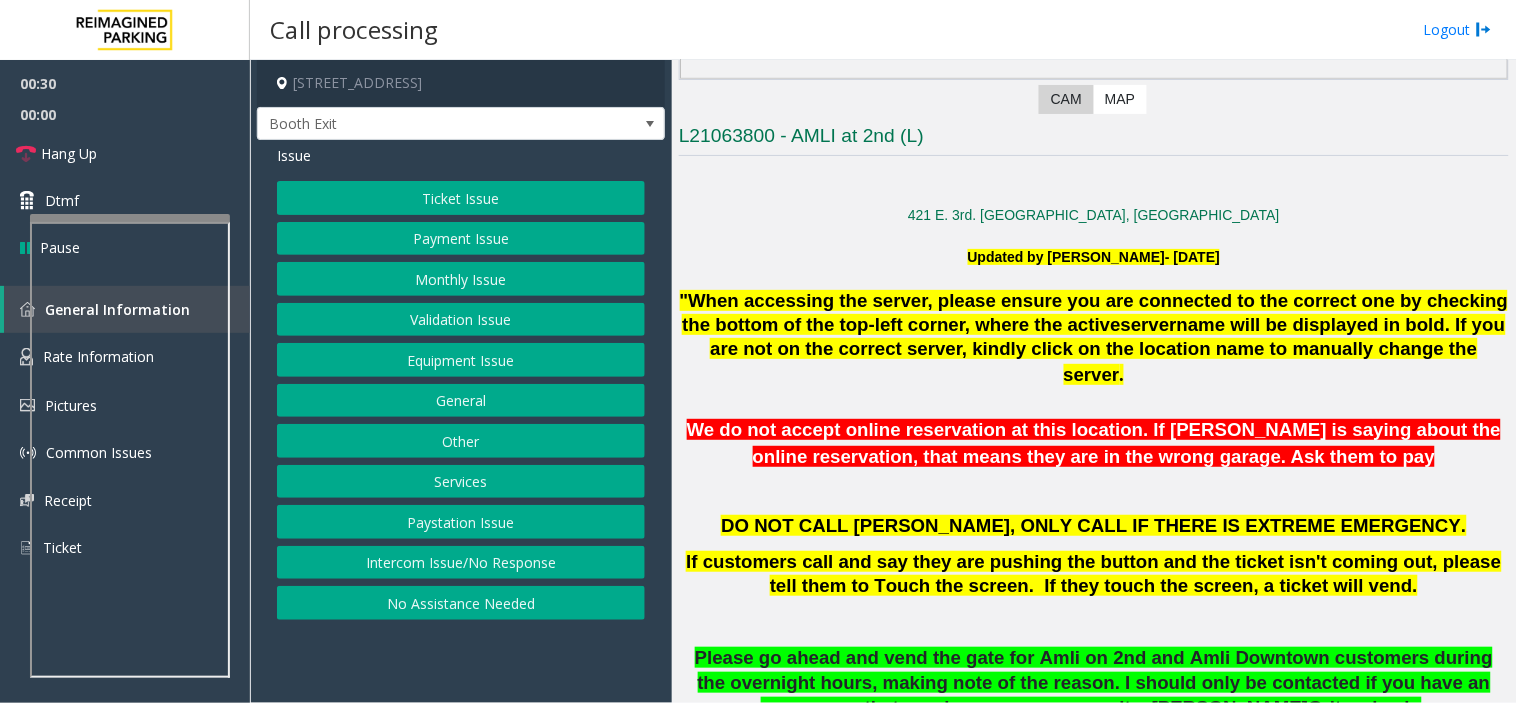 scroll, scrollTop: 333, scrollLeft: 0, axis: vertical 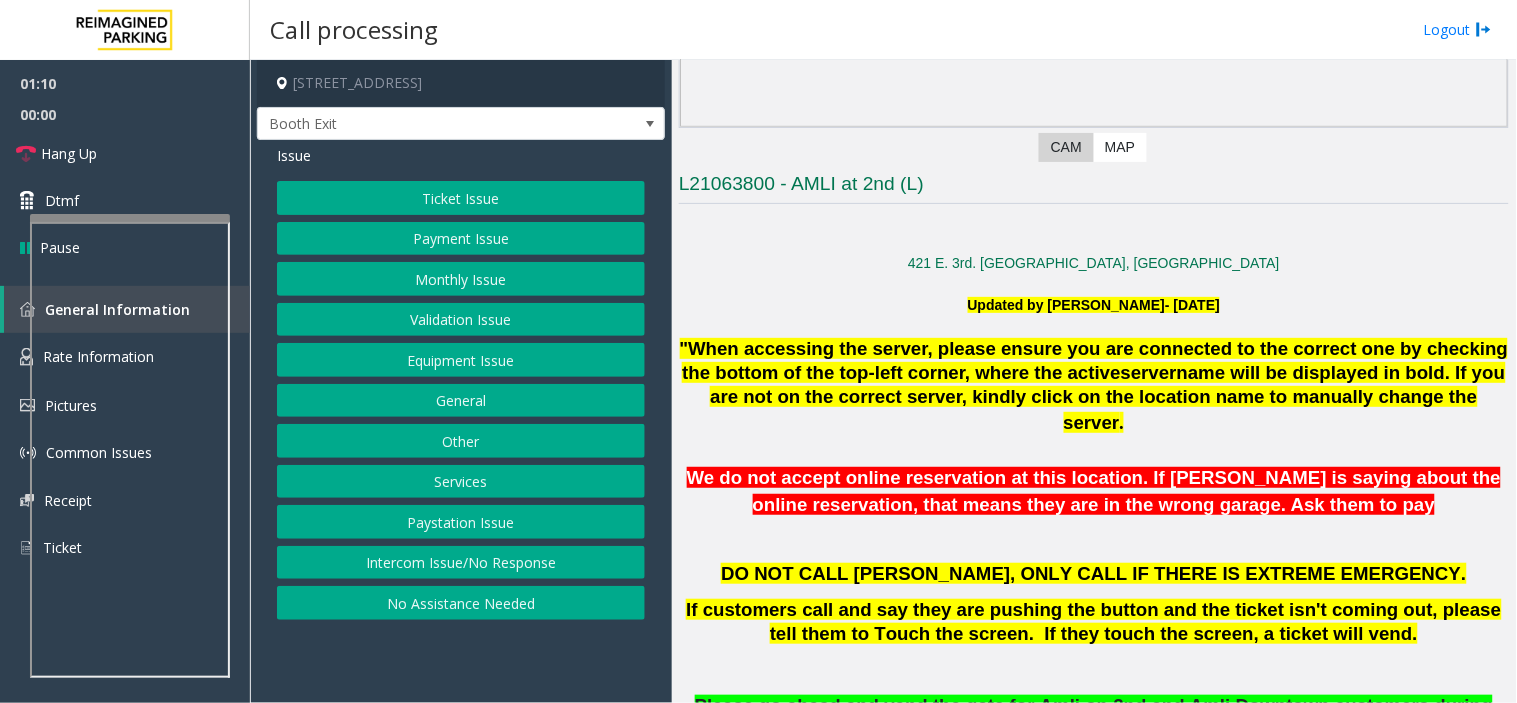 click on "Equipment Issue" 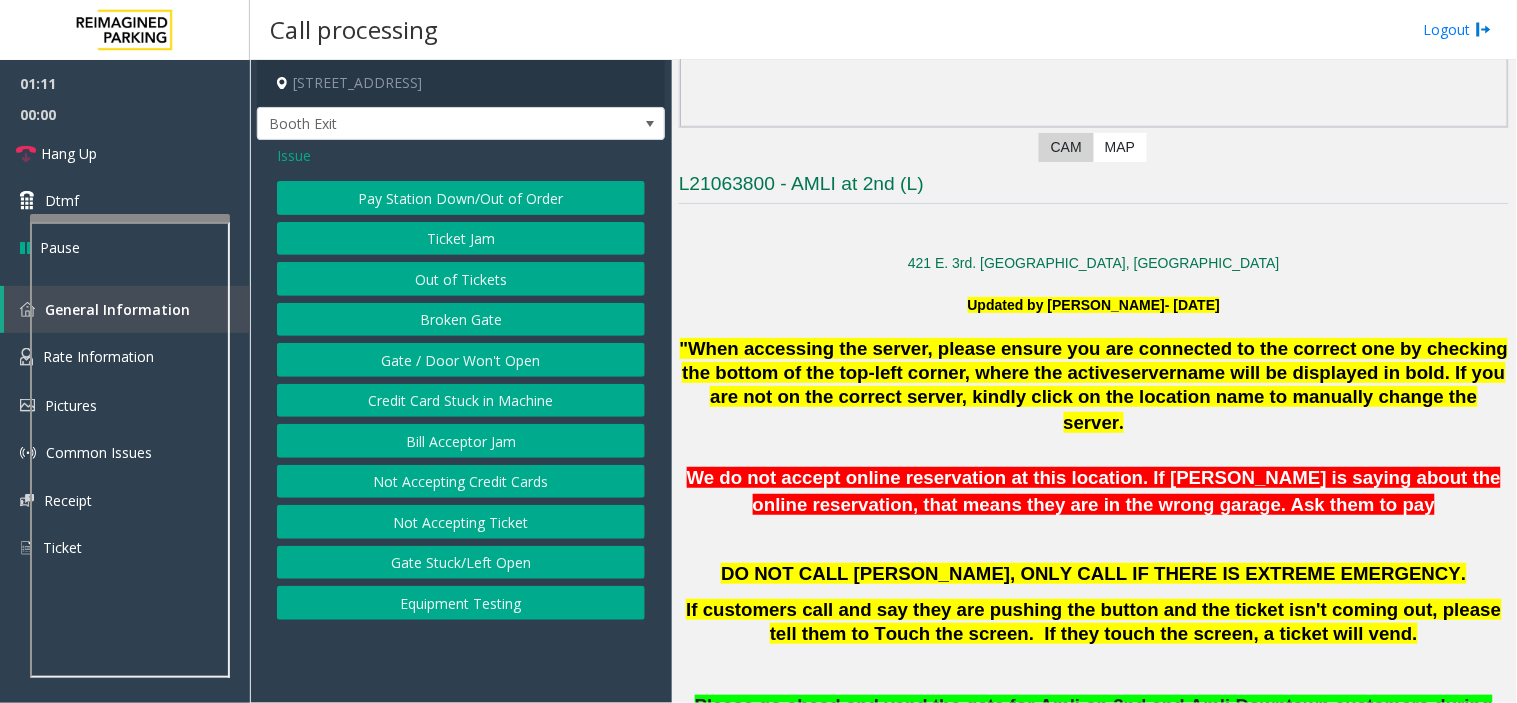 click on "Gate / Door Won't Open" 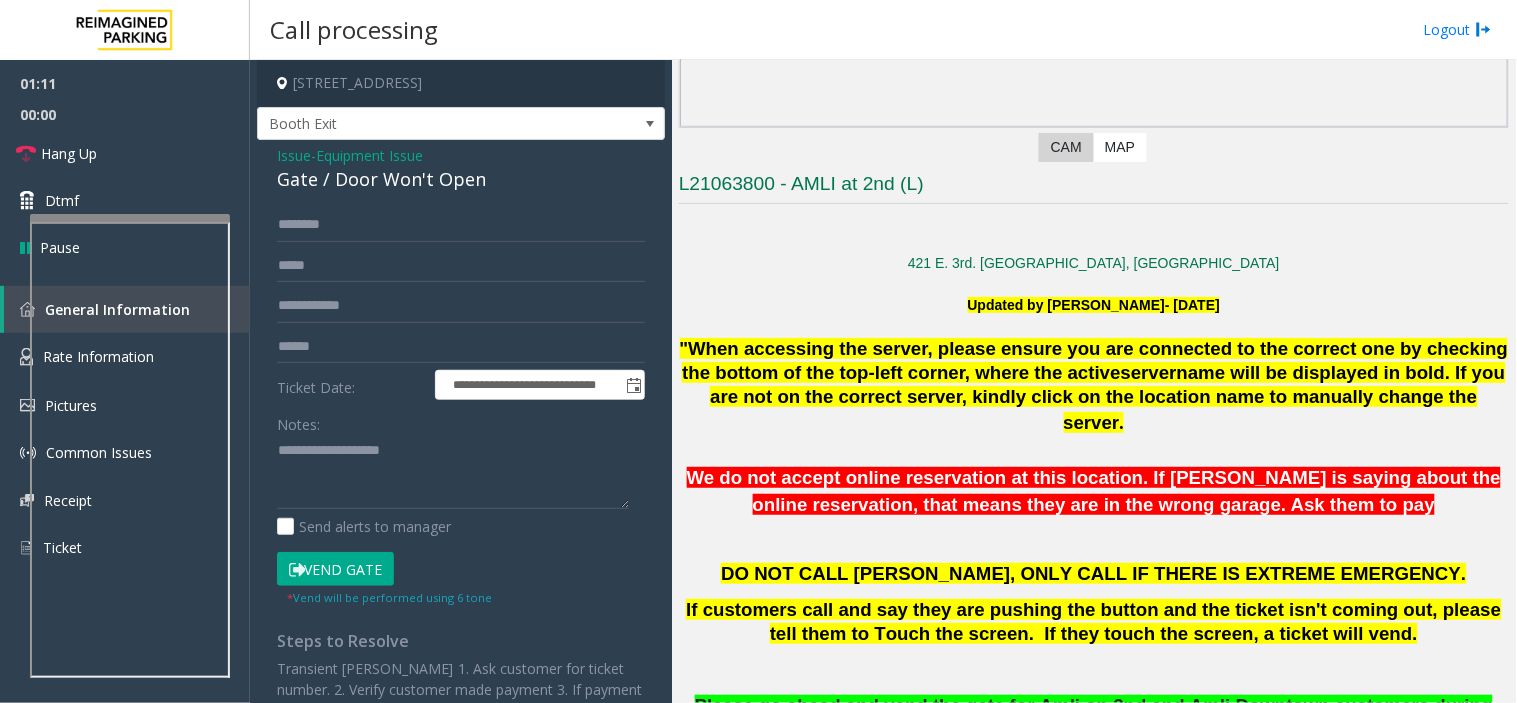 click on "Gate / Door Won't Open" 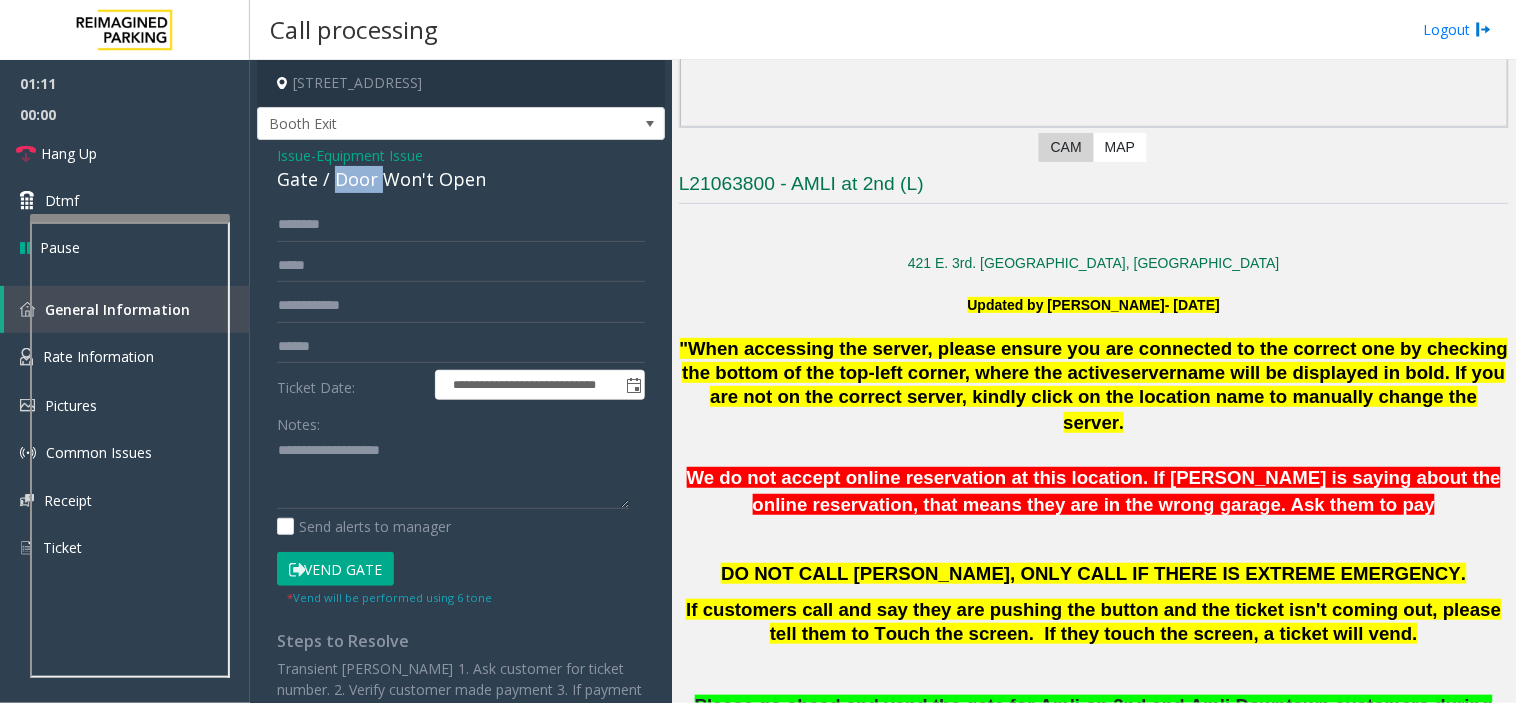 click on "Gate / Door Won't Open" 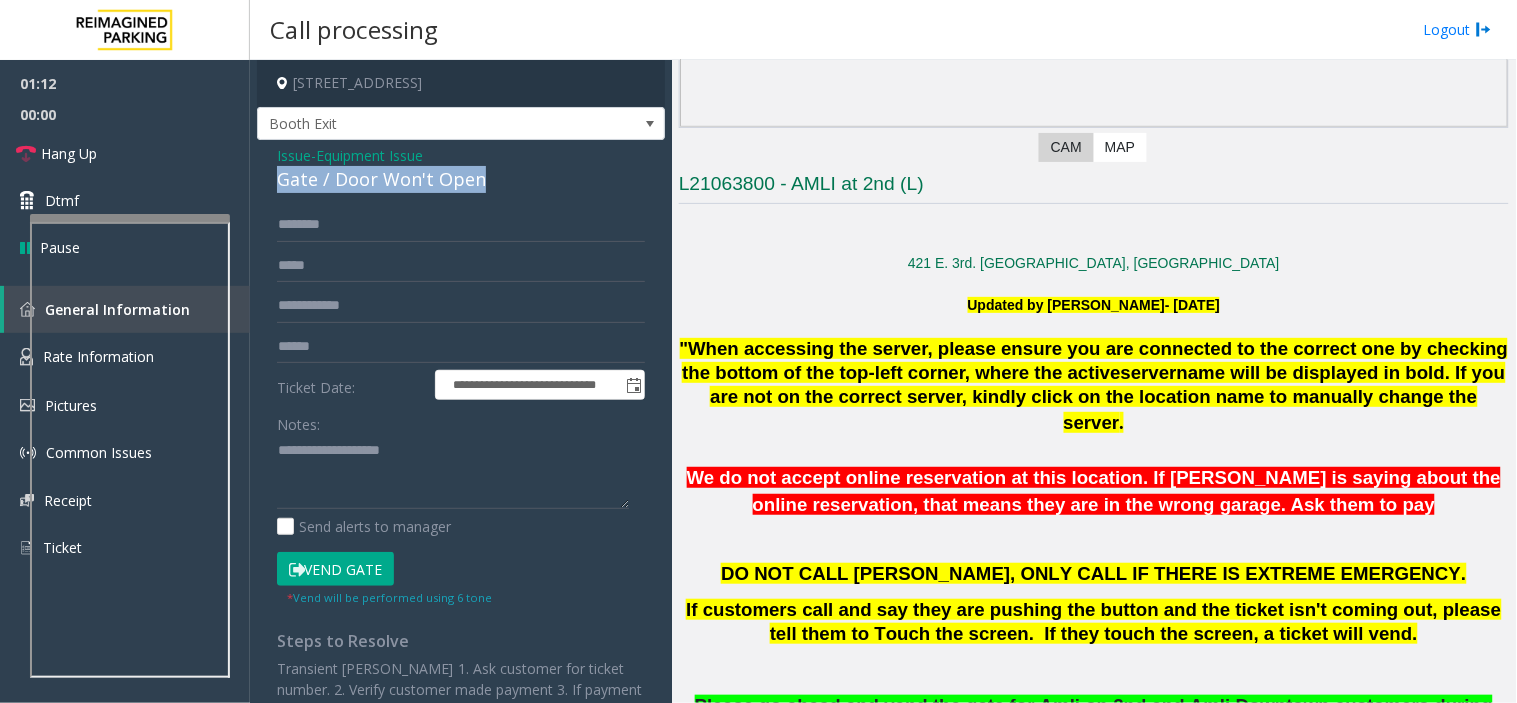 click on "Gate / Door Won't Open" 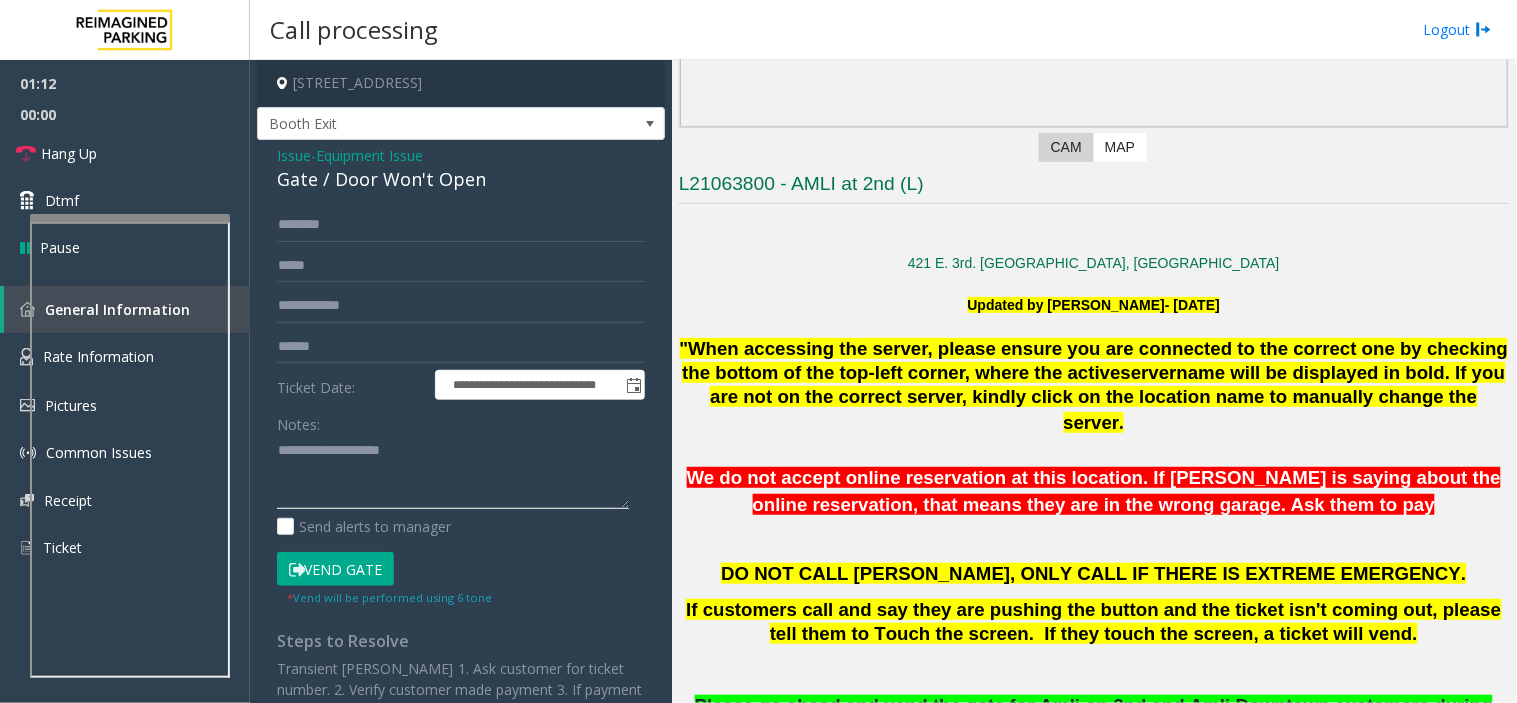 click 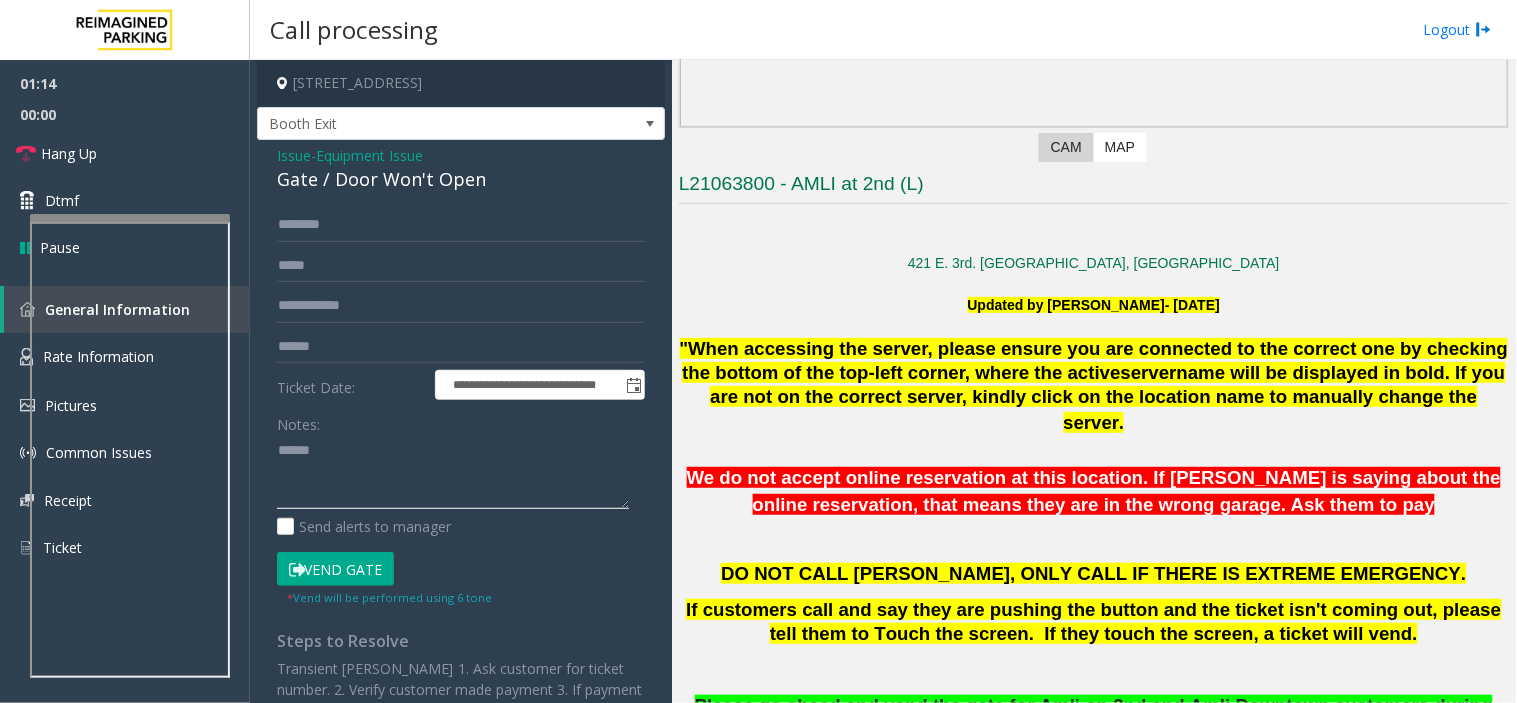paste on "**********" 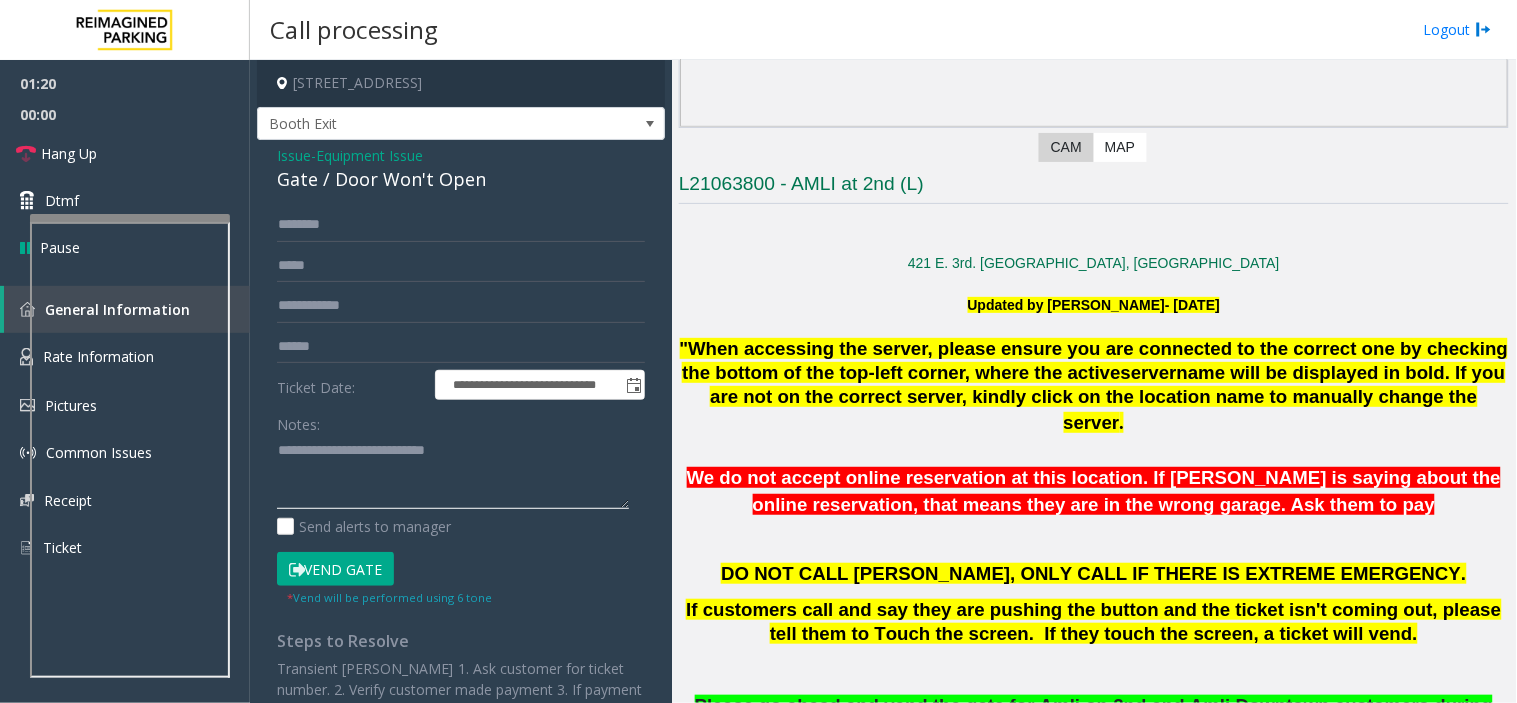 click 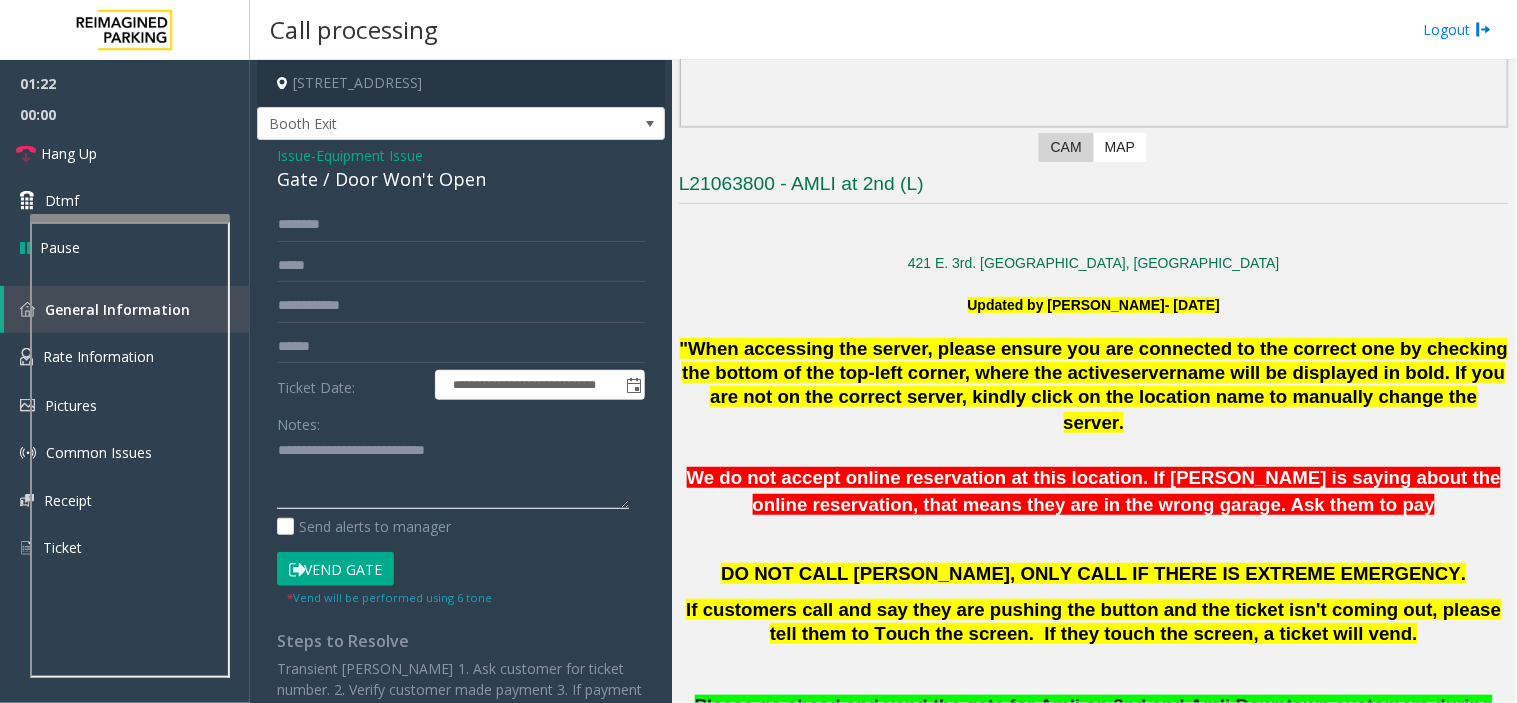 paste on "**********" 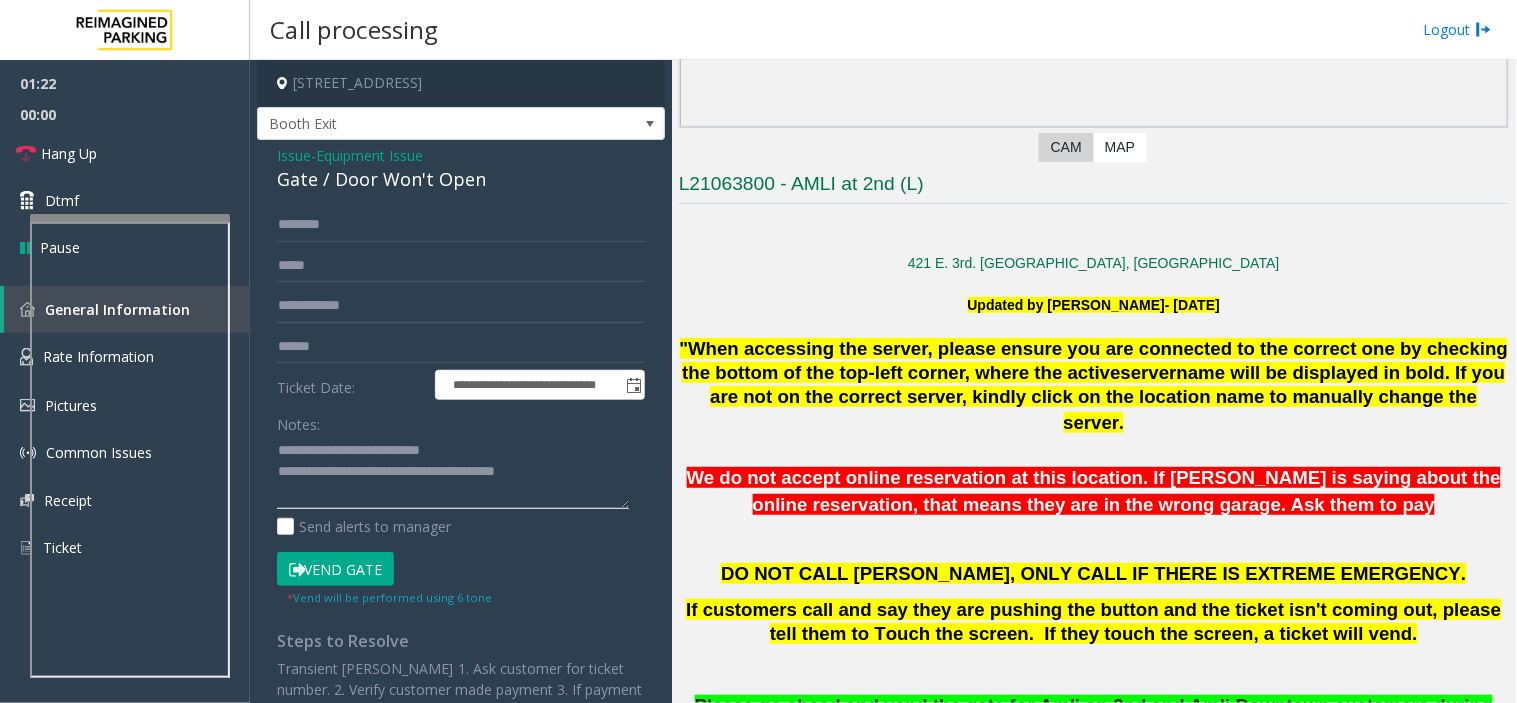 type on "**********" 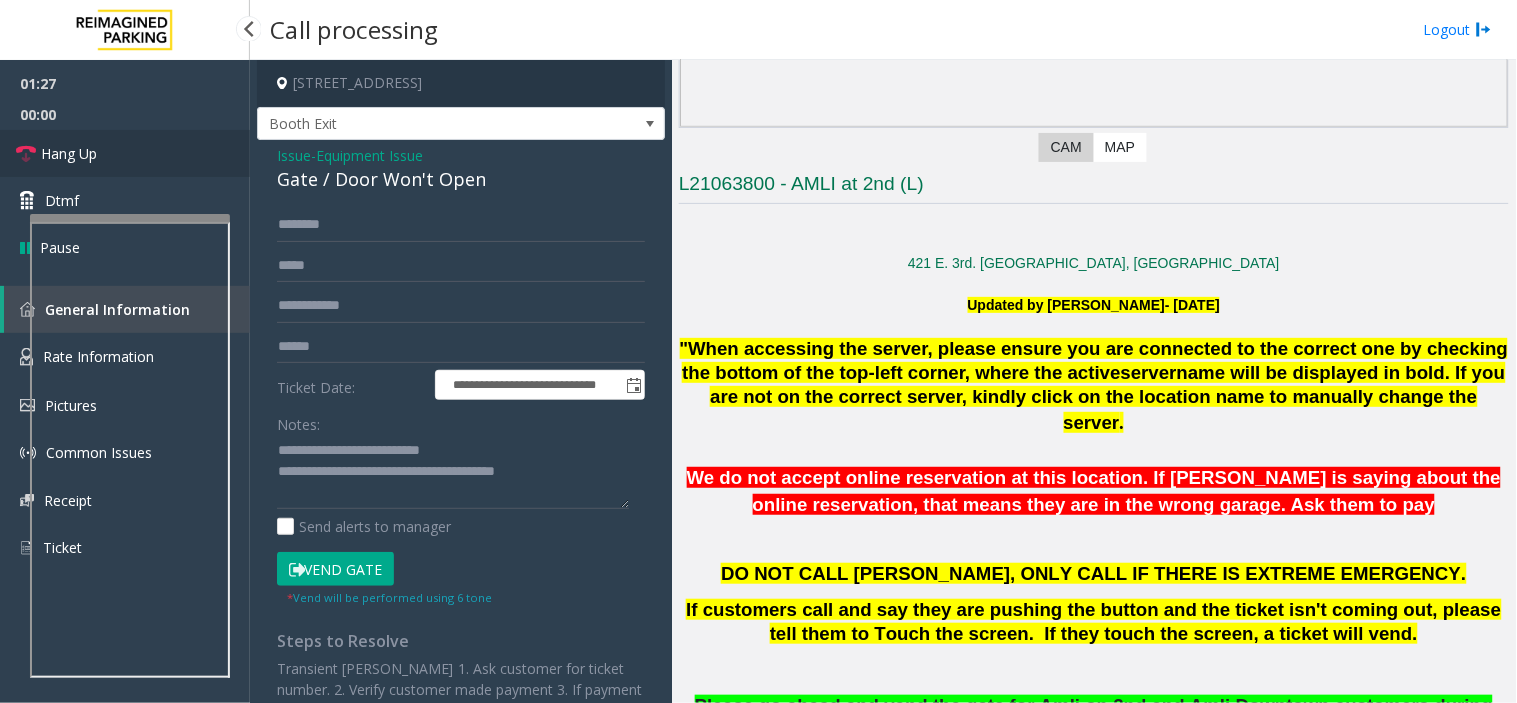 click on "Hang Up" at bounding box center (125, 153) 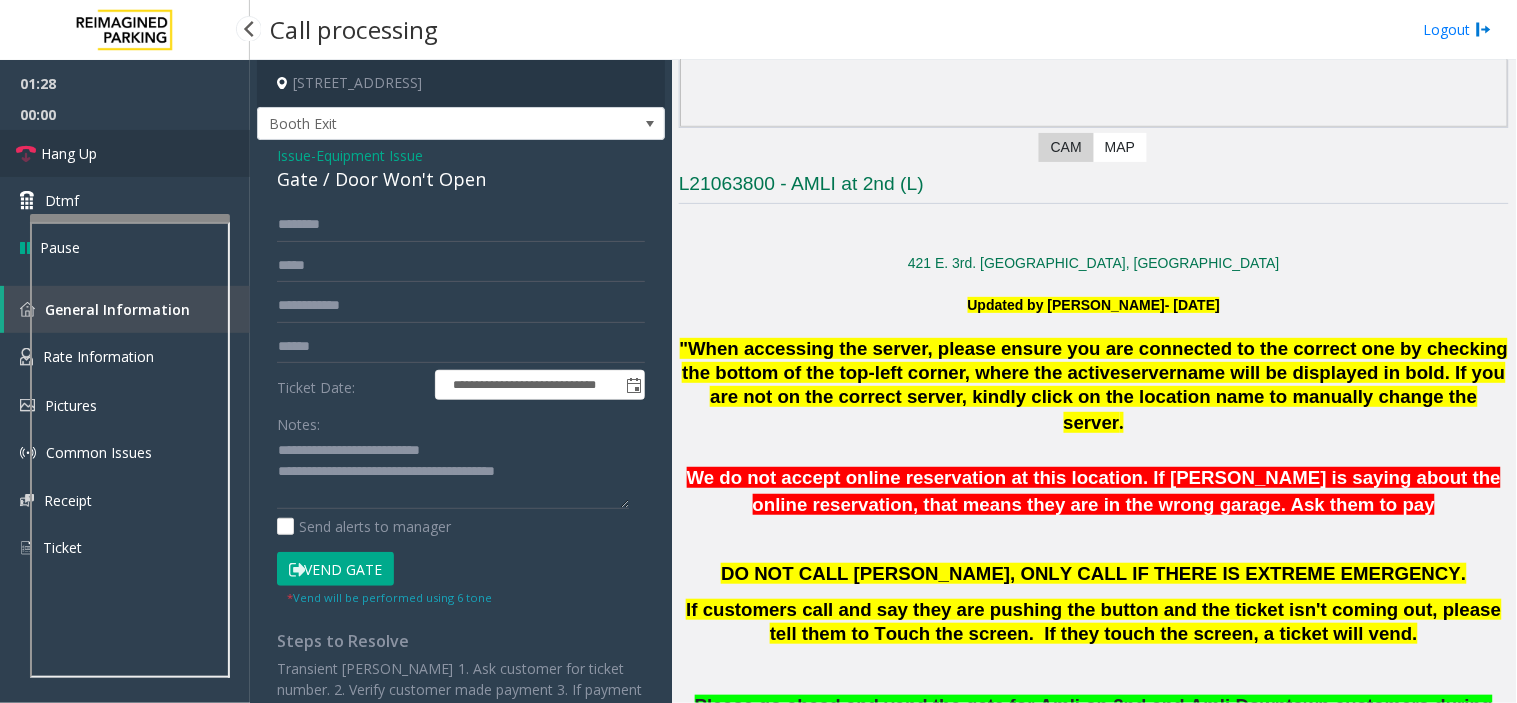 click on "Hang Up" at bounding box center [125, 153] 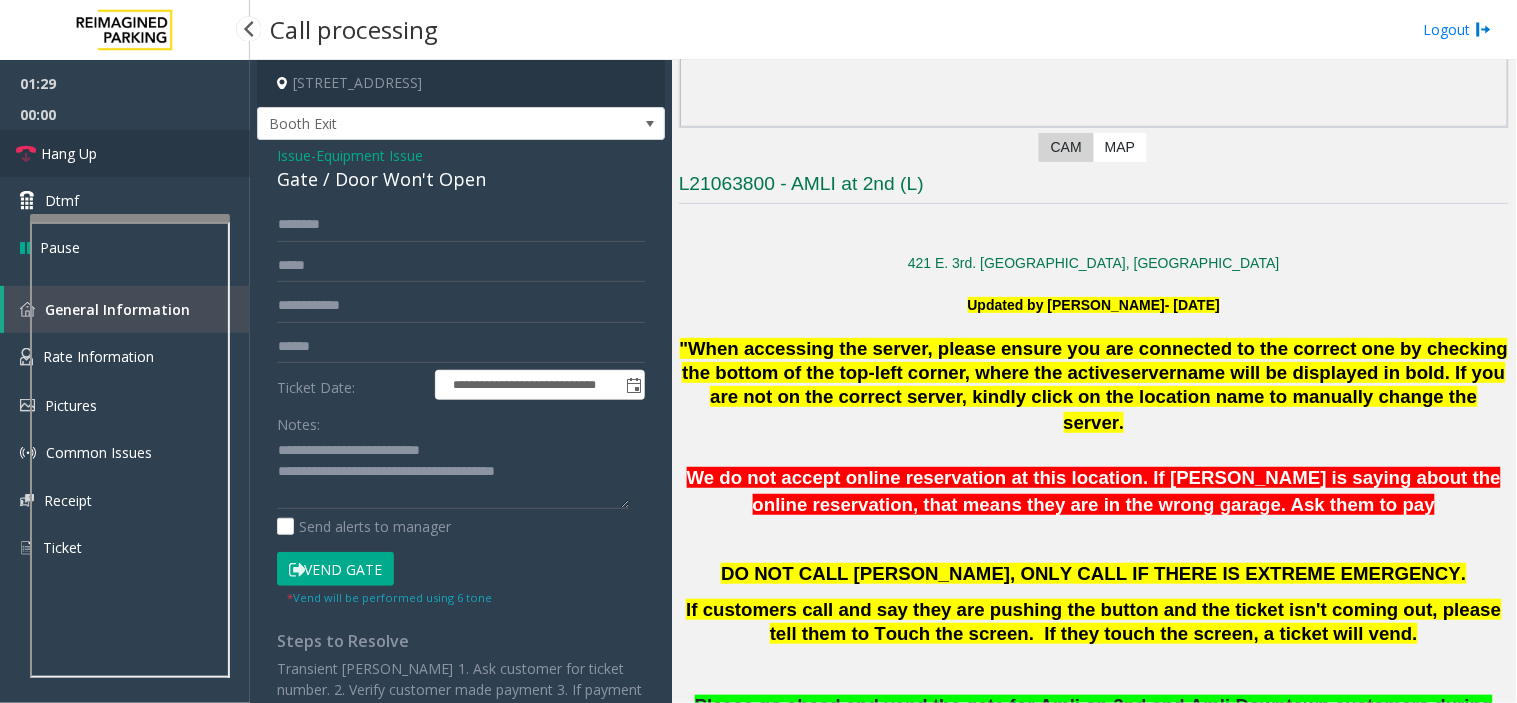 click on "Hang Up" at bounding box center [125, 153] 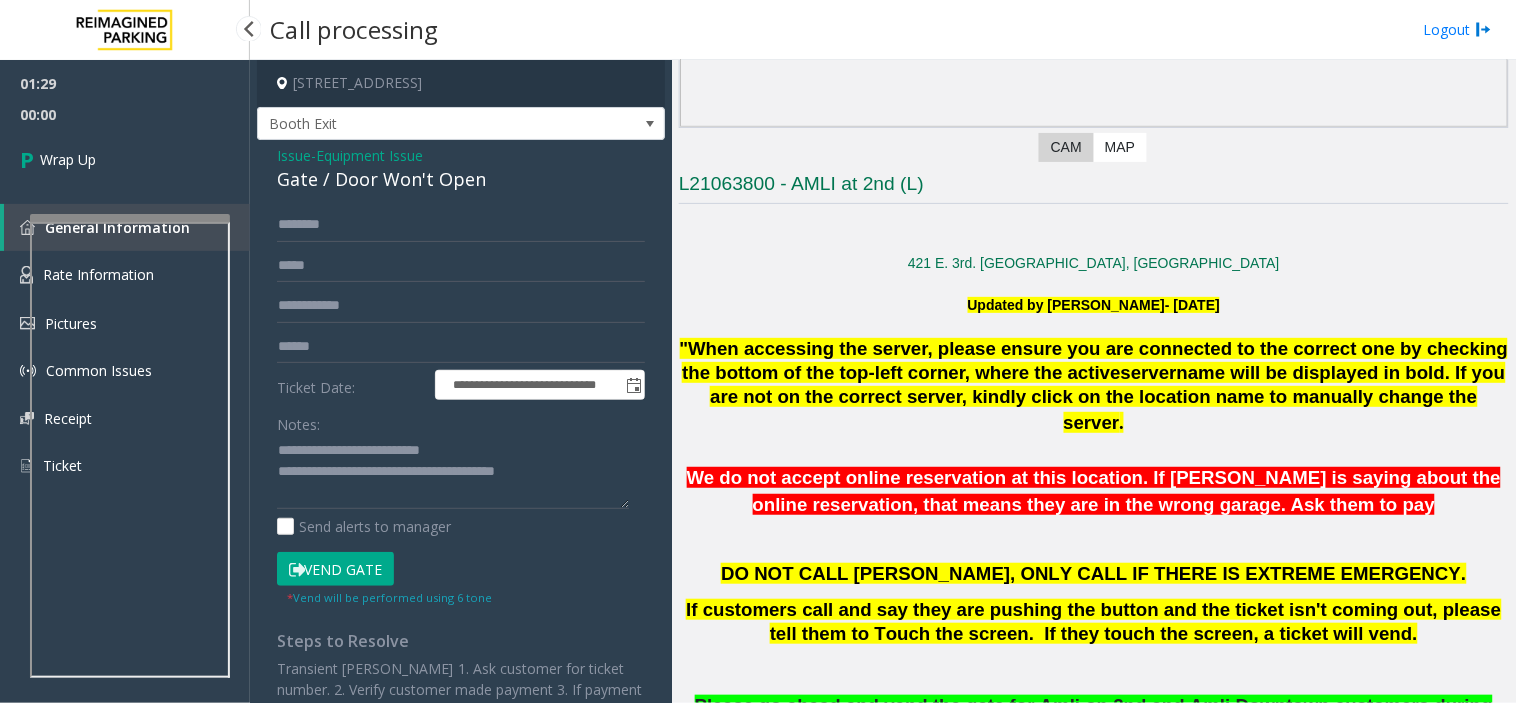 click on "Wrap Up" at bounding box center [125, 159] 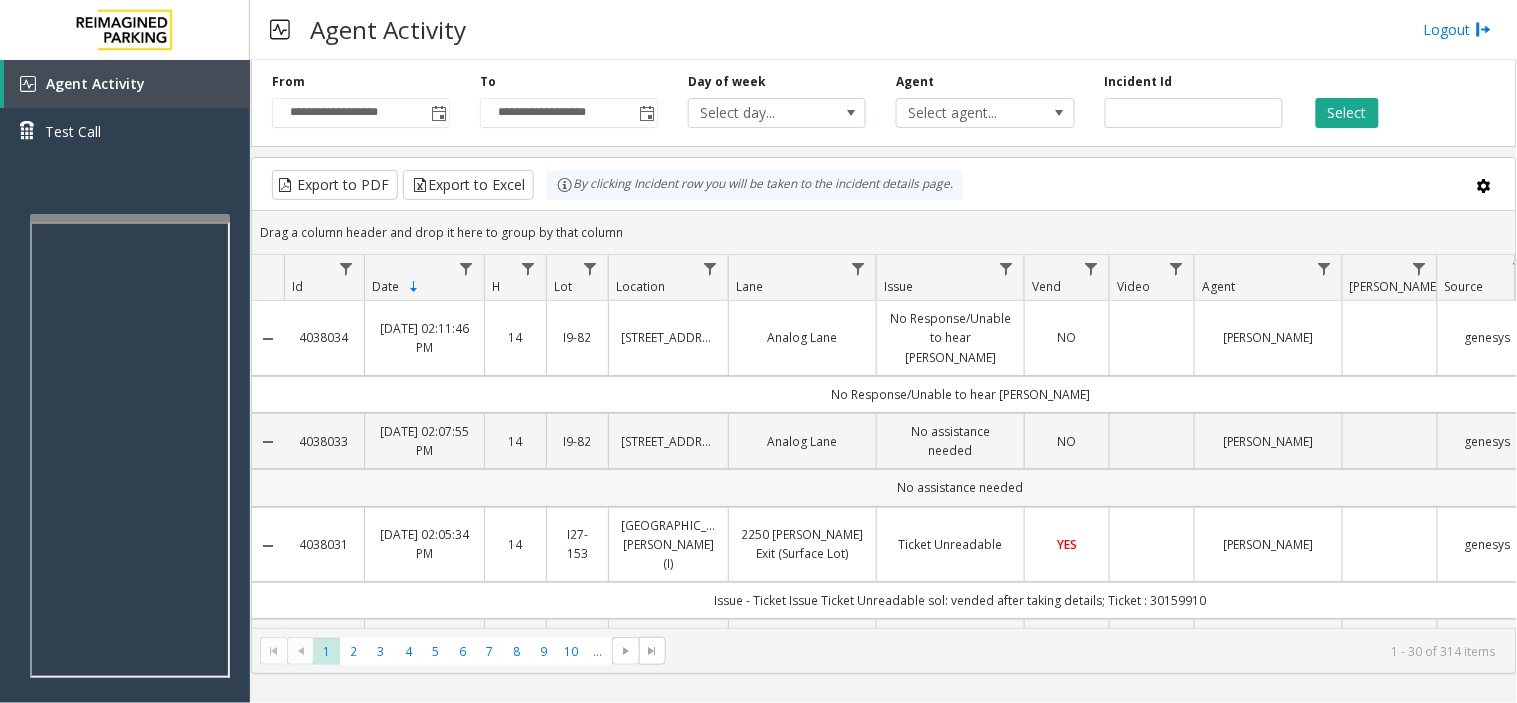 drag, startPoint x: 838, startPoint y: 382, endPoint x: 1241, endPoint y: 481, distance: 414.98193 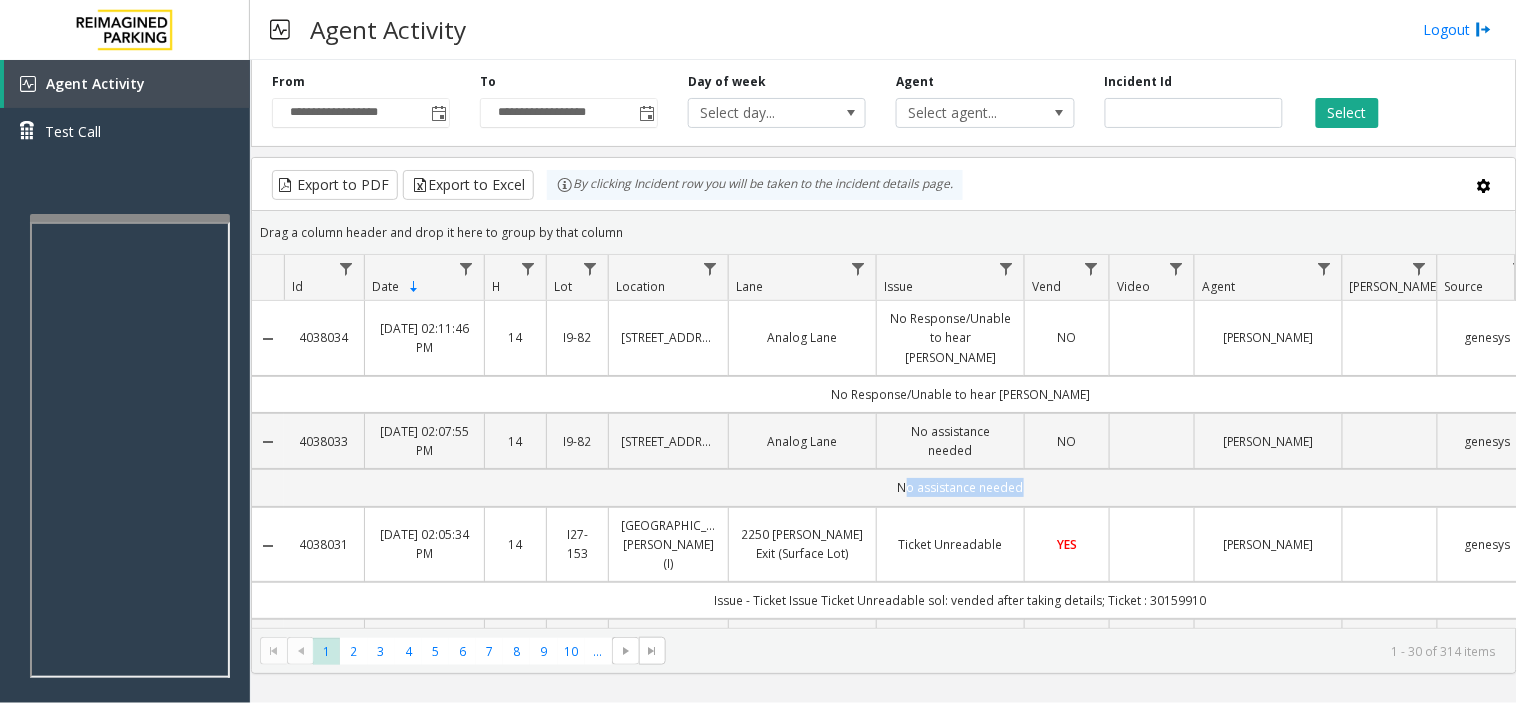 drag, startPoint x: 1241, startPoint y: 481, endPoint x: 1230, endPoint y: 490, distance: 14.21267 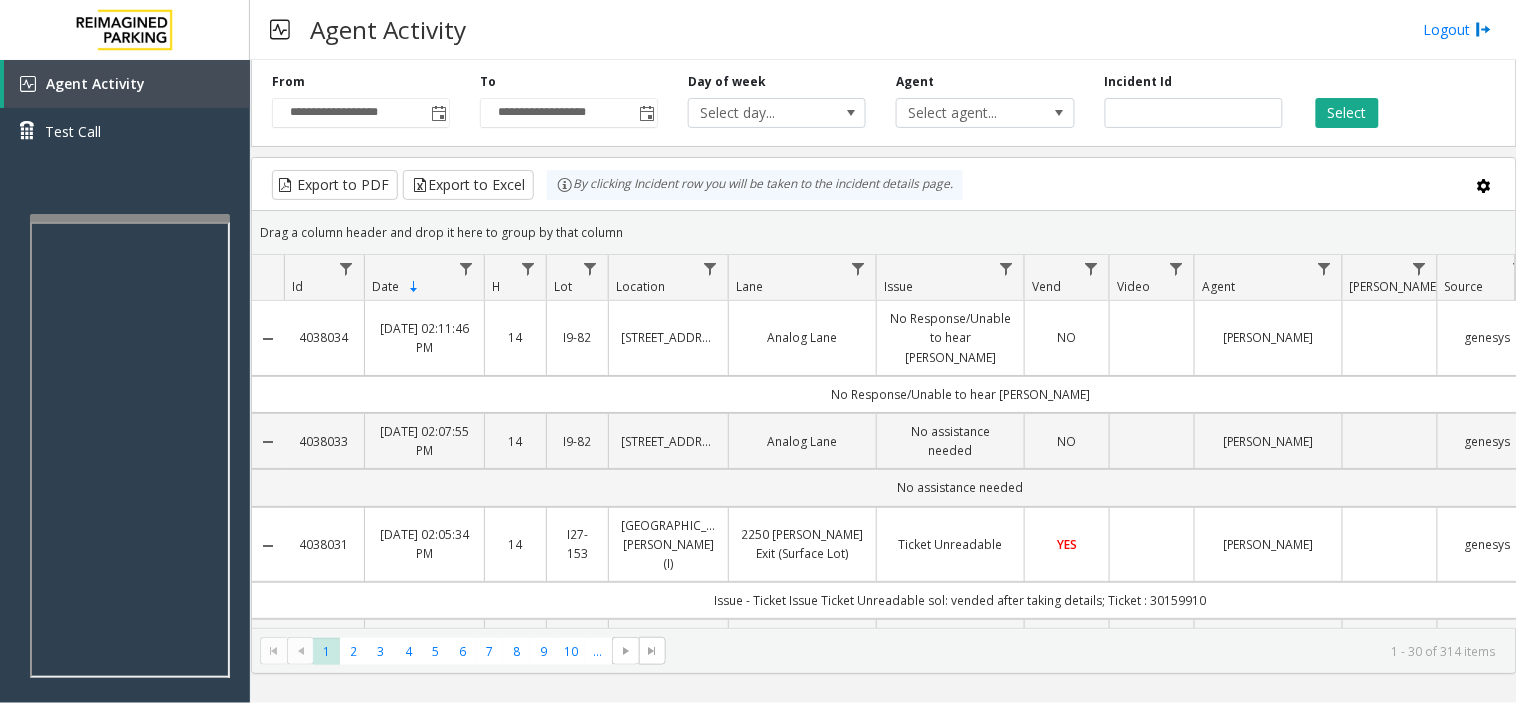 click on "Dinesh Prasad" 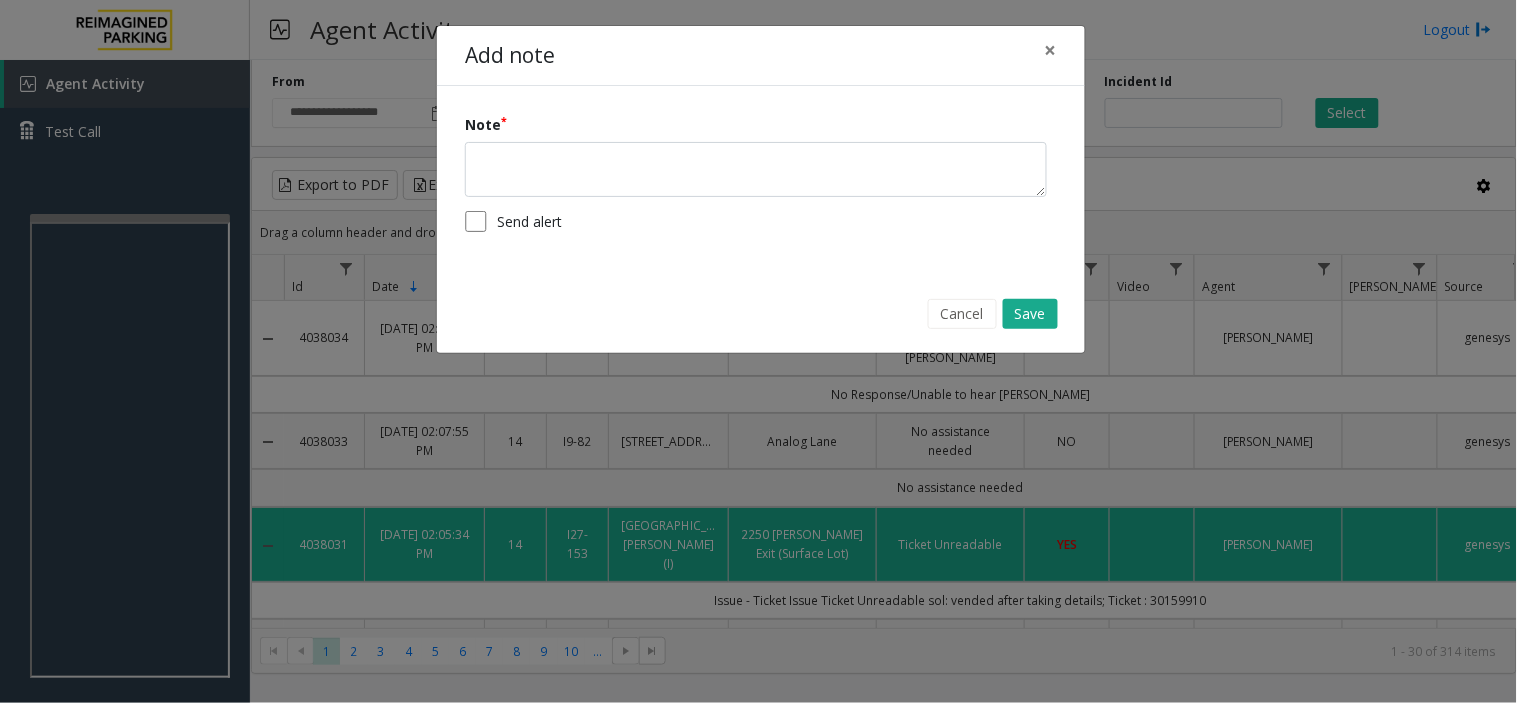 click on "Cancel Save" 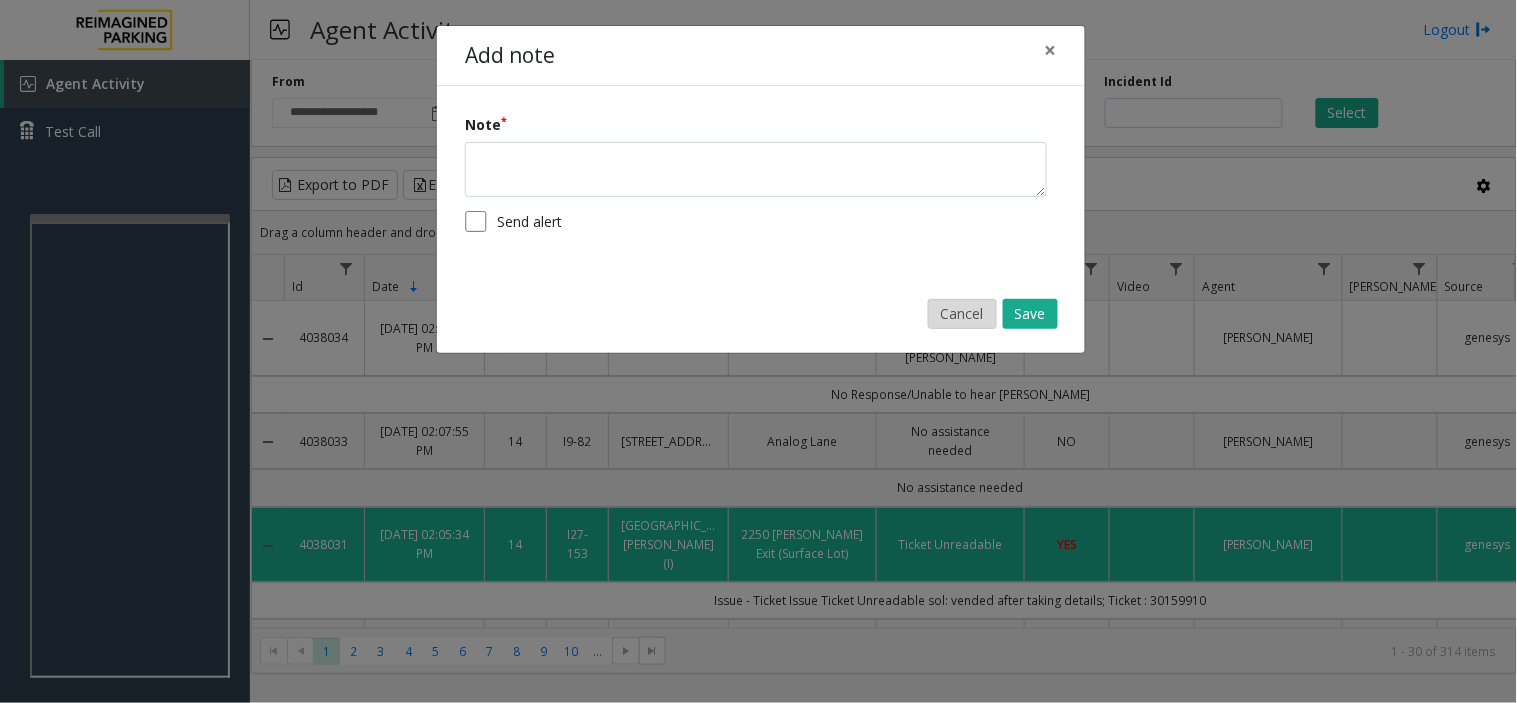 click on "Cancel" 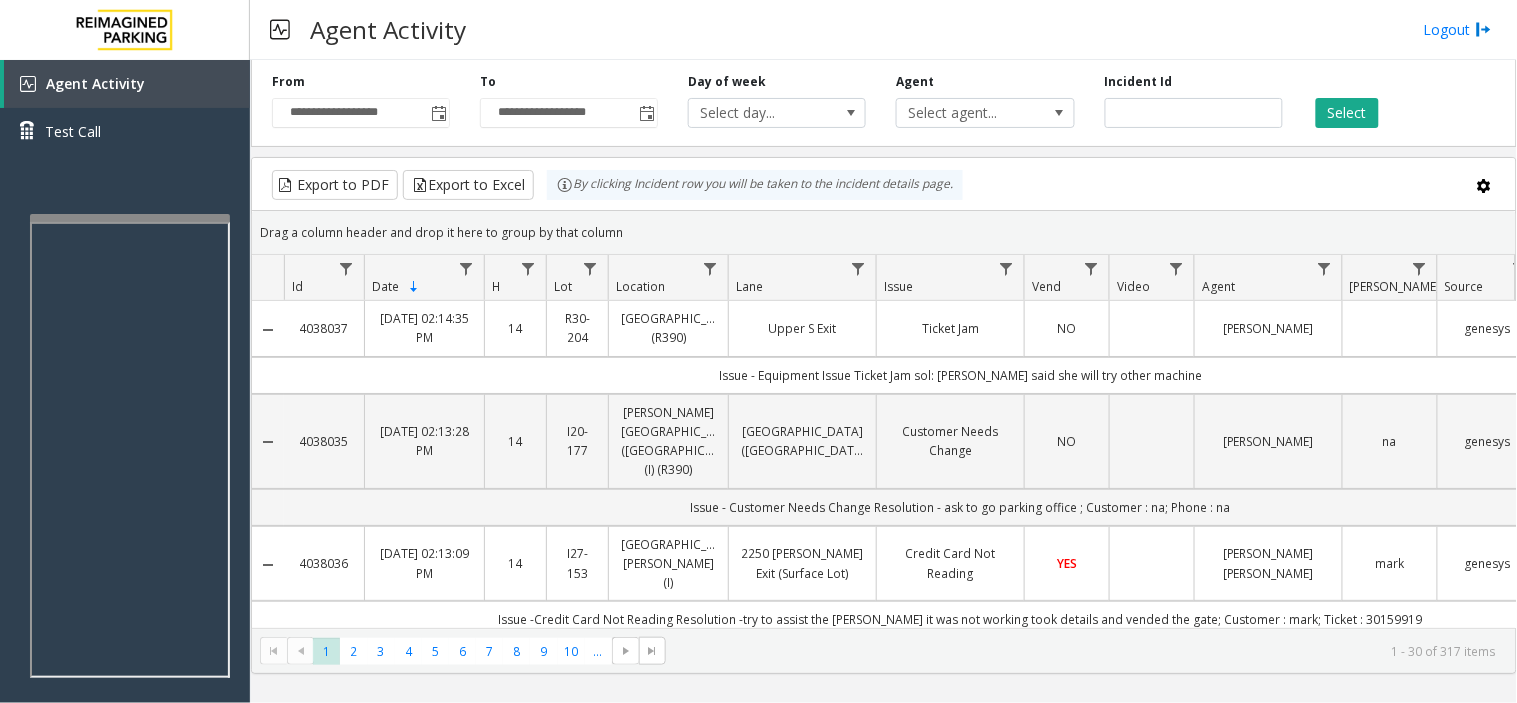type 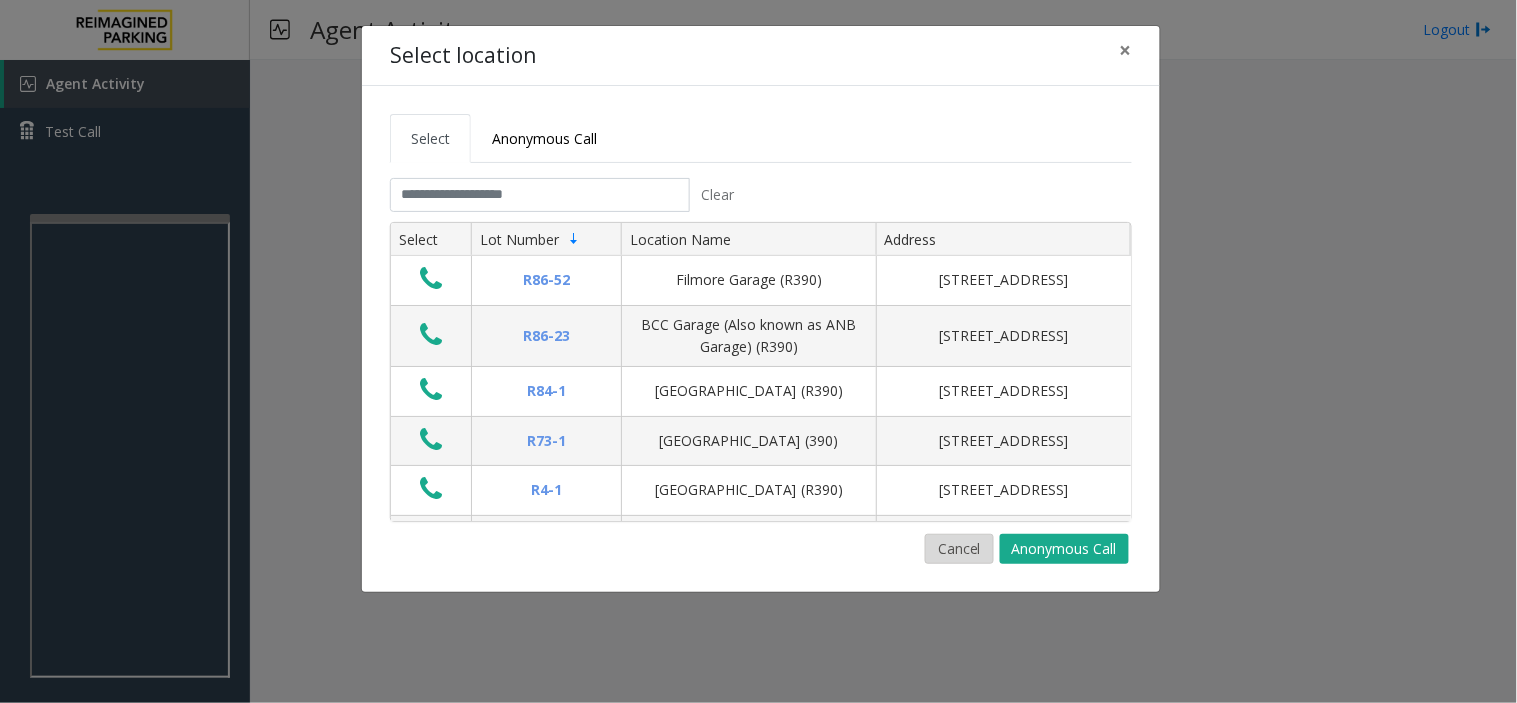 click on "Cancel" 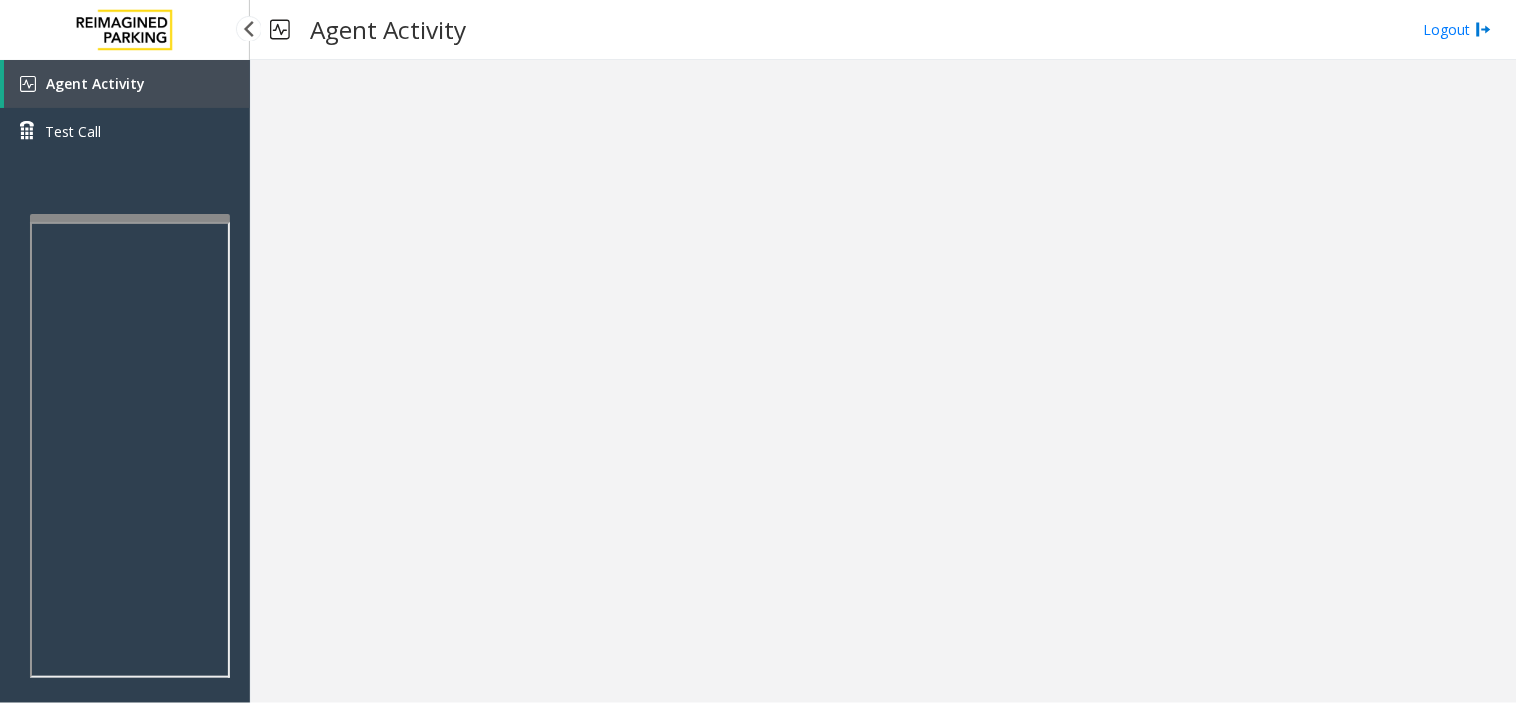 click on "Agent Activity" at bounding box center [127, 84] 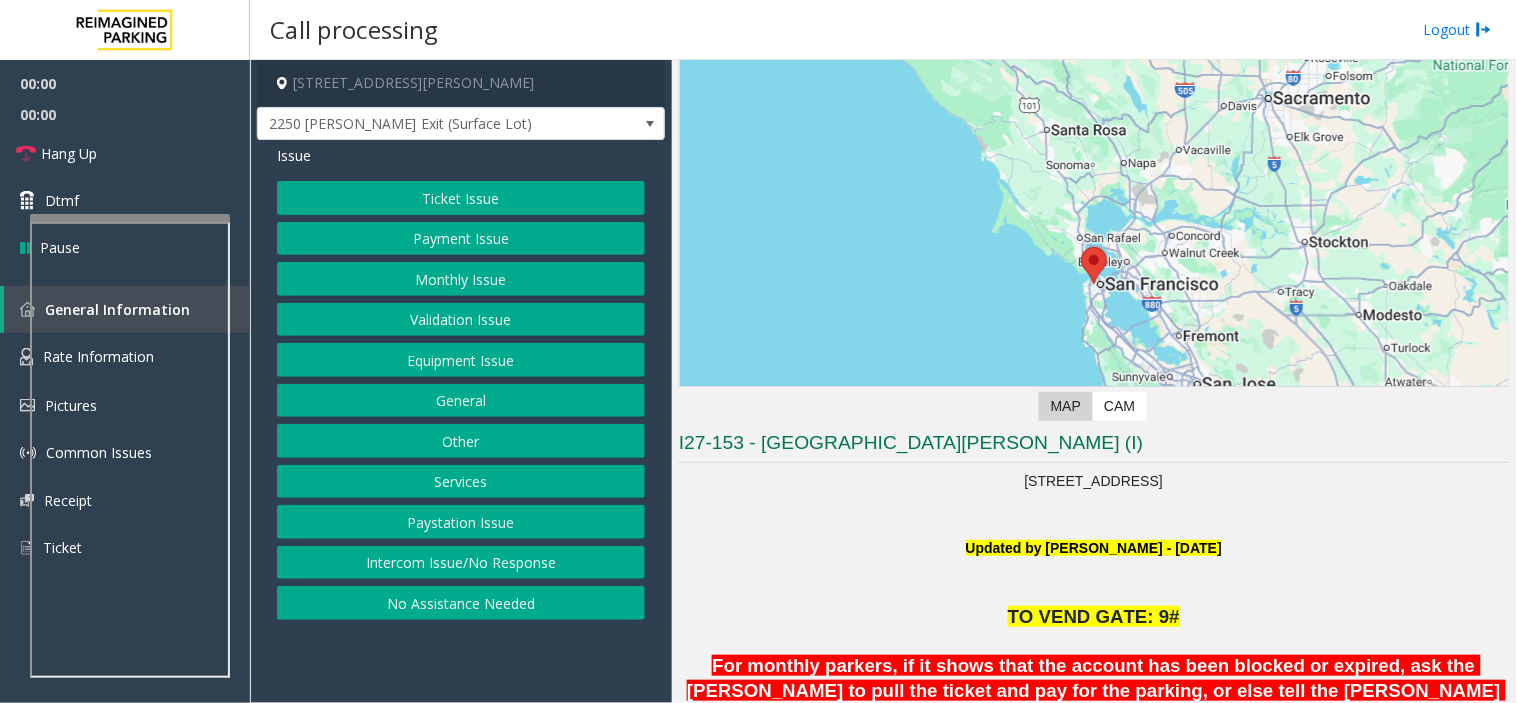 scroll, scrollTop: 333, scrollLeft: 0, axis: vertical 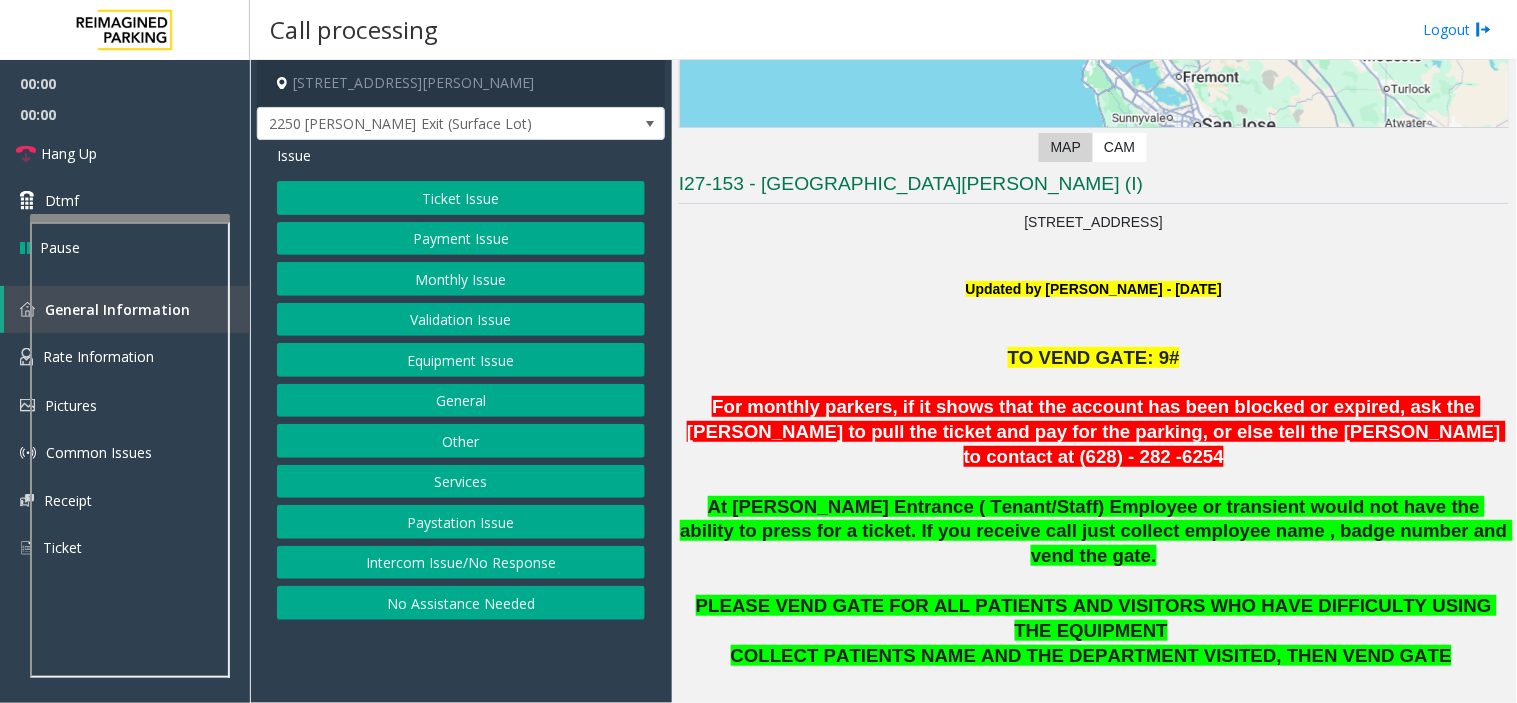 click 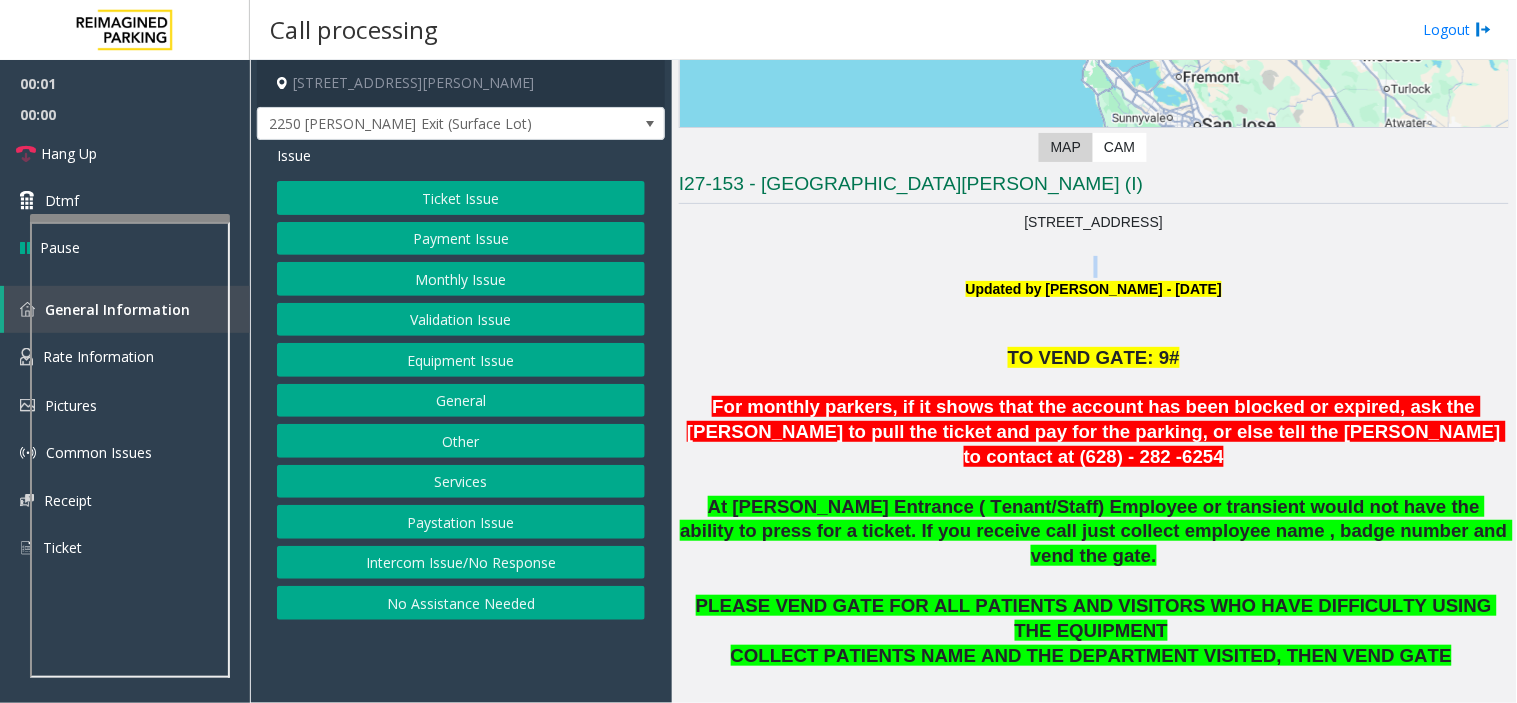 click 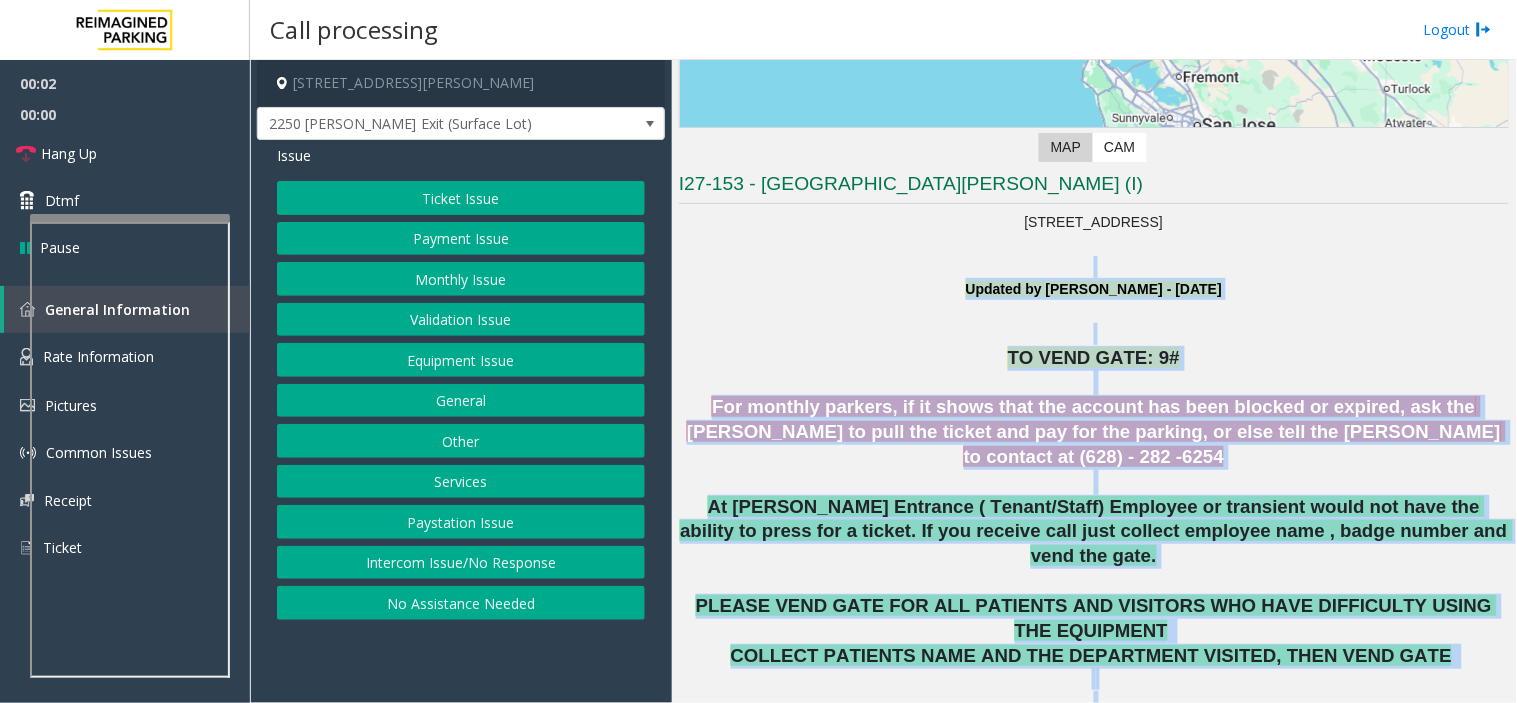 drag, startPoint x: 915, startPoint y: 275, endPoint x: 1237, endPoint y: 616, distance: 469.00427 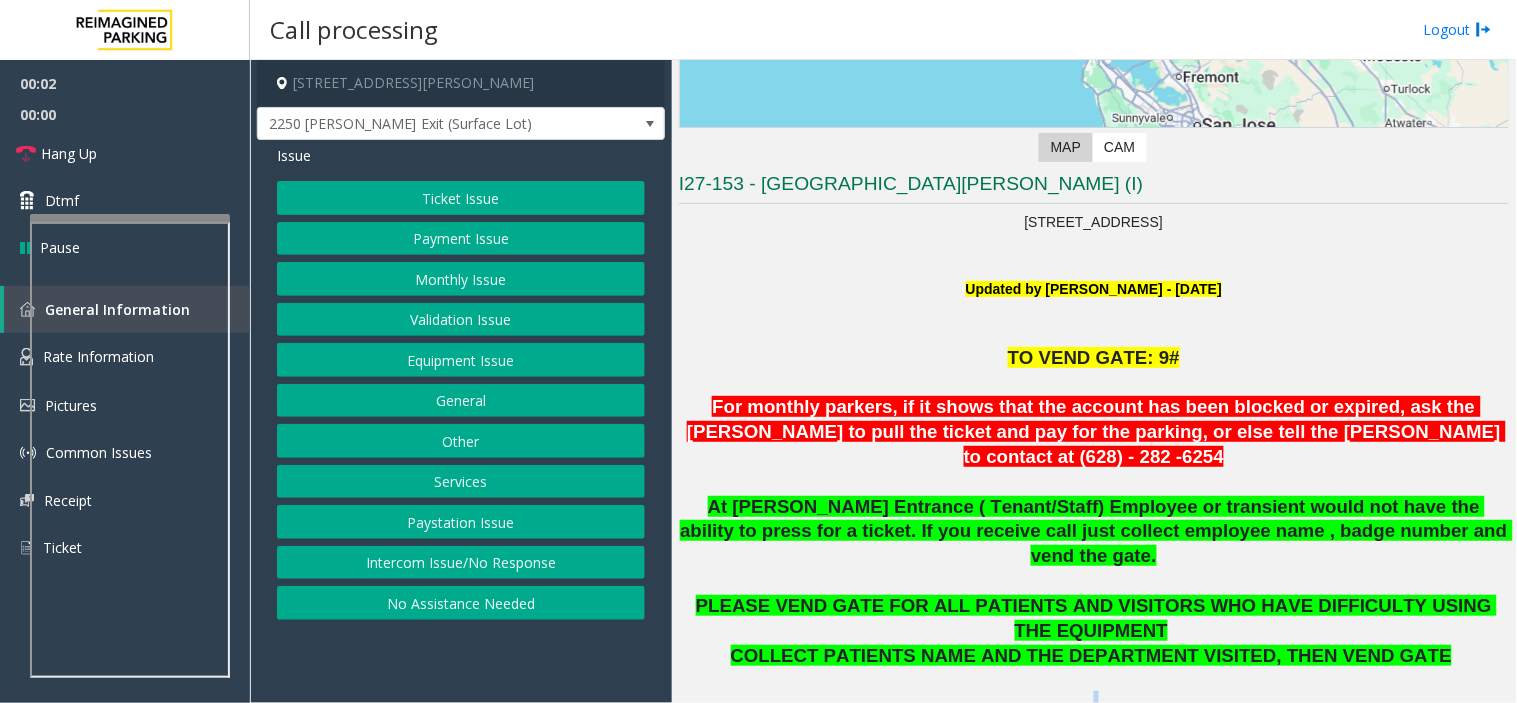 click 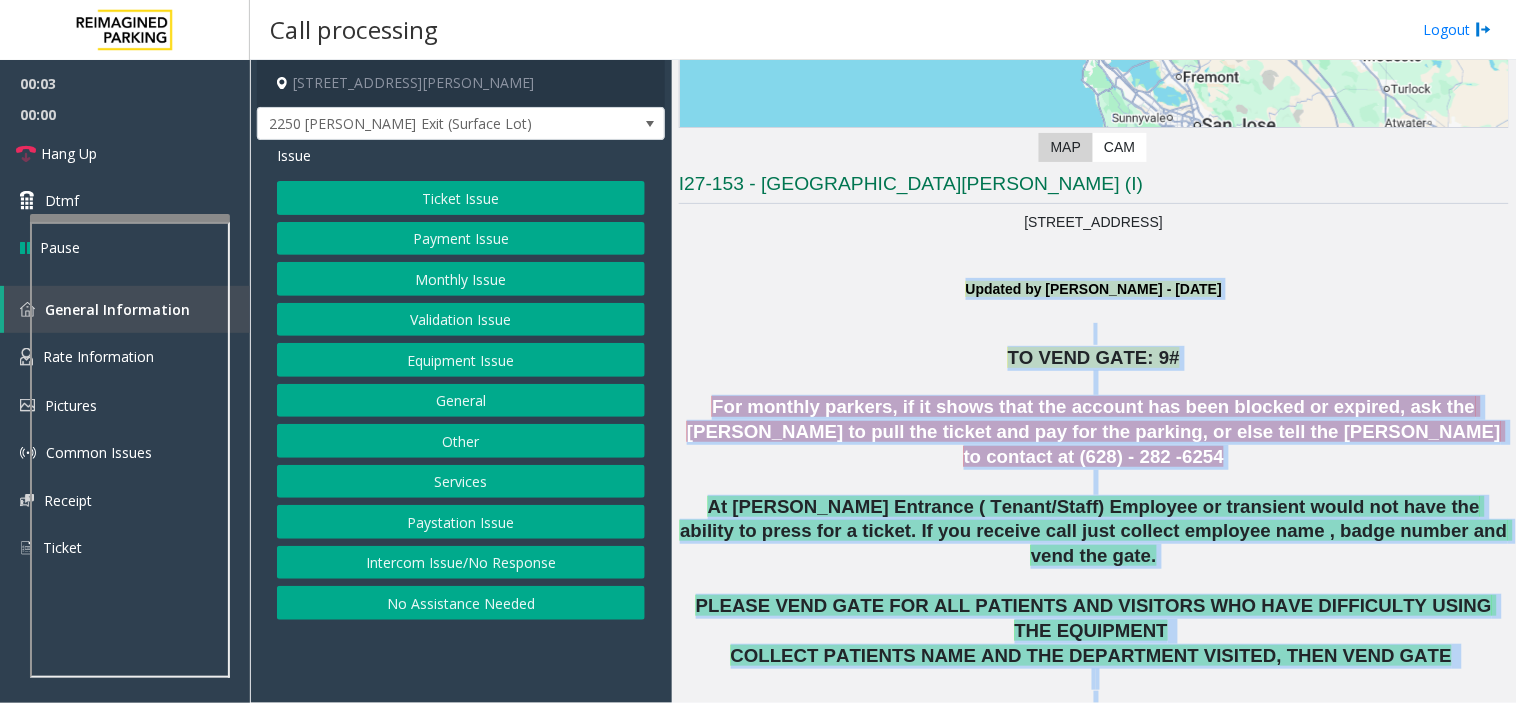 drag, startPoint x: 1237, startPoint y: 616, endPoint x: 961, endPoint y: 284, distance: 431.74066 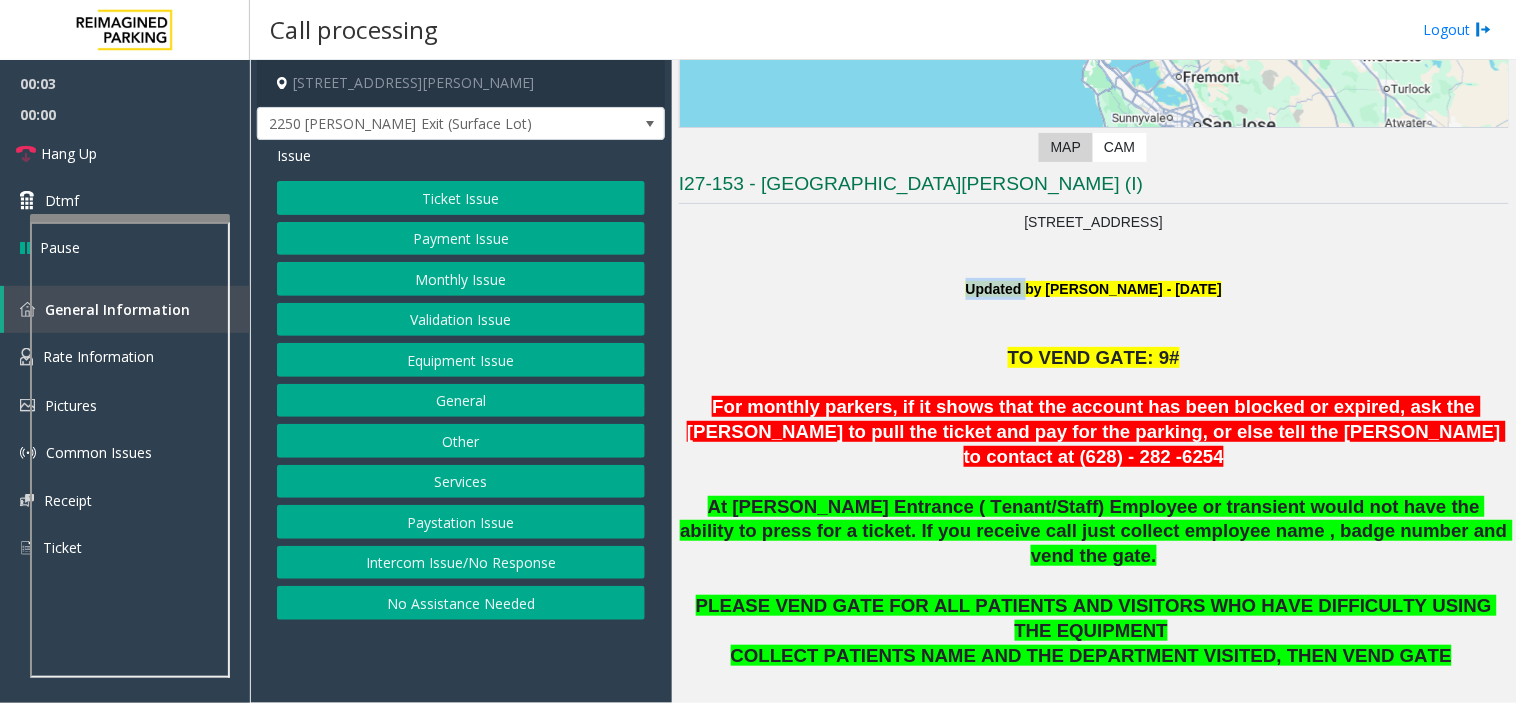 click on "Updated by Pranav Babbar - 28th Jan'25" 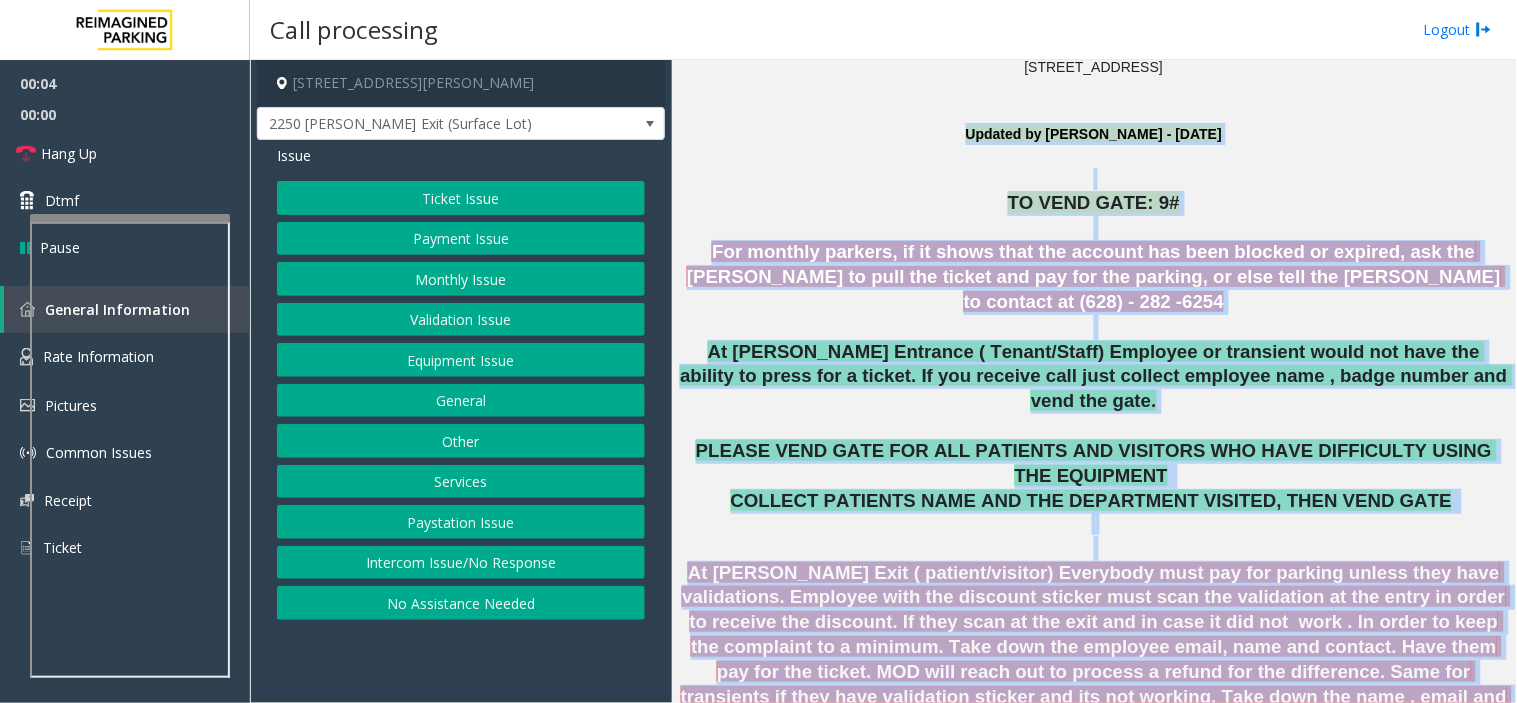 scroll, scrollTop: 555, scrollLeft: 0, axis: vertical 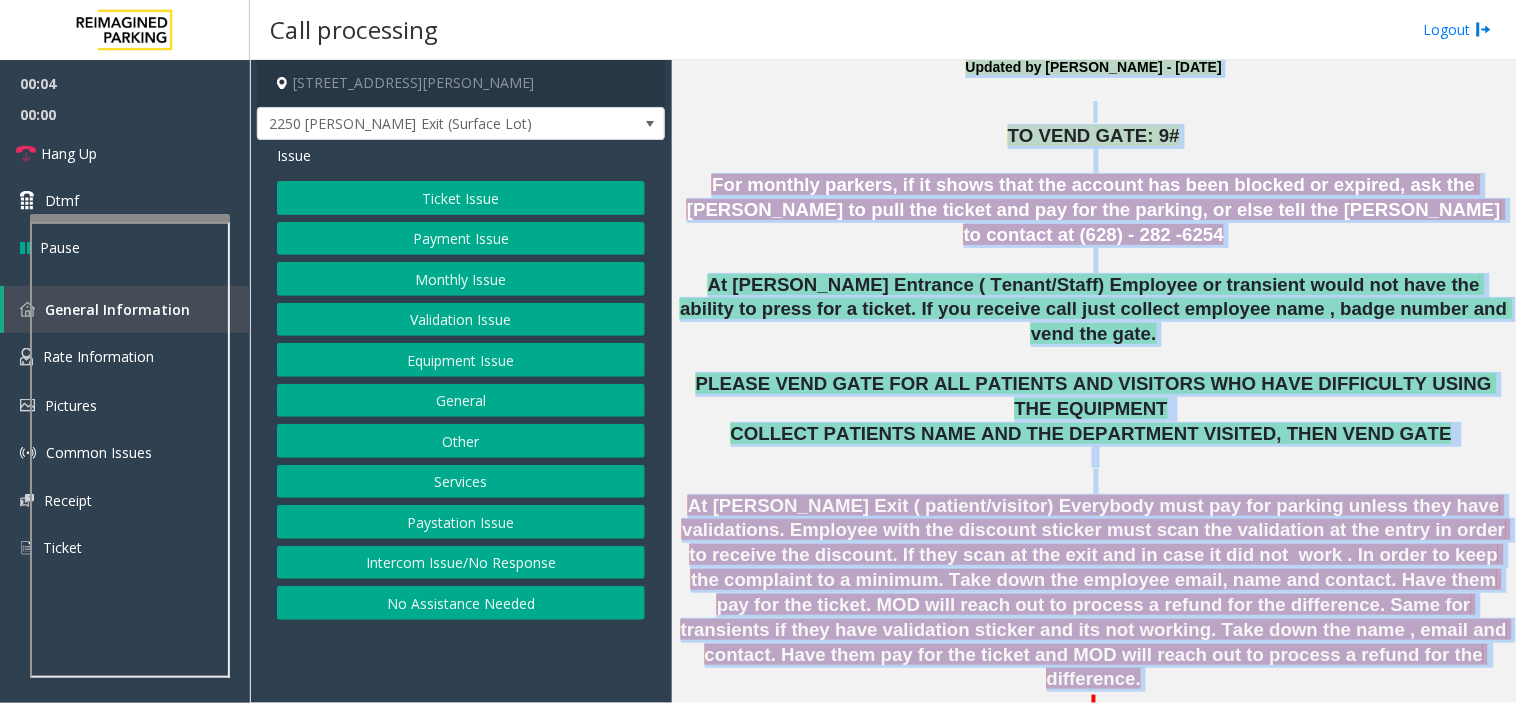 drag, startPoint x: 961, startPoint y: 284, endPoint x: 1094, endPoint y: 546, distance: 293.82477 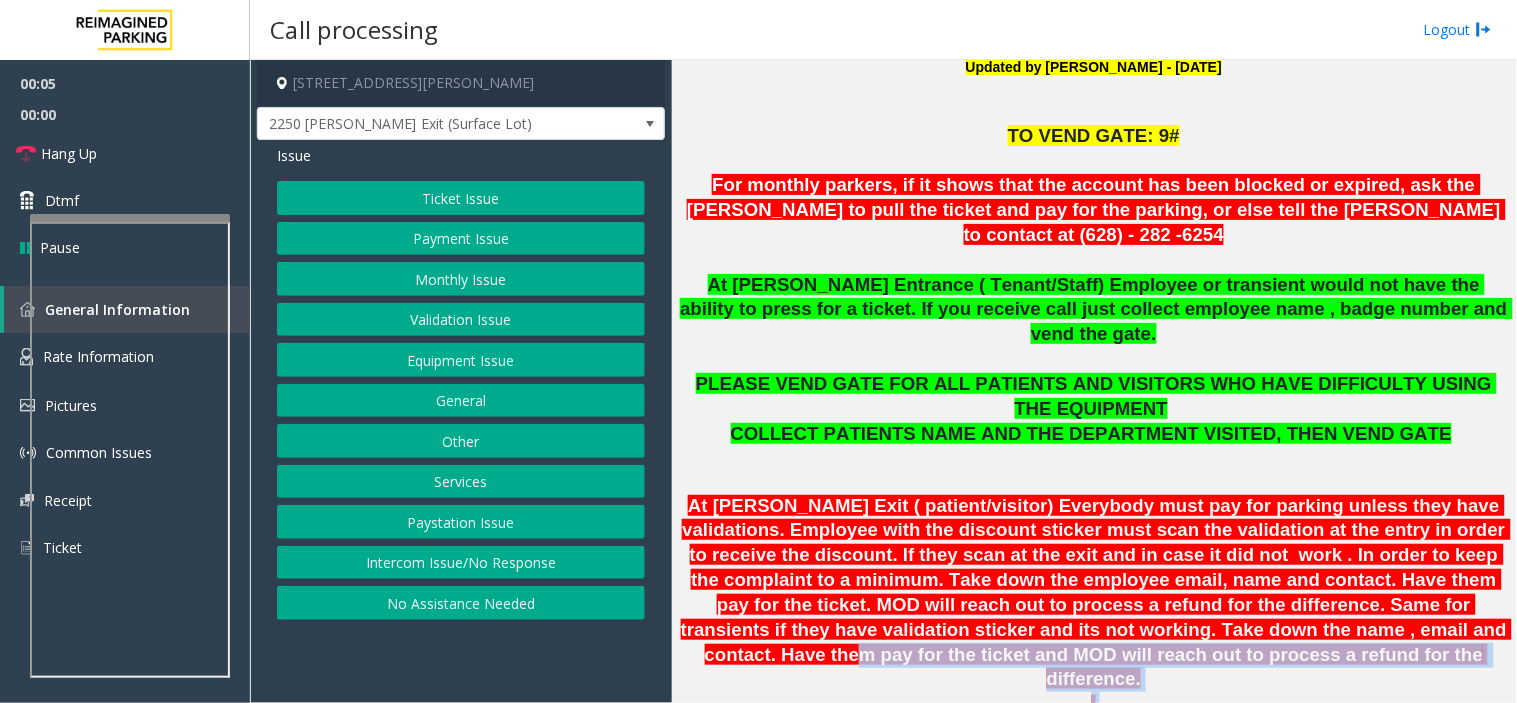 drag, startPoint x: 1094, startPoint y: 546, endPoint x: 1076, endPoint y: 623, distance: 79.07591 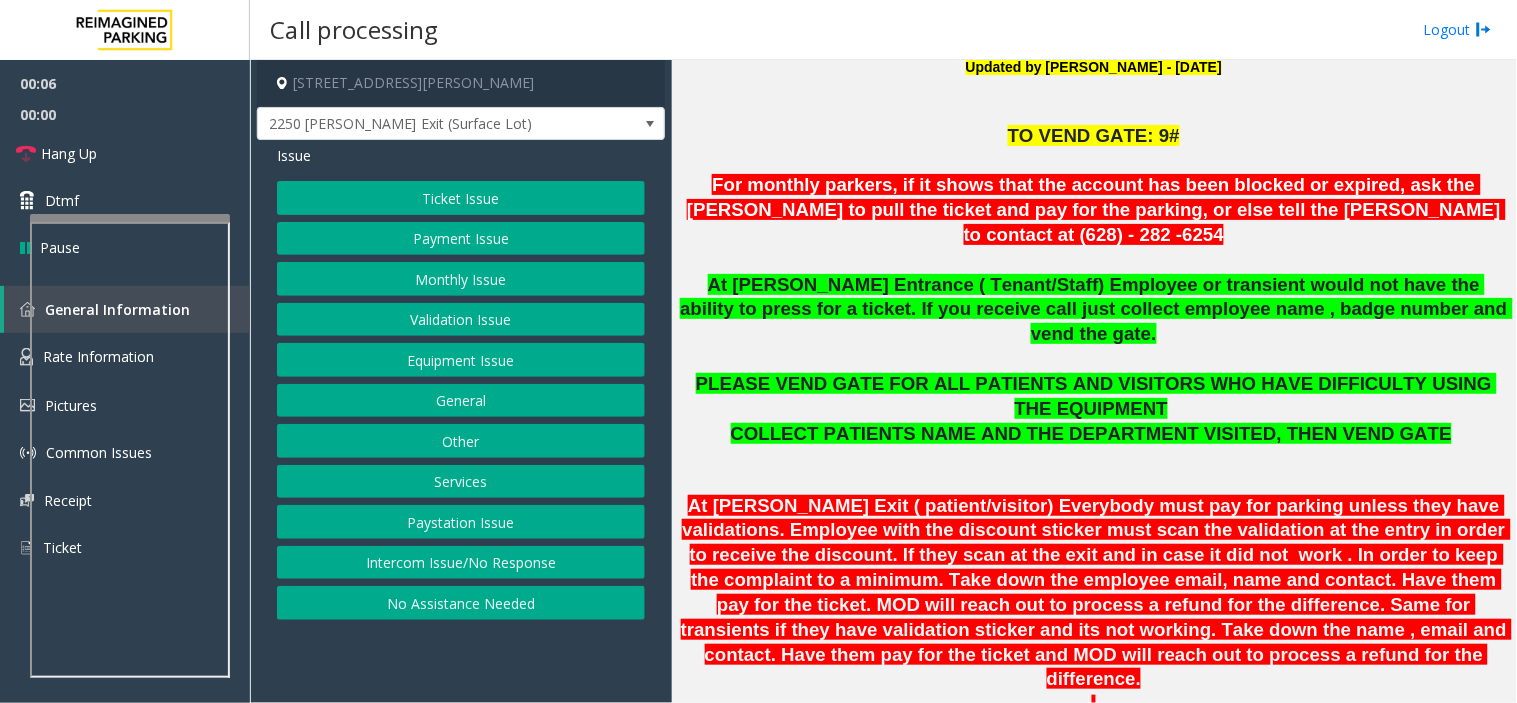 click 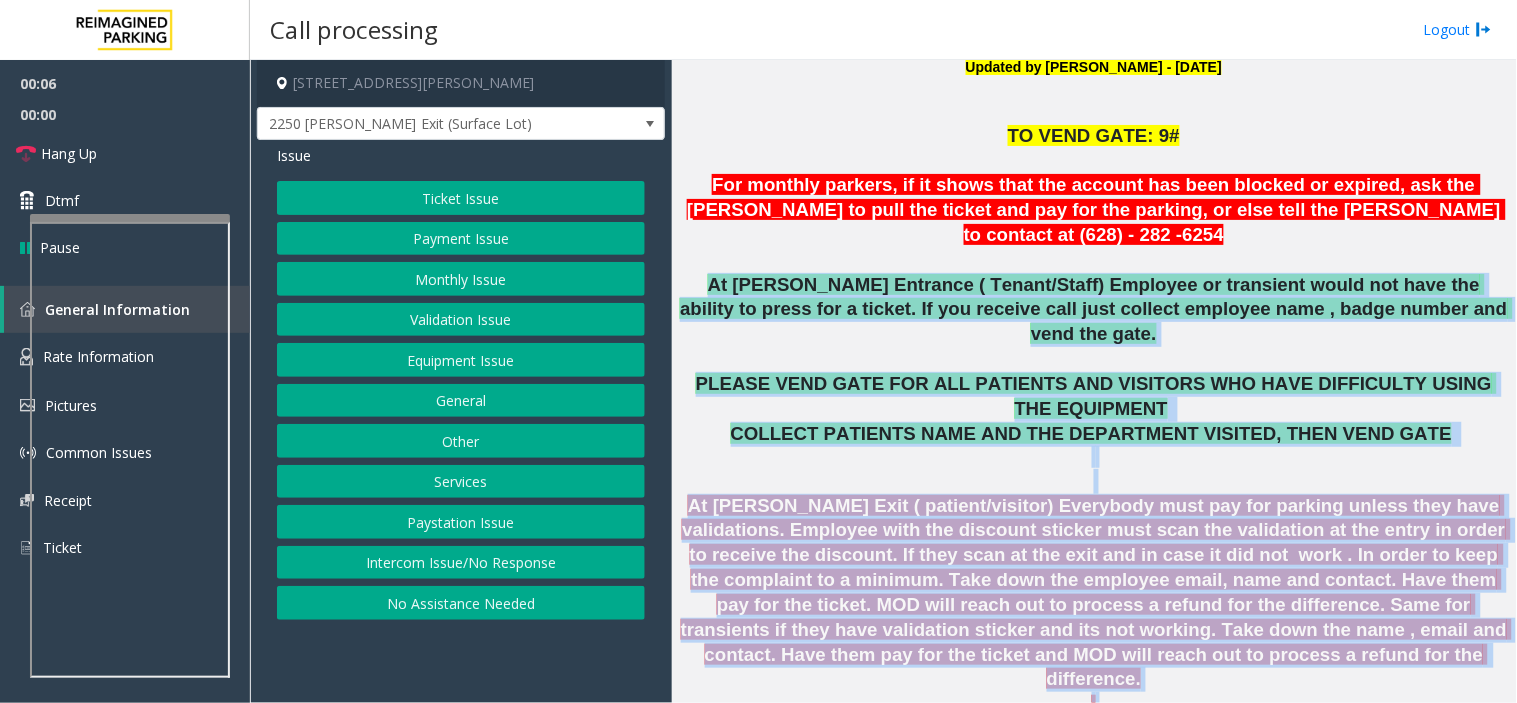 drag, startPoint x: 1076, startPoint y: 623, endPoint x: 913, endPoint y: 255, distance: 402.48355 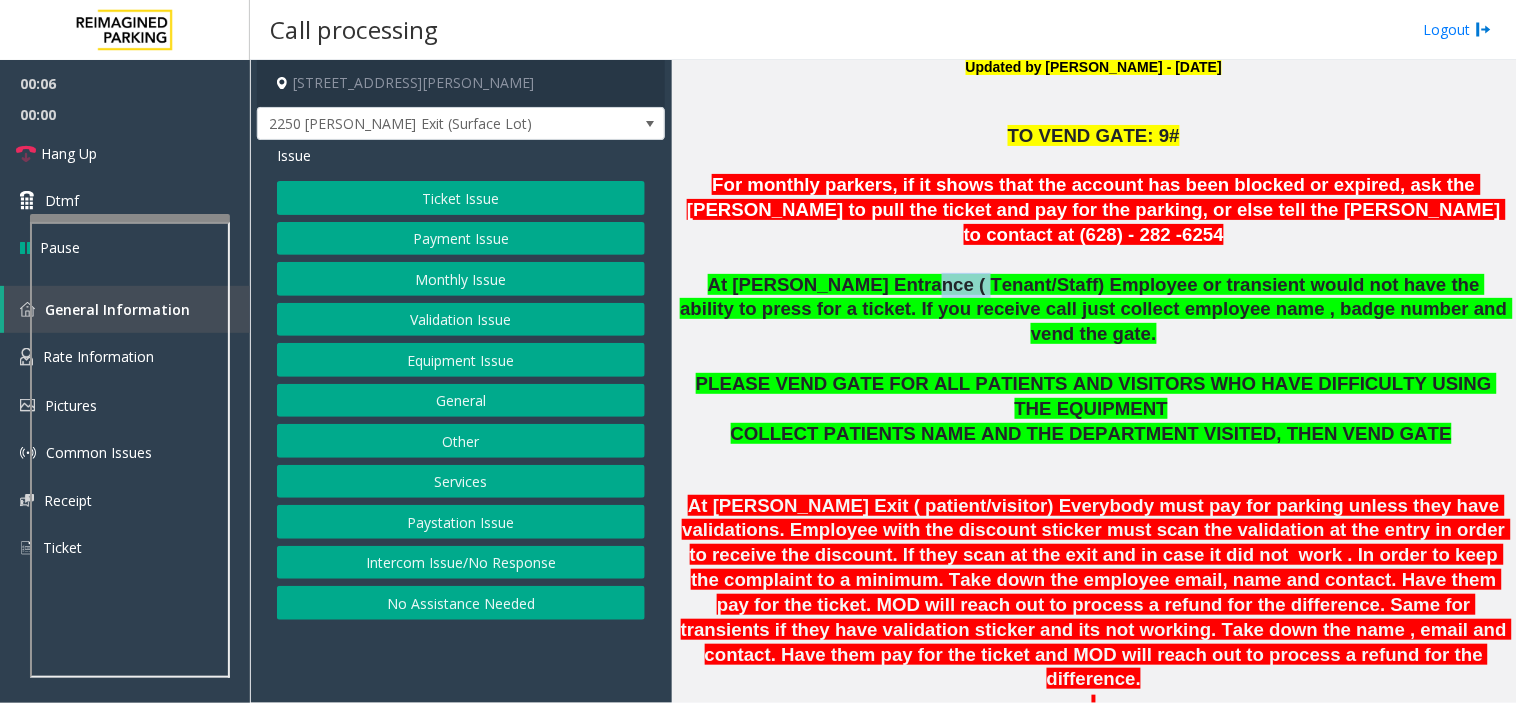 click on "At Shrader Entrance ( Tenant/Staff) Employee or transient would not have the ability to press for a ticket. If you receive call just collect employee name , badge number and vend the gate." 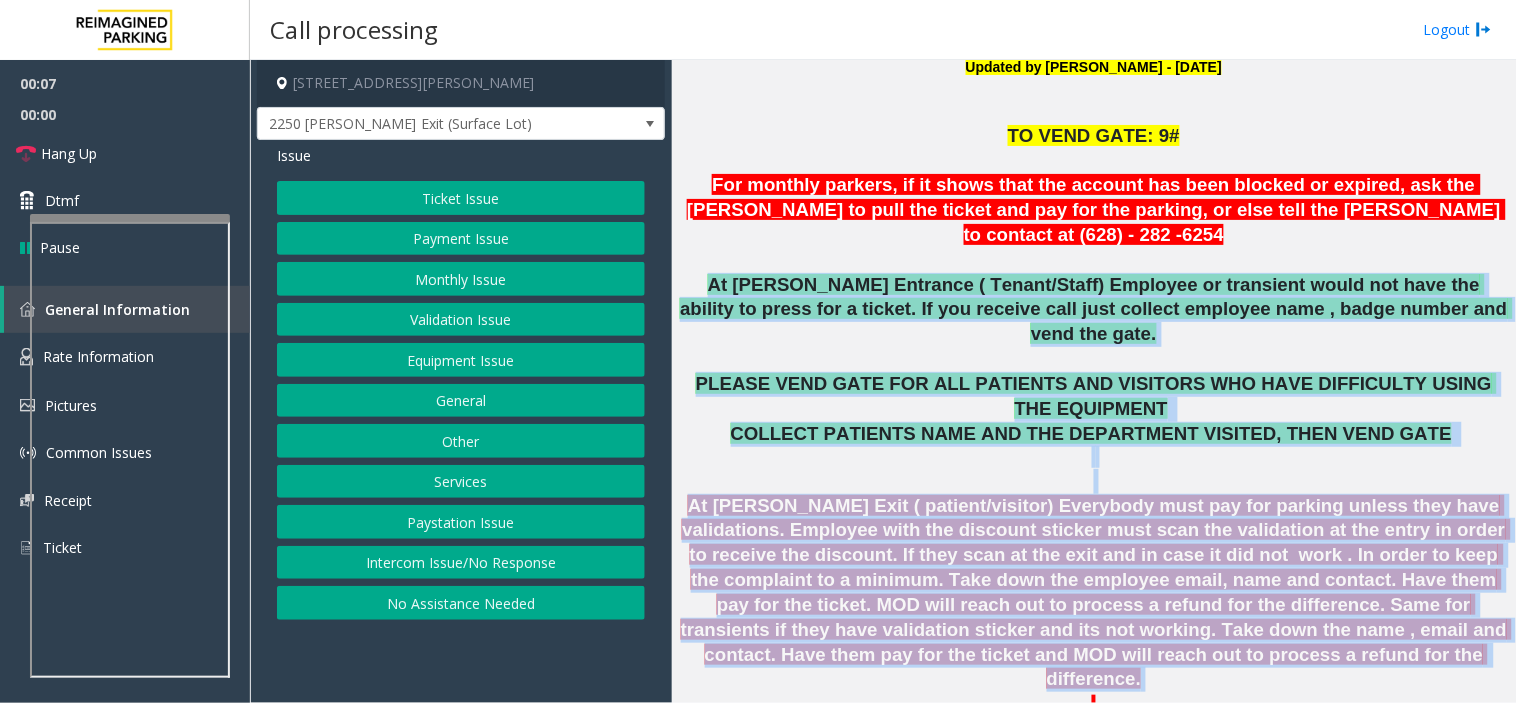 drag, startPoint x: 913, startPoint y: 255, endPoint x: 1046, endPoint y: 582, distance: 353.01276 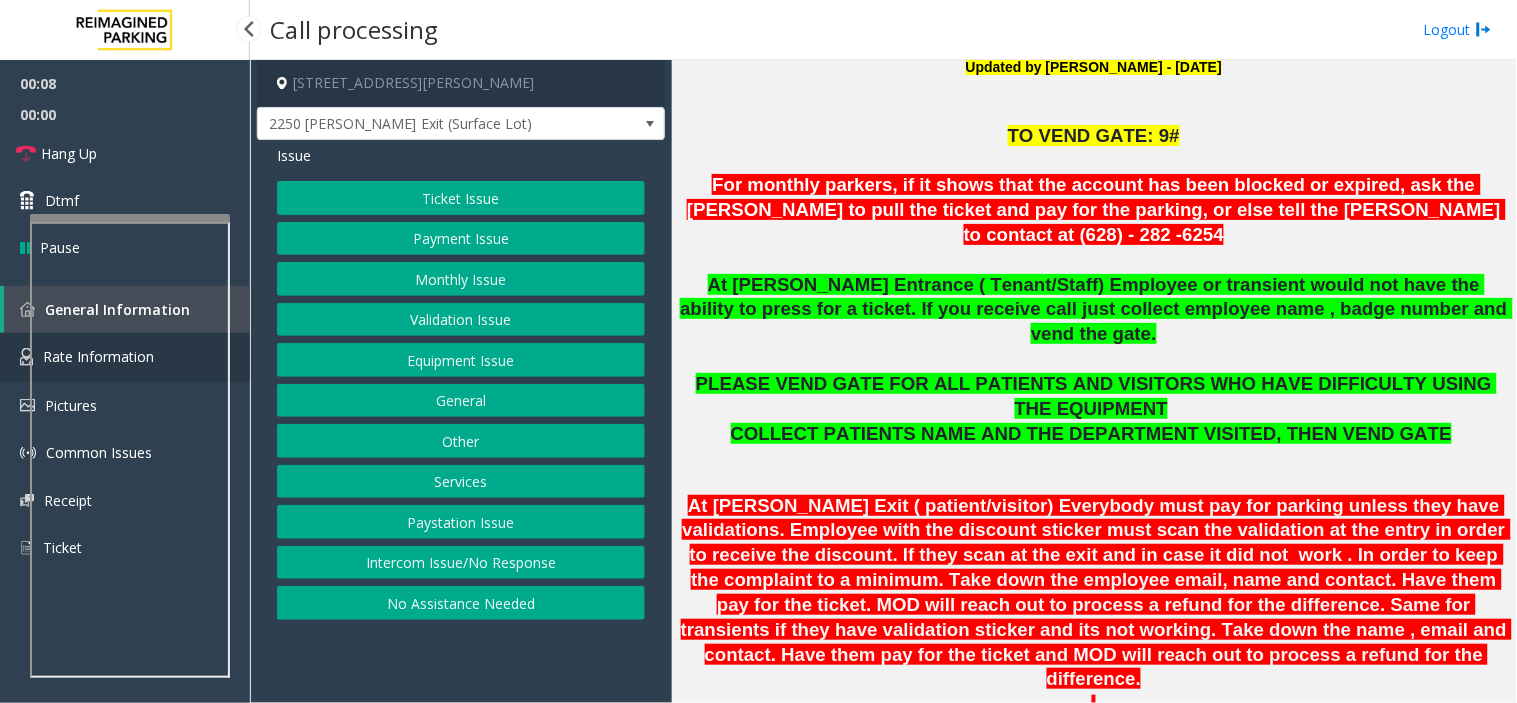 click on "Rate Information" at bounding box center (125, 357) 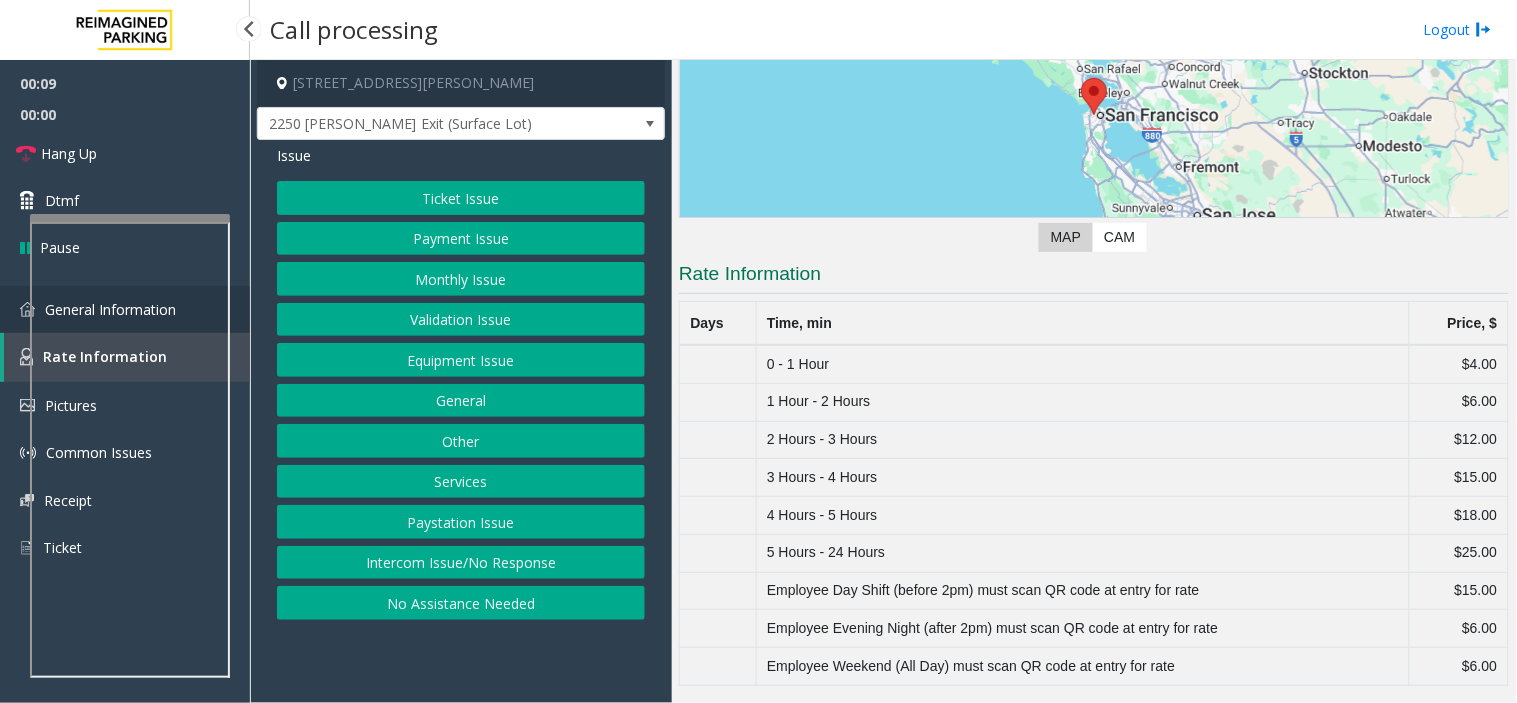 click on "General Information" at bounding box center [125, 309] 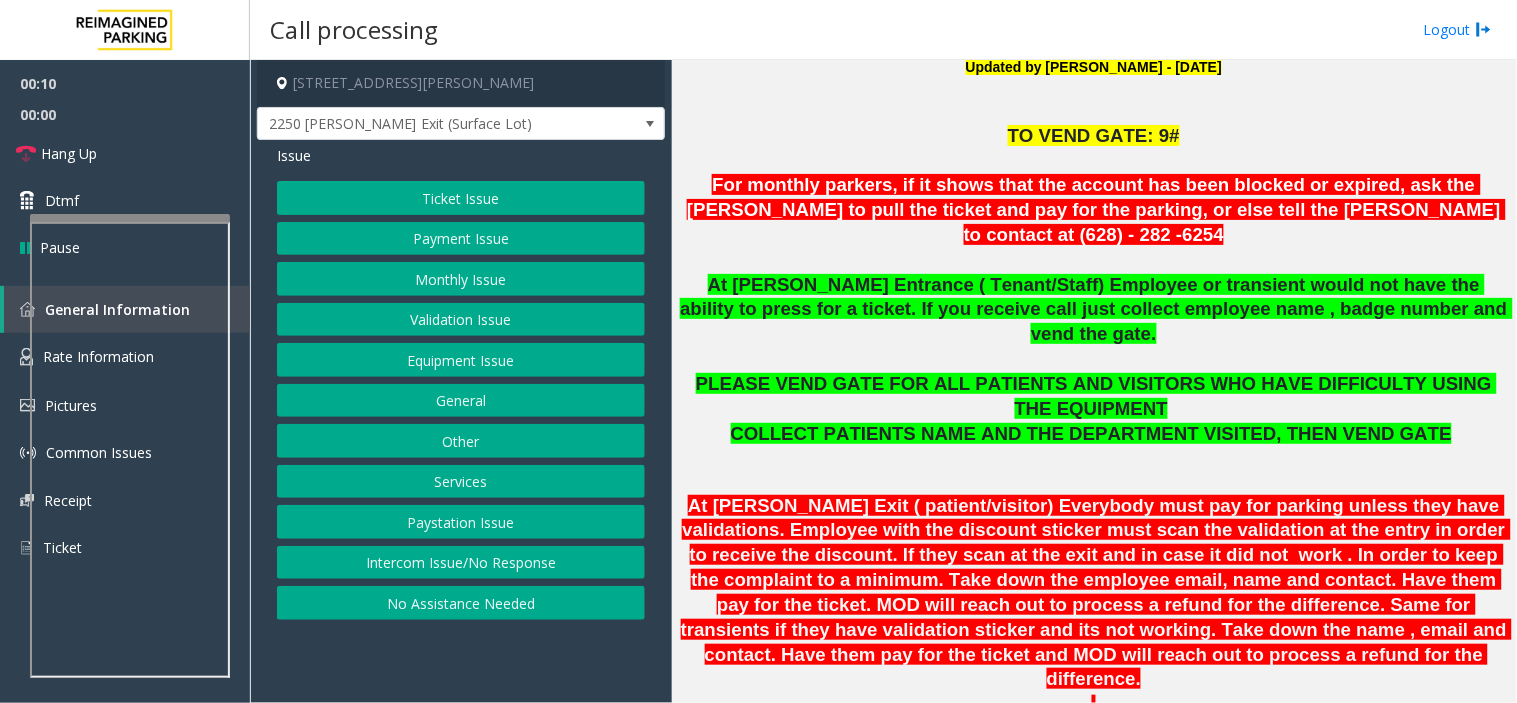 click on "For monthly parkers, if it shows that the account has been blocked or expired, ask the parker to pull the ticket and pay for the parking, or else tell the parker to contact at (628) - 282 -6254" 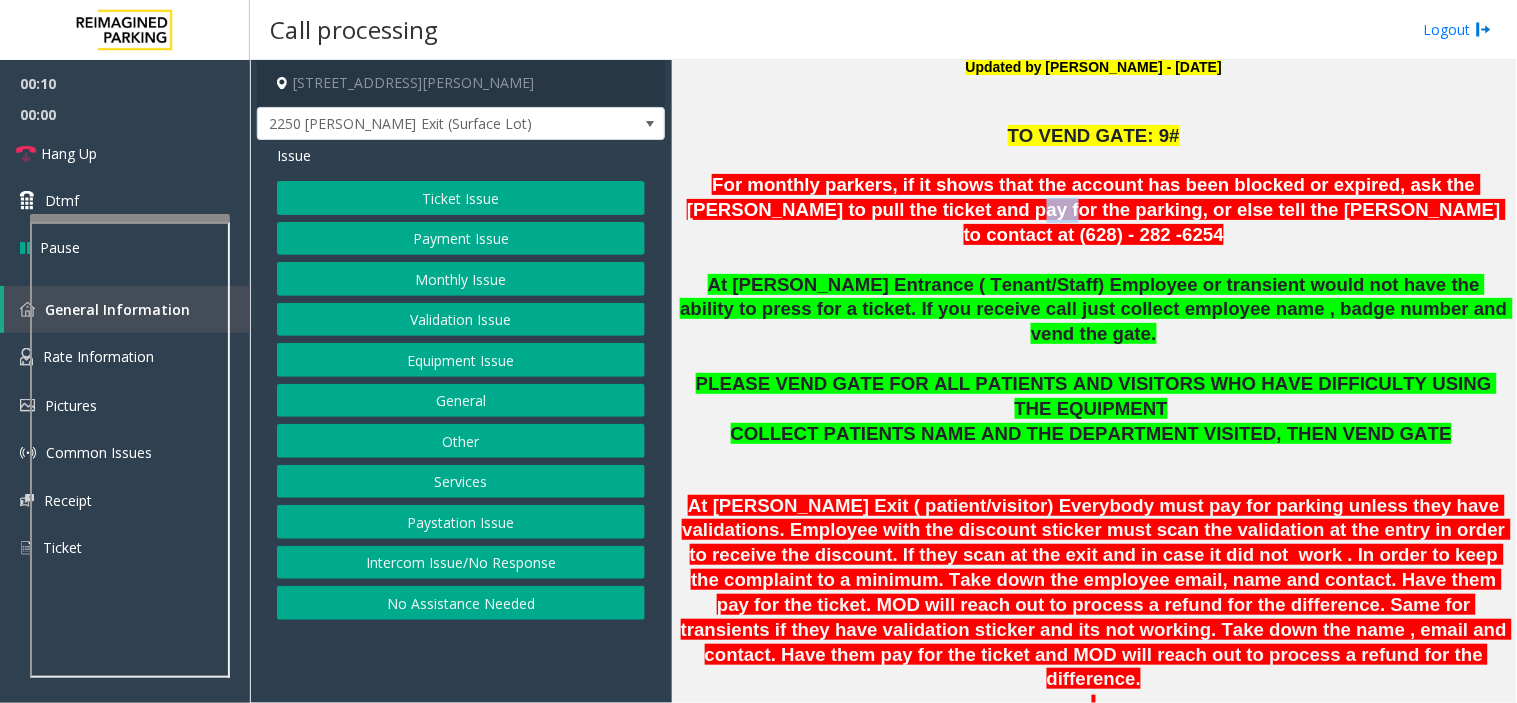 click on "For monthly parkers, if it shows that the account has been blocked or expired, ask the parker to pull the ticket and pay for the parking, or else tell the parker to contact at (628) - 282 -6254" 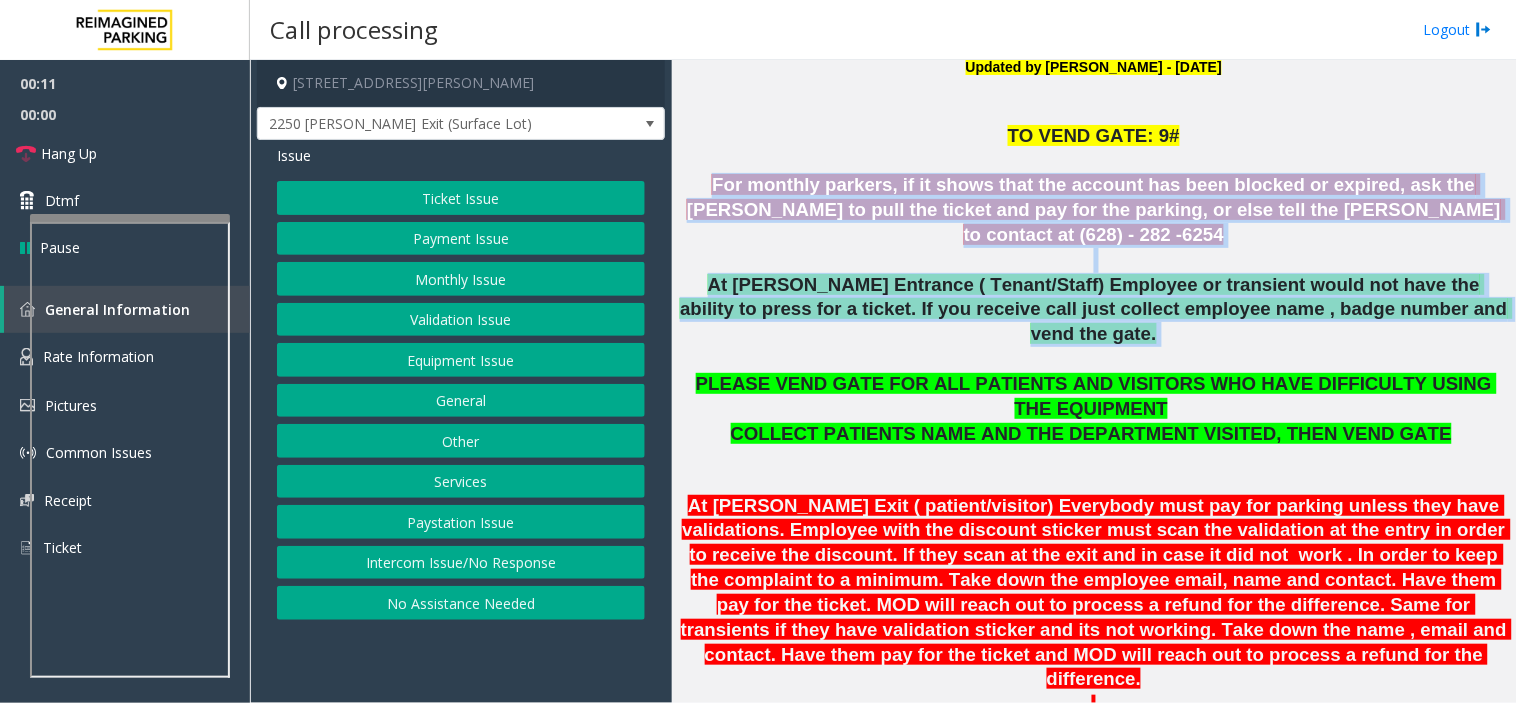 drag, startPoint x: 910, startPoint y: 217, endPoint x: 934, endPoint y: 298, distance: 84.48077 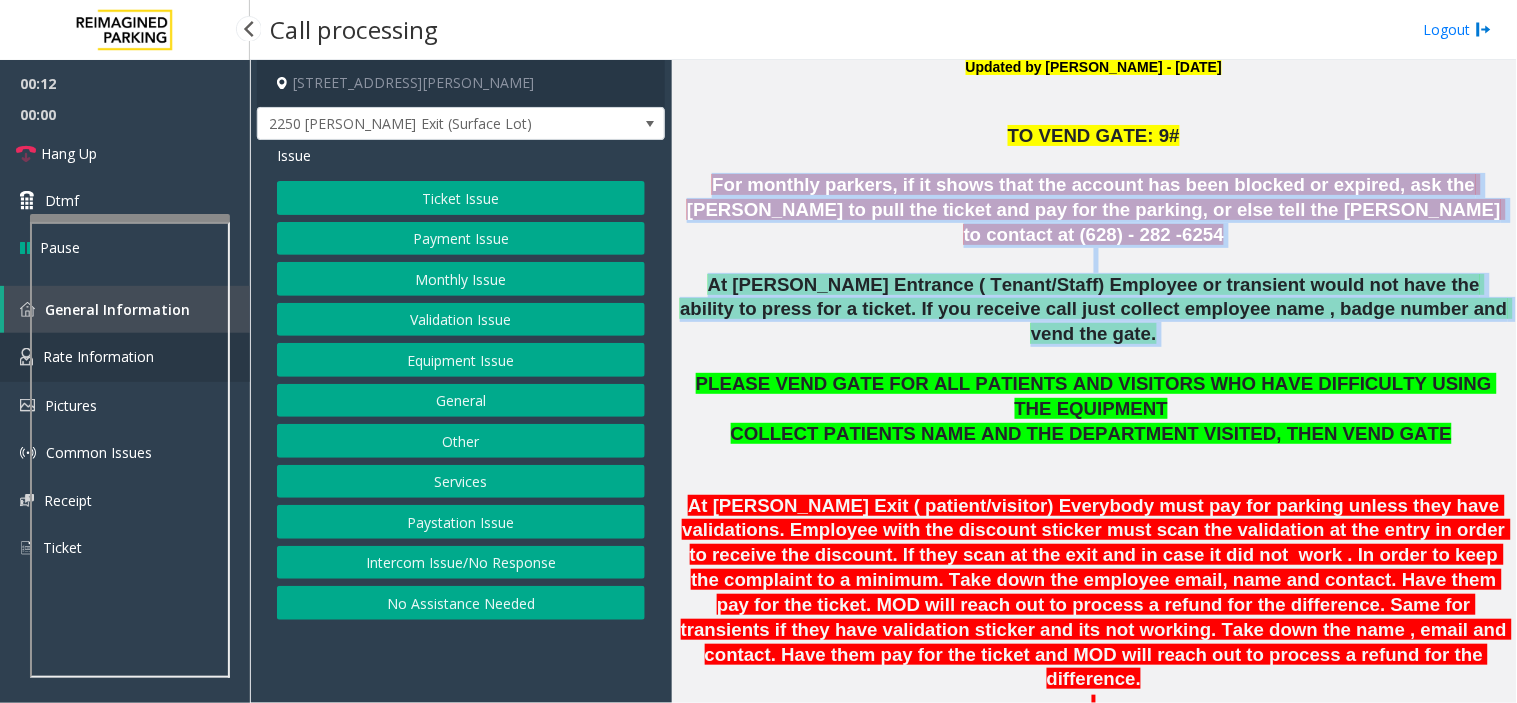 click on "Rate Information" at bounding box center (125, 357) 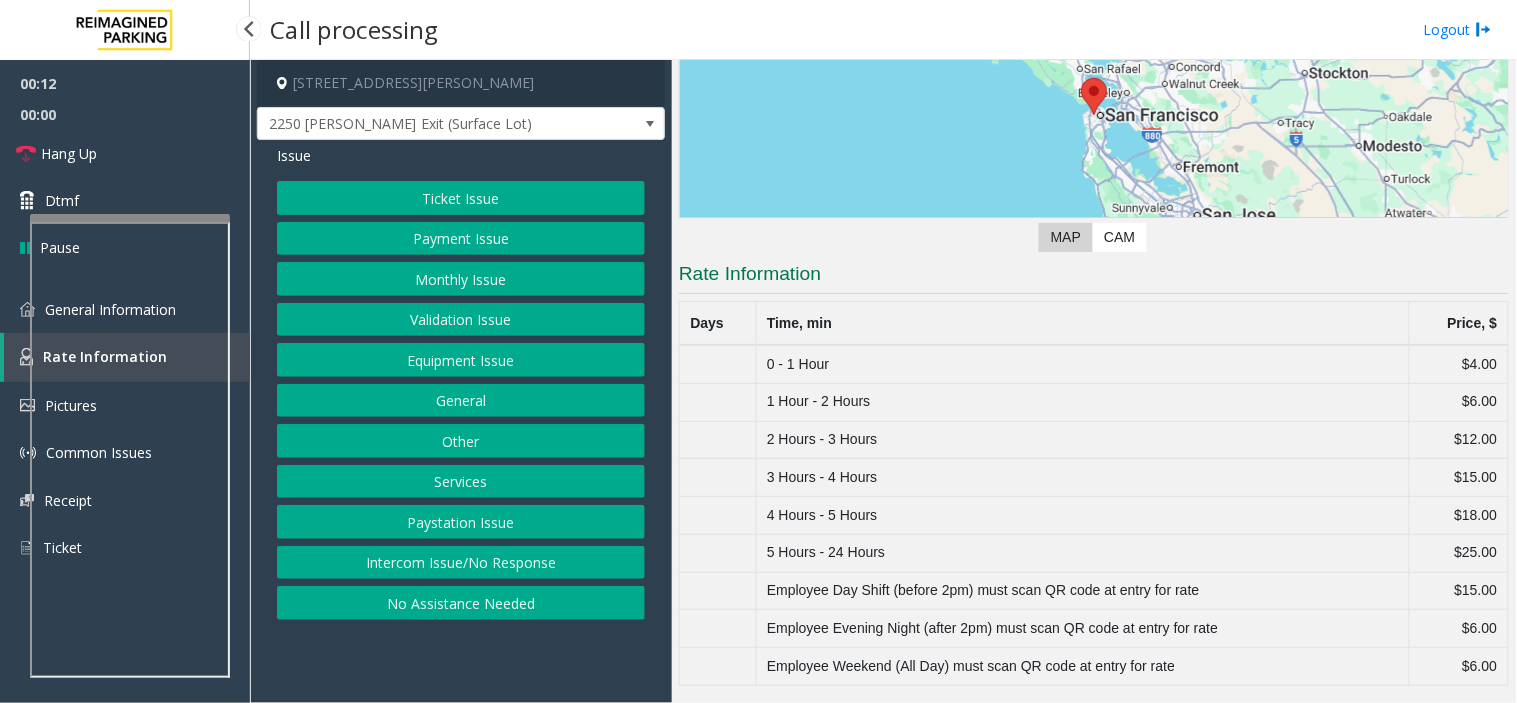 scroll, scrollTop: 243, scrollLeft: 0, axis: vertical 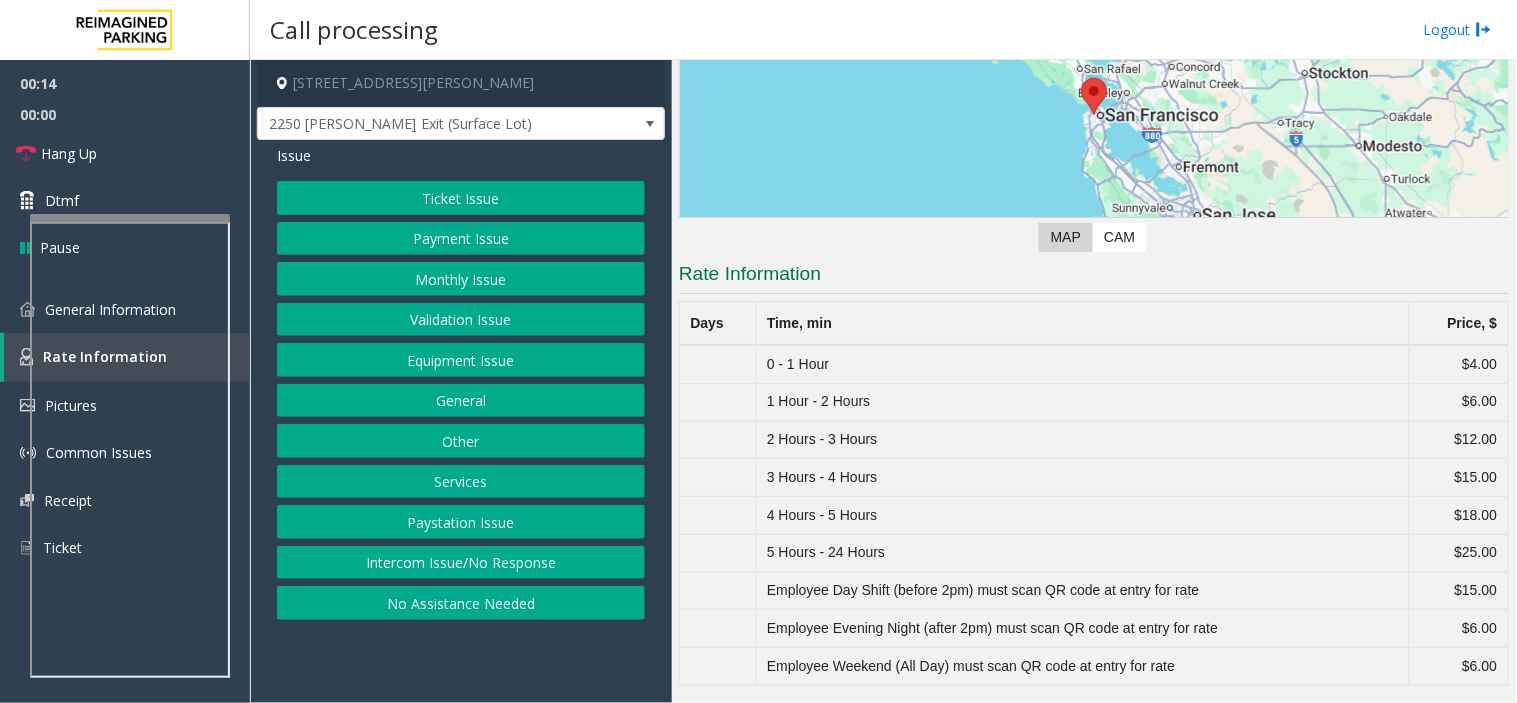 click on "Main  ← Move left → Move right ↑ Move up ↓ Move down + Zoom in - Zoom out Home Jump left by 75% End Jump right by 75% Page Up Jump up by 75% Page Down Jump down by 75% Map Terrain Satellite Labels Keyboard shortcuts Map Data Map data ©2025 Google Map data ©2025 Google 20 km  Click to toggle between metric and imperial units Terms Report a map error Video is not available for this lane. Previous Next  Map   CAM  Rate Information Days Time, min Price, $ 0 - 1 Hour $4.00 1 Hour - 2 Hours $6.00 2 Hours - 3 Hours $12.00 3 Hours - 4 Hours $15.00 4 Hours - 5 Hours $18.00 5 Hours - 24 Hours $25.00 Employee Day Shift (before 2pm) must scan QR code at entry for rate $15.00 Employee Evening Night (after 2pm) must scan QR code at entry for rate $6.00 Employee Weekend (All Day) must scan QR code at entry for rate $6.00" 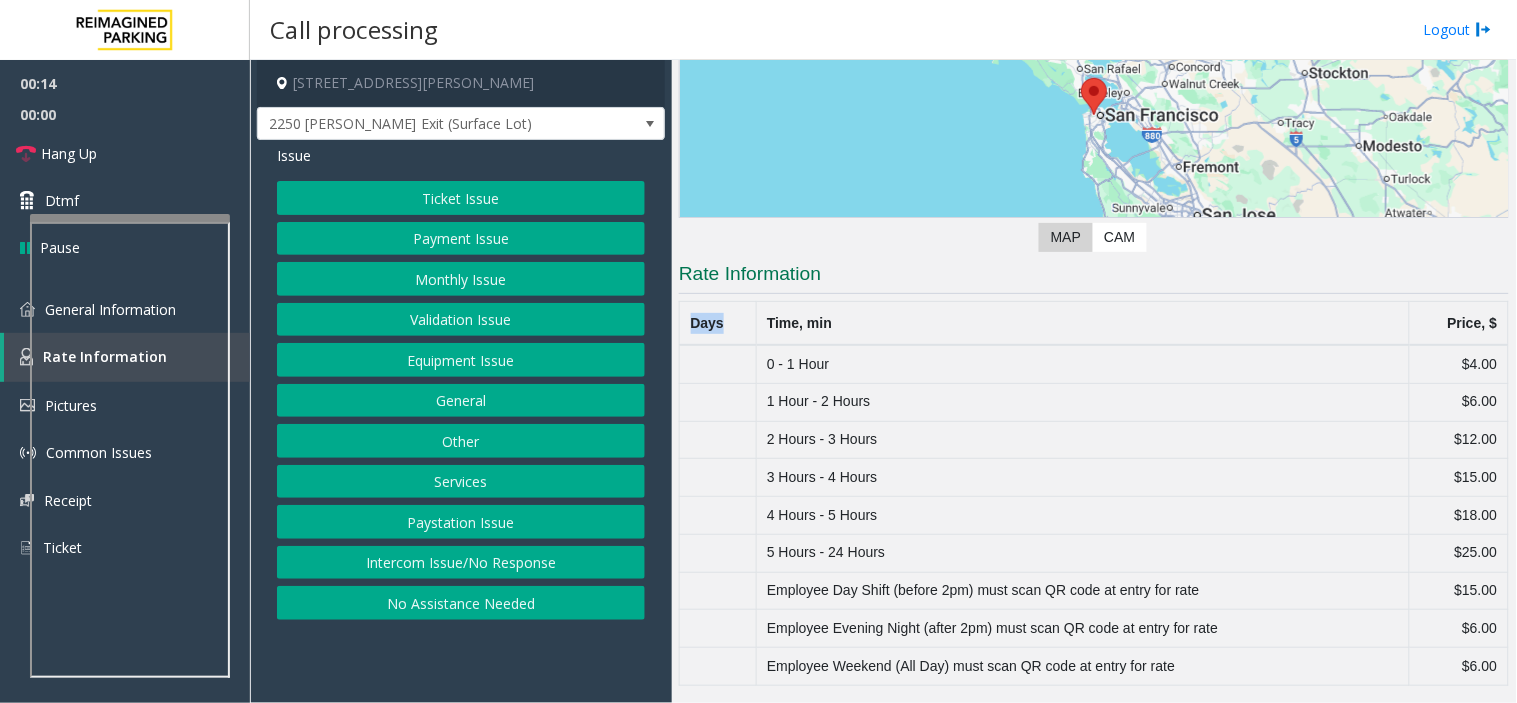 click on "Main  ← Move left → Move right ↑ Move up ↓ Move down + Zoom in - Zoom out Home Jump left by 75% End Jump right by 75% Page Up Jump up by 75% Page Down Jump down by 75% Map Terrain Satellite Labels Keyboard shortcuts Map Data Map data ©2025 Google Map data ©2025 Google 20 km  Click to toggle between metric and imperial units Terms Report a map error Video is not available for this lane. Previous Next  Map   CAM  Rate Information Days Time, min Price, $ 0 - 1 Hour $4.00 1 Hour - 2 Hours $6.00 2 Hours - 3 Hours $12.00 3 Hours - 4 Hours $15.00 4 Hours - 5 Hours $18.00 5 Hours - 24 Hours $25.00 Employee Day Shift (before 2pm) must scan QR code at entry for rate $15.00 Employee Evening Night (after 2pm) must scan QR code at entry for rate $6.00 Employee Weekend (All Day) must scan QR code at entry for rate $6.00" 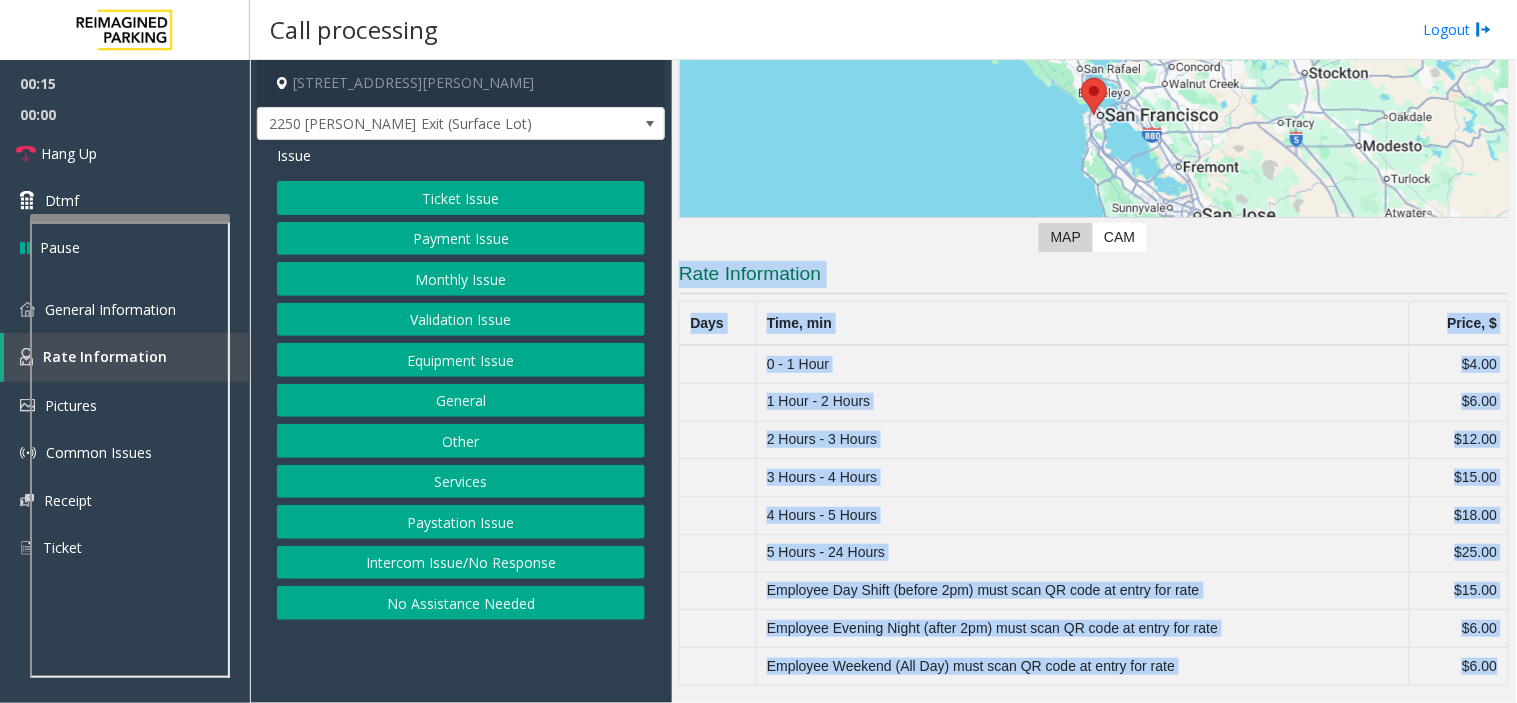 drag, startPoint x: 672, startPoint y: 300, endPoint x: 1461, endPoint y: 658, distance: 866.4208 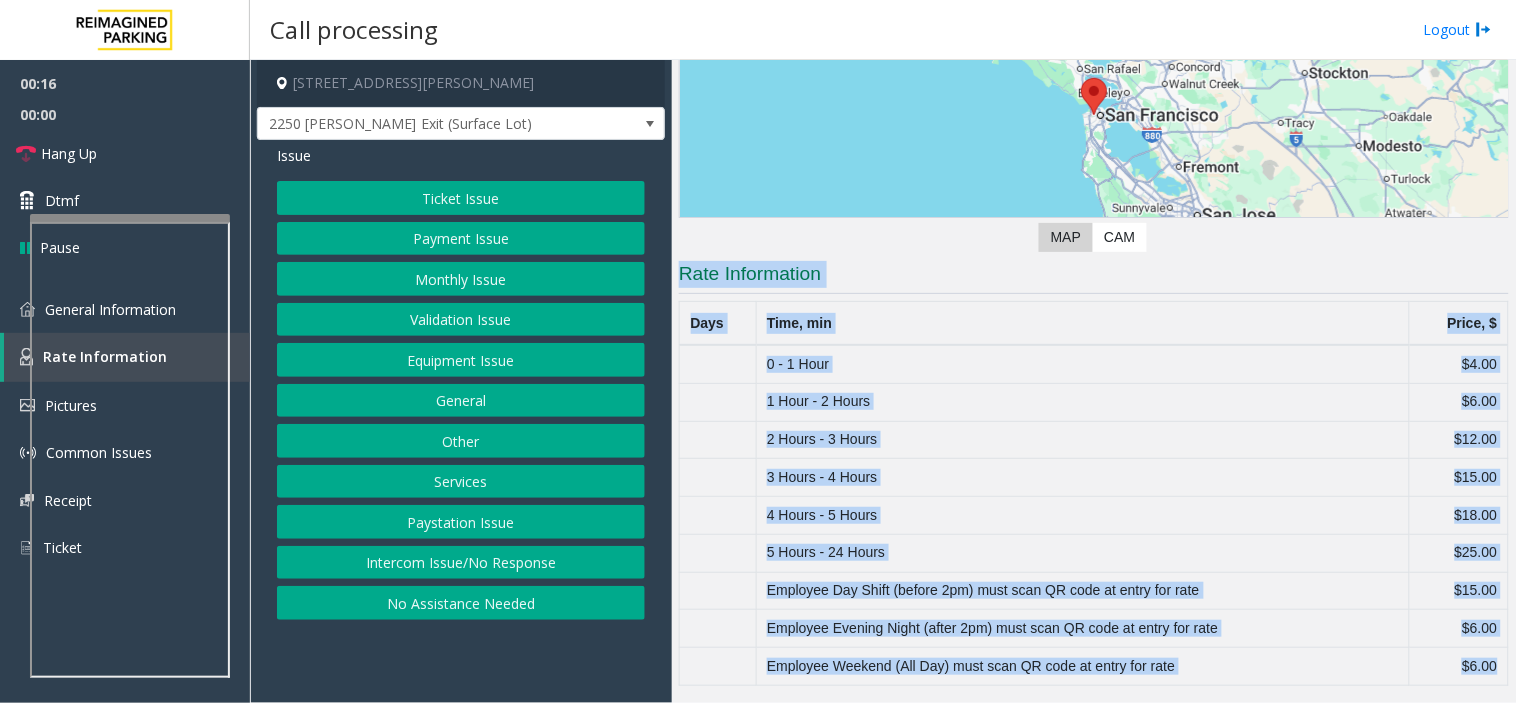 click on "$6.00" 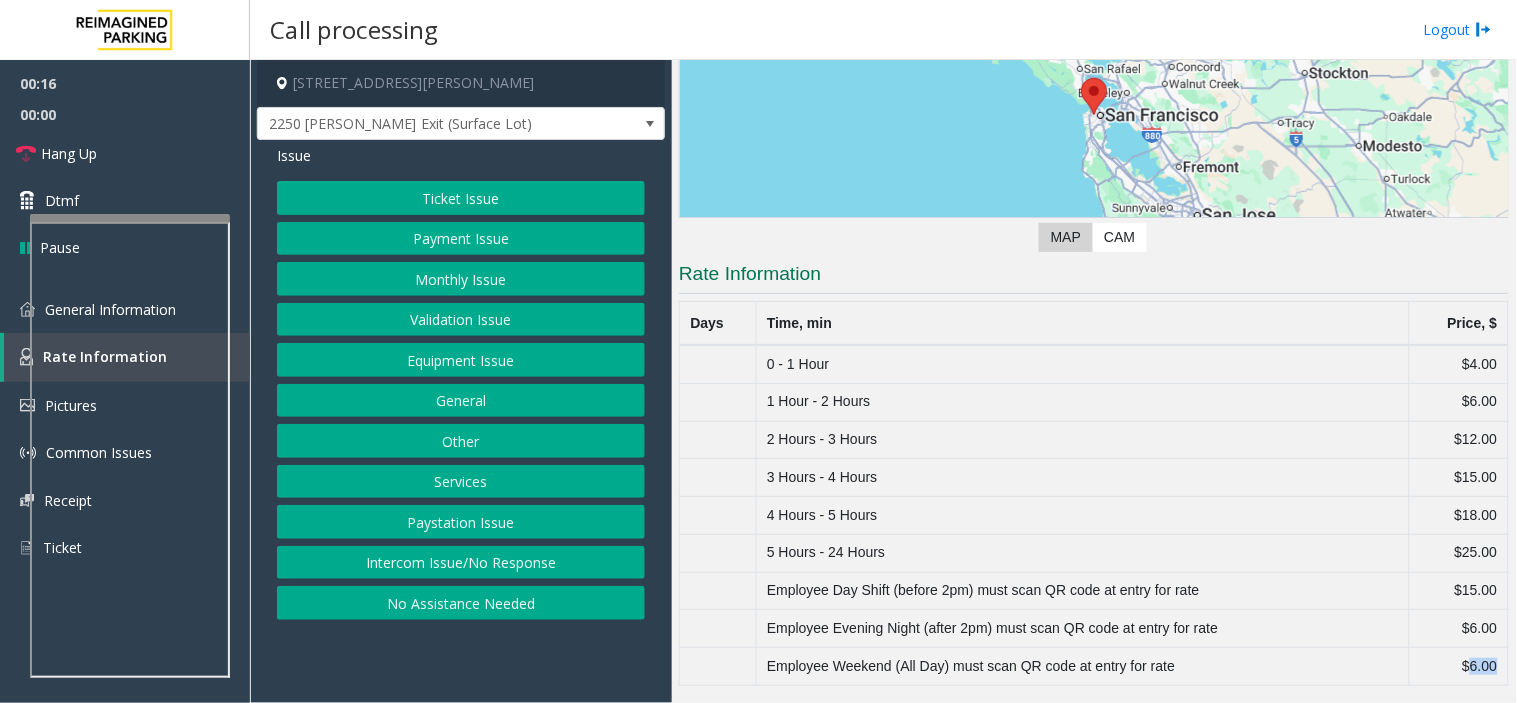 click on "$6.00" 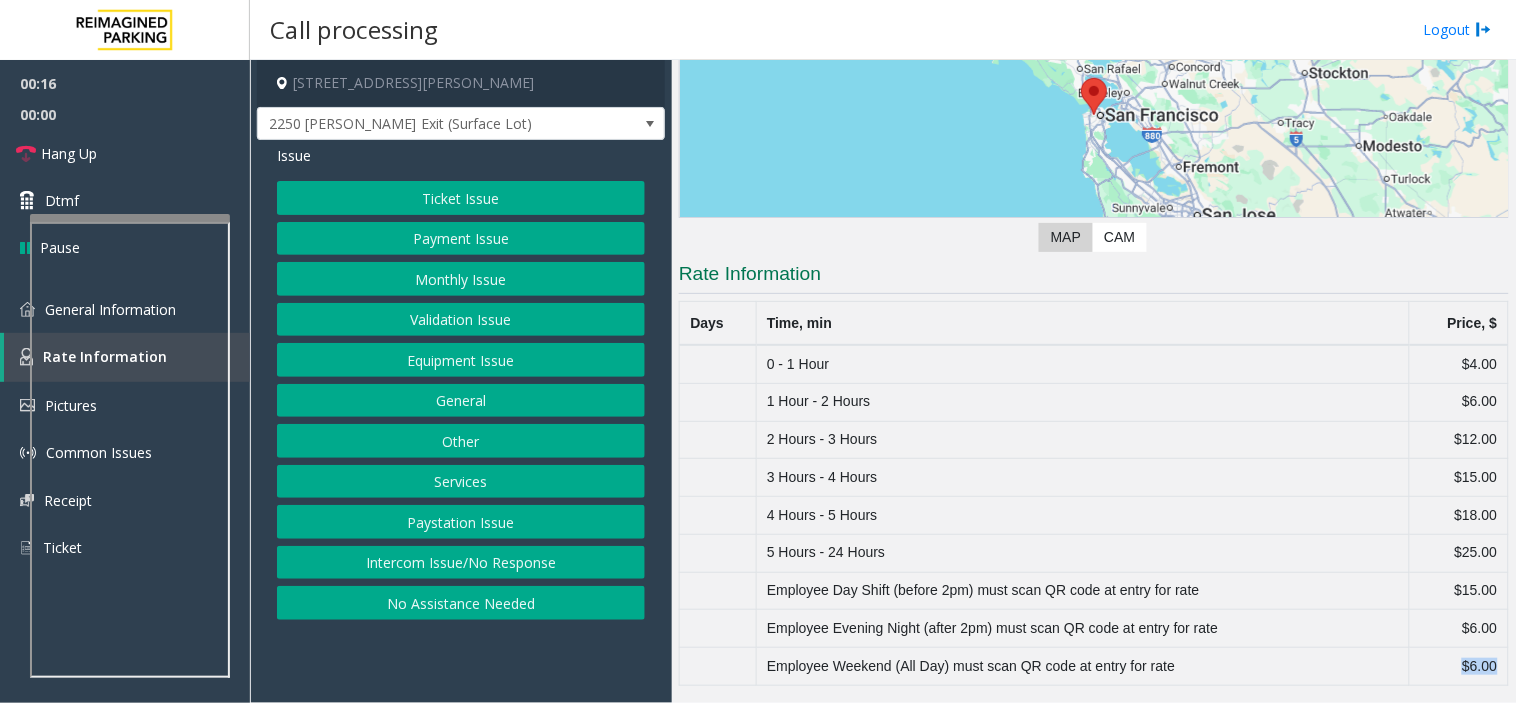 click on "$6.00" 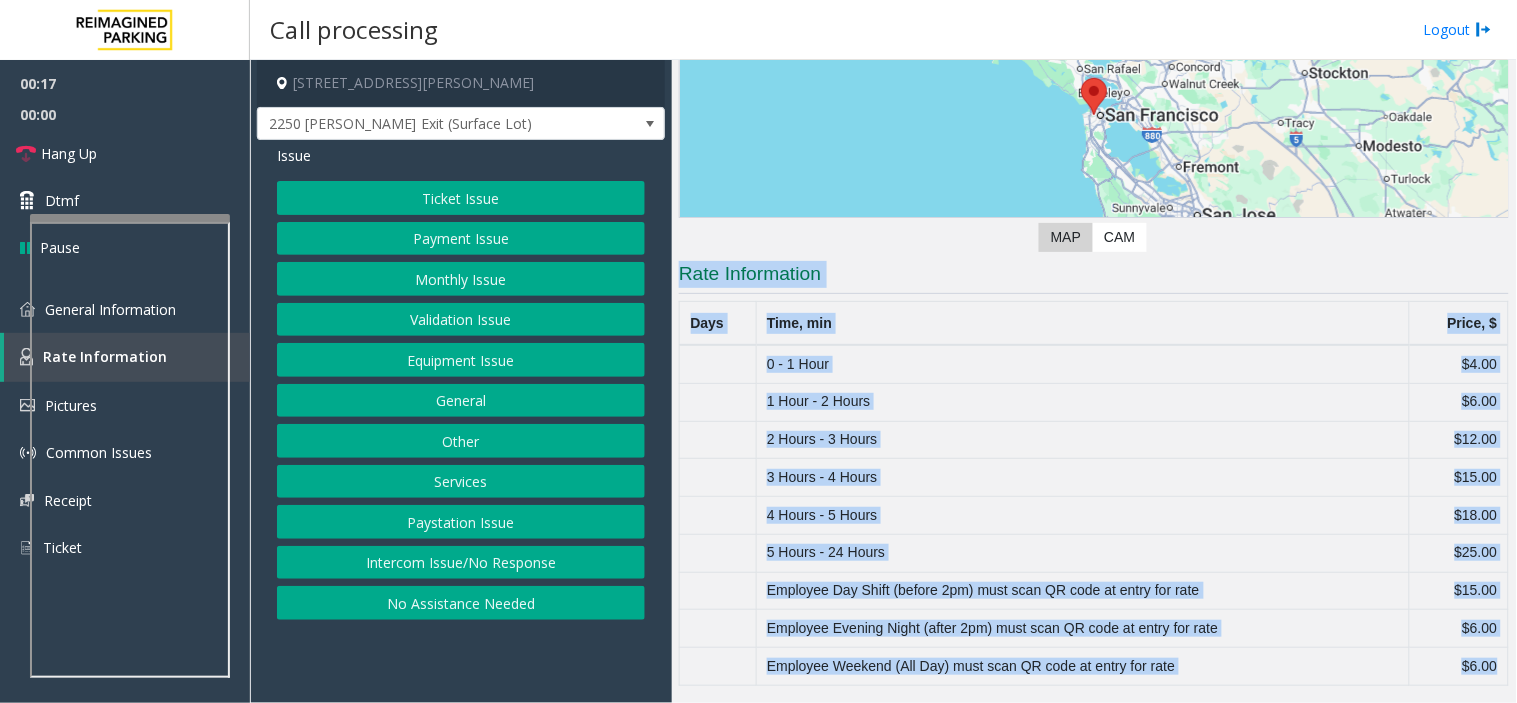 drag, startPoint x: 1461, startPoint y: 658, endPoint x: 668, endPoint y: 257, distance: 888.62256 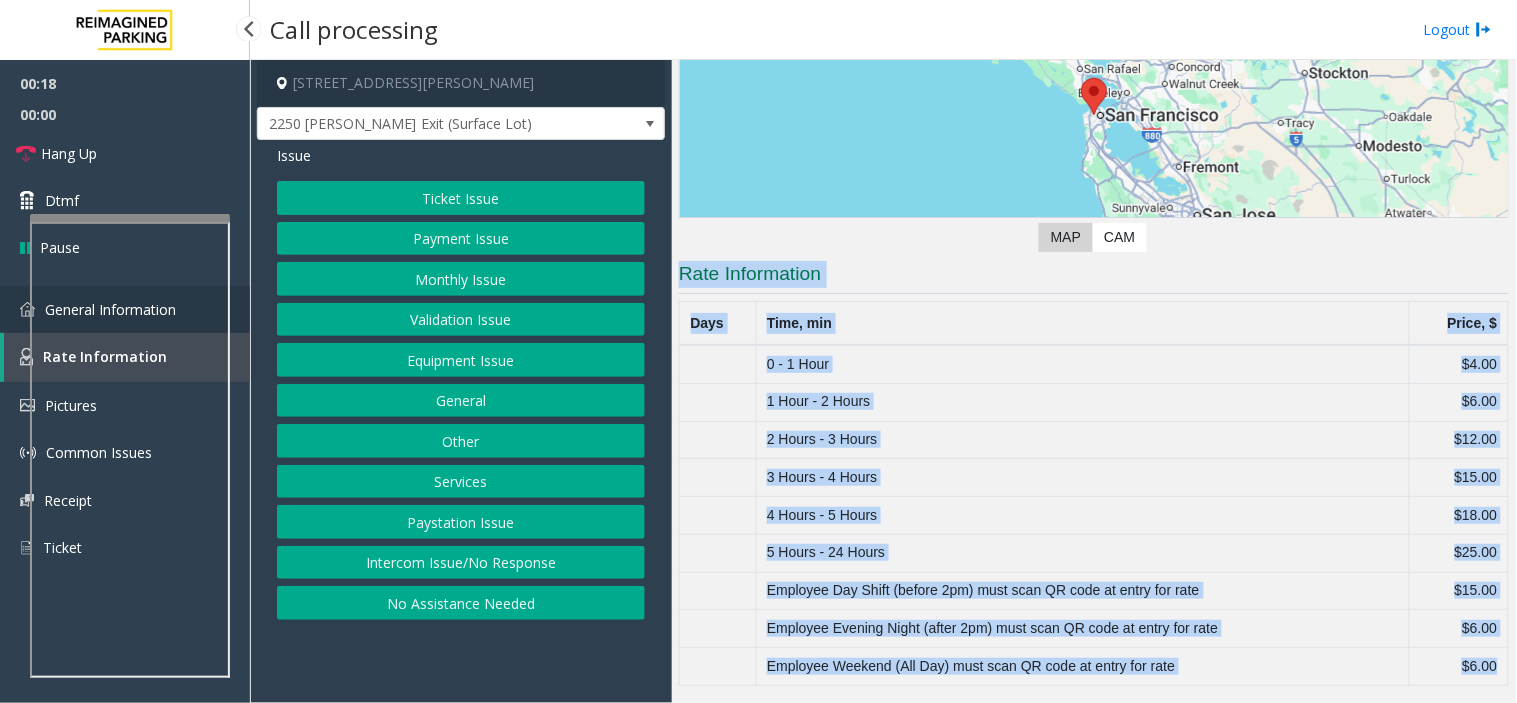 click at bounding box center [27, 309] 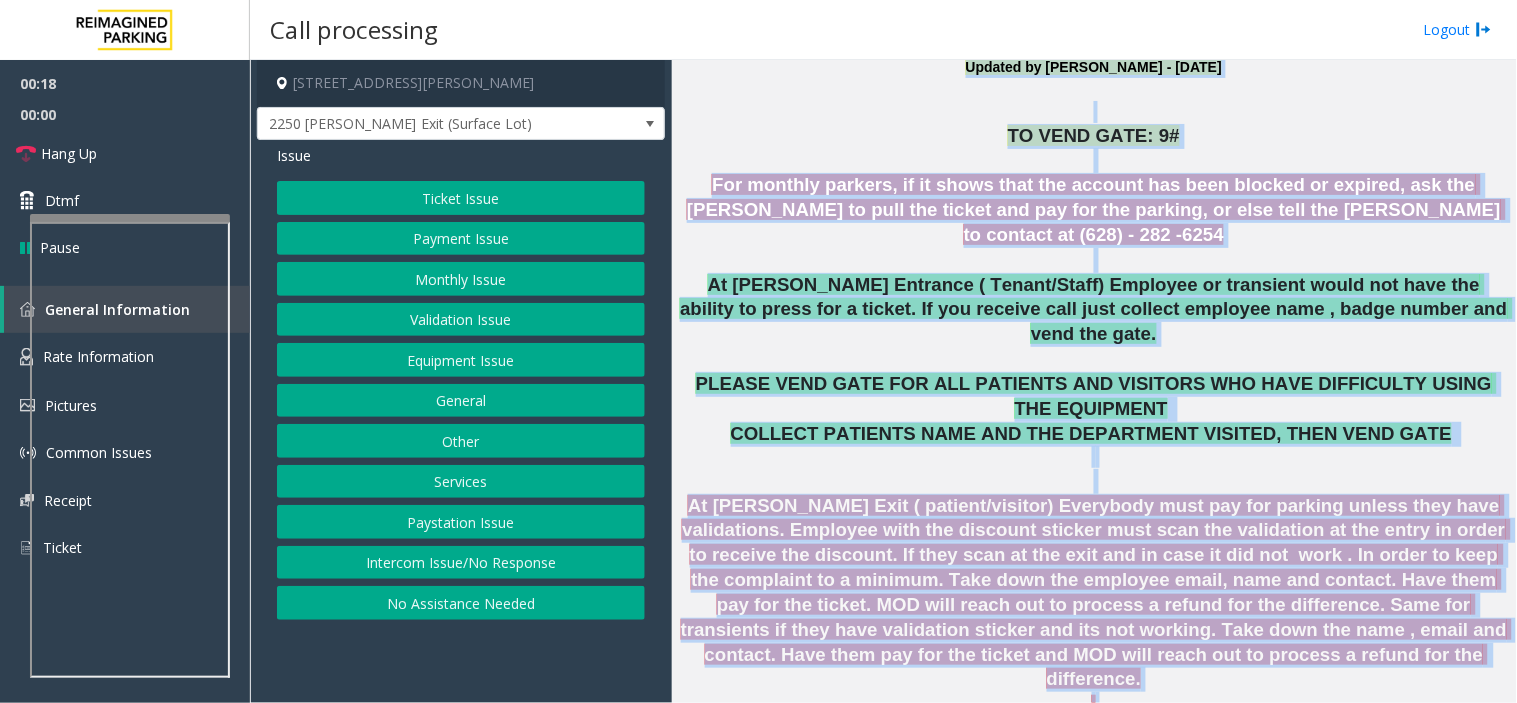 scroll, scrollTop: 1111, scrollLeft: 0, axis: vertical 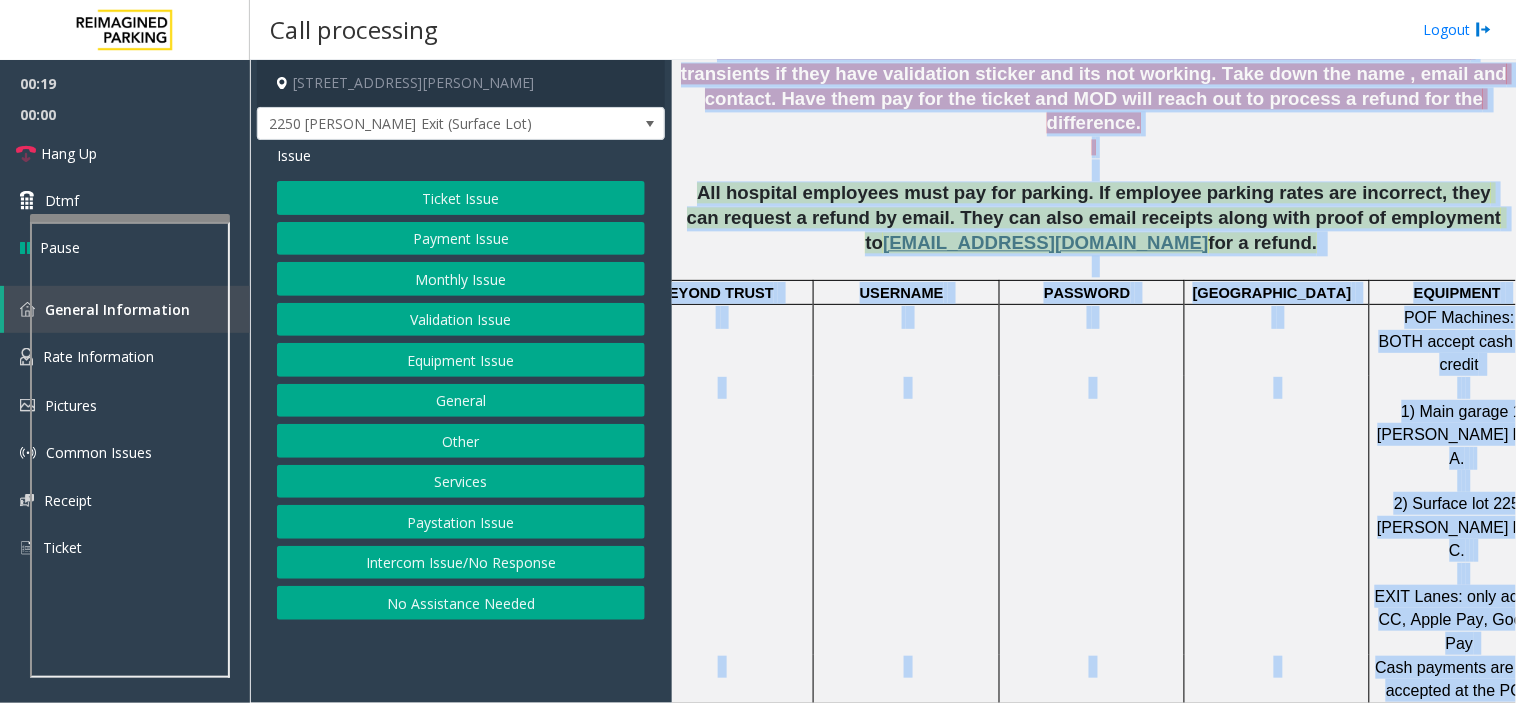 click 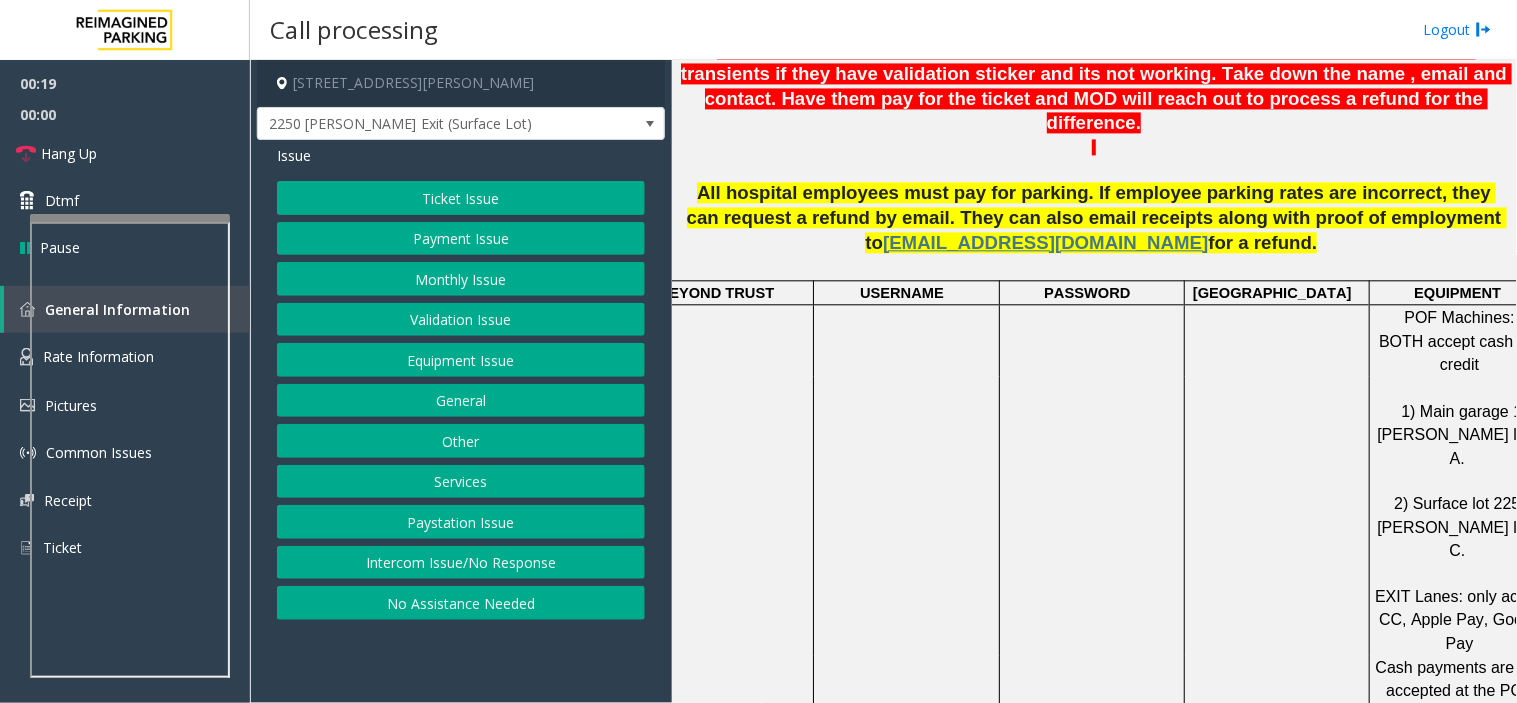 click 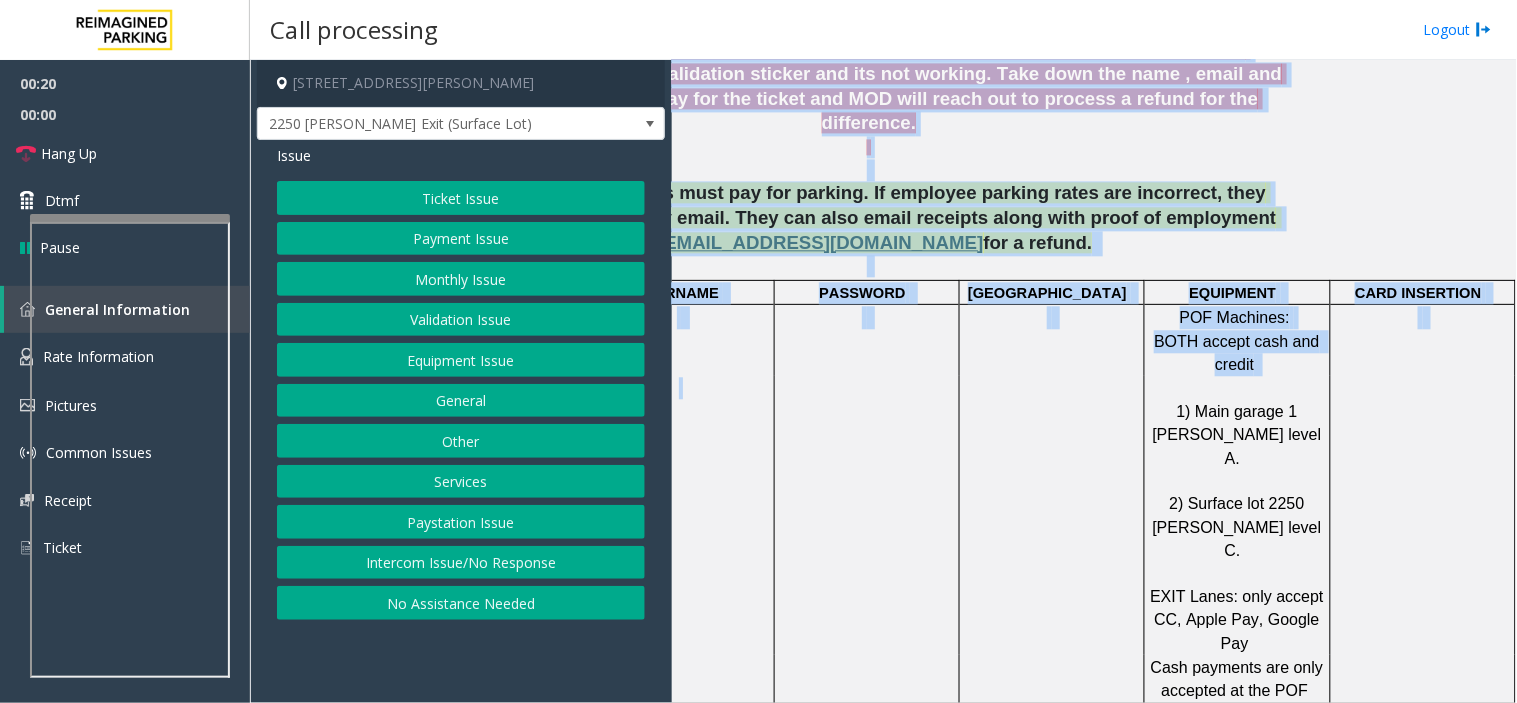 scroll, scrollTop: 1111, scrollLeft: 0, axis: vertical 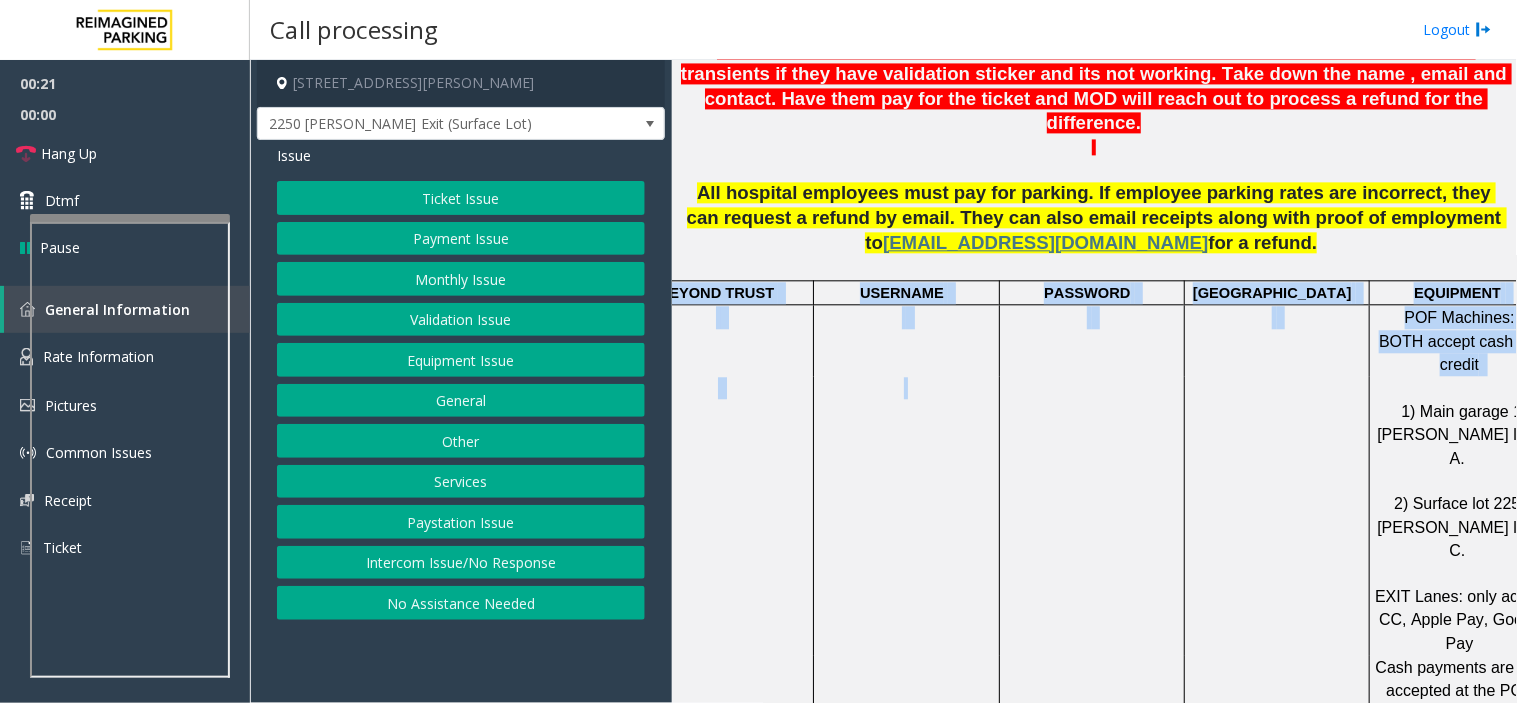 drag, startPoint x: 990, startPoint y: 331, endPoint x: 721, endPoint y: 186, distance: 305.59122 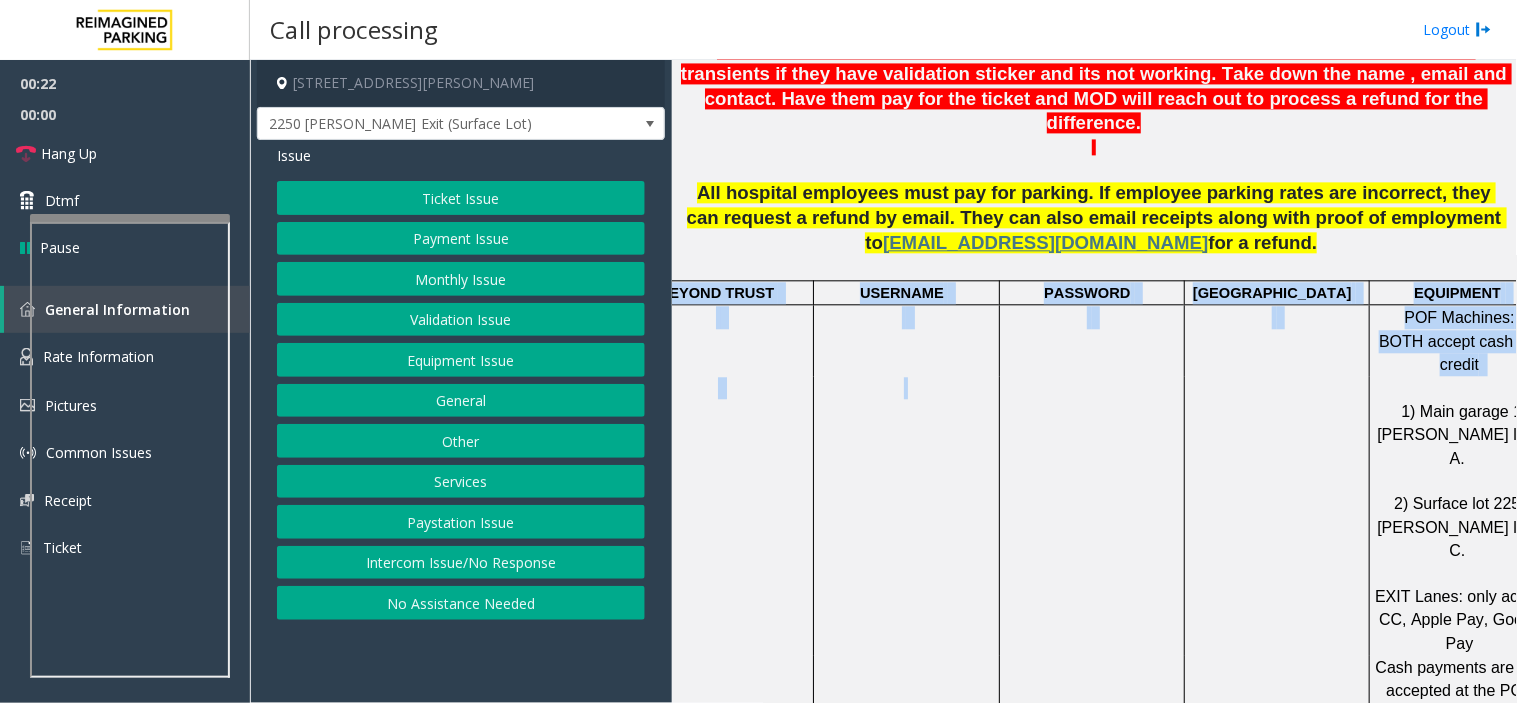 click on "BEYOND TRUST" 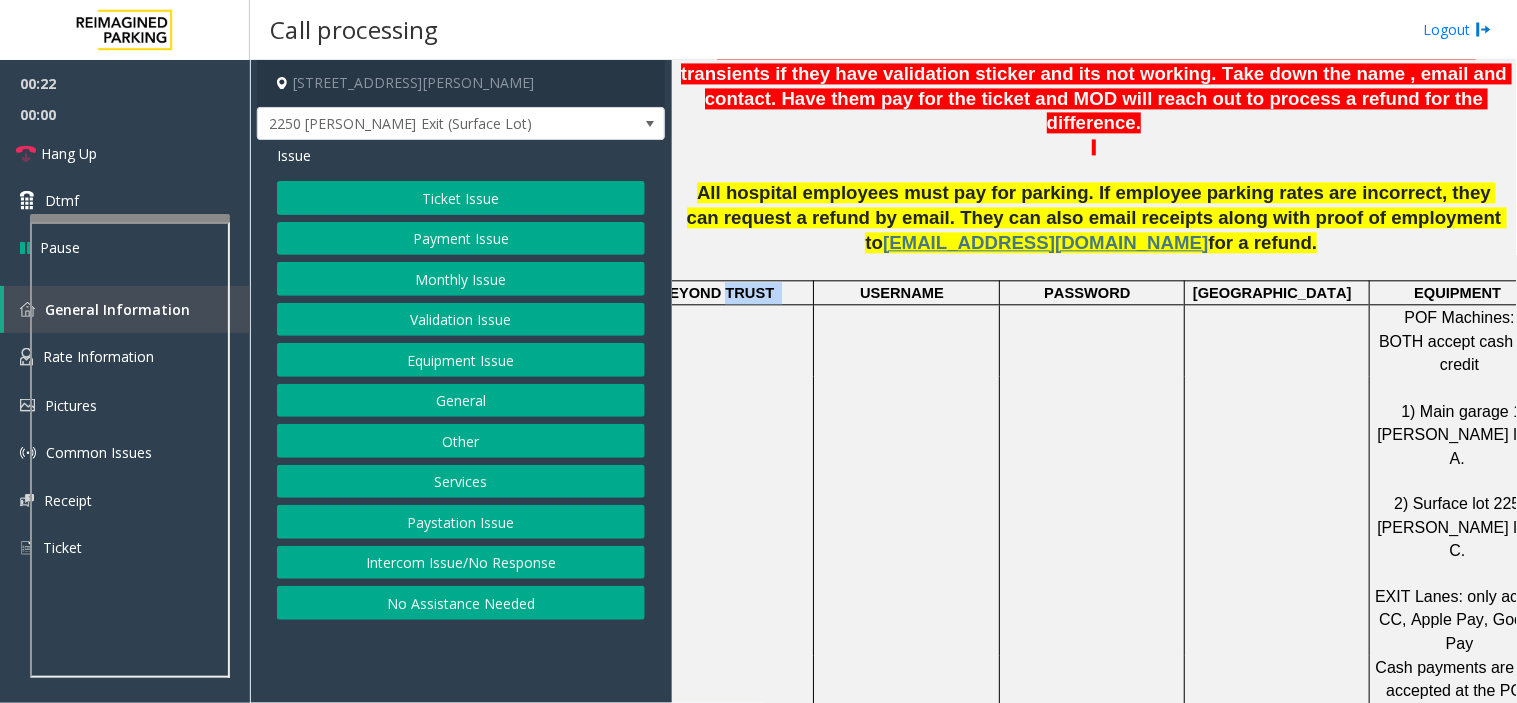 click on "BEYOND TRUST" 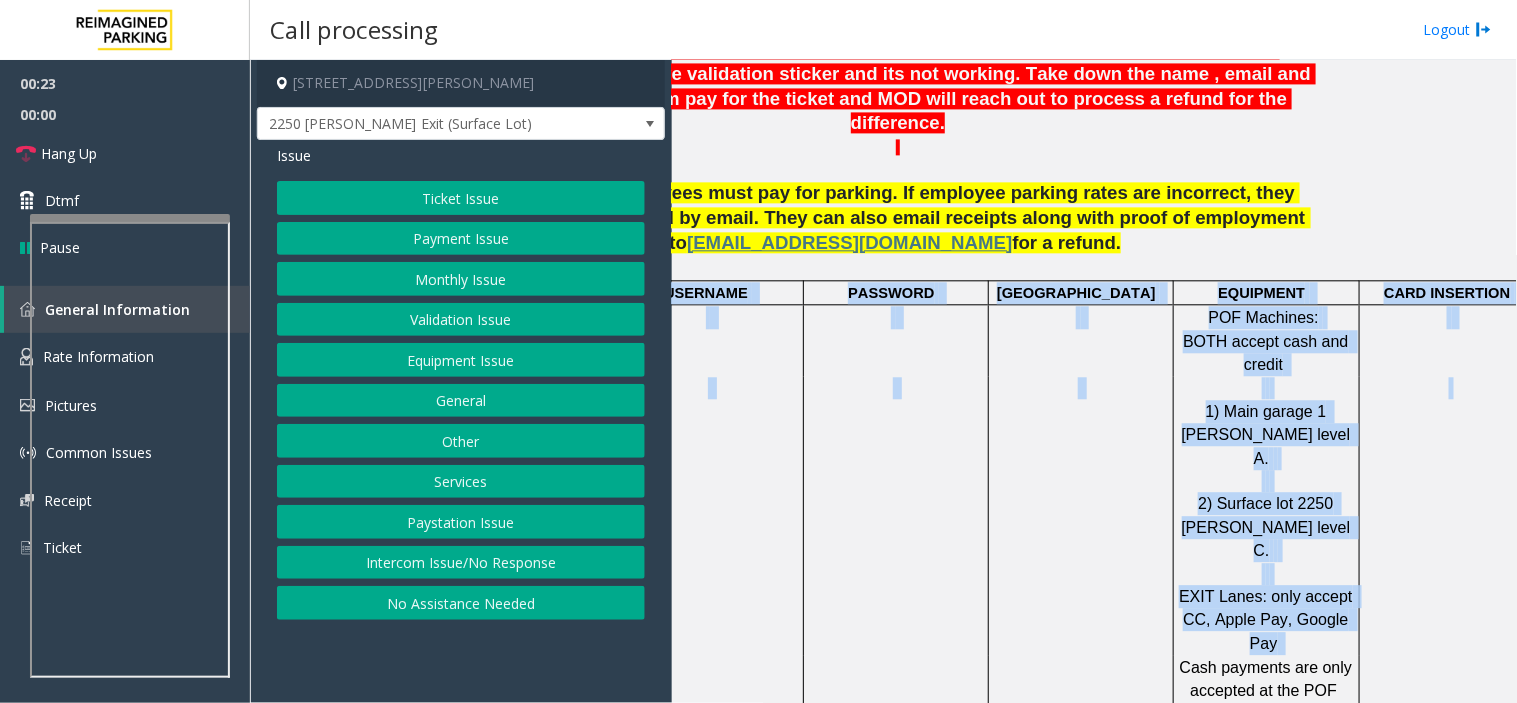 scroll, scrollTop: 1111, scrollLeft: 232, axis: both 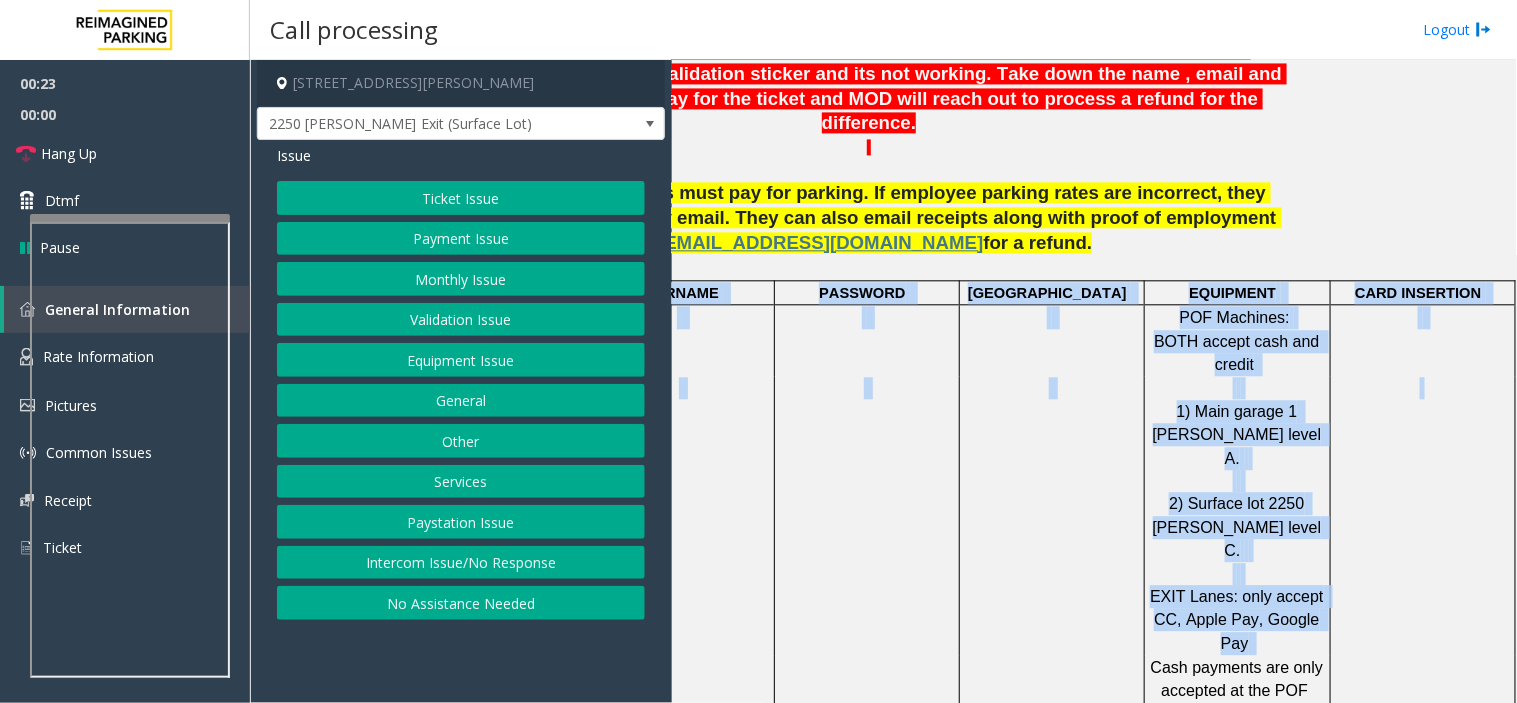 drag, startPoint x: 721, startPoint y: 186, endPoint x: 1494, endPoint y: 471, distance: 823.8653 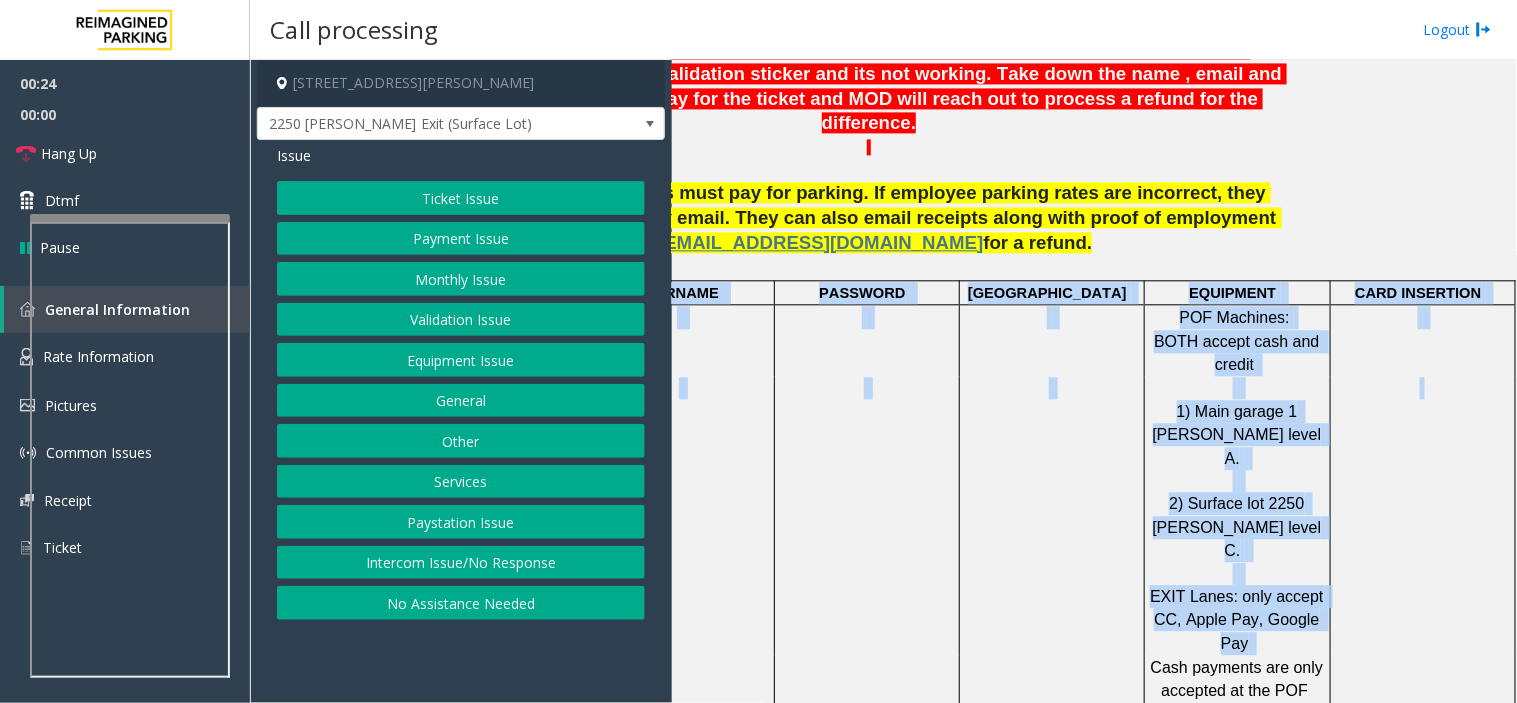 click 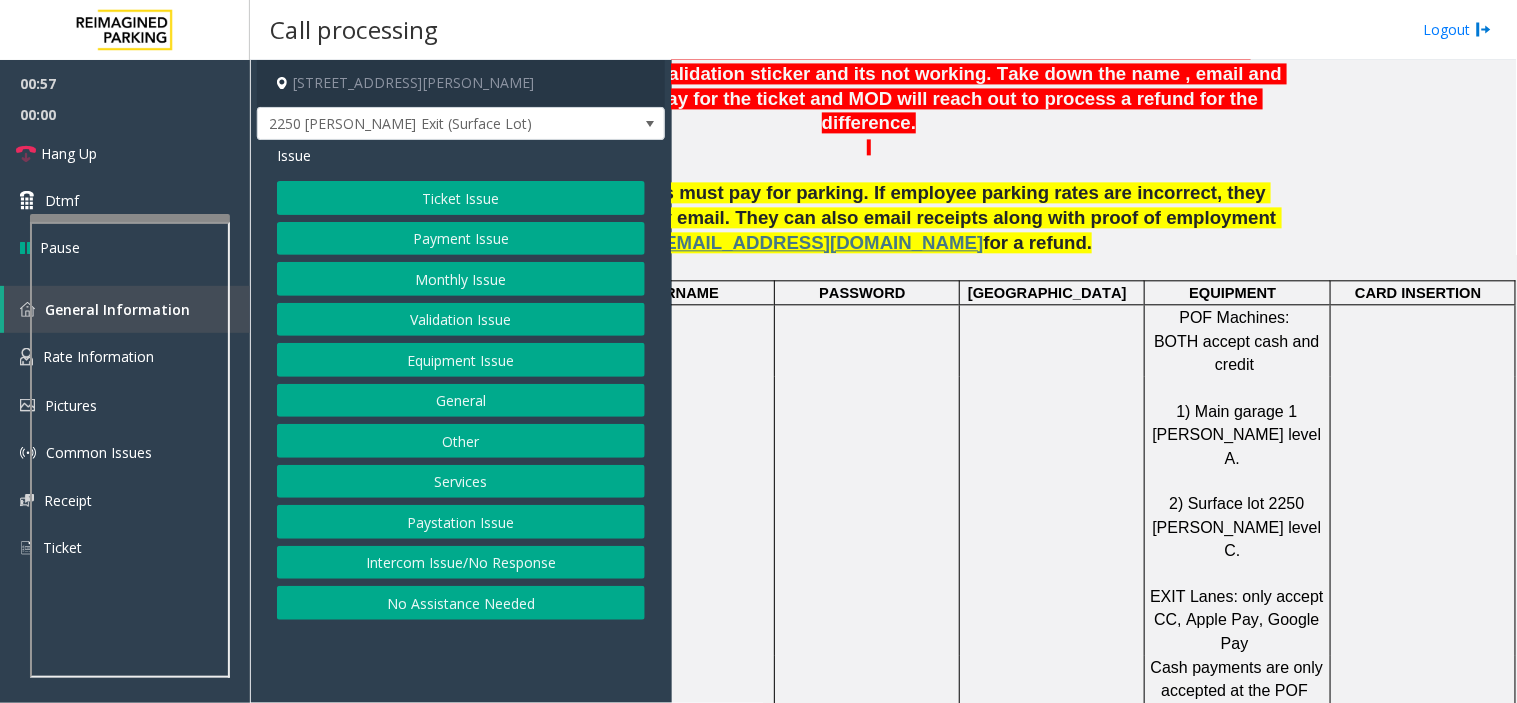 click on "Ticket Issue" 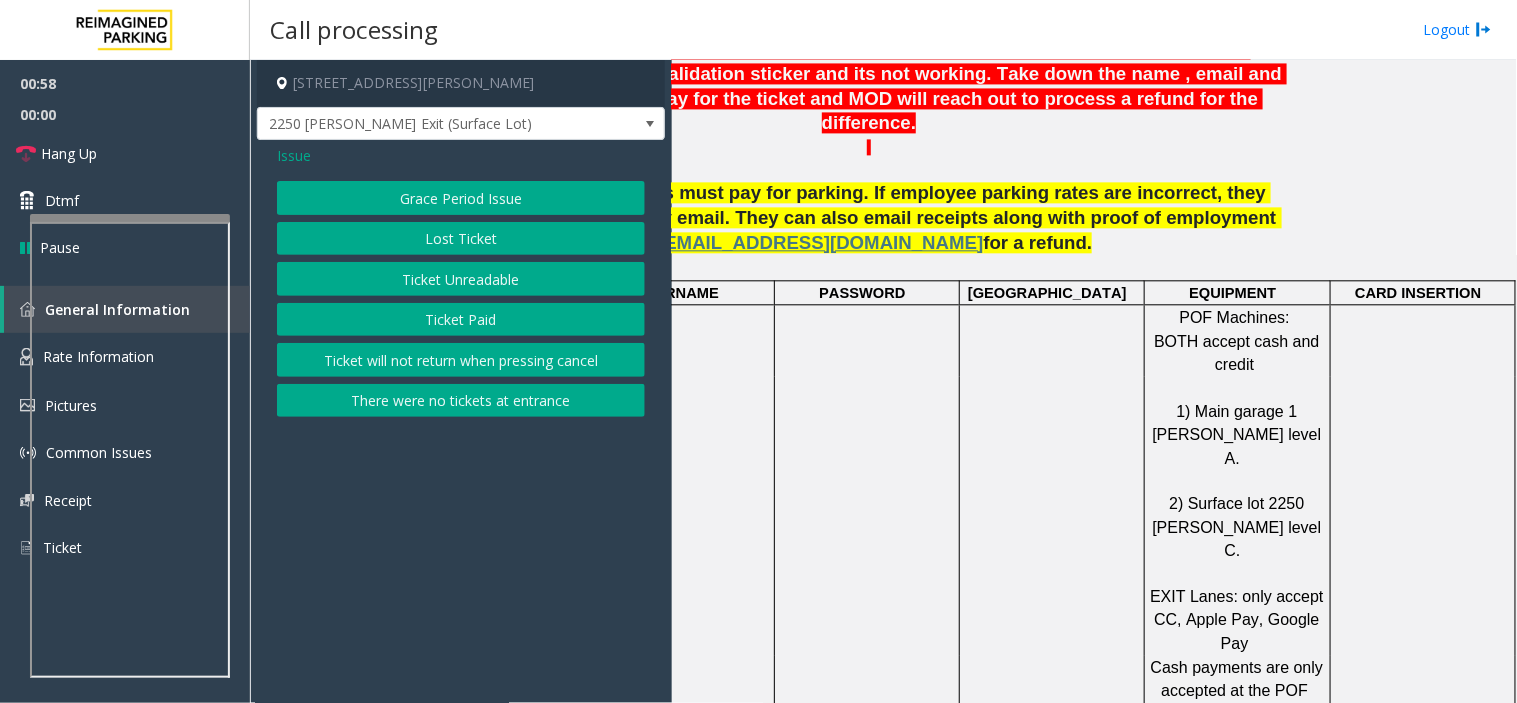 click on "Ticket Unreadable" 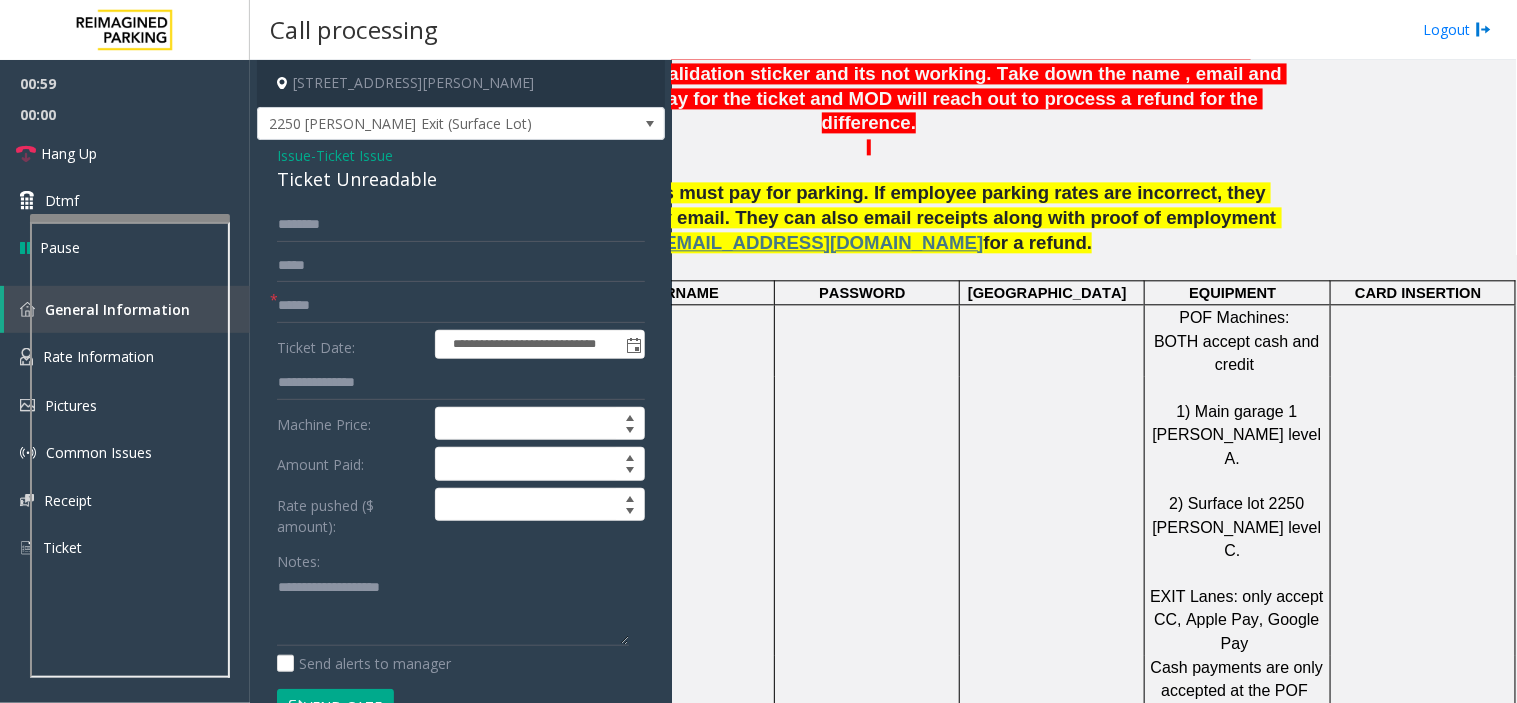 click on "Ticket Unreadable" 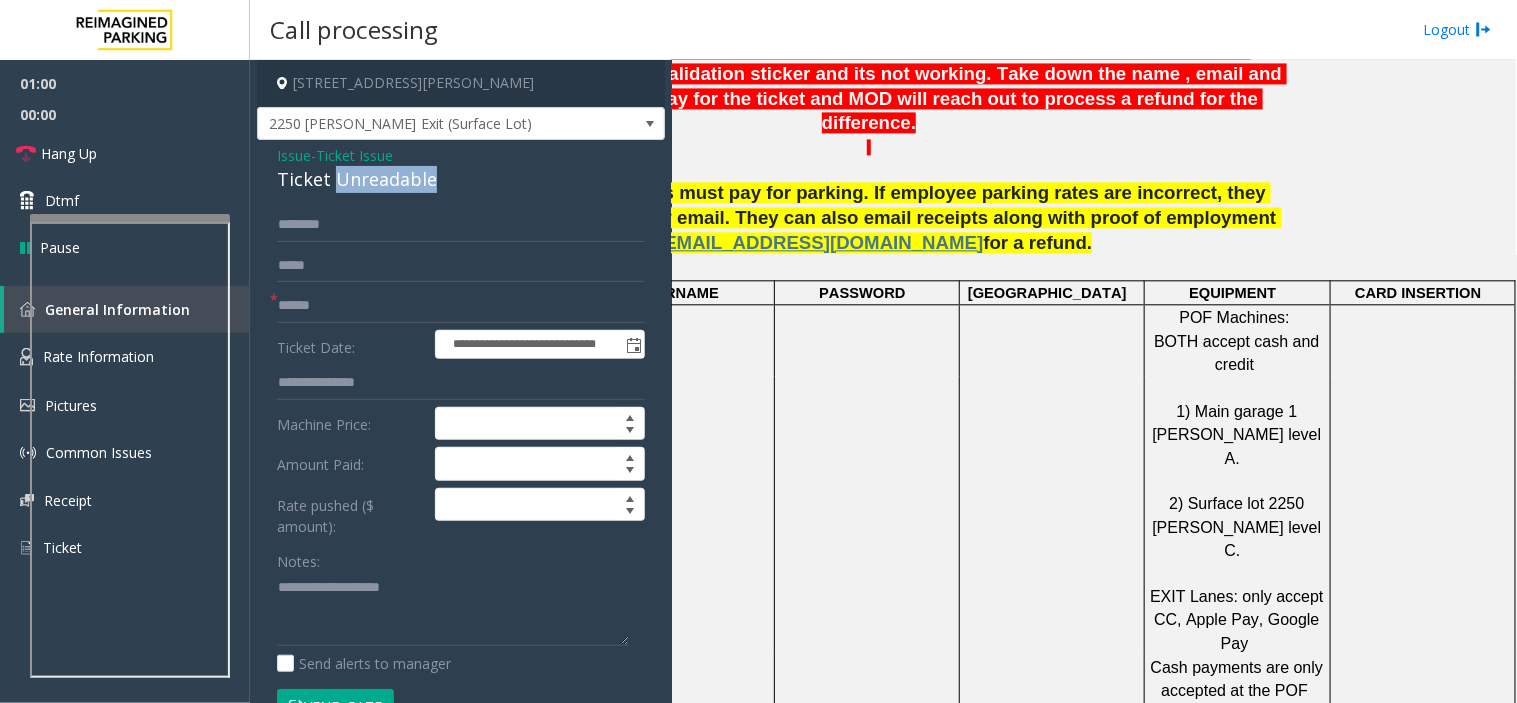 click on "Ticket Unreadable" 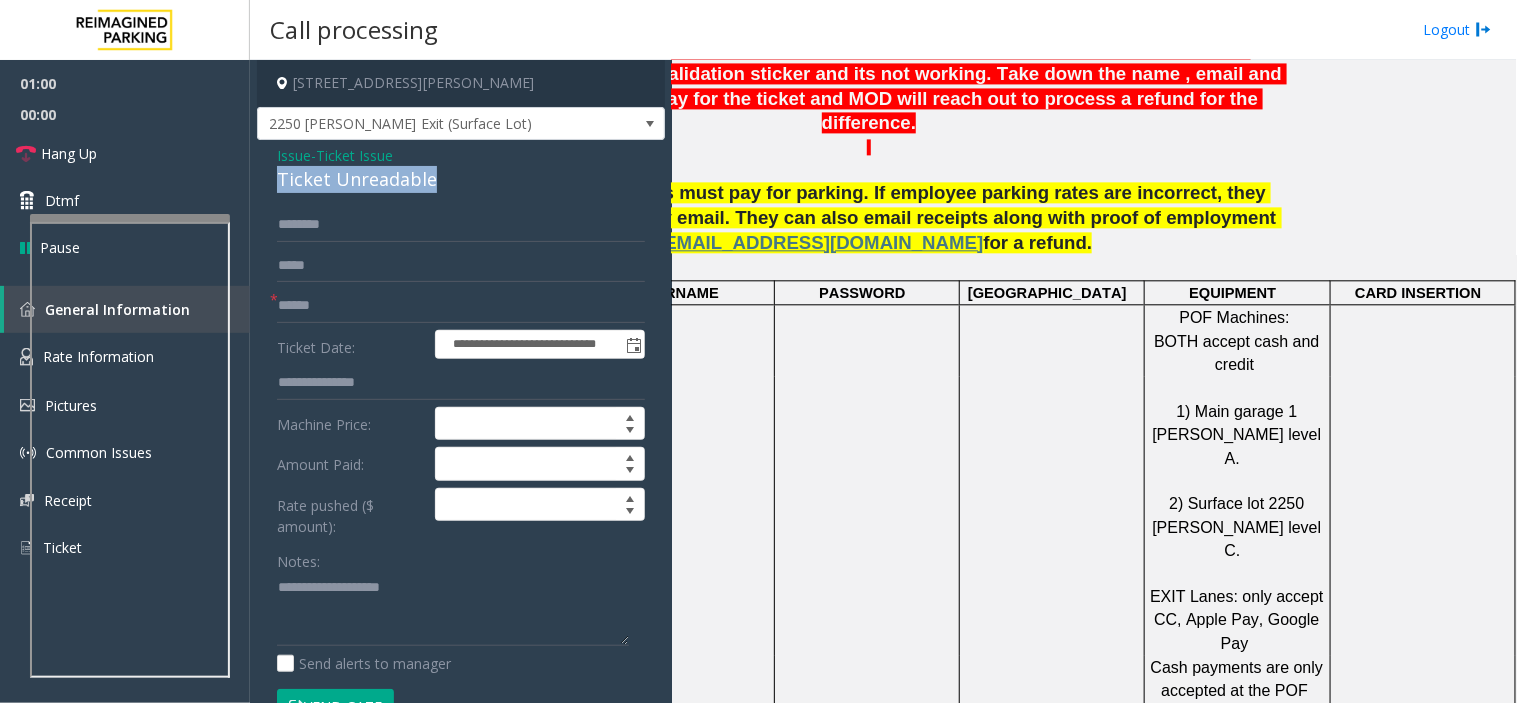 click on "Ticket Unreadable" 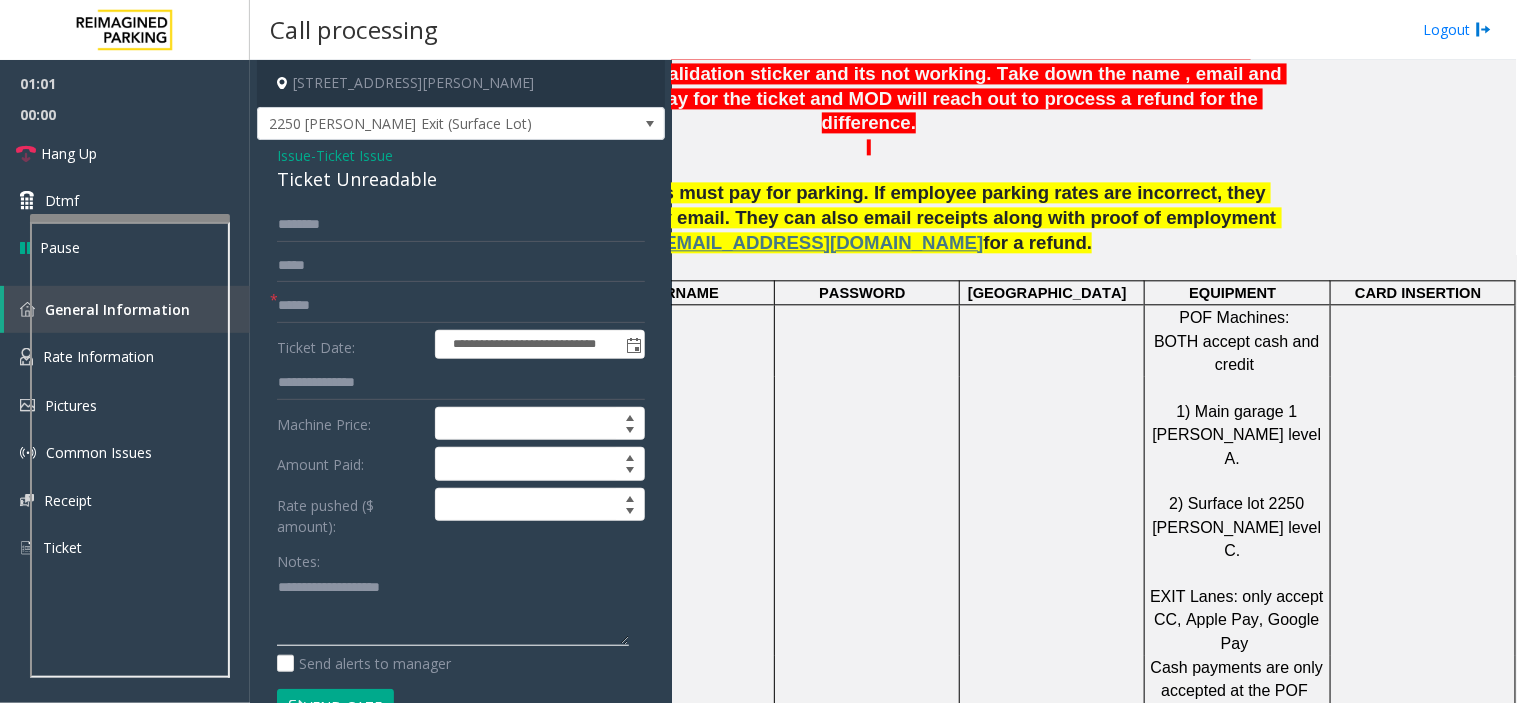 click 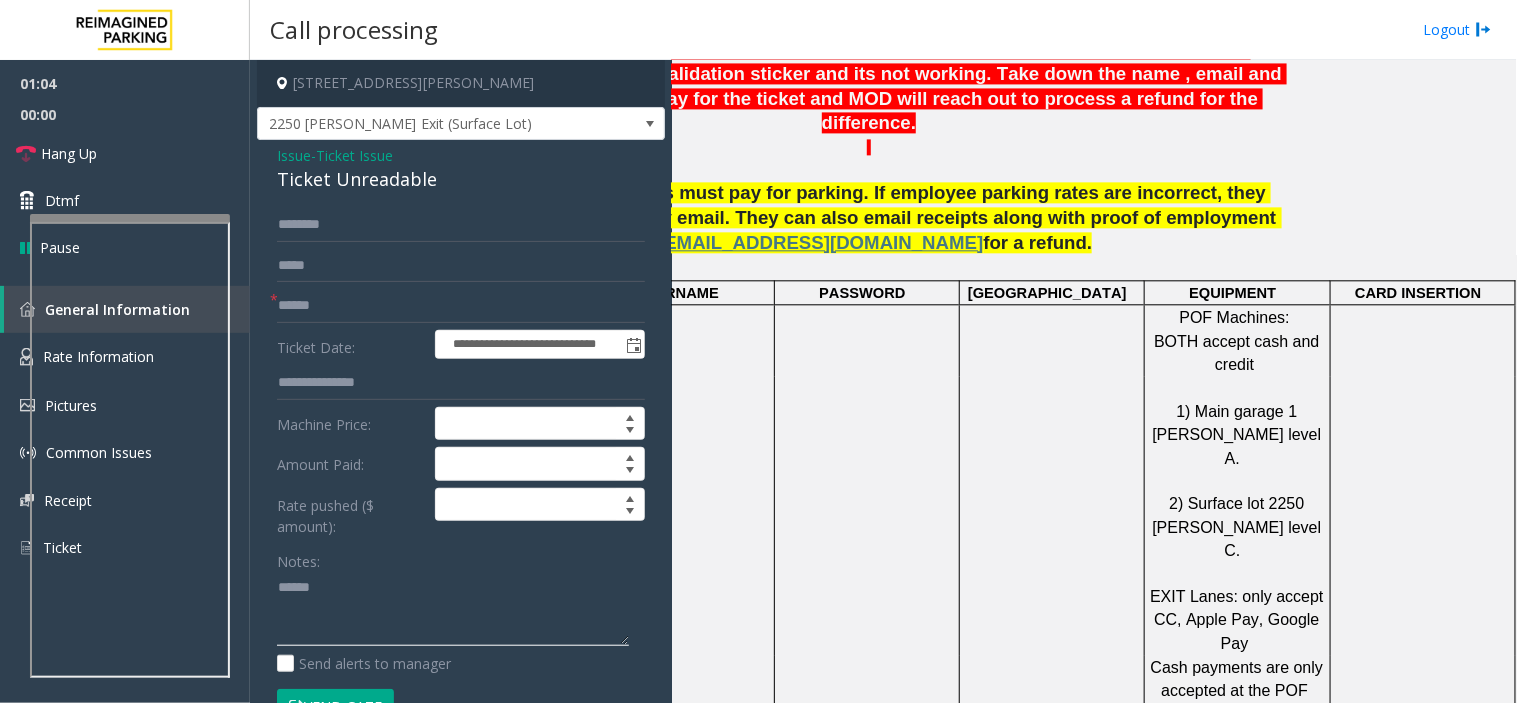 paste on "**********" 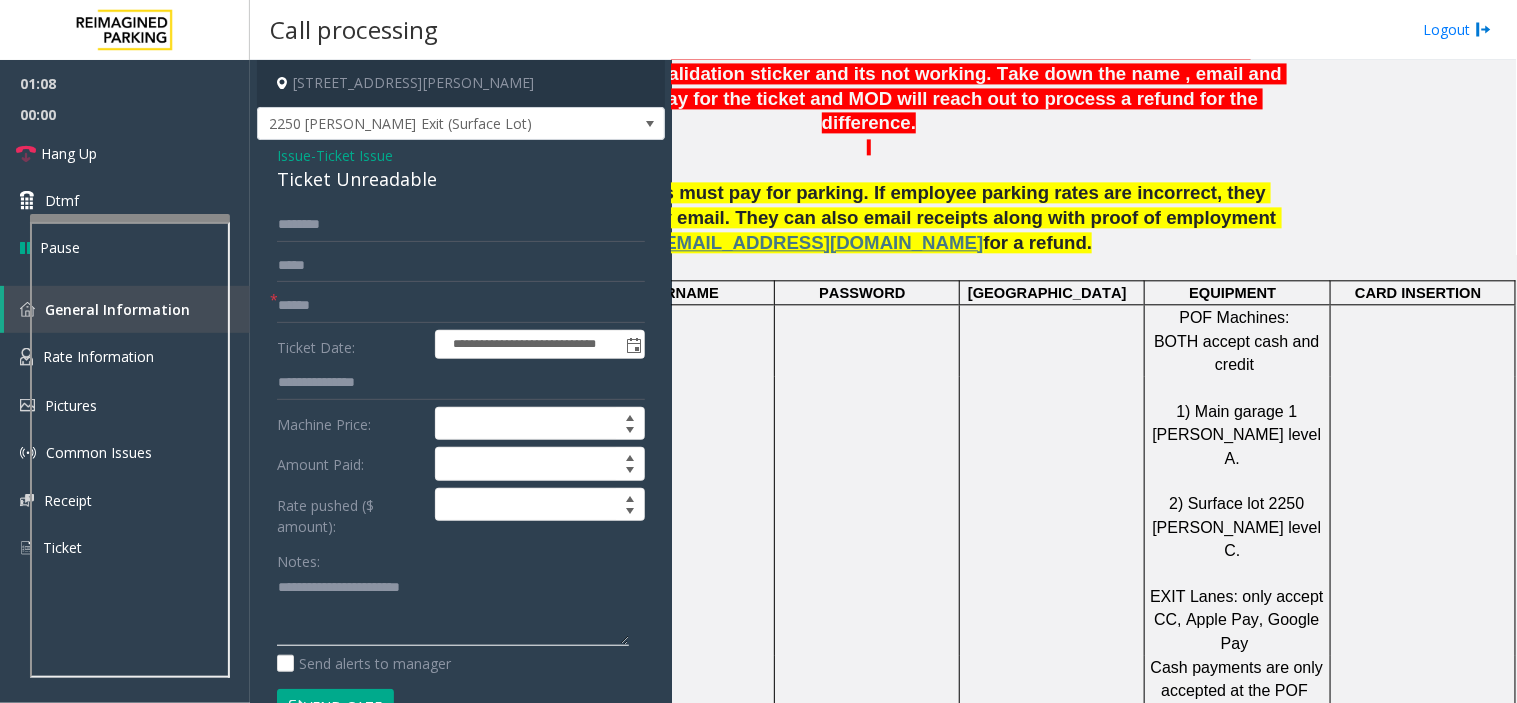 click 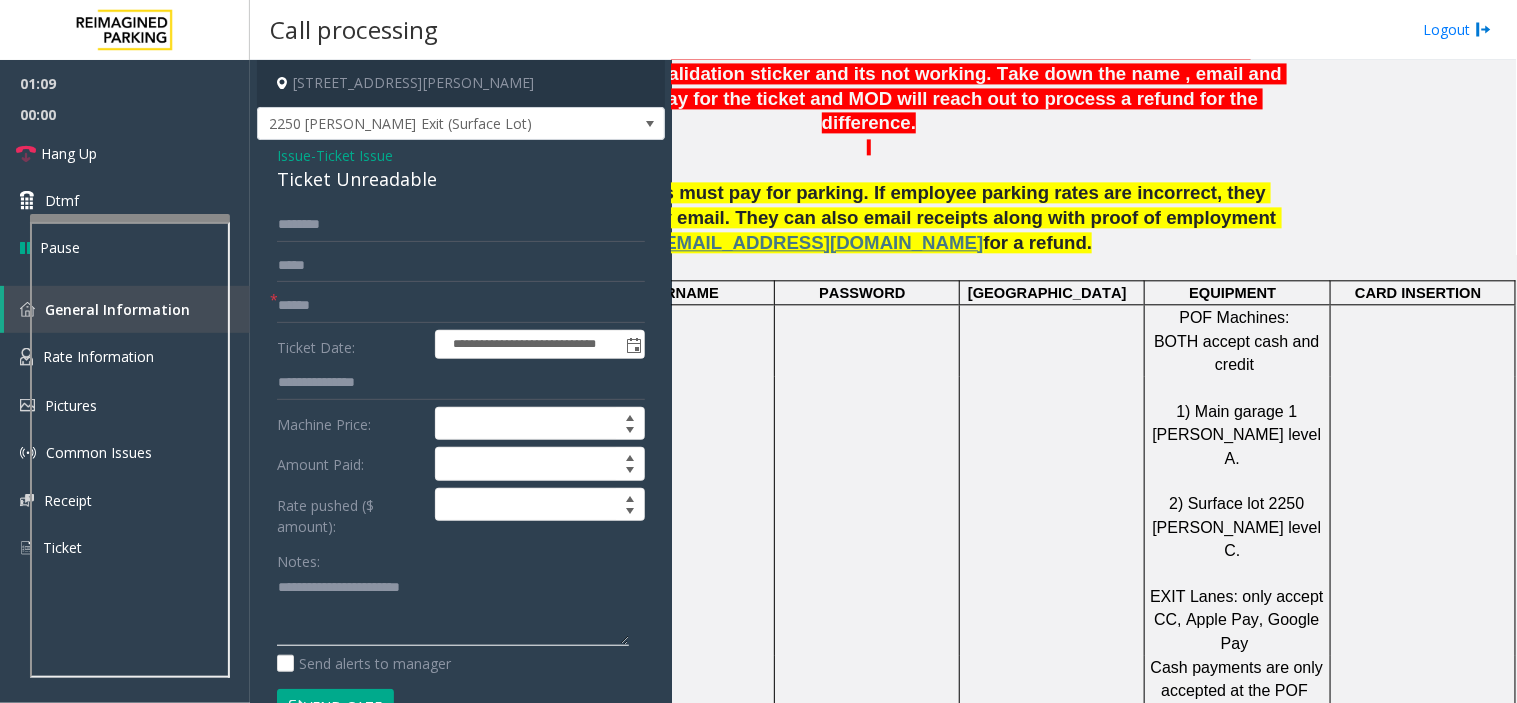paste on "**********" 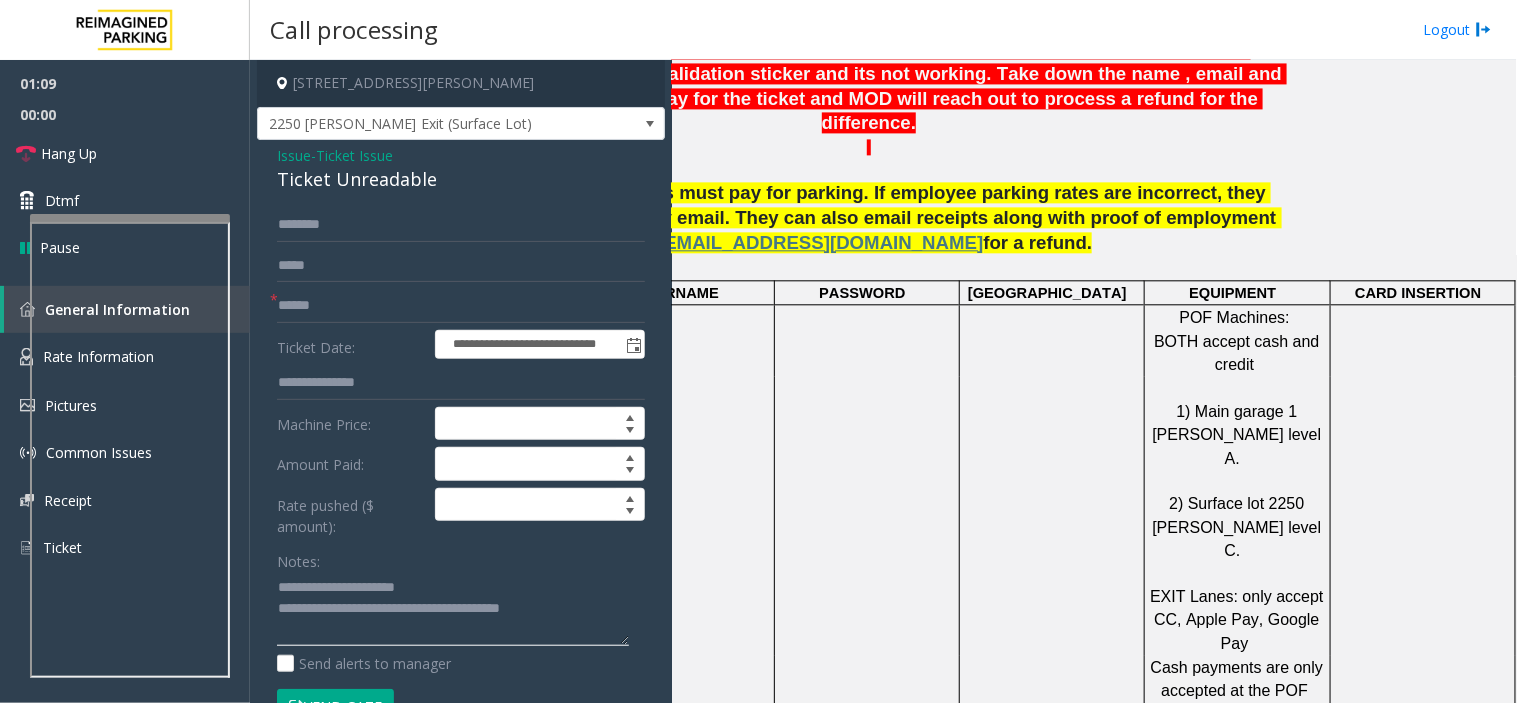 type on "**********" 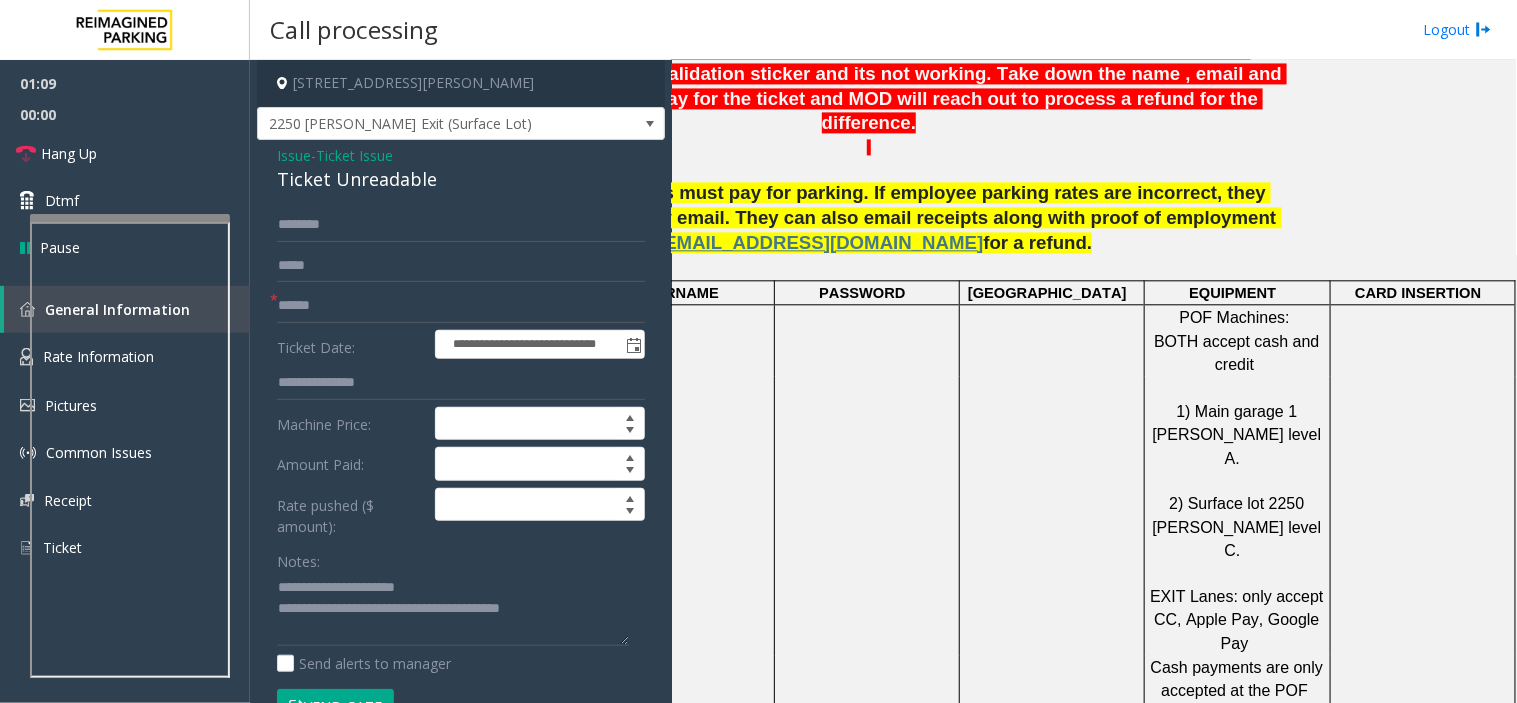 click on "**********" 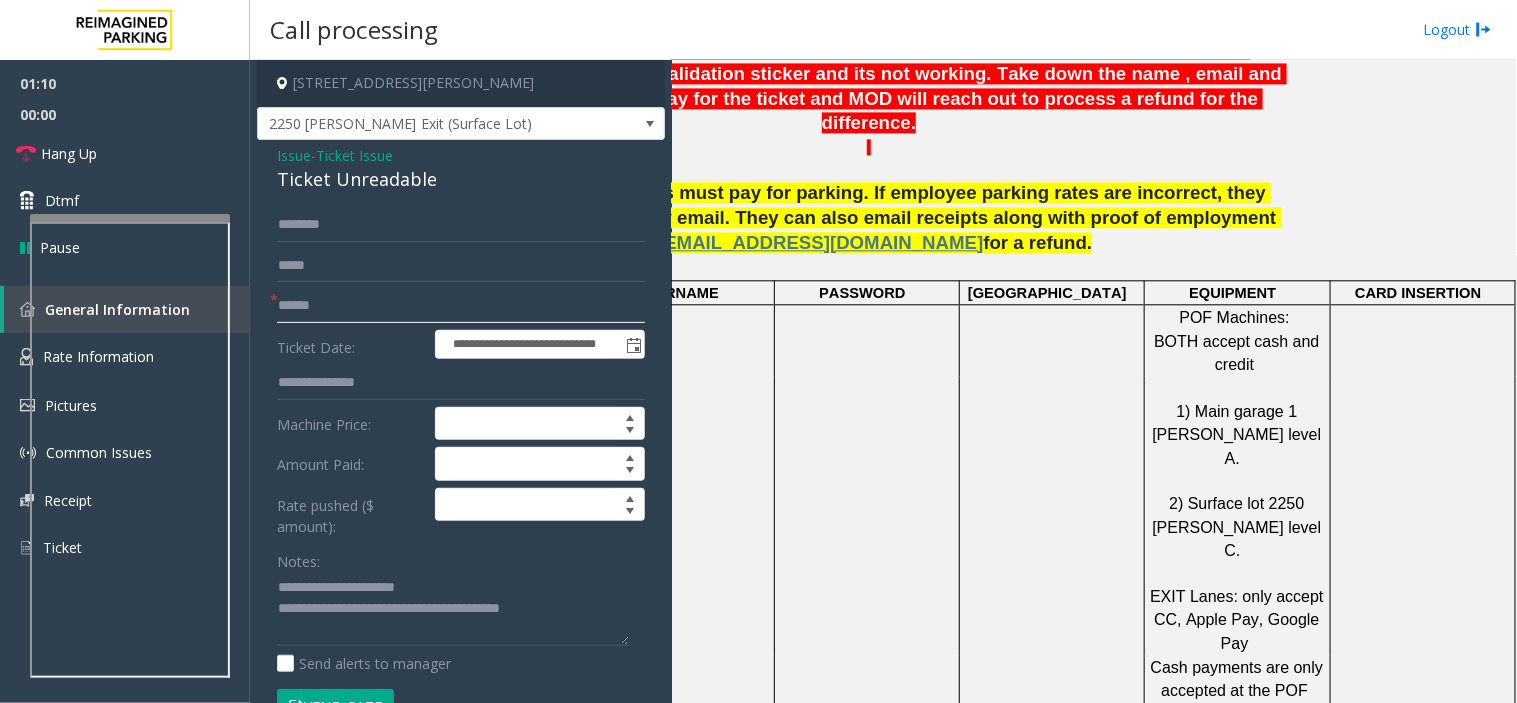 click 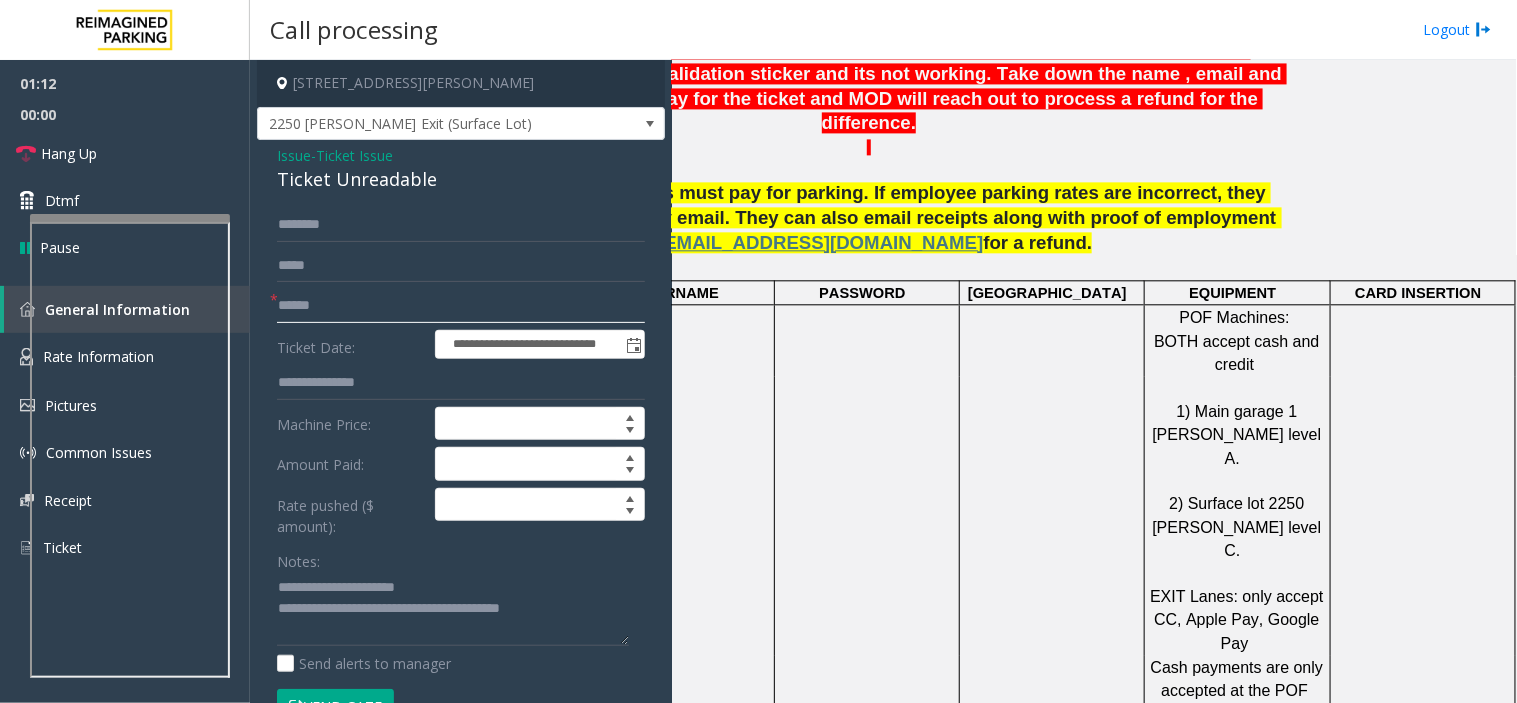 click 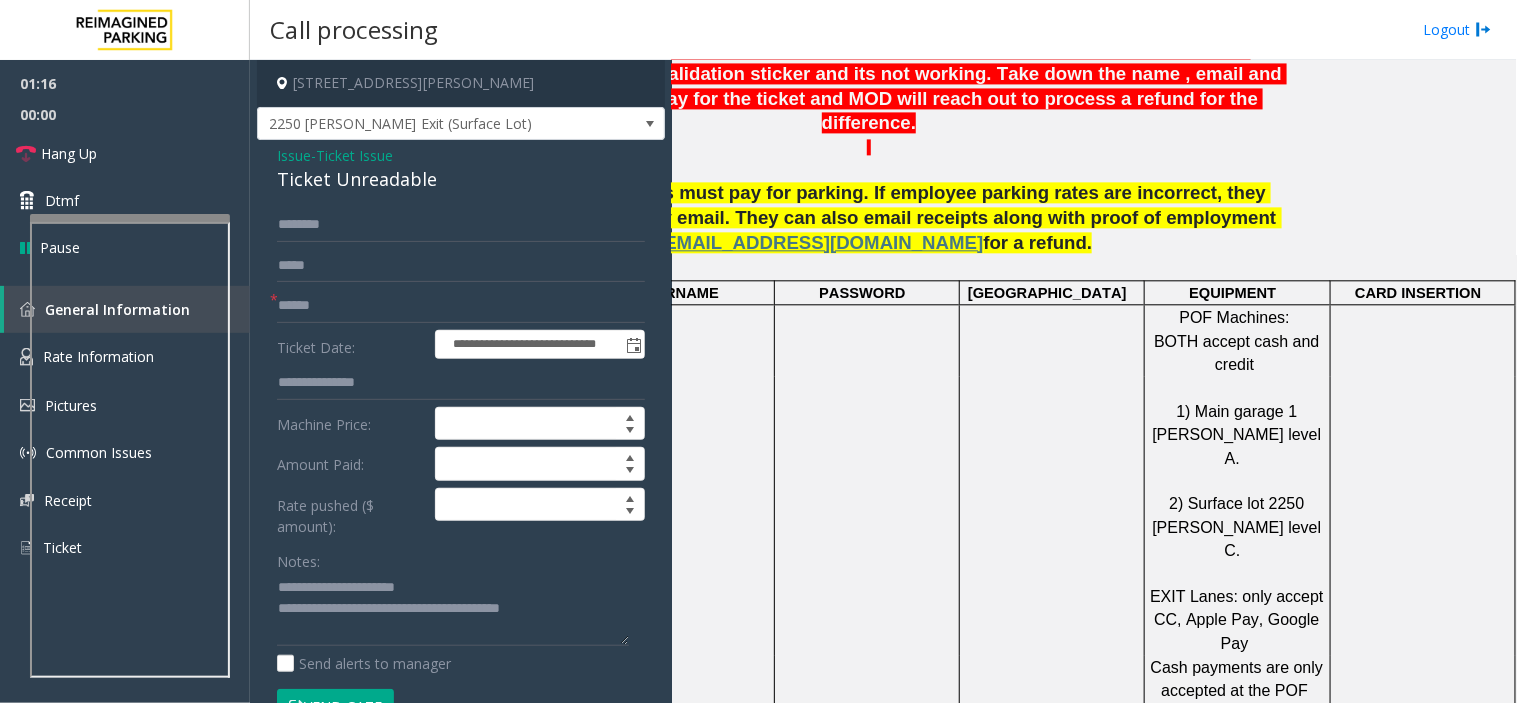 click on "**********" 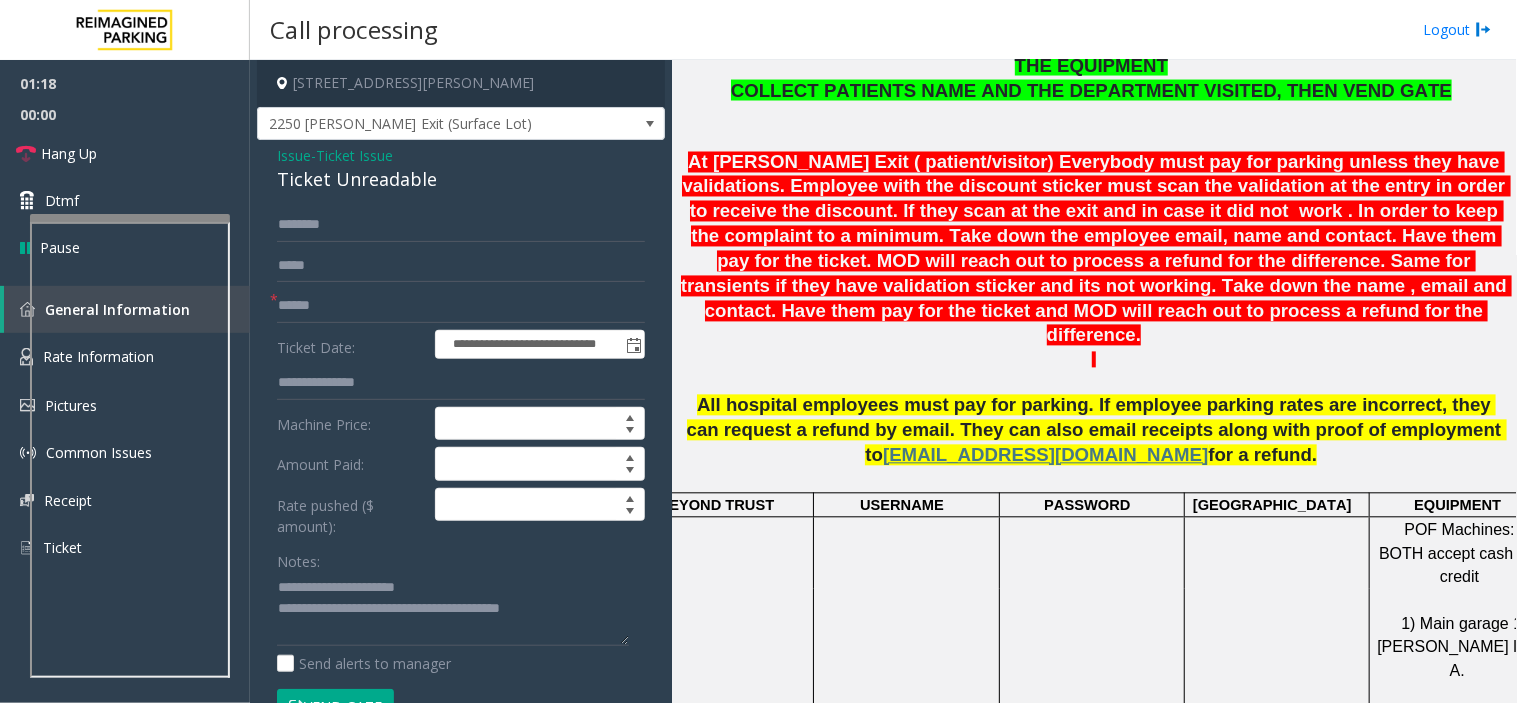 scroll, scrollTop: 816, scrollLeft: 0, axis: vertical 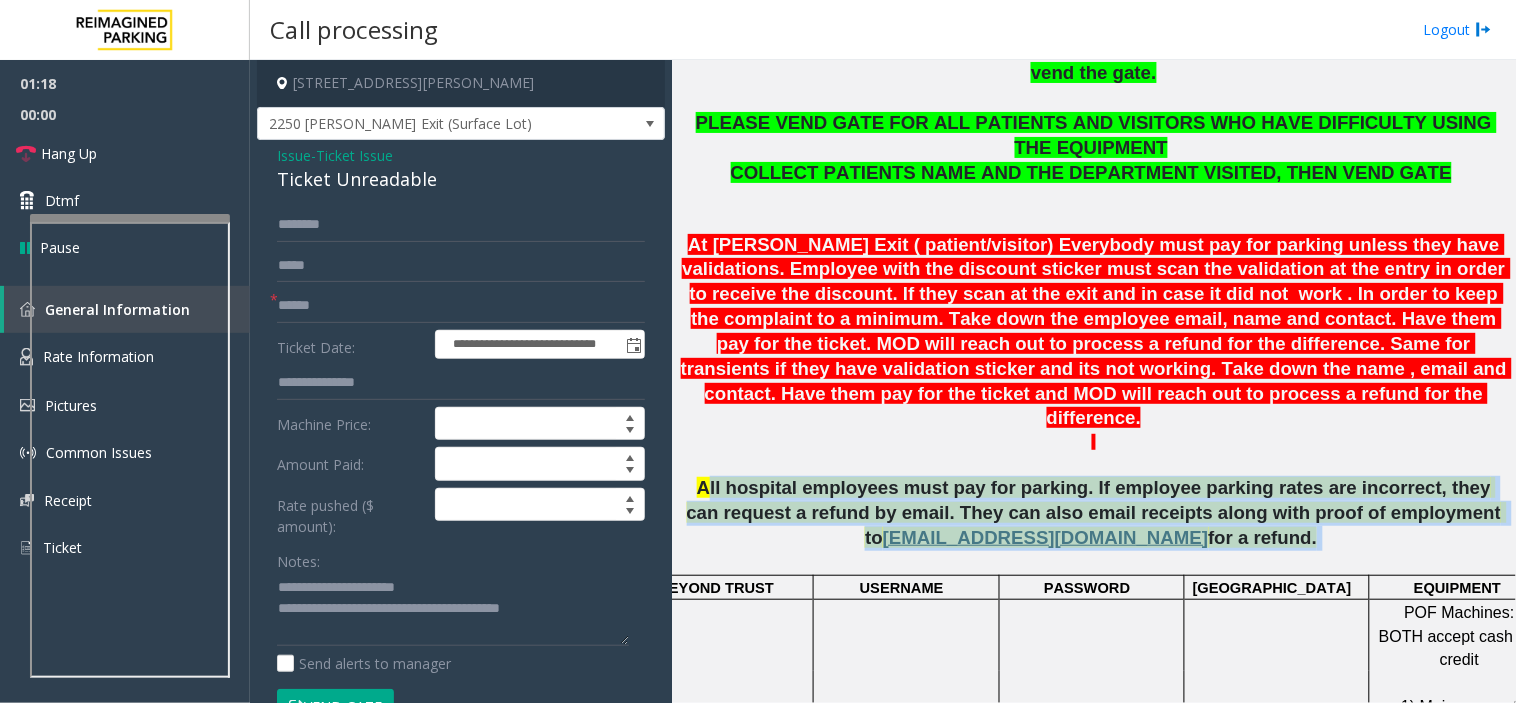 drag, startPoint x: 1105, startPoint y: 133, endPoint x: 696, endPoint y: 394, distance: 485.18243 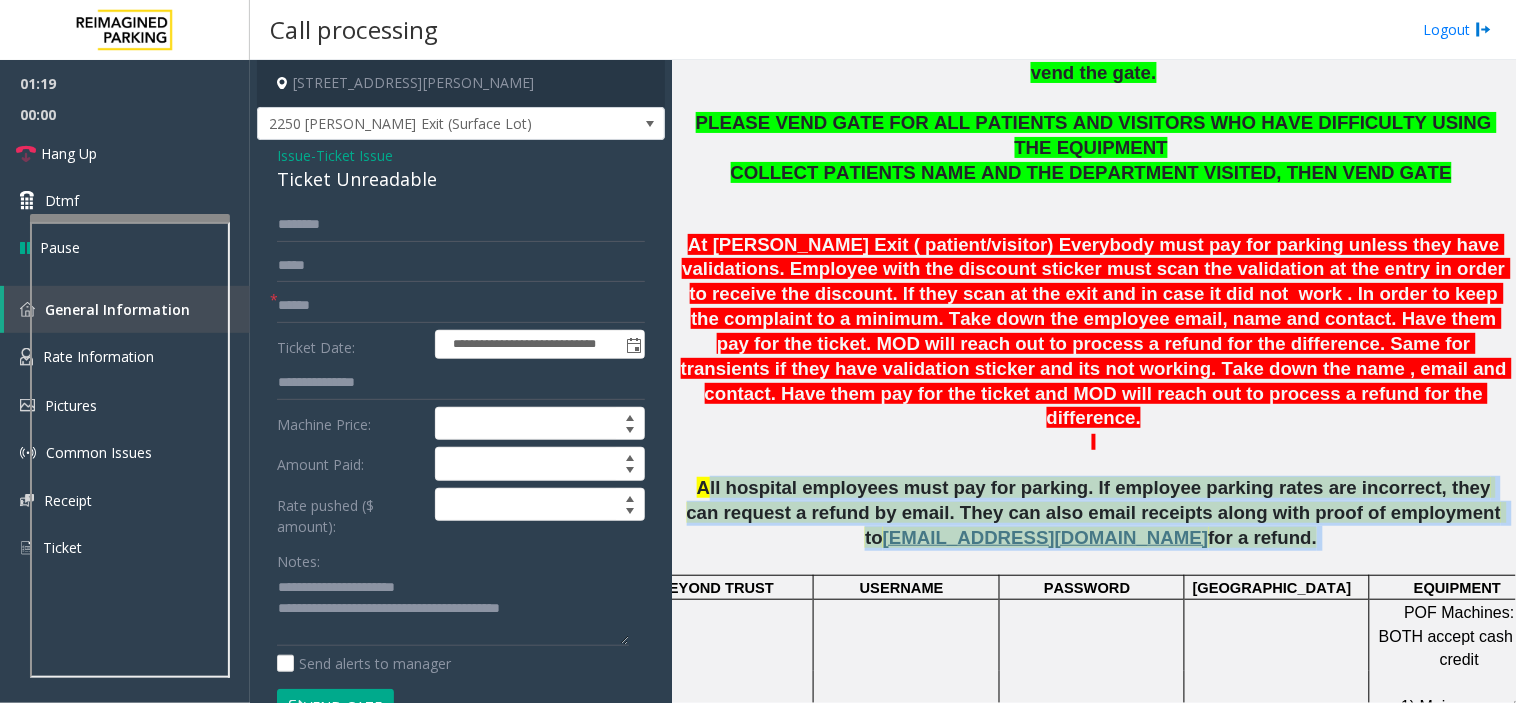 click on "All hospital employees must pay for parking. If employee parking rates are incorrect, they can request a refund by email. They can also email receipts along with proof of employment to" 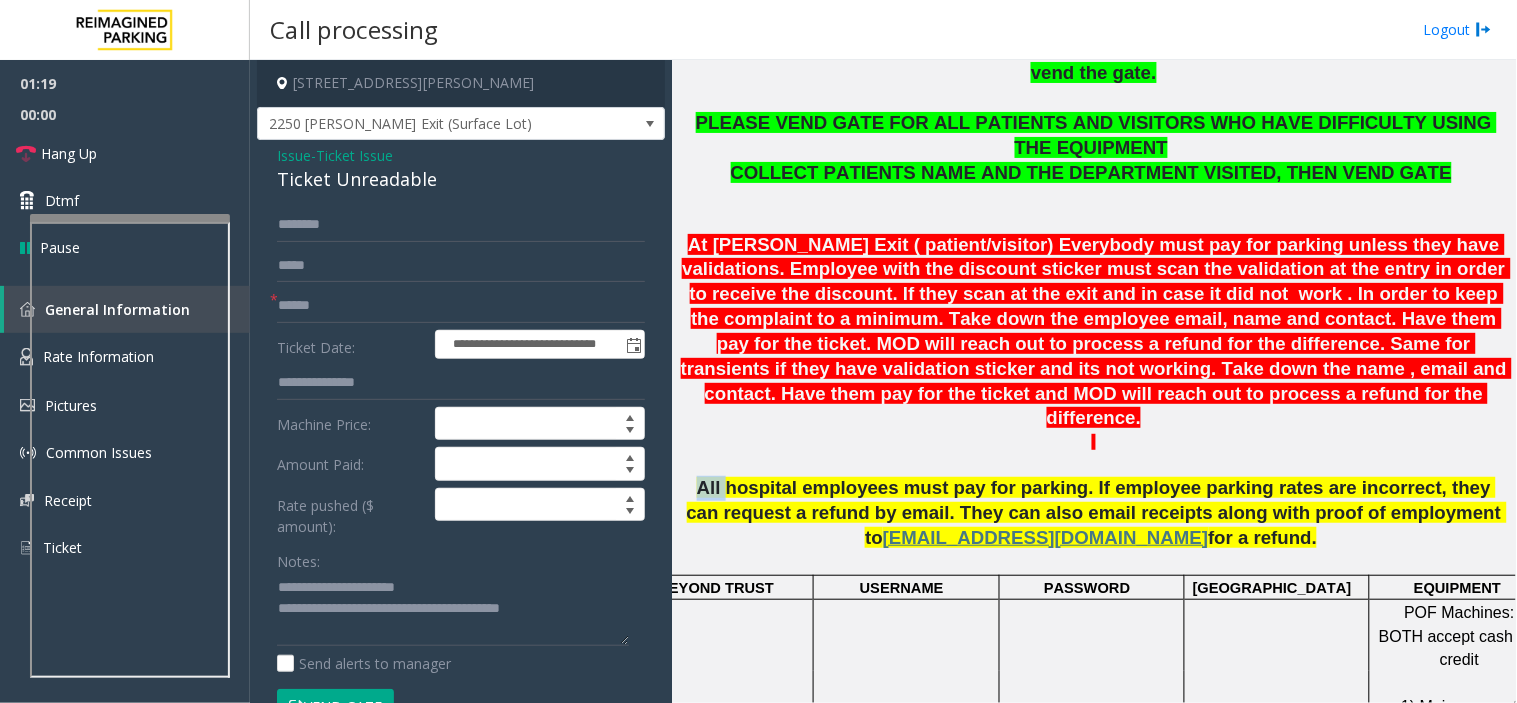 click on "All hospital employees must pay for parking. If employee parking rates are incorrect, they can request a refund by email. They can also email receipts along with proof of employment to" 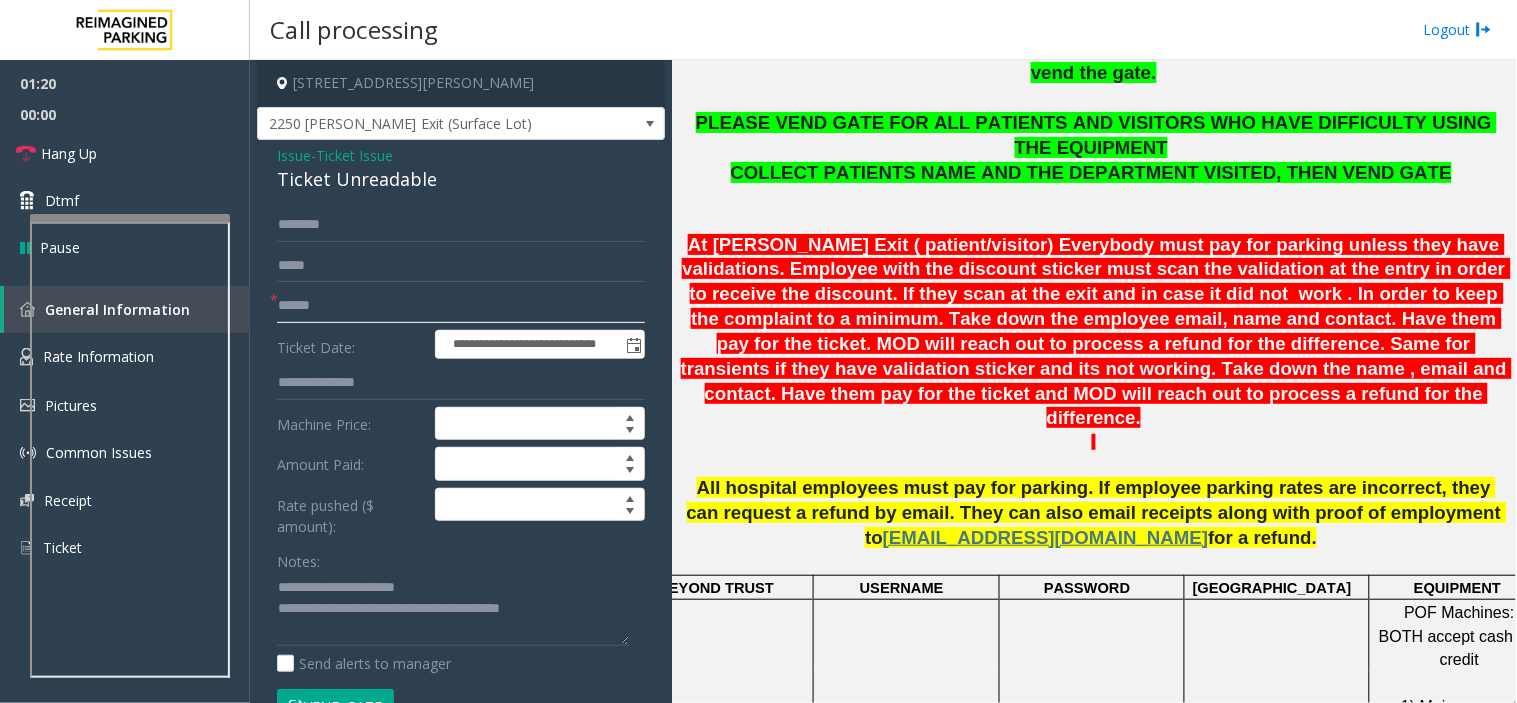 click 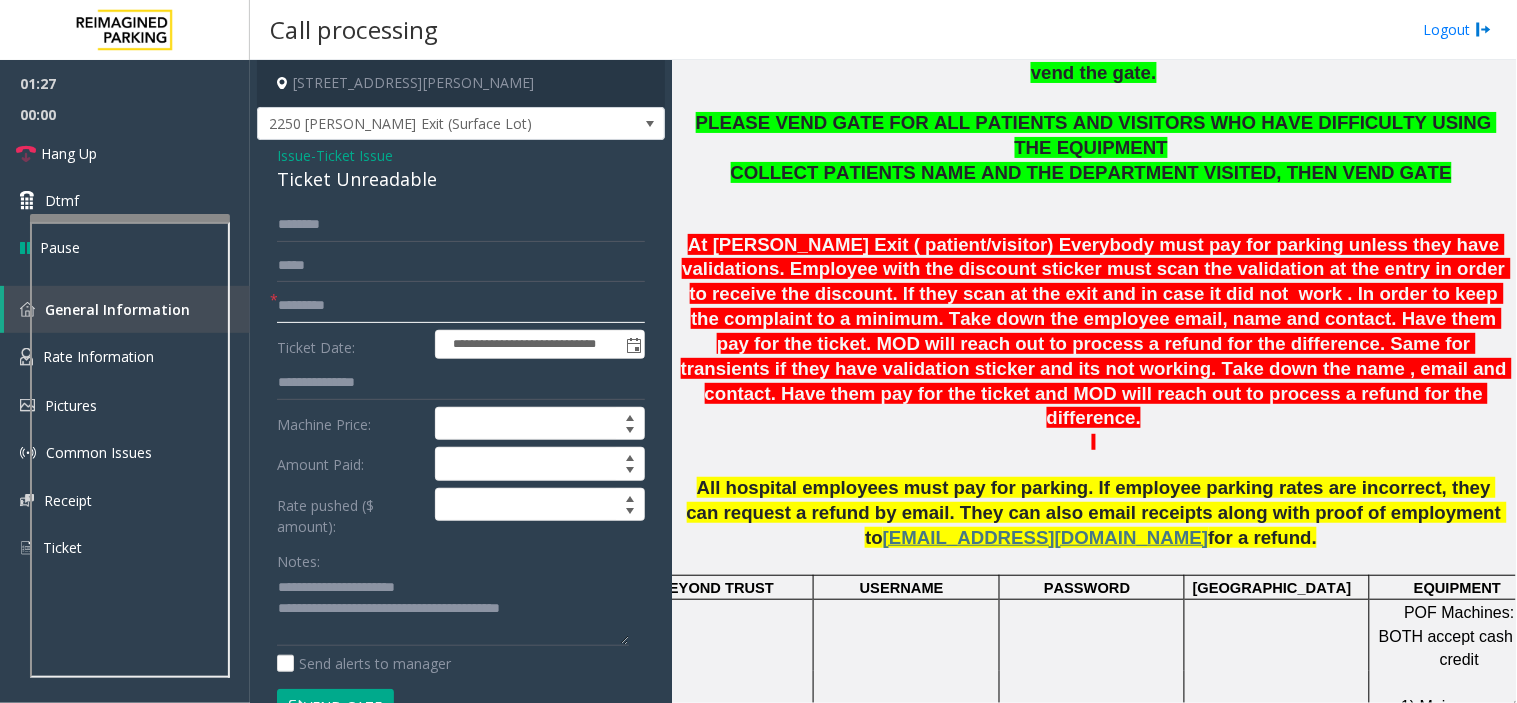 type on "*********" 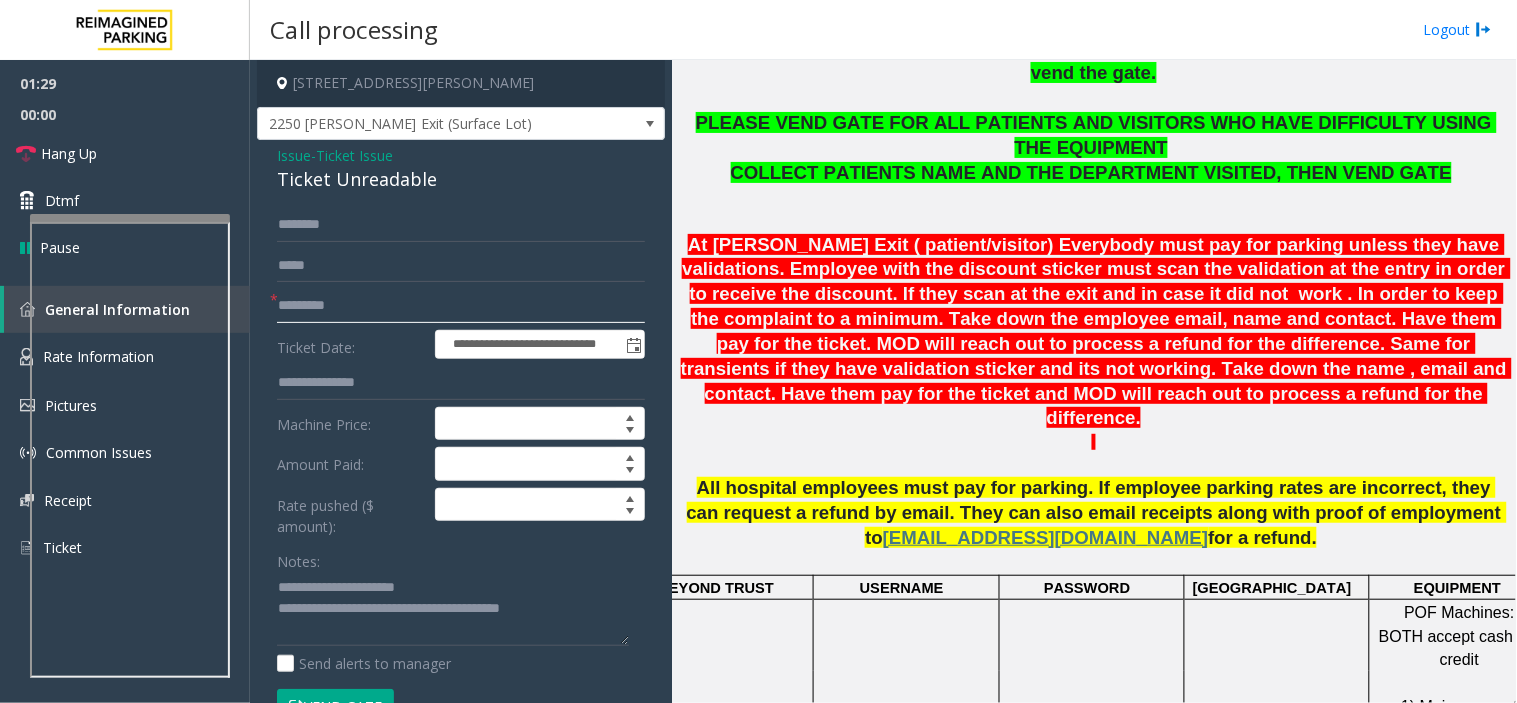 click on "*********" 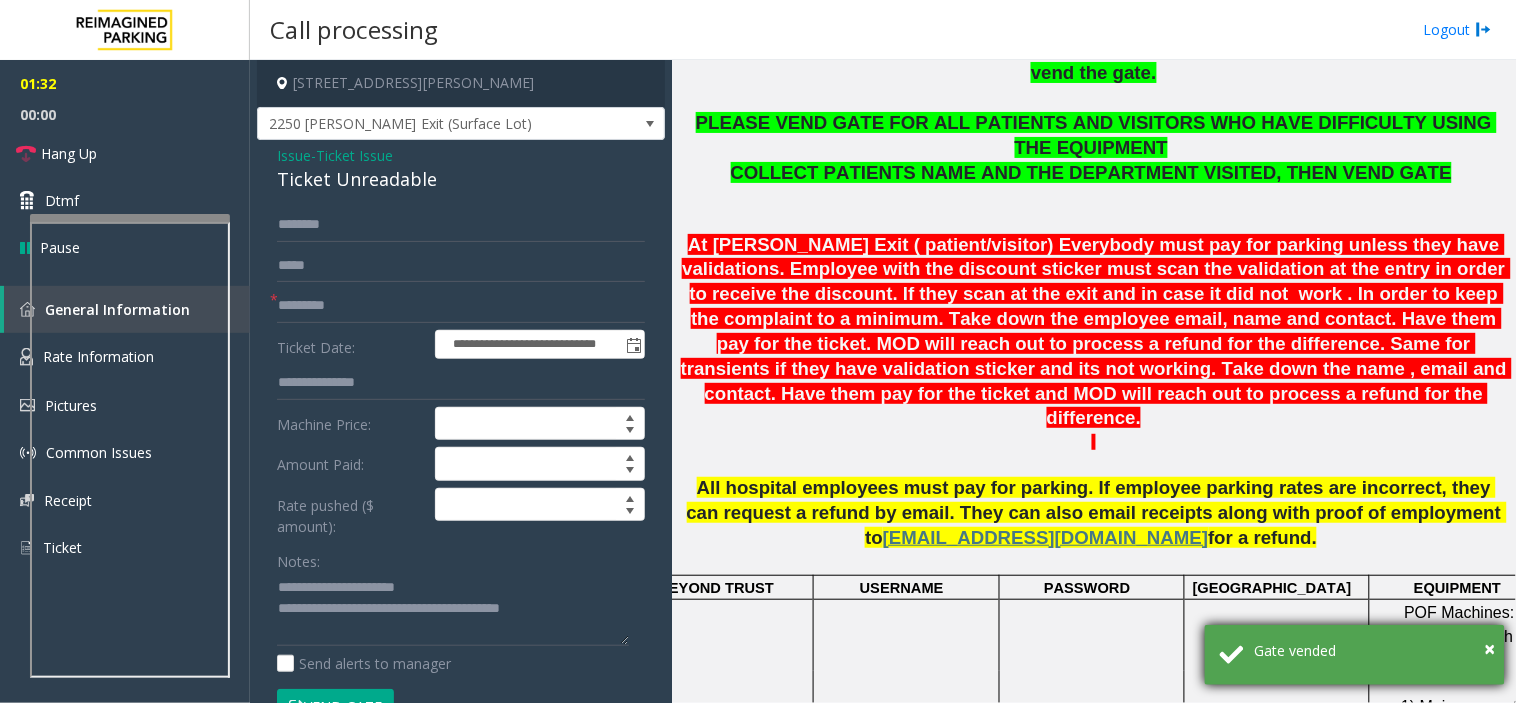 click on "×  Gate vended" at bounding box center (1355, 655) 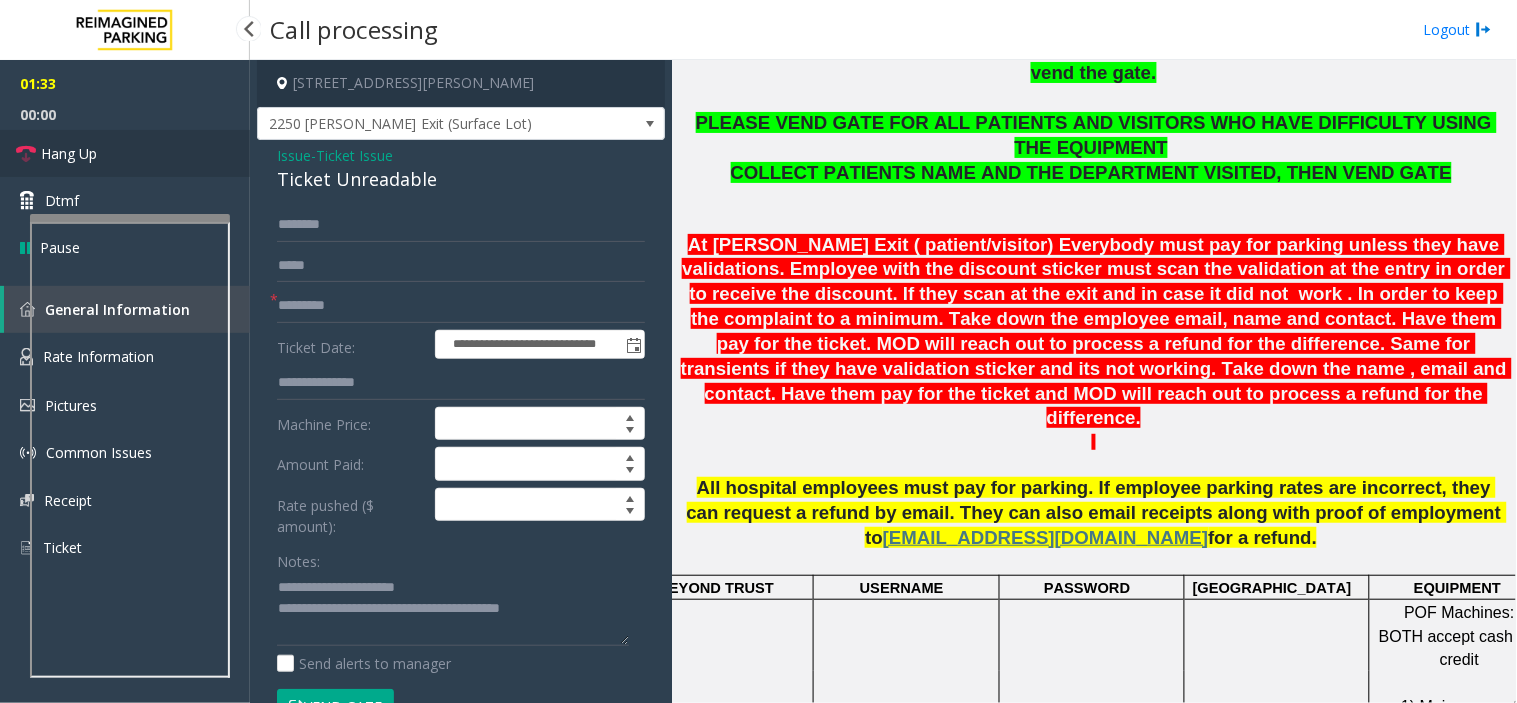 click on "Hang Up" at bounding box center (125, 153) 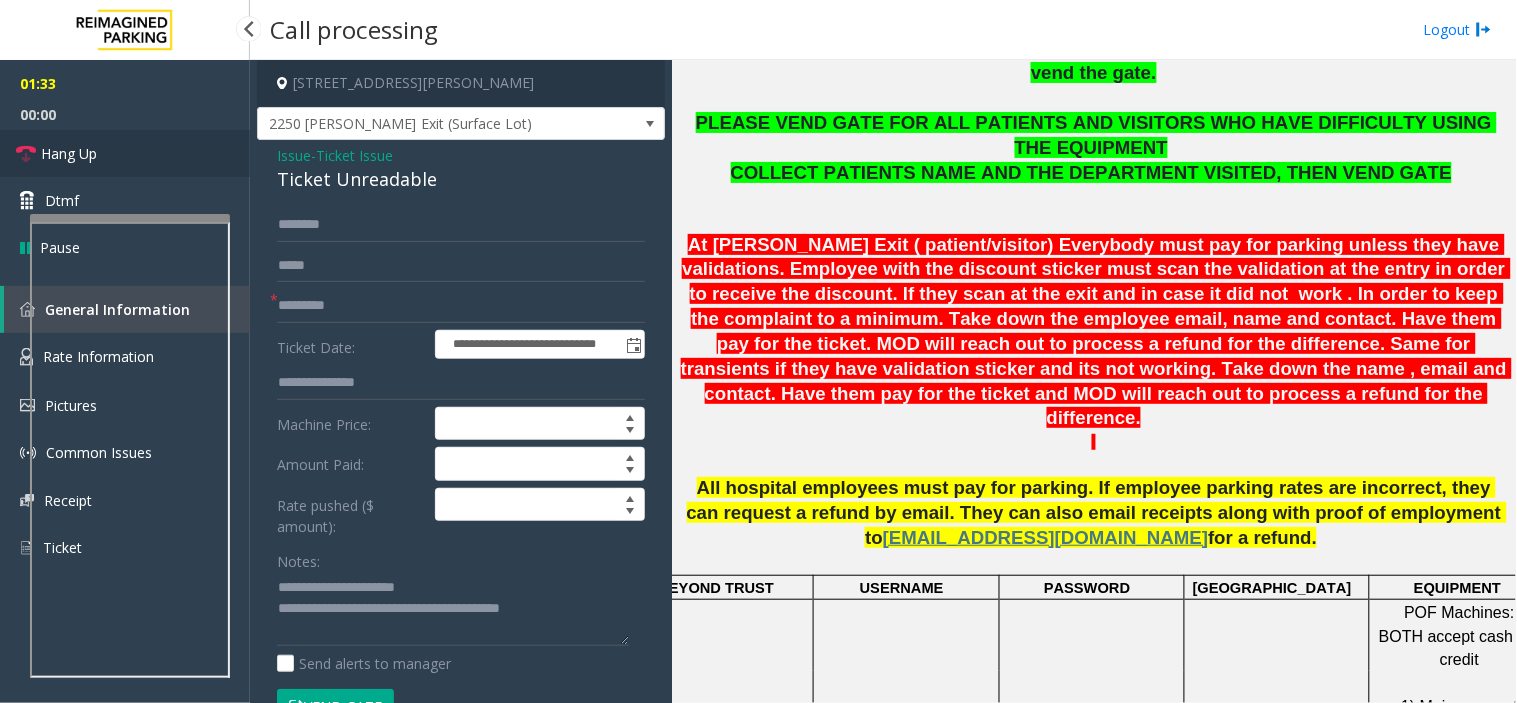 click on "Hang Up" at bounding box center [125, 153] 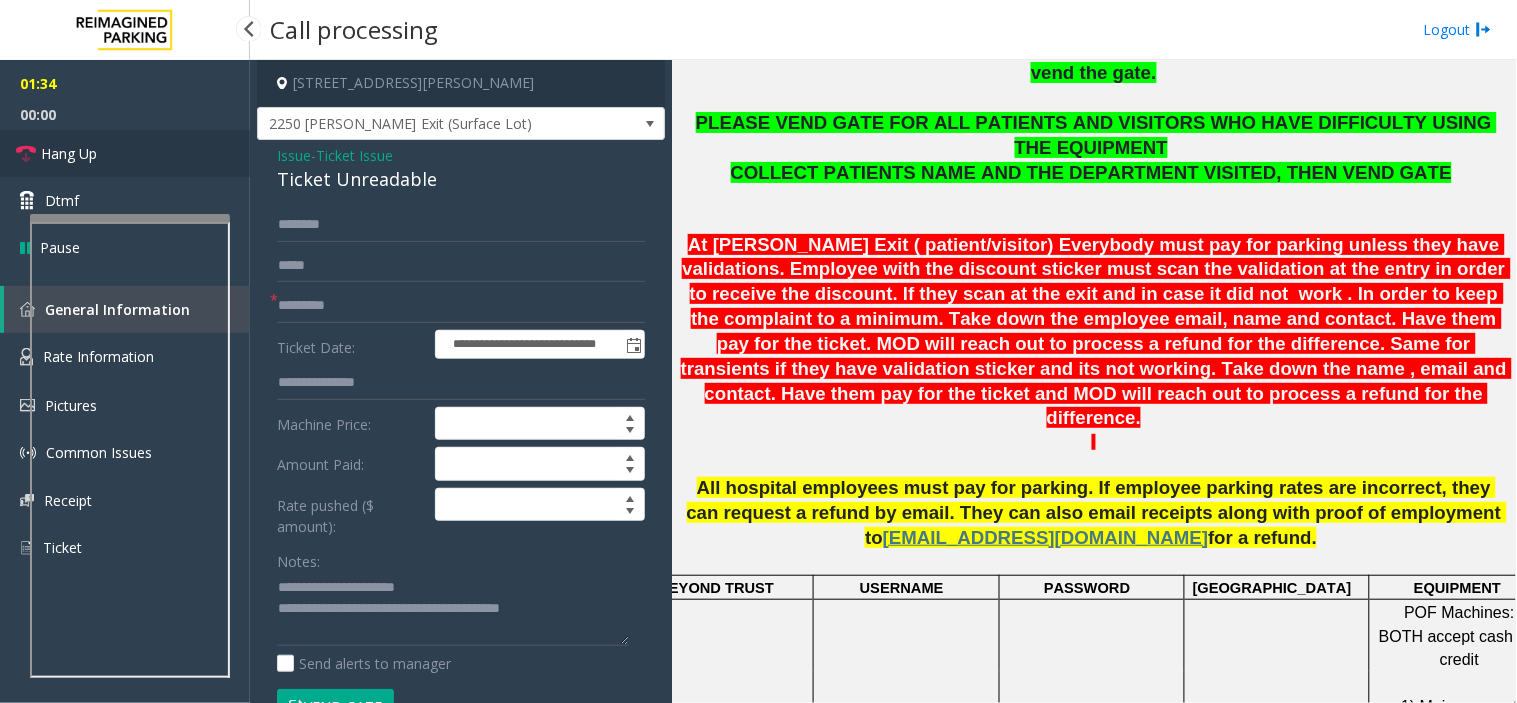 click on "Hang Up" at bounding box center (125, 153) 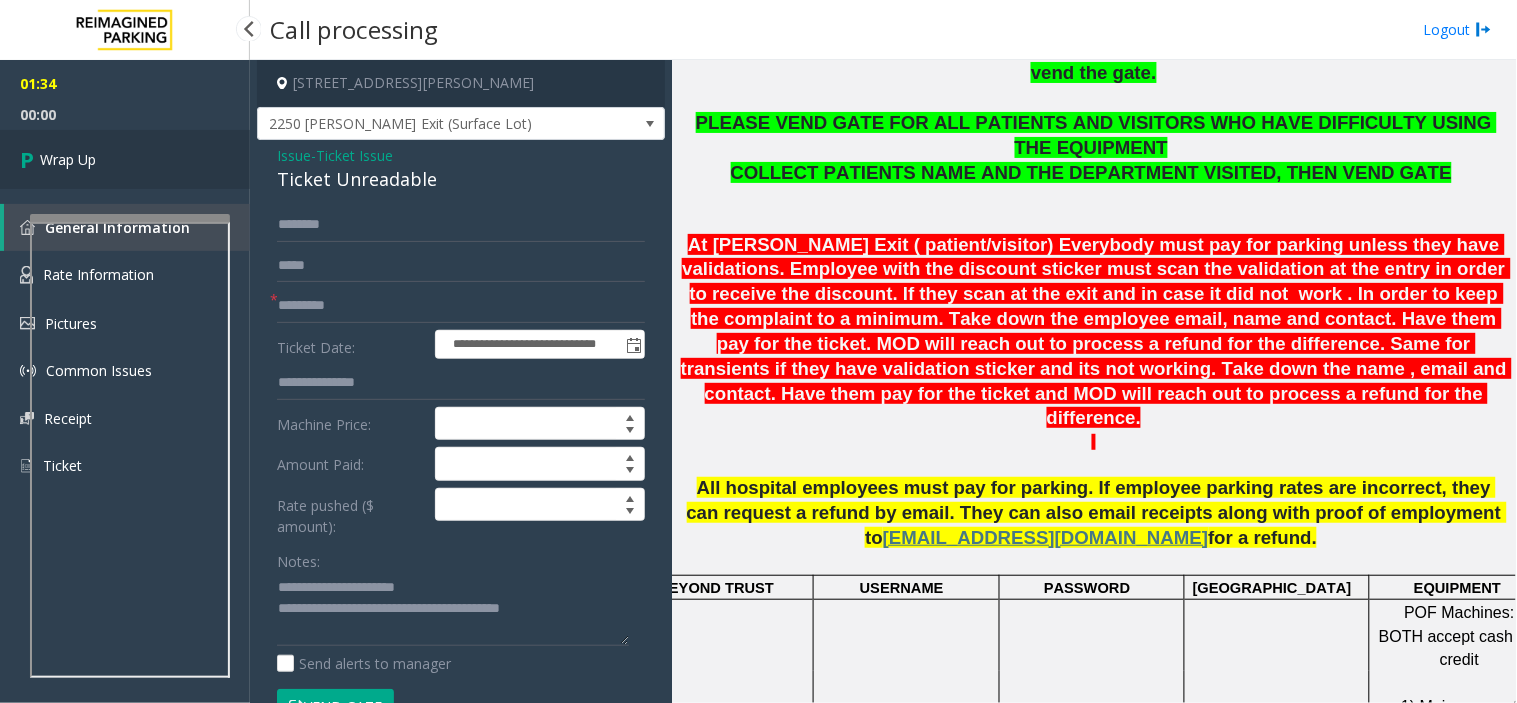 click on "Wrap Up" at bounding box center (125, 159) 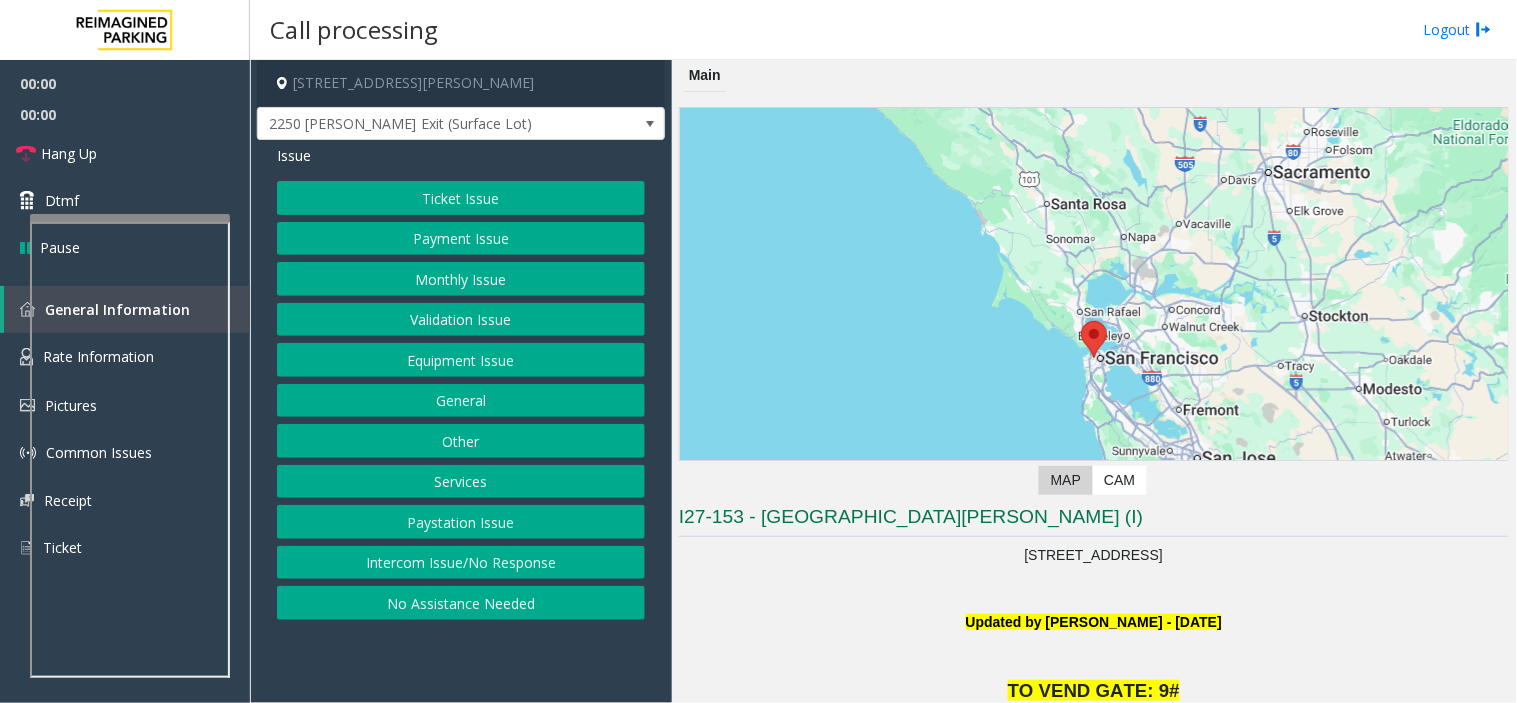 scroll, scrollTop: 333, scrollLeft: 0, axis: vertical 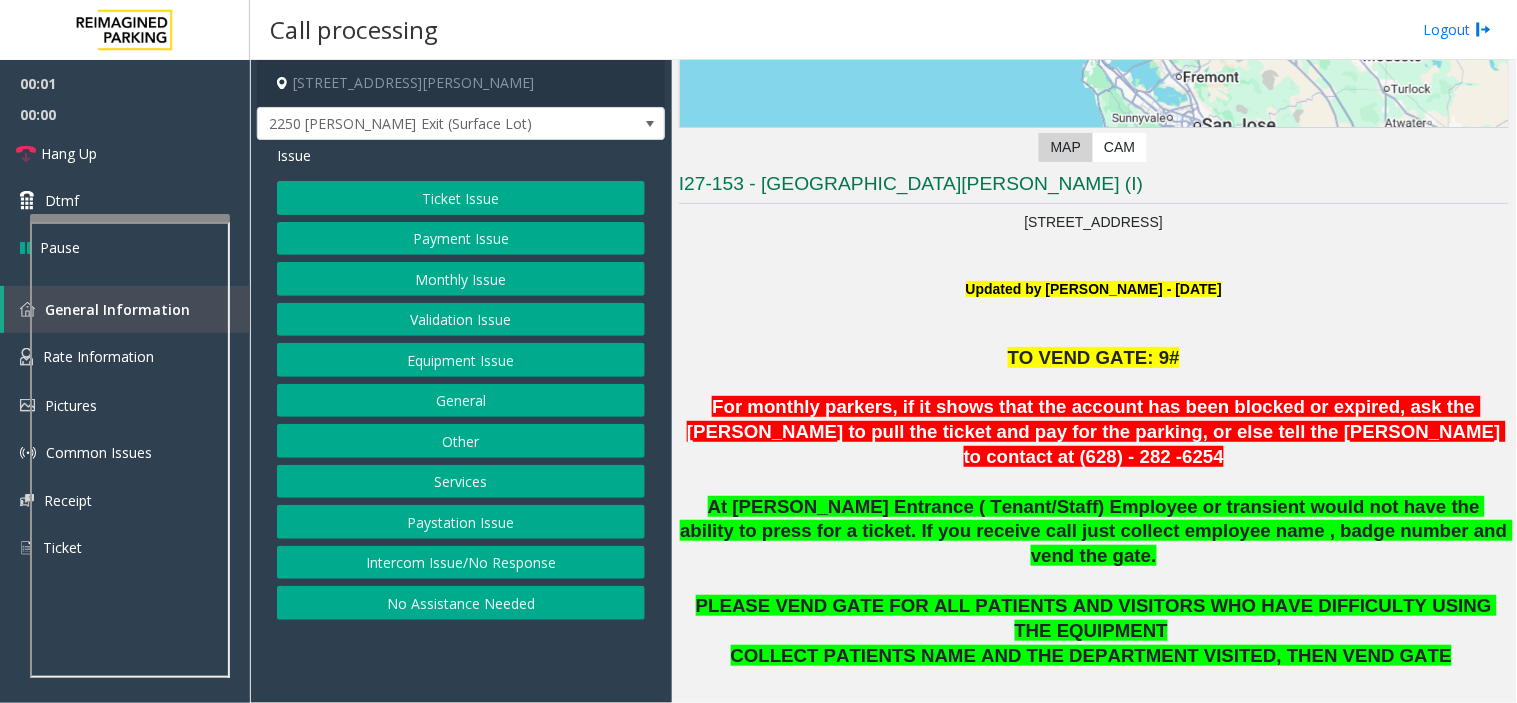 click 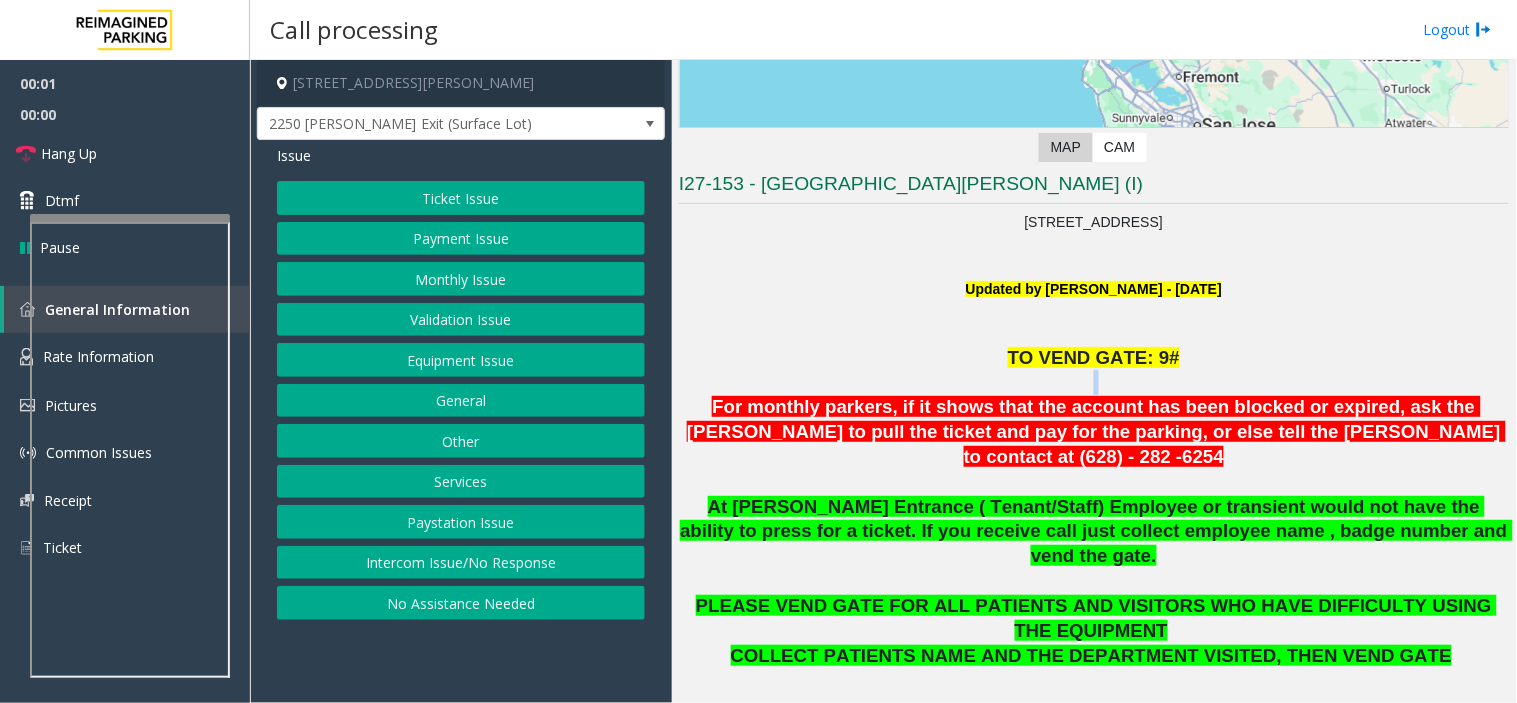 click 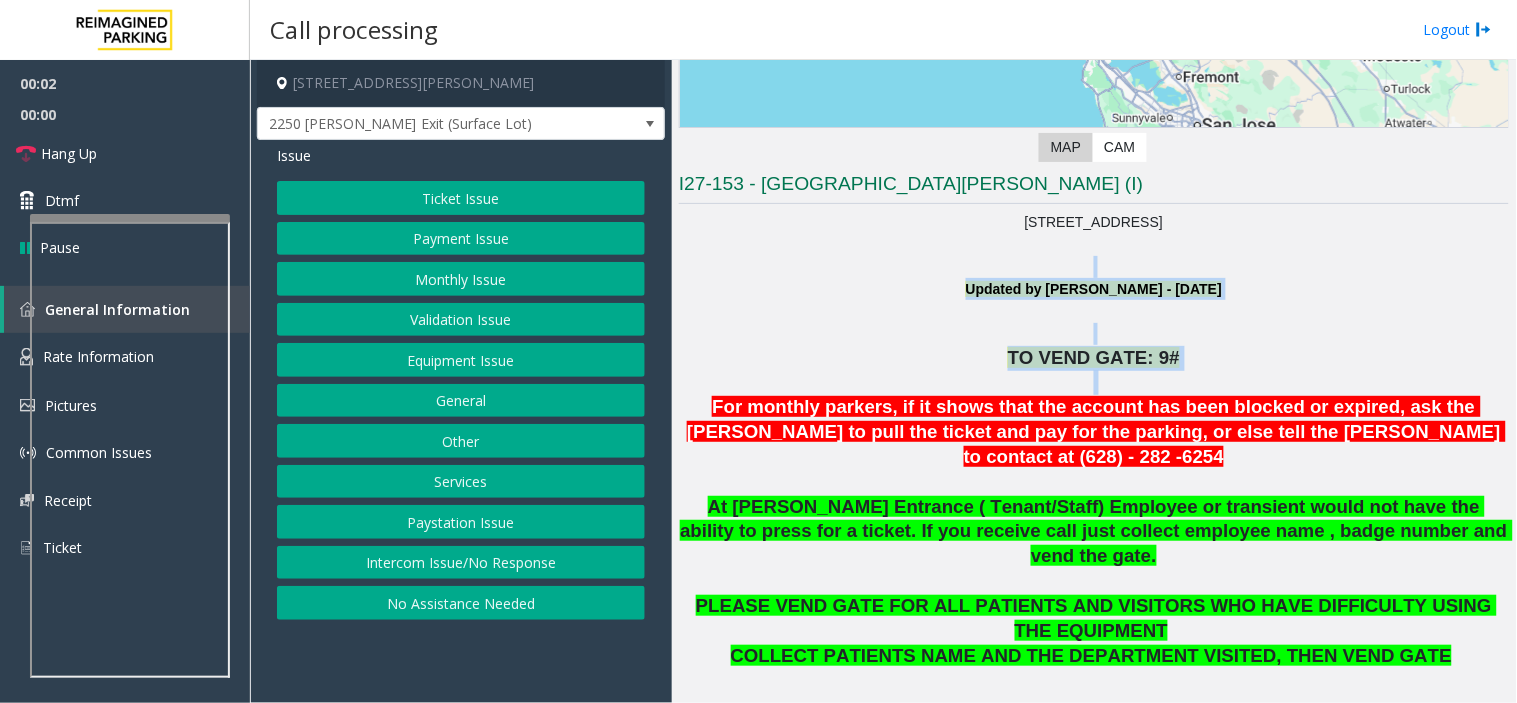 drag, startPoint x: 1058, startPoint y: 374, endPoint x: 990, endPoint y: 274, distance: 120.92973 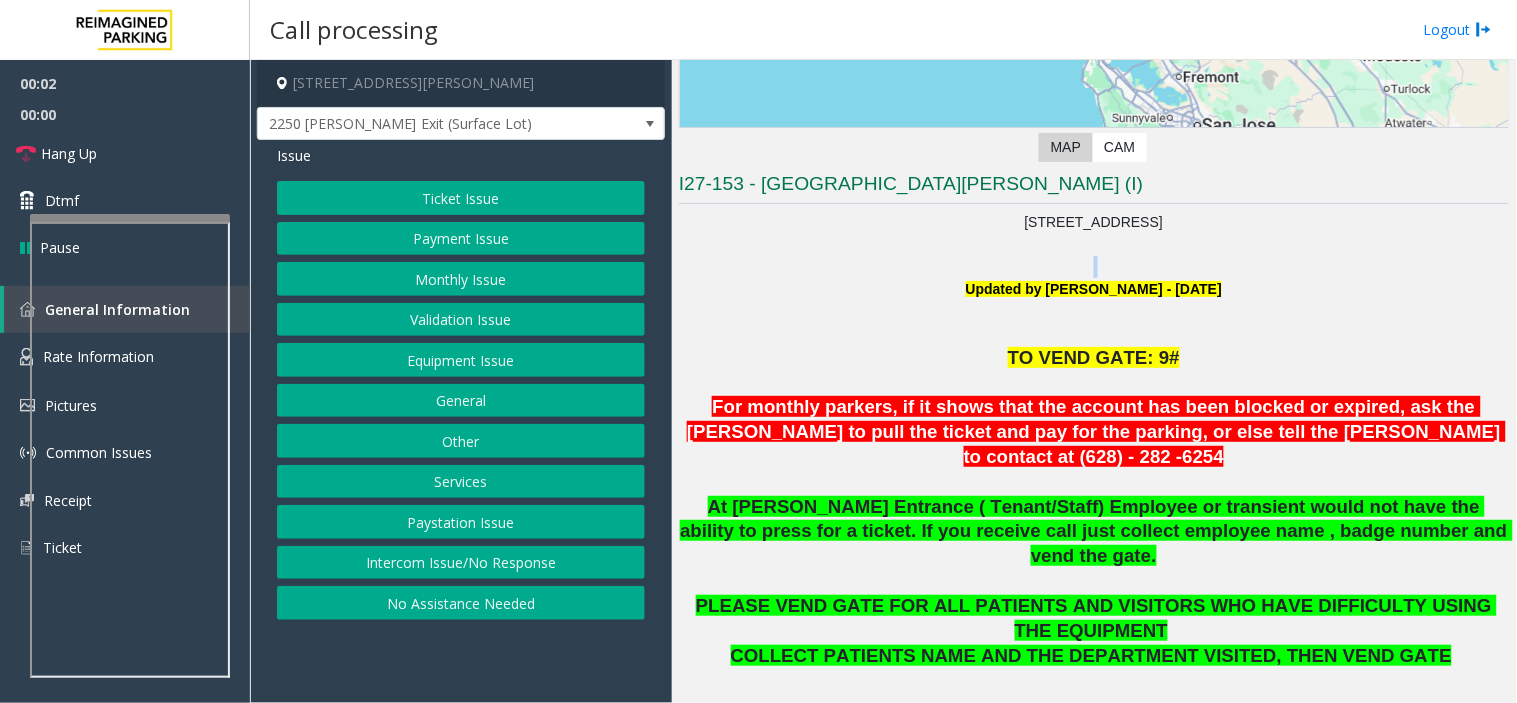 click 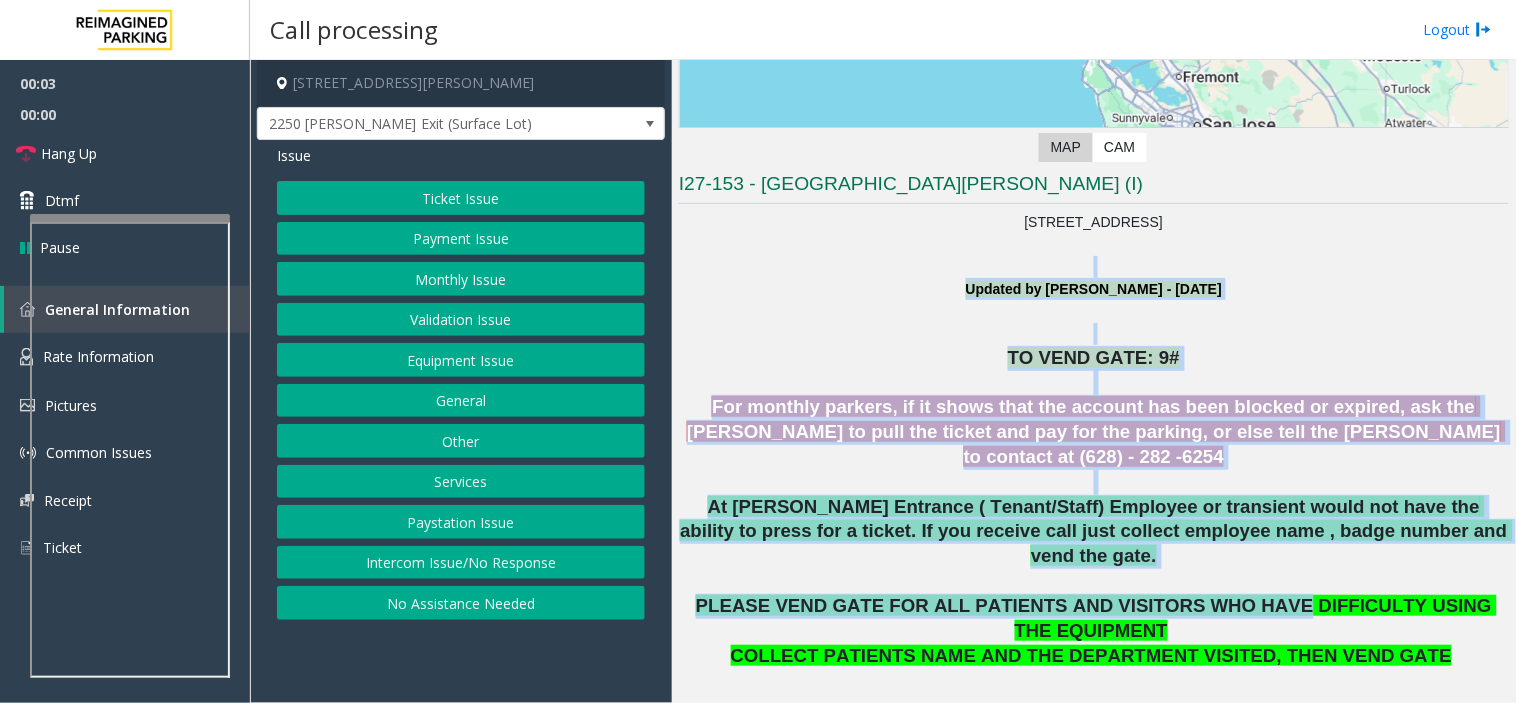 drag, startPoint x: 990, startPoint y: 274, endPoint x: 1182, endPoint y: 546, distance: 332.93845 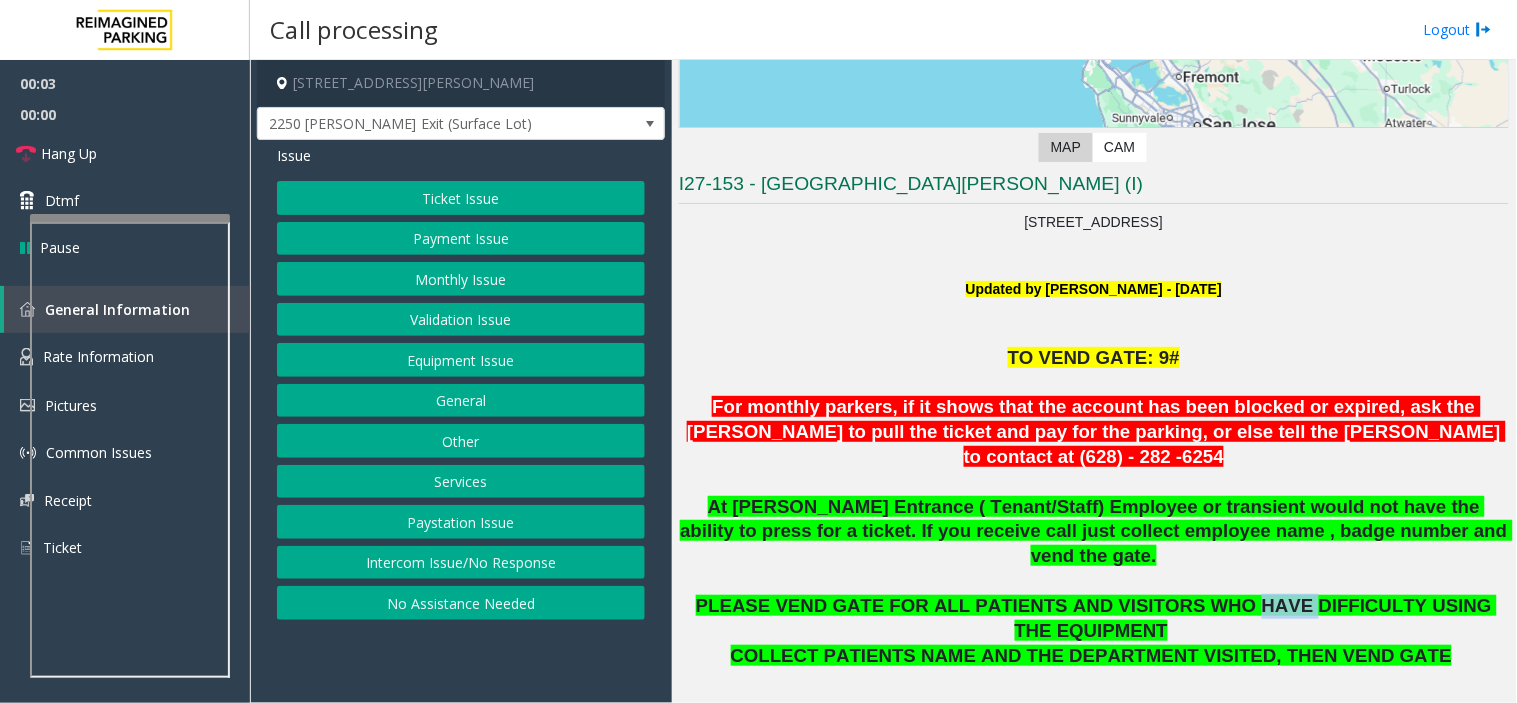 click on "PLEASE VEND GATE FOR ALL PATIENTS AND VISITORS WHO HAVE DIFFICULTY USING THE EQUIPMENT" 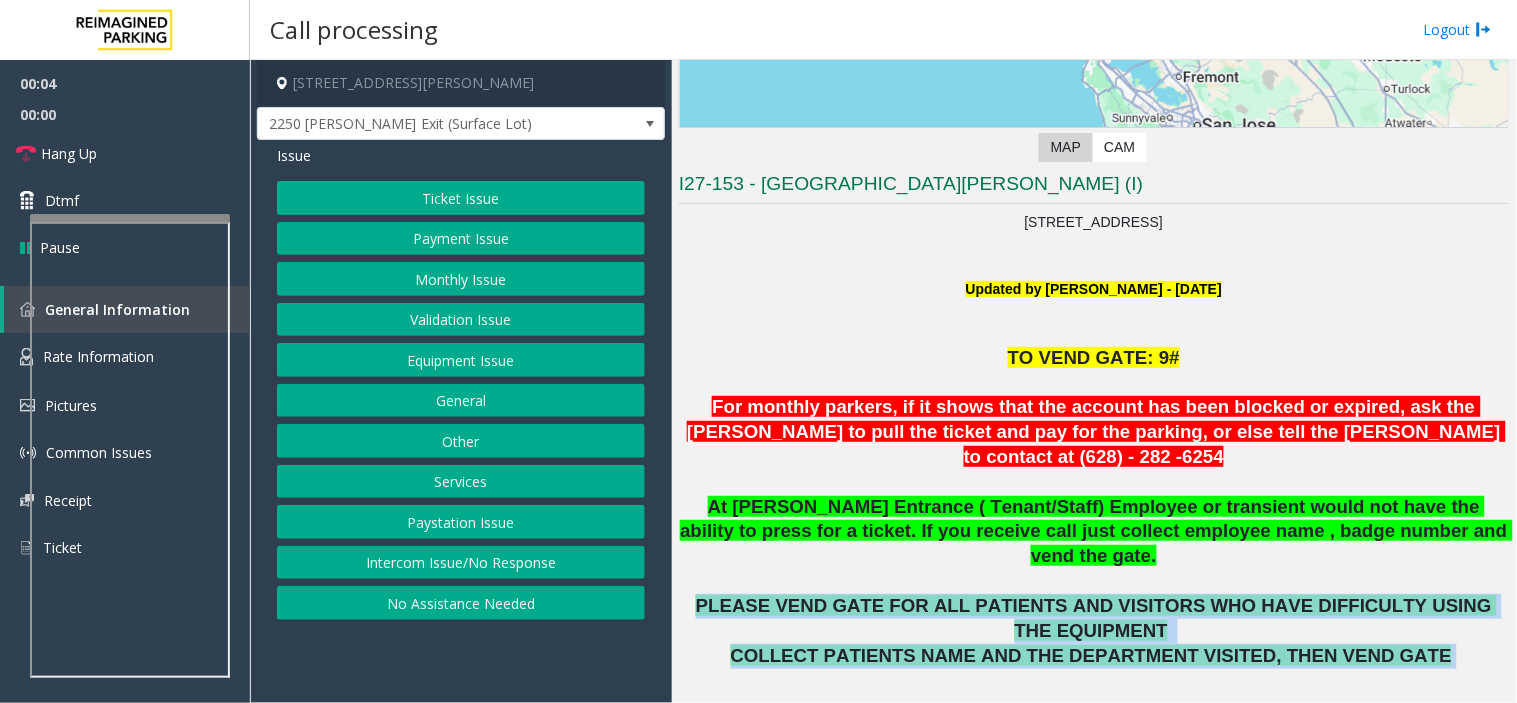 drag, startPoint x: 1182, startPoint y: 546, endPoint x: 1367, endPoint y: 570, distance: 186.55026 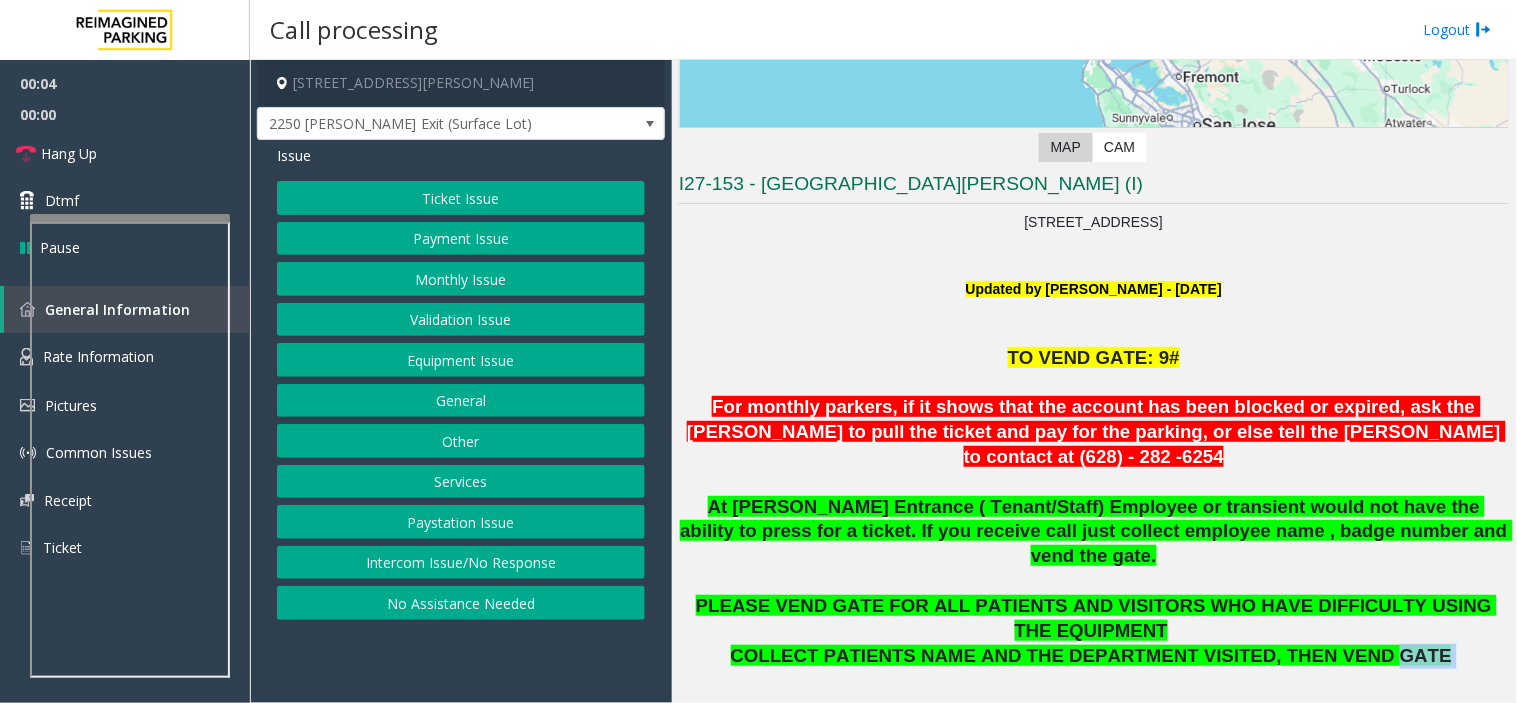 click on "COLLECT PATIENTS NAME AND THE DEPARTMENT VISITED, THEN VEND GATE" 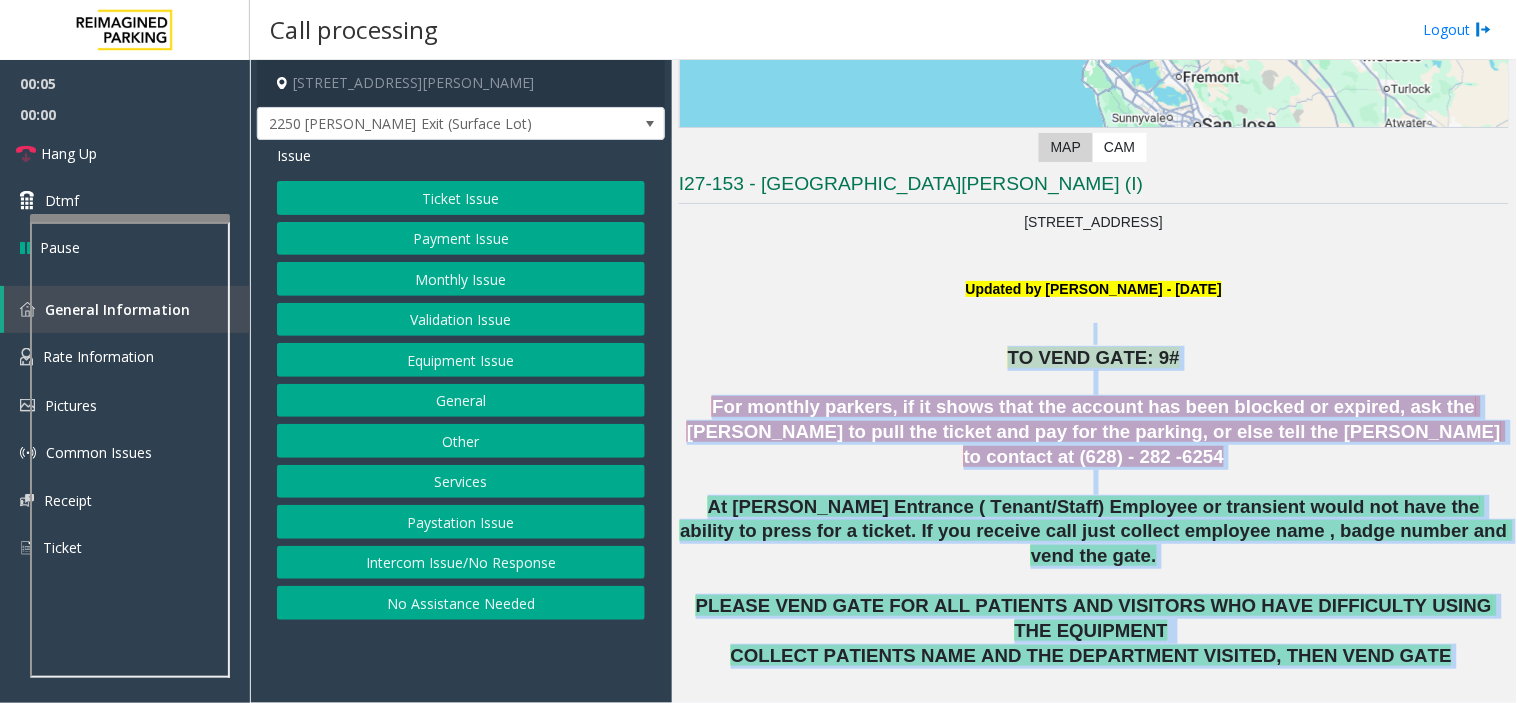 drag, startPoint x: 1367, startPoint y: 570, endPoint x: 865, endPoint y: 316, distance: 562.6011 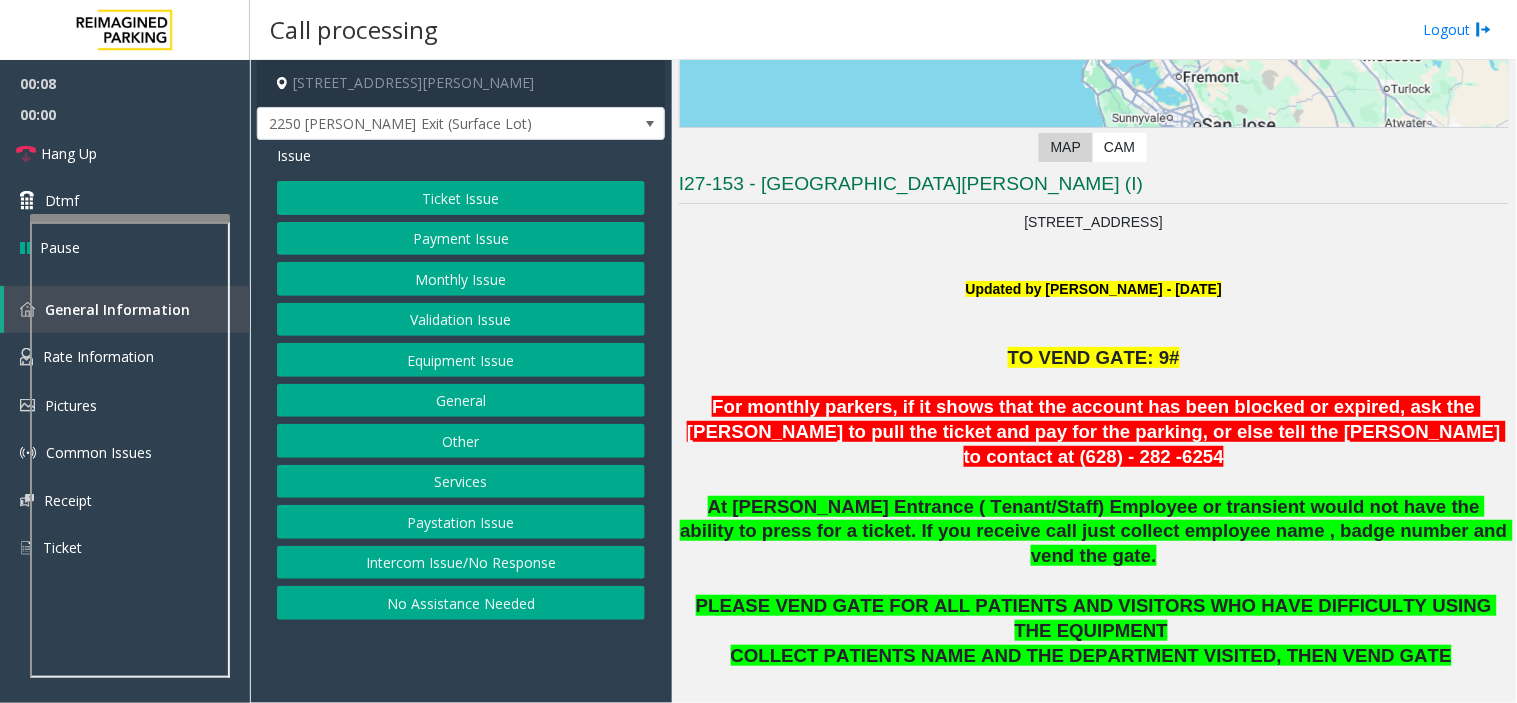 click on "Payment Issue" 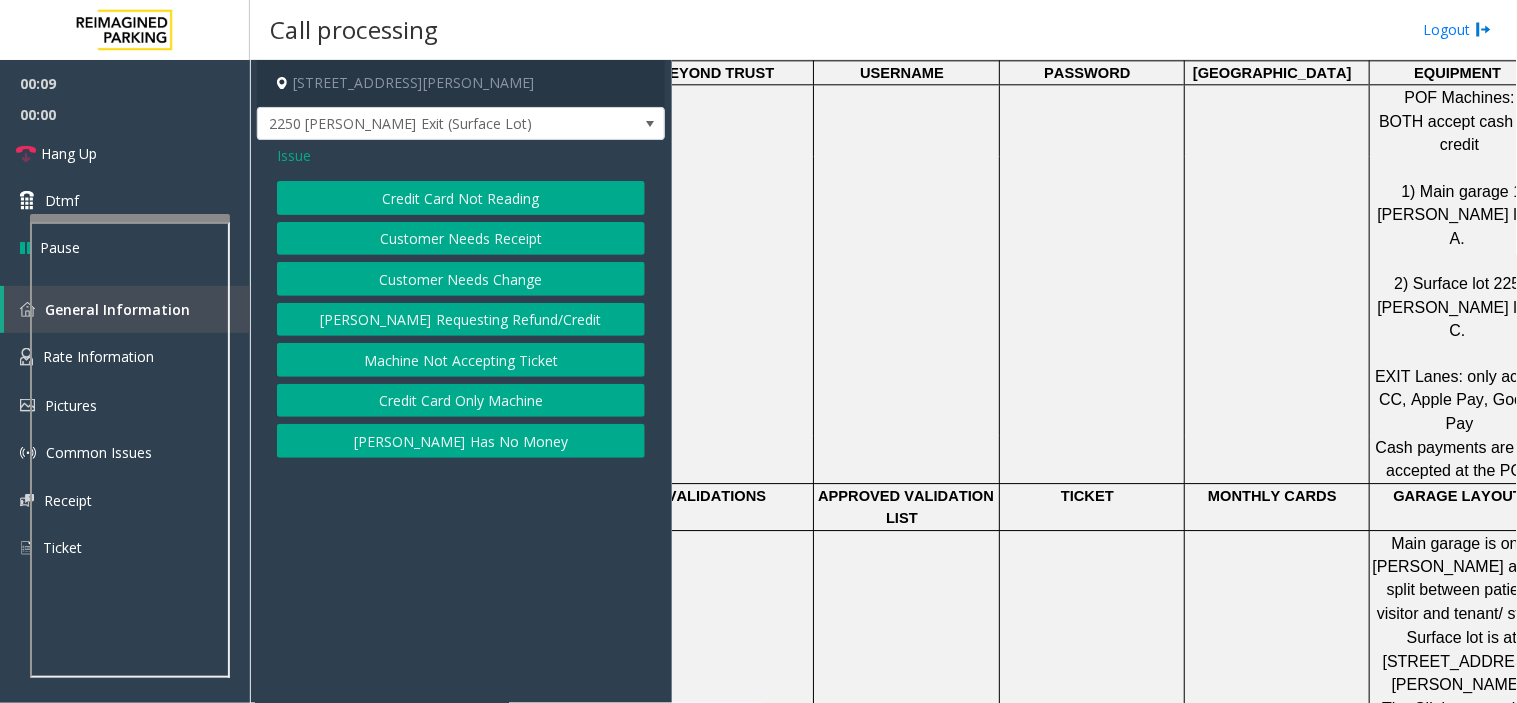scroll, scrollTop: 1333, scrollLeft: 0, axis: vertical 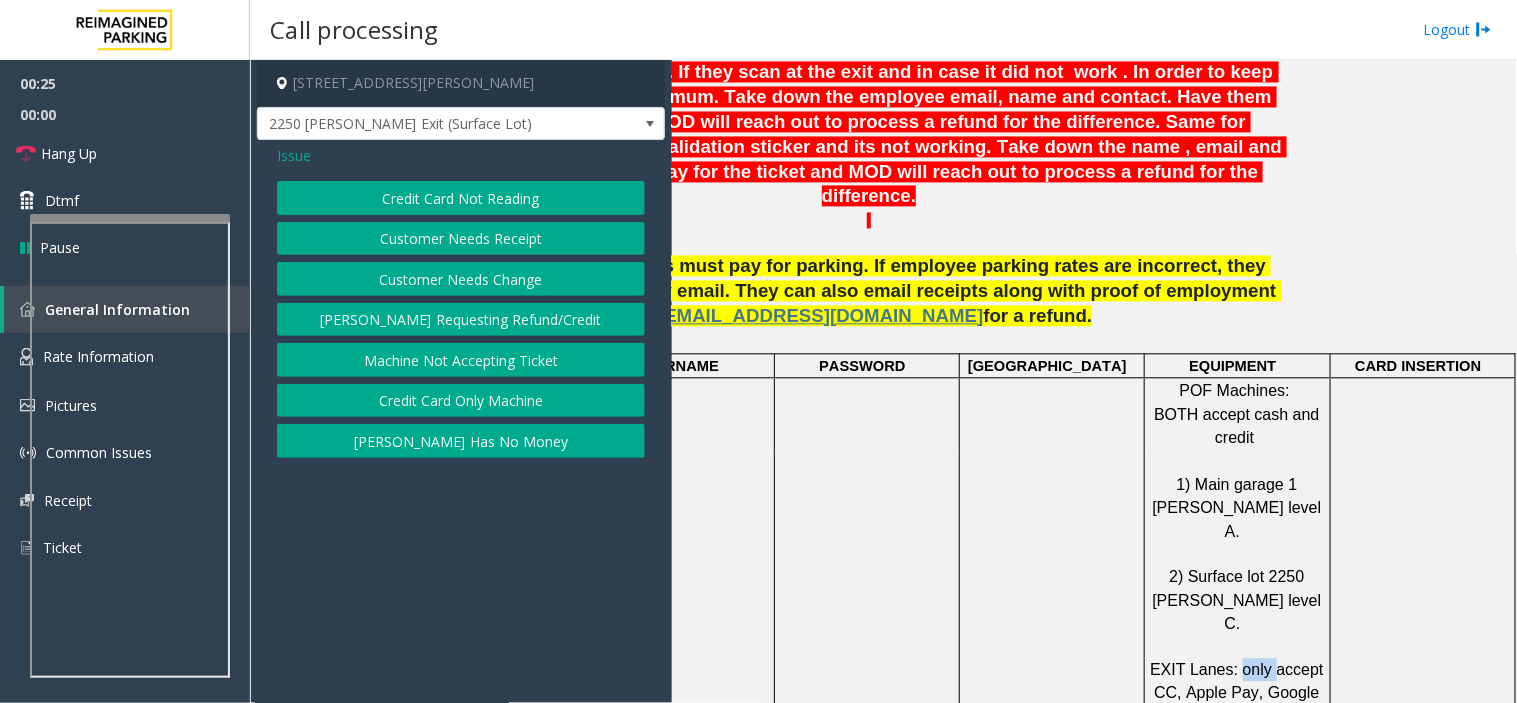 click on "EXIT Lanes: only accept CC, Apple Pay, Google Pay" 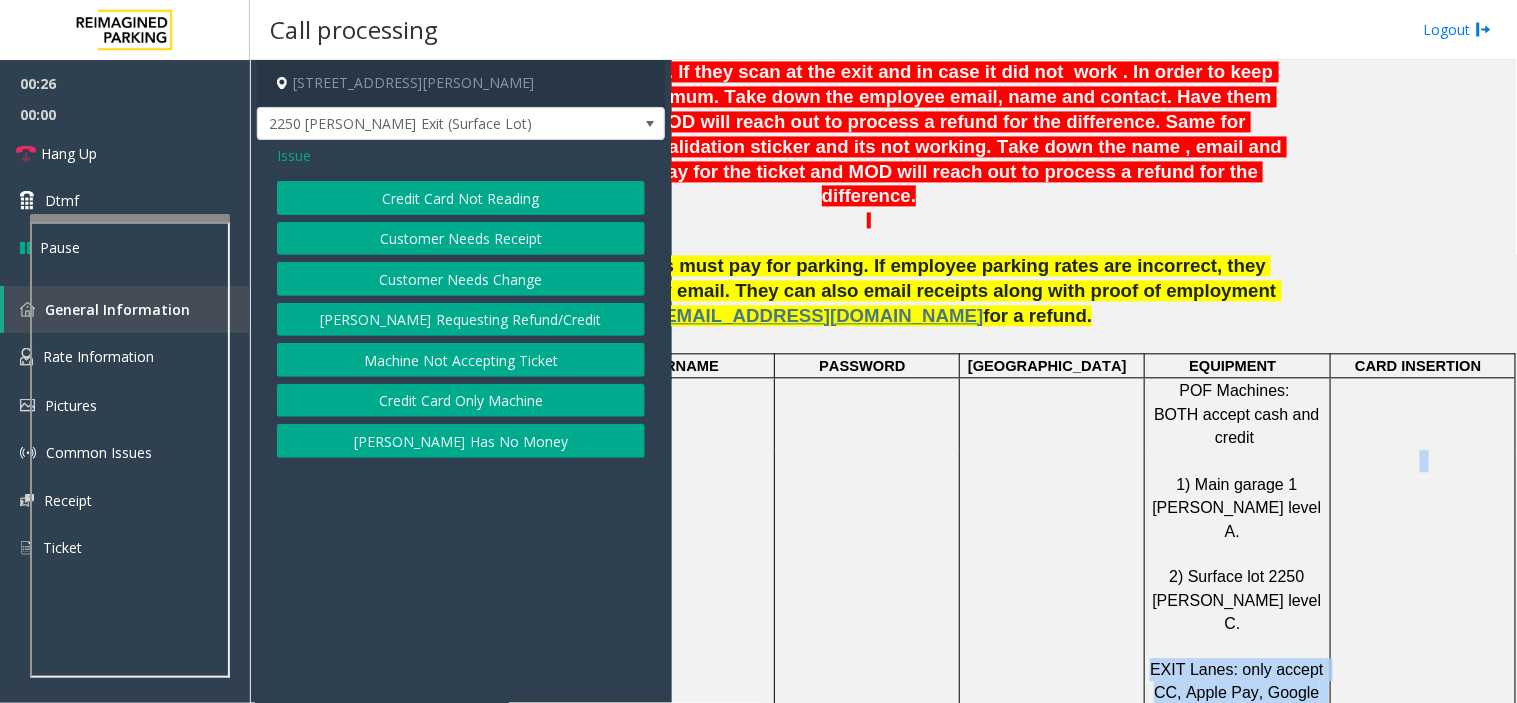 drag, startPoint x: 1227, startPoint y: 521, endPoint x: 1262, endPoint y: 605, distance: 91 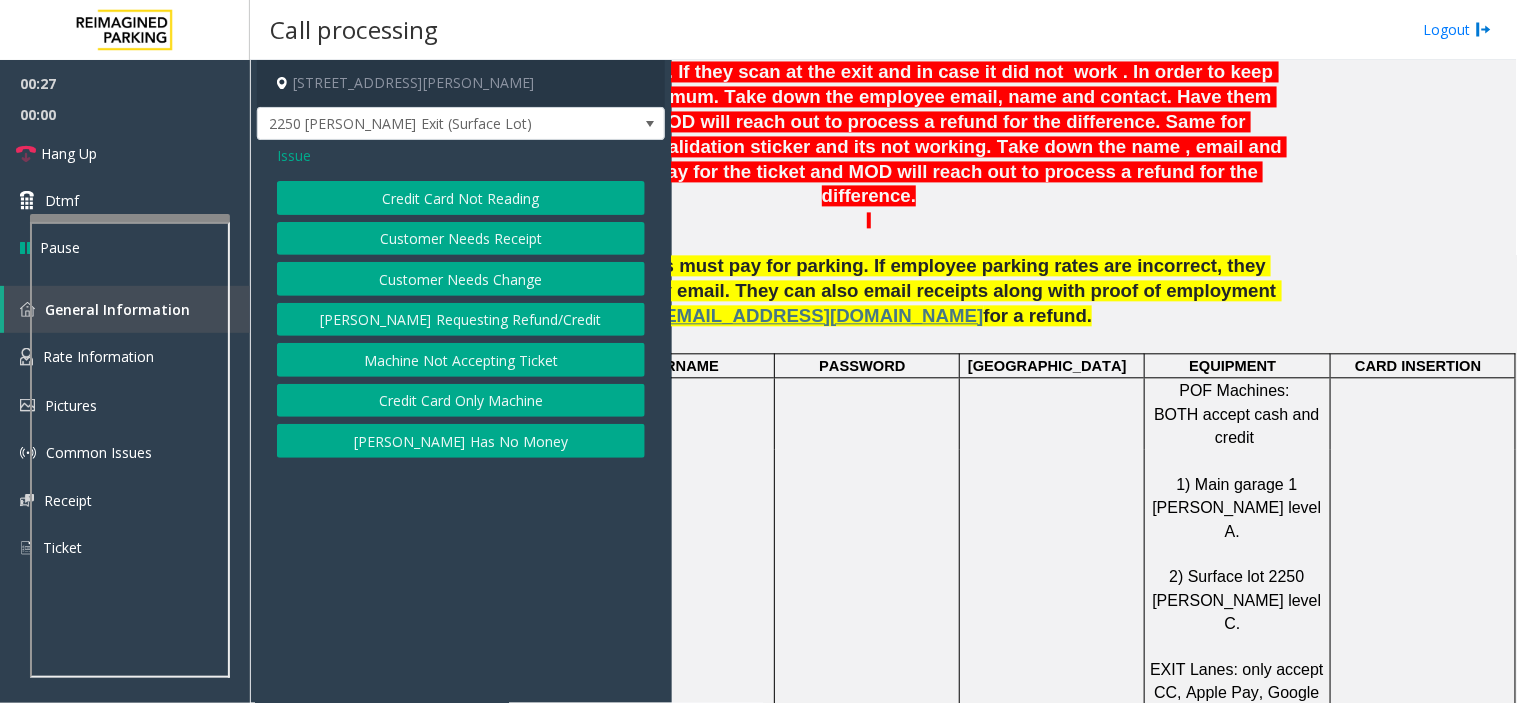 click on "Cash payments are only accepted at the POF" 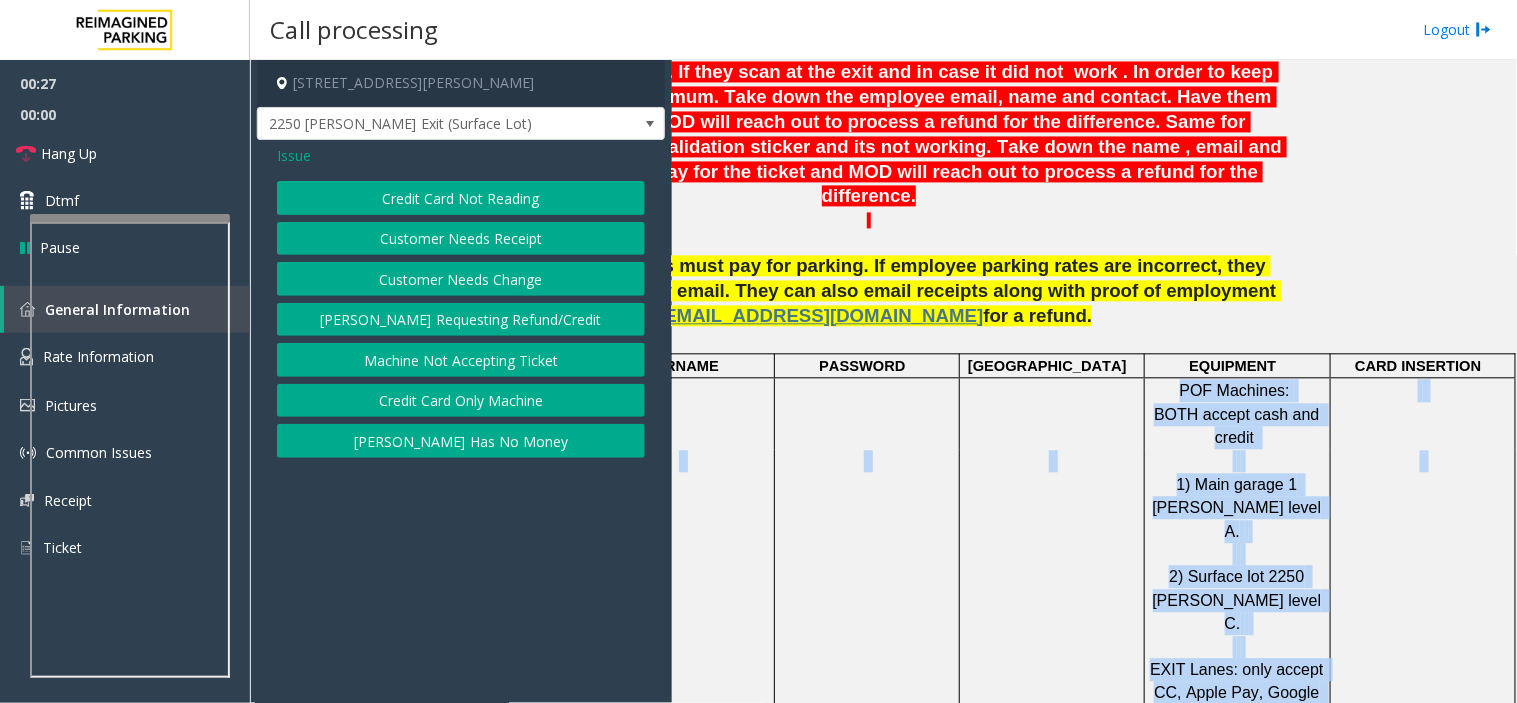 drag, startPoint x: 1262, startPoint y: 605, endPoint x: 1152, endPoint y: 283, distance: 340.27048 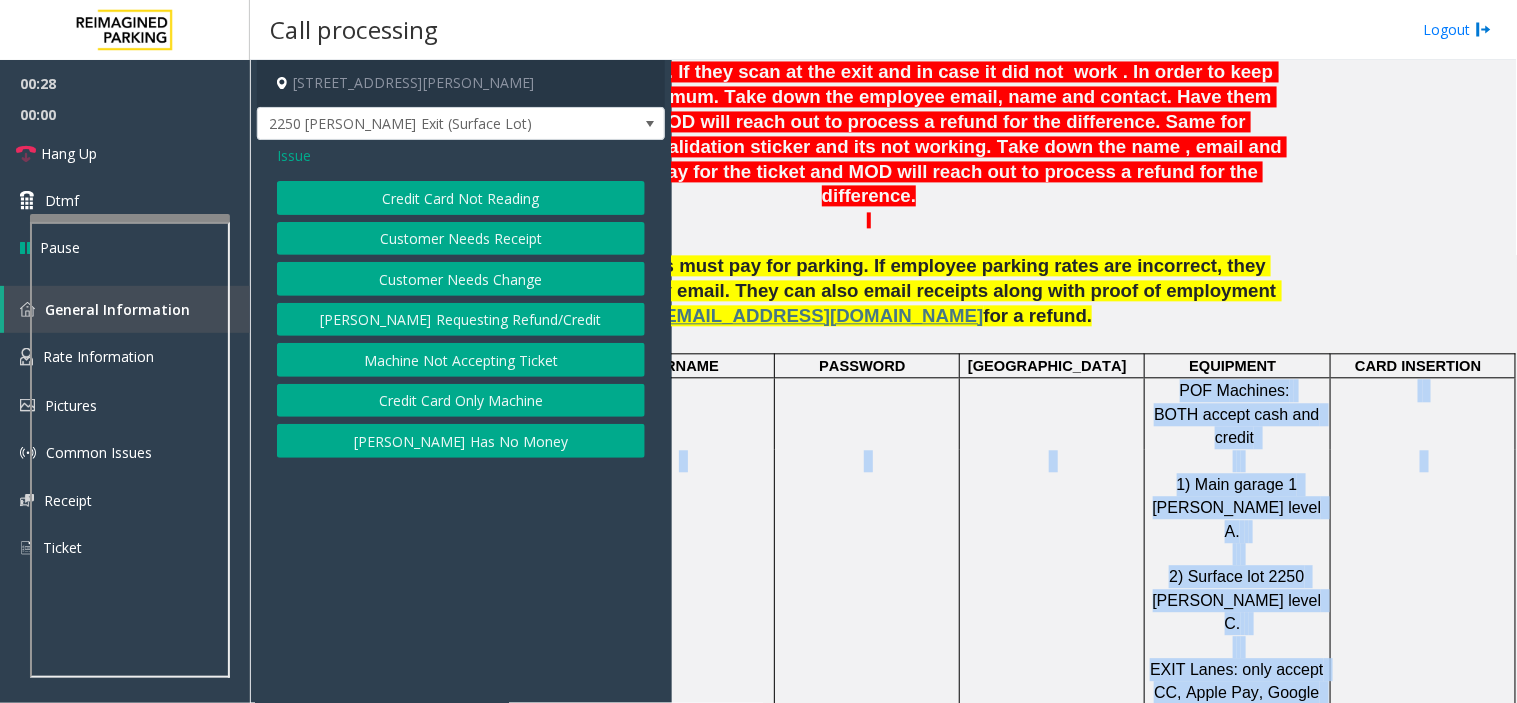 drag, startPoint x: 1152, startPoint y: 283, endPoint x: 1316, endPoint y: 645, distance: 397.41666 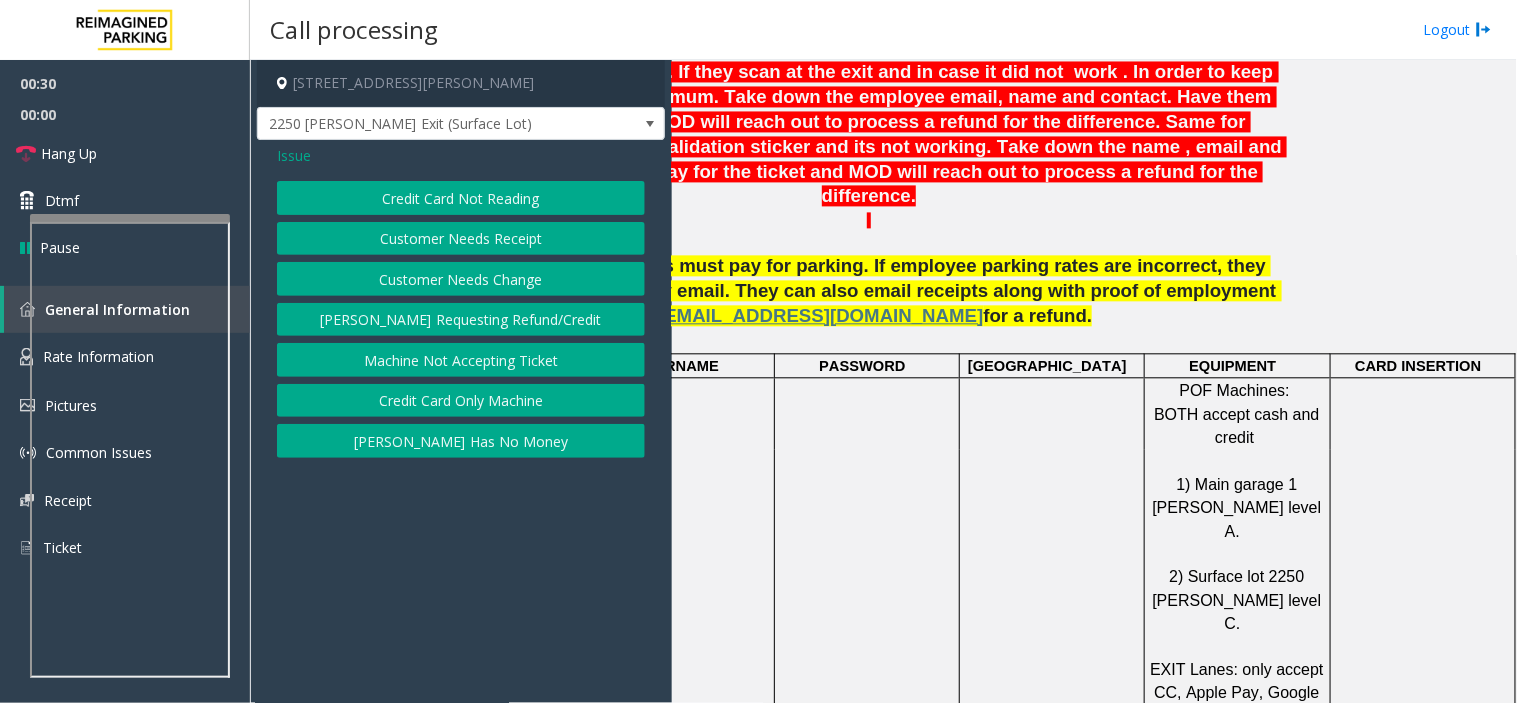 click on "Credit Card Only Machine" 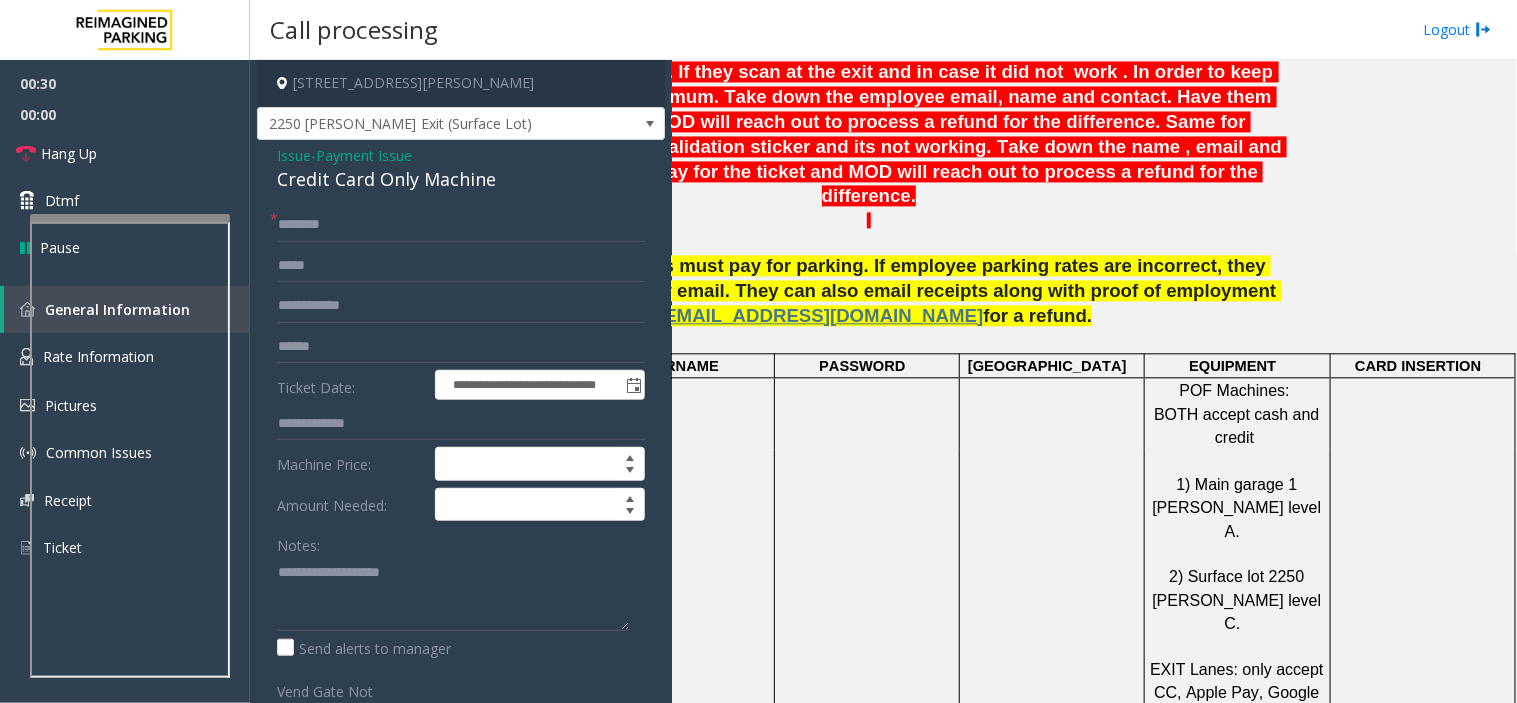 click on "**********" 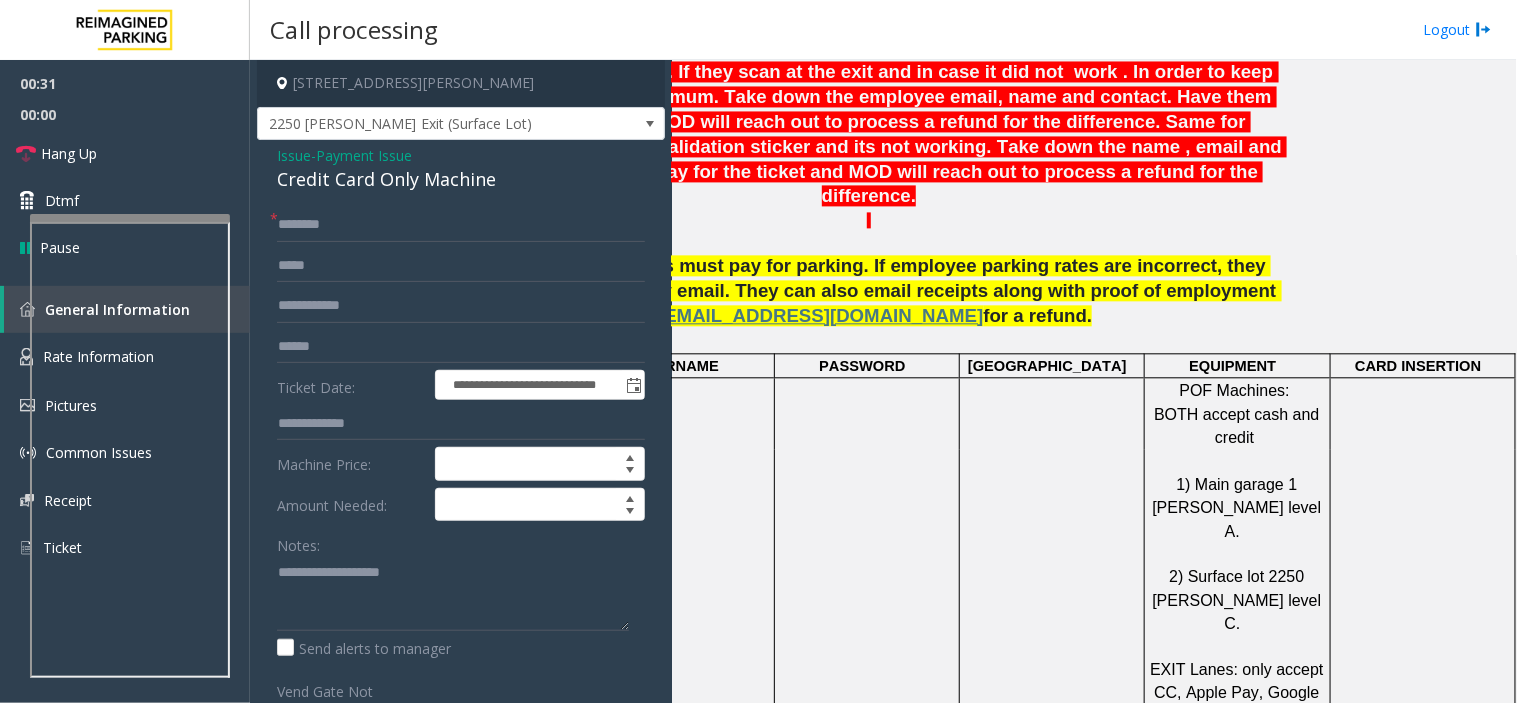 click on "Issue  -  Payment Issue Credit Card Only Machine" 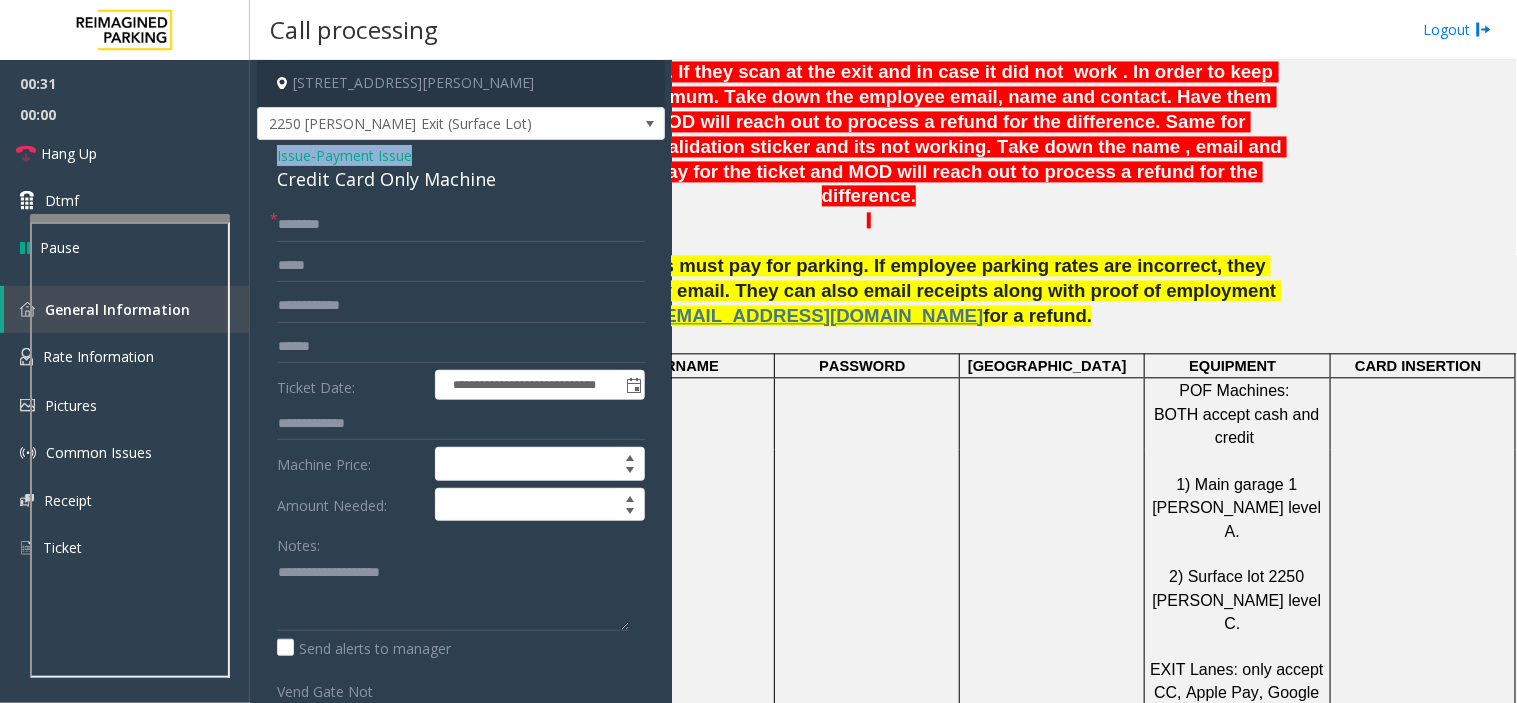 click on "Issue  -  Payment Issue Credit Card Only Machine" 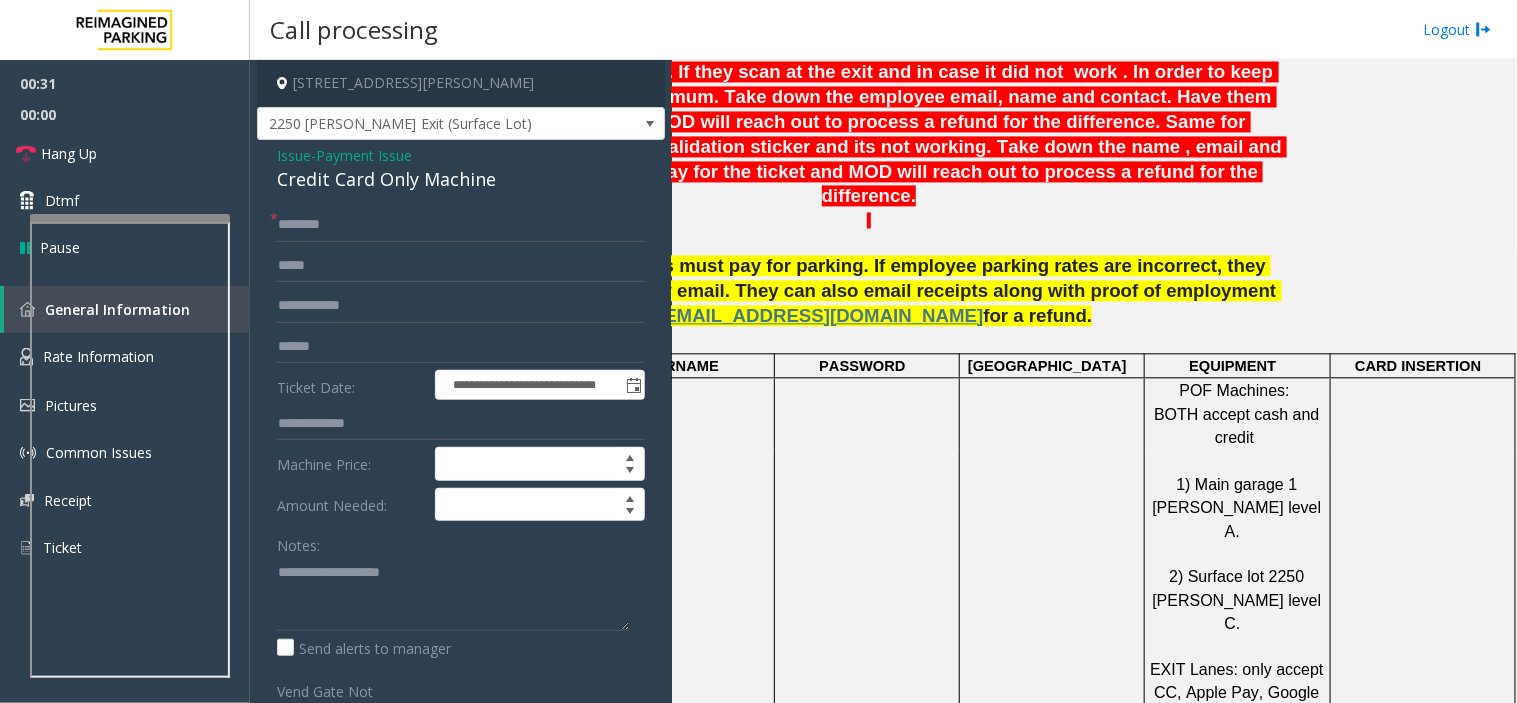 click on "Issue  -  Payment Issue Credit Card Only Machine" 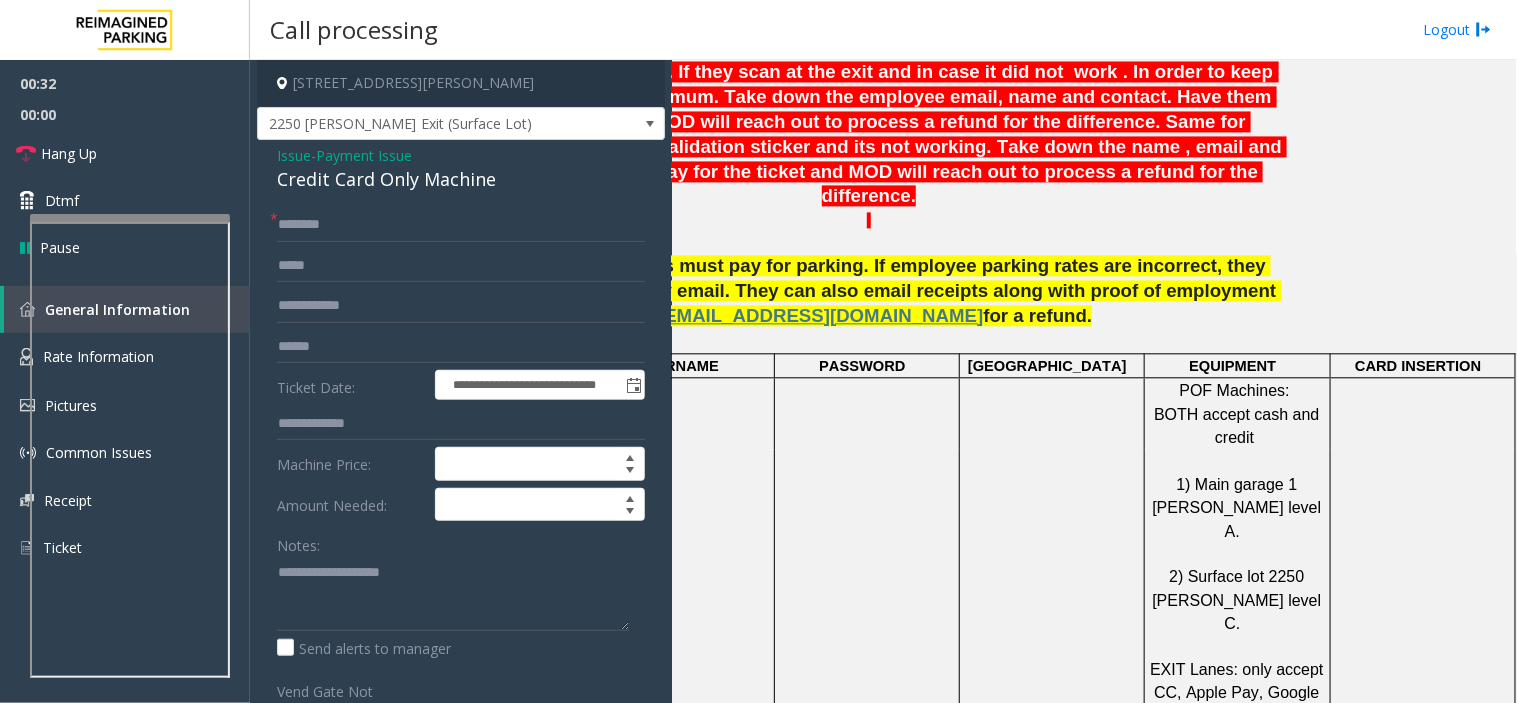 click on "Credit Card Only Machine" 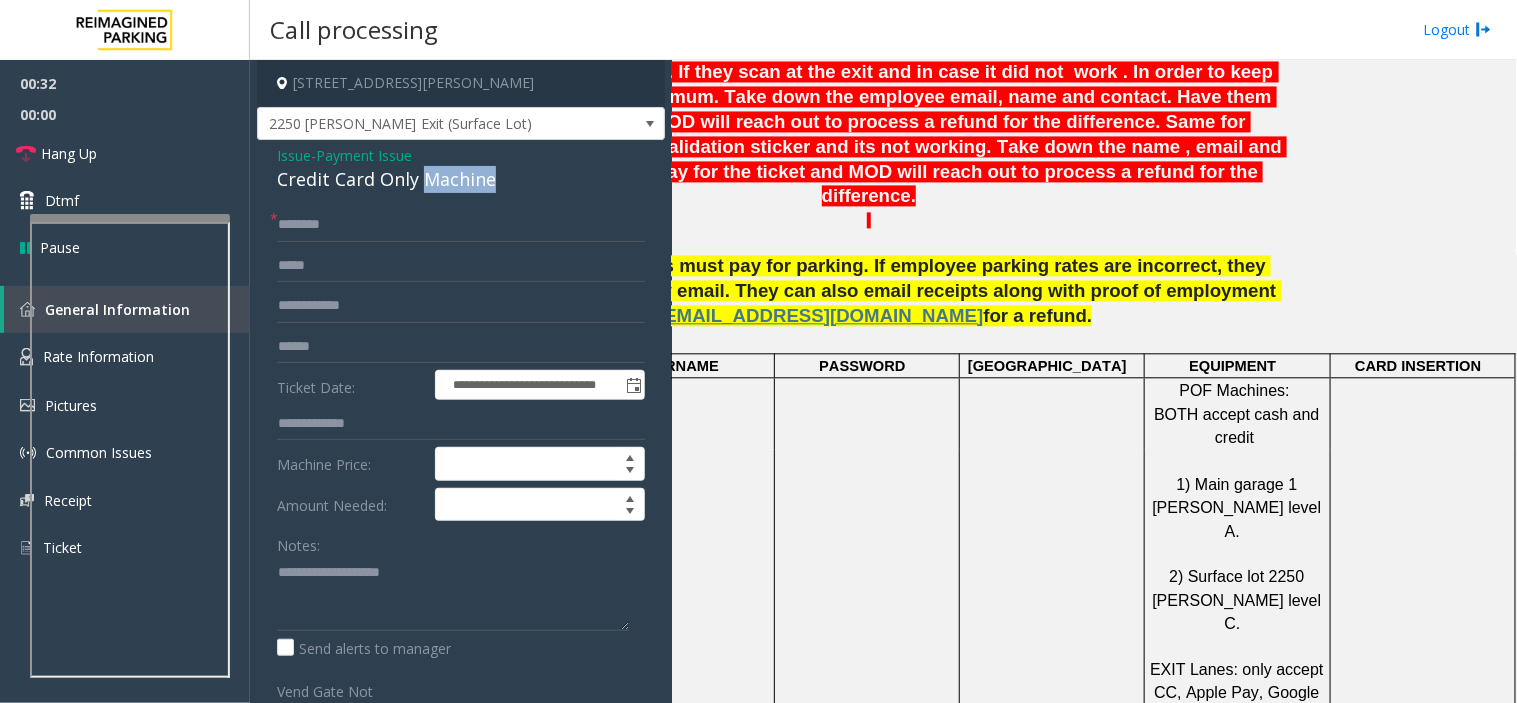 click on "Credit Card Only Machine" 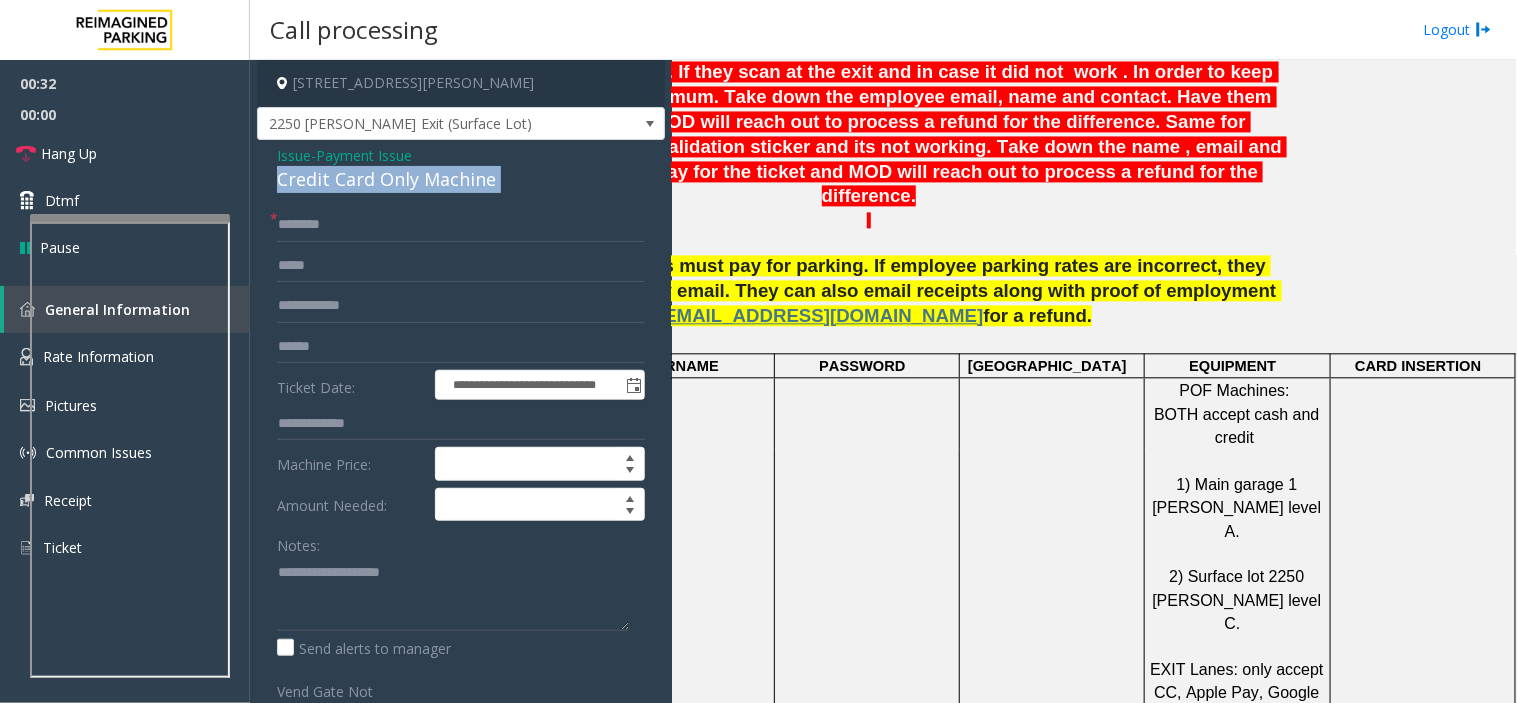 click on "Credit Card Only Machine" 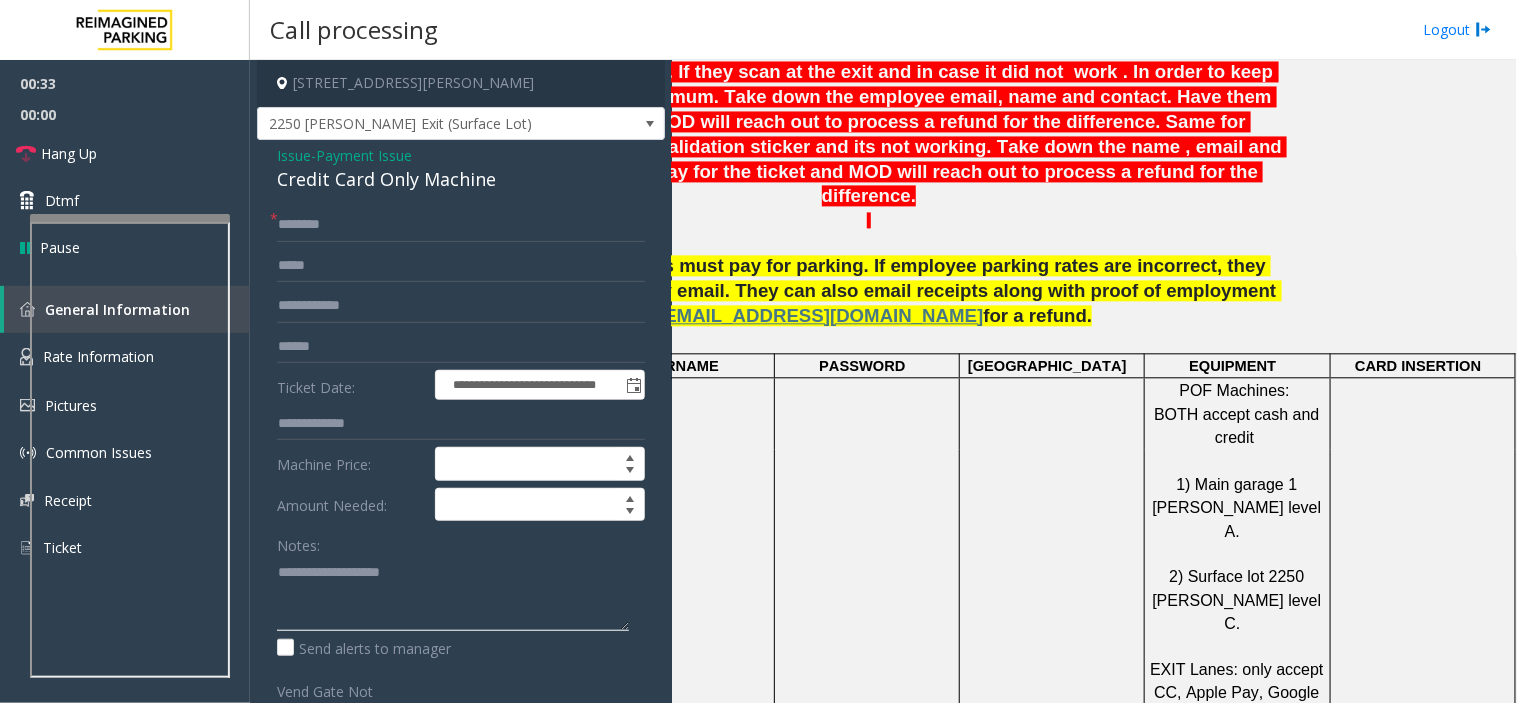 click 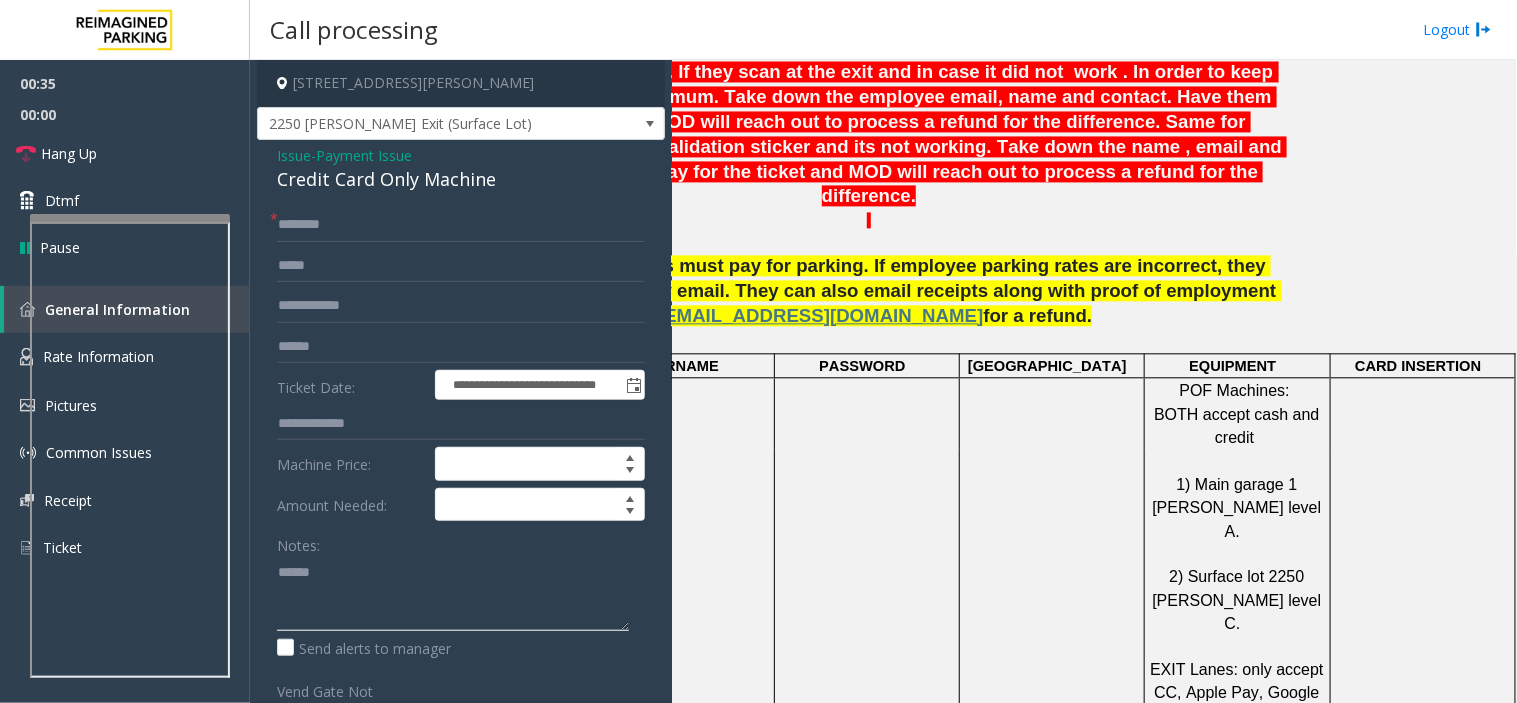 paste on "**********" 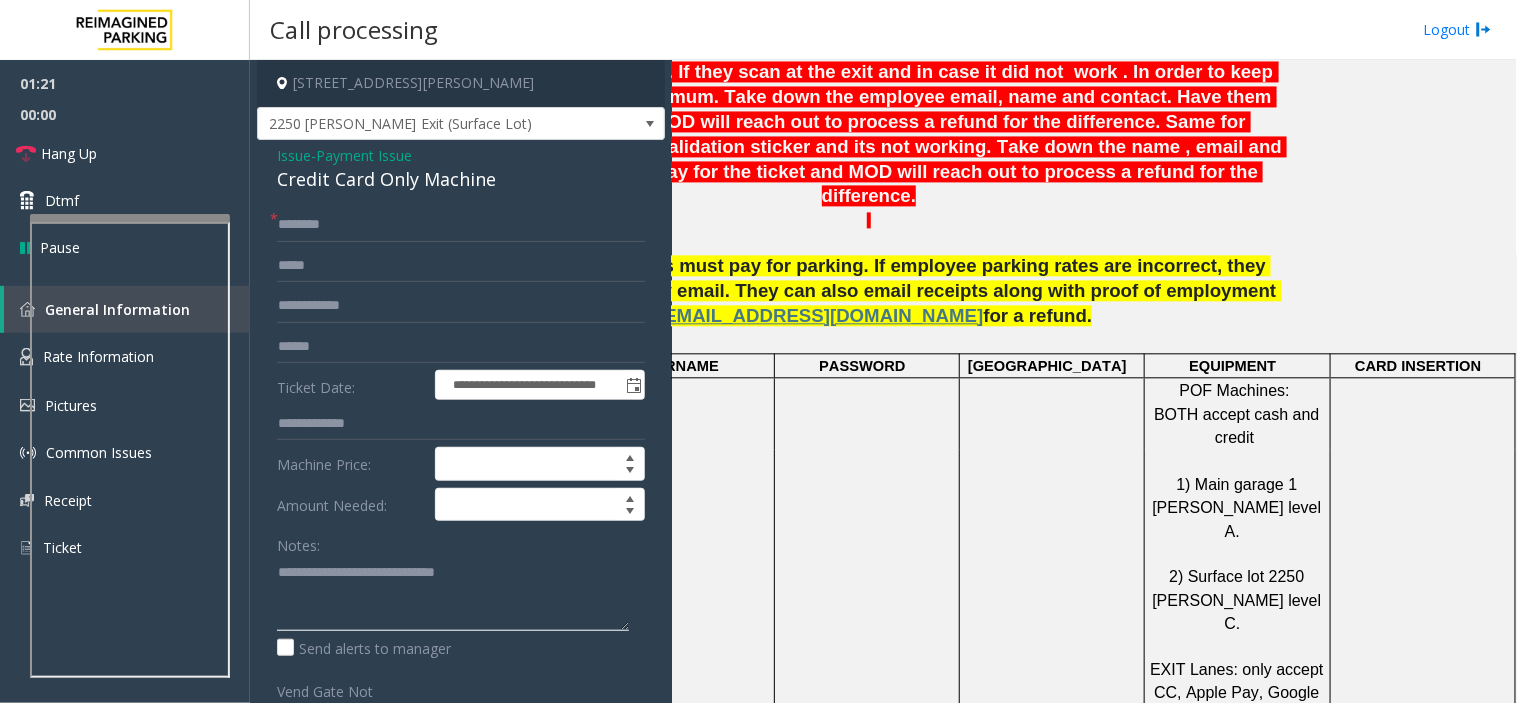 type on "**********" 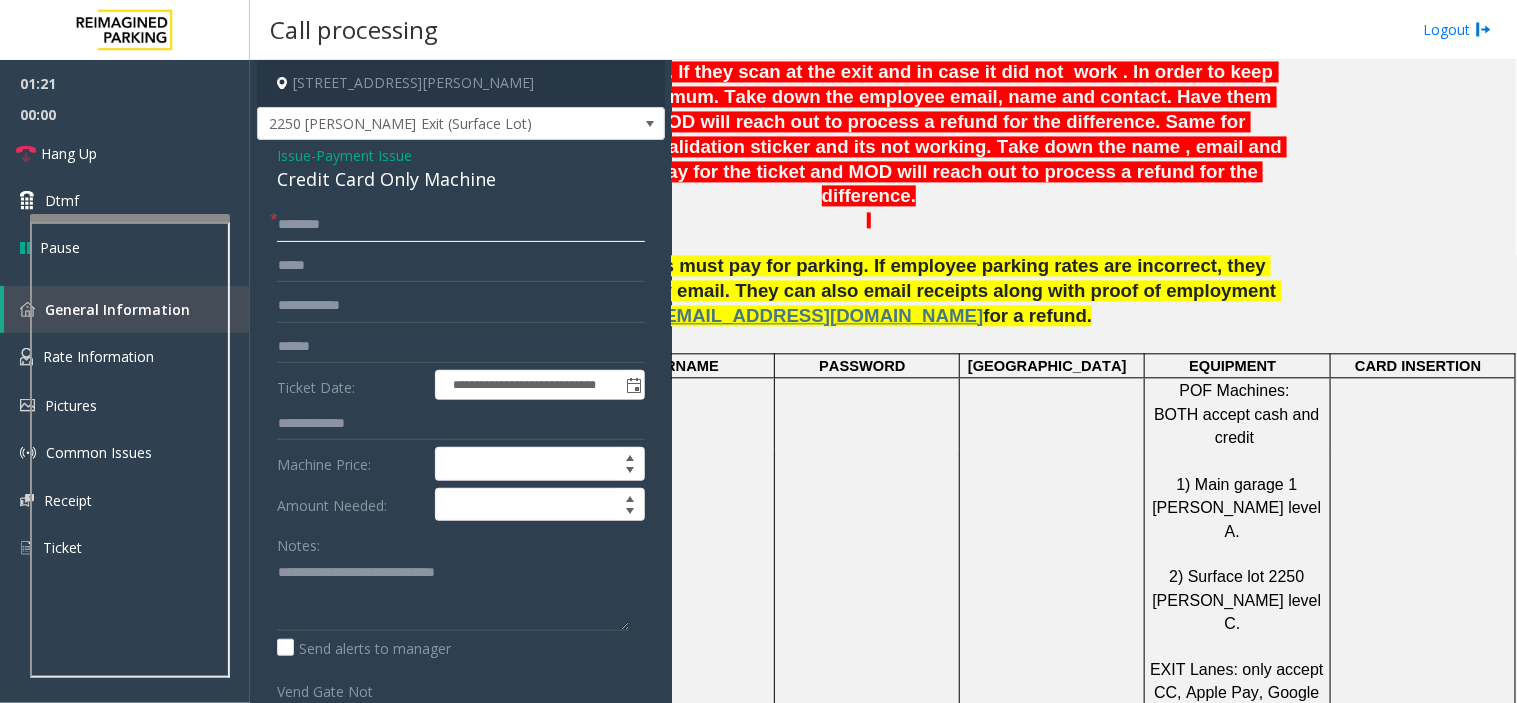 click 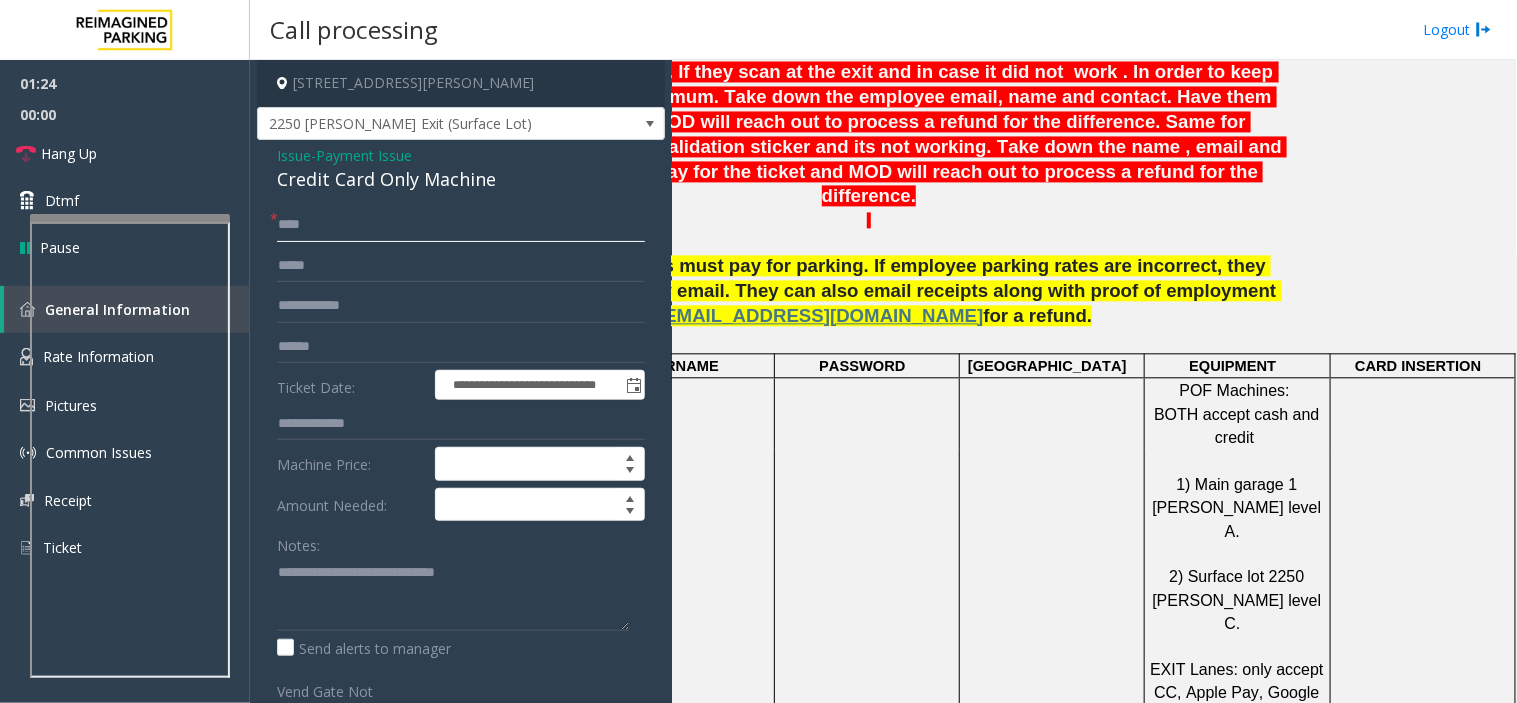 type on "***" 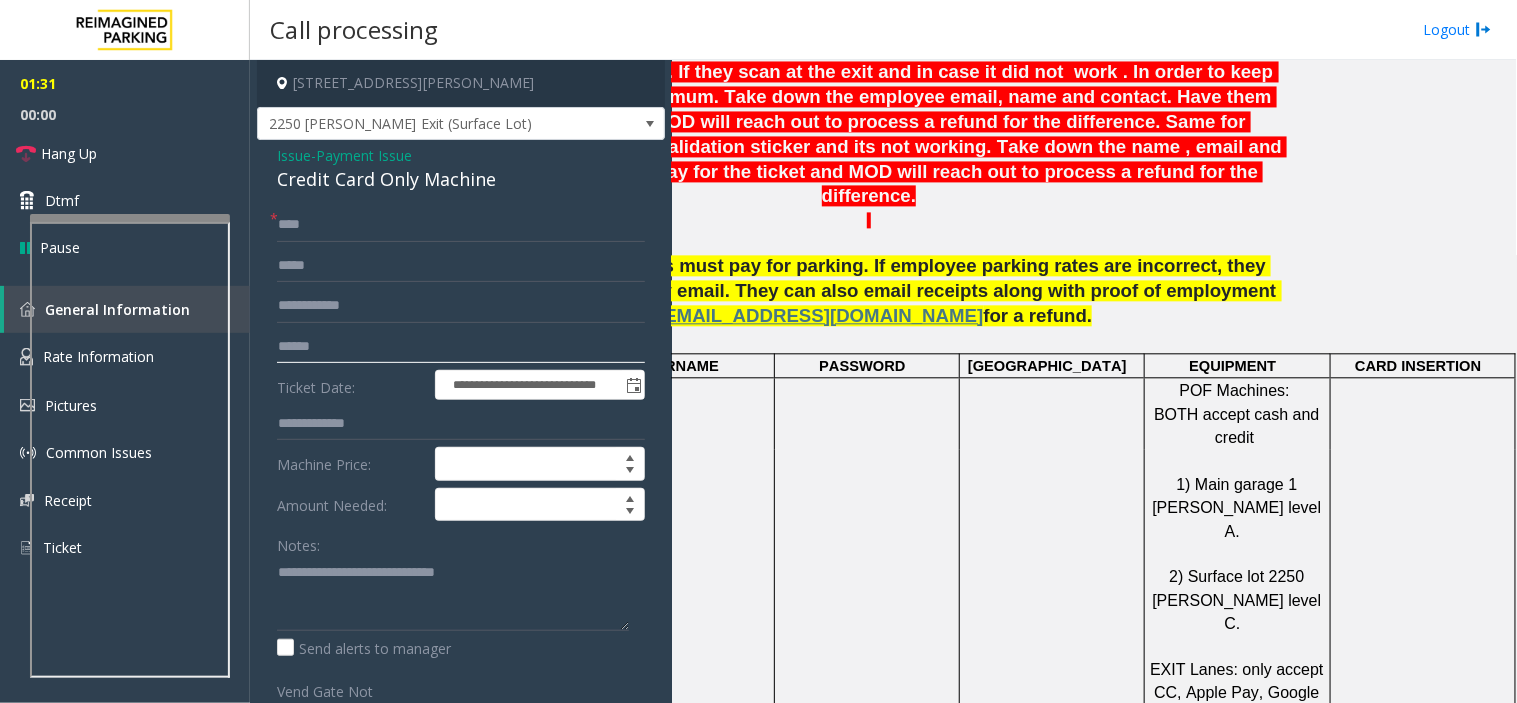 click 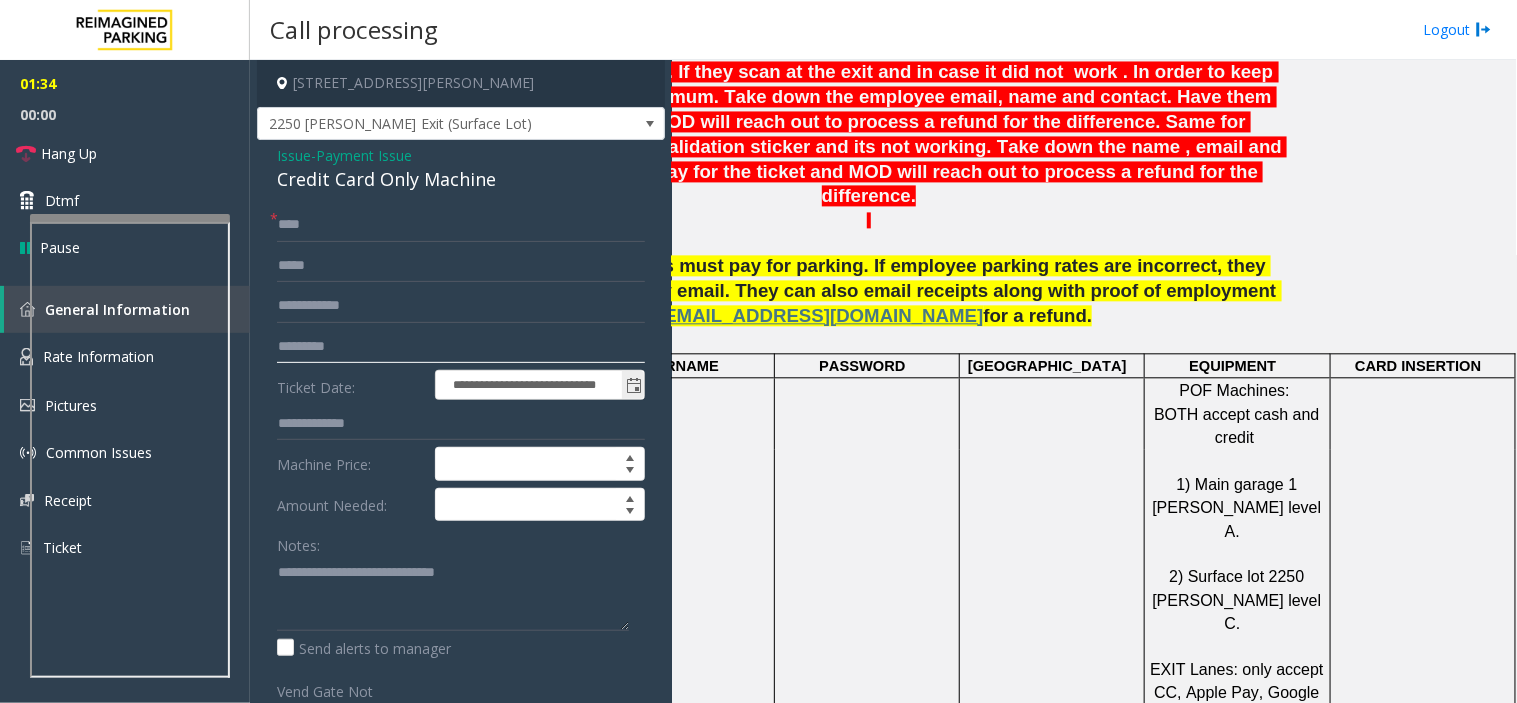 type on "*********" 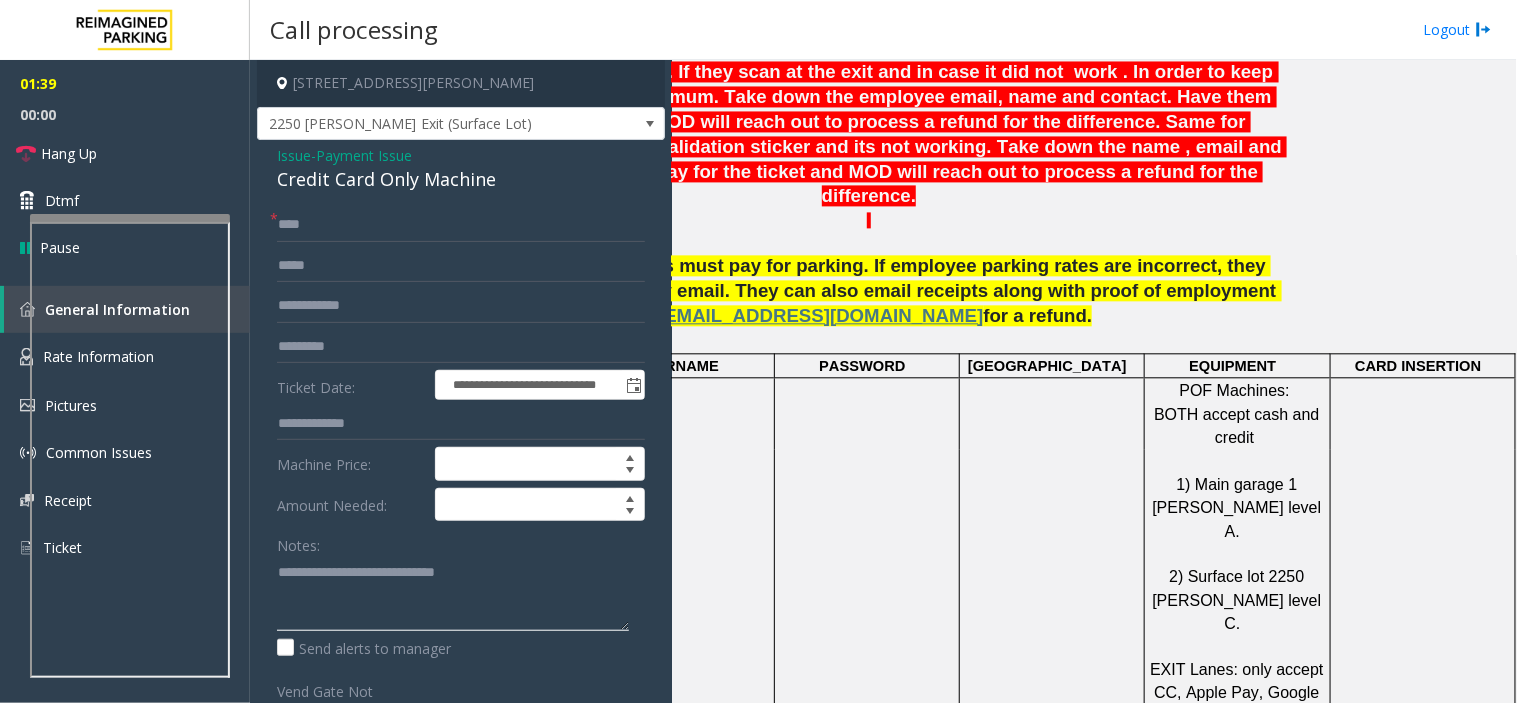 click 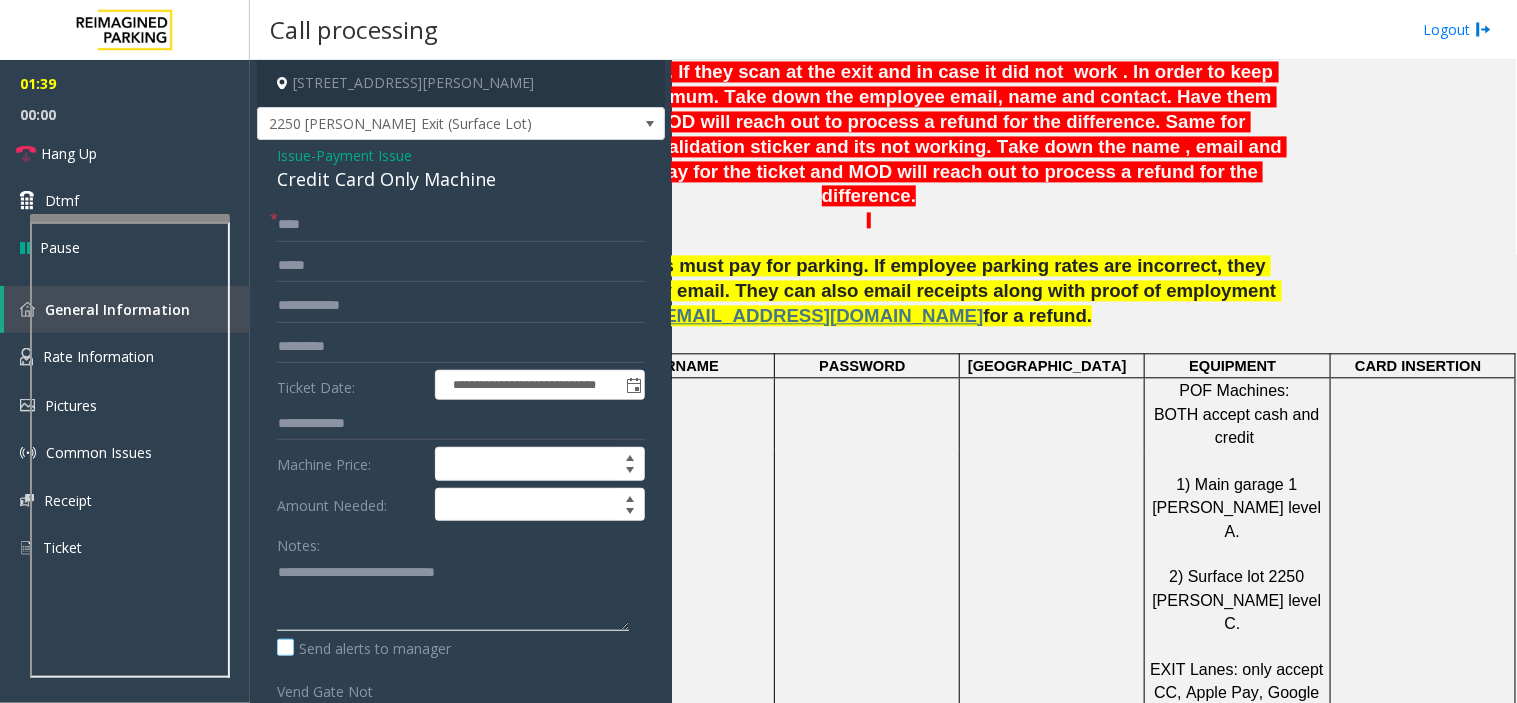 paste on "**********" 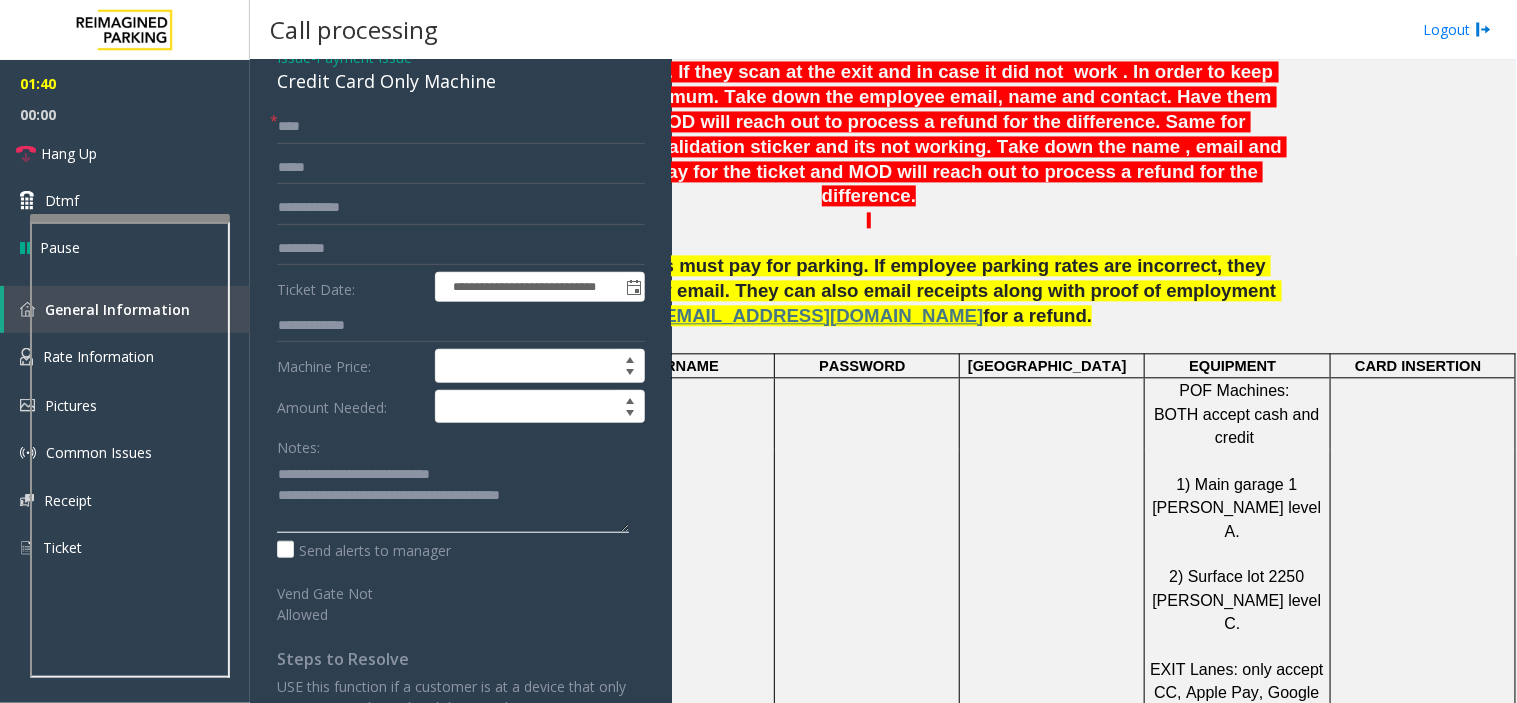 scroll, scrollTop: 0, scrollLeft: 0, axis: both 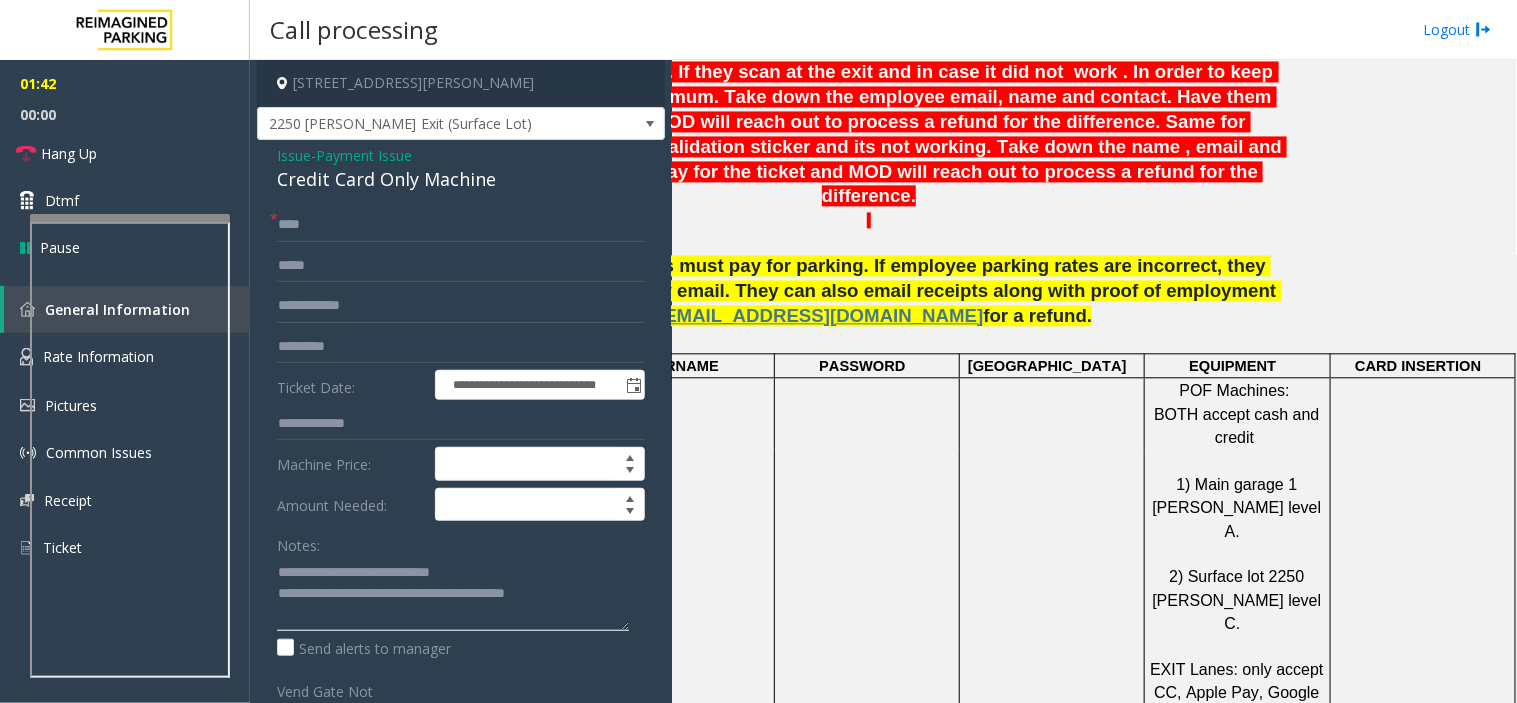 type on "**********" 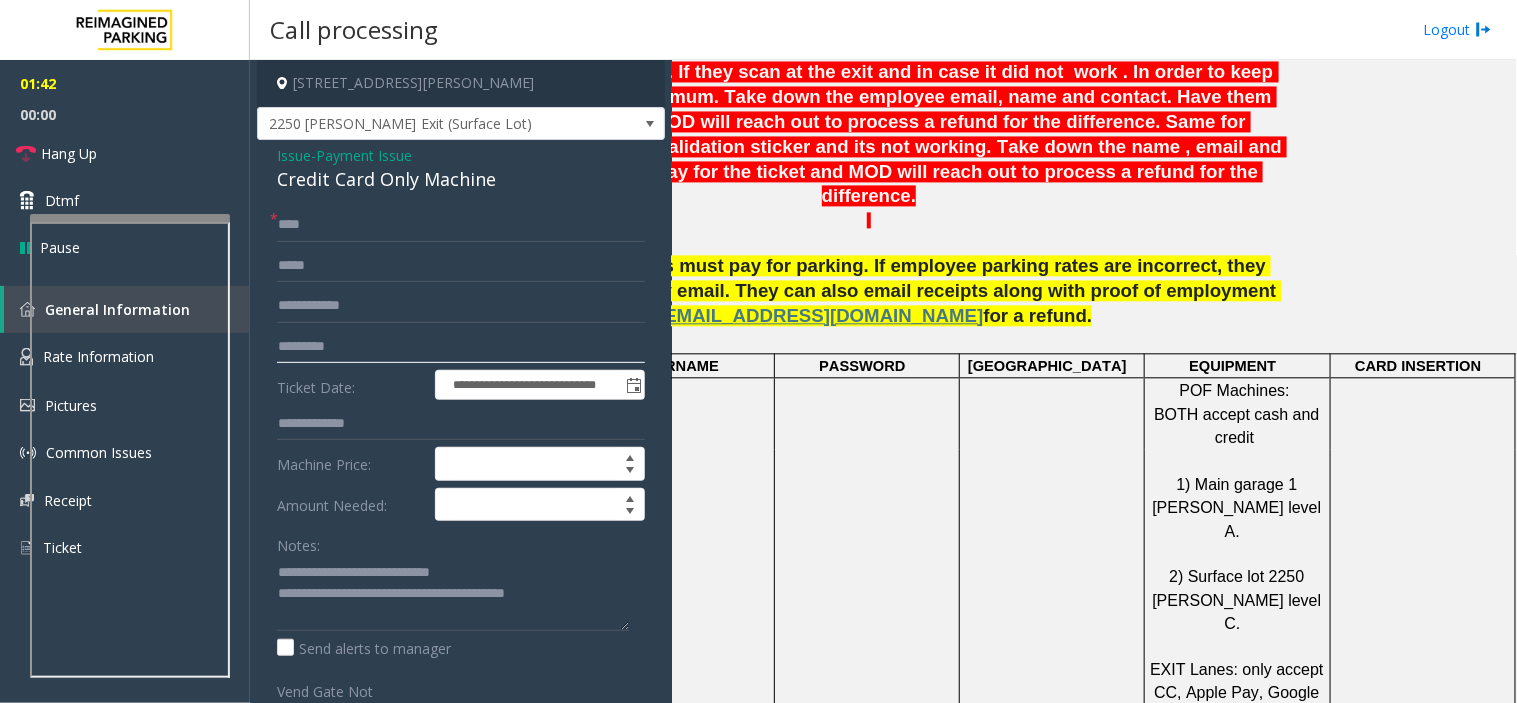 click on "*********" 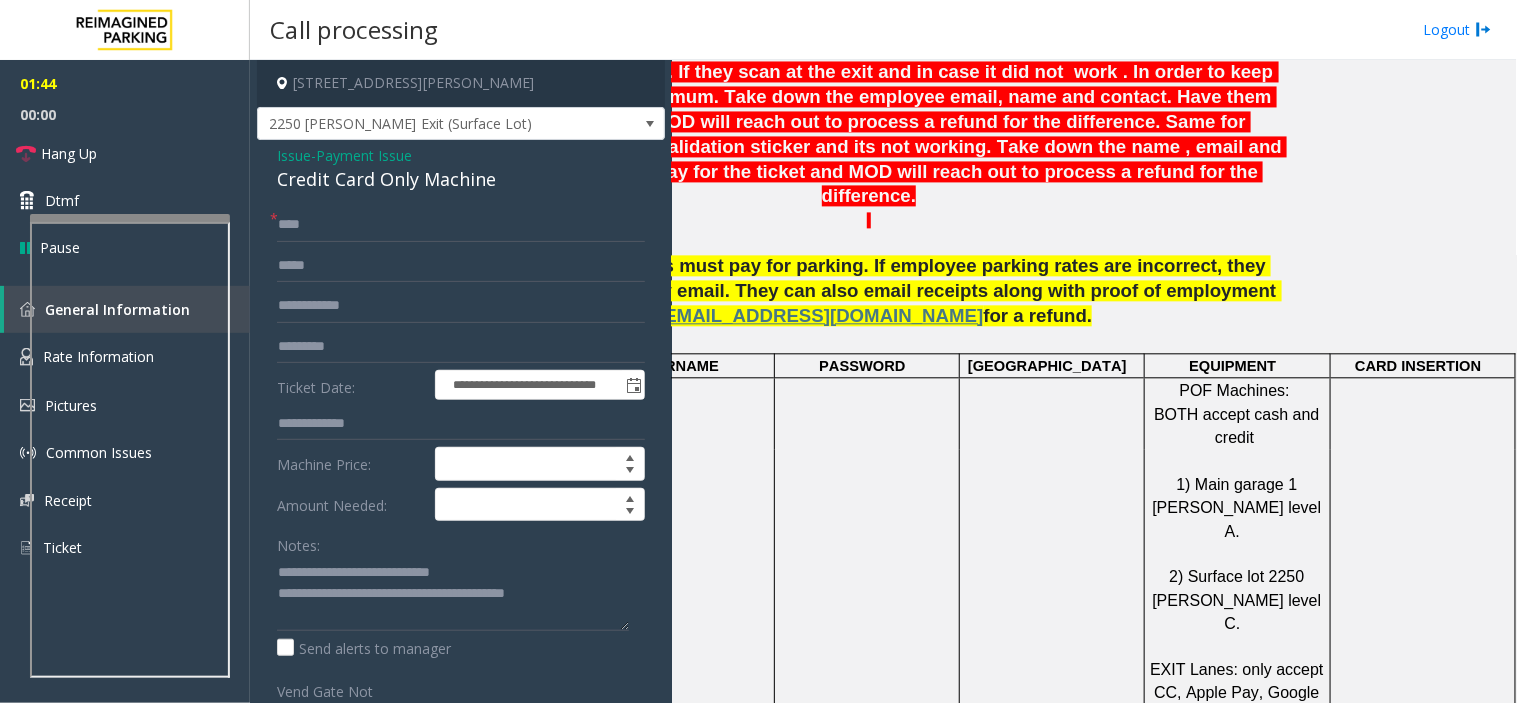 click on "Payment Issue" 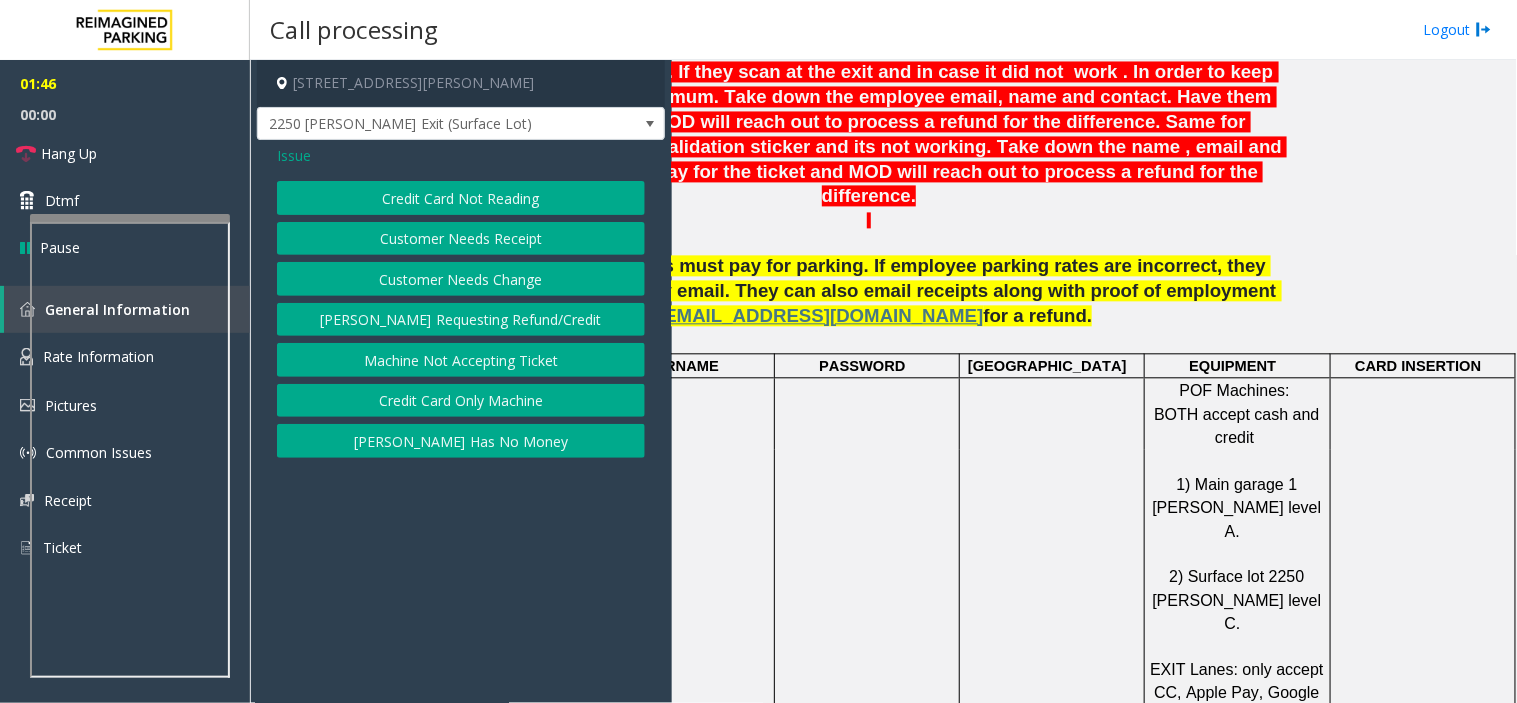 click on "Credit Card Not Reading" 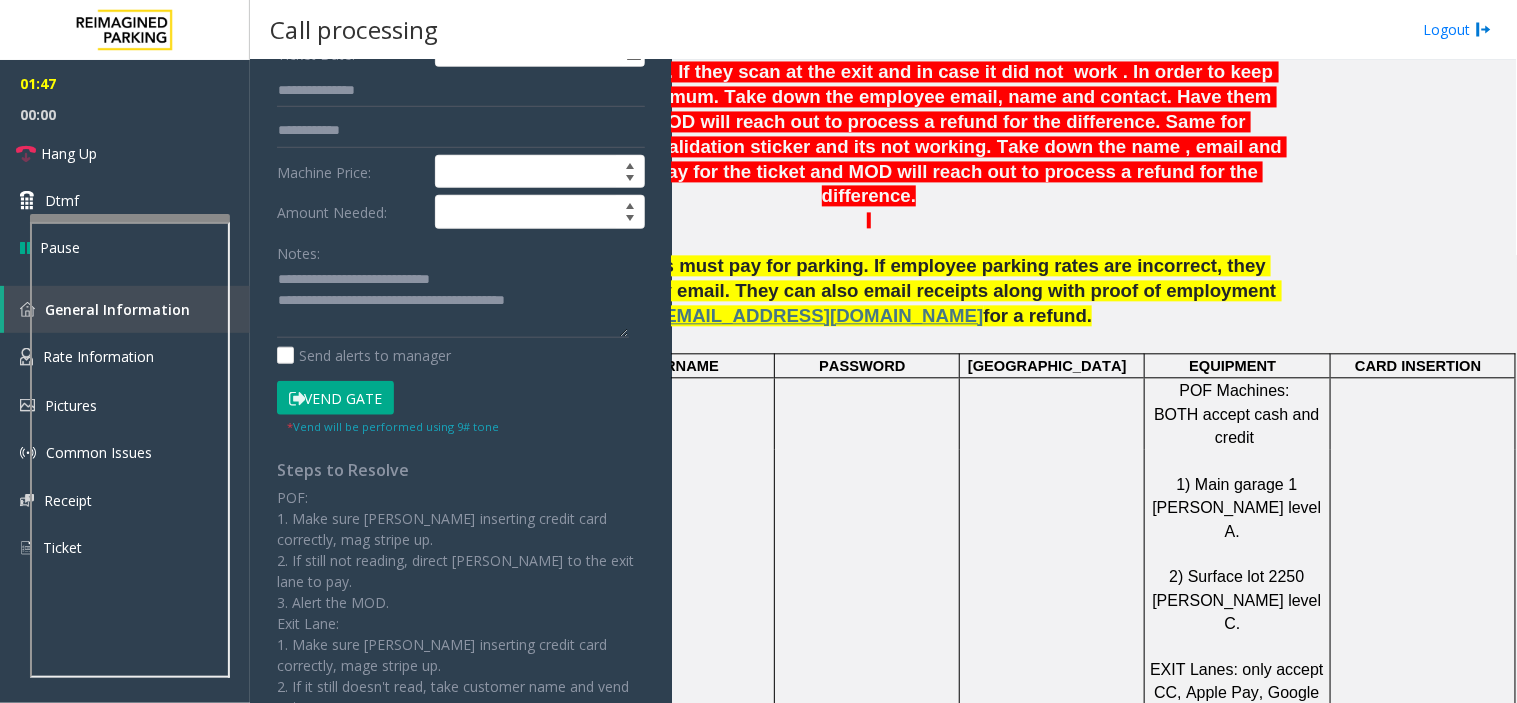 click on "Vend Gate" 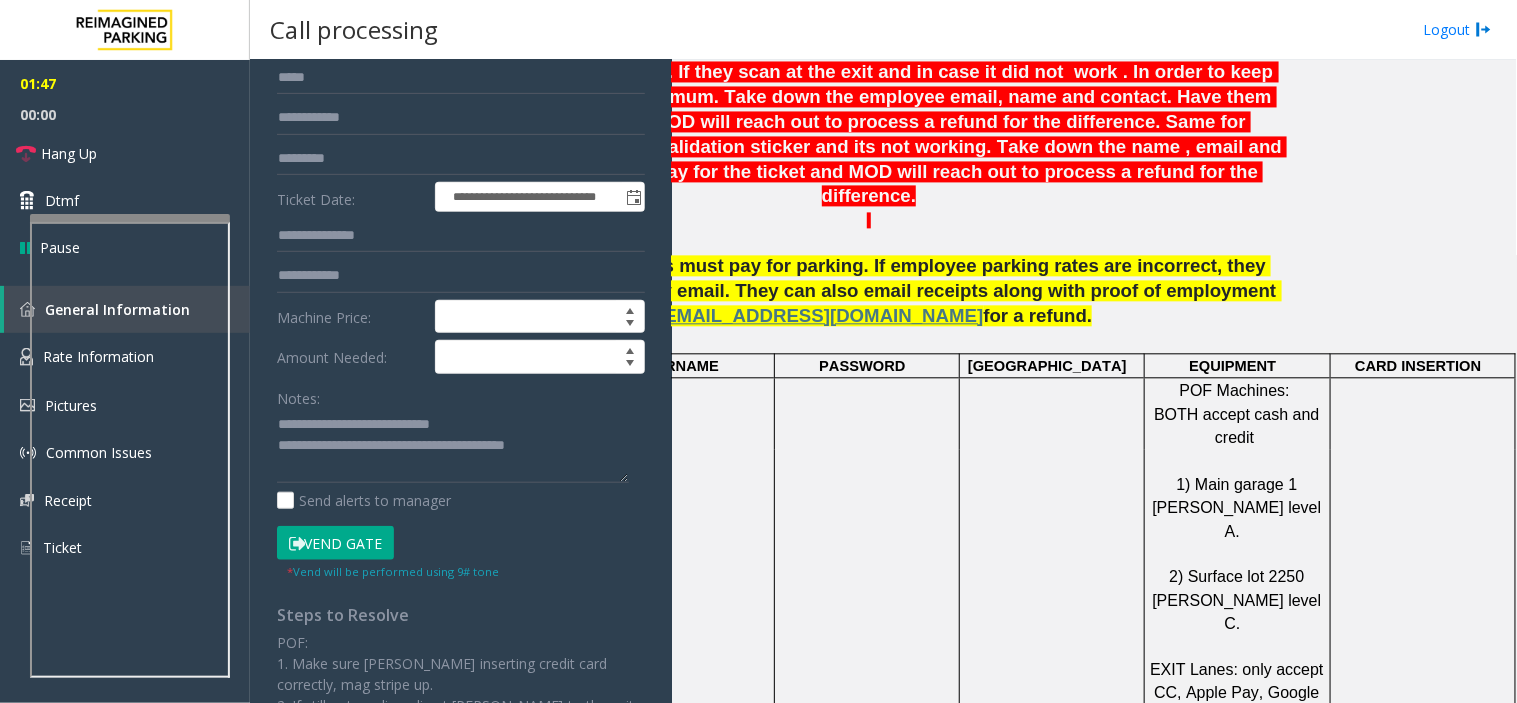 scroll, scrollTop: 0, scrollLeft: 0, axis: both 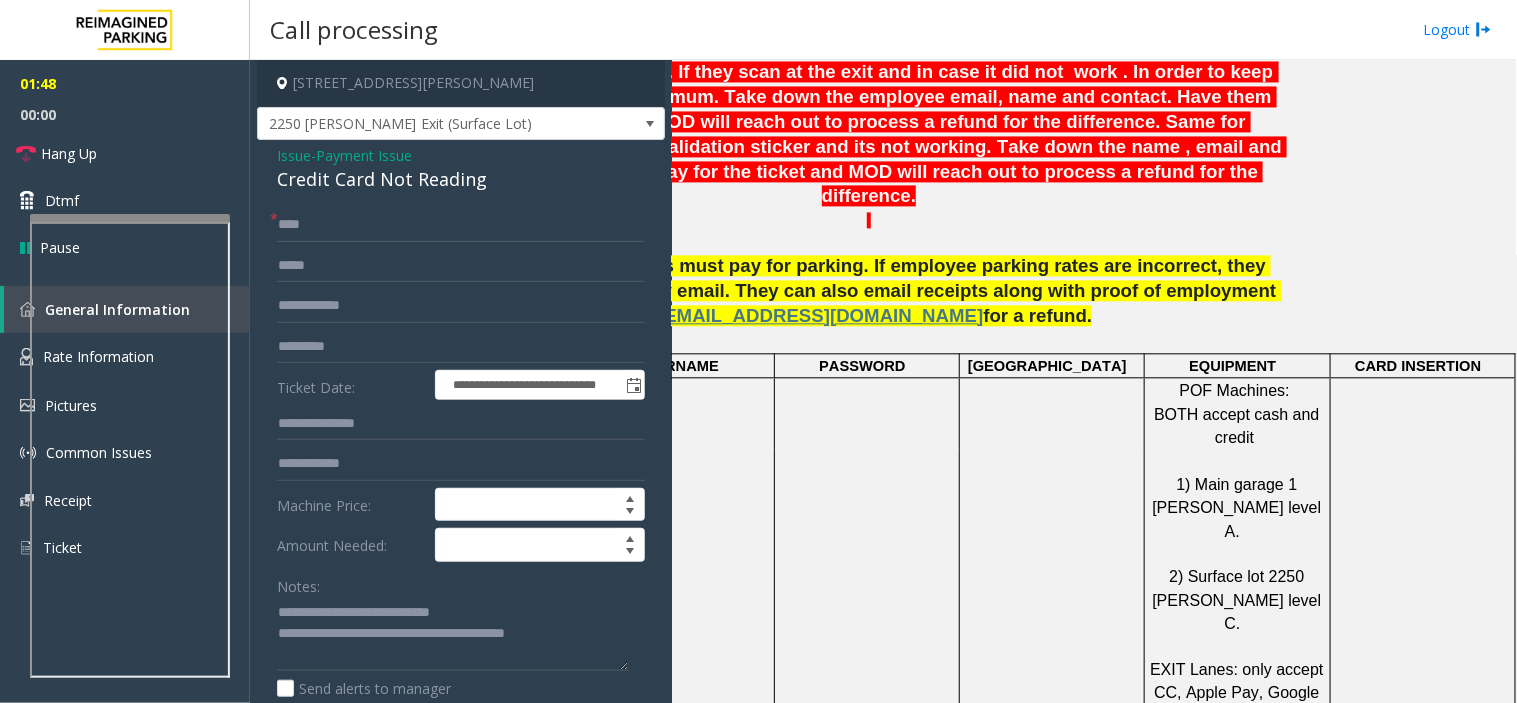 click on "Payment Issue" 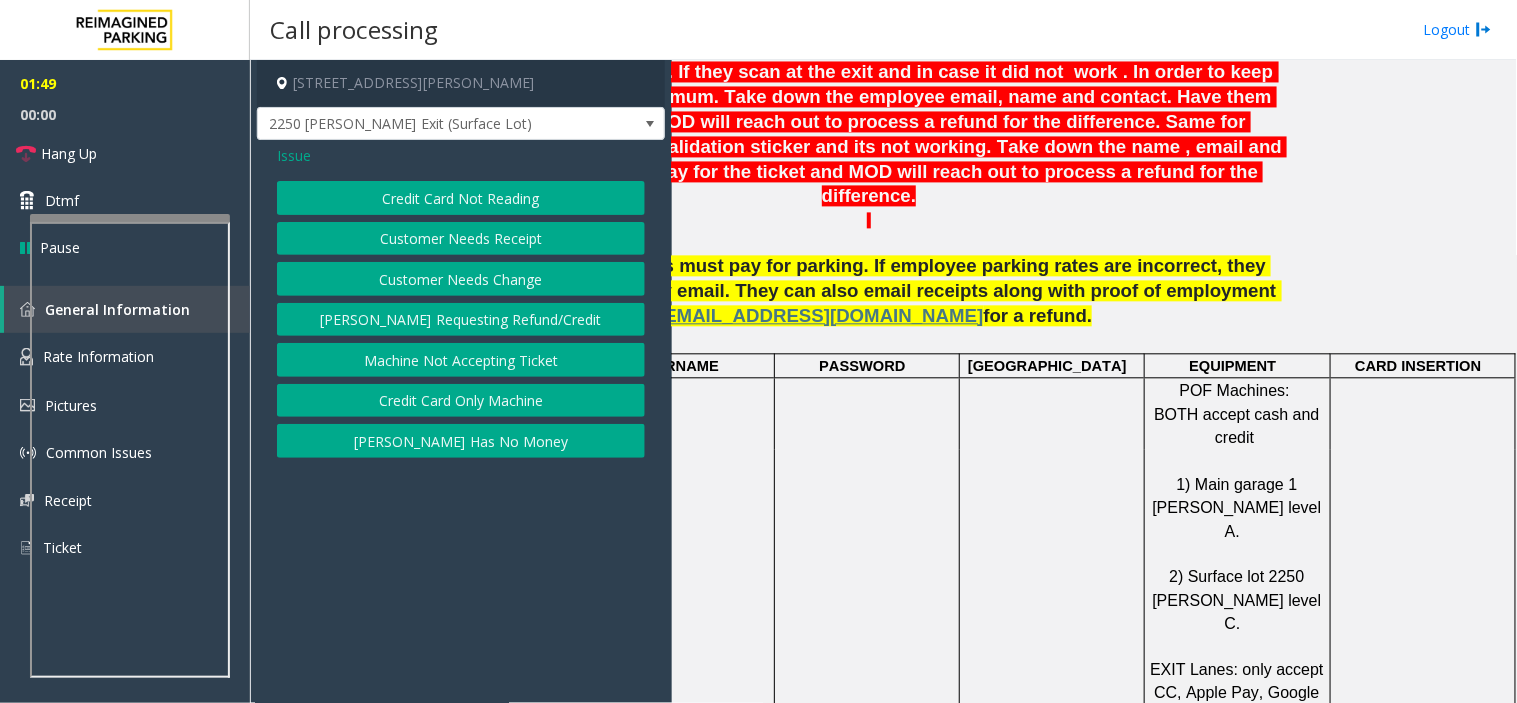 click on "Credit Card Only Machine" 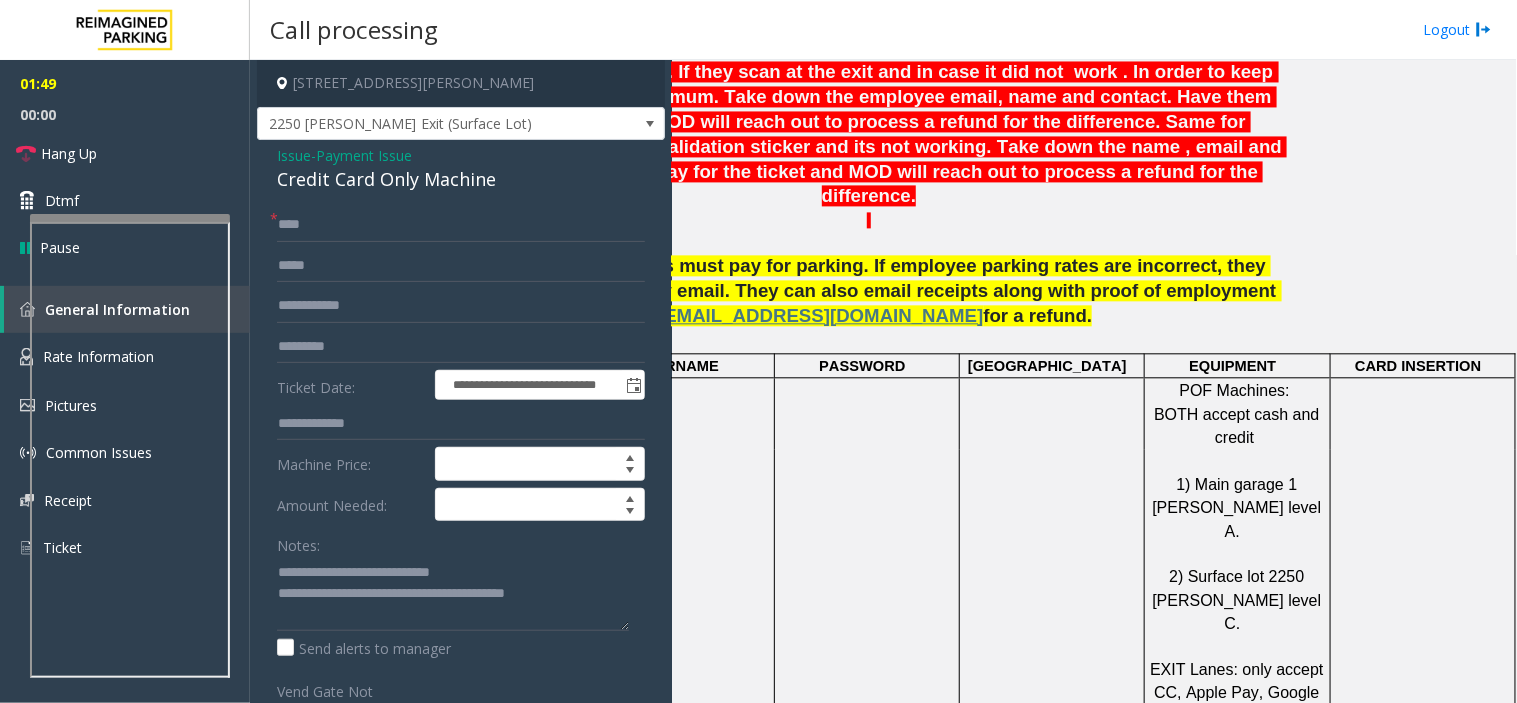 click at bounding box center (130, 218) 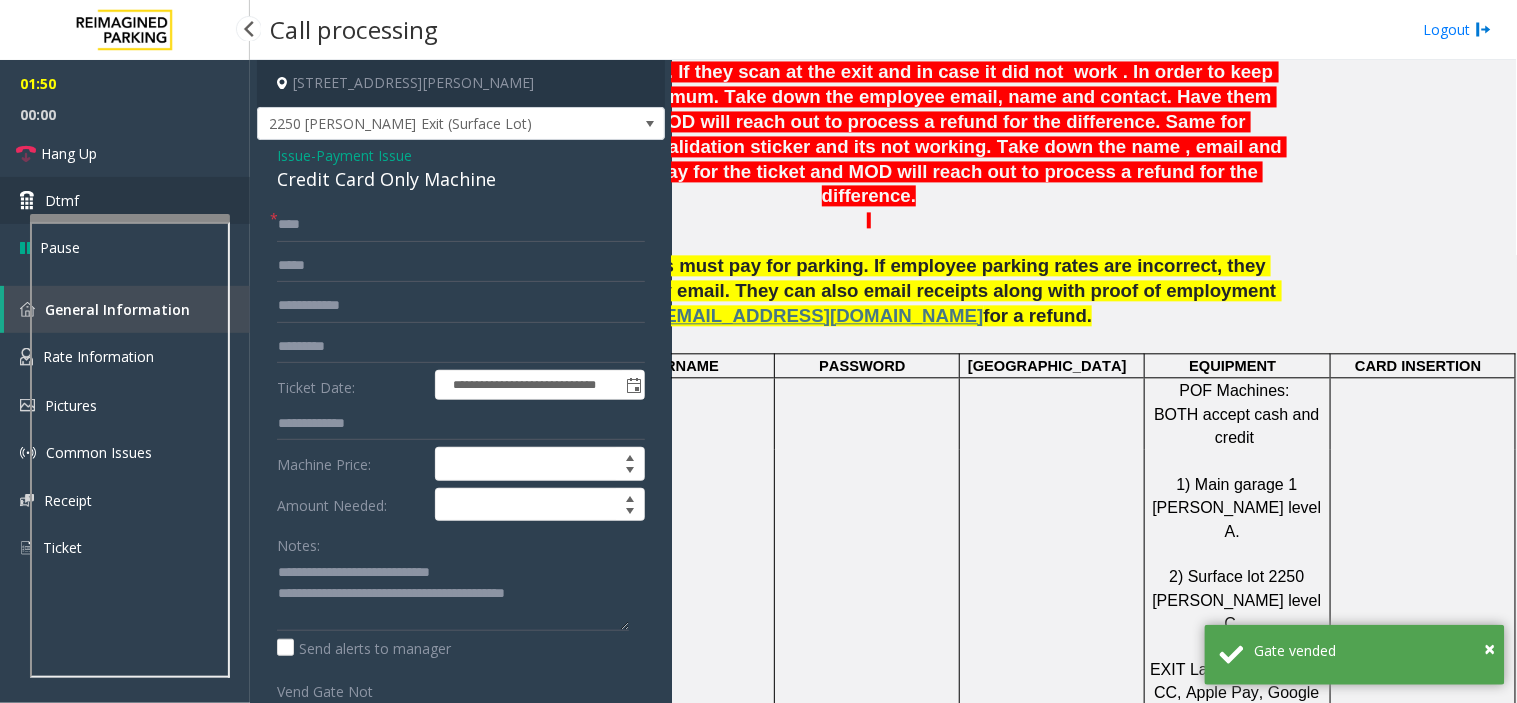 click on "Dtmf" at bounding box center [125, 200] 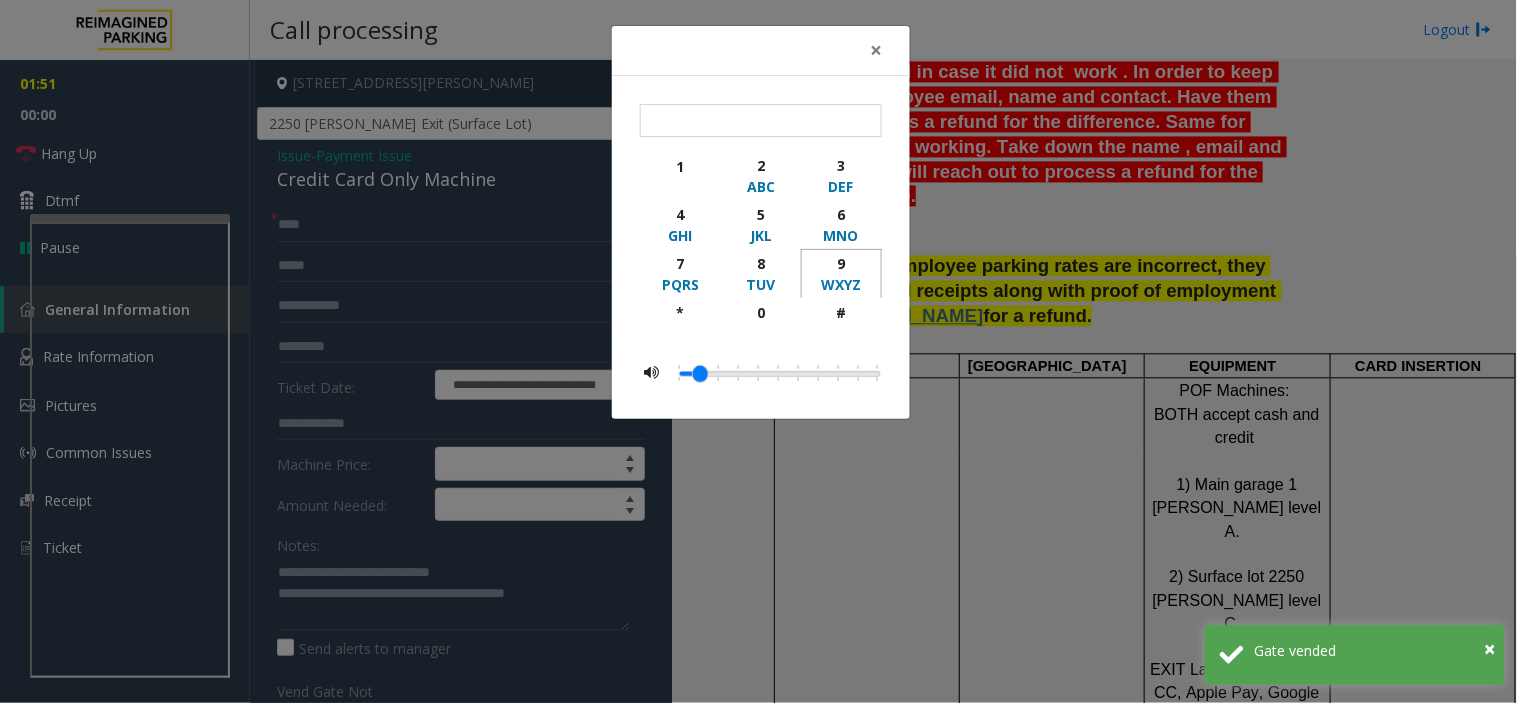 click on "9" 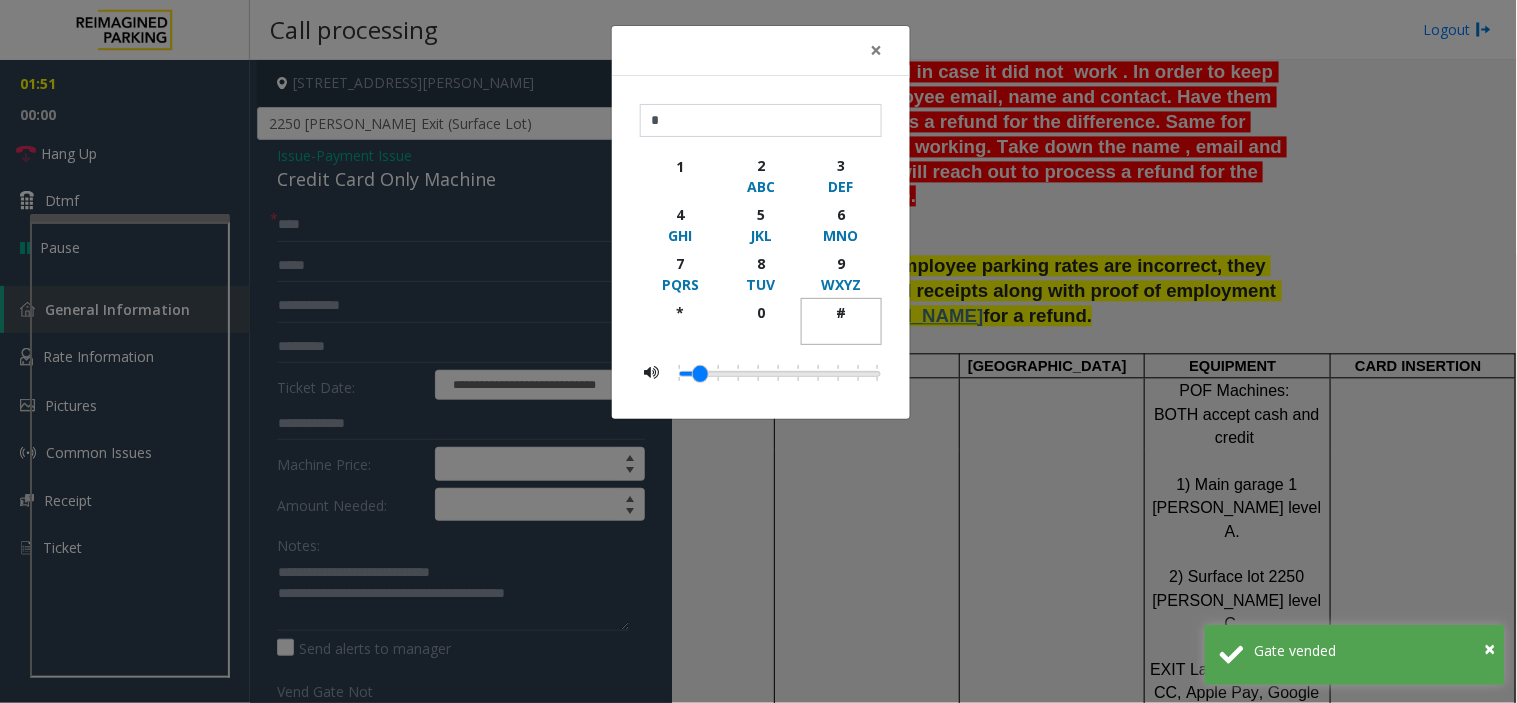 click on "#" 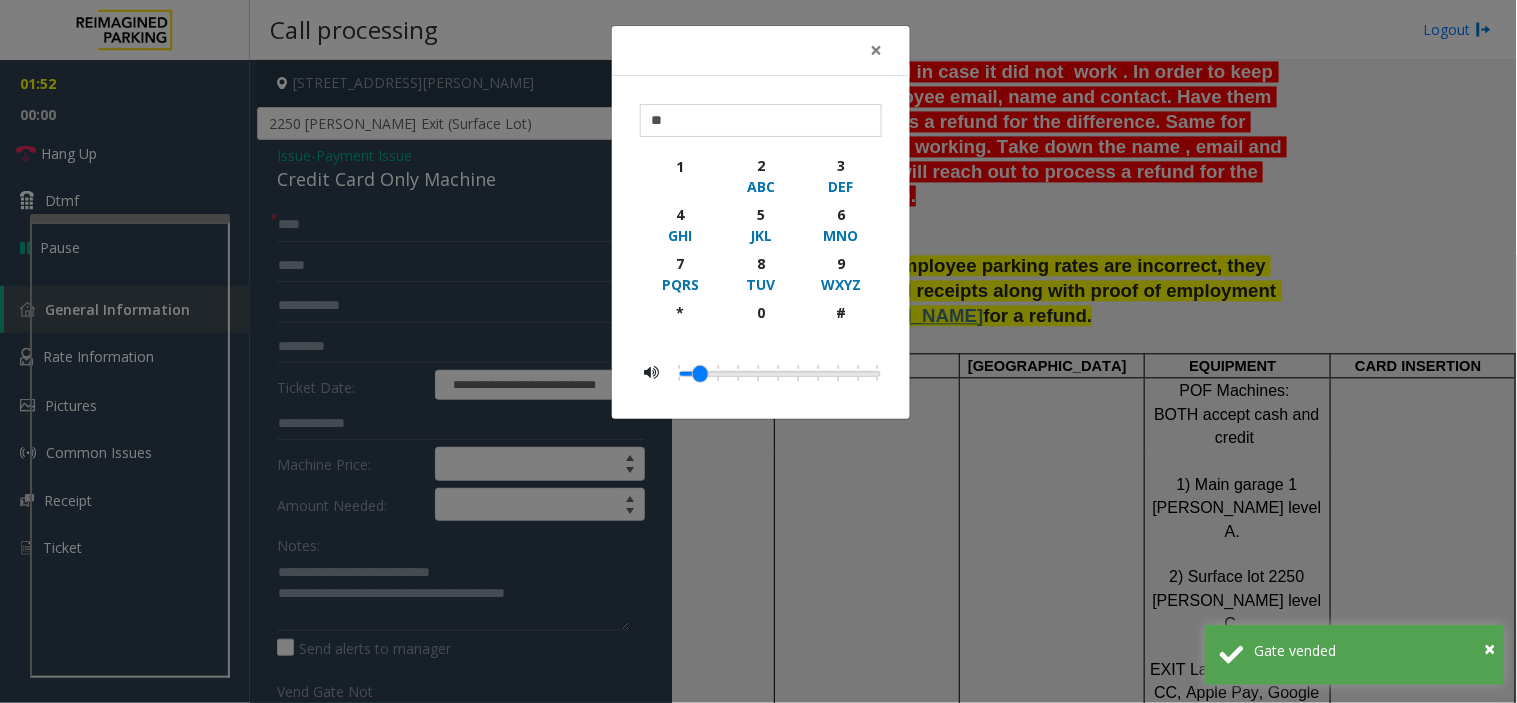 click on "× ** 1 2 ABC 3 DEF 4 GHI 5 JKL 6 MNO 7 PQRS 8 TUV 9 WXYZ * 0 #" 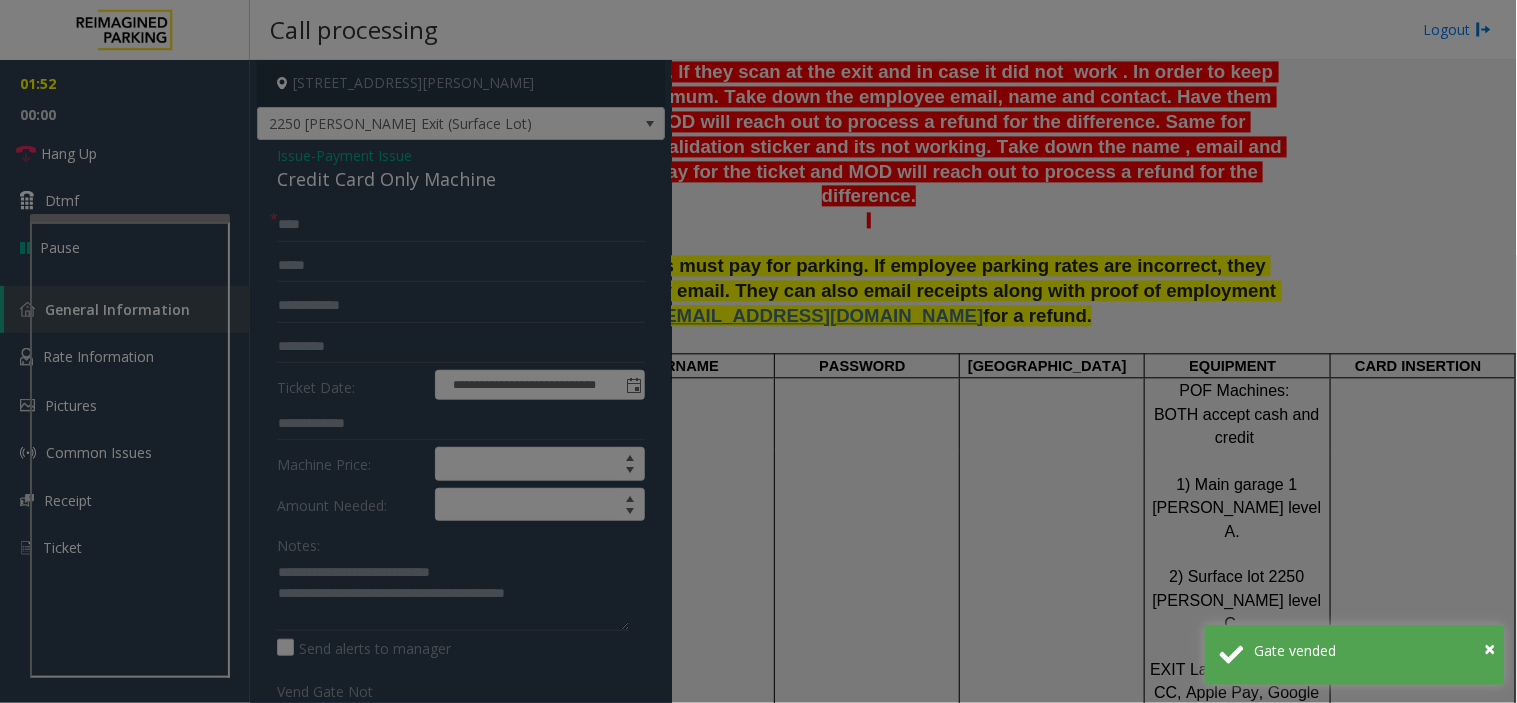 click on "× ** 1 2 ABC 3 DEF 4 GHI 5 JKL 6 MNO 7 PQRS 8 TUV 9 WXYZ * 0 #" 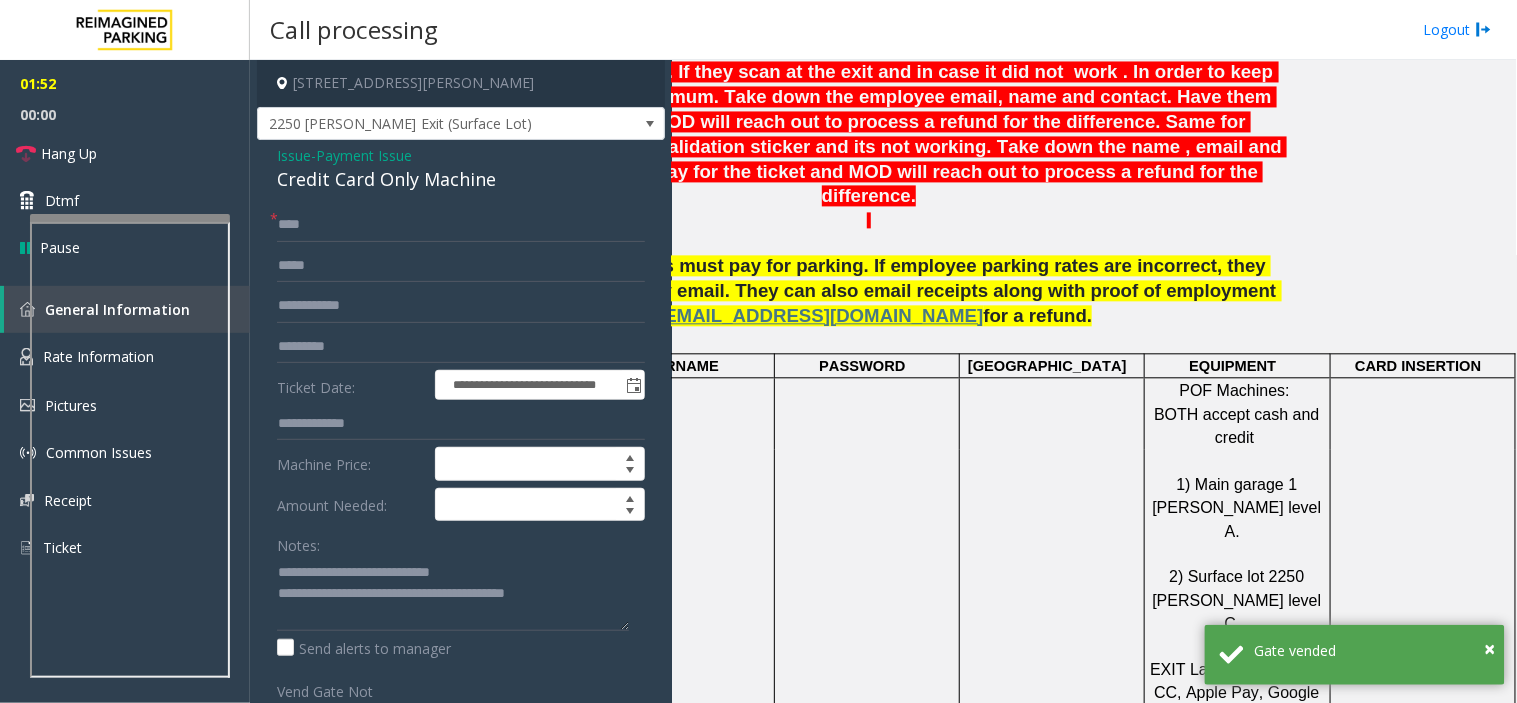 click on "**********" at bounding box center [758, 351] 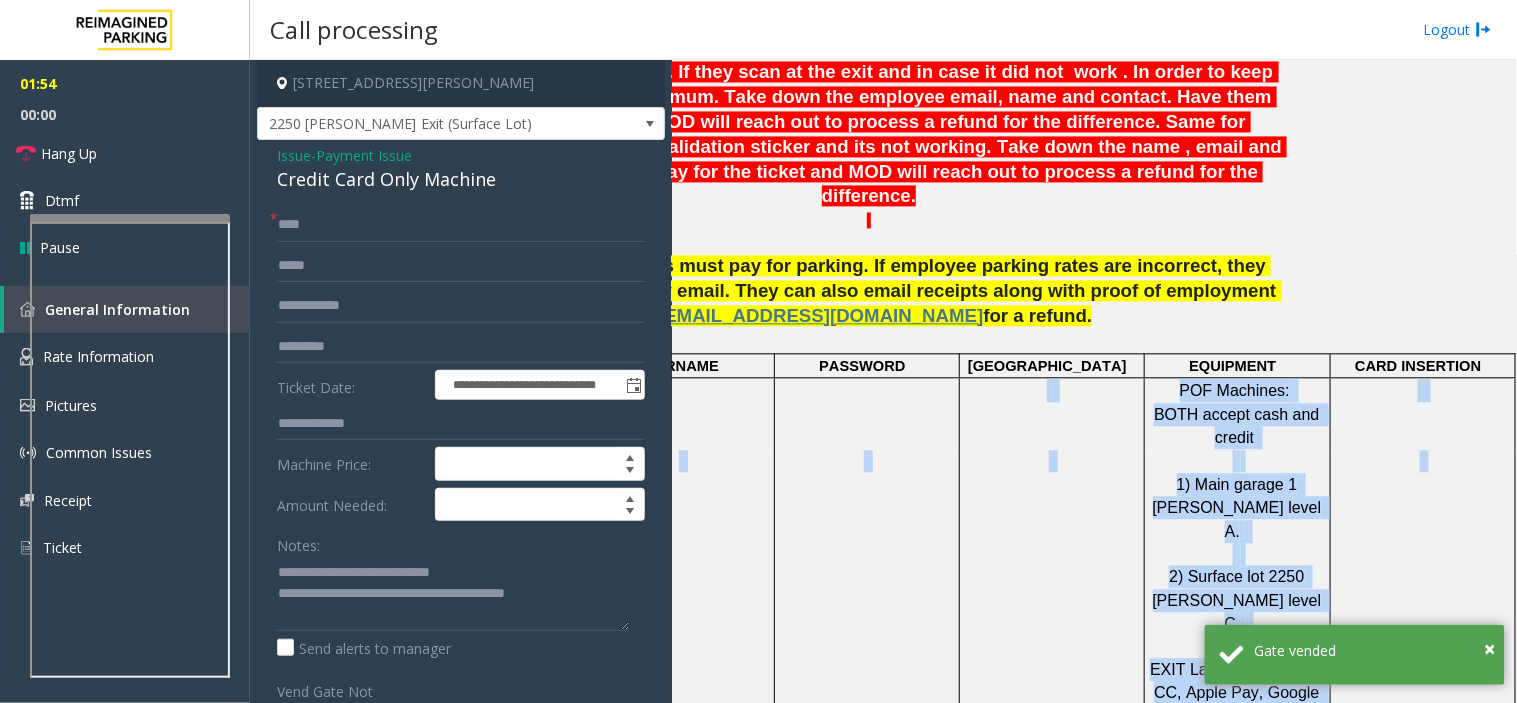 drag, startPoint x: 1127, startPoint y: 315, endPoint x: 1246, endPoint y: 592, distance: 301.47968 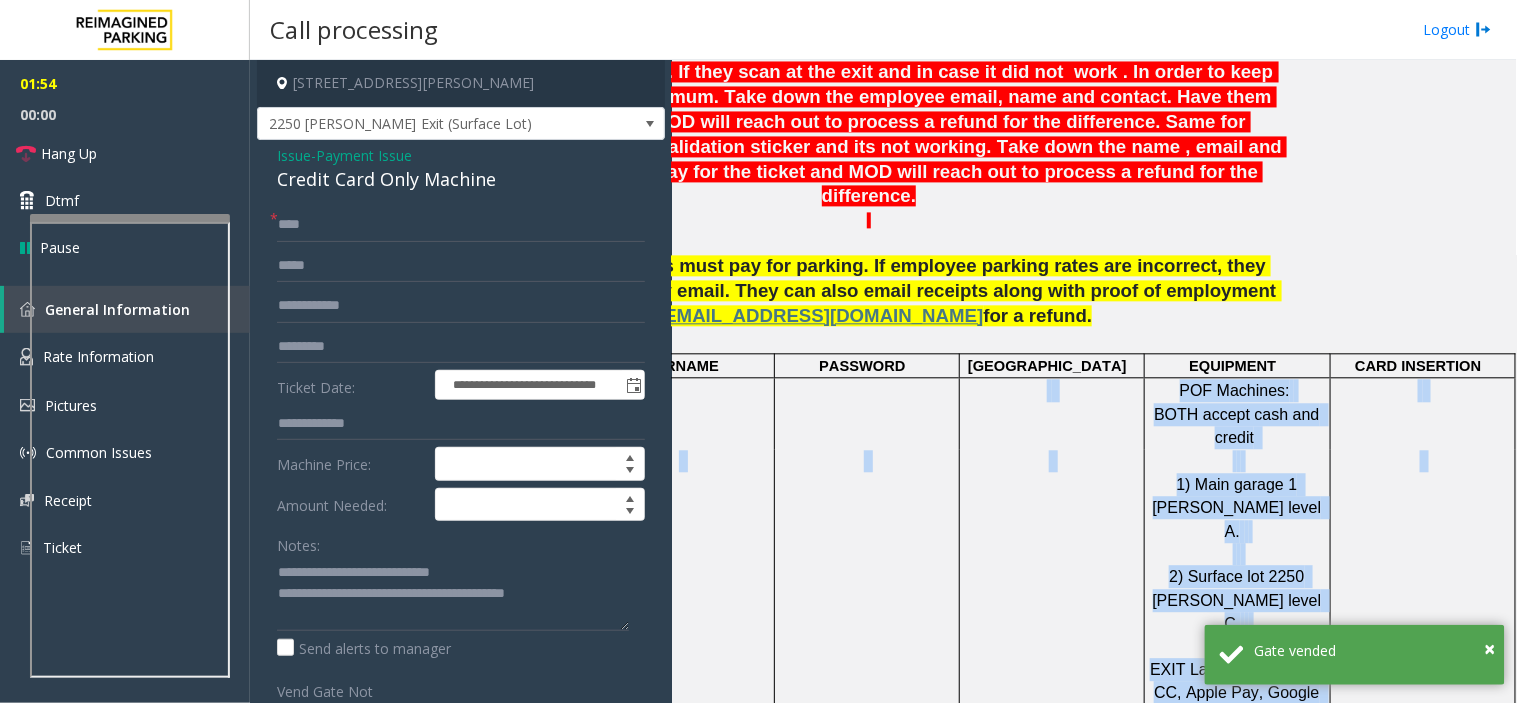 click on "PARCS     BEYOND TRUST     USERNAME     PASSWORD     PARIS     EQUIPMENT     CARD INSERTION     TIBA                    POF Machines:    BOTH accept cash and credit                      1) Main garage 1 Shrader level A.         2) Surface lot 2250 Hayes level C.         EXIT Lanes: only accept CC, Apple Pay, Google Pay               Cash payments are only accepted at the POF      MANDATORY FIELDS     VALIDATIONS     APPROVED VALIDATION LIST     TICKET     MONTHLY CARDS     GARAGE LAYOUT     LOCATION TIME                                     Main garage is on 1 Shrader and is split between patient/ visitor and tenant/ staff.    Click Here for the local time              Surface lot is at 2250 Hayes .                 The Clinic garage is at 2235 Hayes      APPROVED VENDORS     DO NOT VEND FOR     ENTRANCE/EXIT LANE INFO     LOST TICKET RATE     COMMON ISSUES     SPECIAL INSTRUCTIONS" 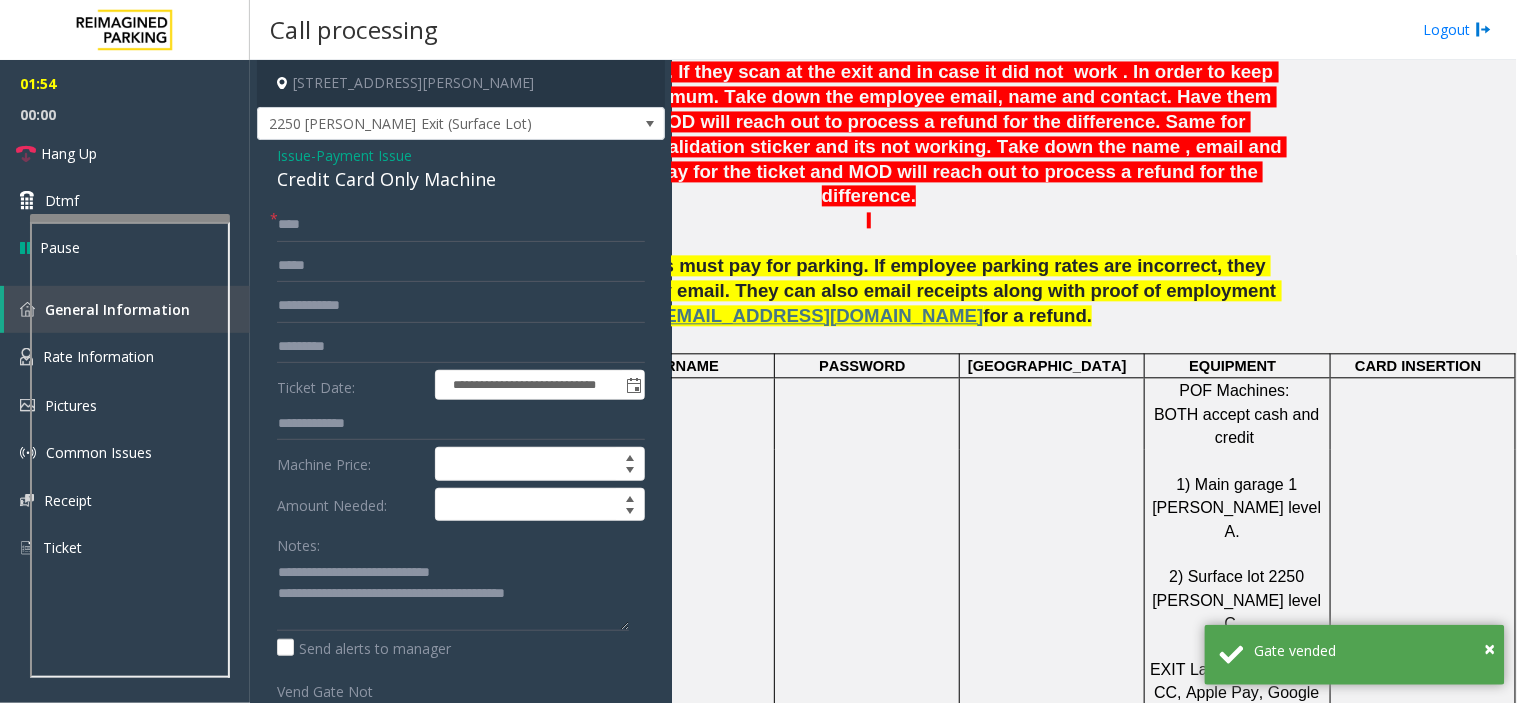 click on "Cash payments are only accepted at the POF" 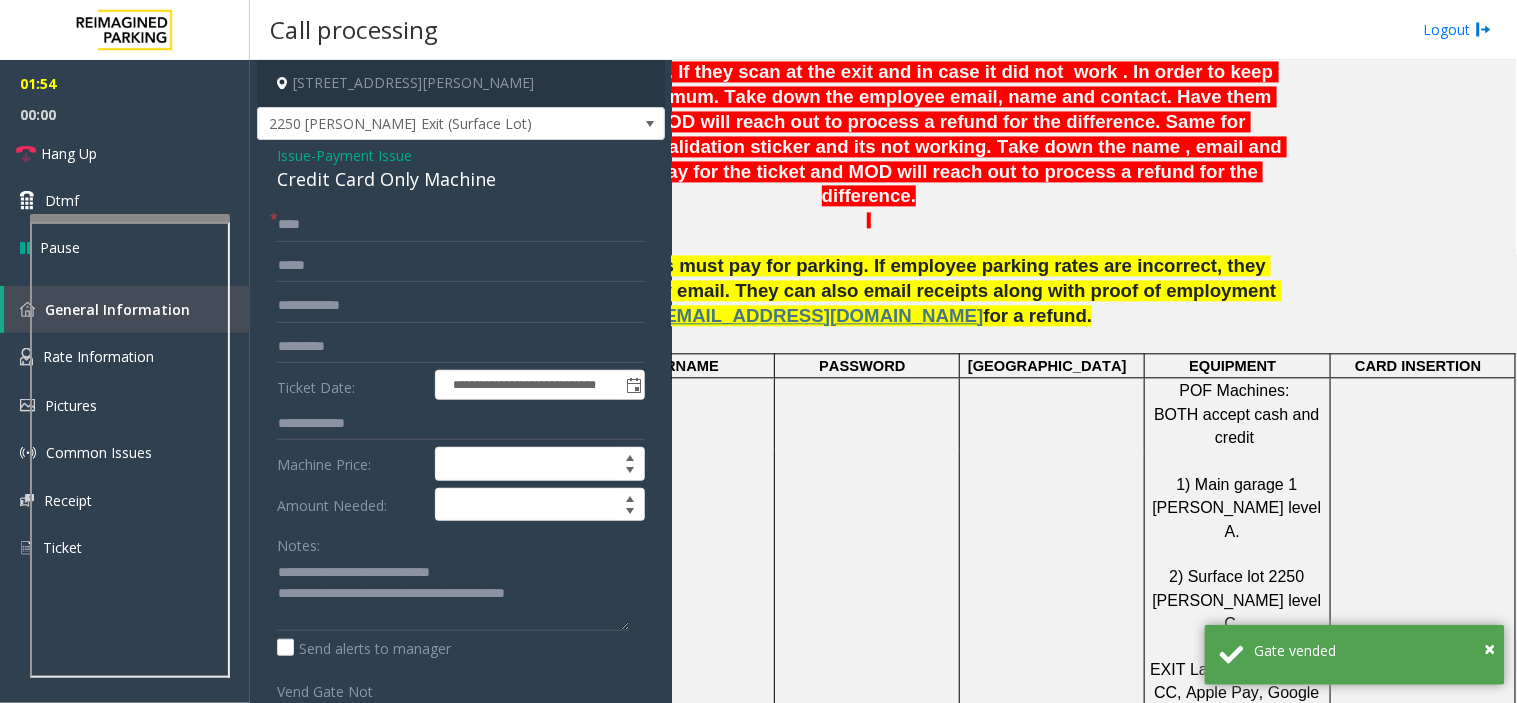 click on "Cash payments are only accepted at the POF" 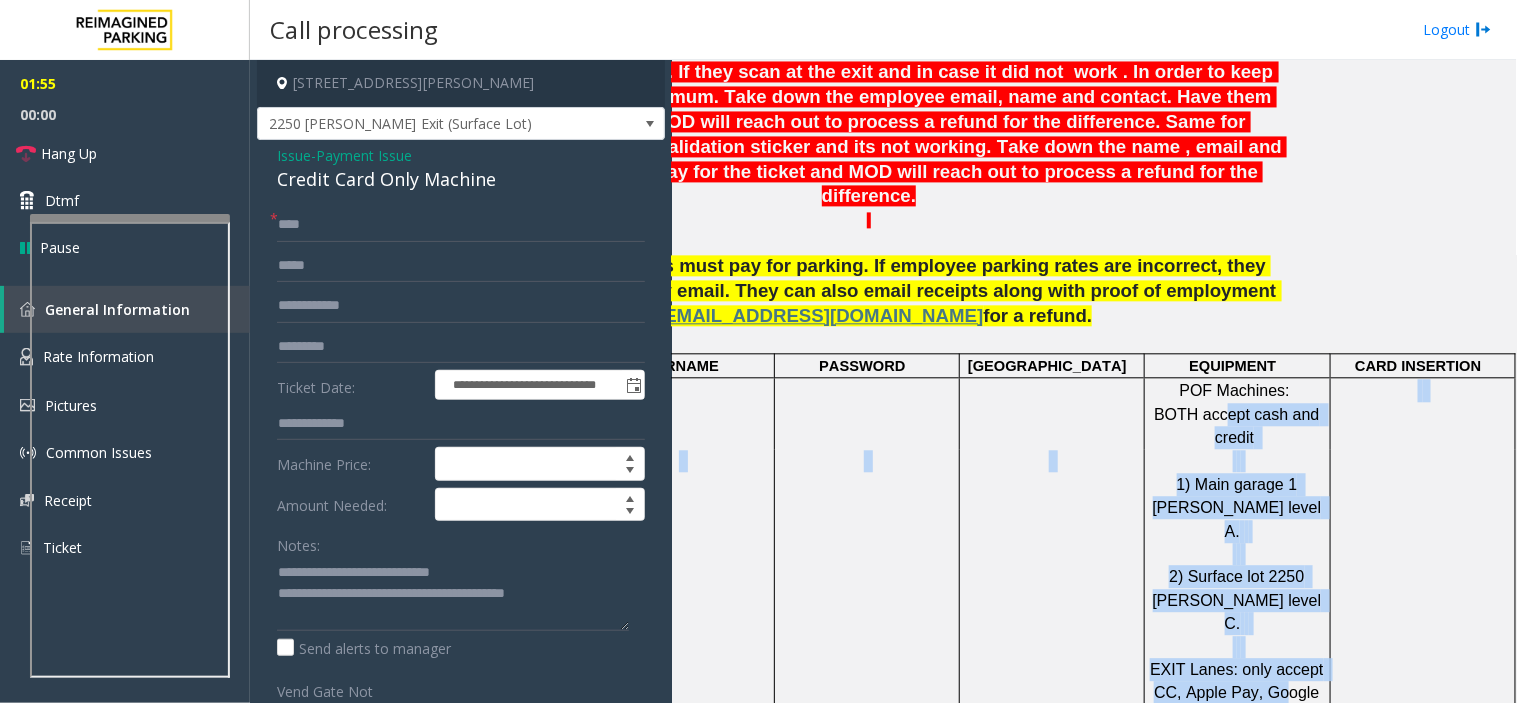 click on "PARCS     BEYOND TRUST     USERNAME     PASSWORD     PARIS     EQUIPMENT     CARD INSERTION     TIBA                    POF Machines:    BOTH accept cash and credit                      1) Main garage 1 Shrader level A.         2) Surface lot 2250 Hayes level C.         EXIT Lanes: only accept CC, Apple Pay, Google Pay               Cash payments are only accepted at the POF      MANDATORY FIELDS     VALIDATIONS     APPROVED VALIDATION LIST     TICKET     MONTHLY CARDS     GARAGE LAYOUT     LOCATION TIME                                     Main garage is on 1 Shrader and is split between patient/ visitor and tenant/ staff.    Click Here for the local time              Surface lot is at 2250 Hayes .                 The Clinic garage is at 2235 Hayes      APPROVED VENDORS     DO NOT VEND FOR     ENTRANCE/EXIT LANE INFO     LOST TICKET RATE     COMMON ISSUES     SPECIAL INSTRUCTIONS" 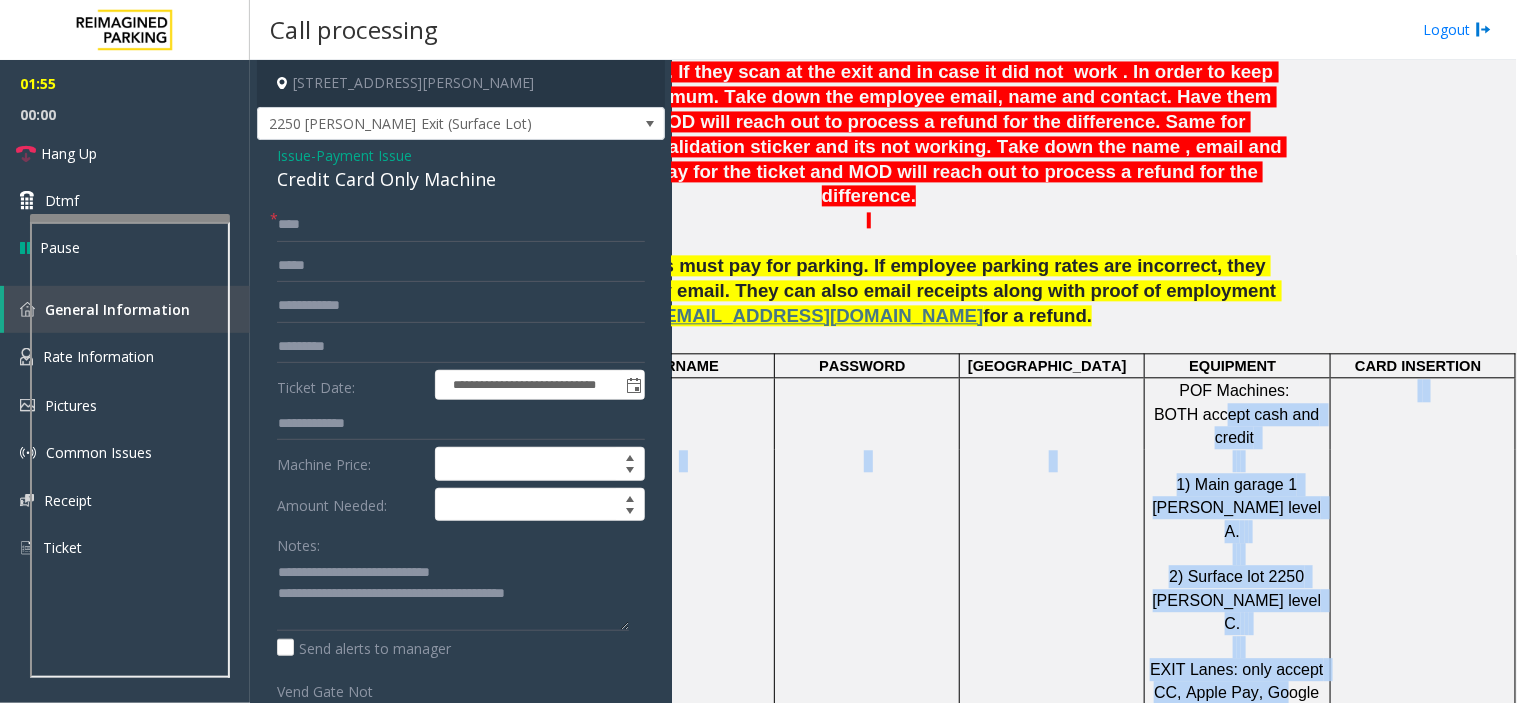 click on "BOTH accept cash and credit" 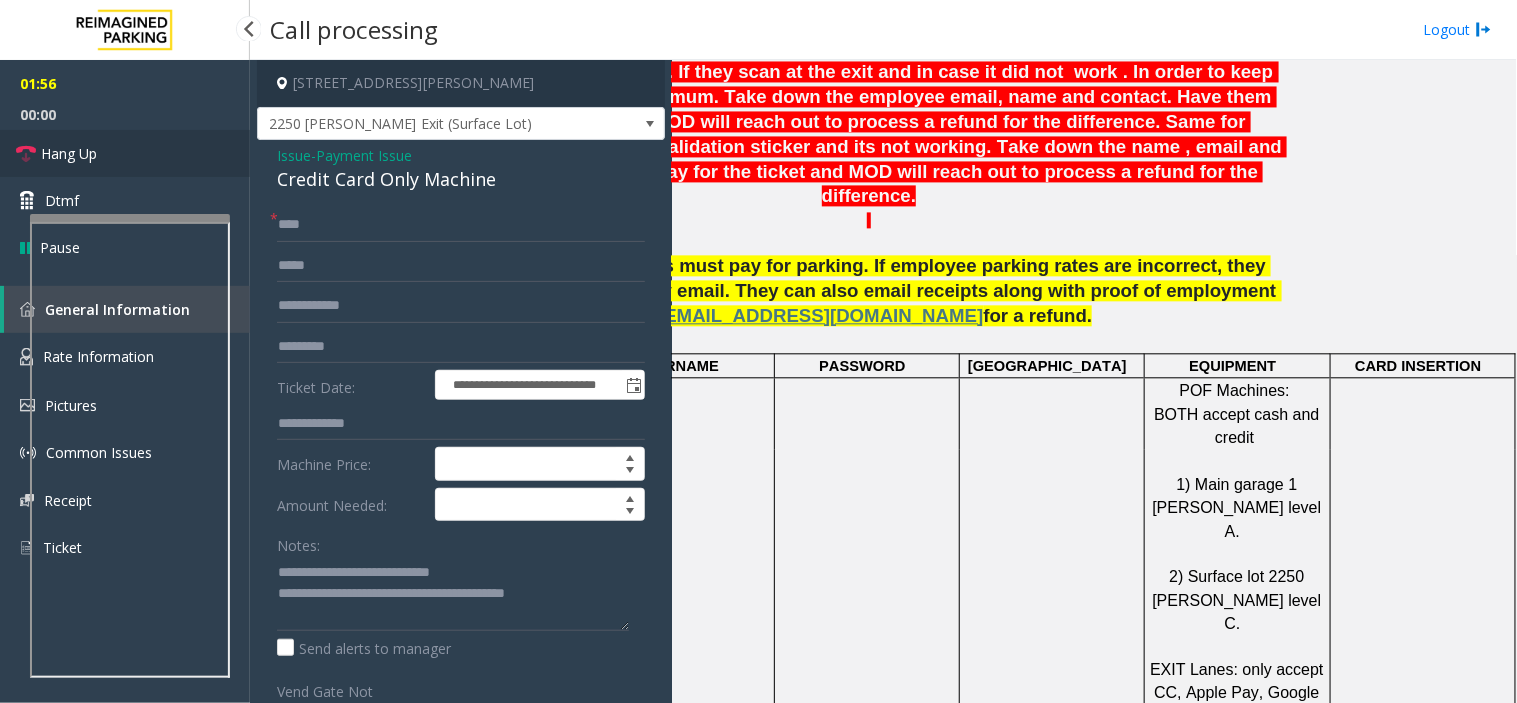 click on "Hang Up" at bounding box center (125, 153) 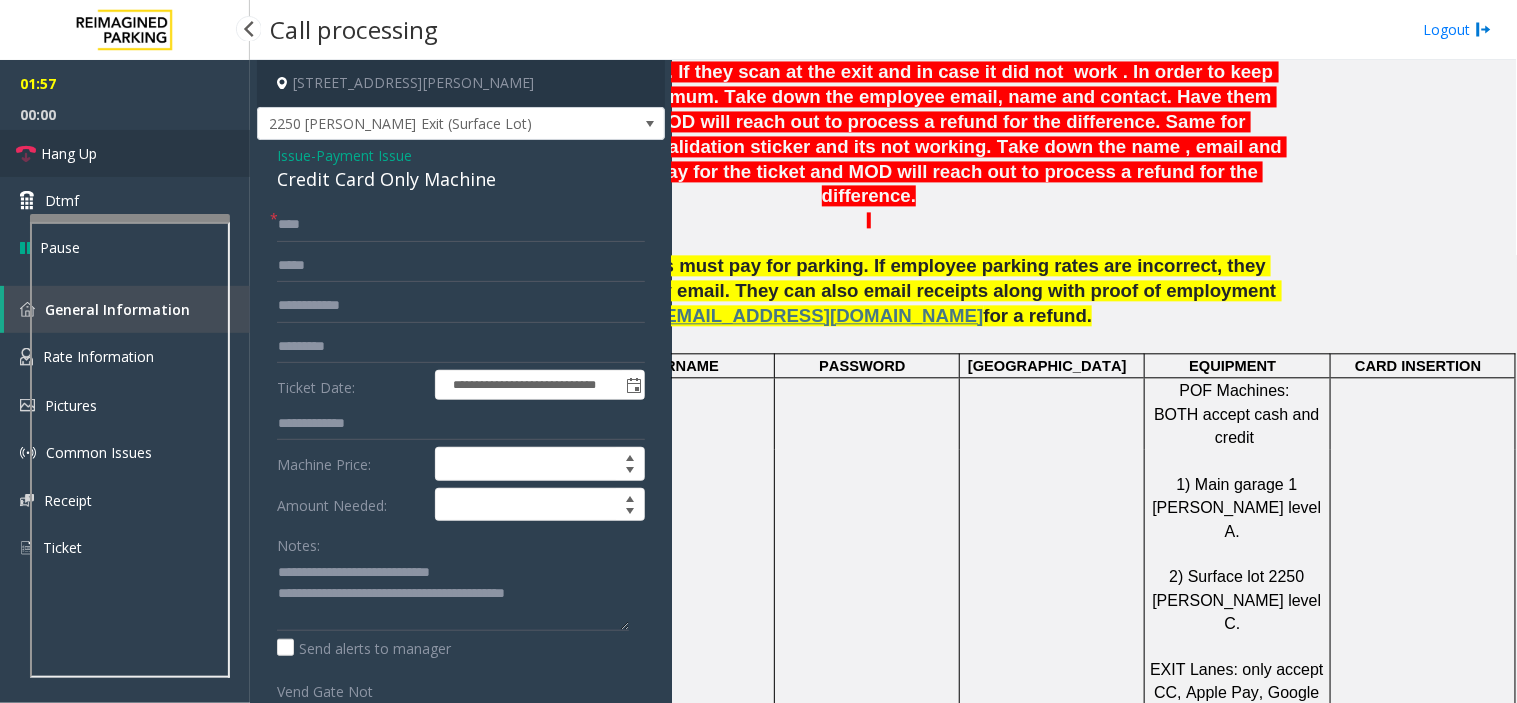 click on "Hang Up" at bounding box center [125, 153] 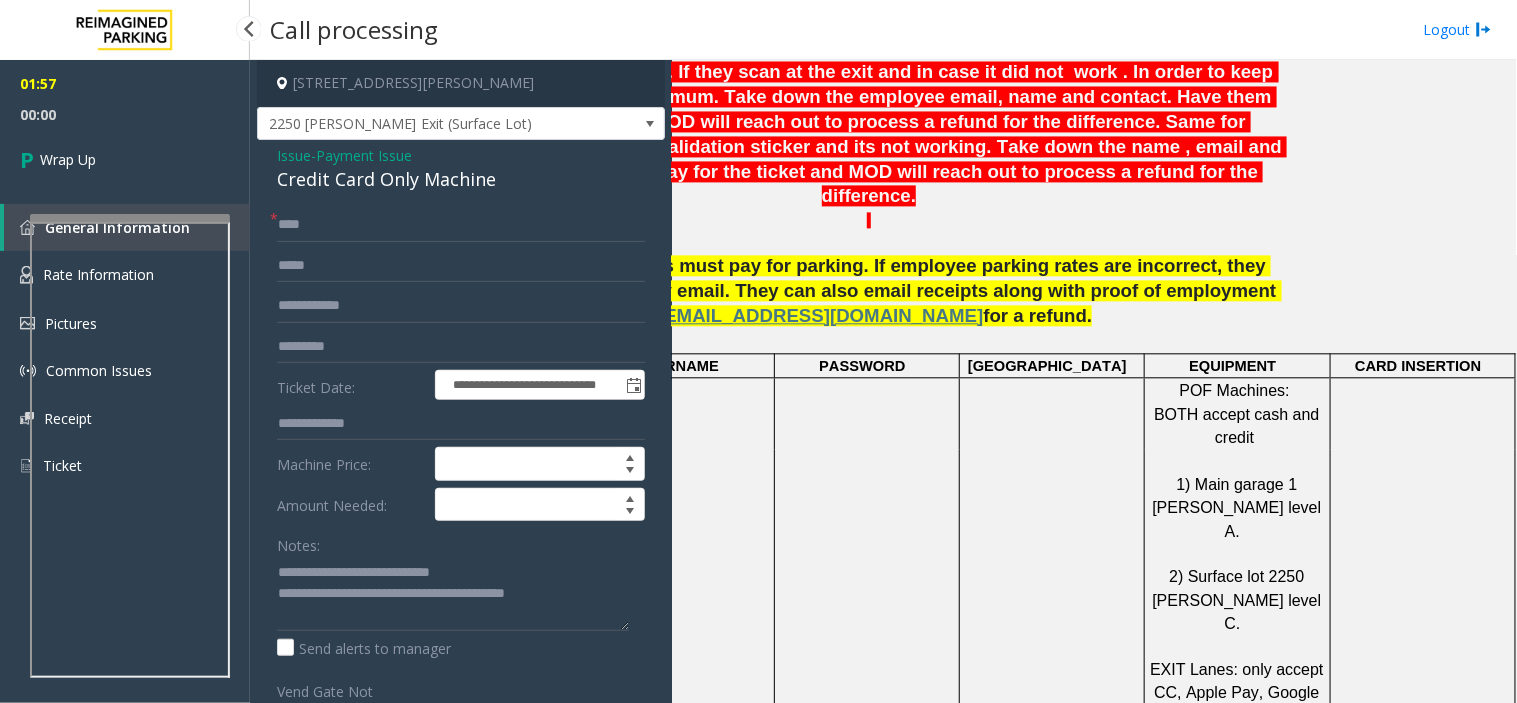 click on "Wrap Up" at bounding box center [125, 159] 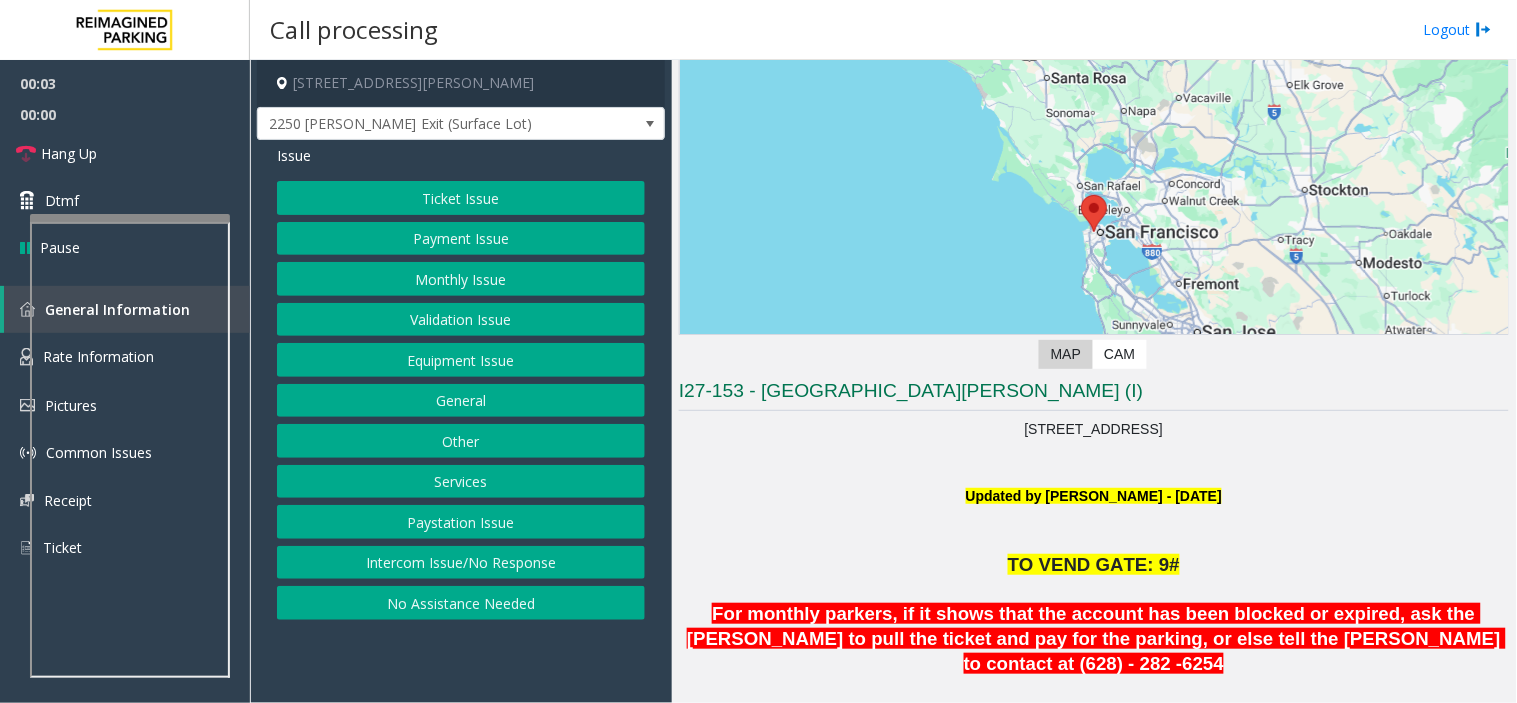 scroll, scrollTop: 333, scrollLeft: 0, axis: vertical 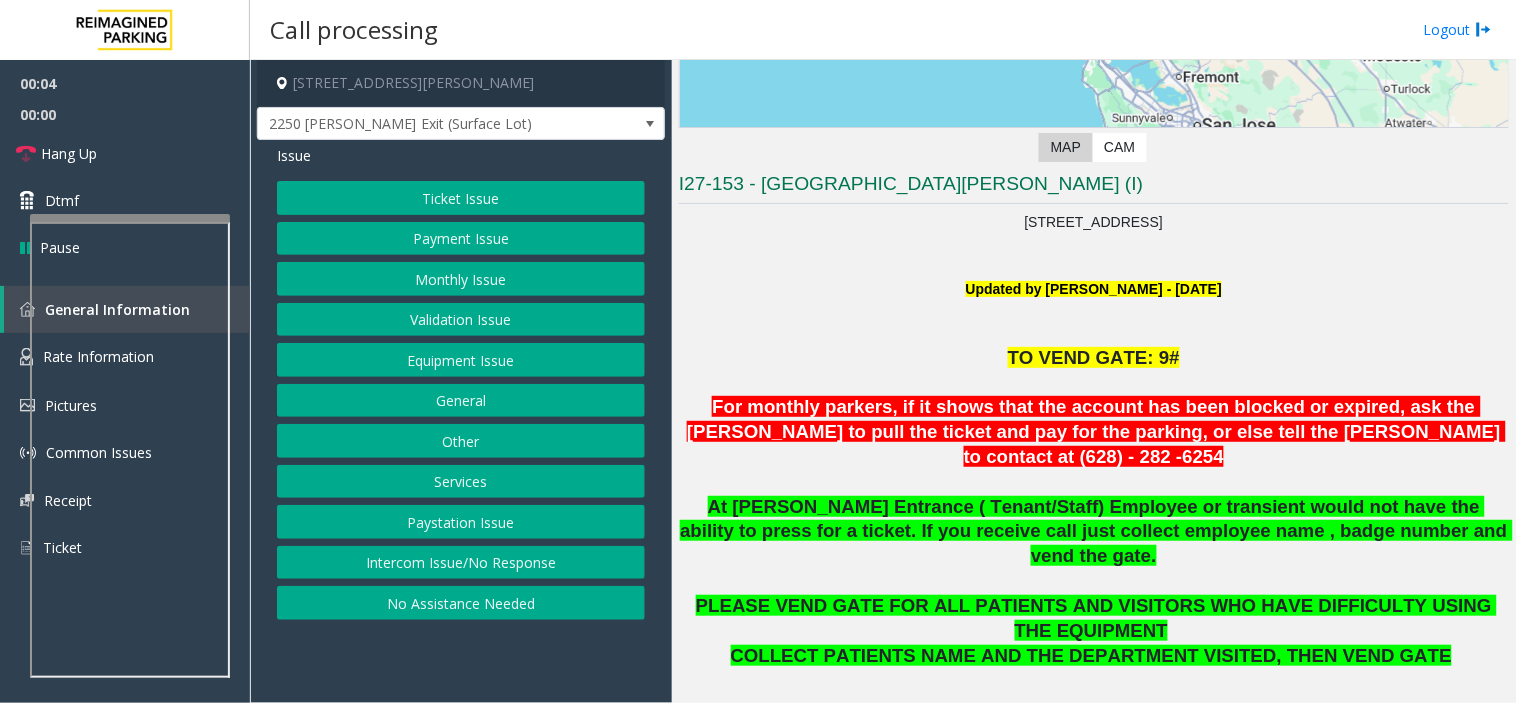 click on "At Shrader Entrance ( Tenant/Staff) Employee or transient would not have the ability to press for a ticket. If you receive call just collect employee name , badge number and vend the gate." 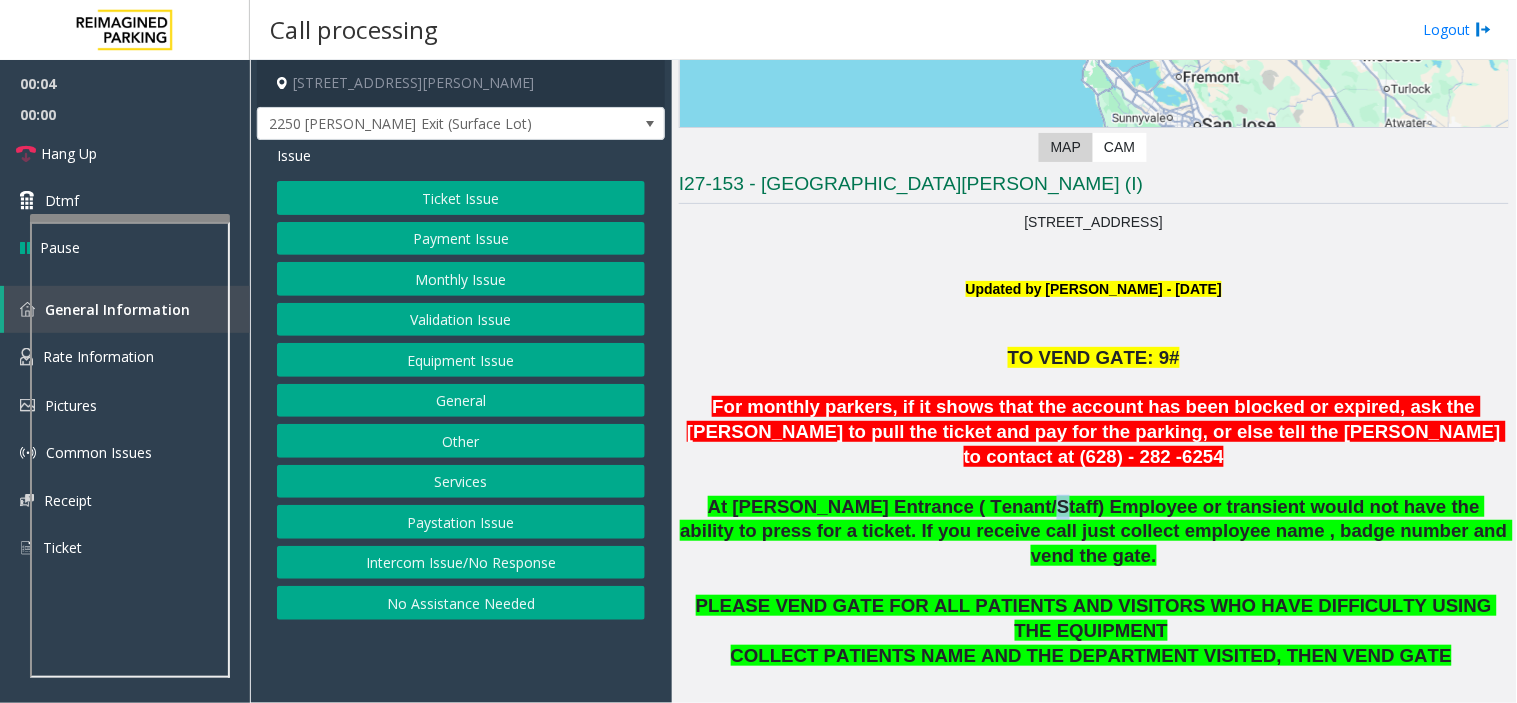 click on "At Shrader Entrance ( Tenant/Staff) Employee or transient would not have the ability to press for a ticket. If you receive call just collect employee name , badge number and vend the gate." 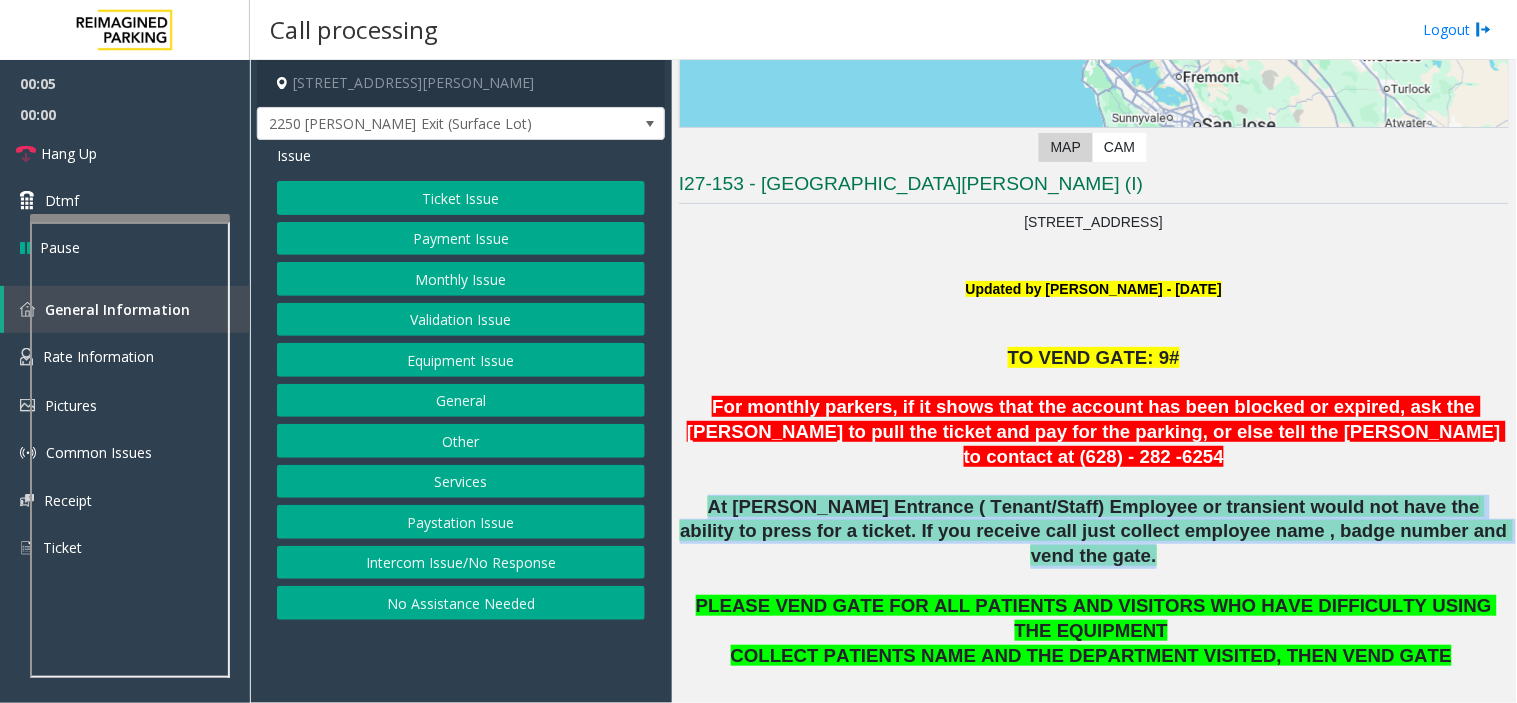 click on "At Shrader Entrance ( Tenant/Staff) Employee or transient would not have the ability to press for a ticket. If you receive call just collect employee name , badge number and vend the gate." 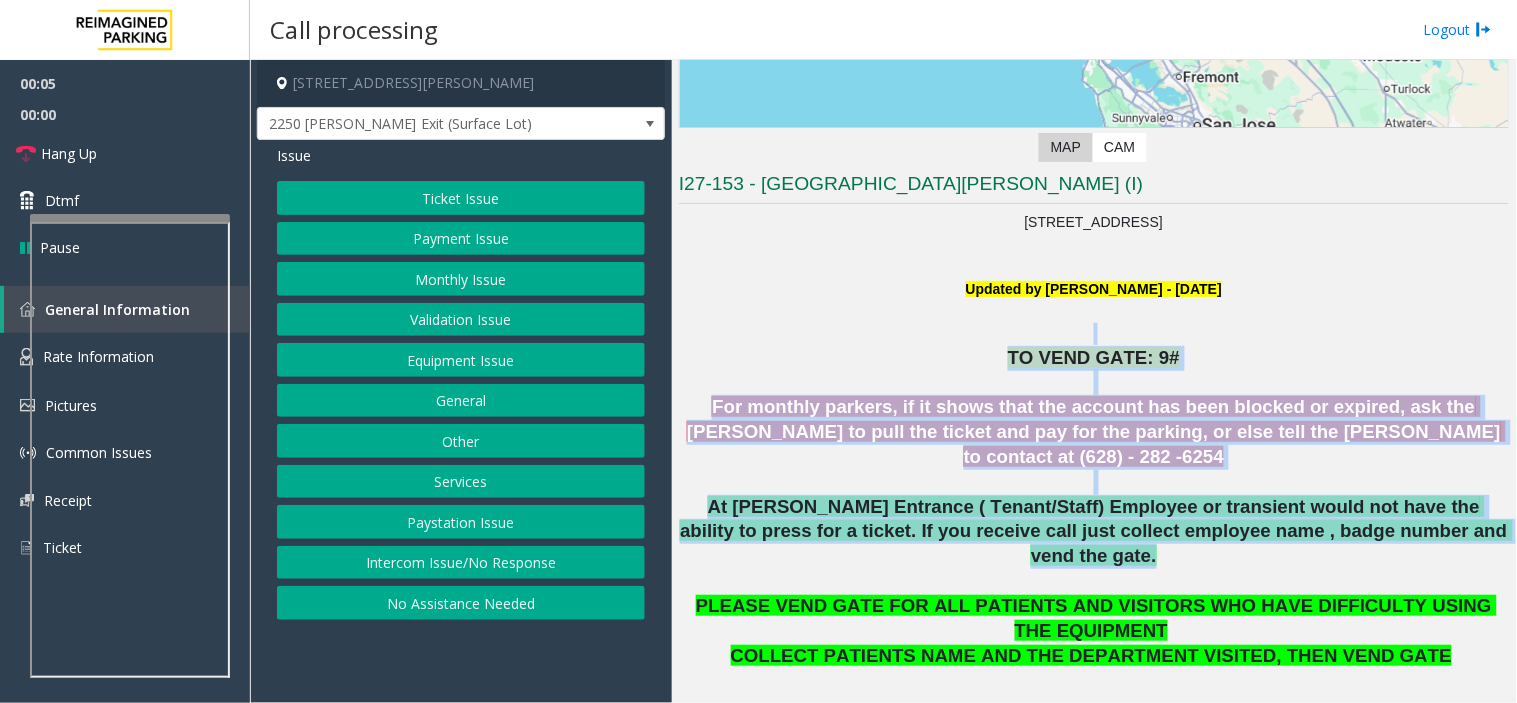 drag, startPoint x: 977, startPoint y: 482, endPoint x: 910, endPoint y: 316, distance: 179.01117 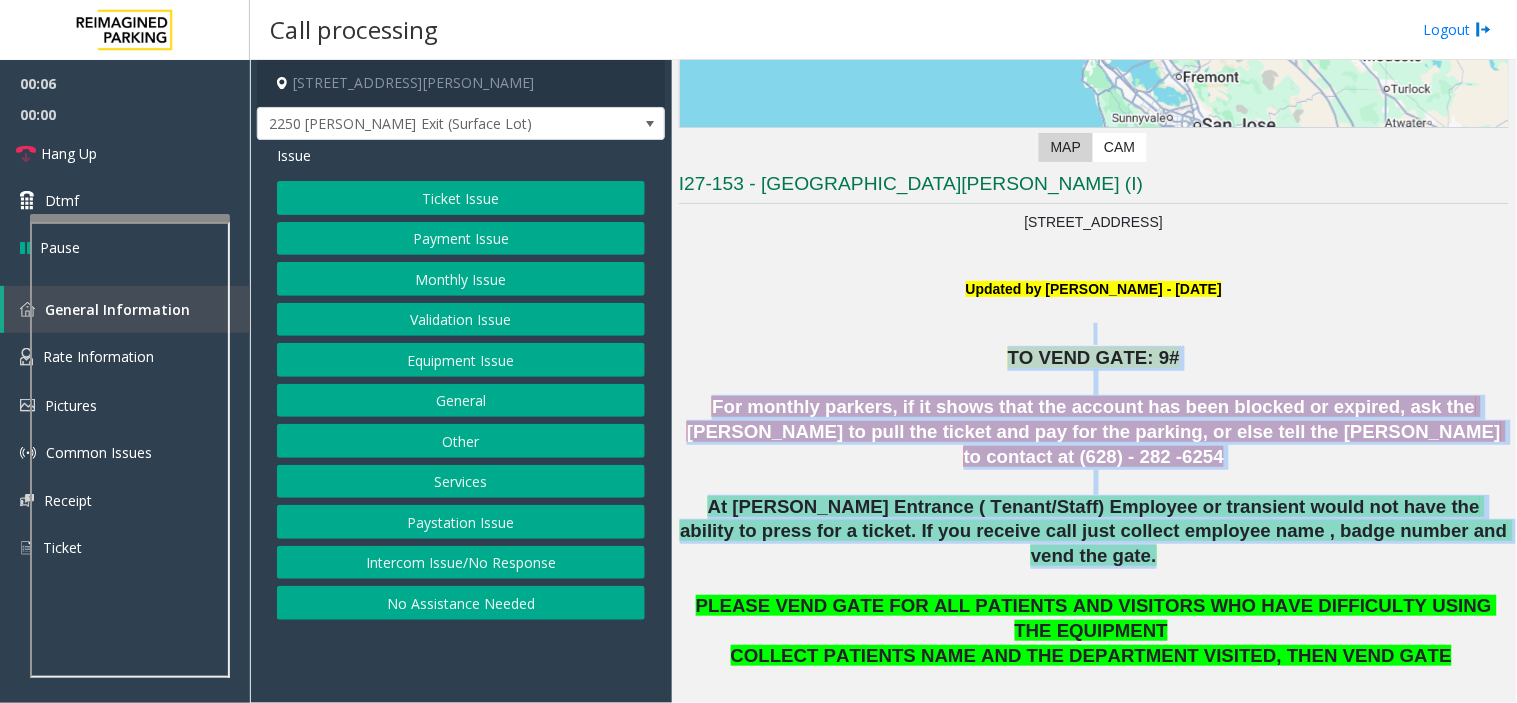 click 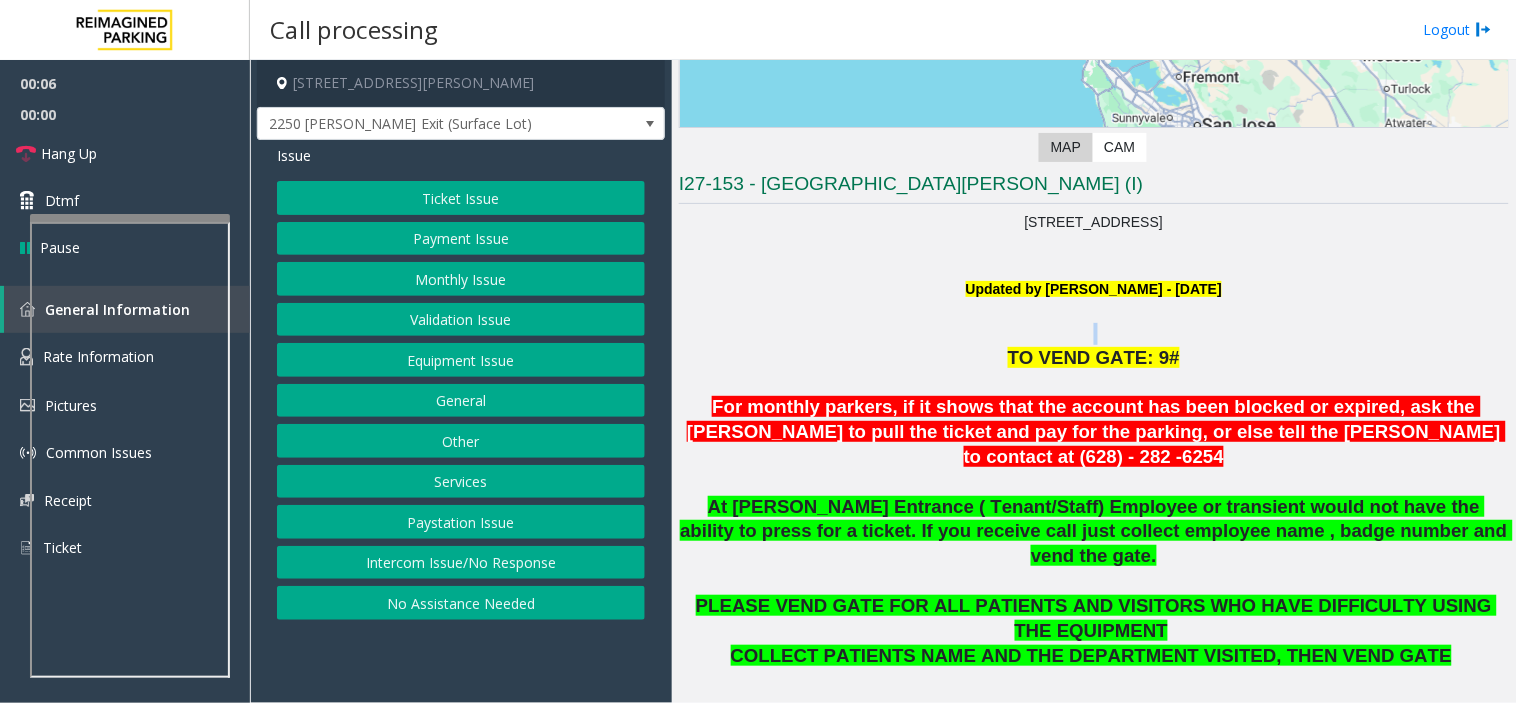 click 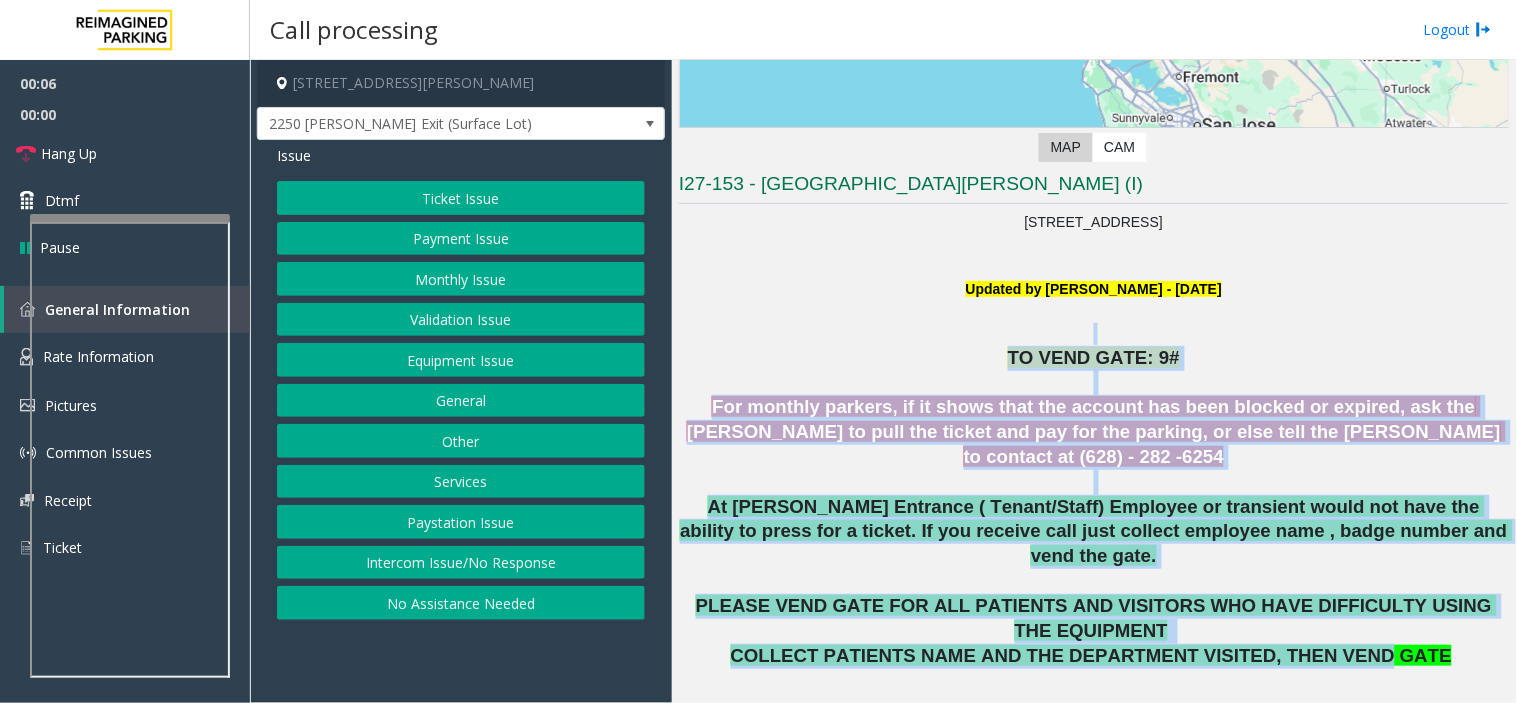 drag, startPoint x: 986, startPoint y: 341, endPoint x: 1326, endPoint y: 575, distance: 412.74207 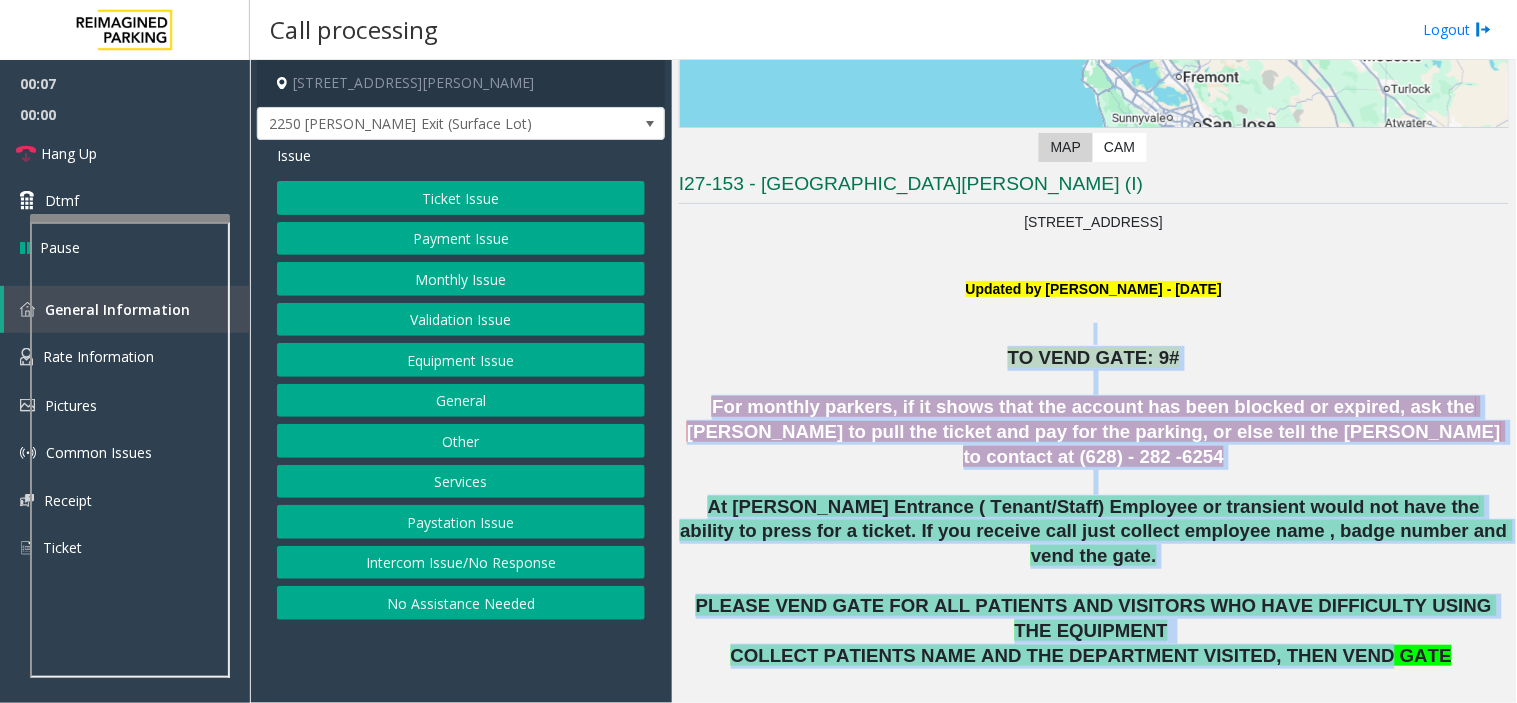click on "COLLECT PATIENTS NAME AND THE DEPARTMENT VISITED, THEN VEND GATE" 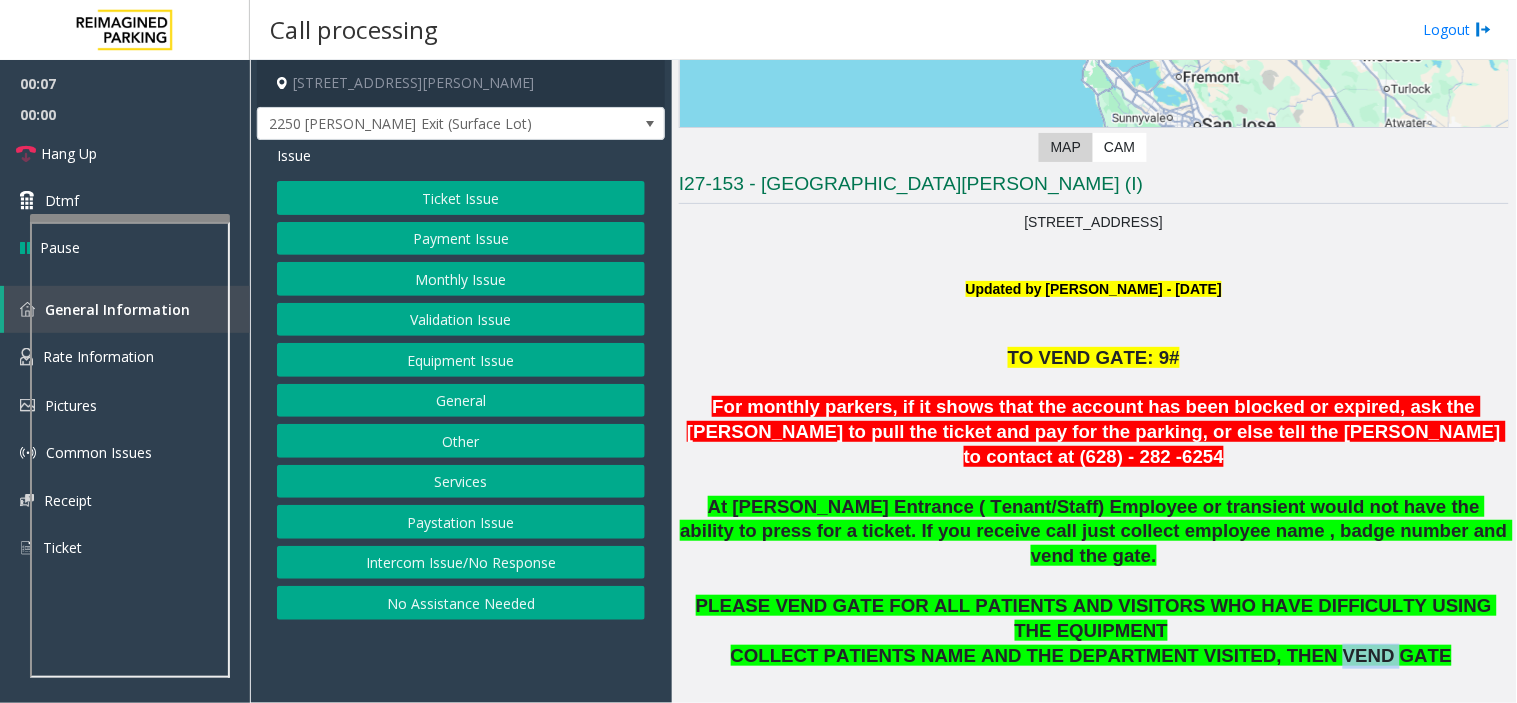 click on "COLLECT PATIENTS NAME AND THE DEPARTMENT VISITED, THEN VEND GATE" 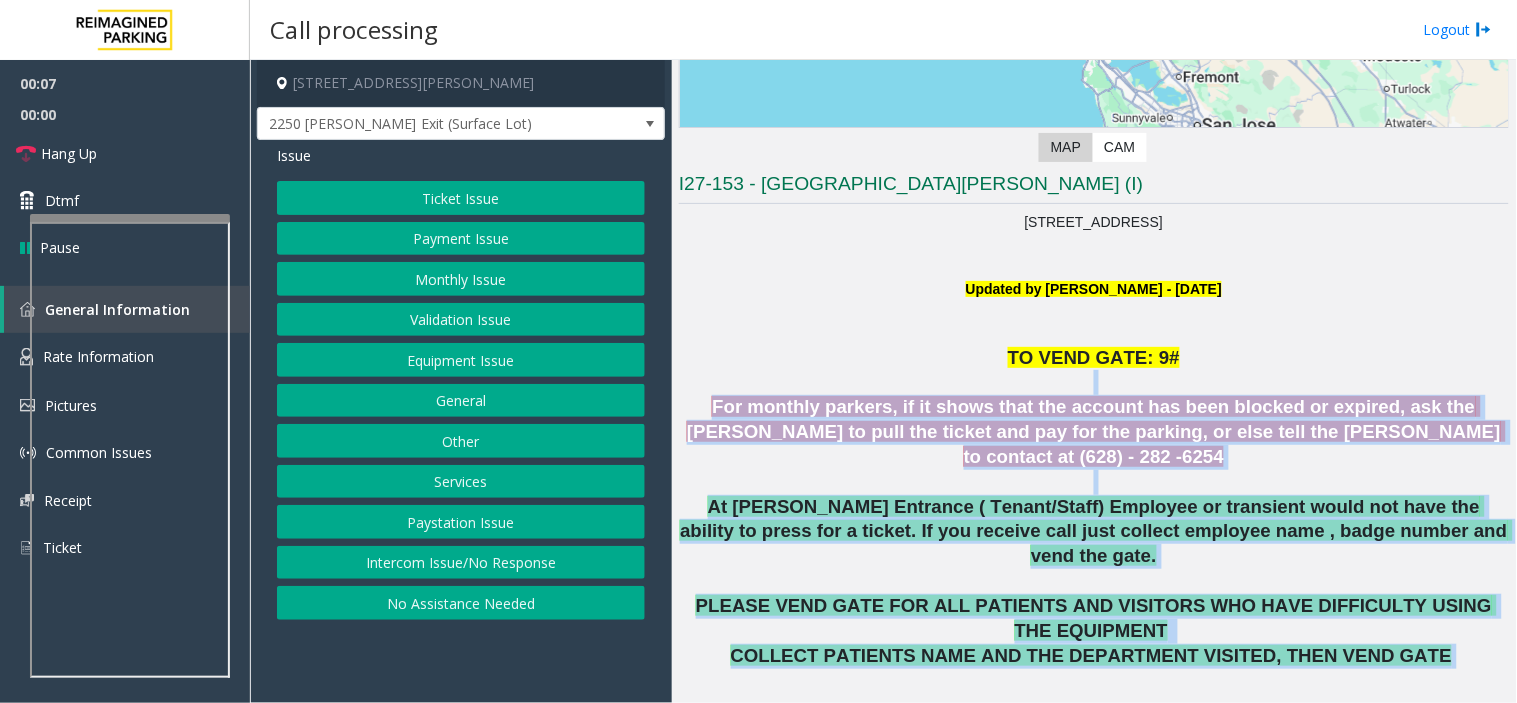 drag, startPoint x: 1326, startPoint y: 575, endPoint x: 1151, endPoint y: 392, distance: 253.20743 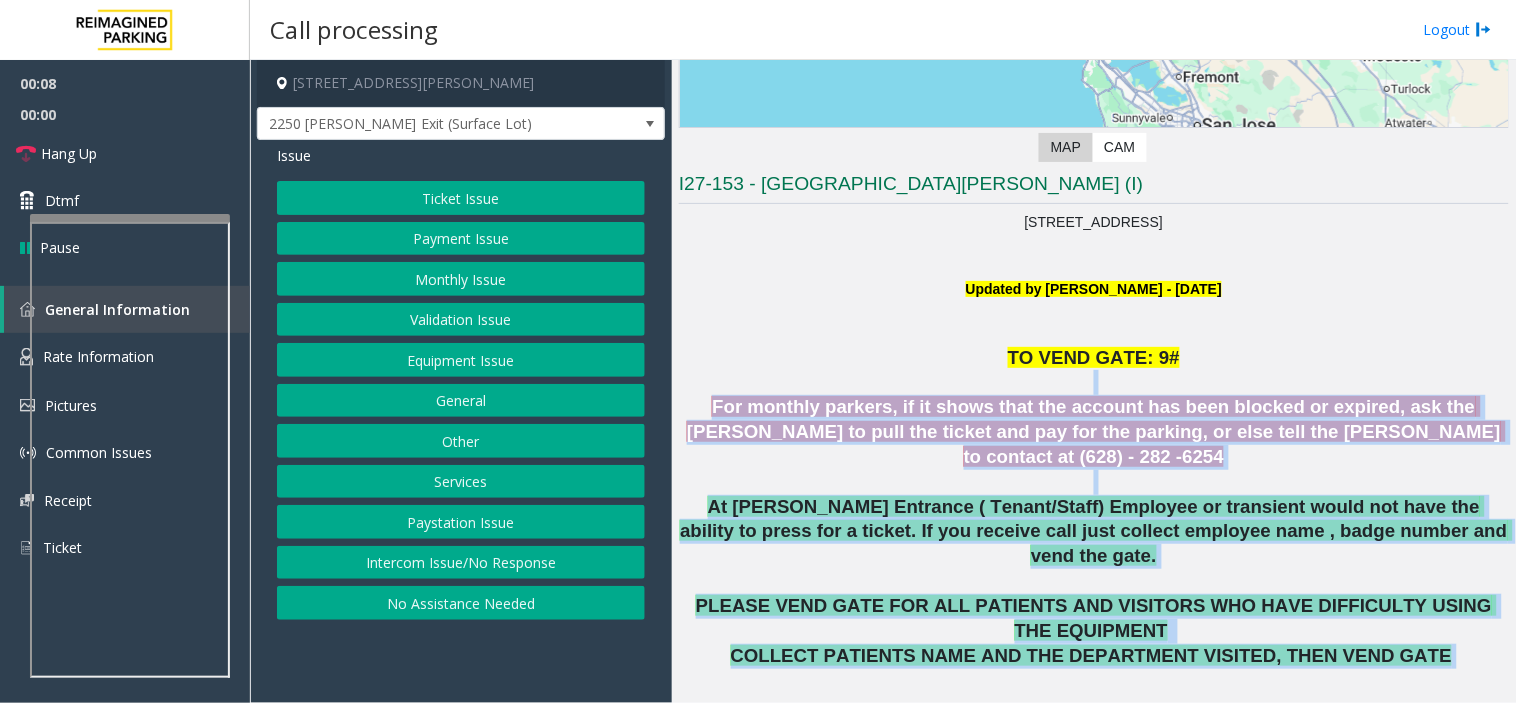 click 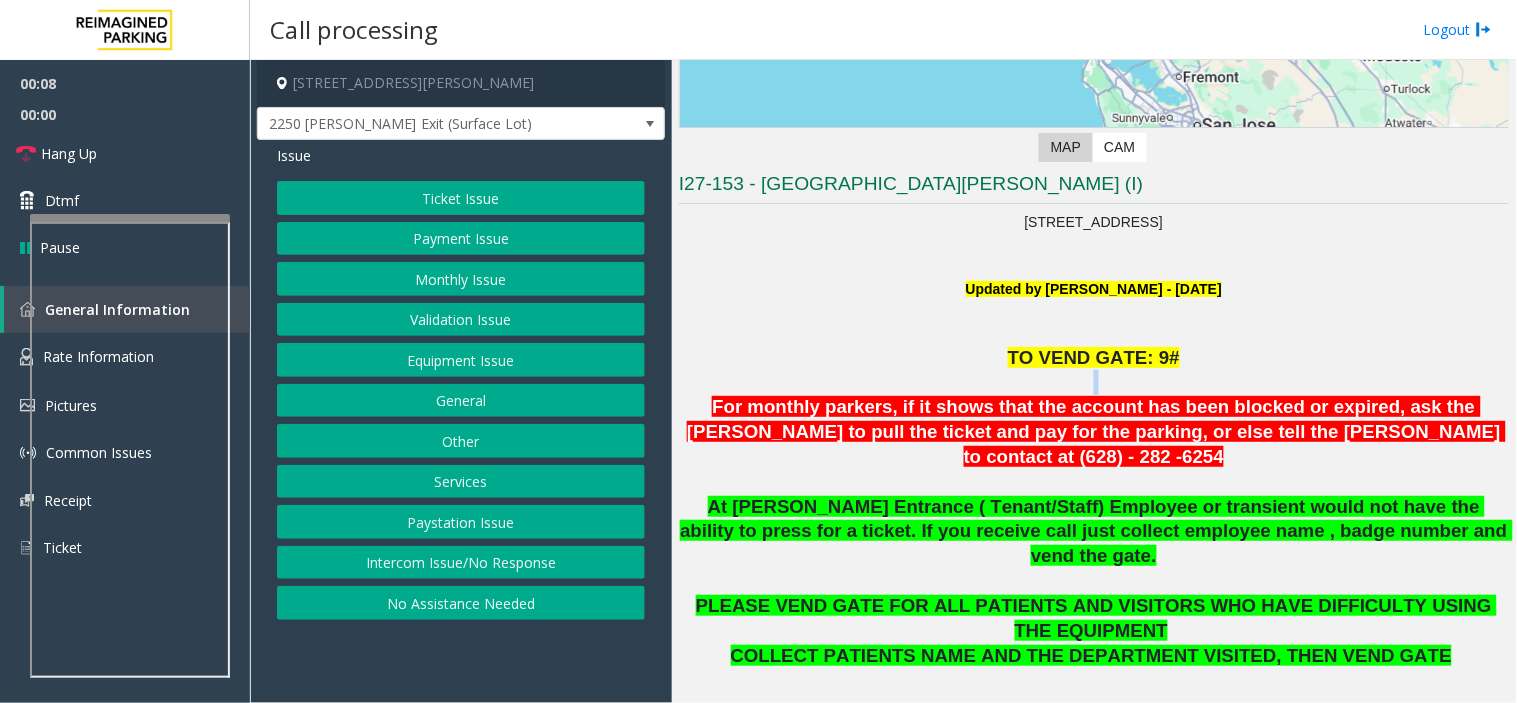 click 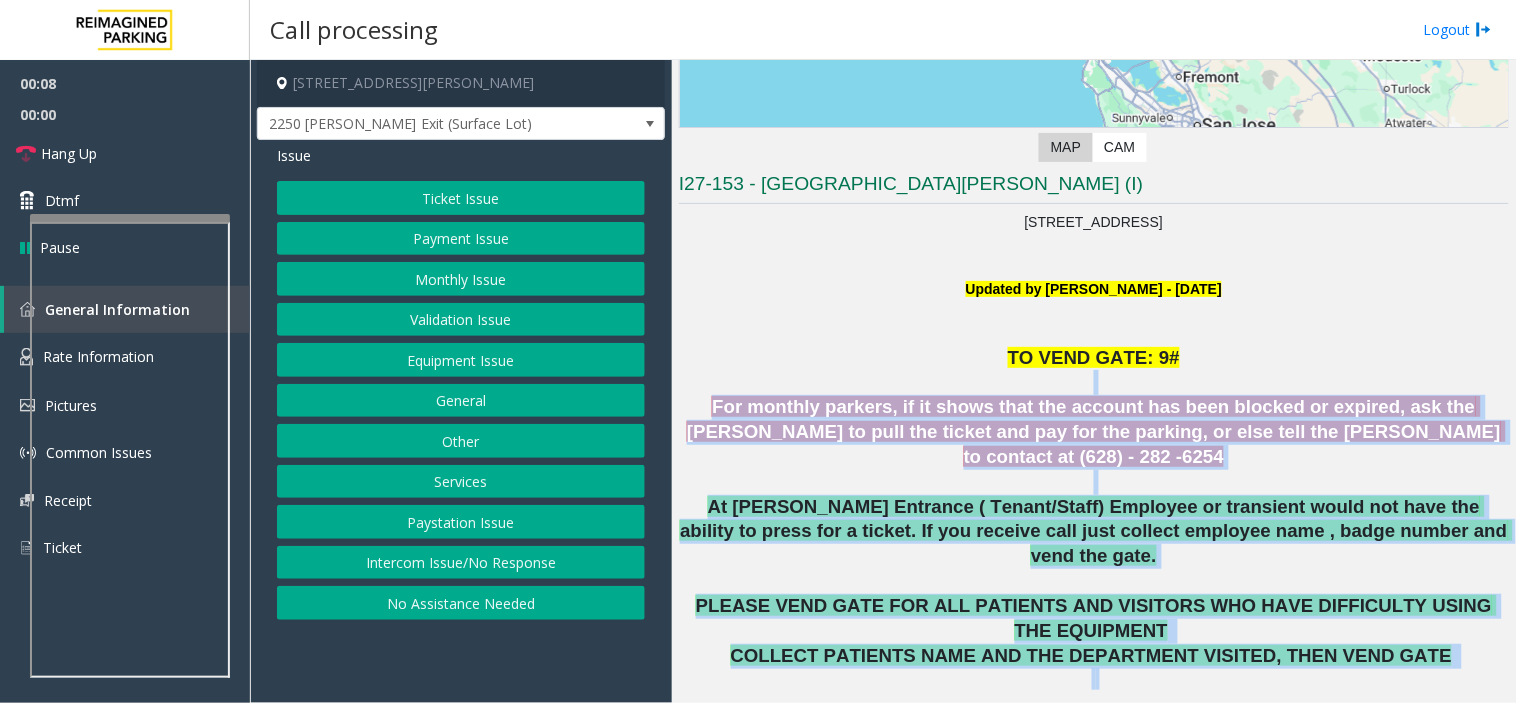 drag, startPoint x: 1151, startPoint y: 392, endPoint x: 1191, endPoint y: 612, distance: 223.6068 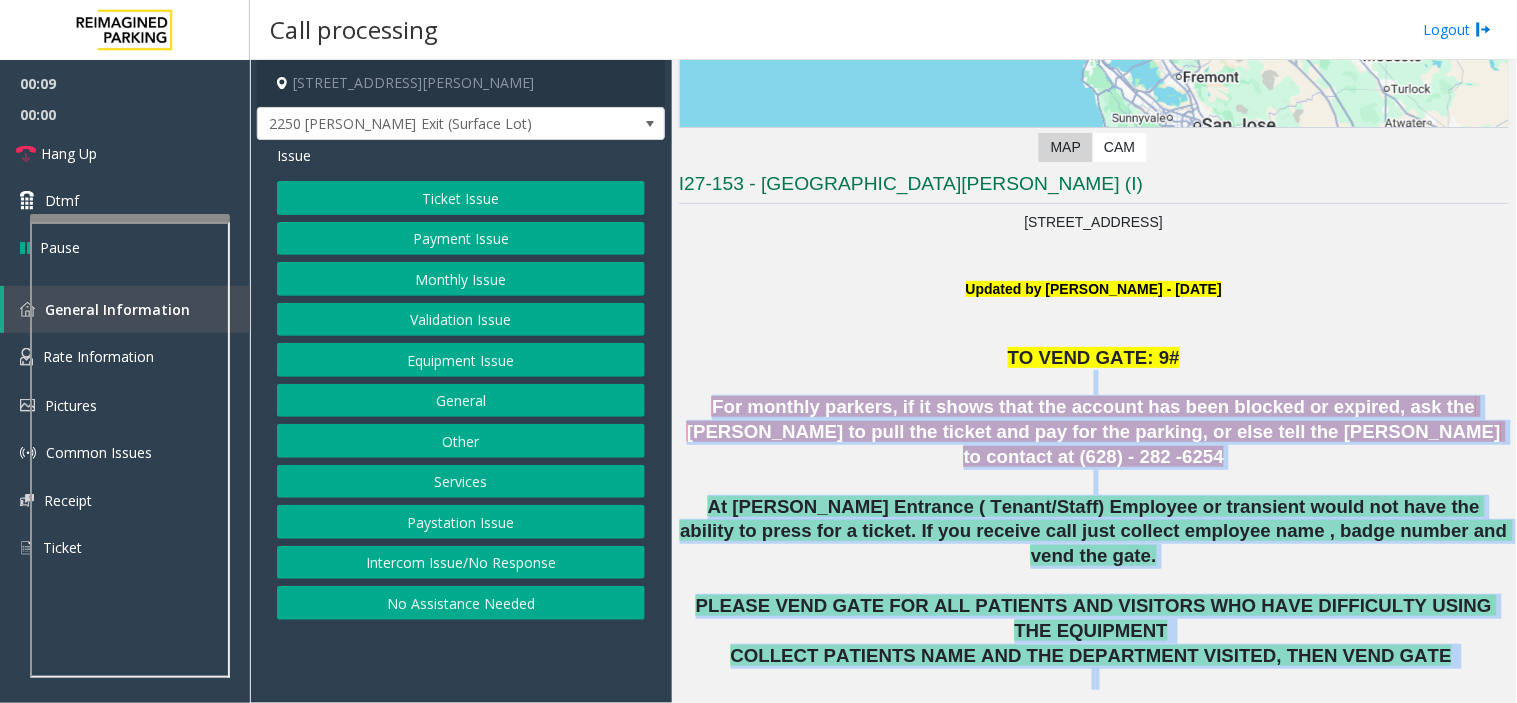 click 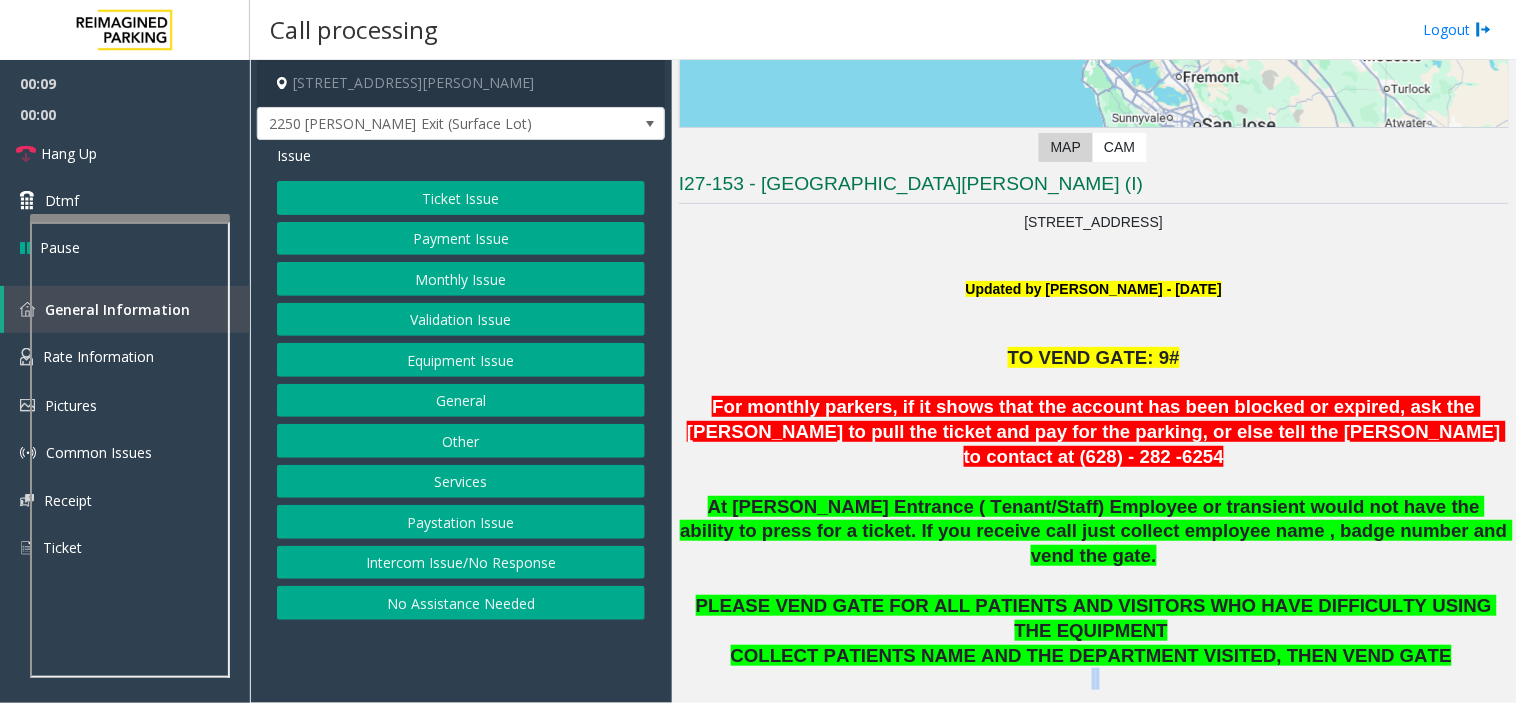 click 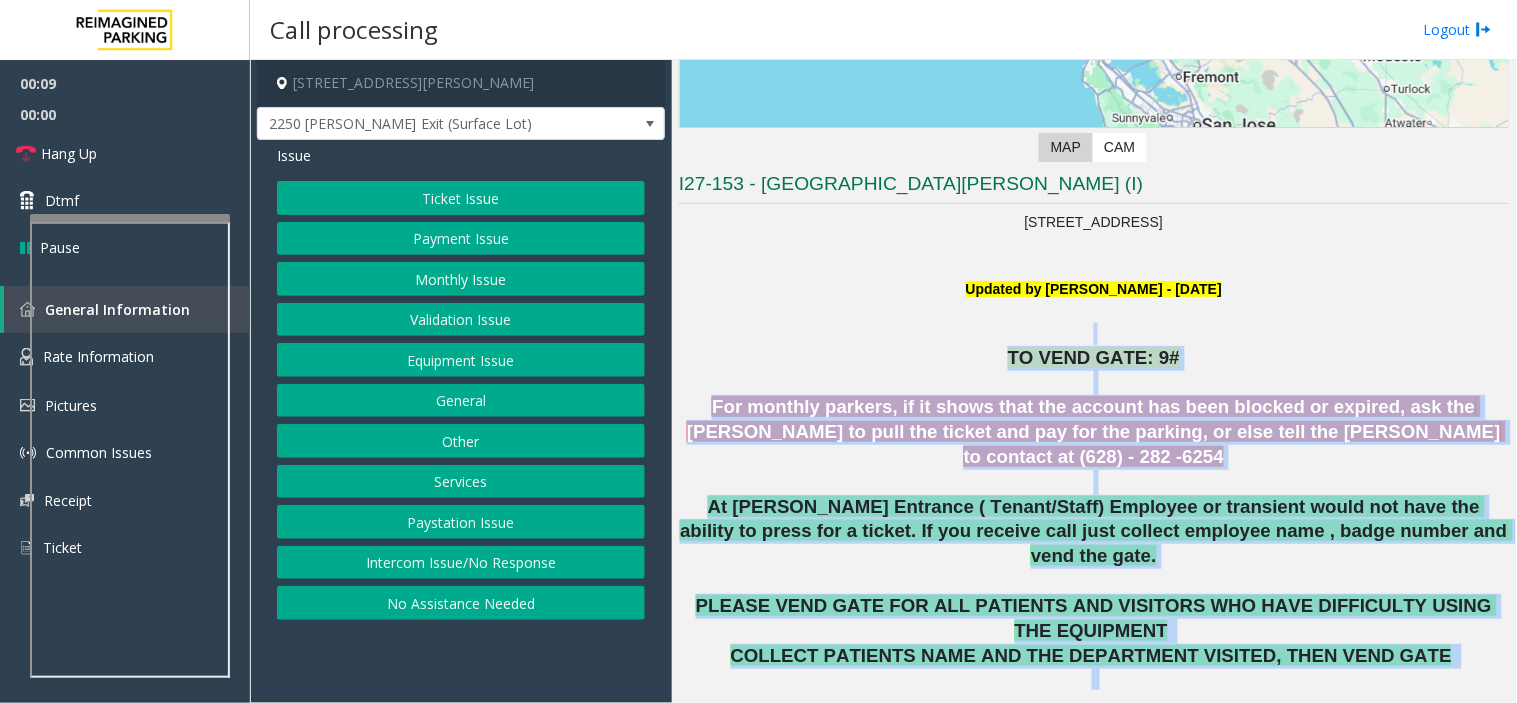 drag, startPoint x: 1191, startPoint y: 612, endPoint x: 1080, endPoint y: 321, distance: 311.45145 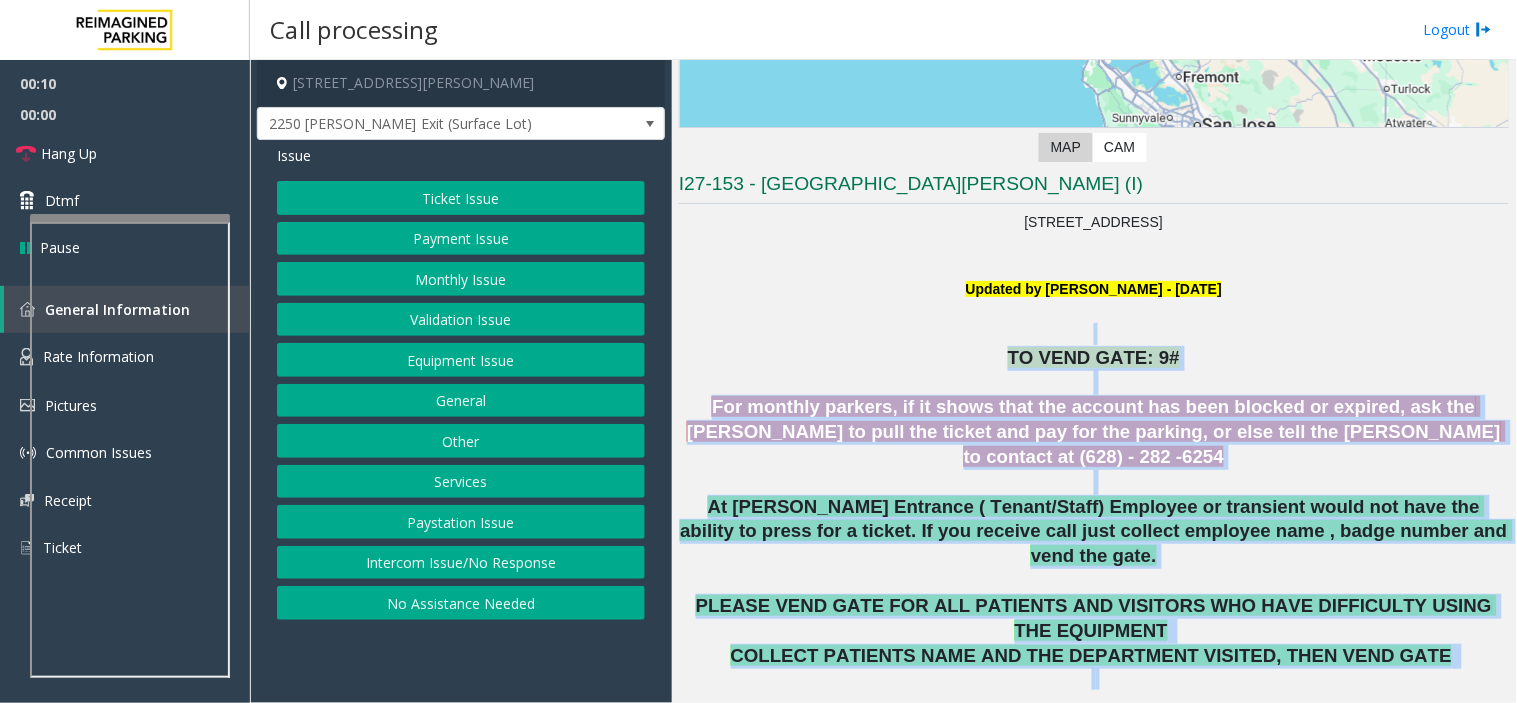 click 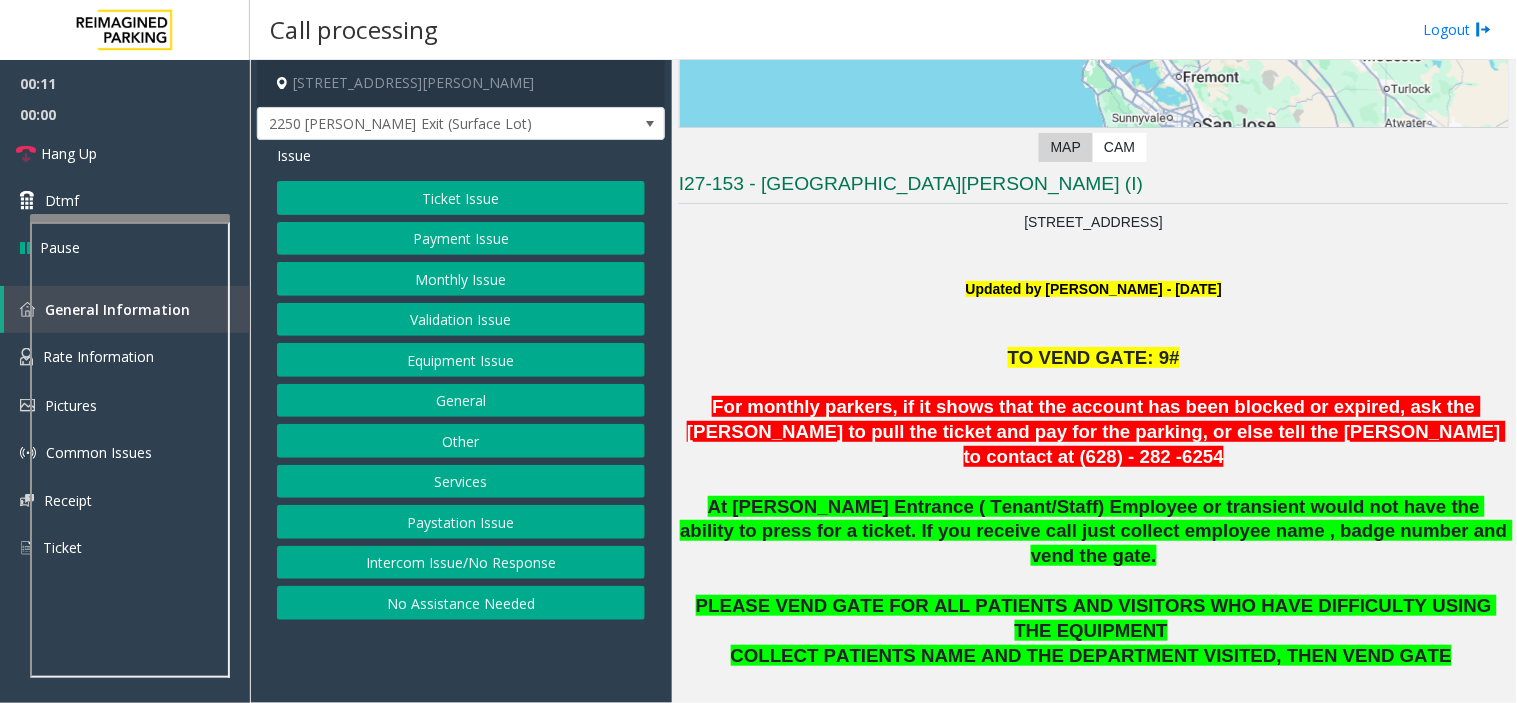 click on "Ticket Issue   Payment Issue   Monthly Issue   Validation Issue   Equipment Issue   General   Other   Services   Paystation Issue   Intercom Issue/No Response   No Assistance Needed" 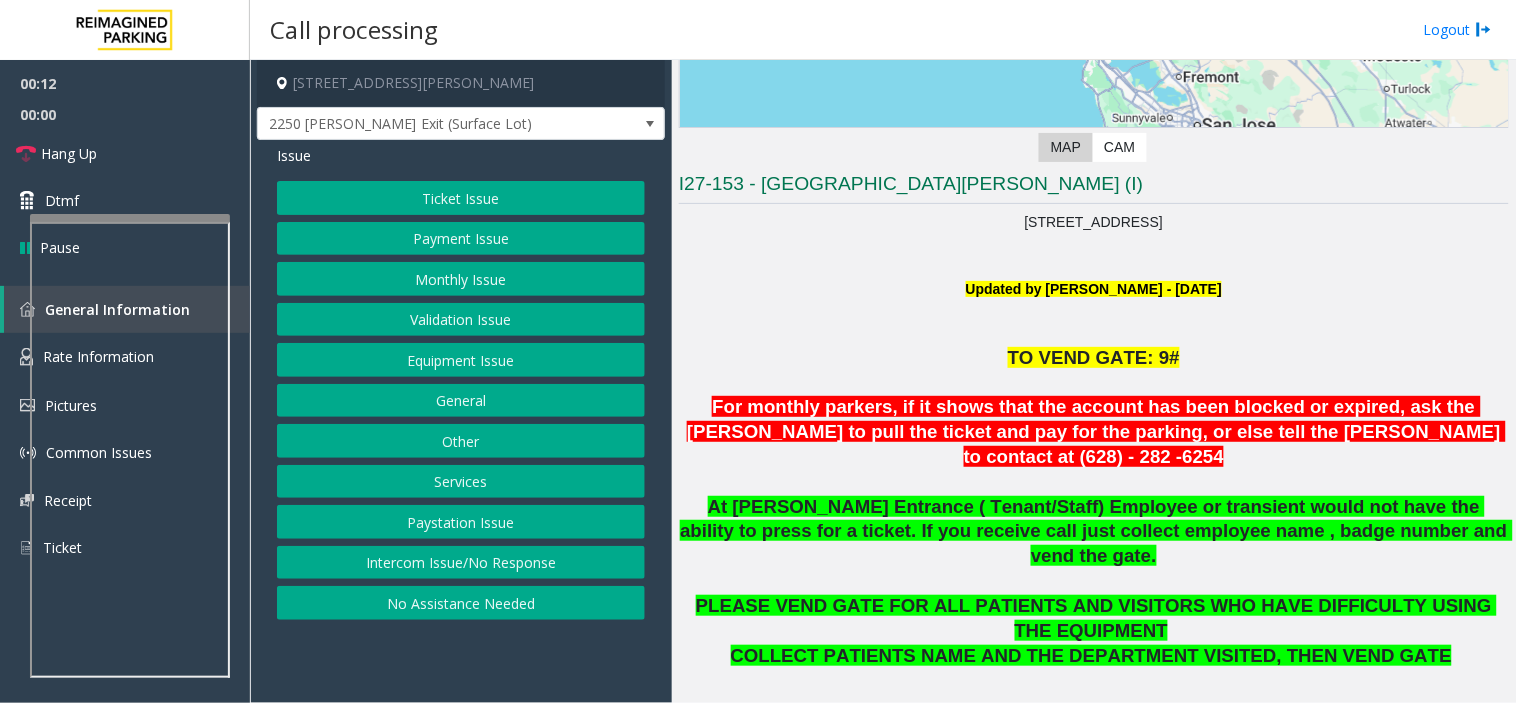 click on "Ticket Issue" 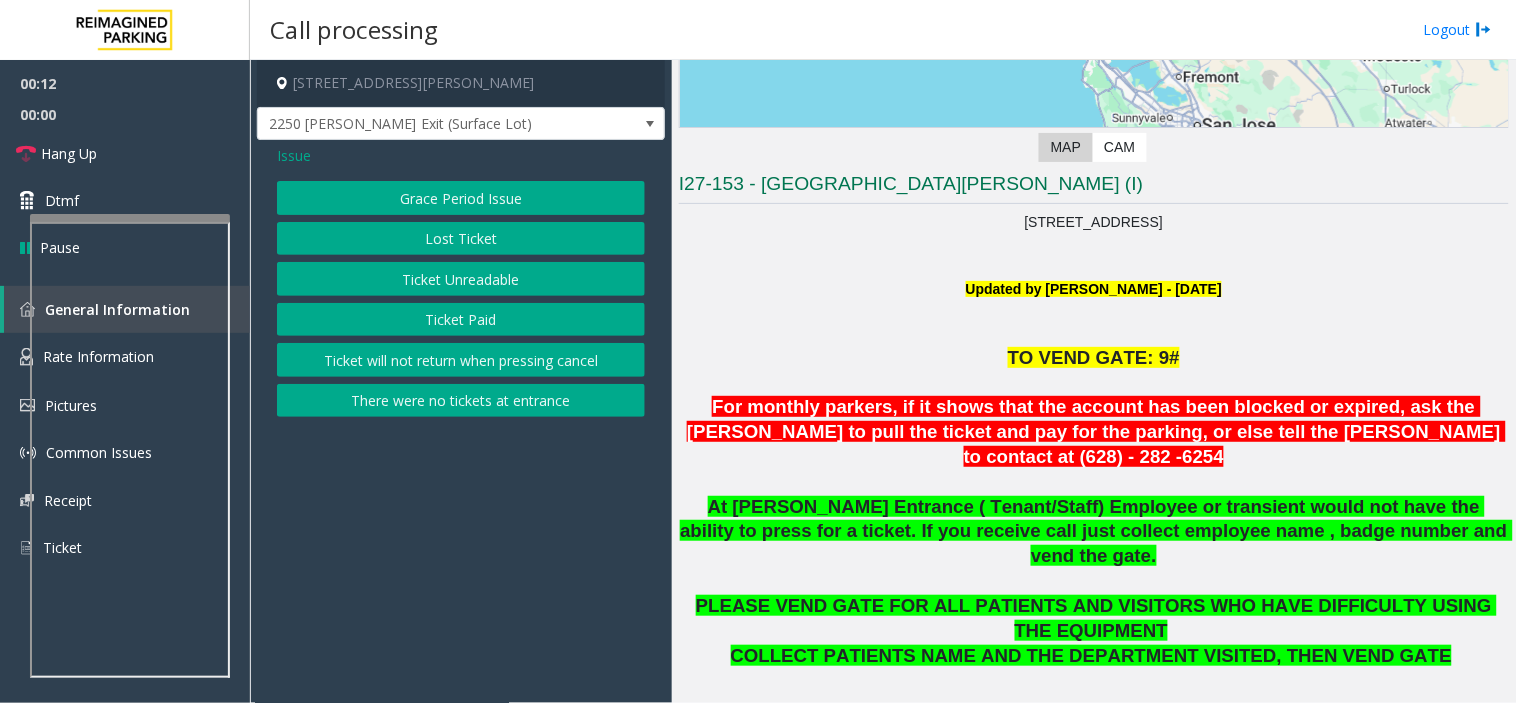 click on "Ticket Unreadable" 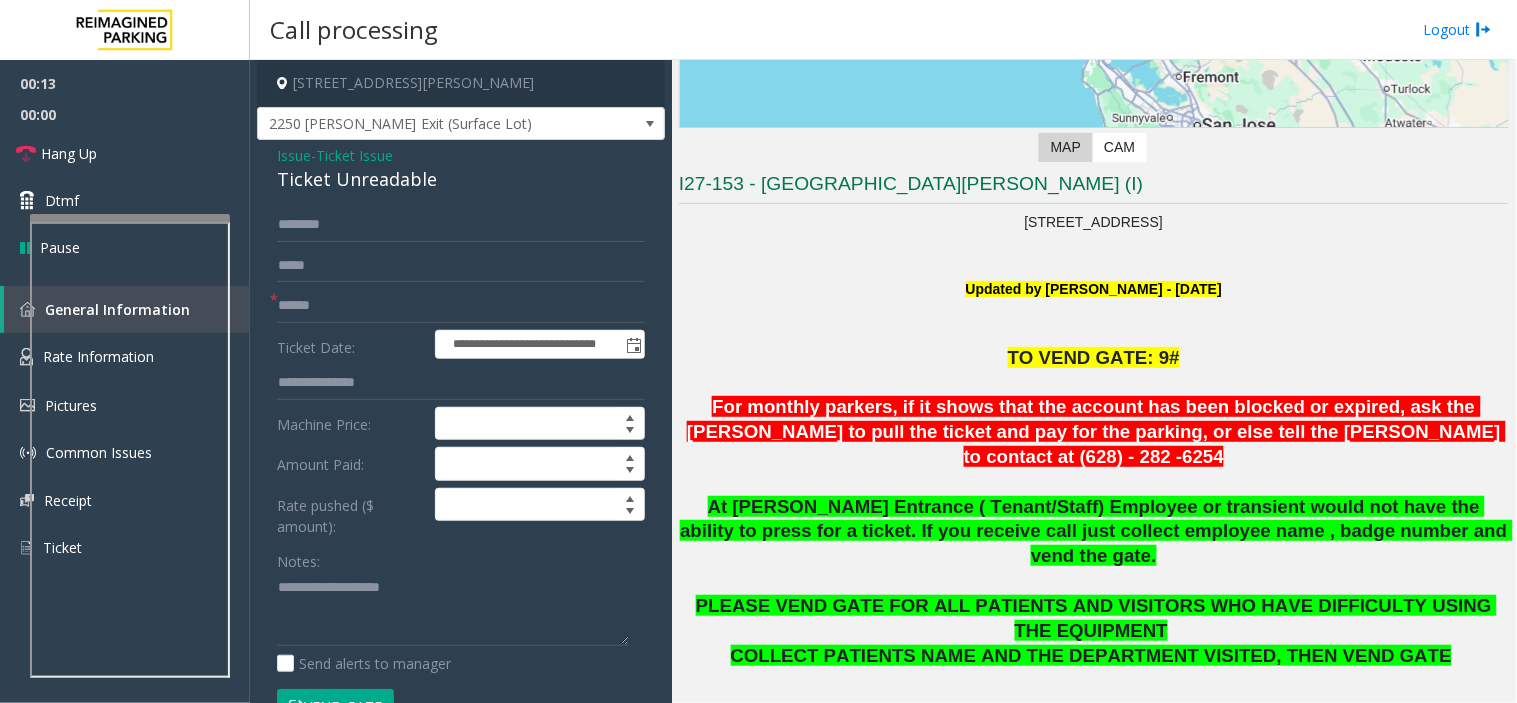 click on "Ticket Unreadable" 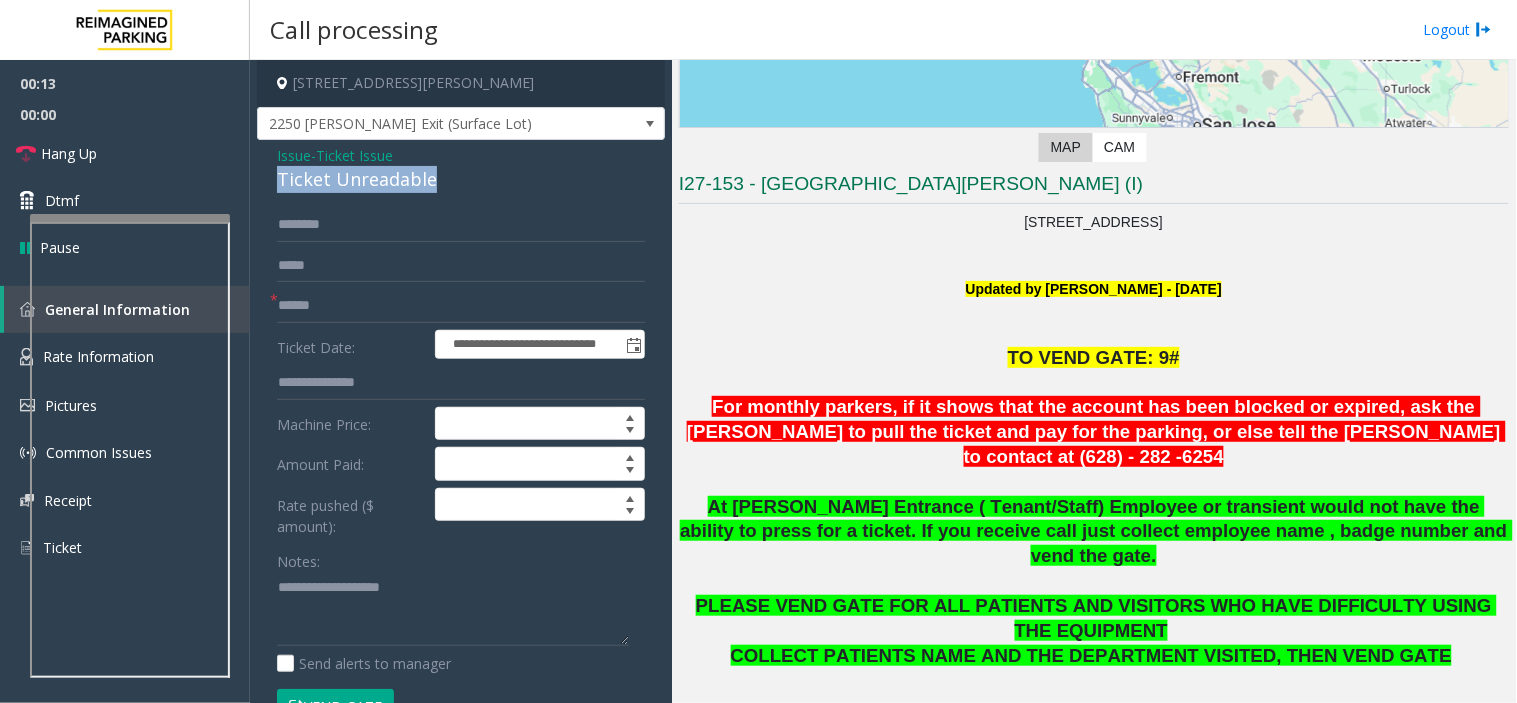 click on "Ticket Unreadable" 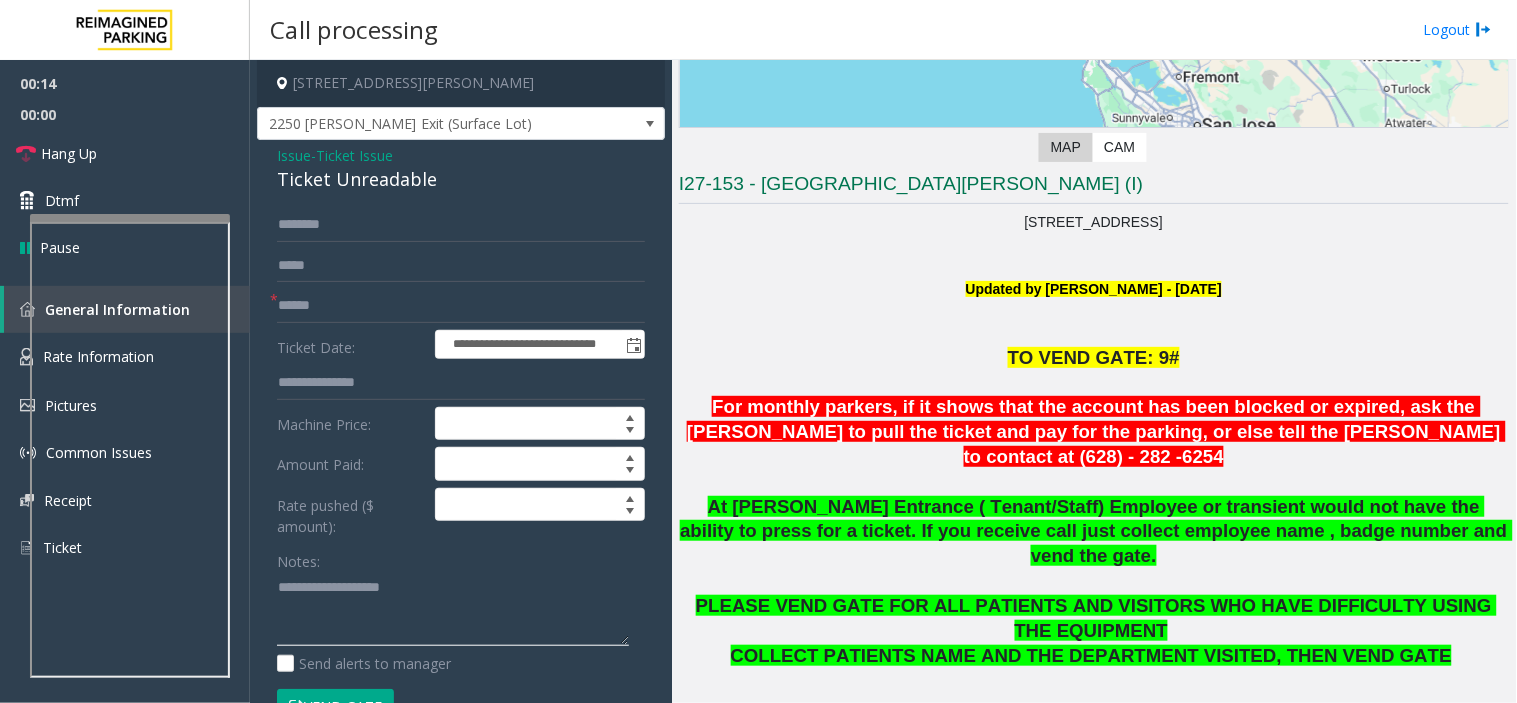 click 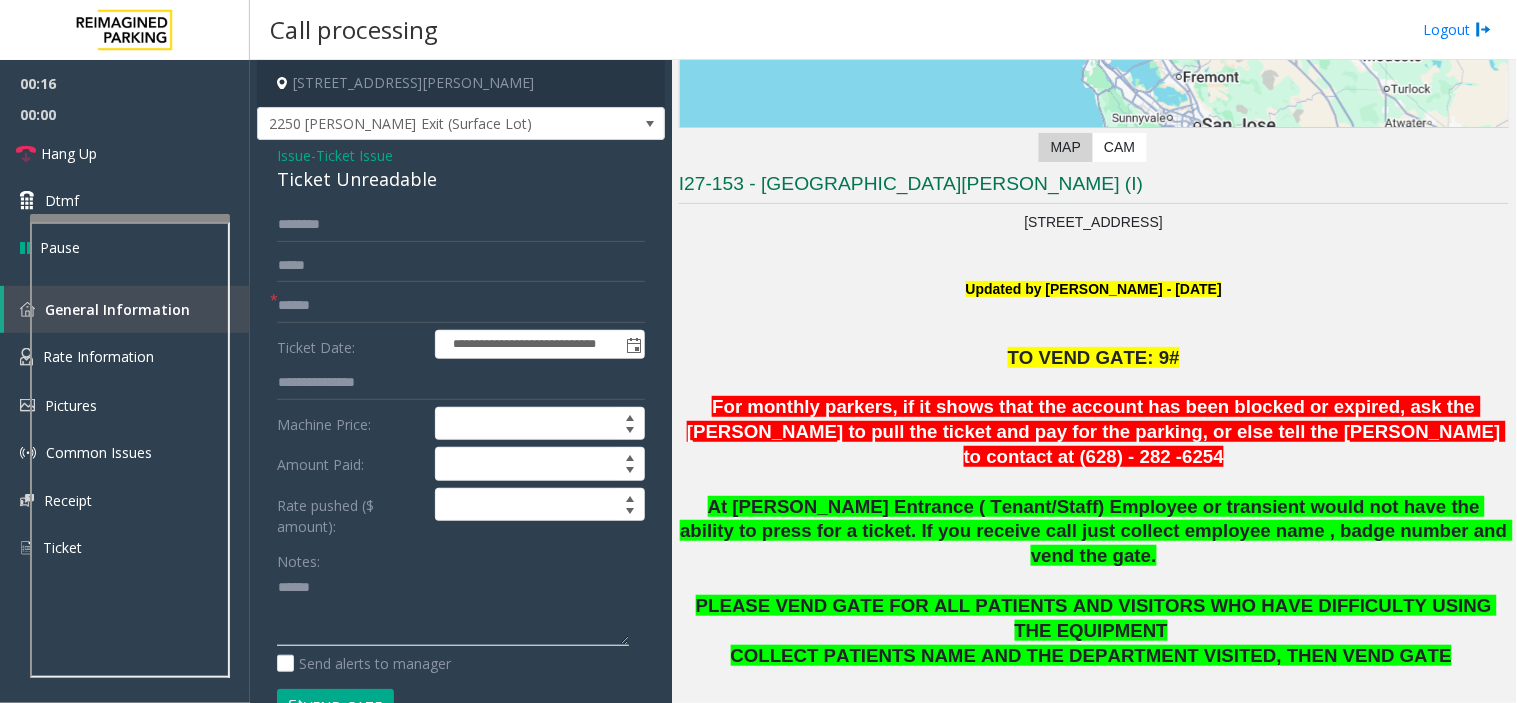 paste on "**********" 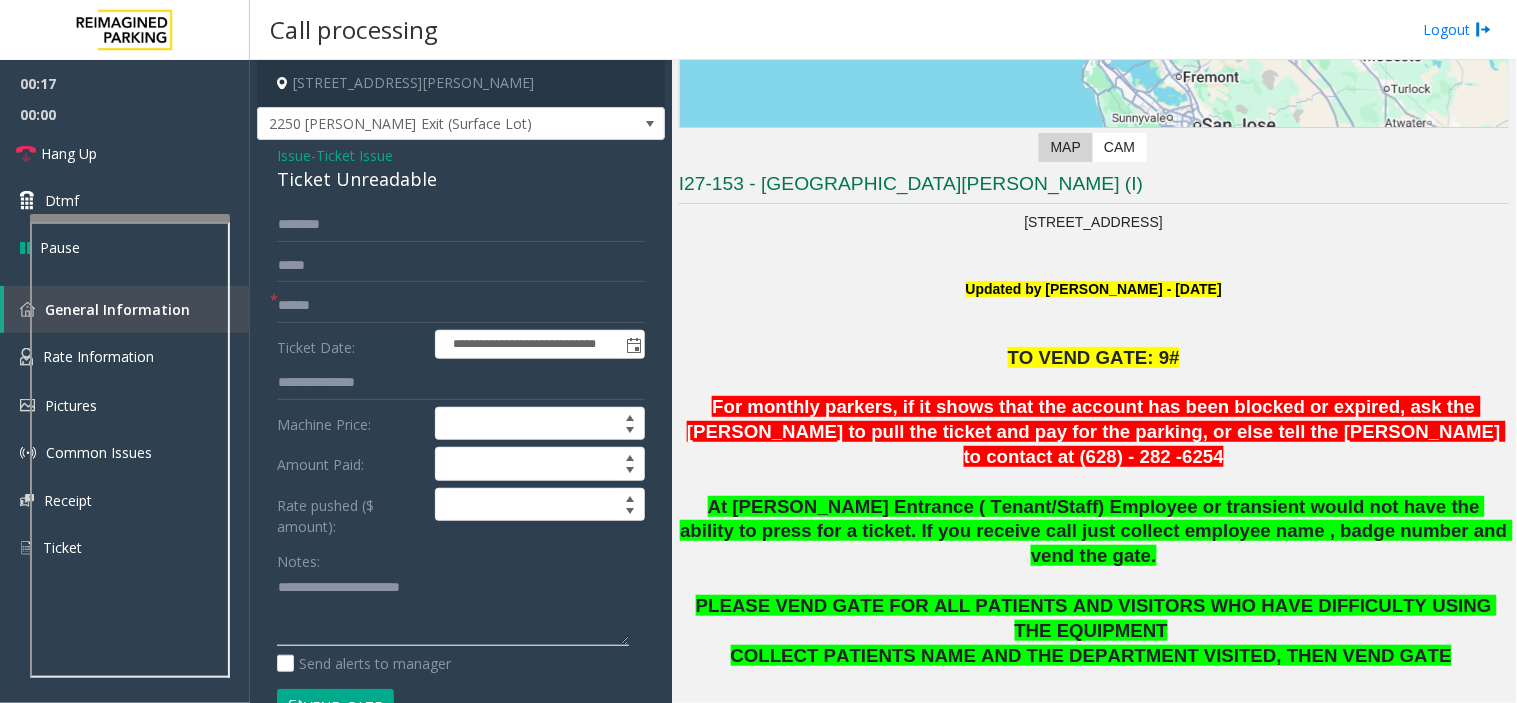 type on "**********" 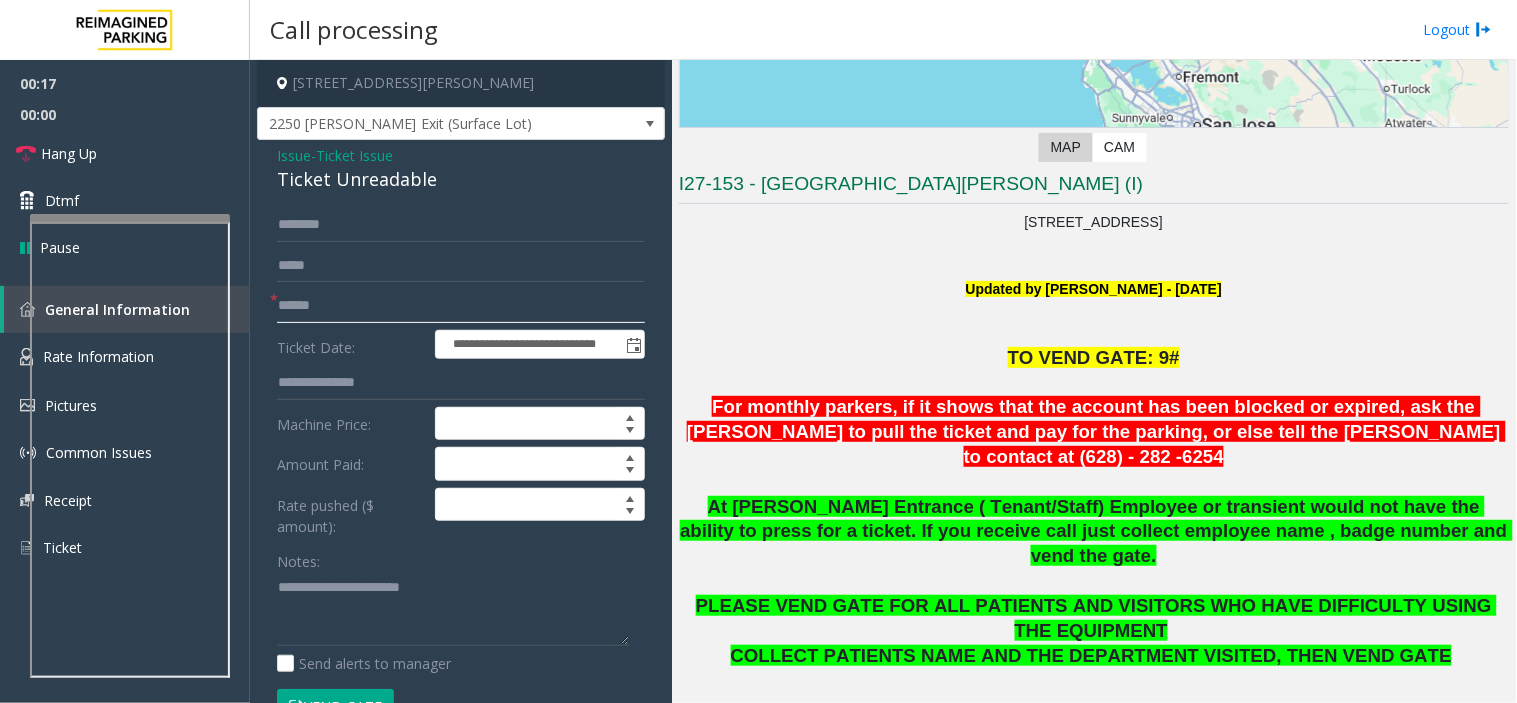 click 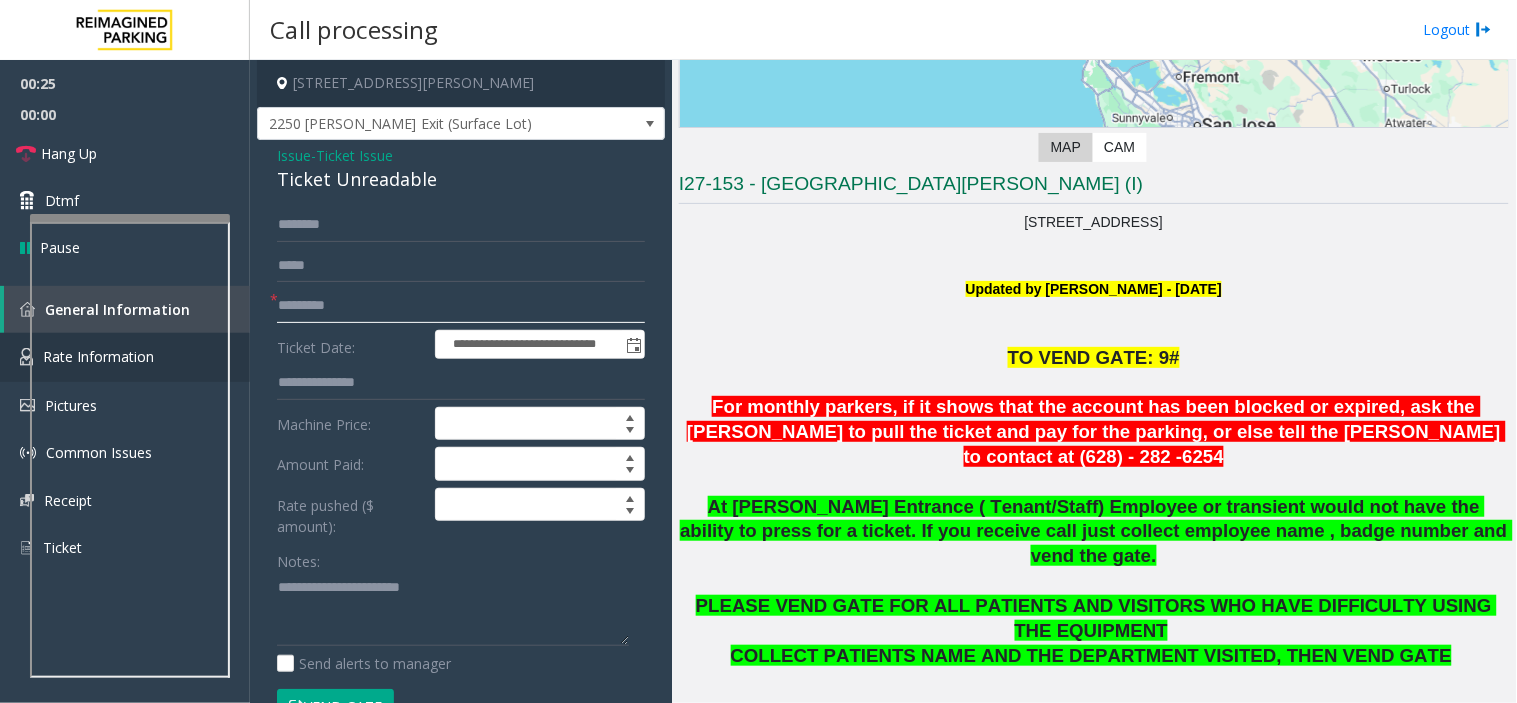 type on "*********" 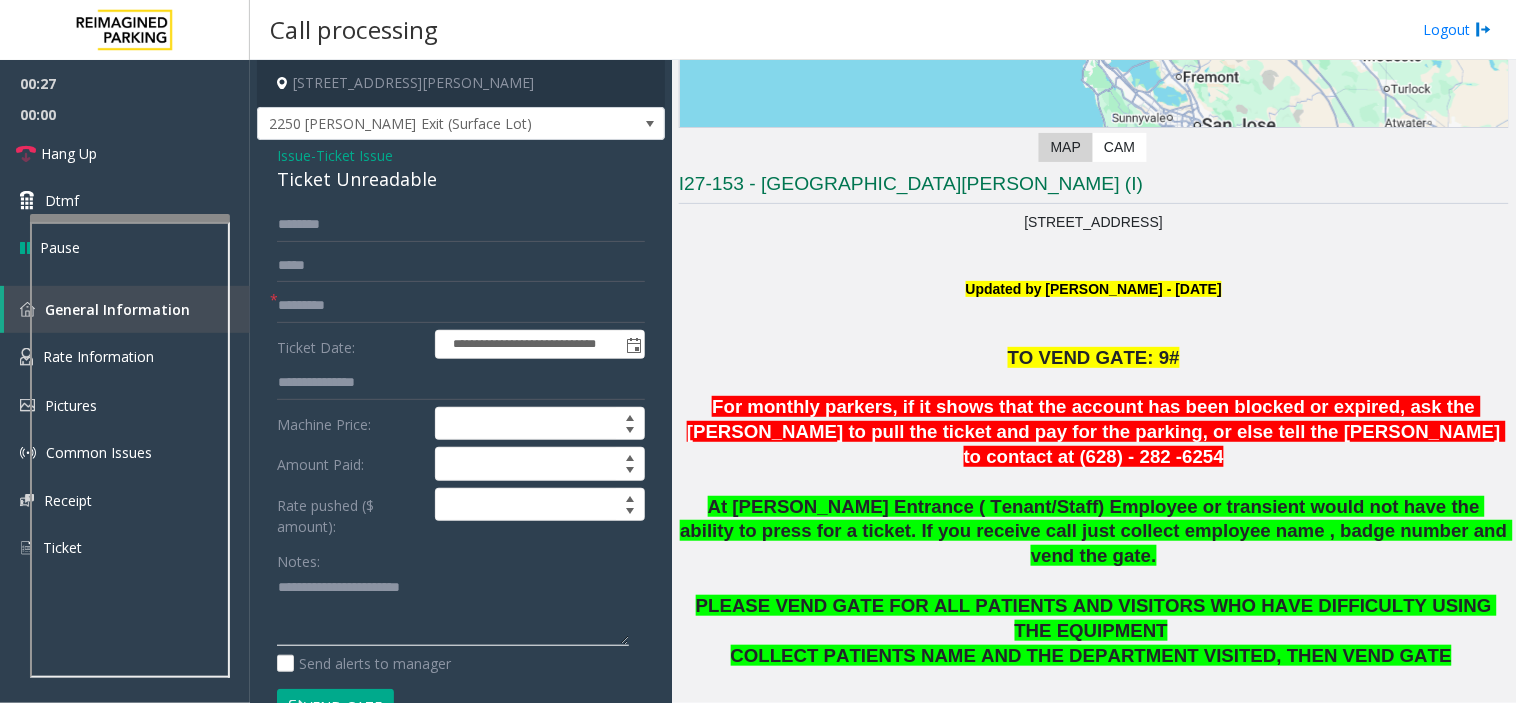 click 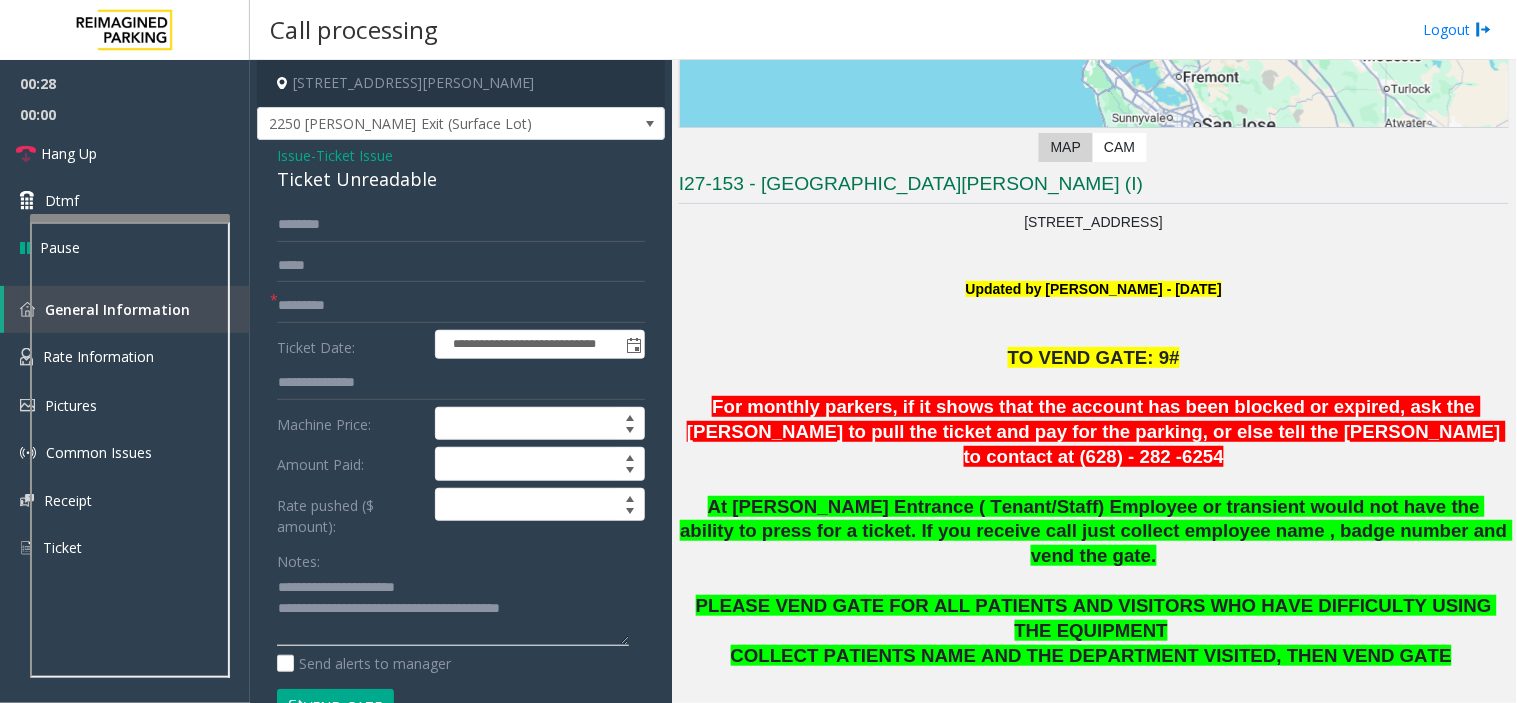 type on "**********" 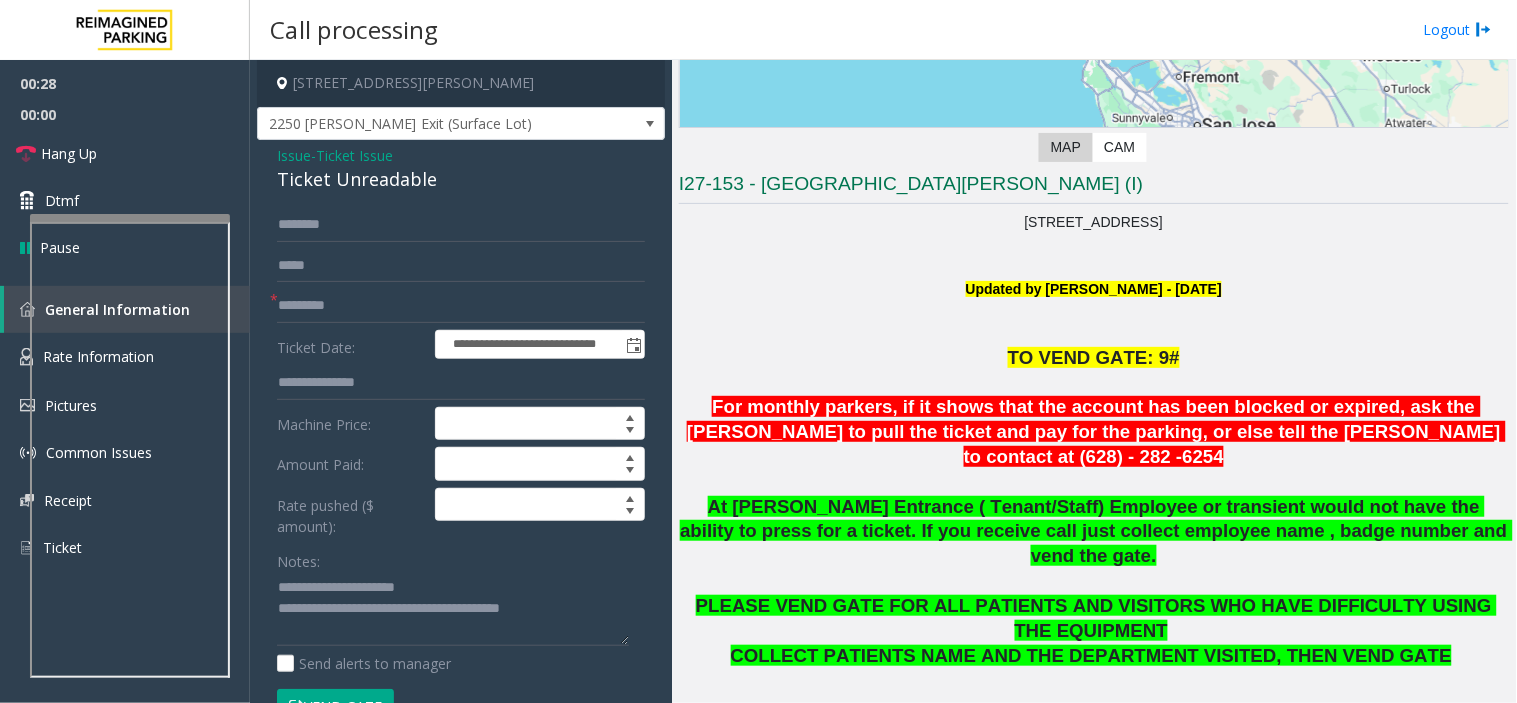 click on "Vend Gate" 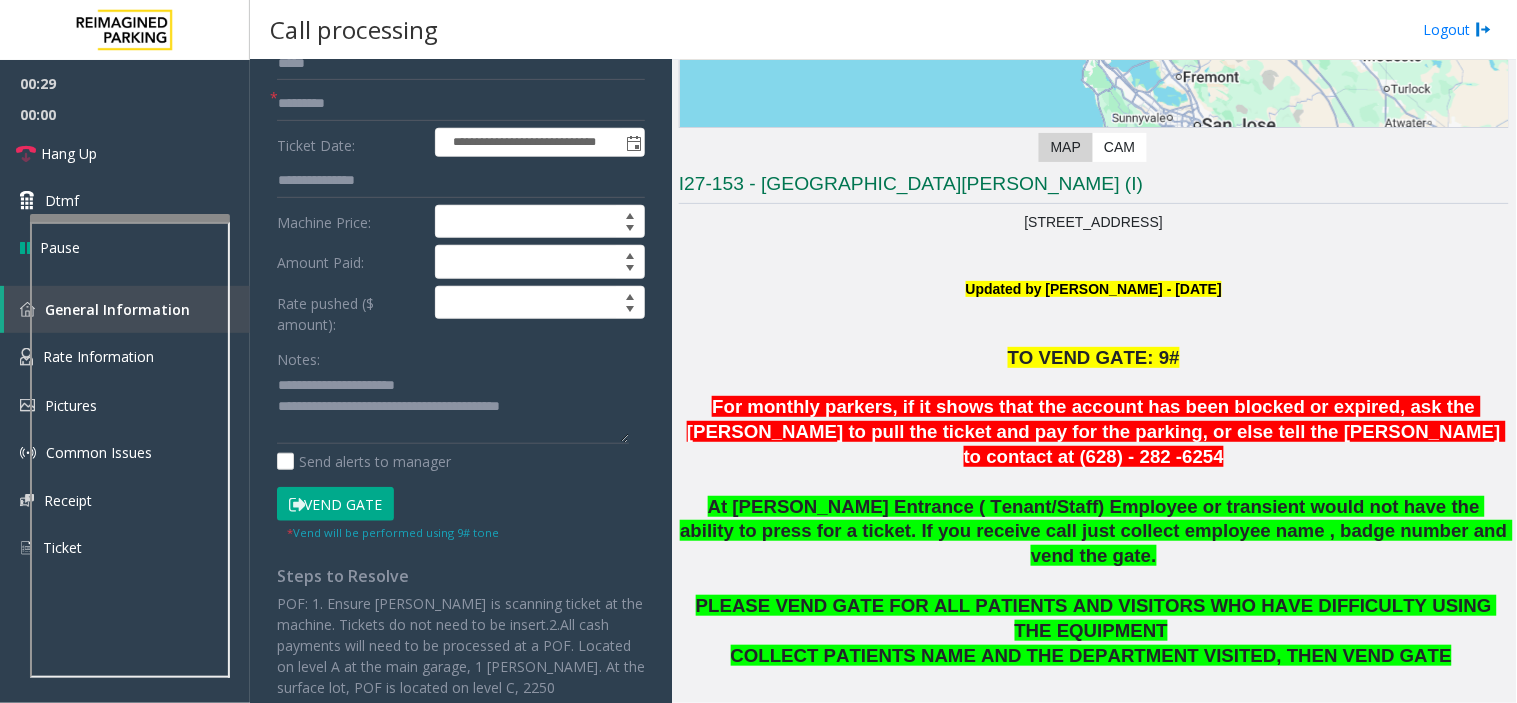 scroll, scrollTop: 222, scrollLeft: 0, axis: vertical 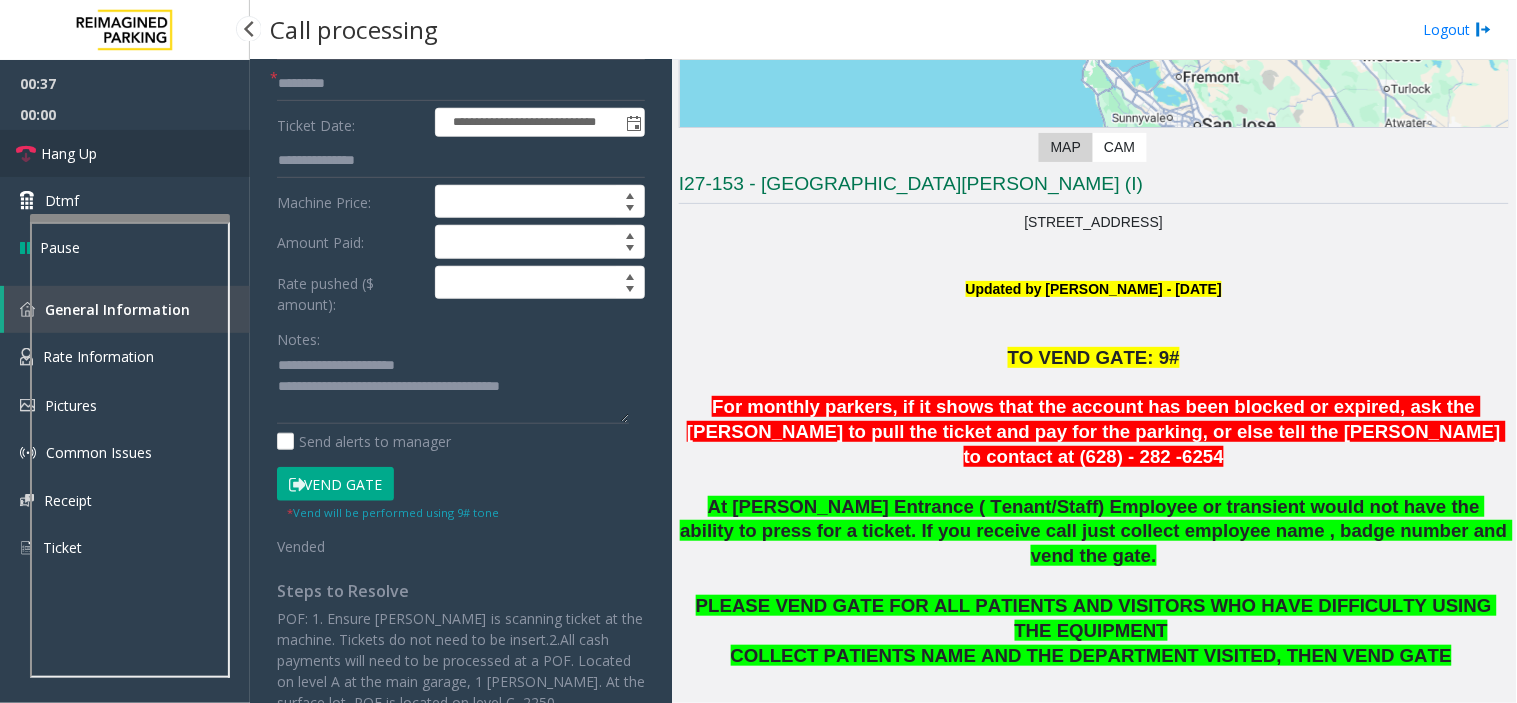 click on "Hang Up" at bounding box center (69, 153) 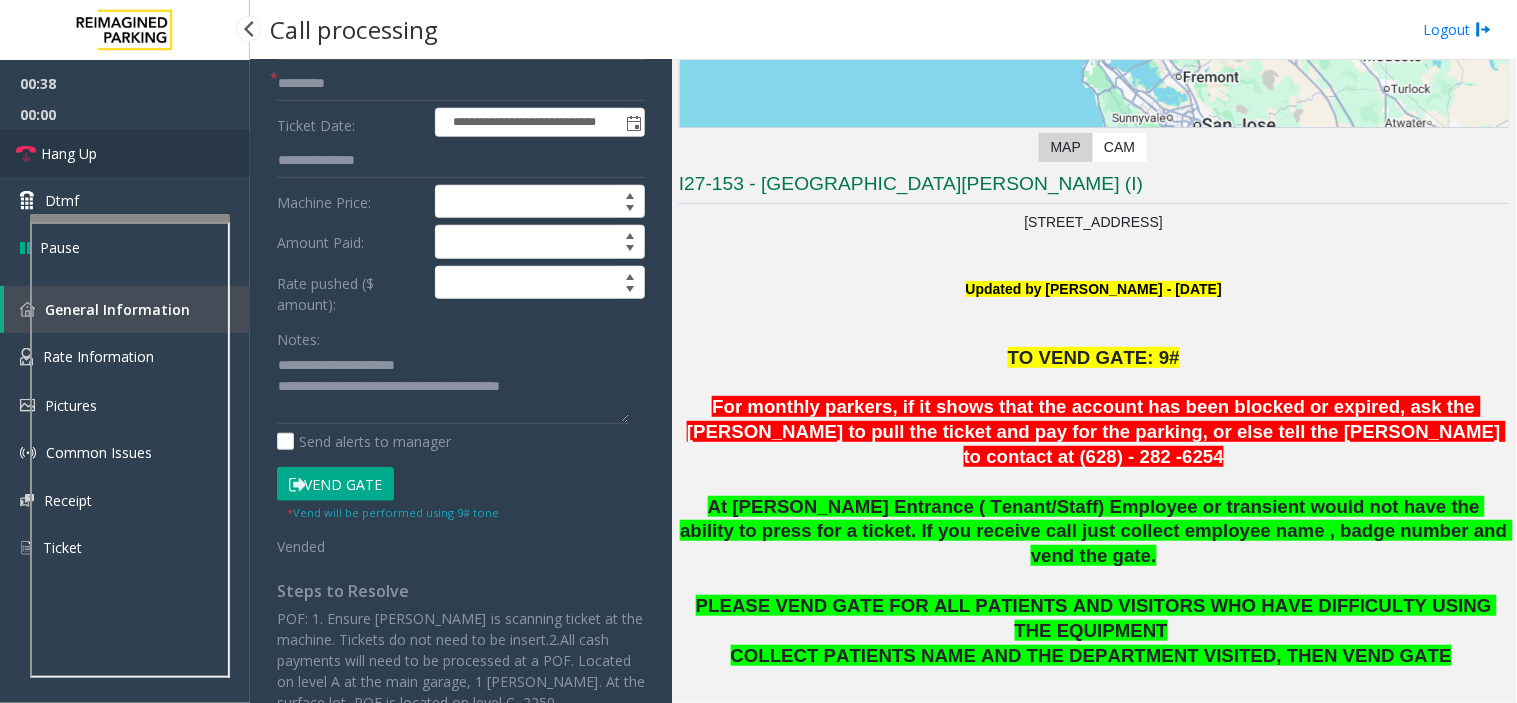 click on "Hang Up" at bounding box center (69, 153) 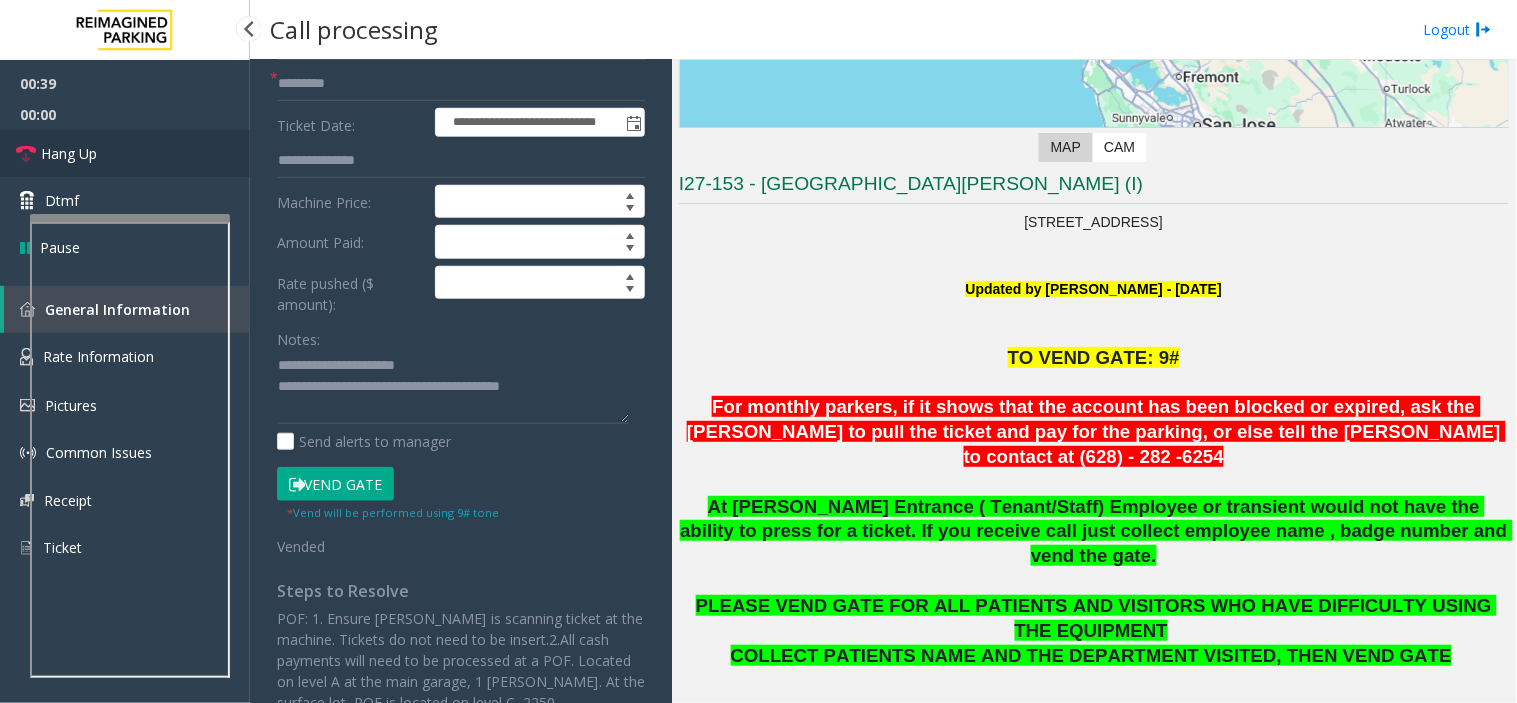 click on "Hang Up" at bounding box center [69, 153] 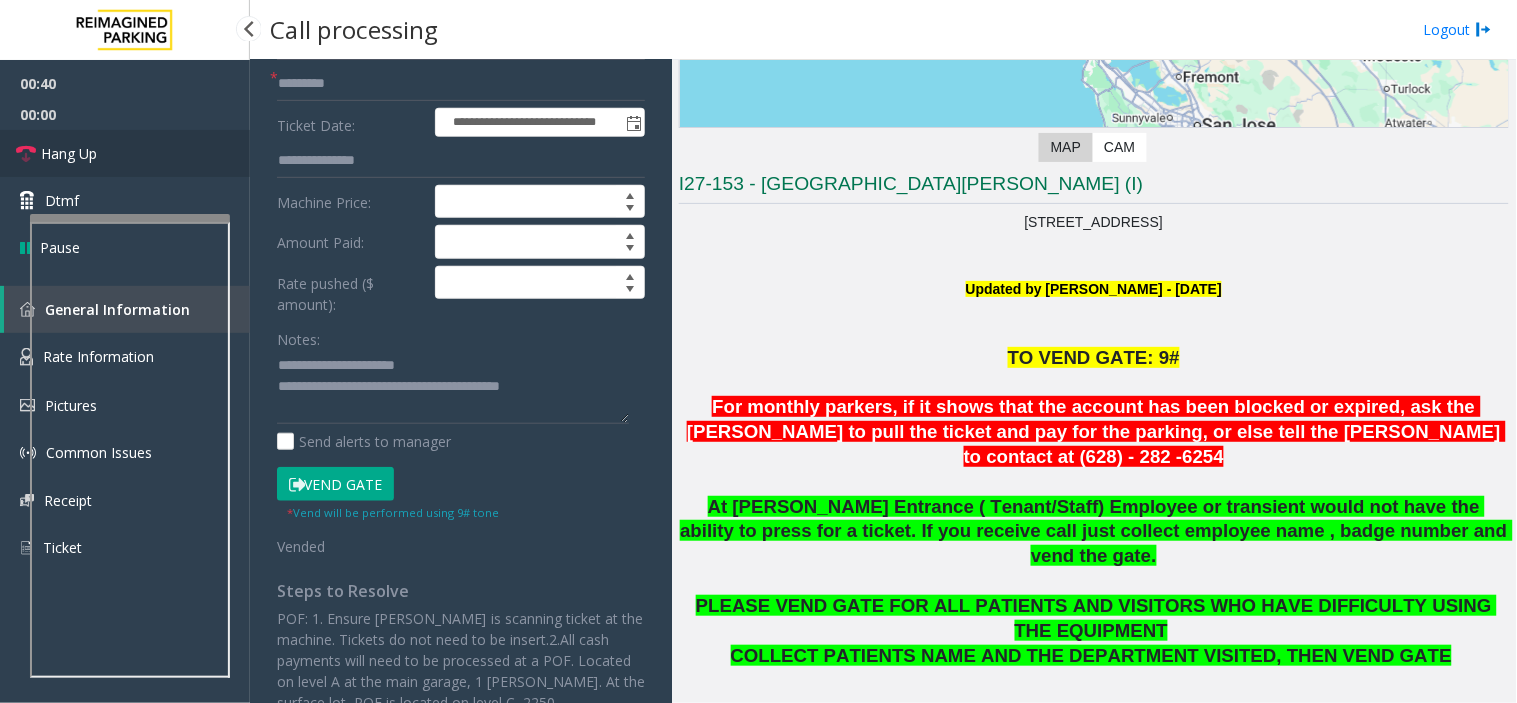 click on "Hang Up" at bounding box center [69, 153] 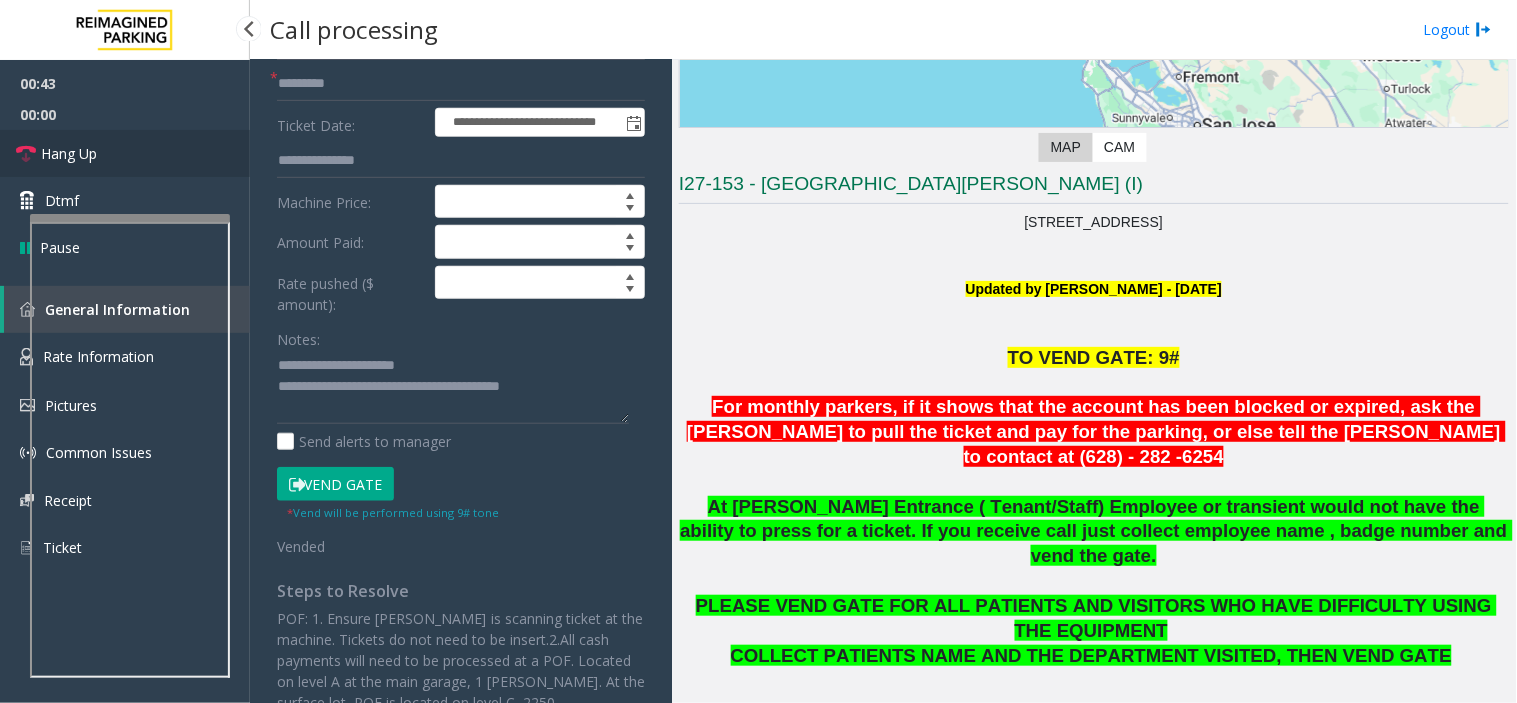 click on "Hang Up" at bounding box center [69, 153] 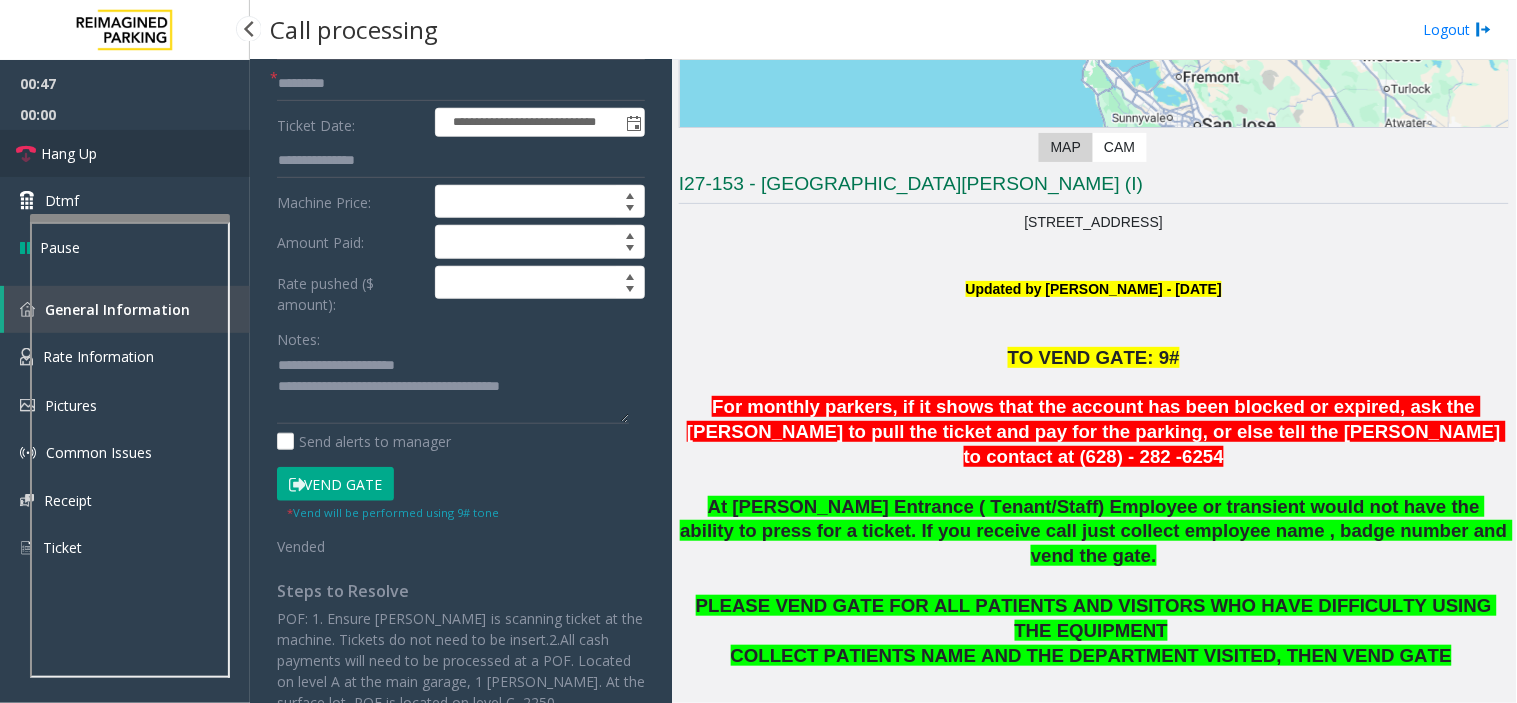 click on "Hang Up" at bounding box center (125, 153) 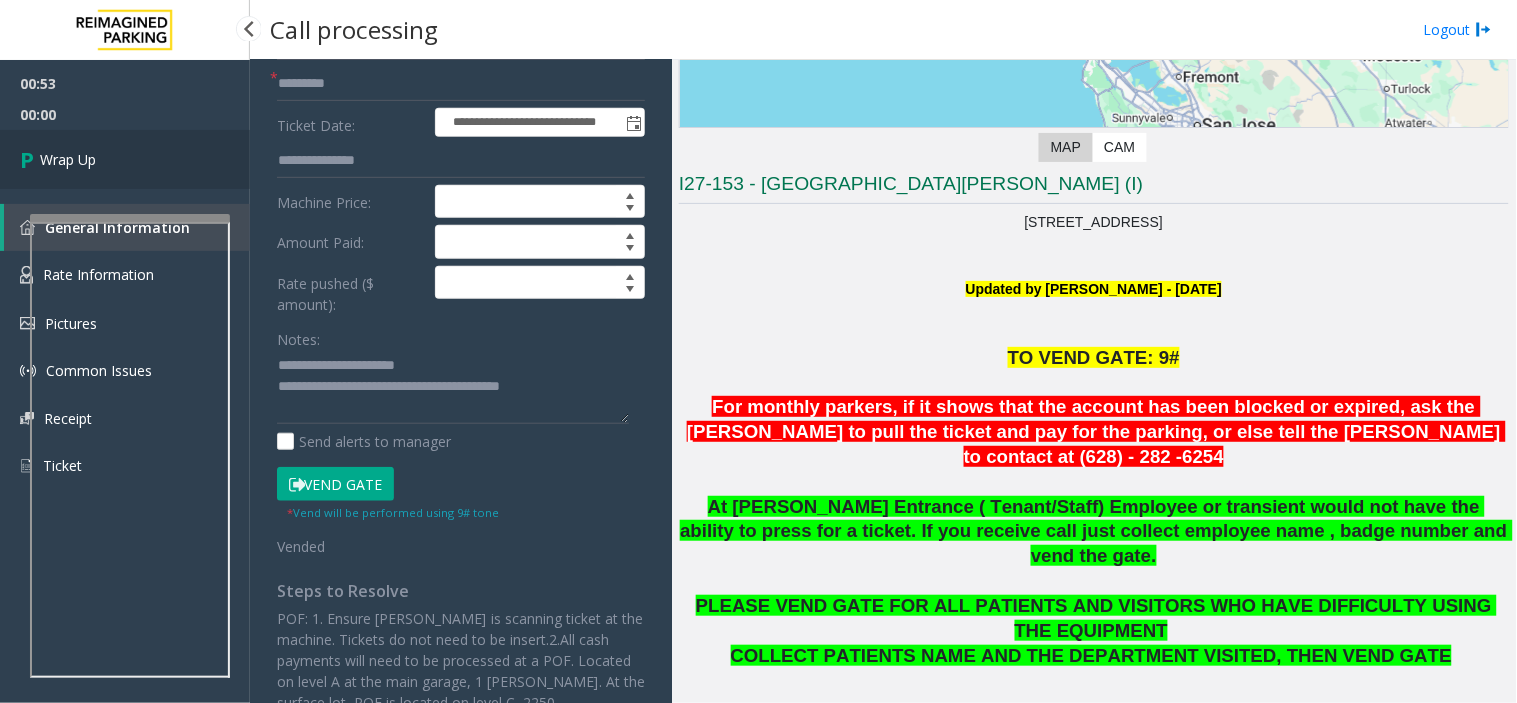 click on "Wrap Up" at bounding box center [125, 159] 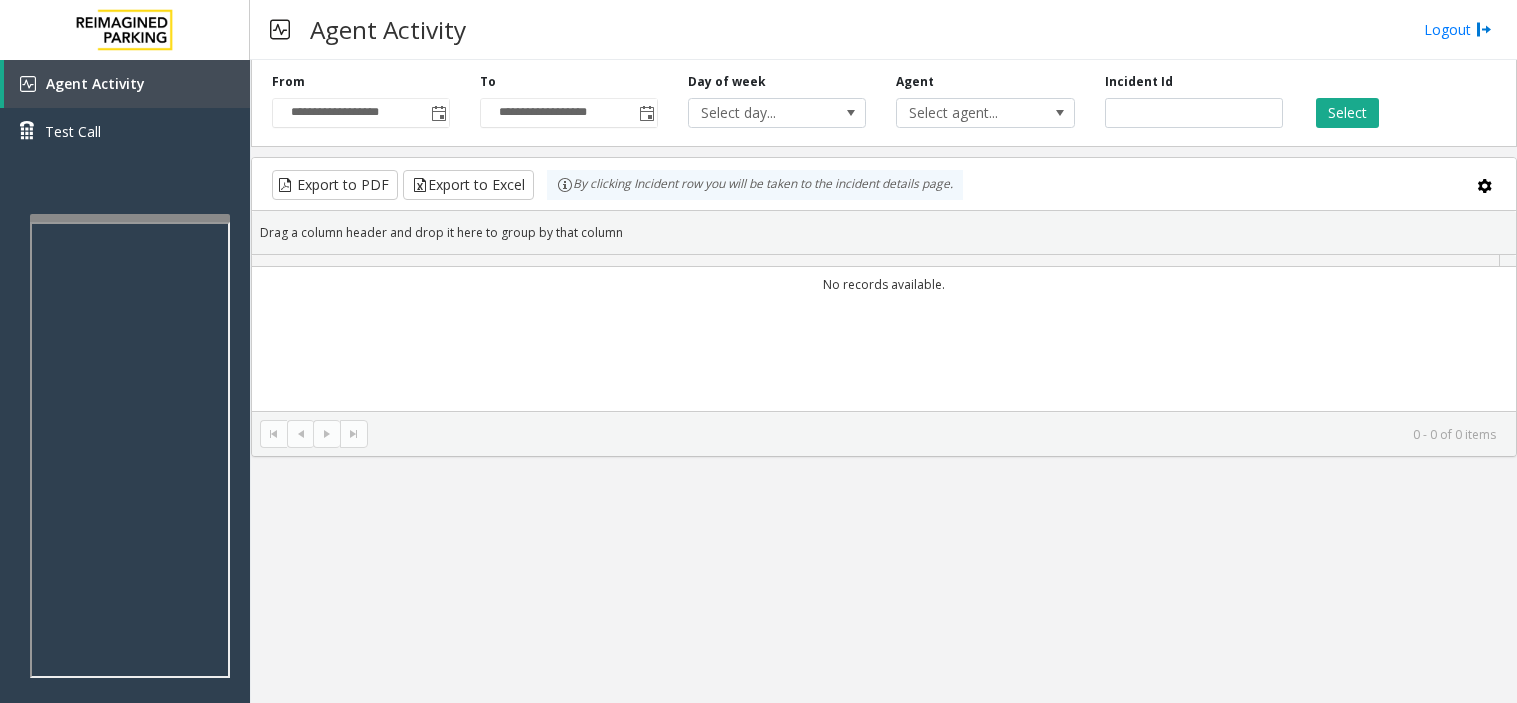 scroll, scrollTop: 0, scrollLeft: 0, axis: both 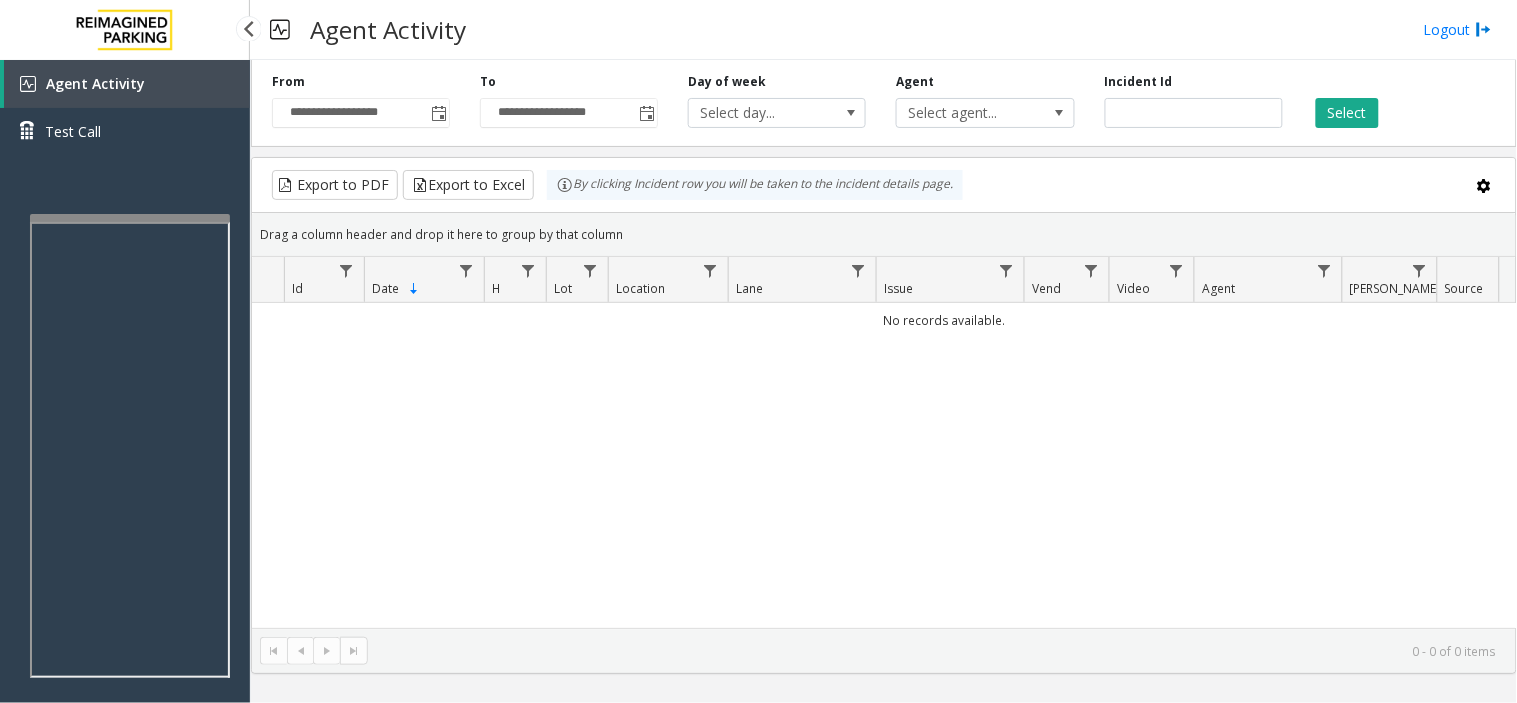 click on "Agent Activity" at bounding box center [127, 84] 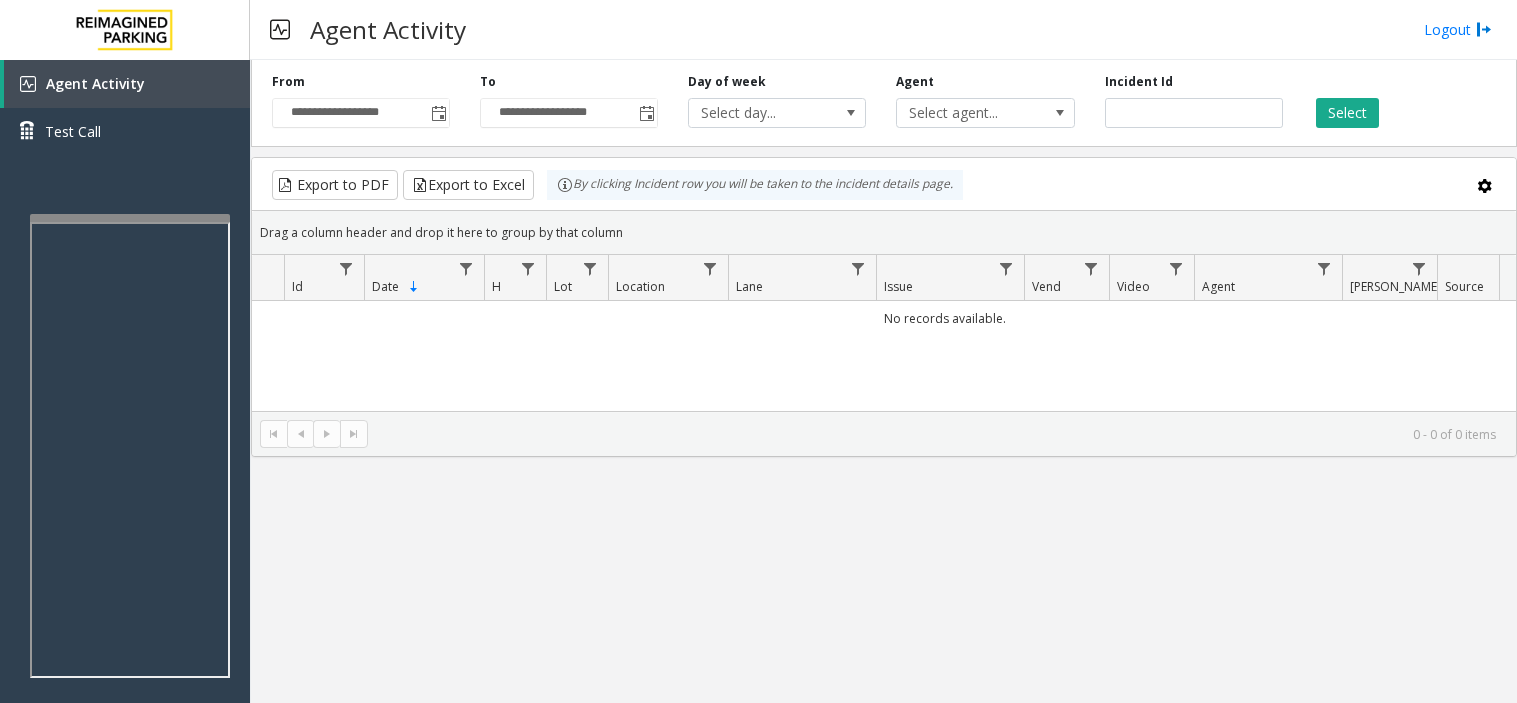 scroll, scrollTop: 0, scrollLeft: 0, axis: both 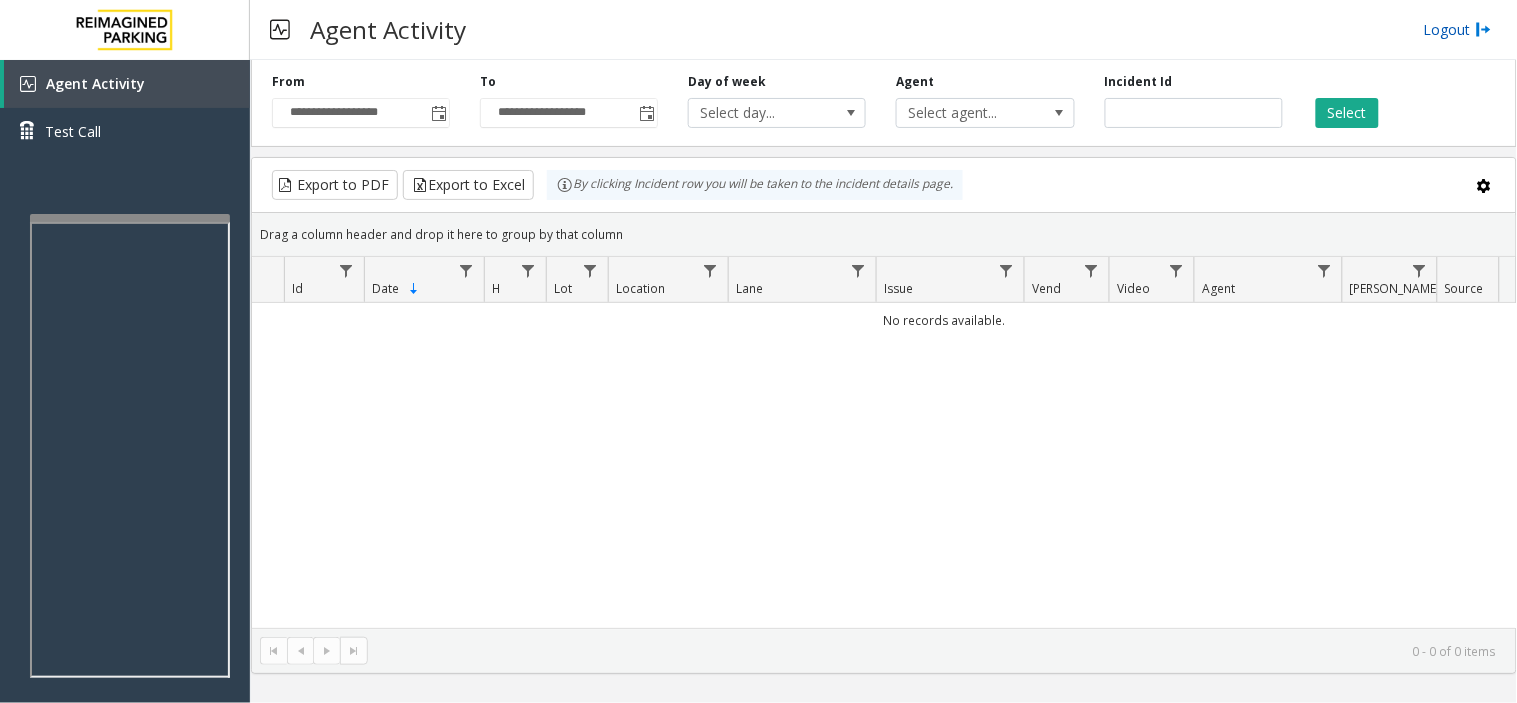 click at bounding box center (1484, 29) 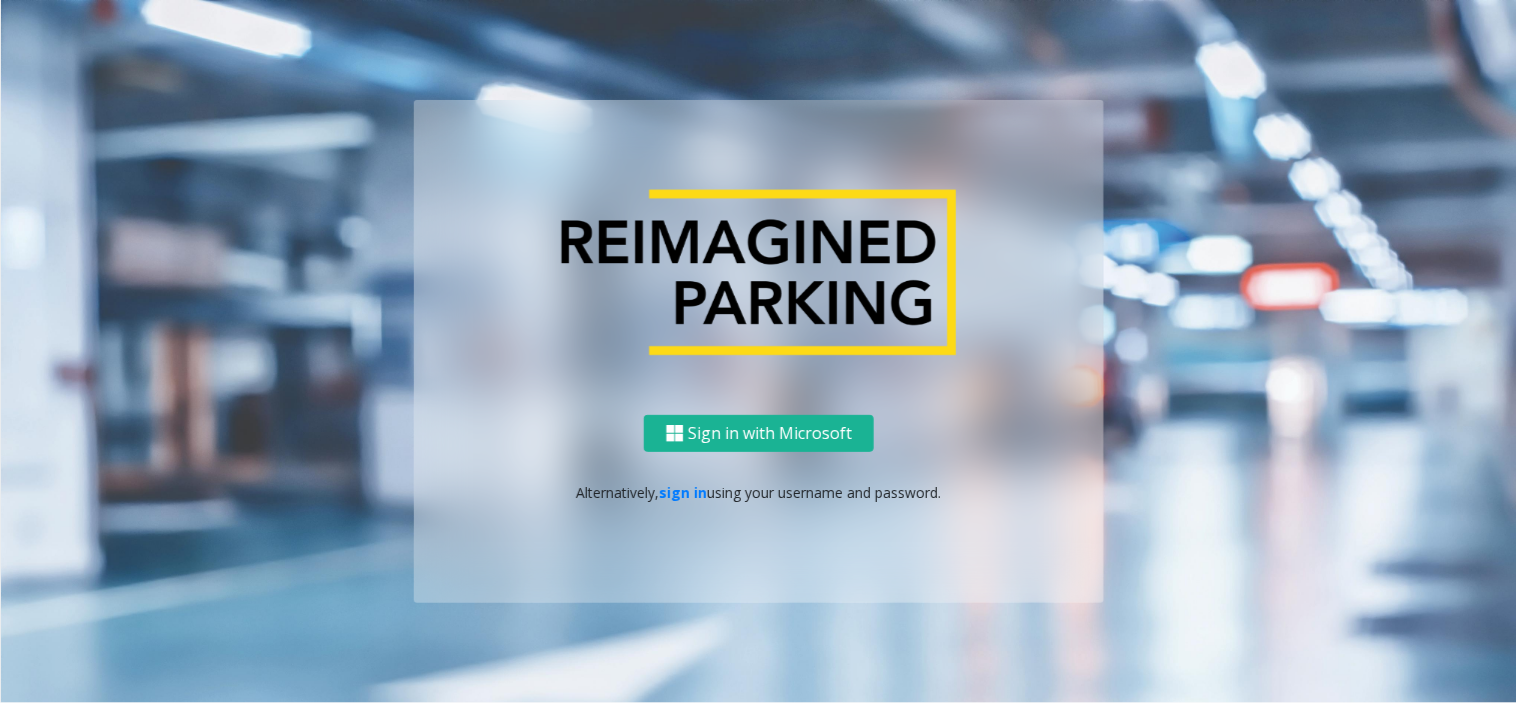 click on "Alternatively,   sign in  using your username and password." 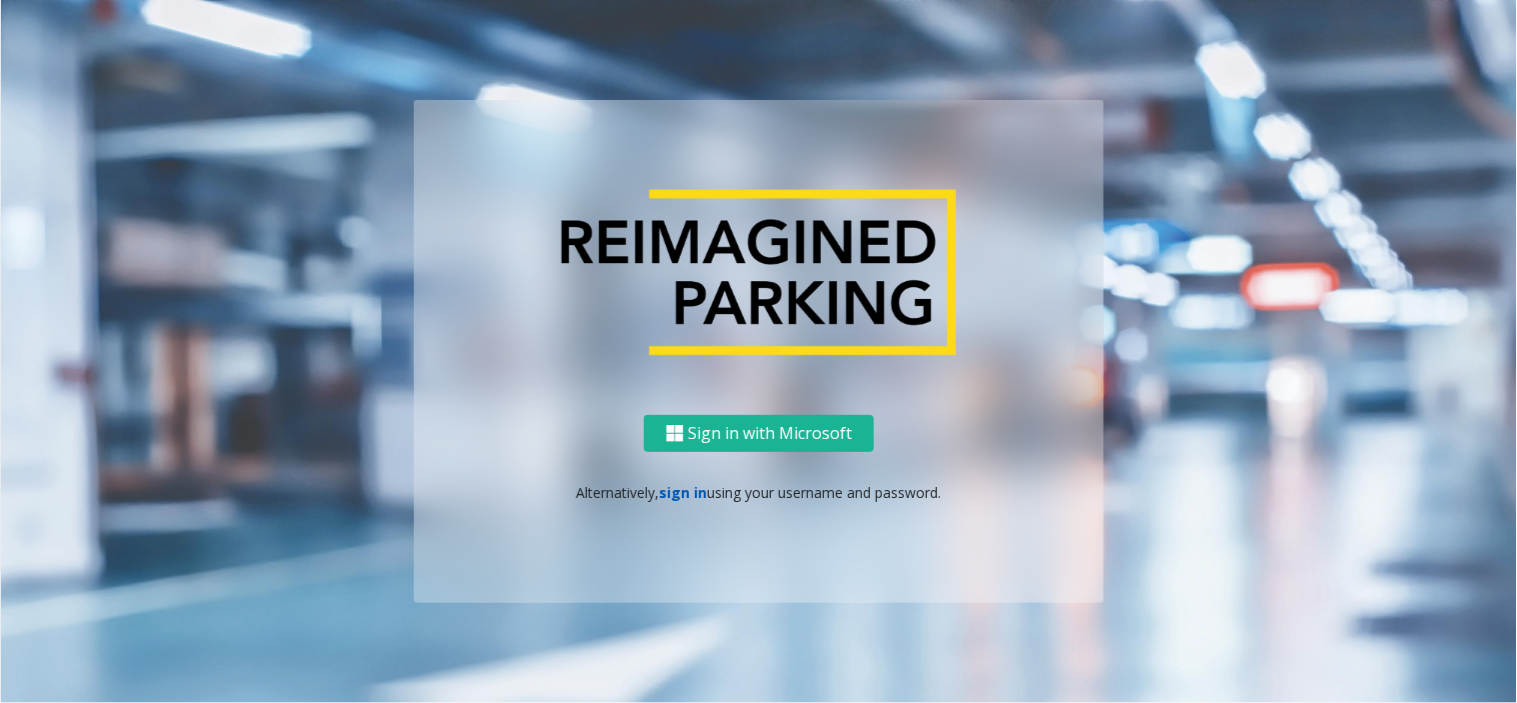 click on "sign in" 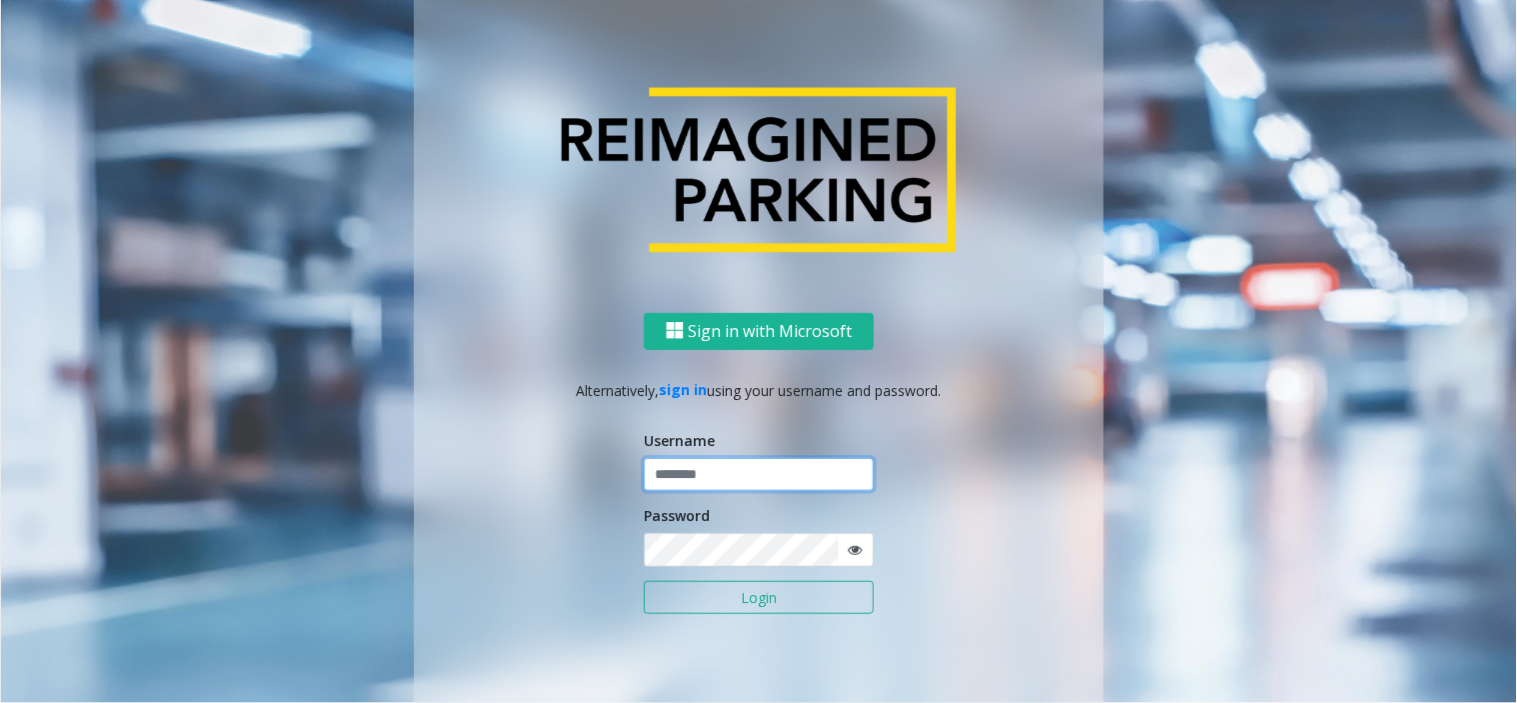 click 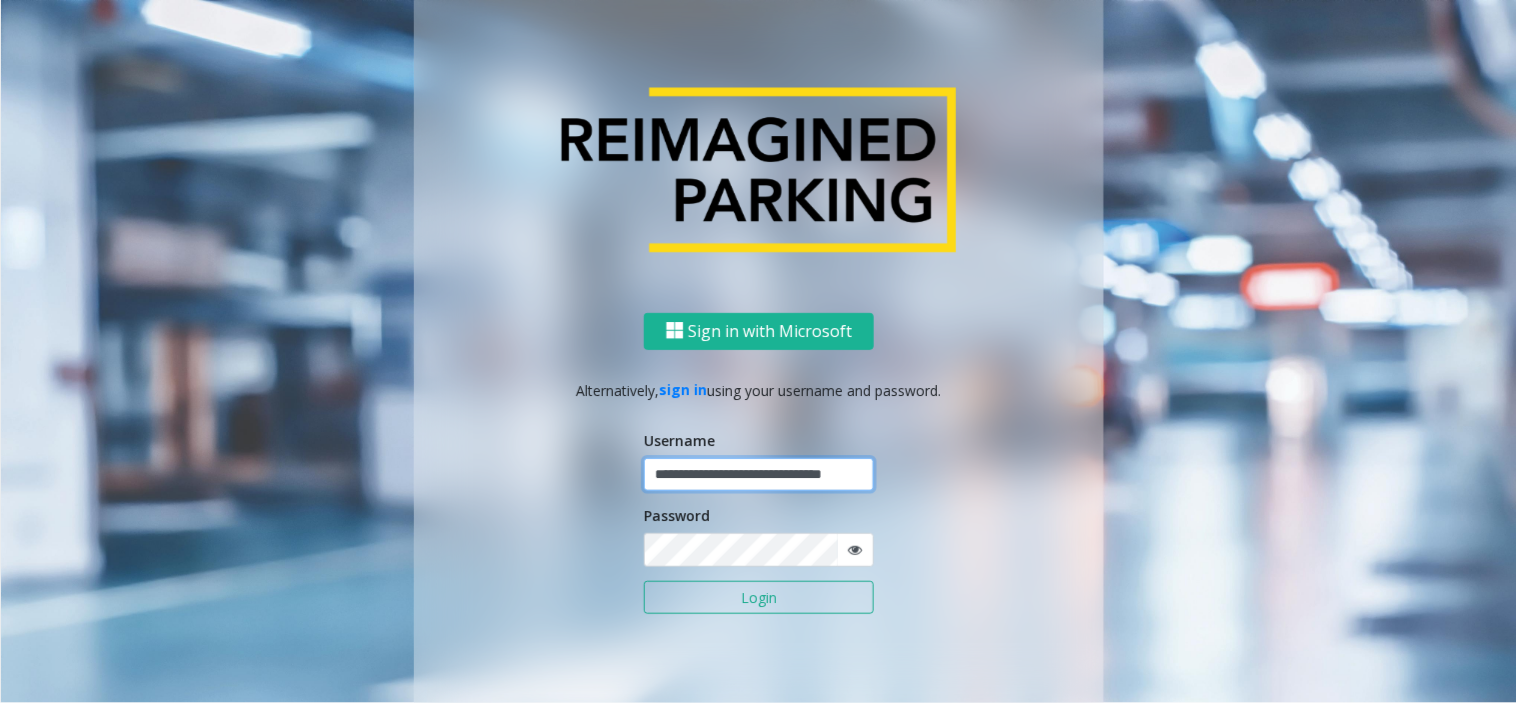 scroll, scrollTop: 0, scrollLeft: 32, axis: horizontal 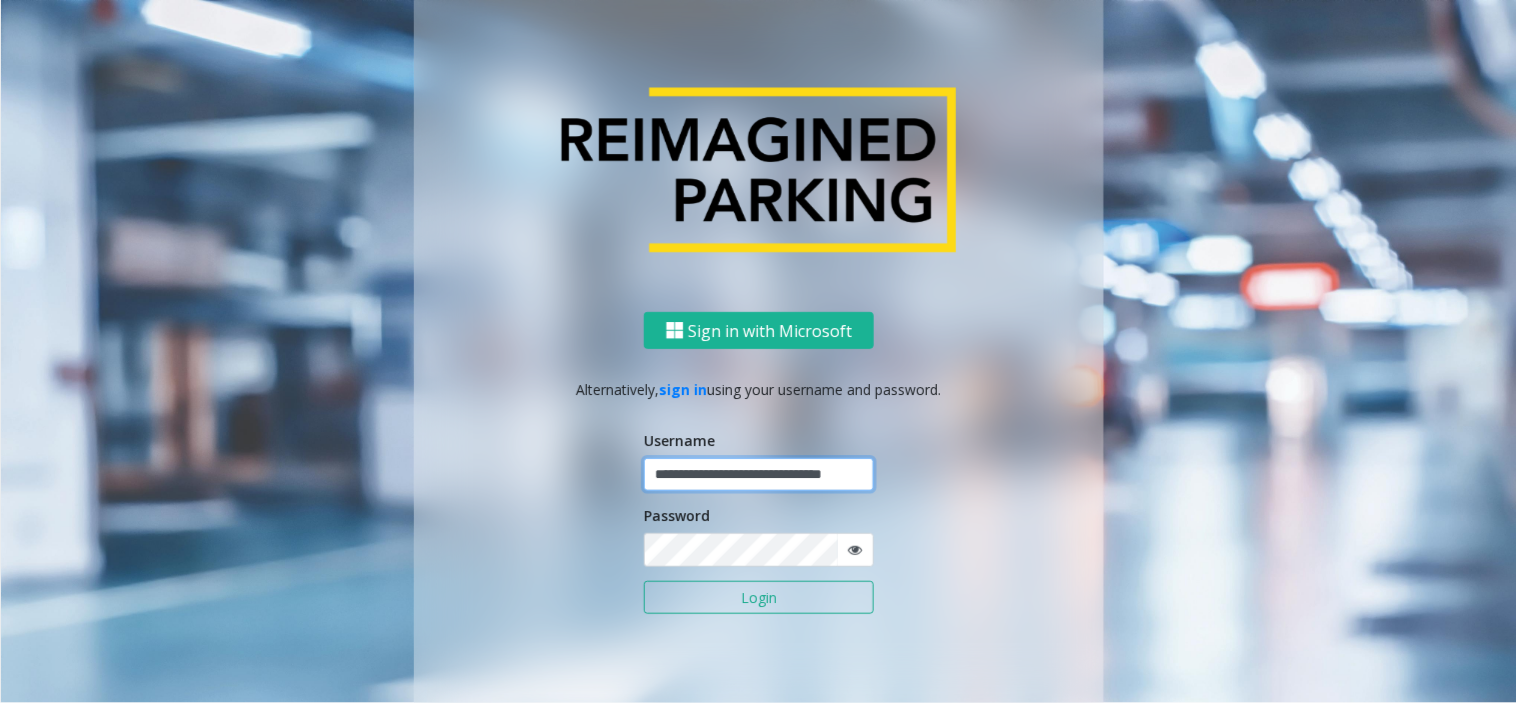 type on "**********" 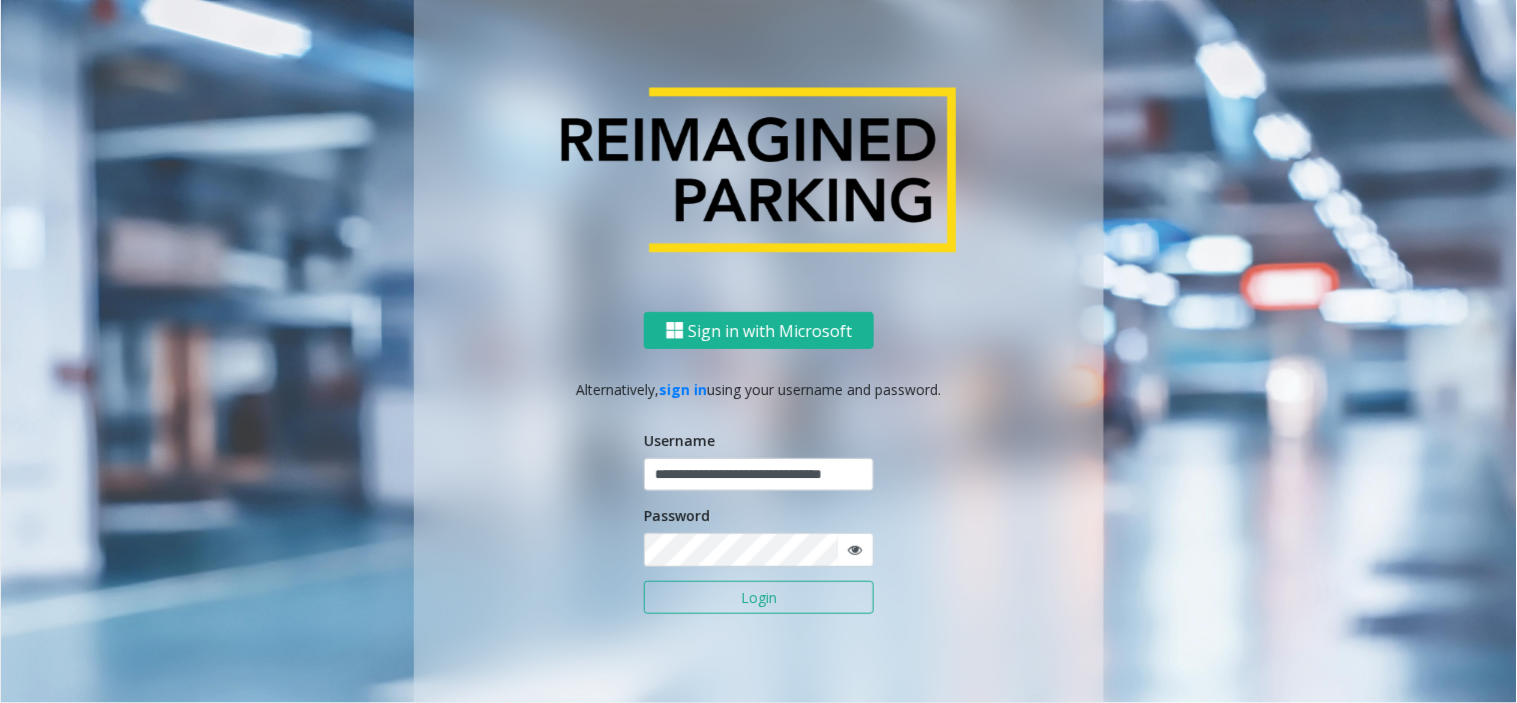 scroll, scrollTop: 0, scrollLeft: 0, axis: both 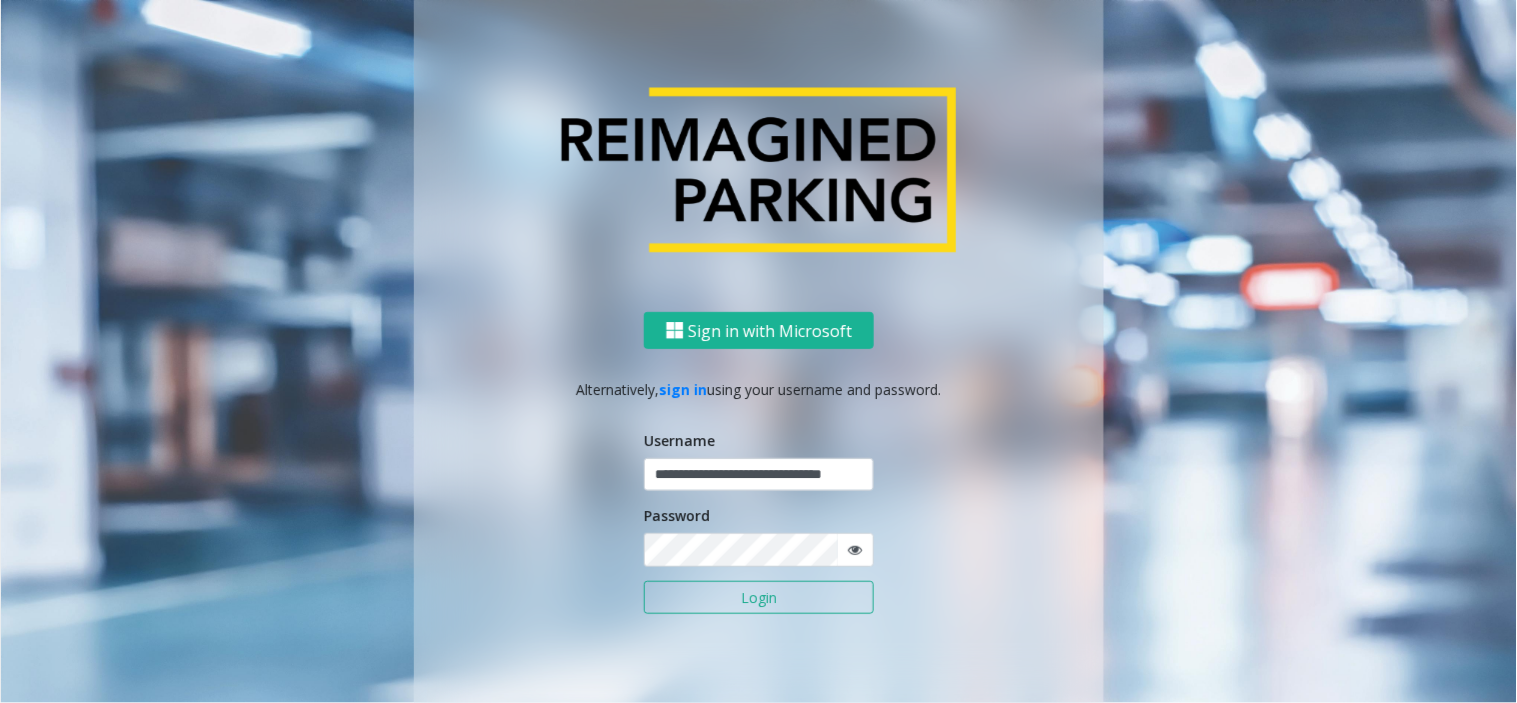 click 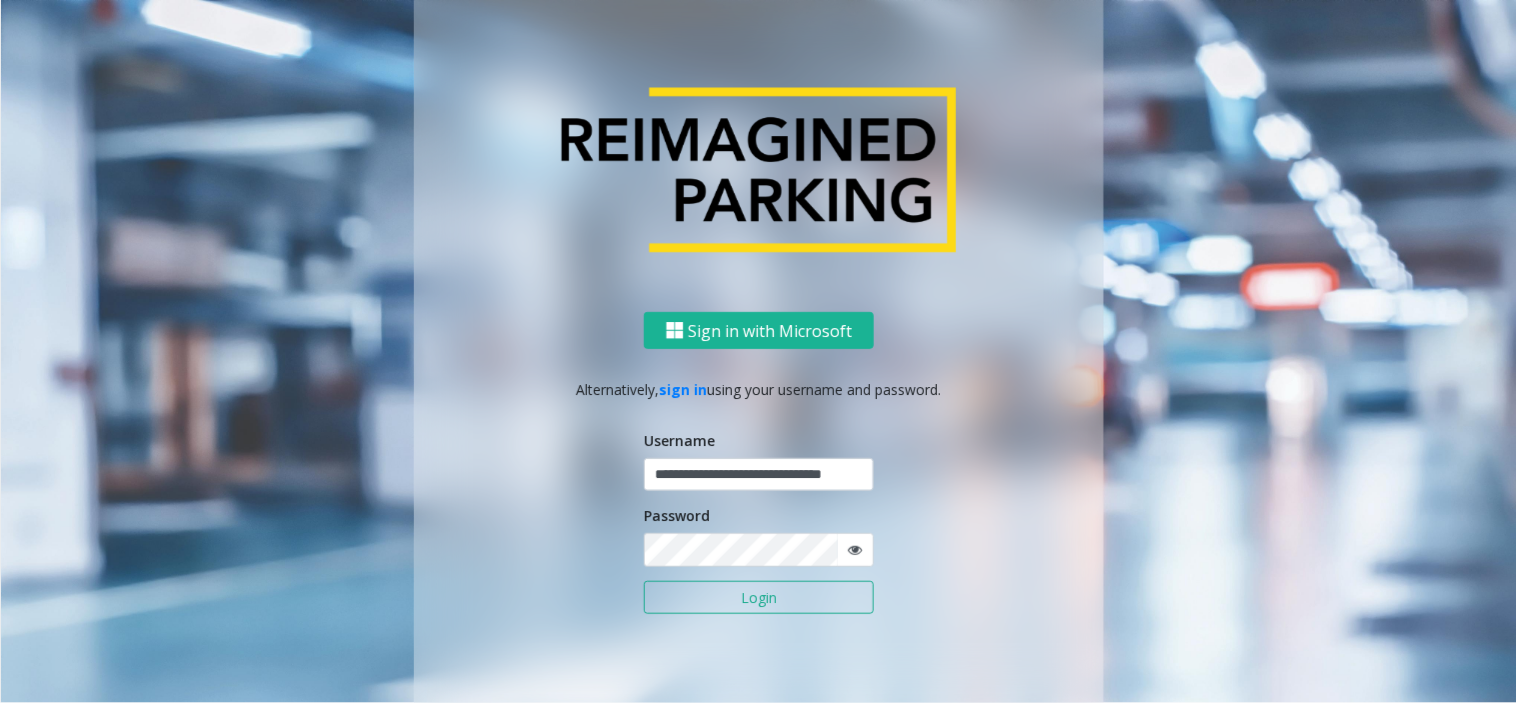 click on "Login" 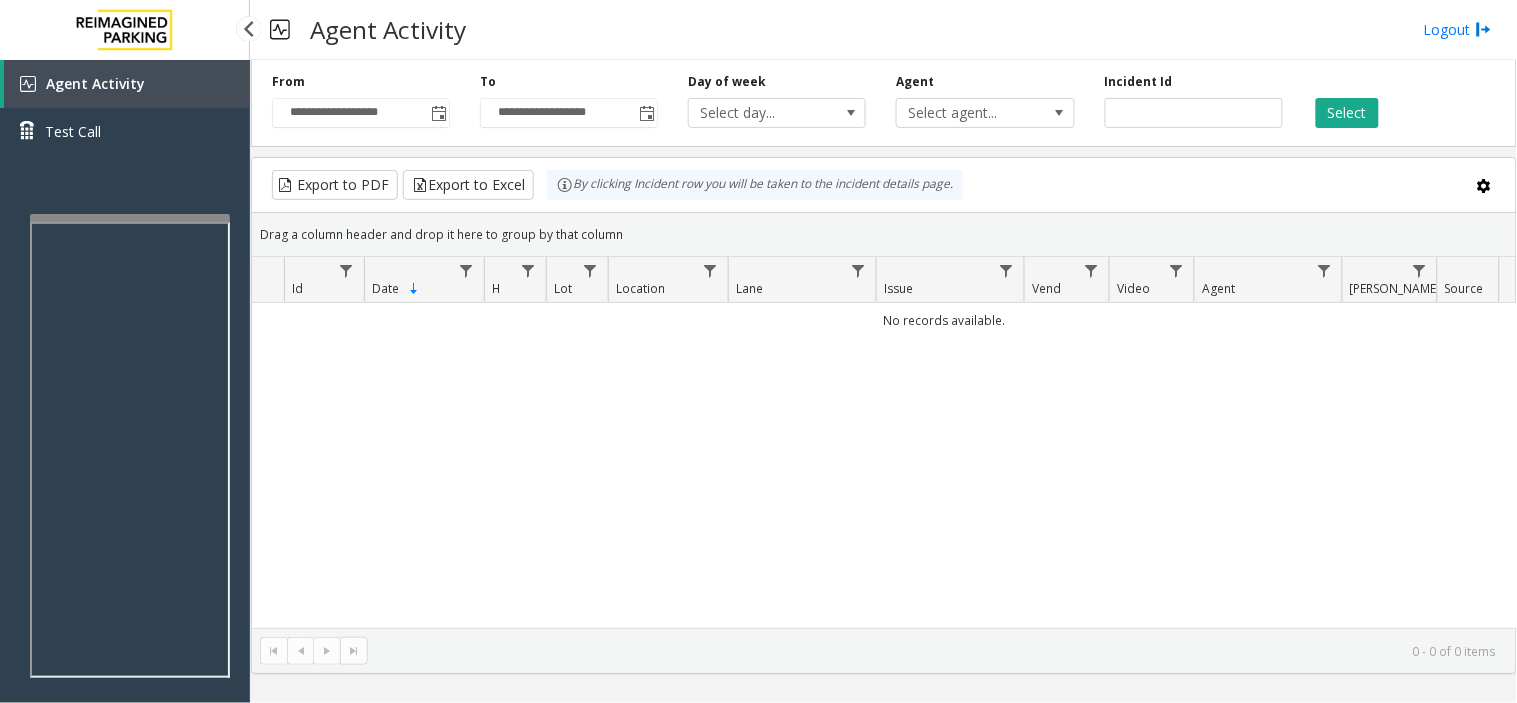 click on "Agent Activity" at bounding box center [127, 84] 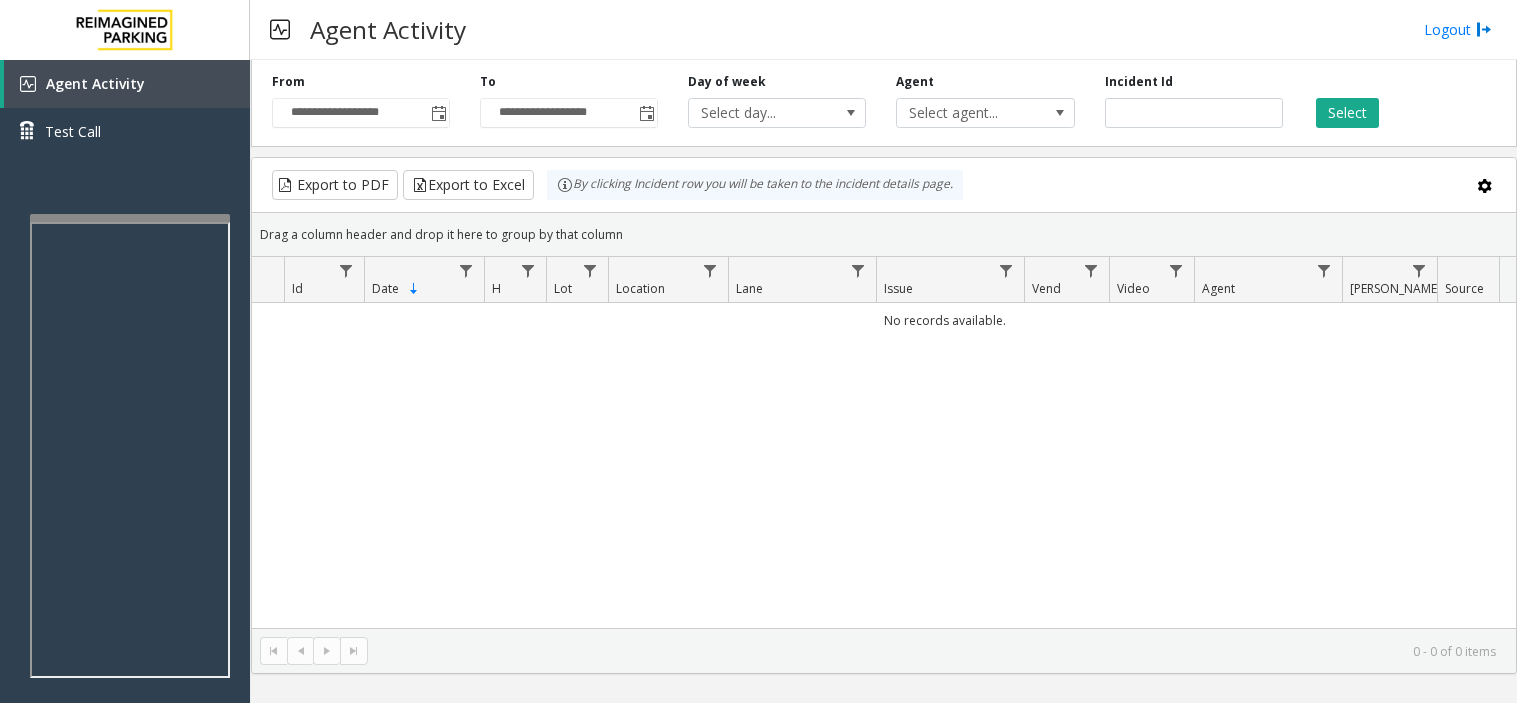 scroll, scrollTop: 0, scrollLeft: 0, axis: both 